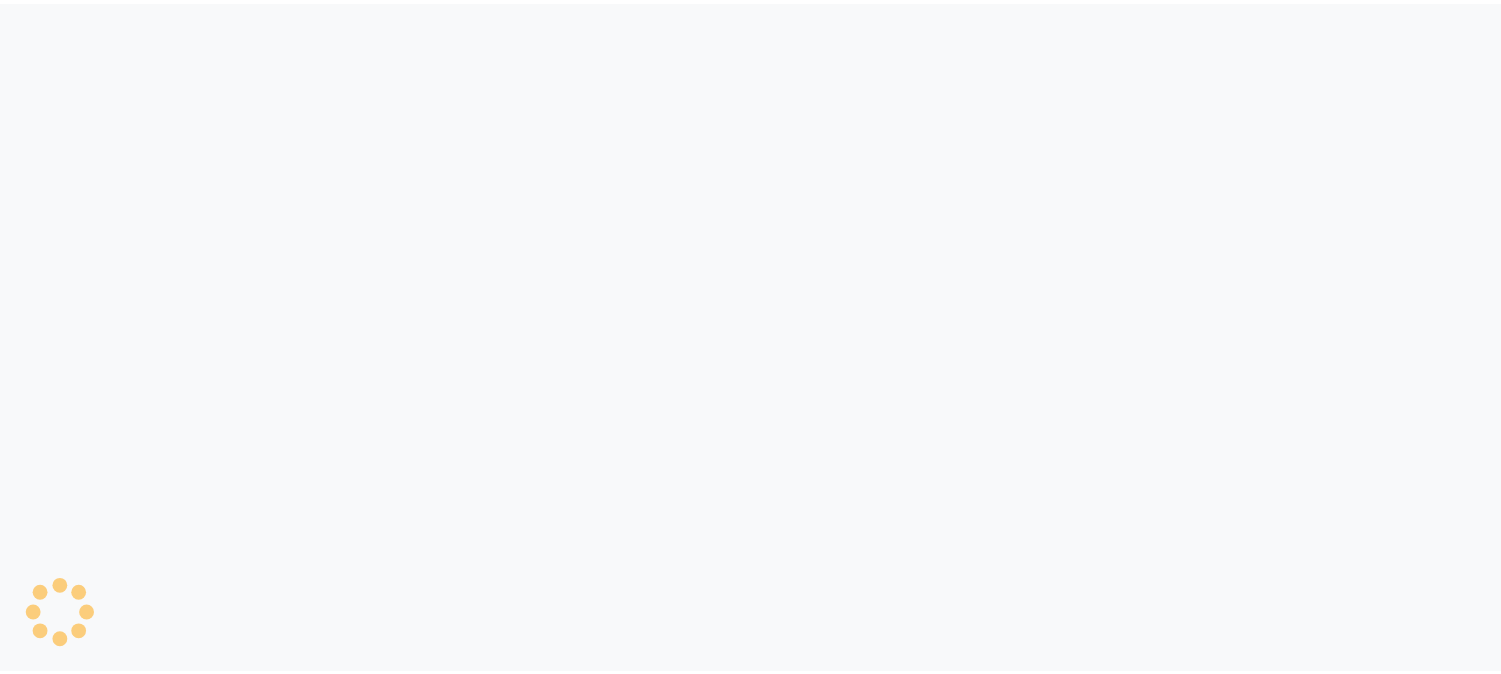 scroll, scrollTop: 0, scrollLeft: 0, axis: both 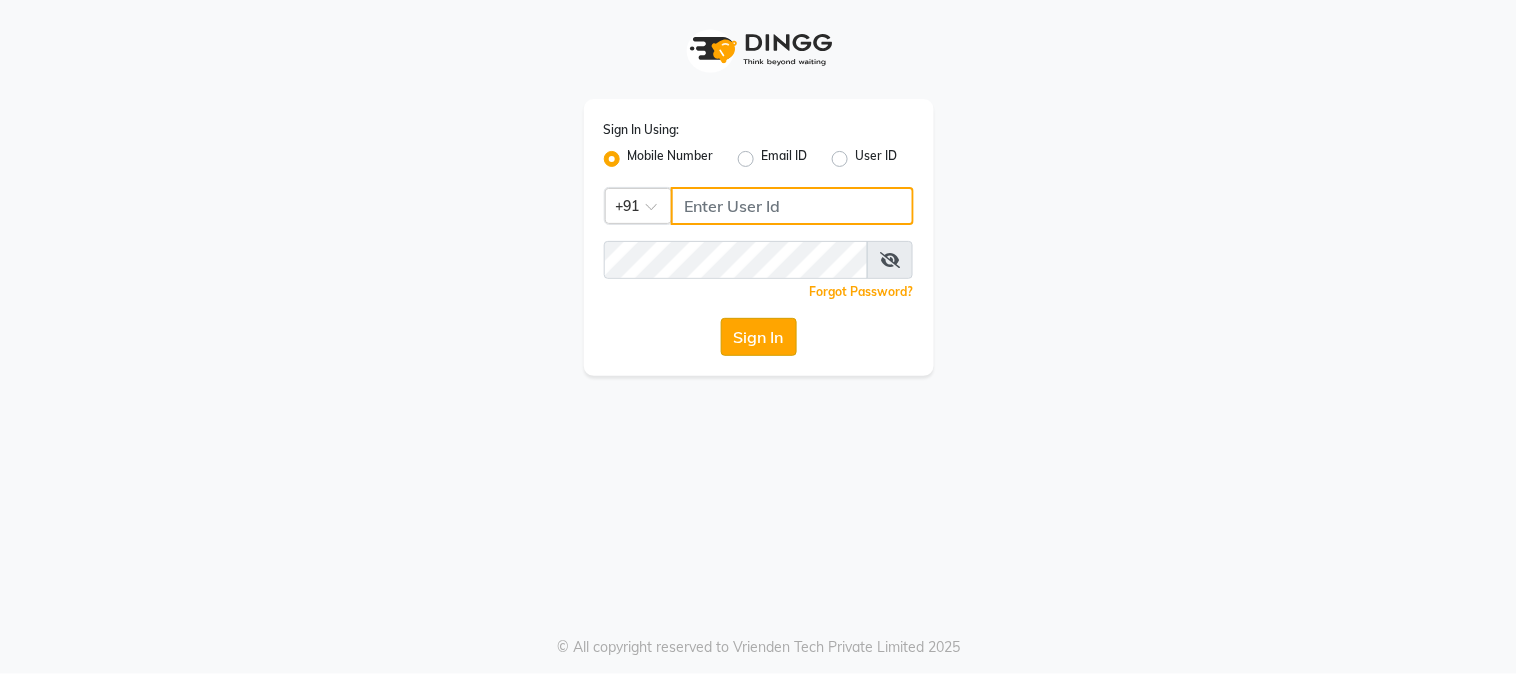 type on "9216555560" 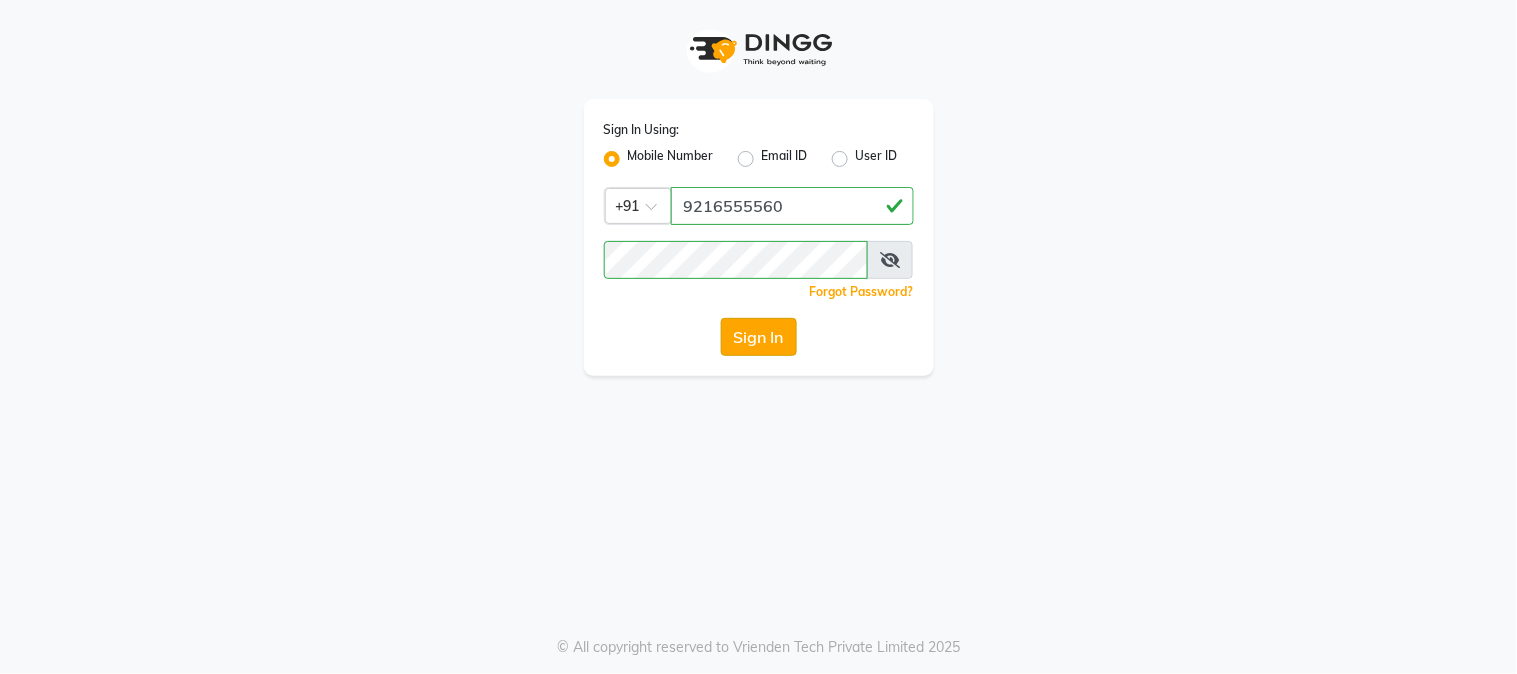 click on "Sign In" 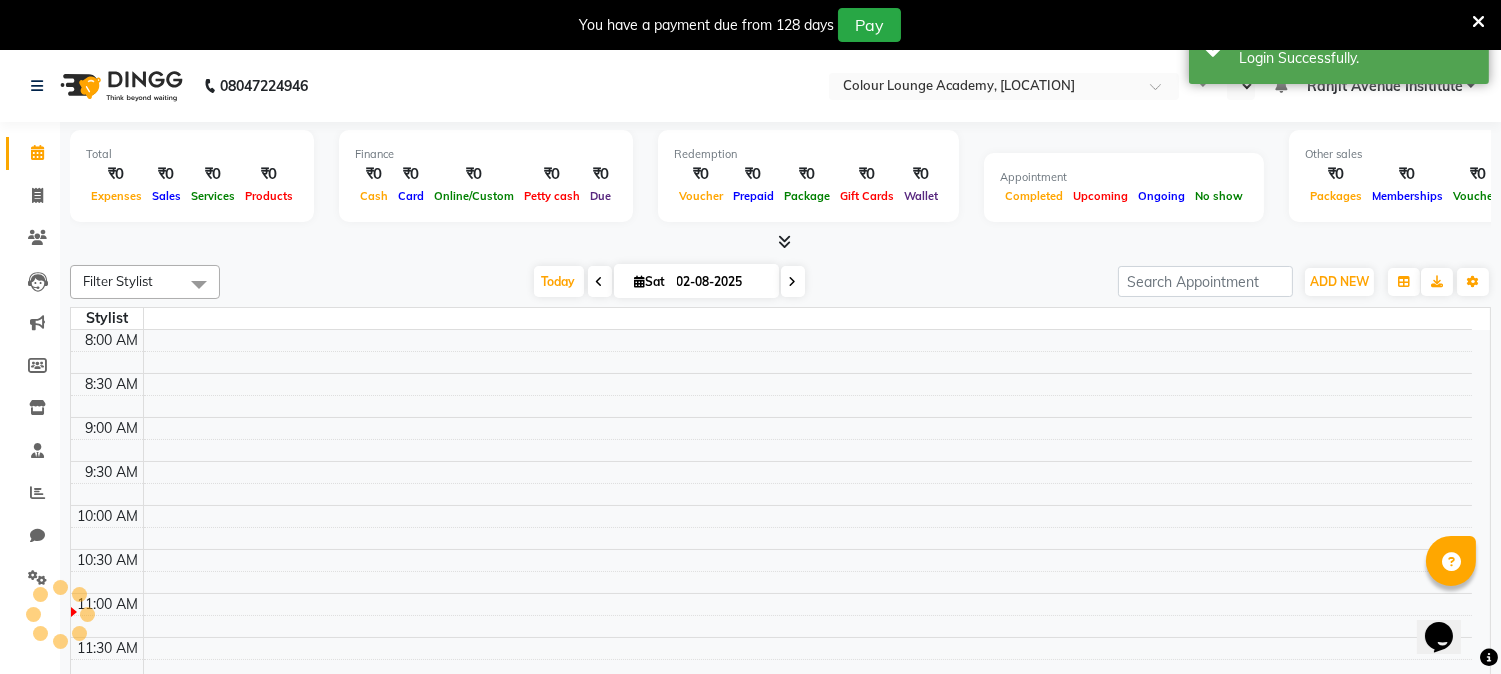 scroll, scrollTop: 0, scrollLeft: 0, axis: both 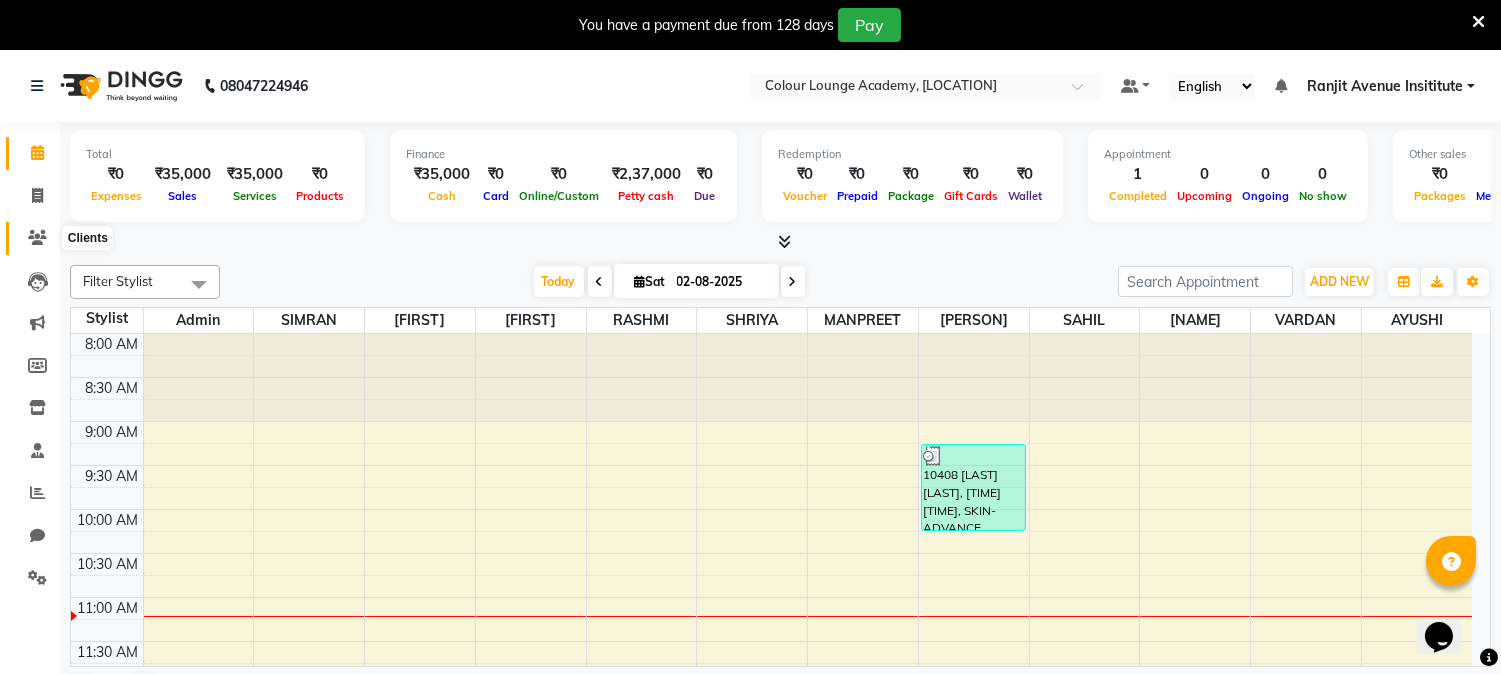 click 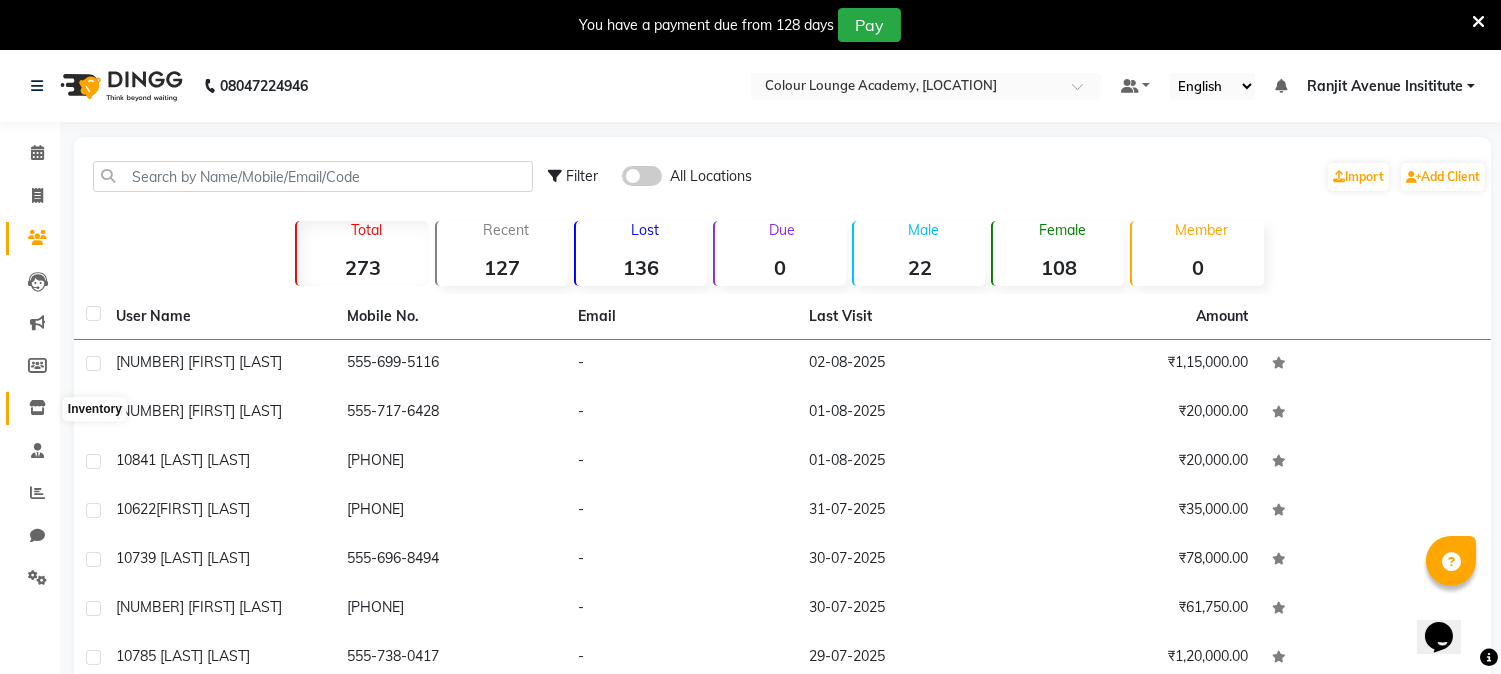 click 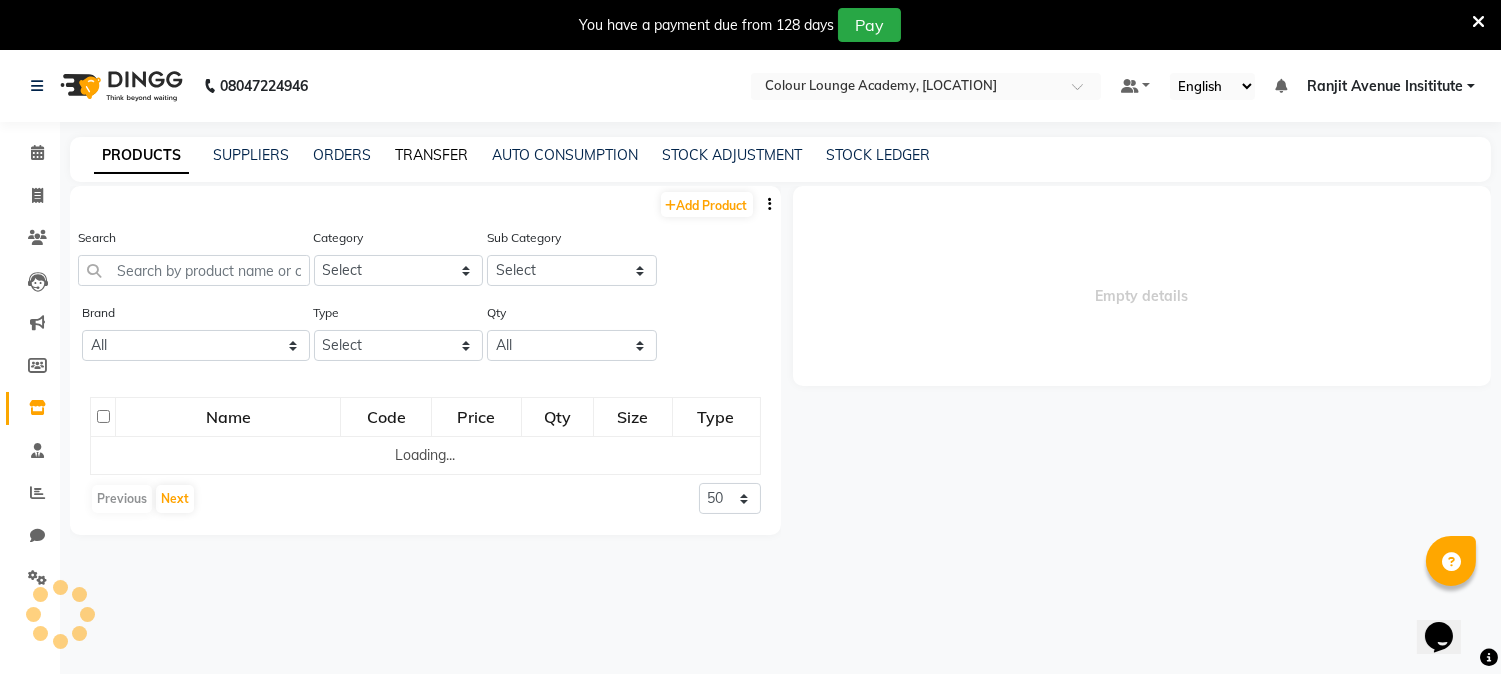 select 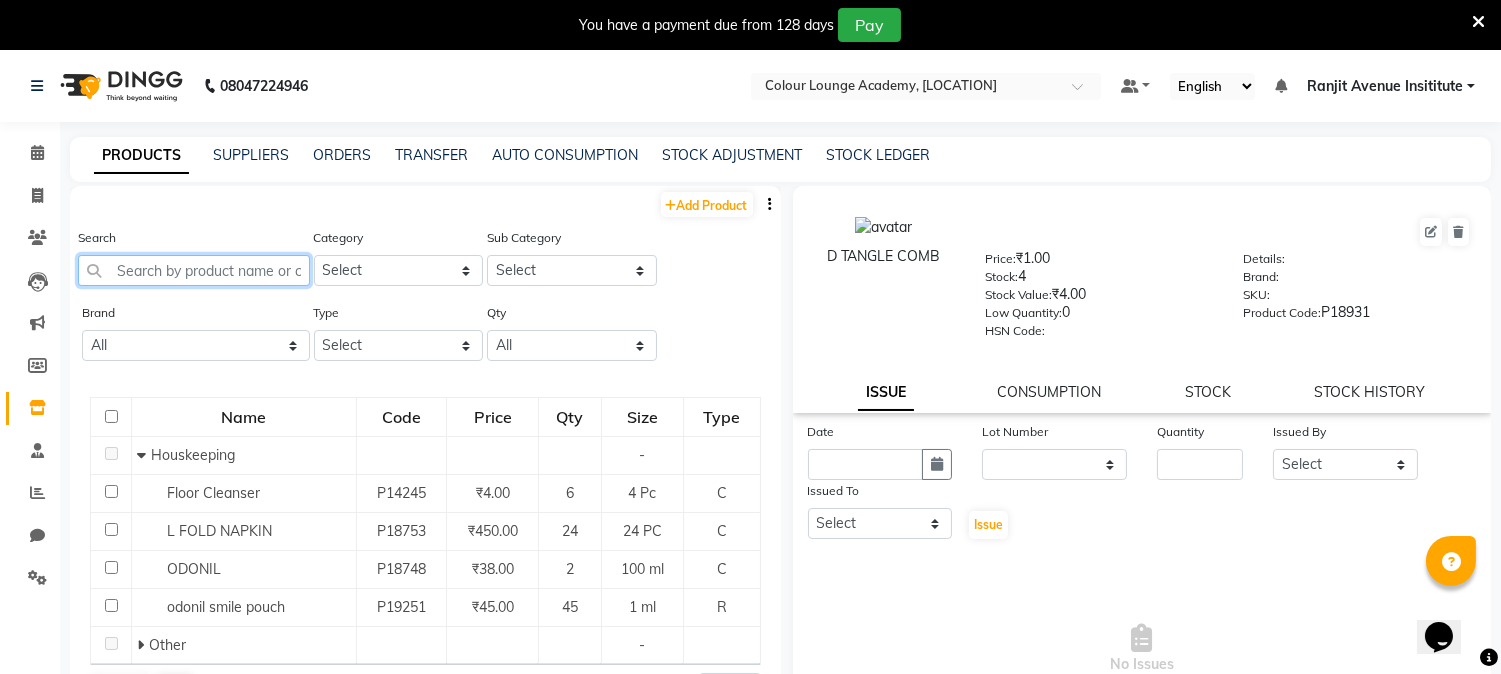 click 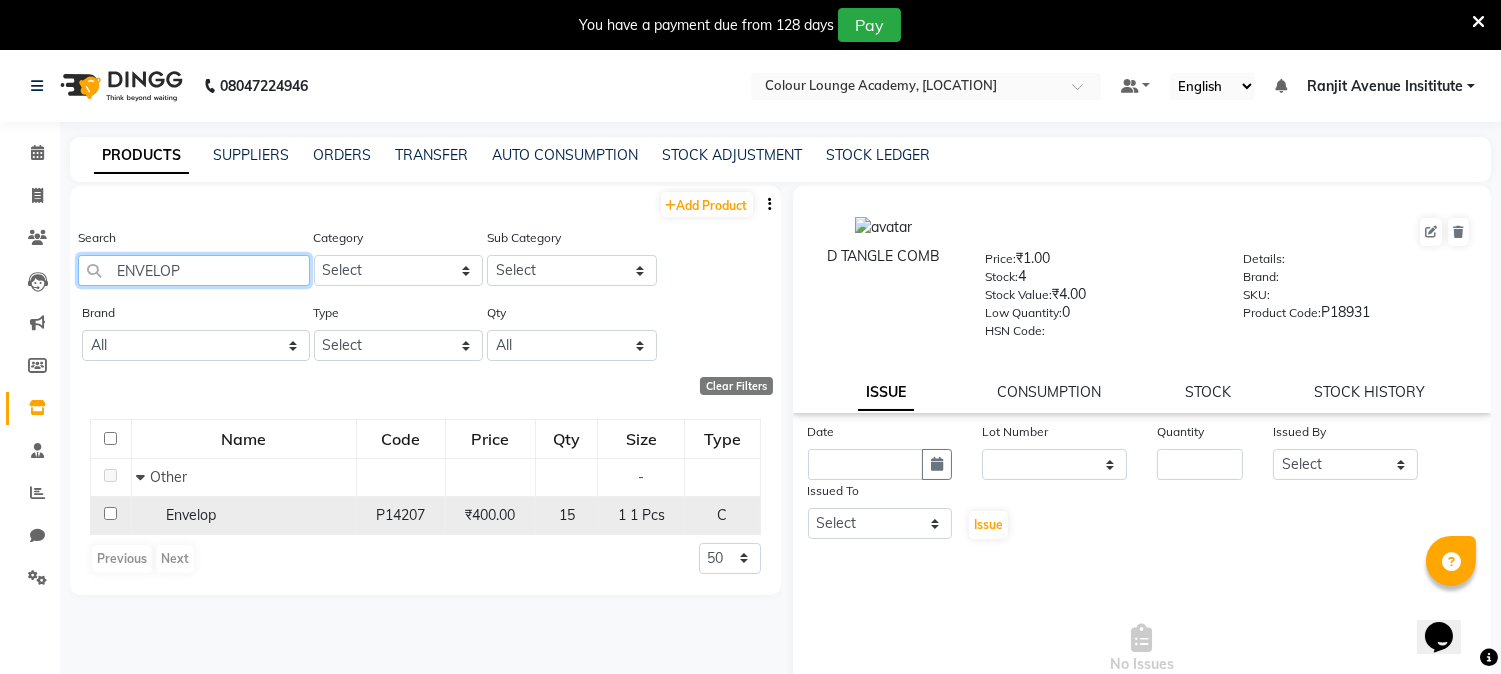 type on "ENVELOP" 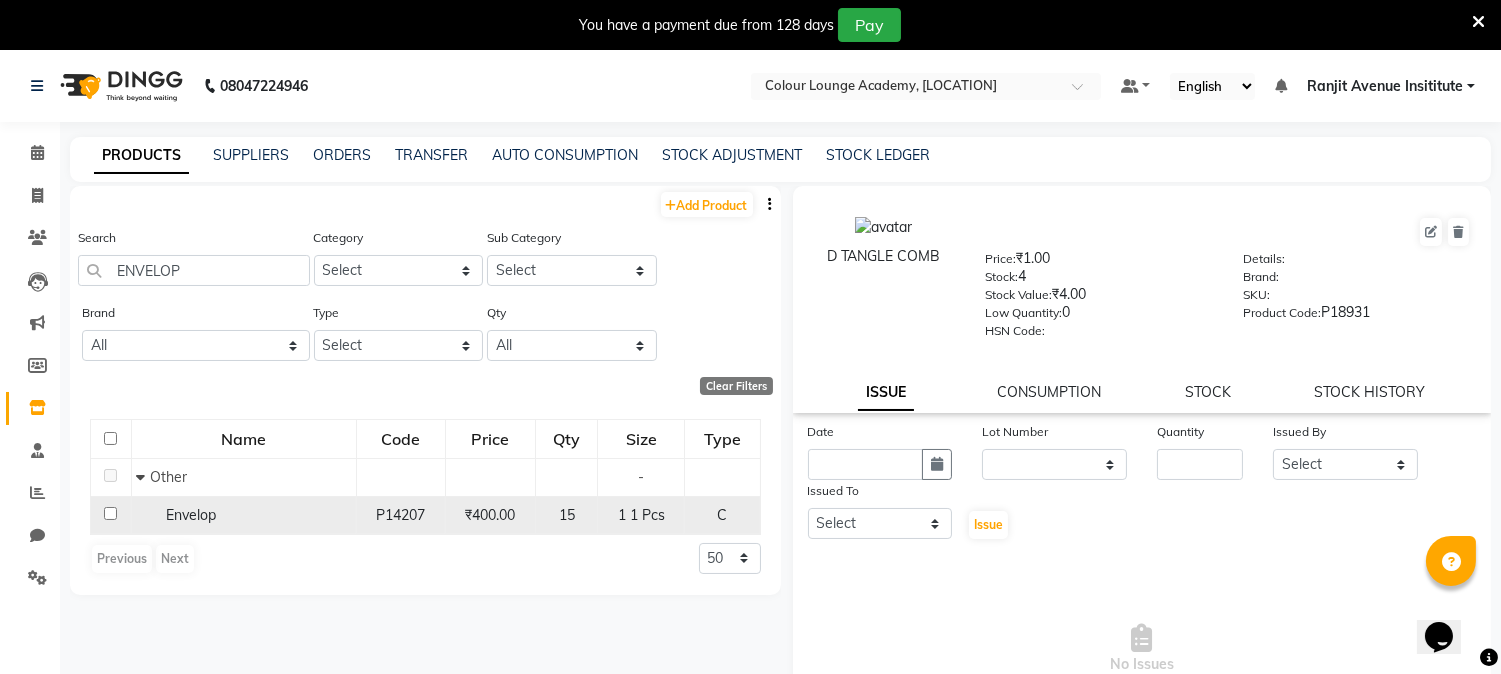 click 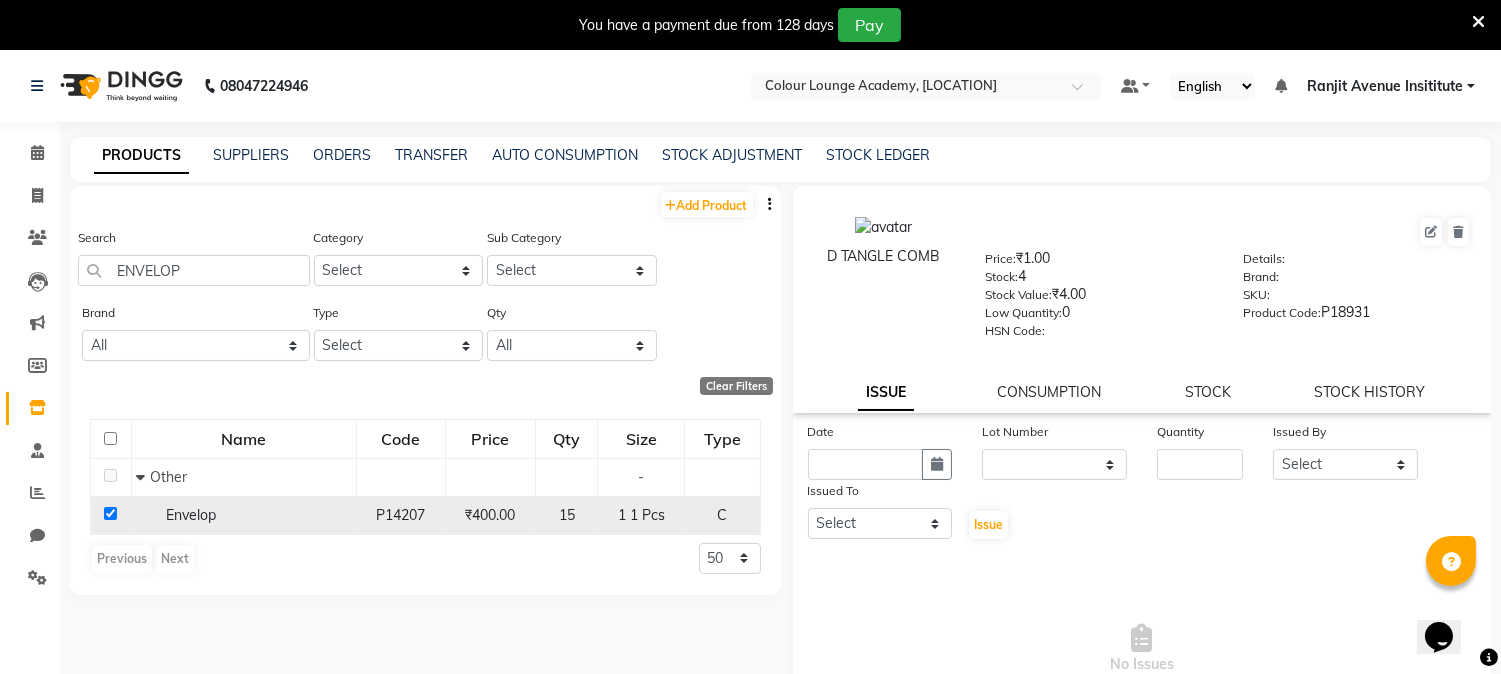 checkbox on "true" 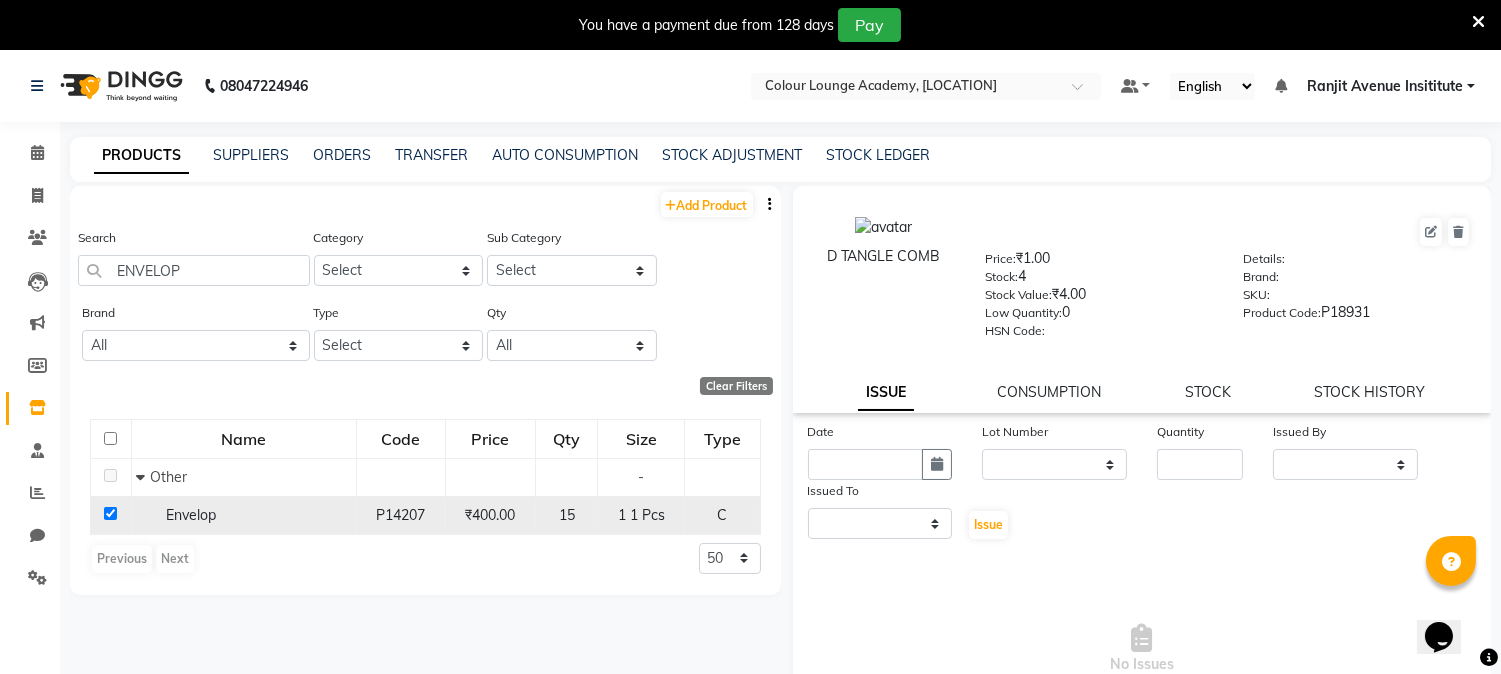 select 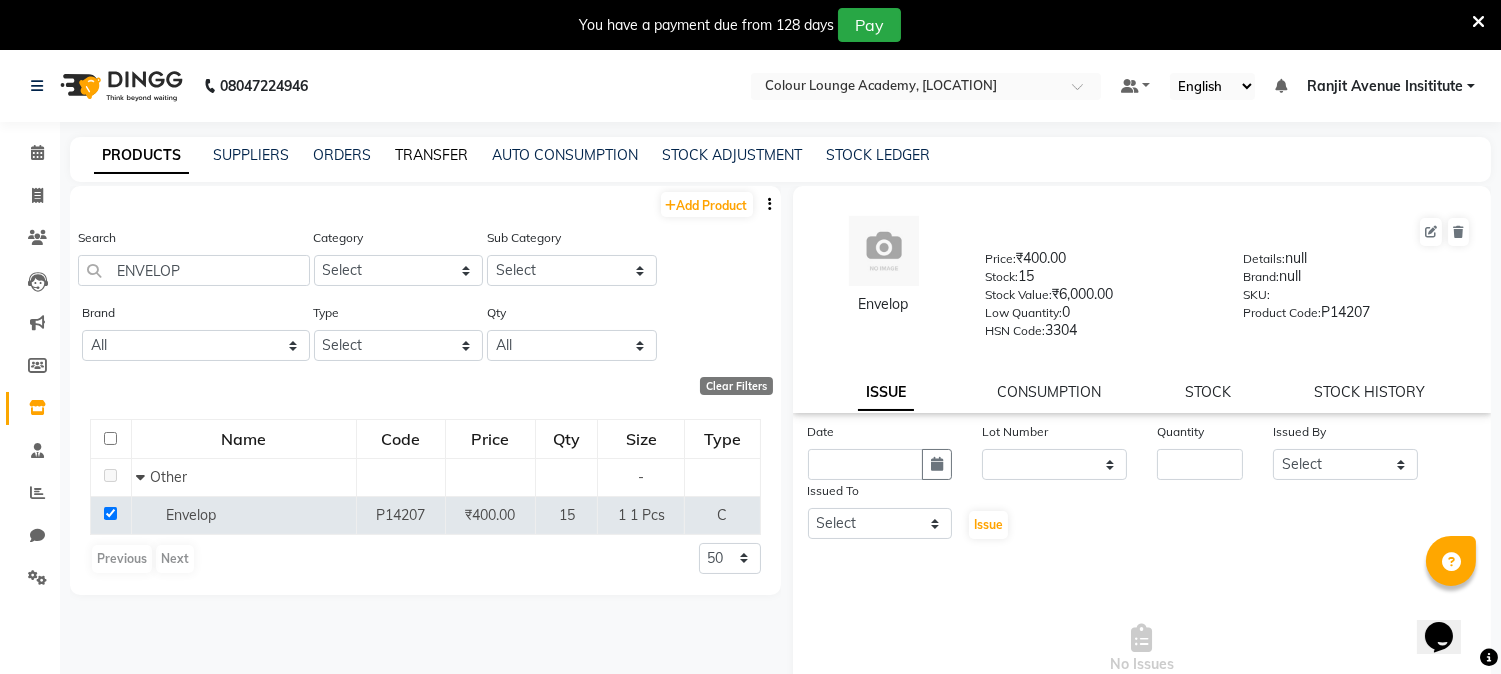 click on "TRANSFER" 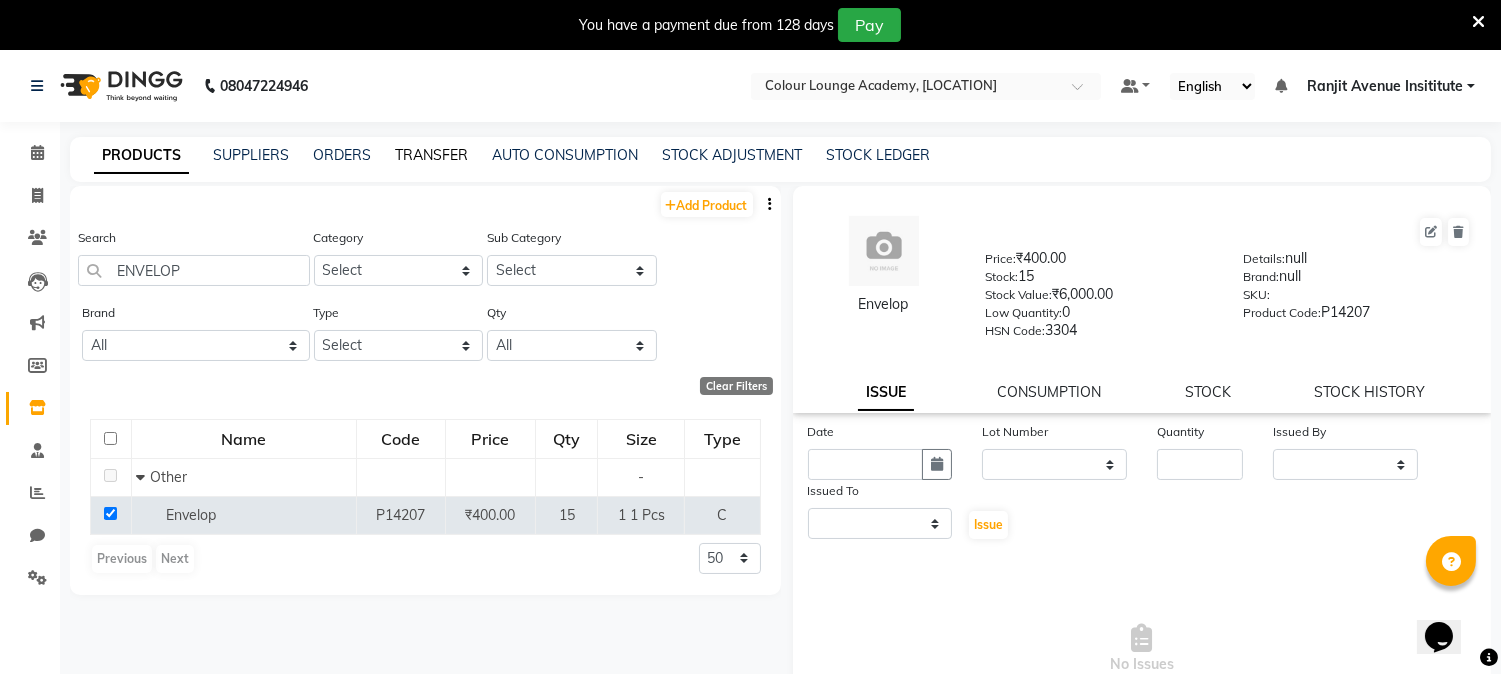 select on "sender" 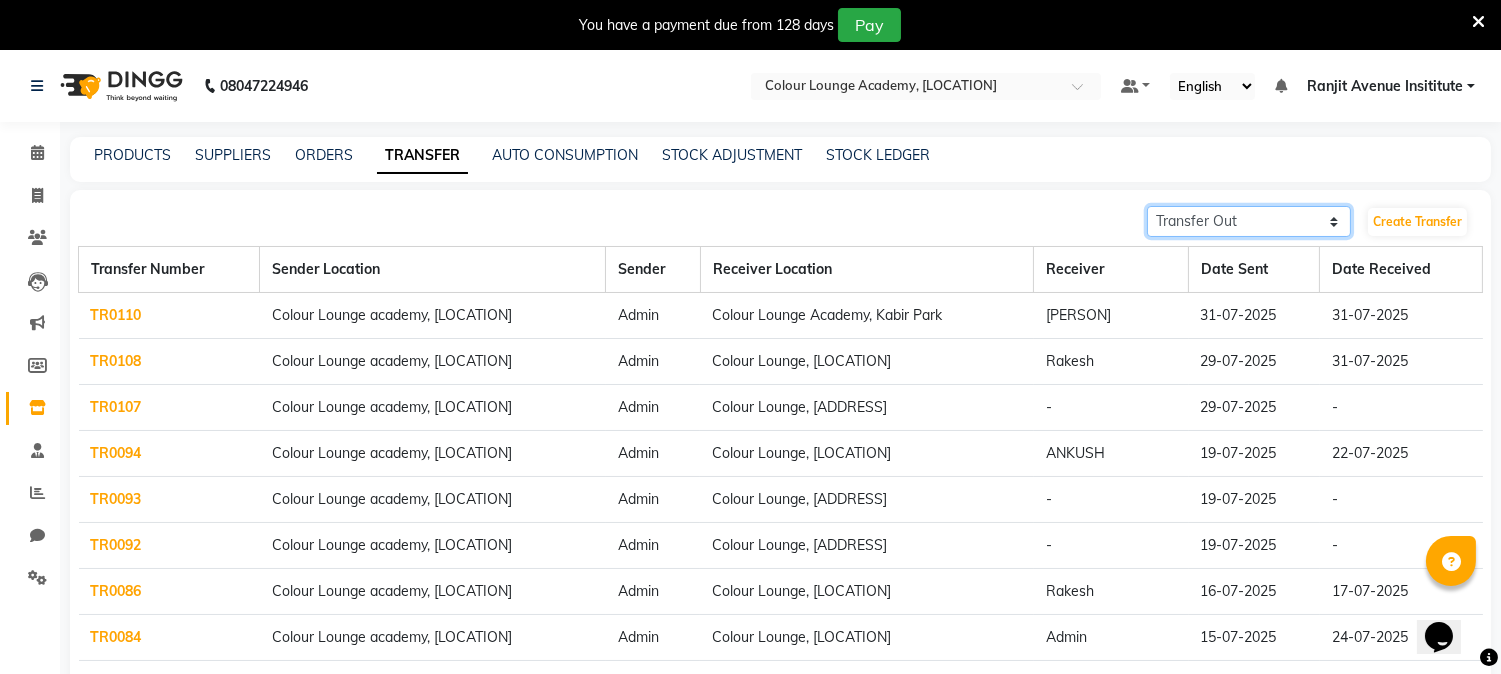 click on "Transfer In Transfer Out" 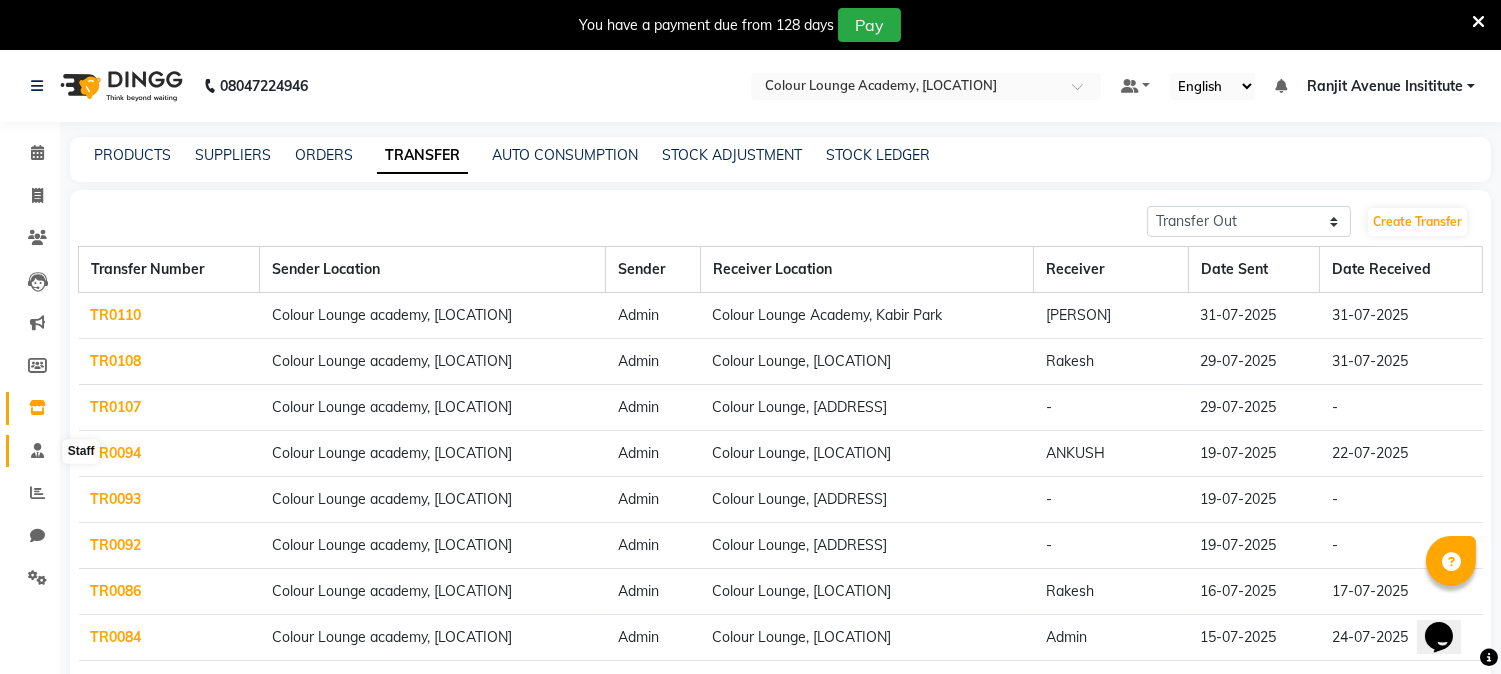 click 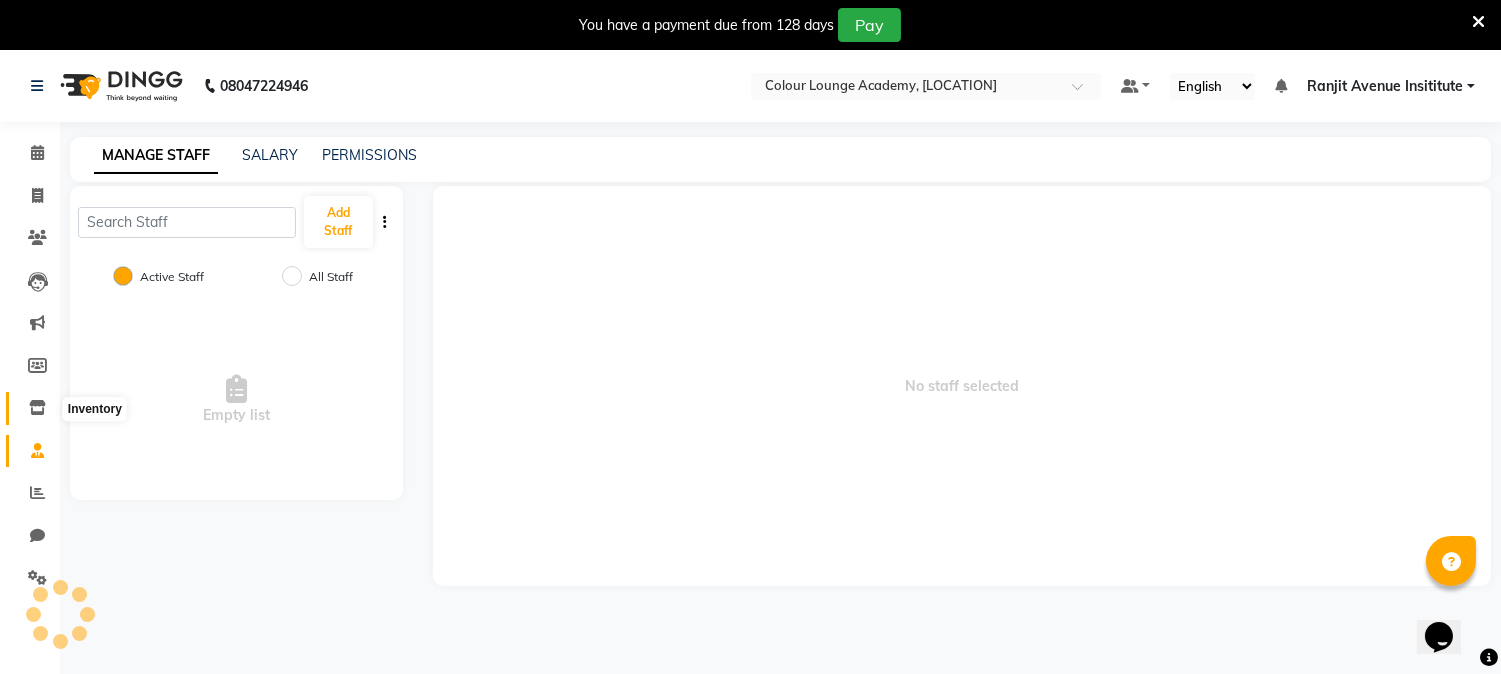 click 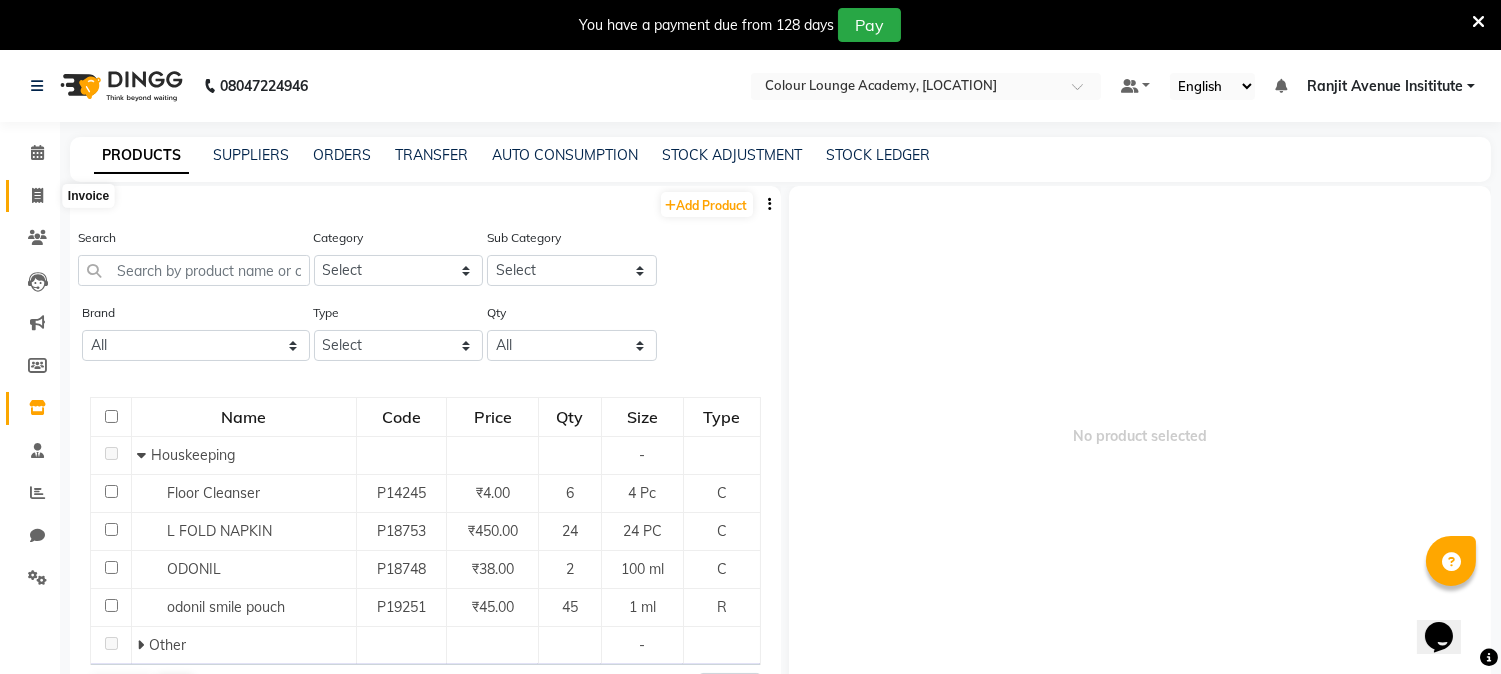 click 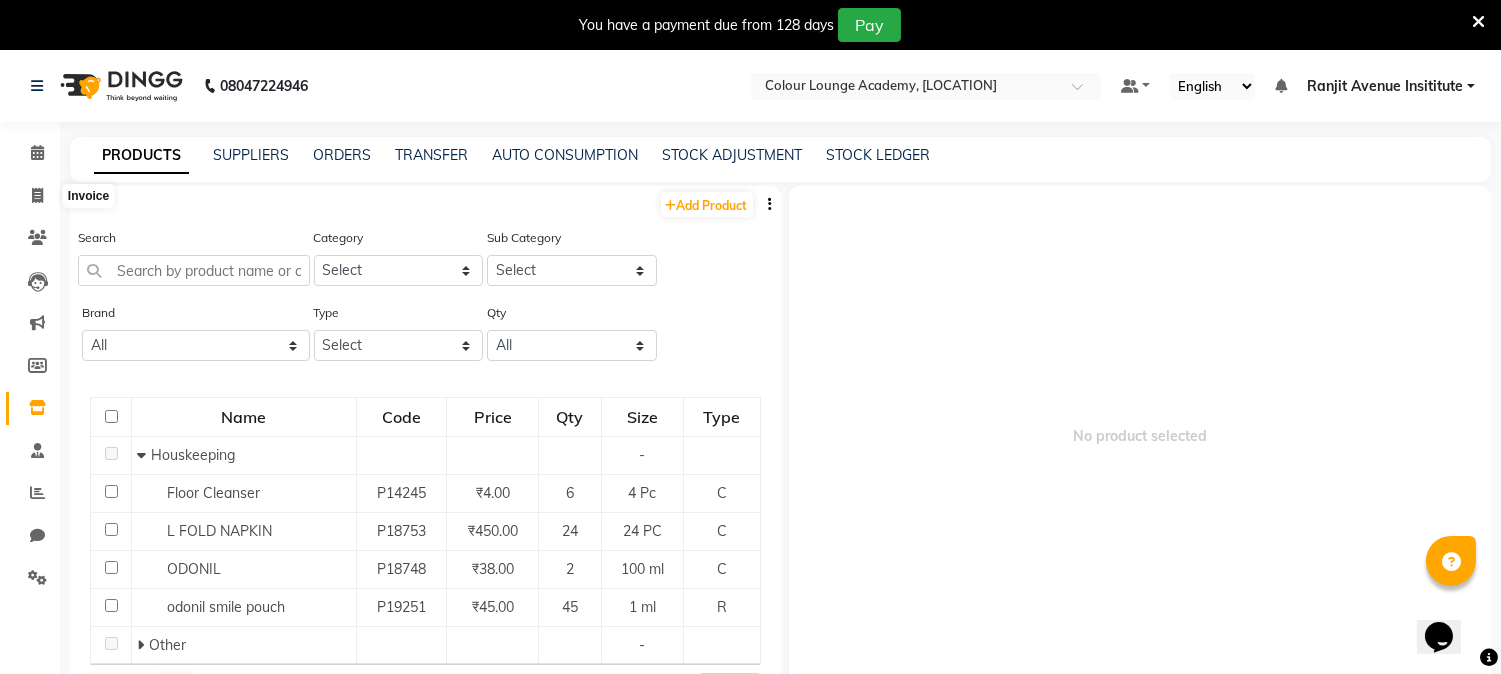 select on "service" 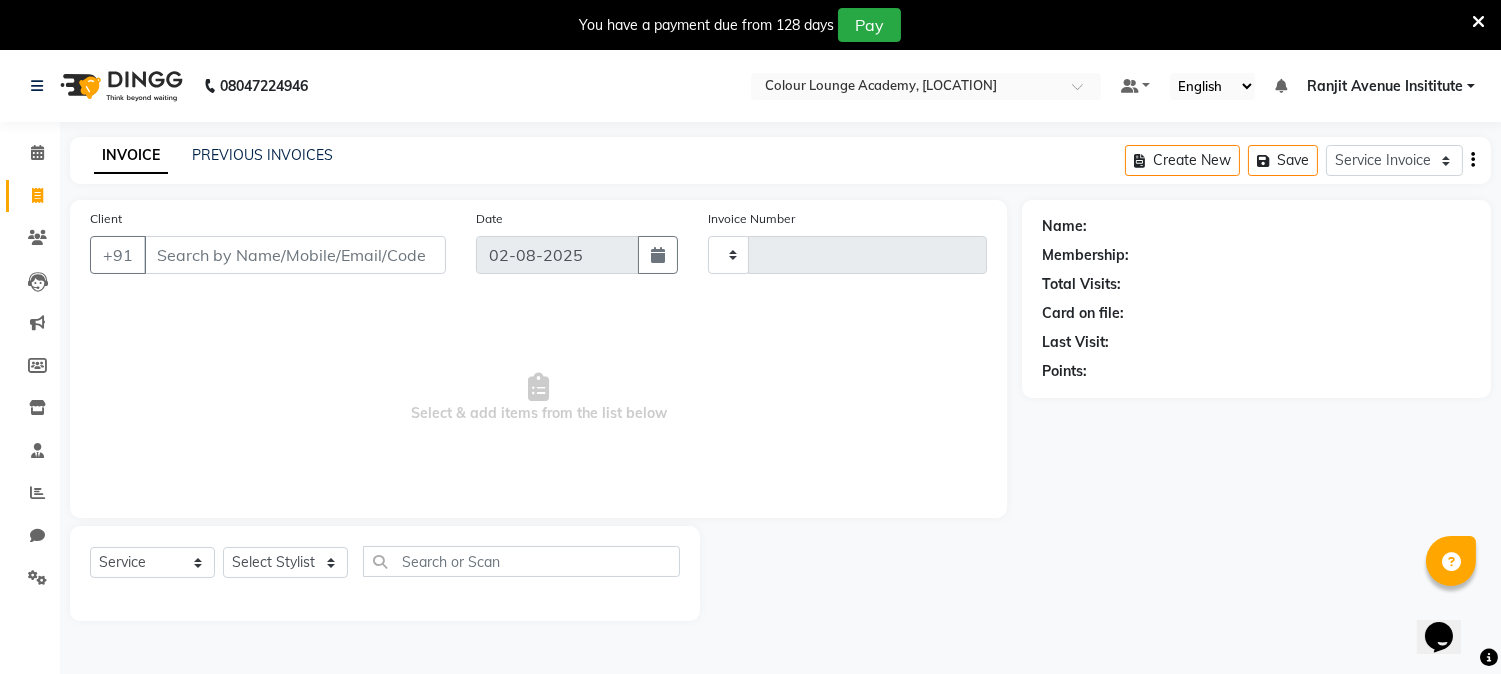scroll, scrollTop: 50, scrollLeft: 0, axis: vertical 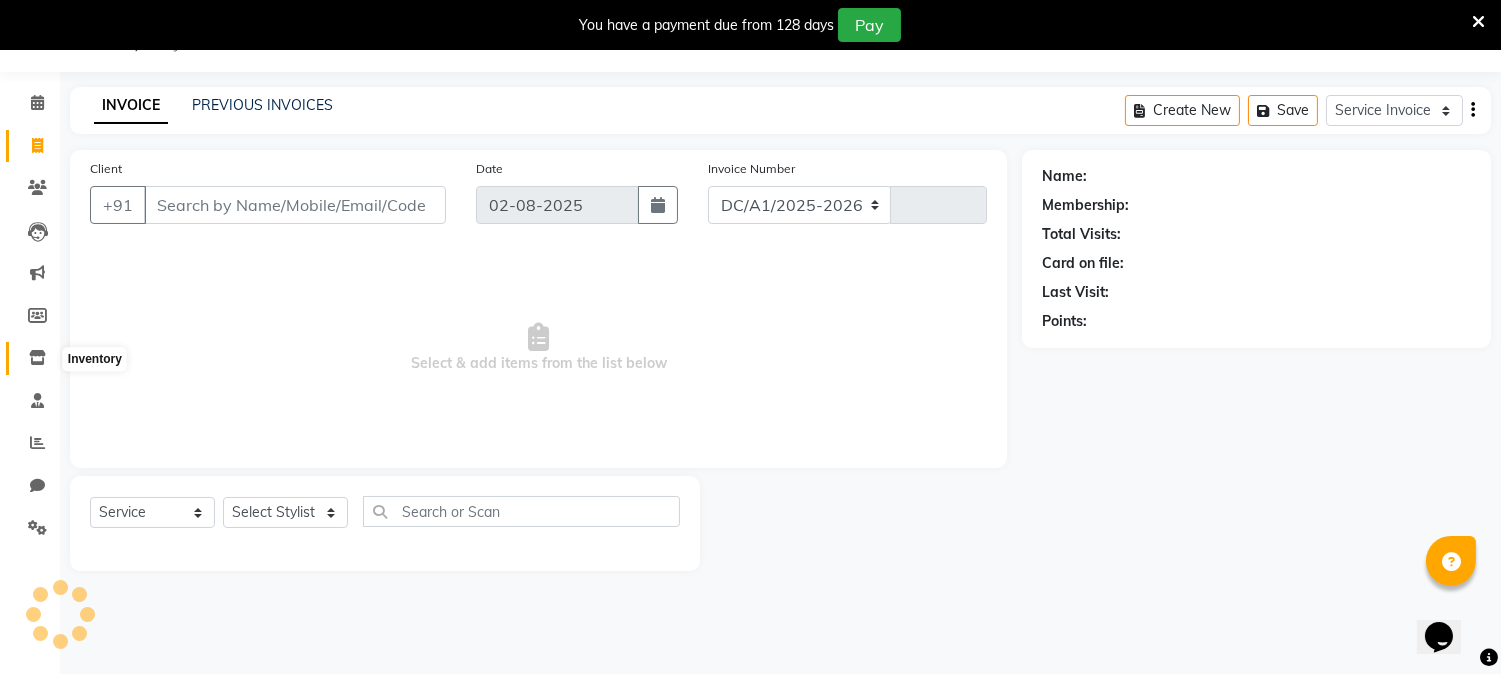 select on "8033" 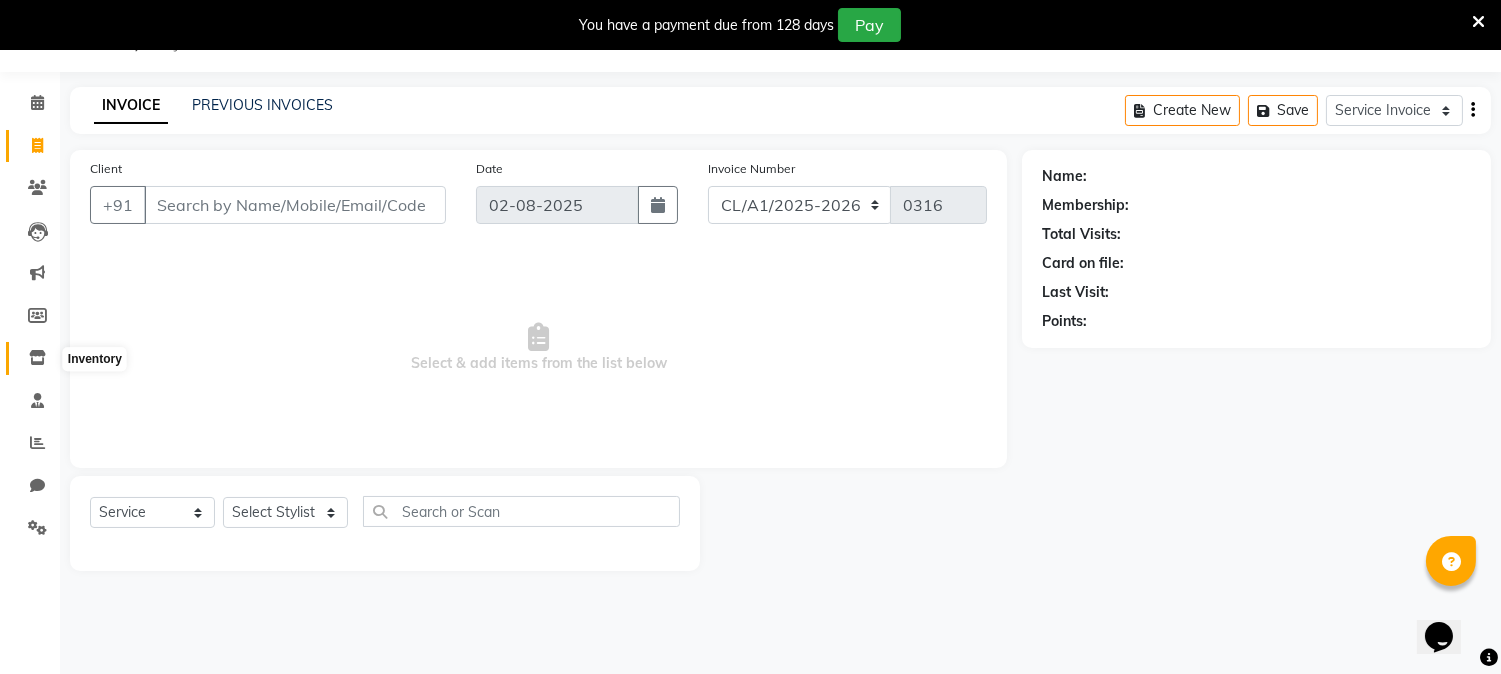click 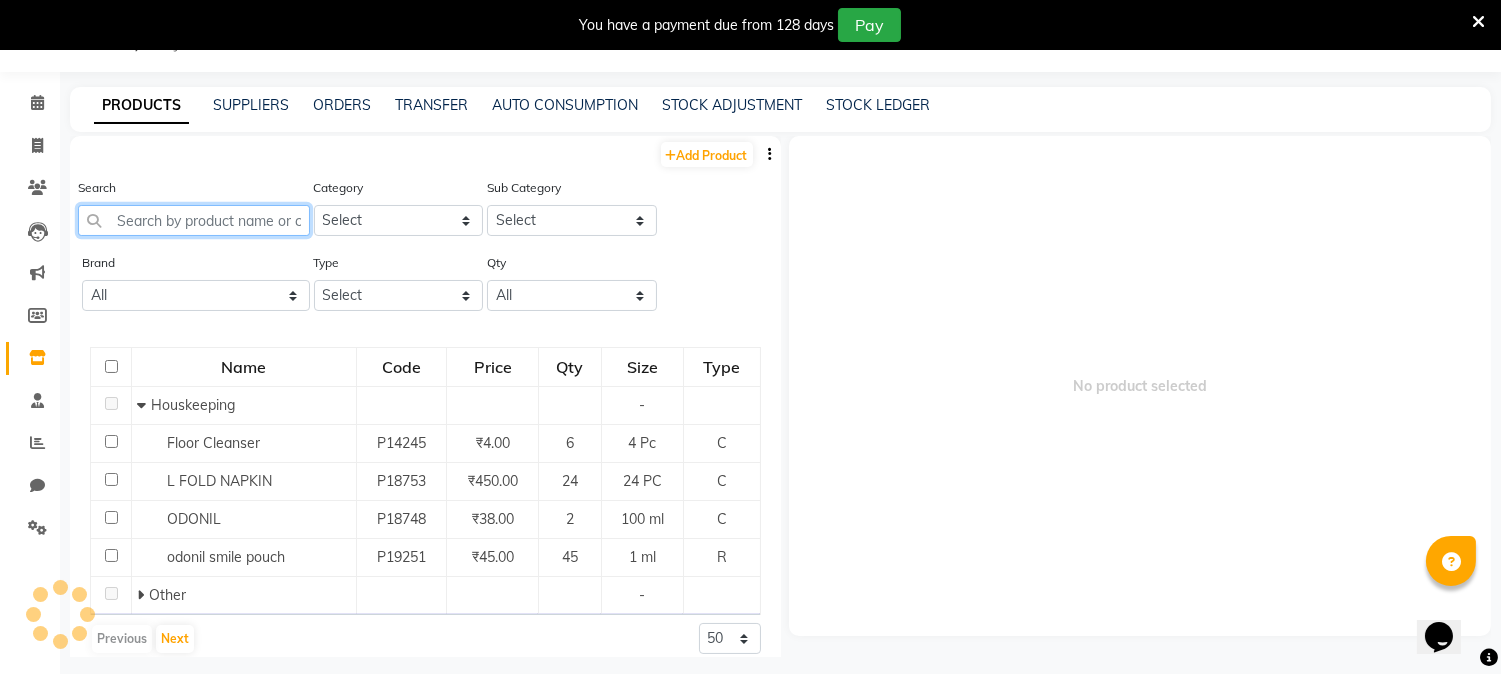click 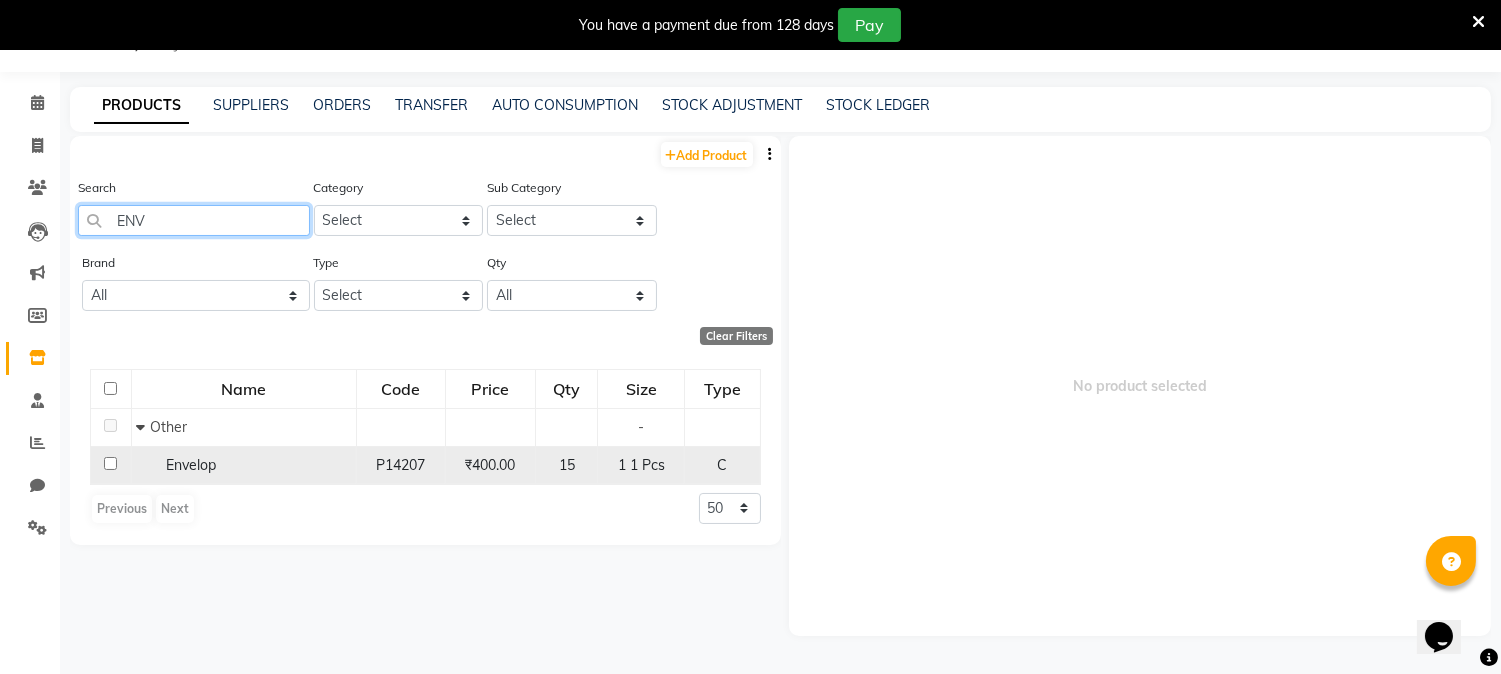 type on "ENV" 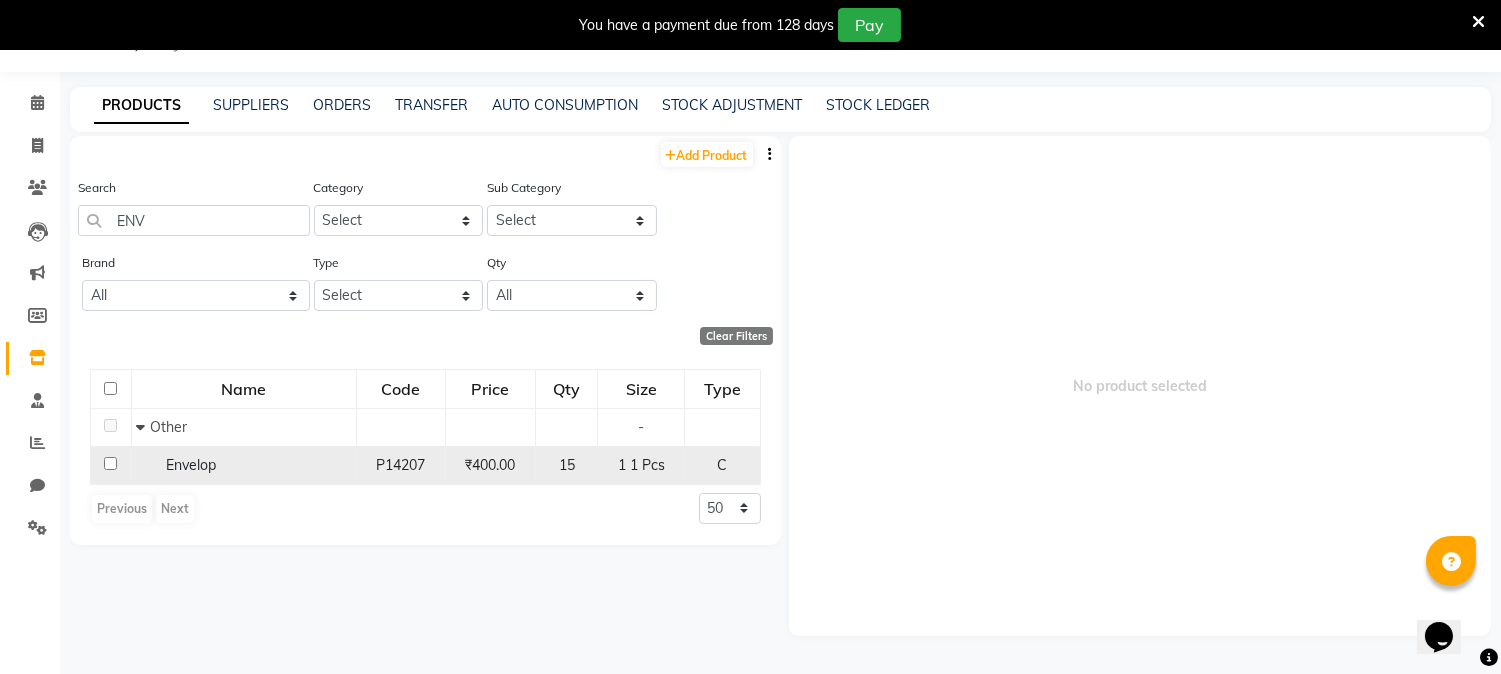 click 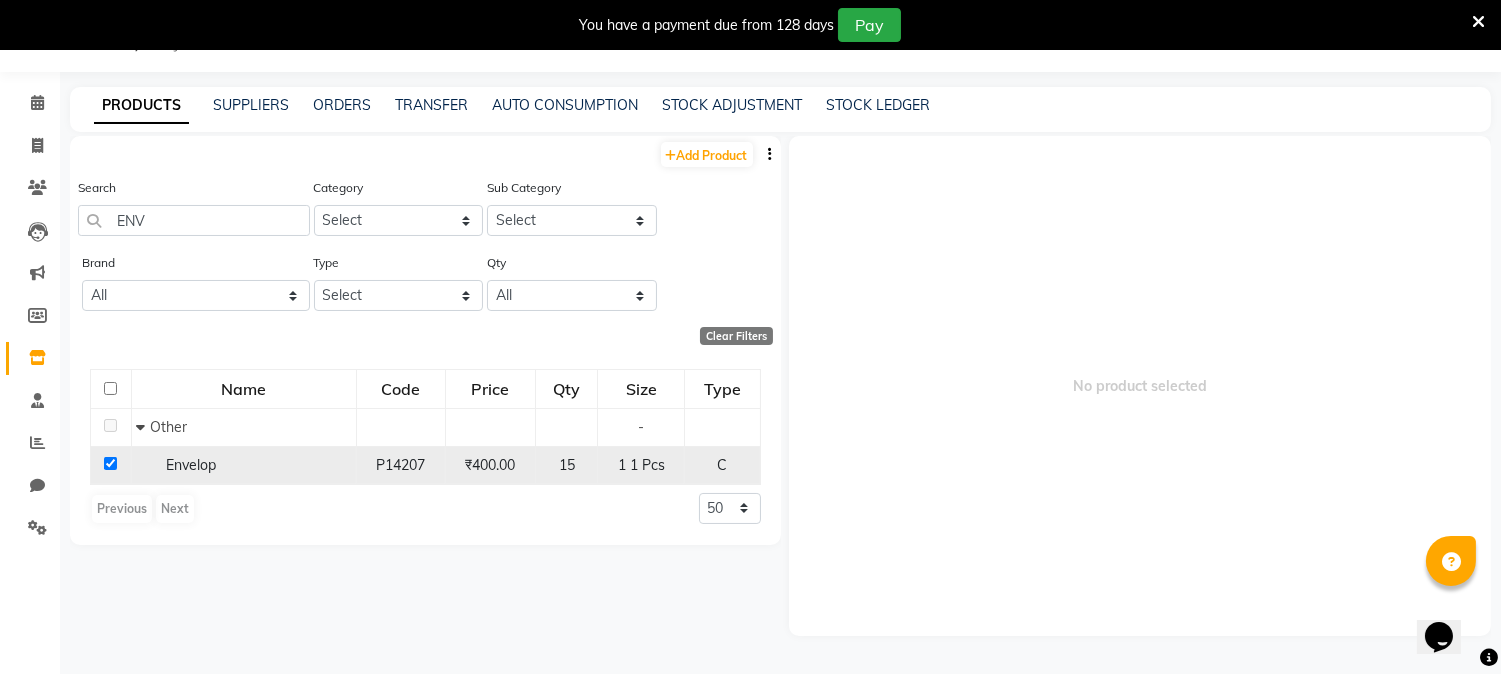 checkbox on "true" 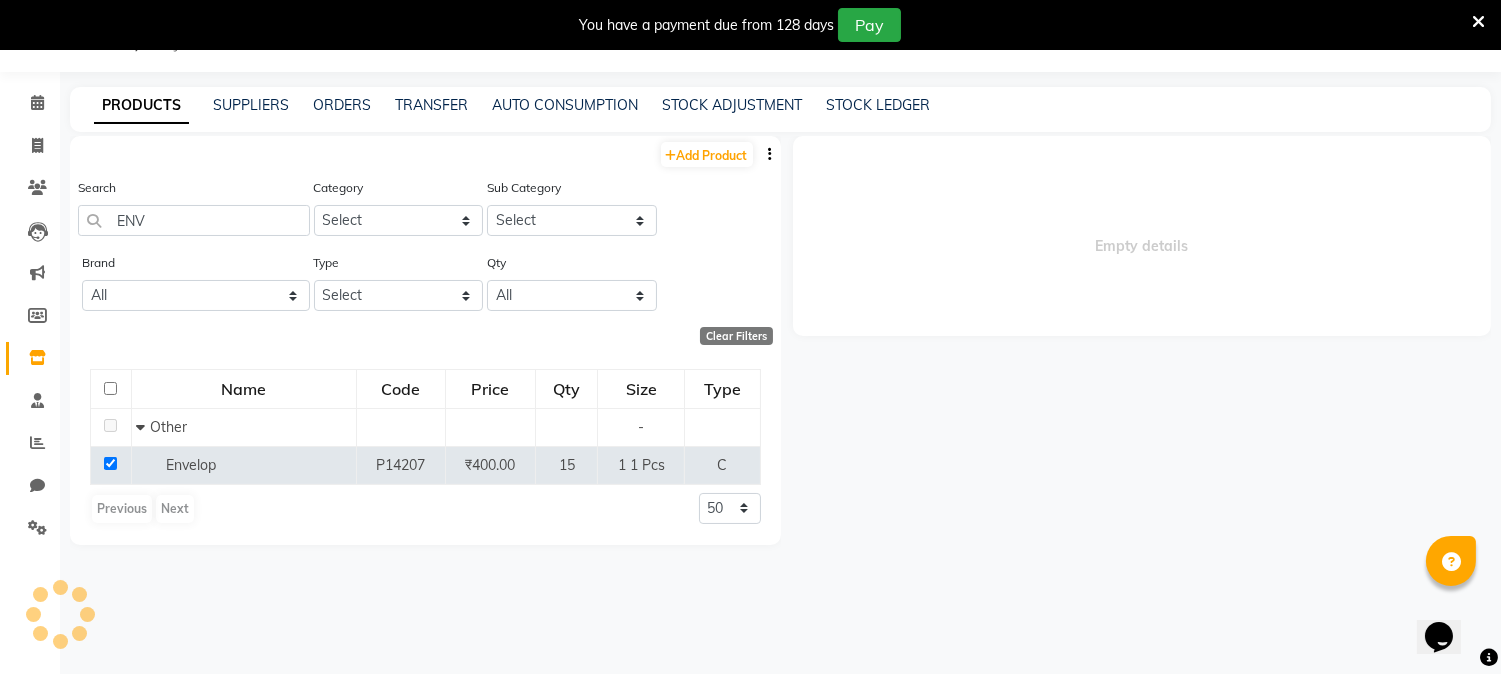 select 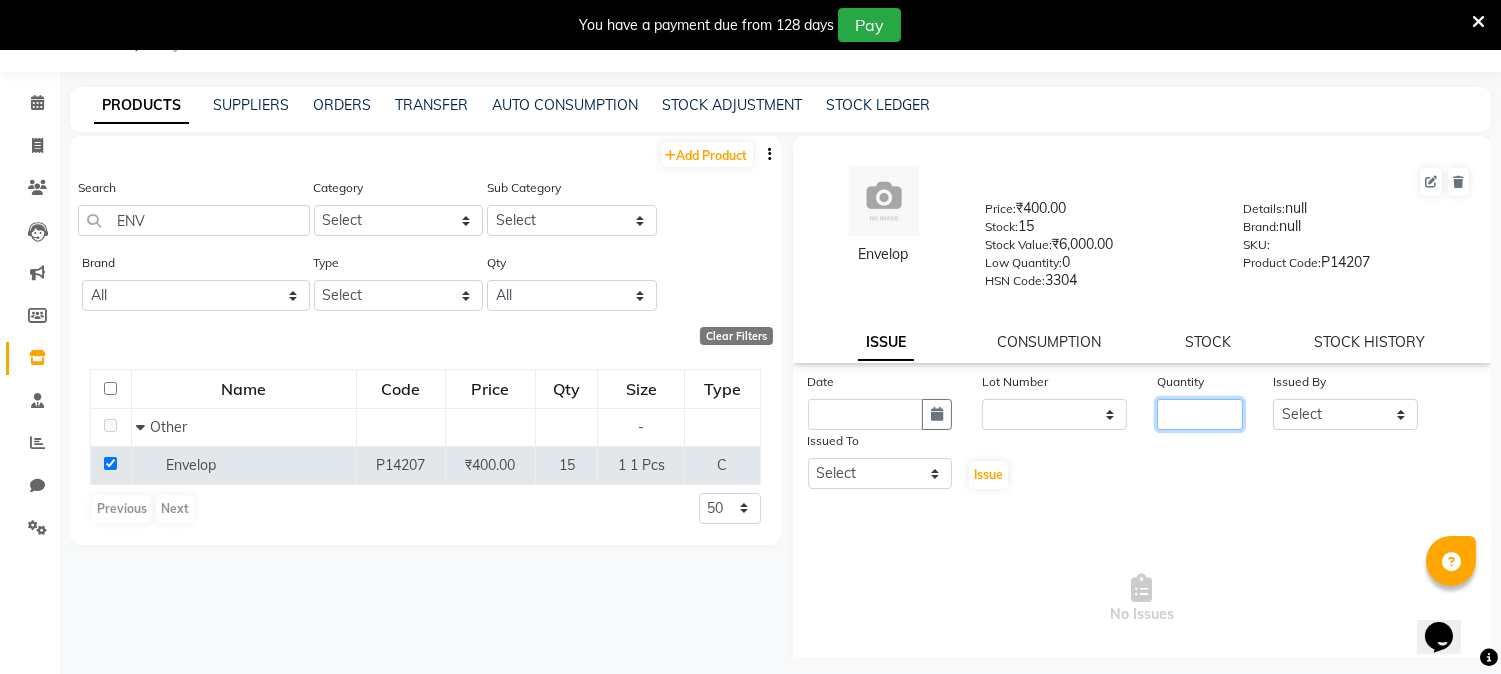 click 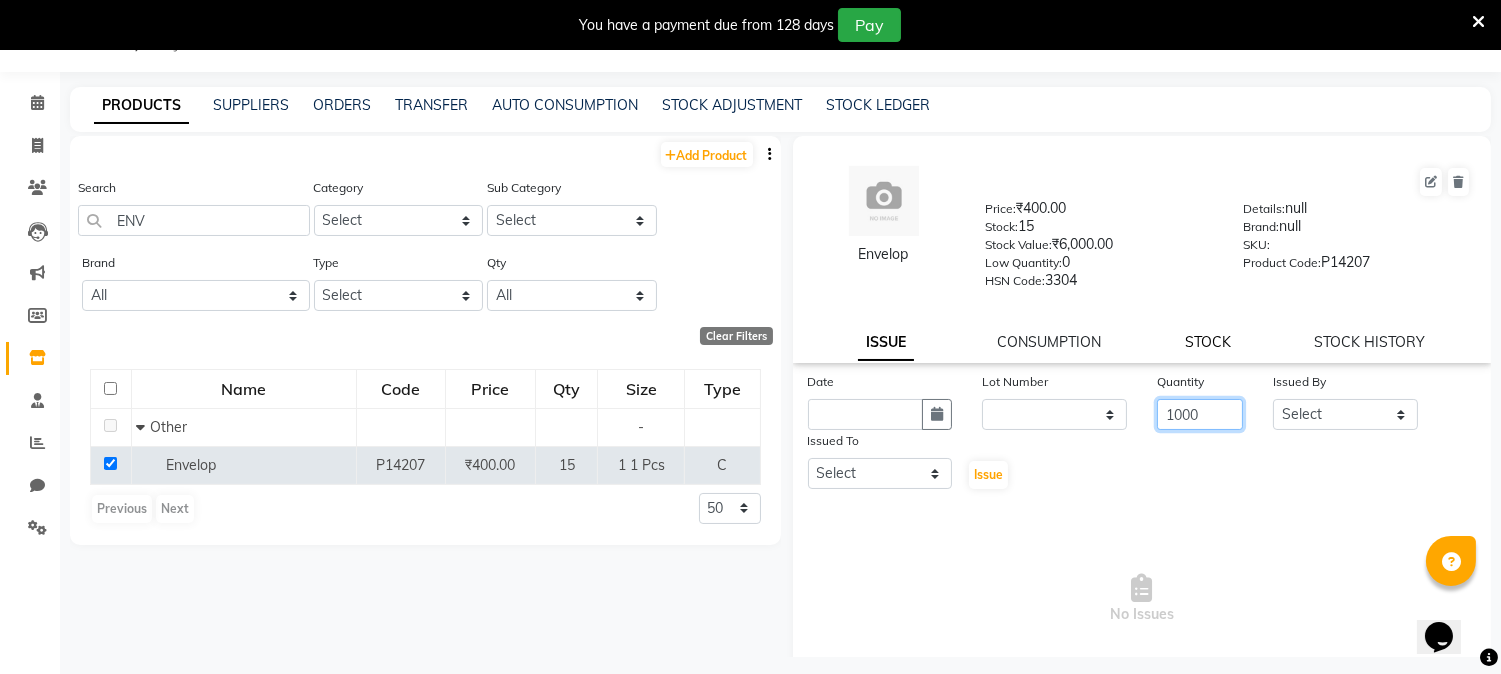 type on "1000" 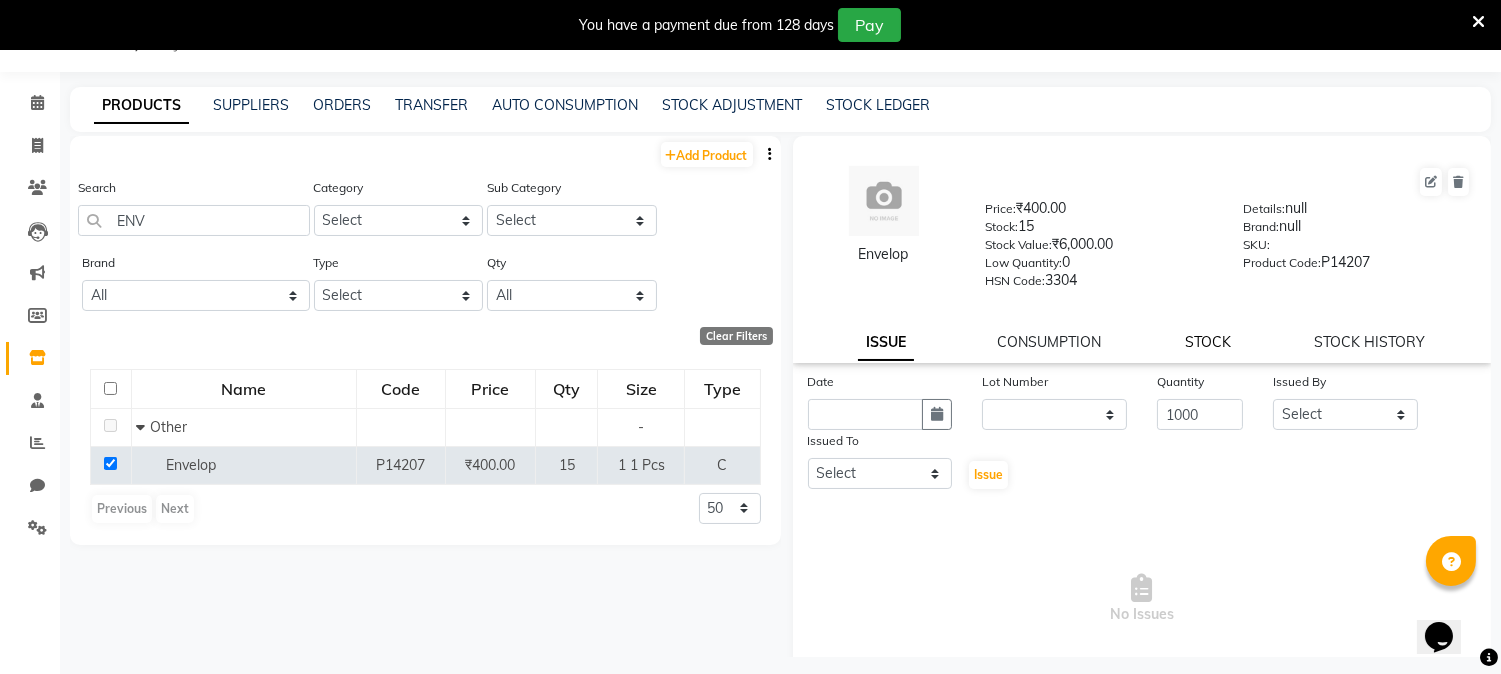 click on "STOCK" 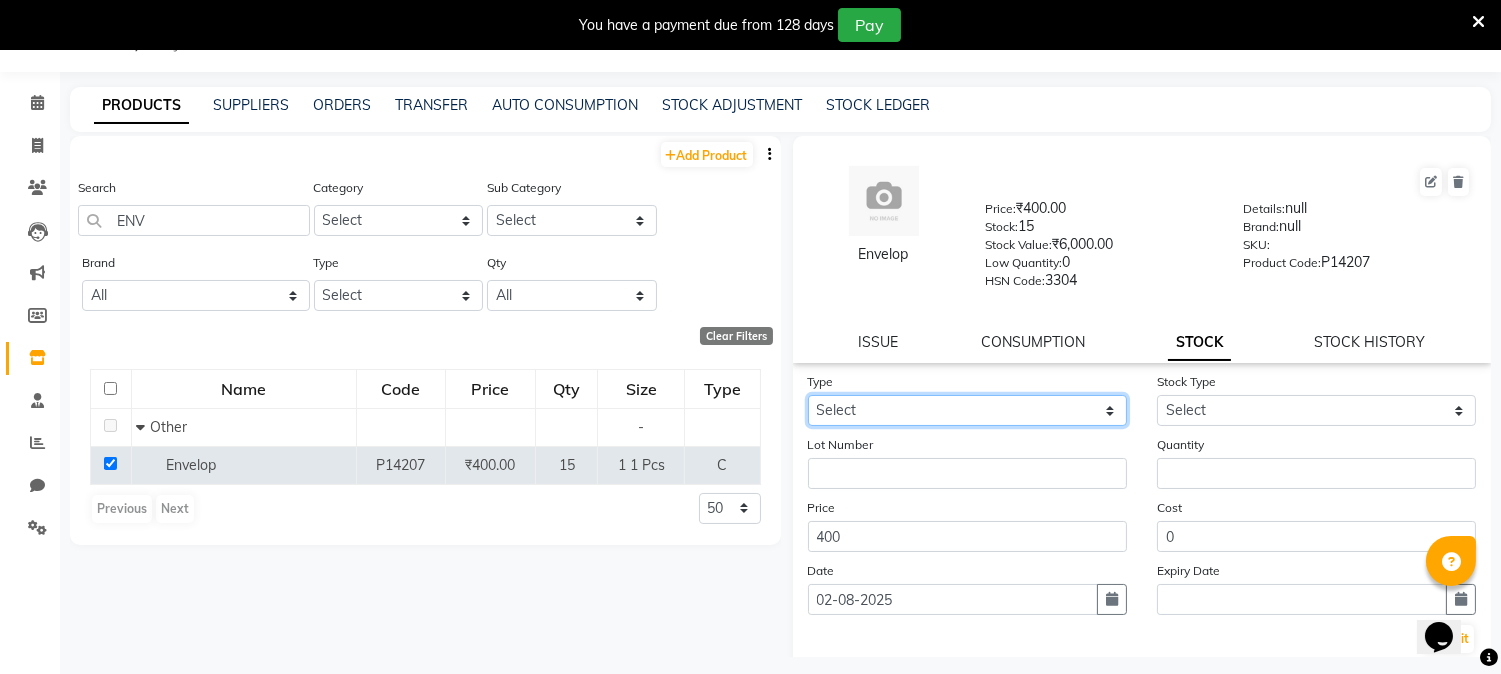 click on "Select In Out" 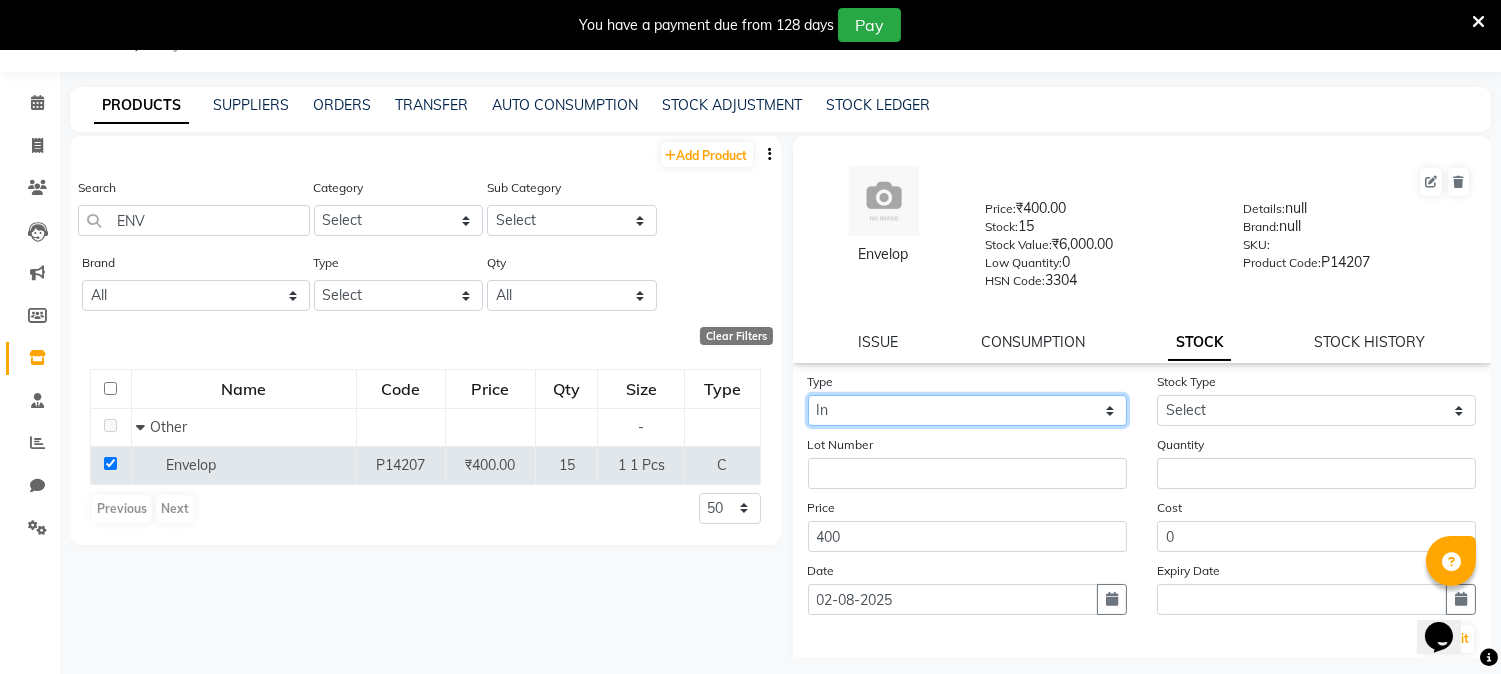 click on "Select In Out" 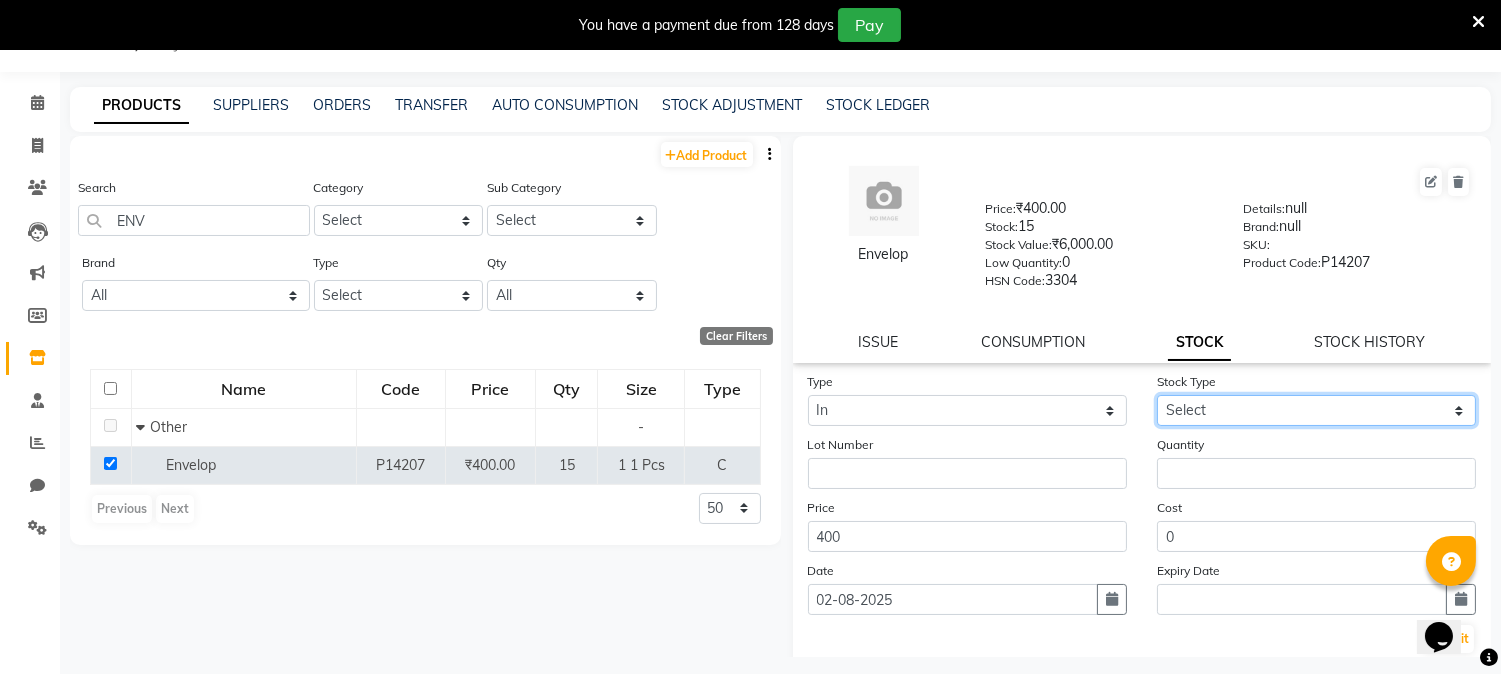 click on "Select New Stock Adjustment Return Other" 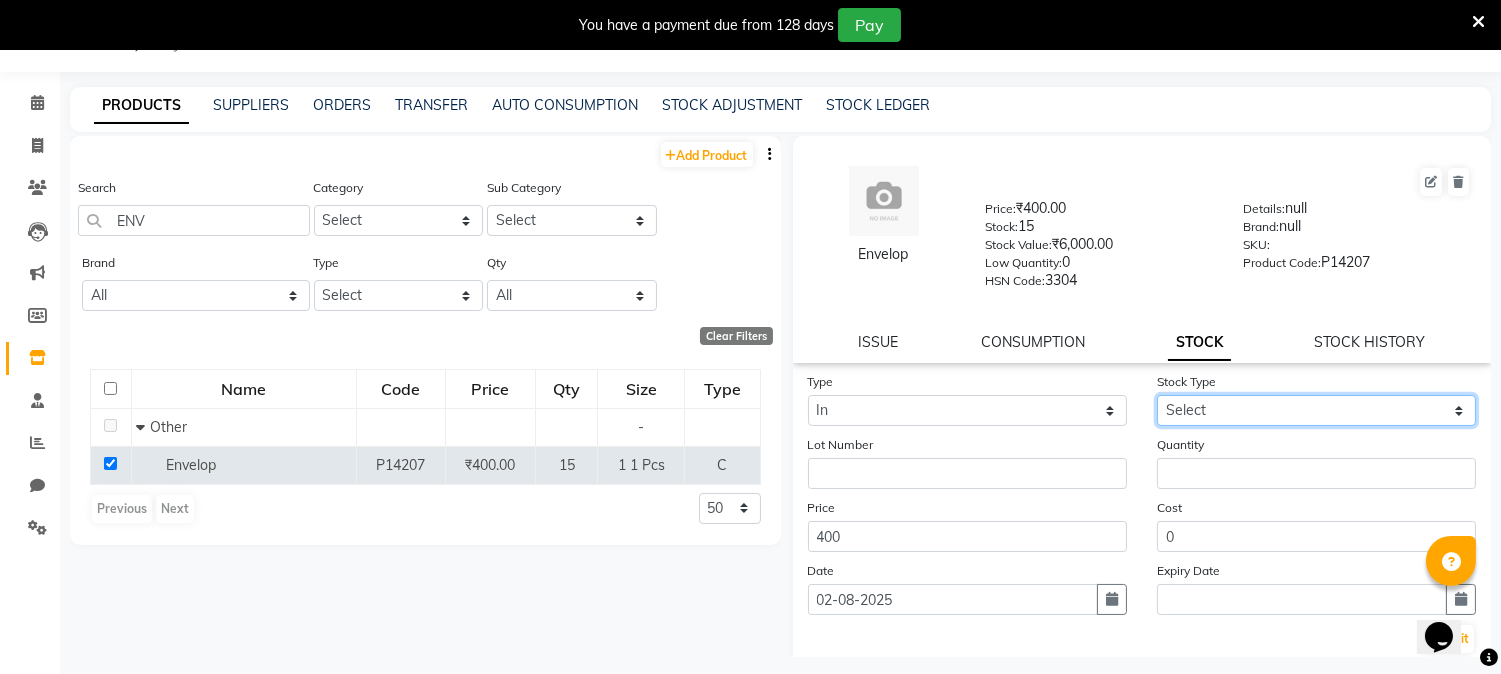select on "new stock" 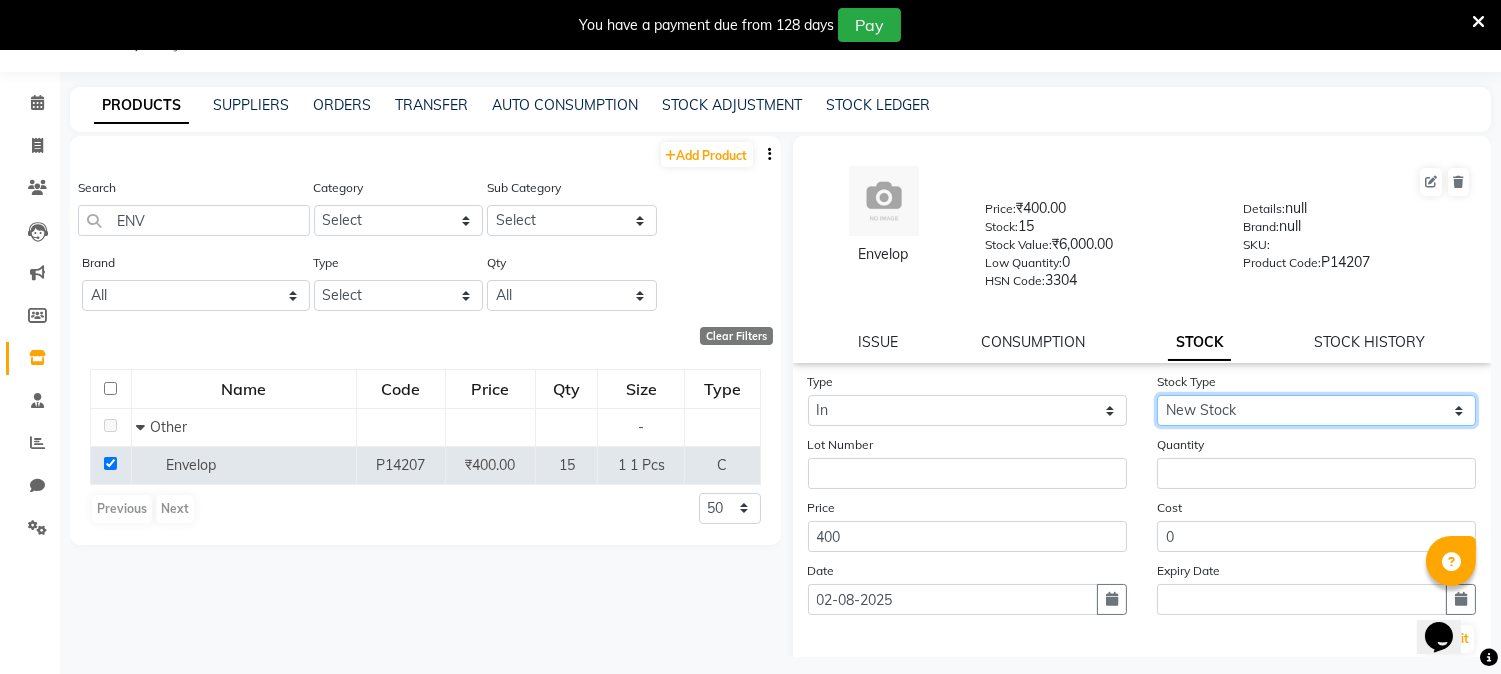 click on "Select New Stock Adjustment Return Other" 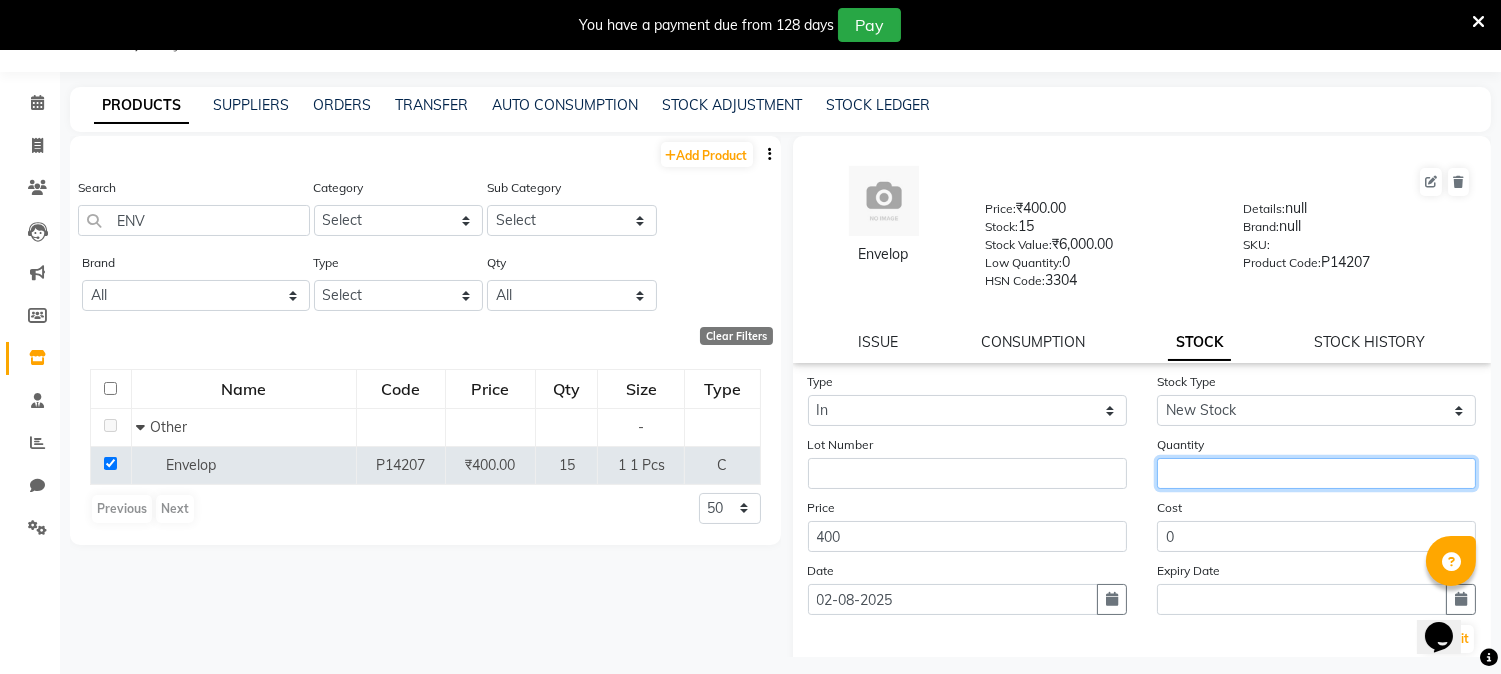click 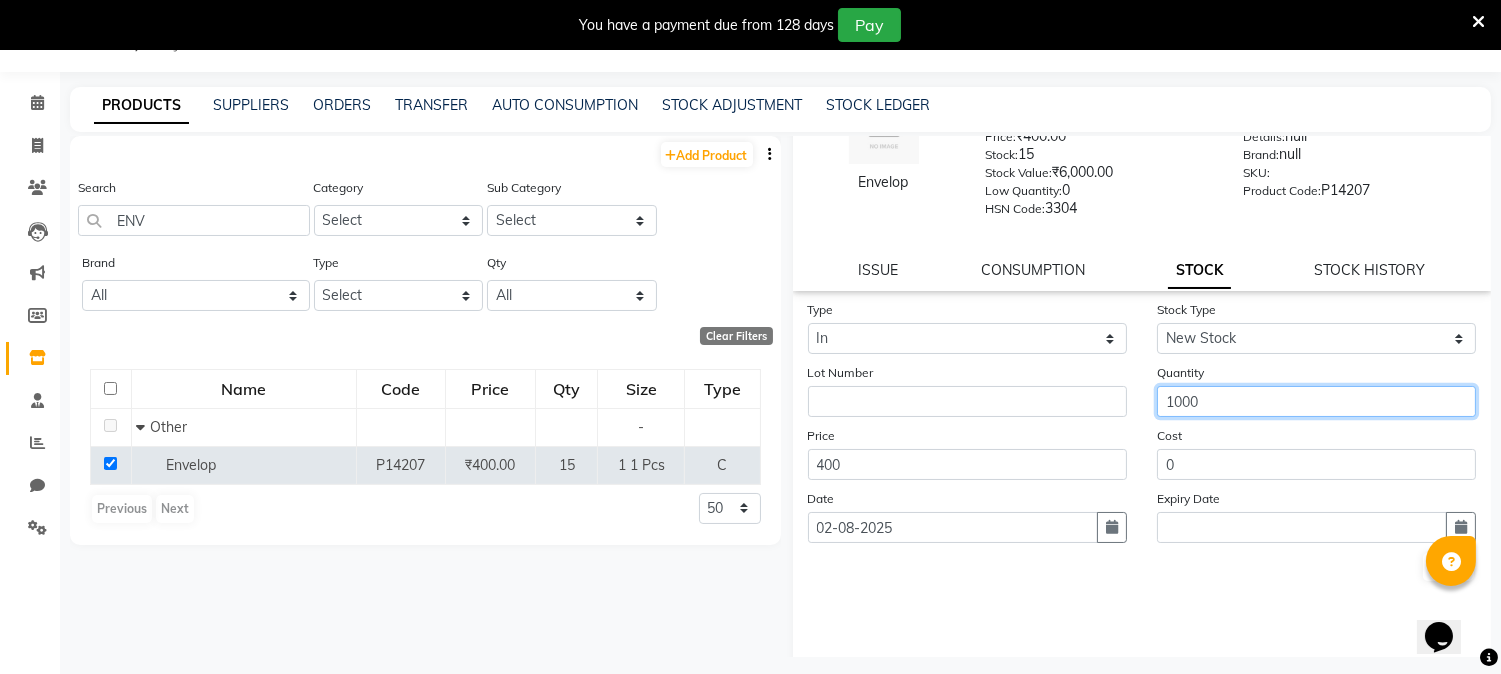 scroll, scrollTop: 111, scrollLeft: 0, axis: vertical 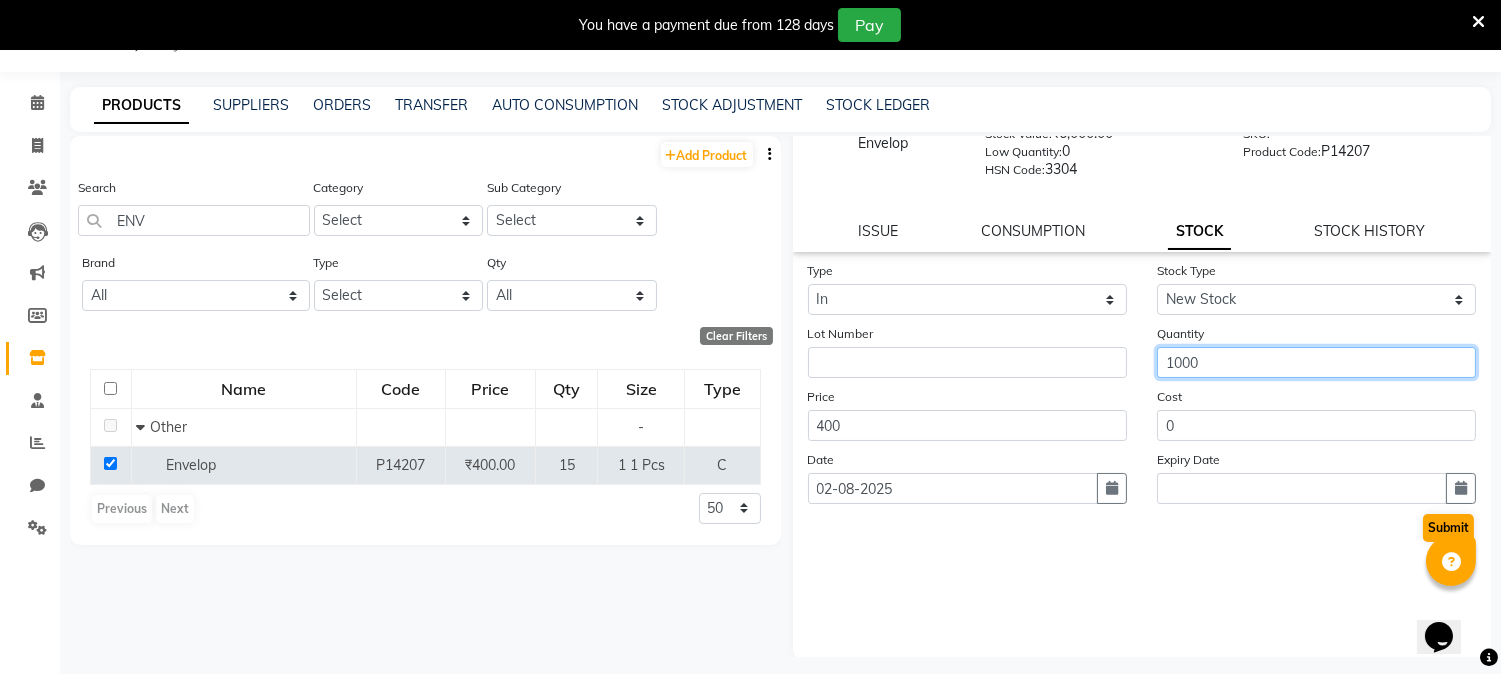 type on "1000" 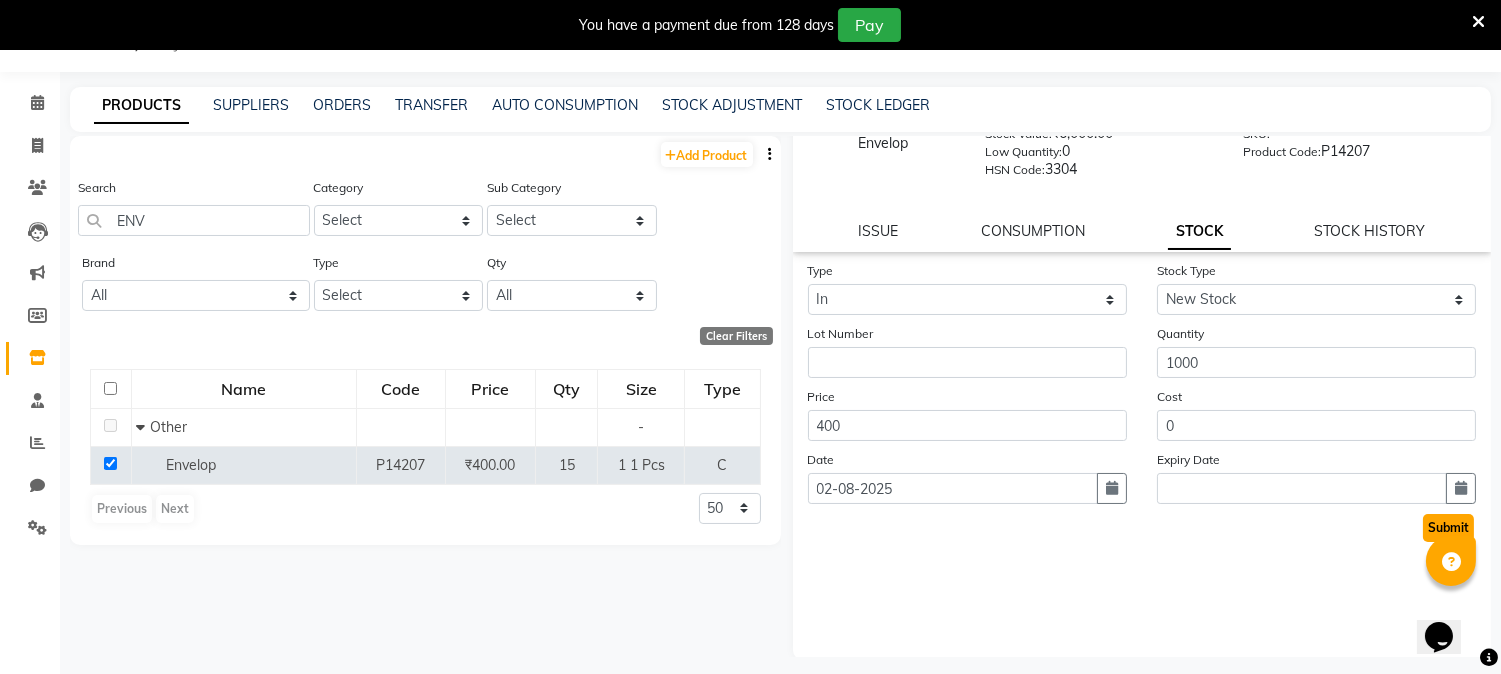 click on "Submit" 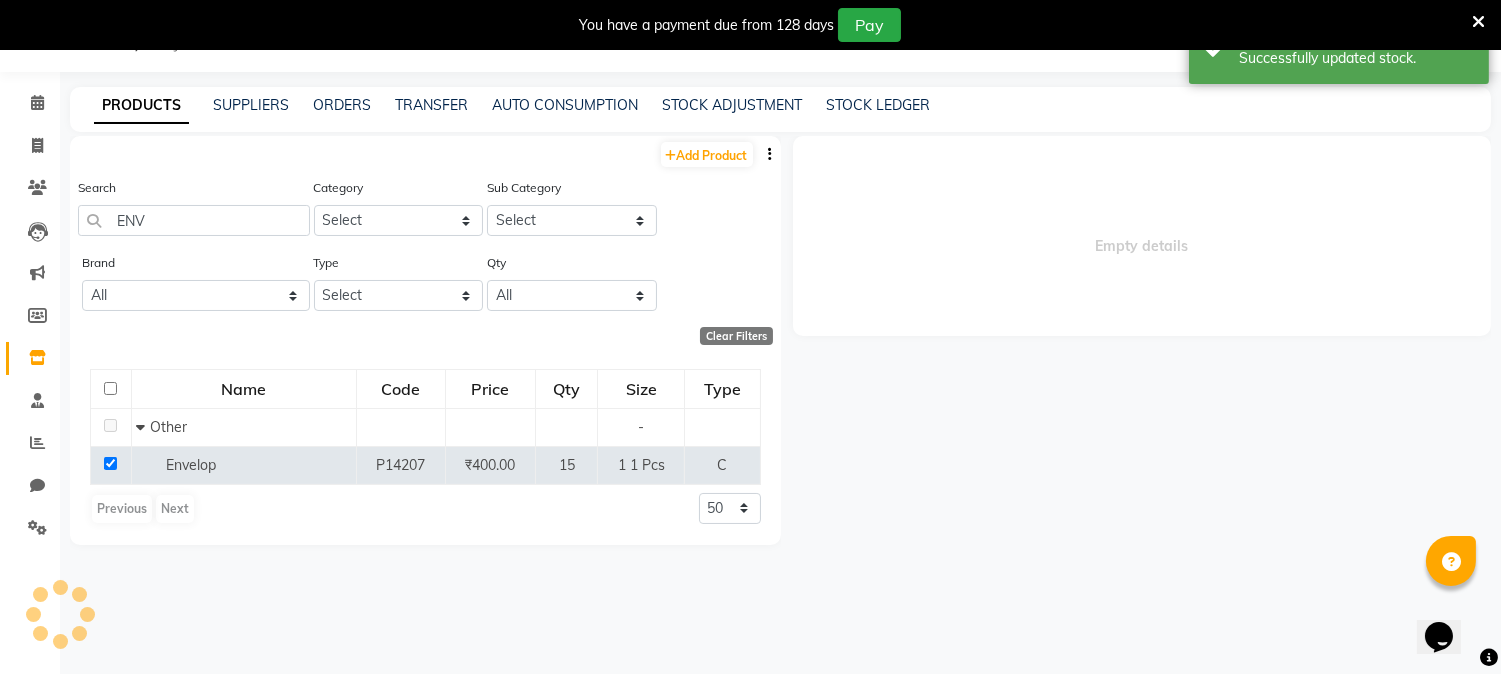scroll, scrollTop: 0, scrollLeft: 0, axis: both 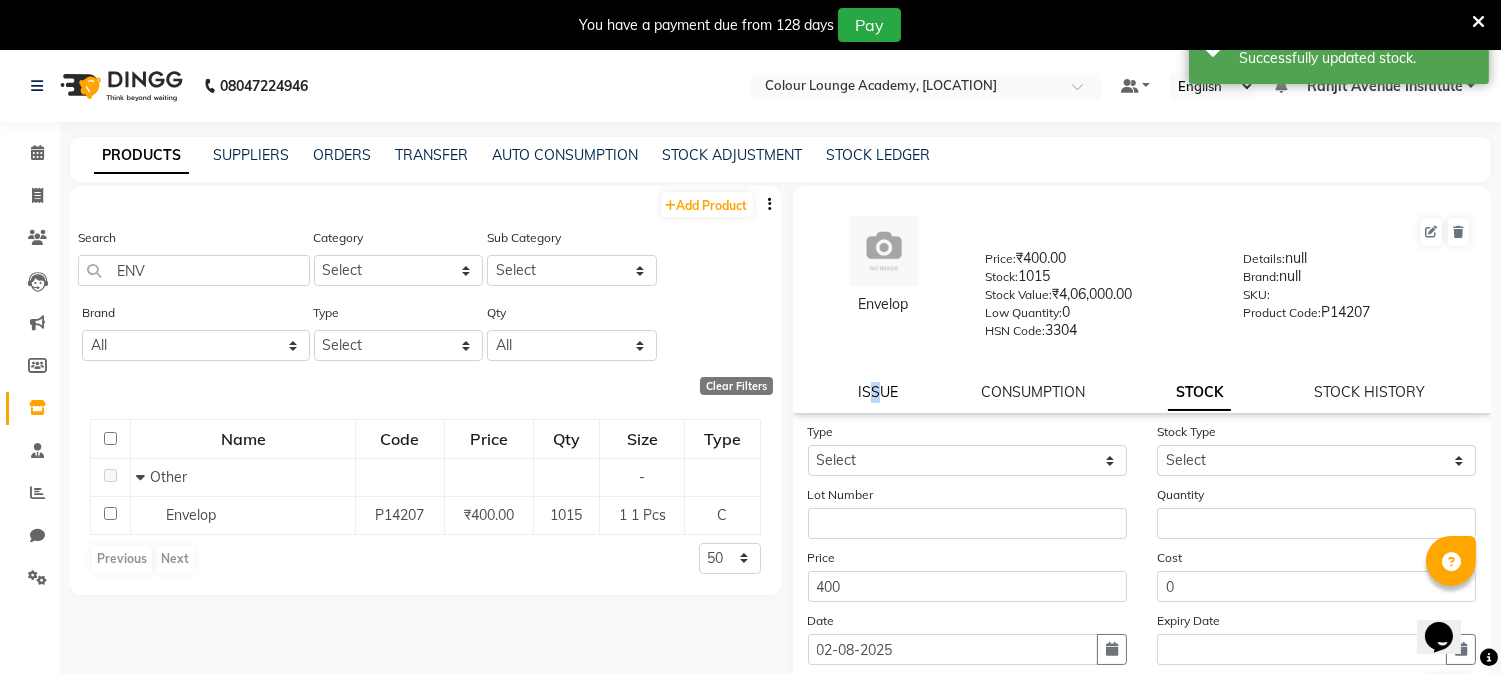 click on "ISSUE" 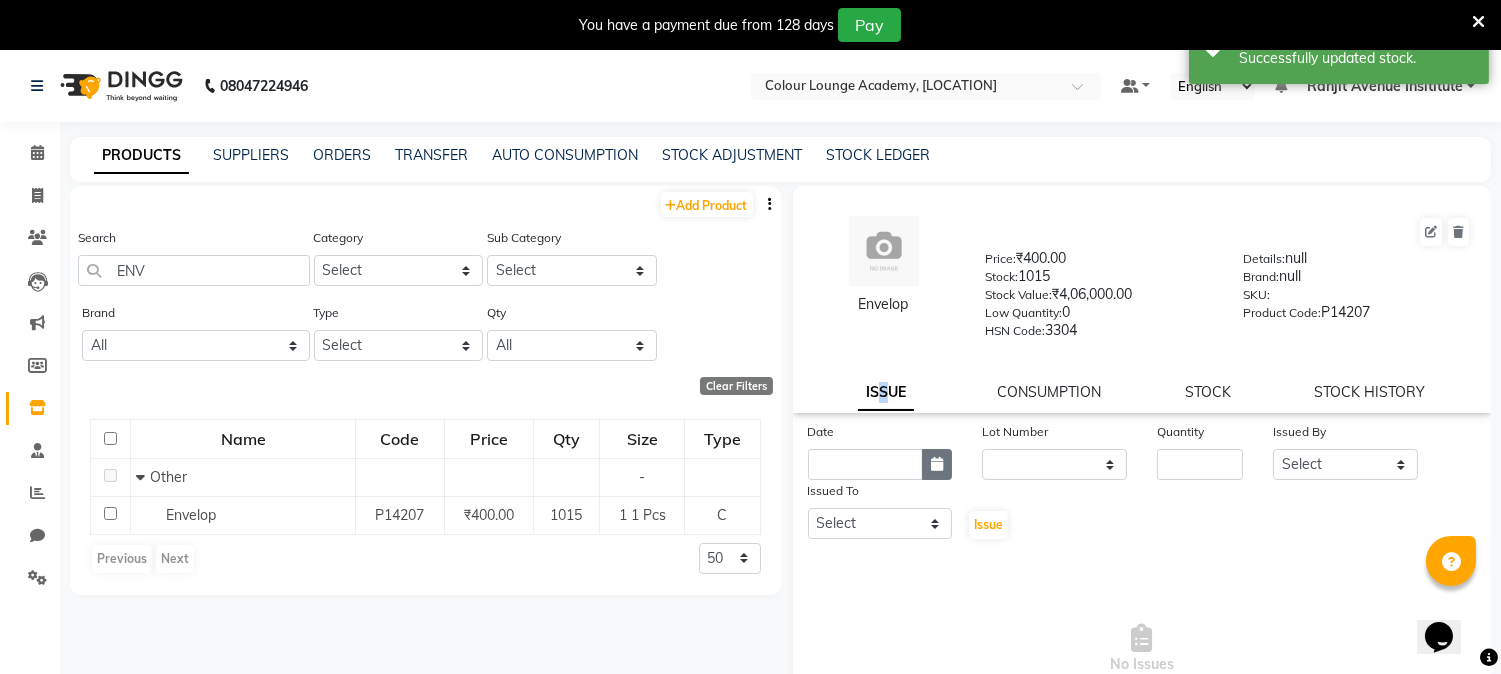 click 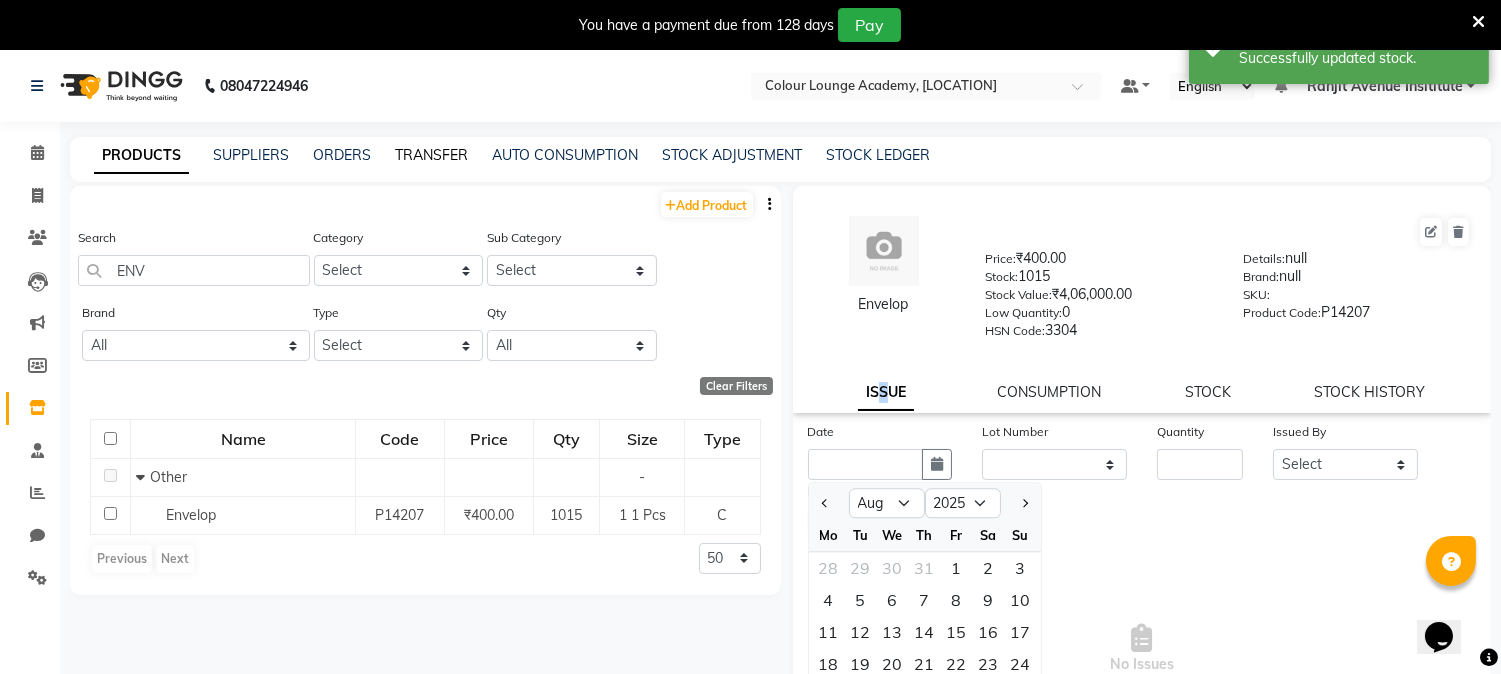 click on "TRANSFER" 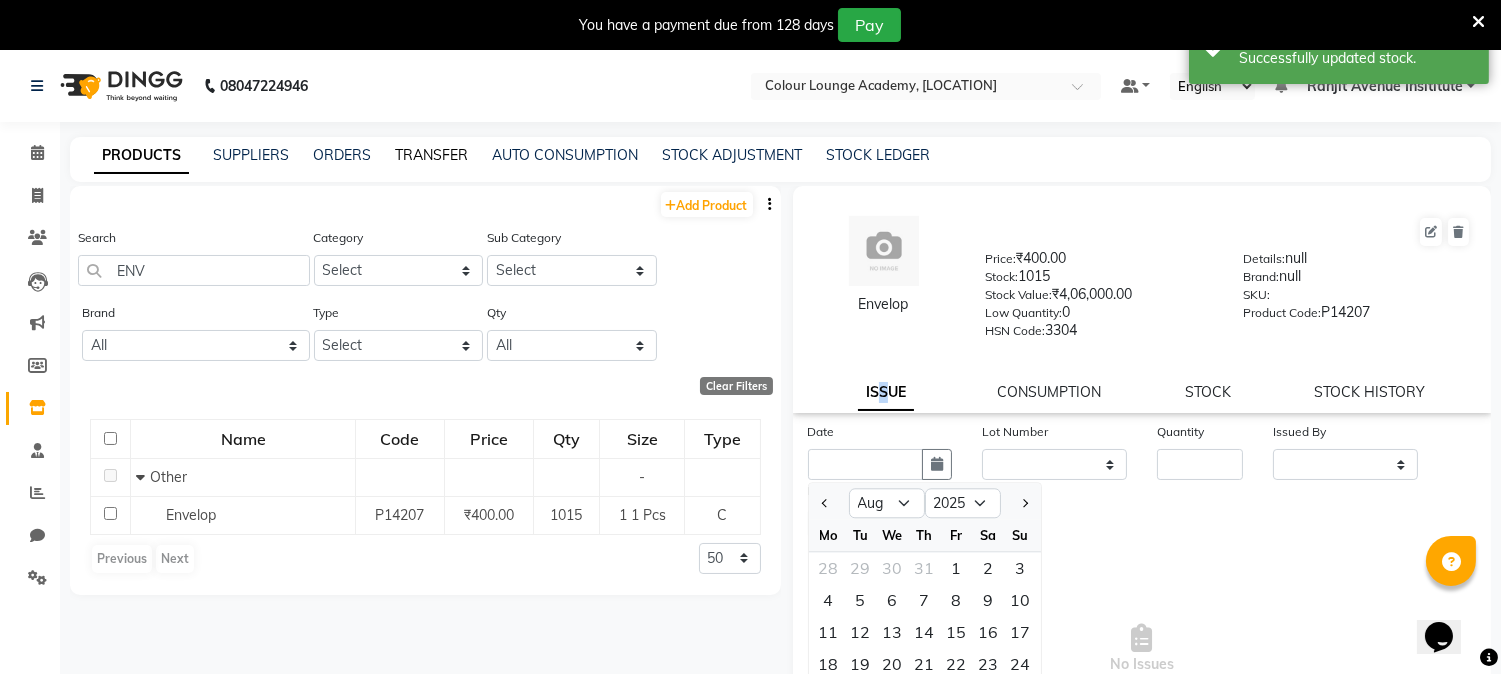 select on "sender" 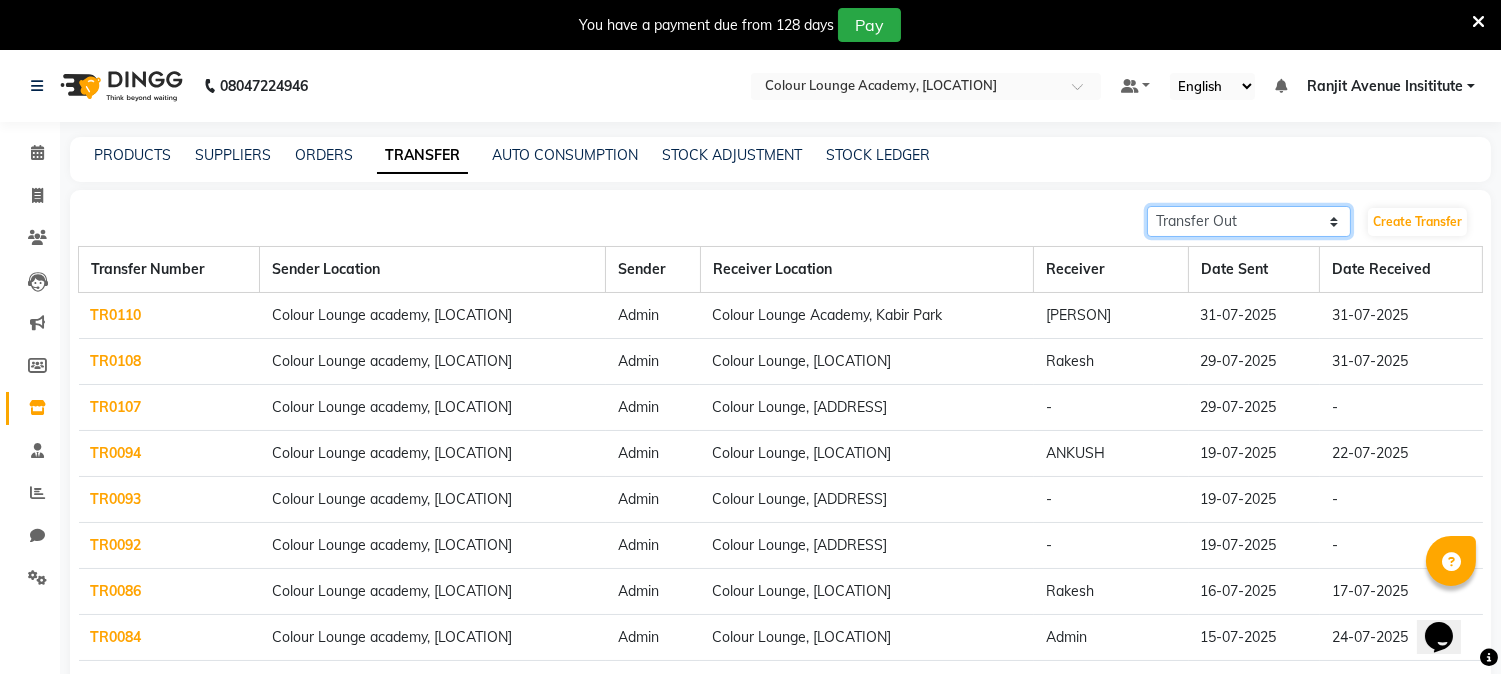 click on "Transfer In Transfer Out" 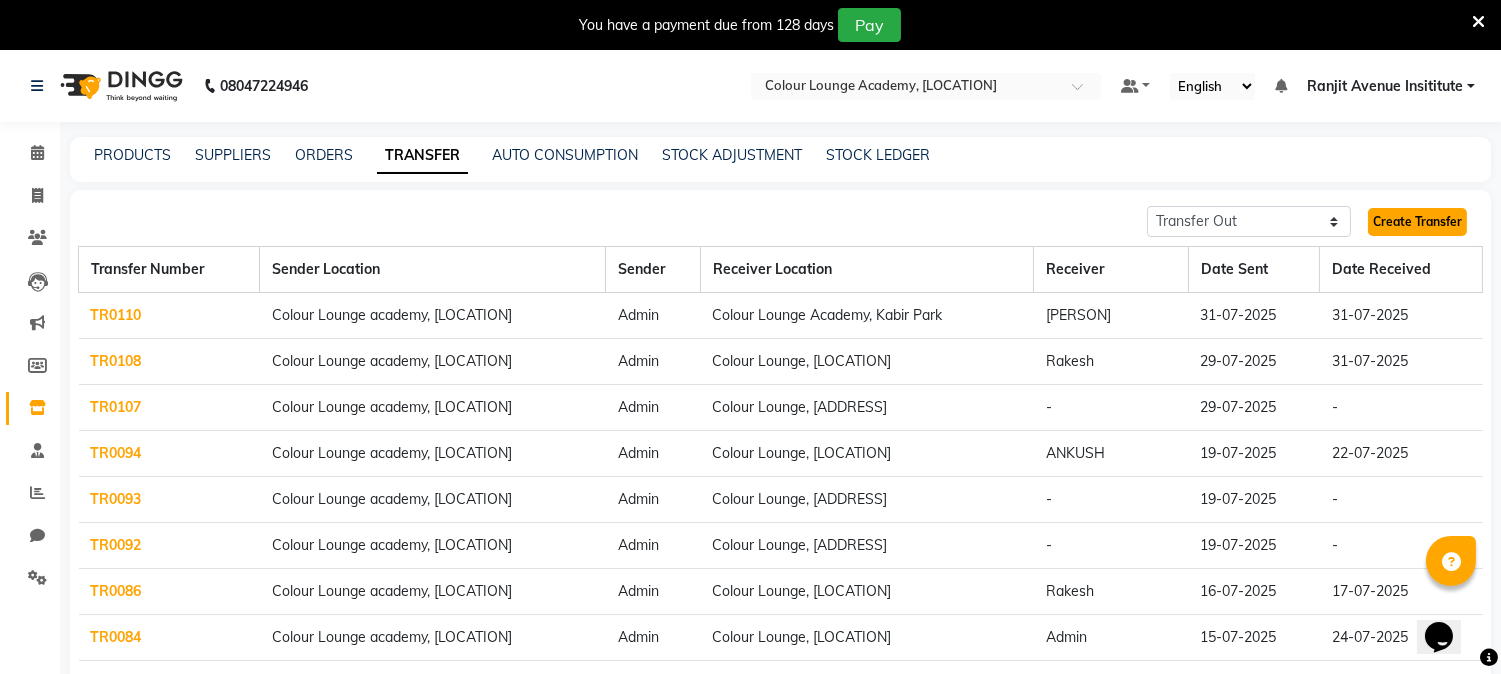 click on "Create Transfer" 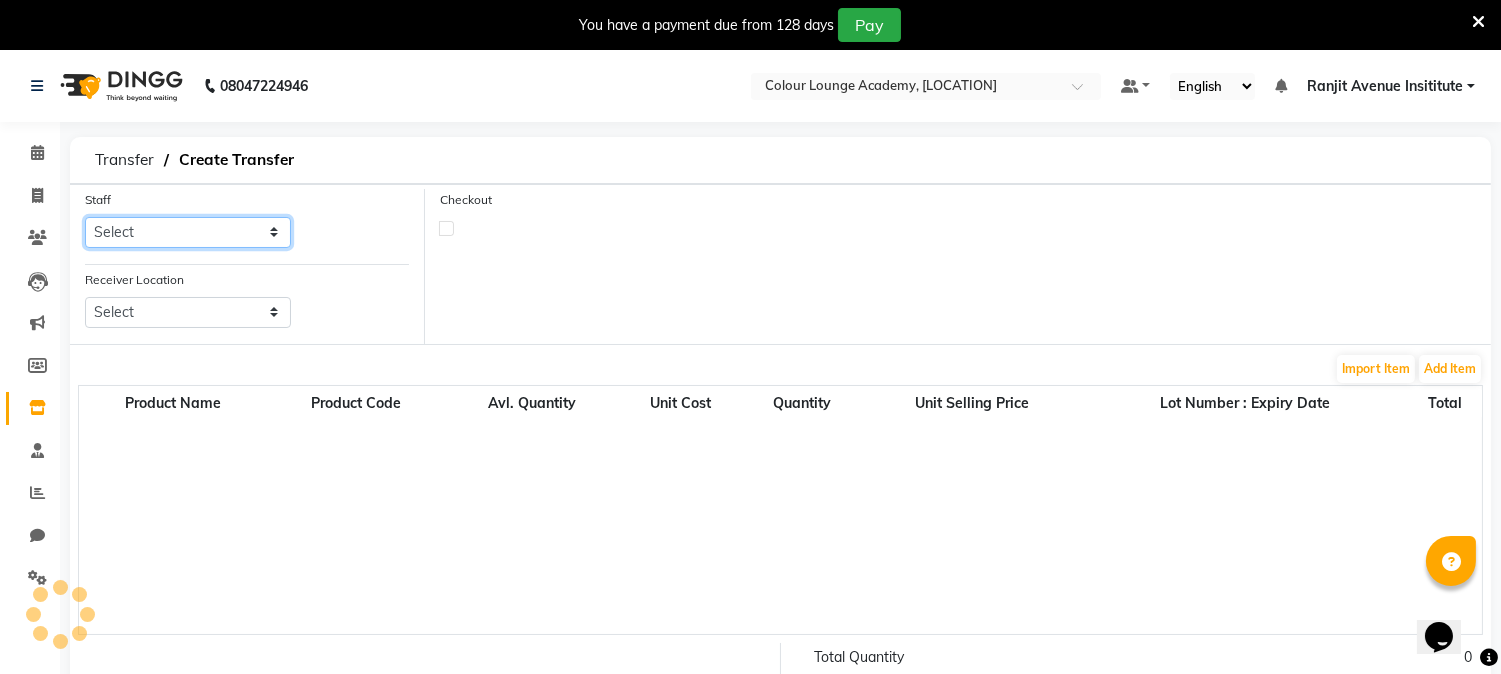 click on "Select [FIRST] [LAST] [FIRST] [LAST] [FIRST] [LAST] [FIRST] [LAST] [FIRST] [LAST] [FIRST] [LAST] [FIRST] [LAST] [FIRST] [LAST] [FIRST] [LAST] [FIRST] [LAST] [ADDRESS] Insititute [FIRST] [LAST] [FIRST] [LAST] [FIRST] [LAST] [FIRST] [LAST] [FIRST] [LAST]" at bounding box center (188, 232) 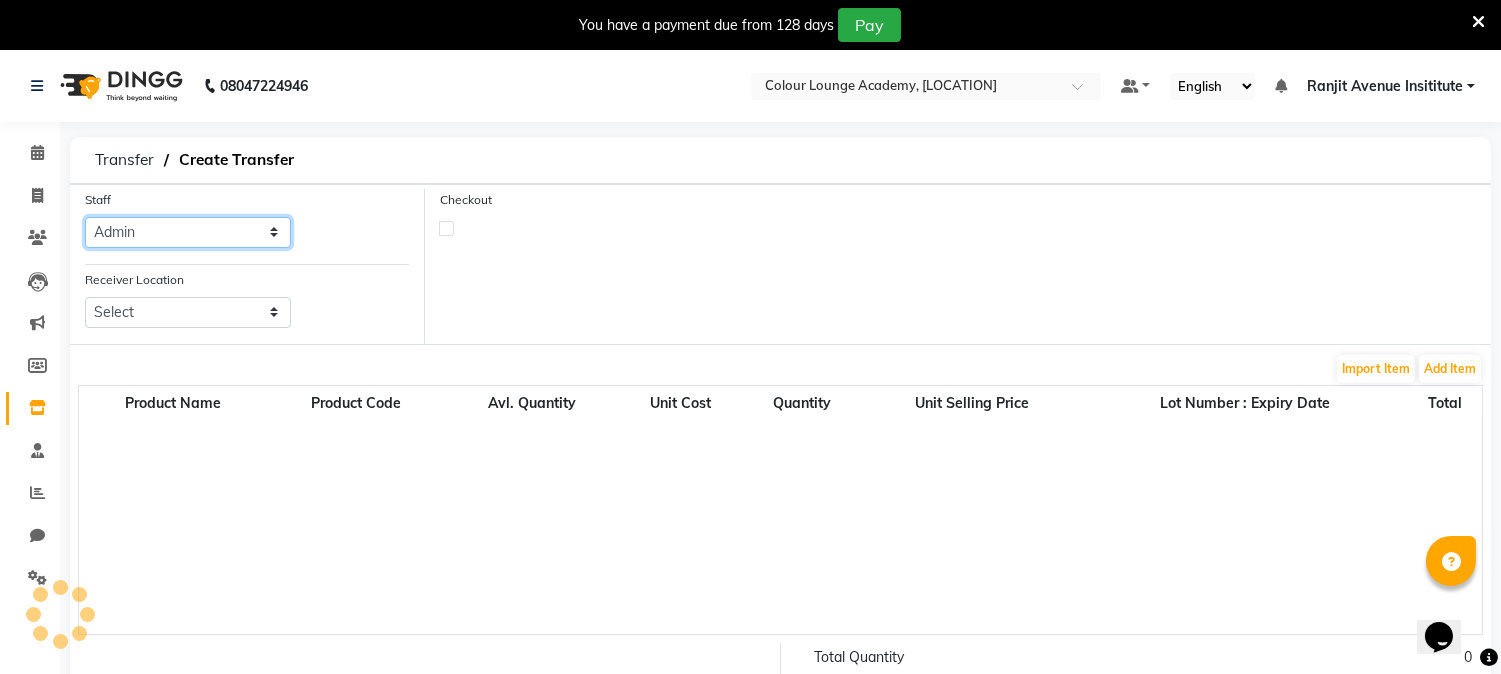 click on "Select [FIRST] [LAST] [FIRST] [LAST] [FIRST] [LAST] [FIRST] [LAST] [FIRST] [LAST] [FIRST] [LAST] [FIRST] [LAST] [FIRST] [LAST] [FIRST] [LAST] [FIRST] [LAST] [ADDRESS] Insititute [FIRST] [LAST] [FIRST] [LAST] [FIRST] [LAST] [FIRST] [LAST] [FIRST] [LAST]" at bounding box center (188, 232) 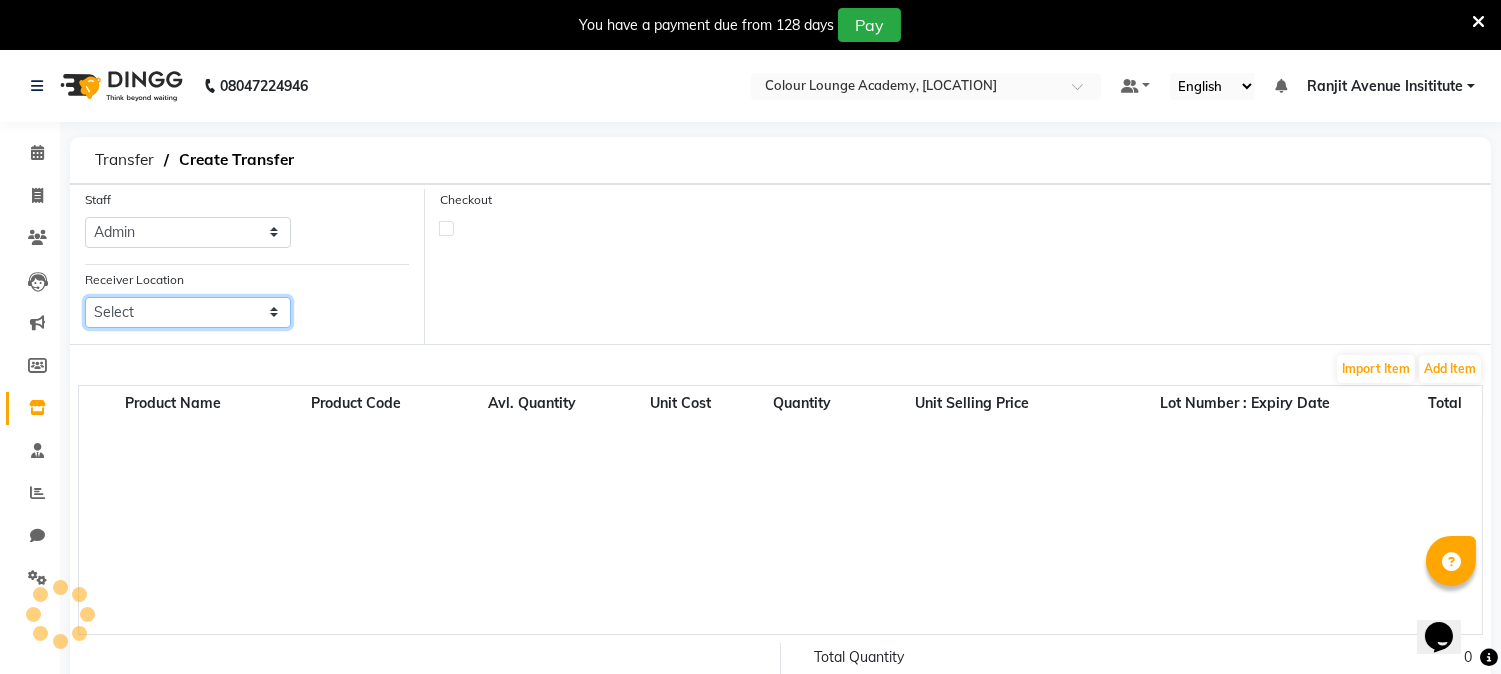 click on "Select Colour Lounge, [ADDRESS] Colour Lounge, [ADDRESS] Colour Lounge Academy, [ADDRESS] Colour Lounge, [ADDRESS]" at bounding box center (188, 312) 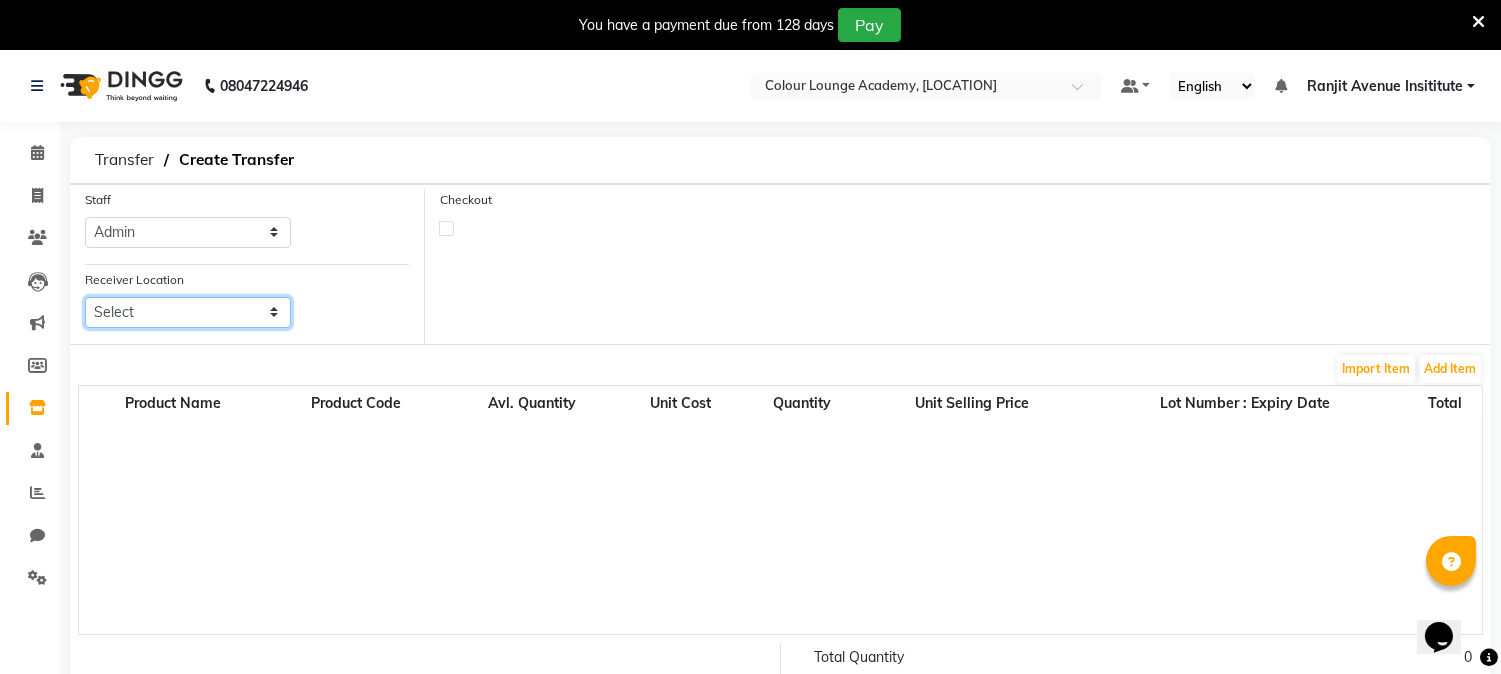 select on "3456" 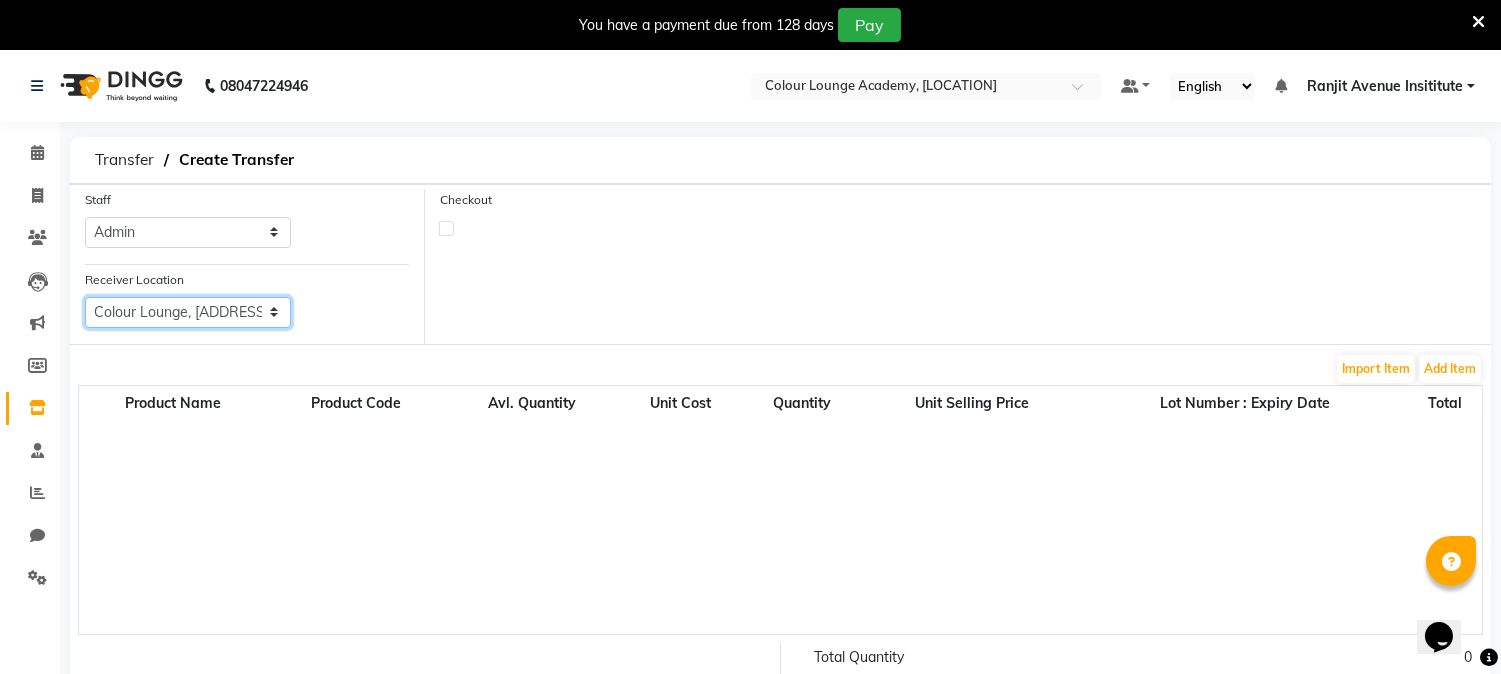 click on "Select Colour Lounge, [ADDRESS] Colour Lounge, [ADDRESS] Colour Lounge Academy, [ADDRESS] Colour Lounge, [ADDRESS]" at bounding box center (188, 312) 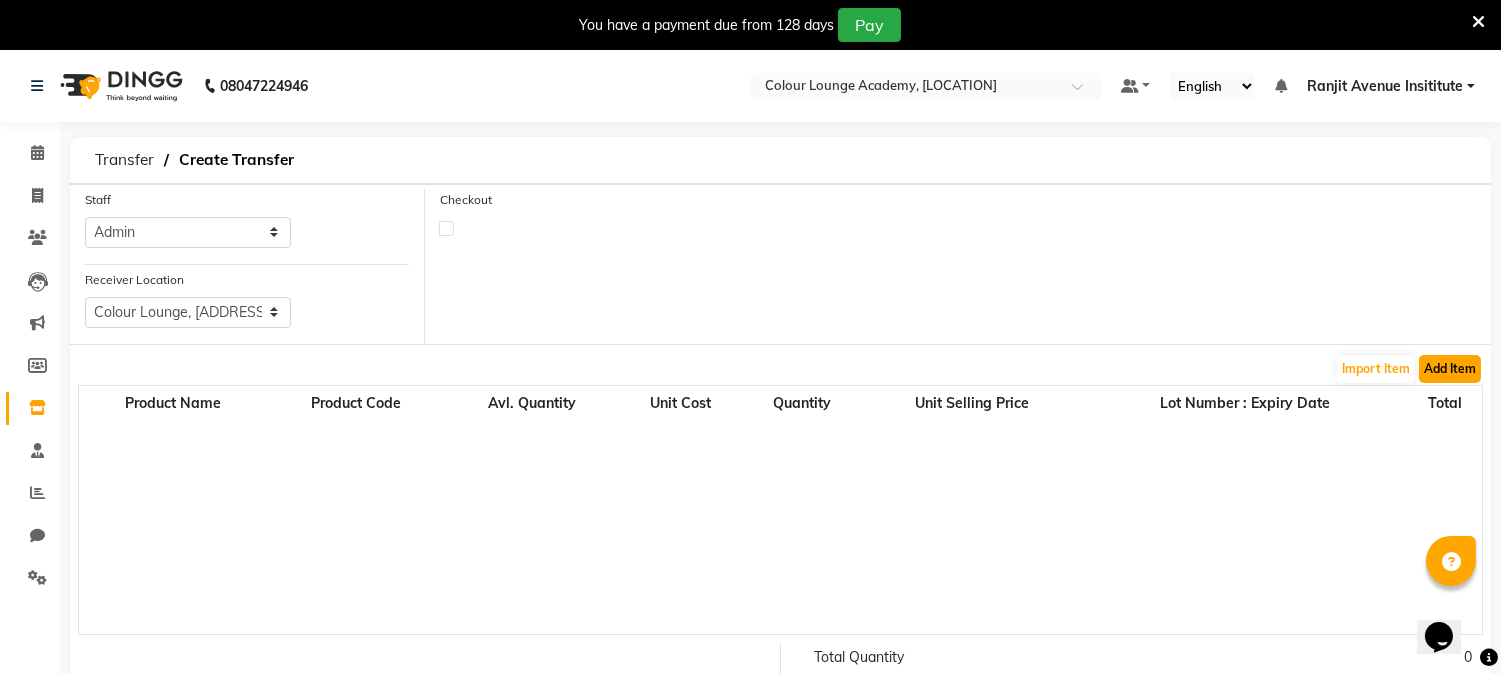 click on "Add Item" 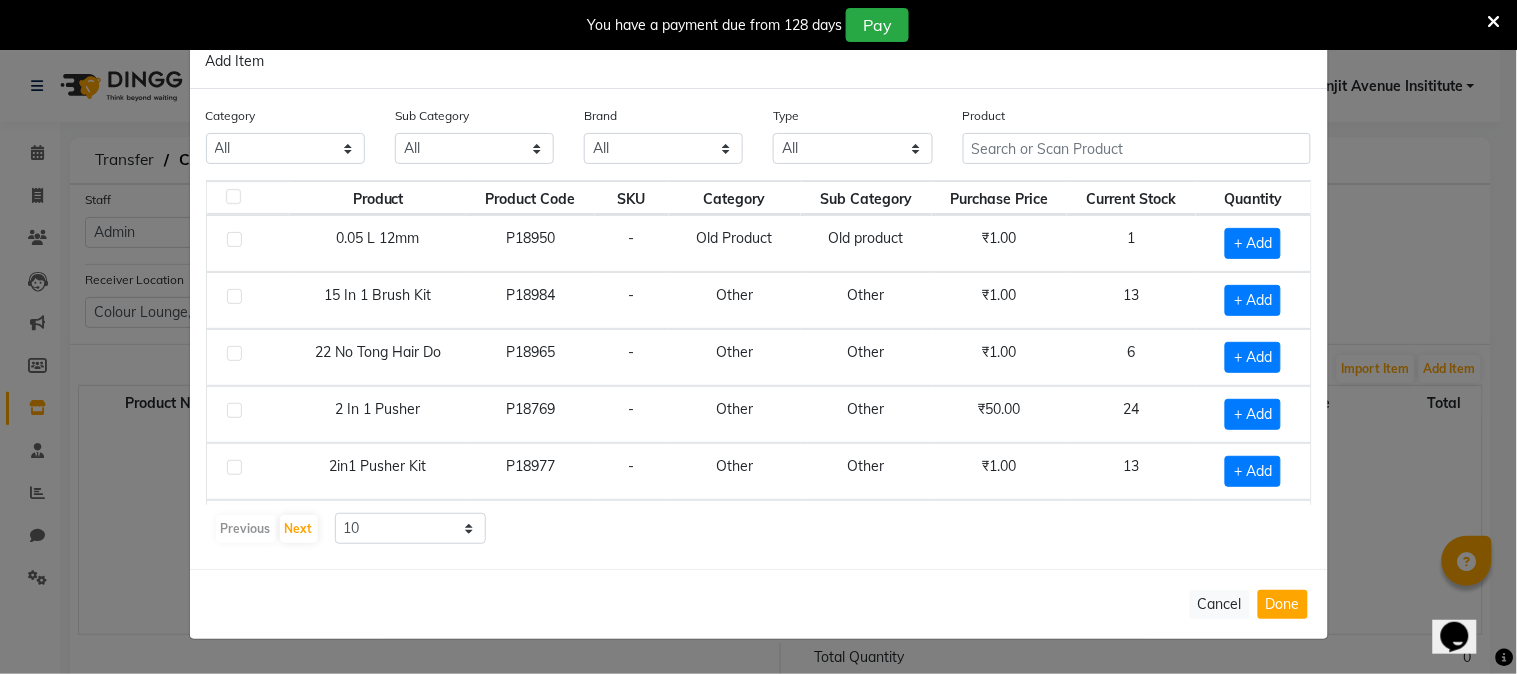 click on "Current Stock" 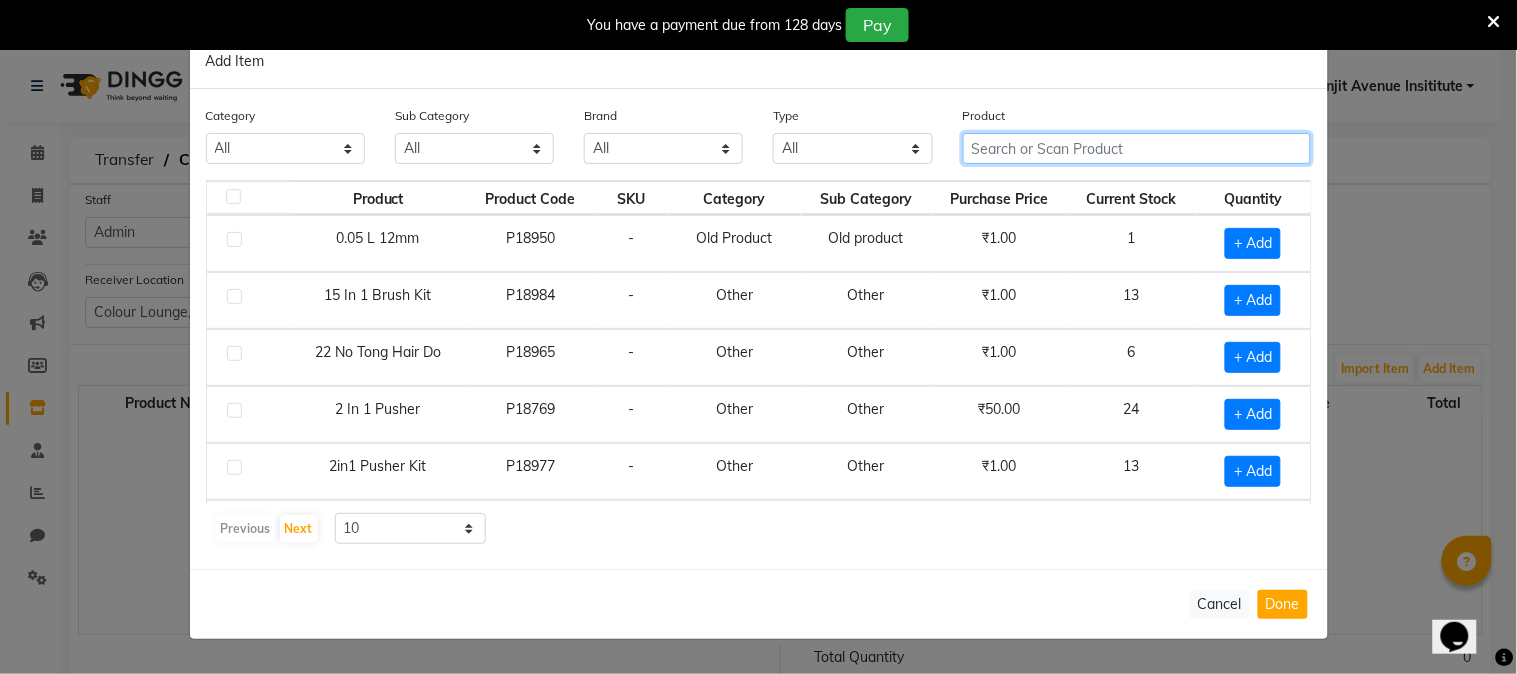 click 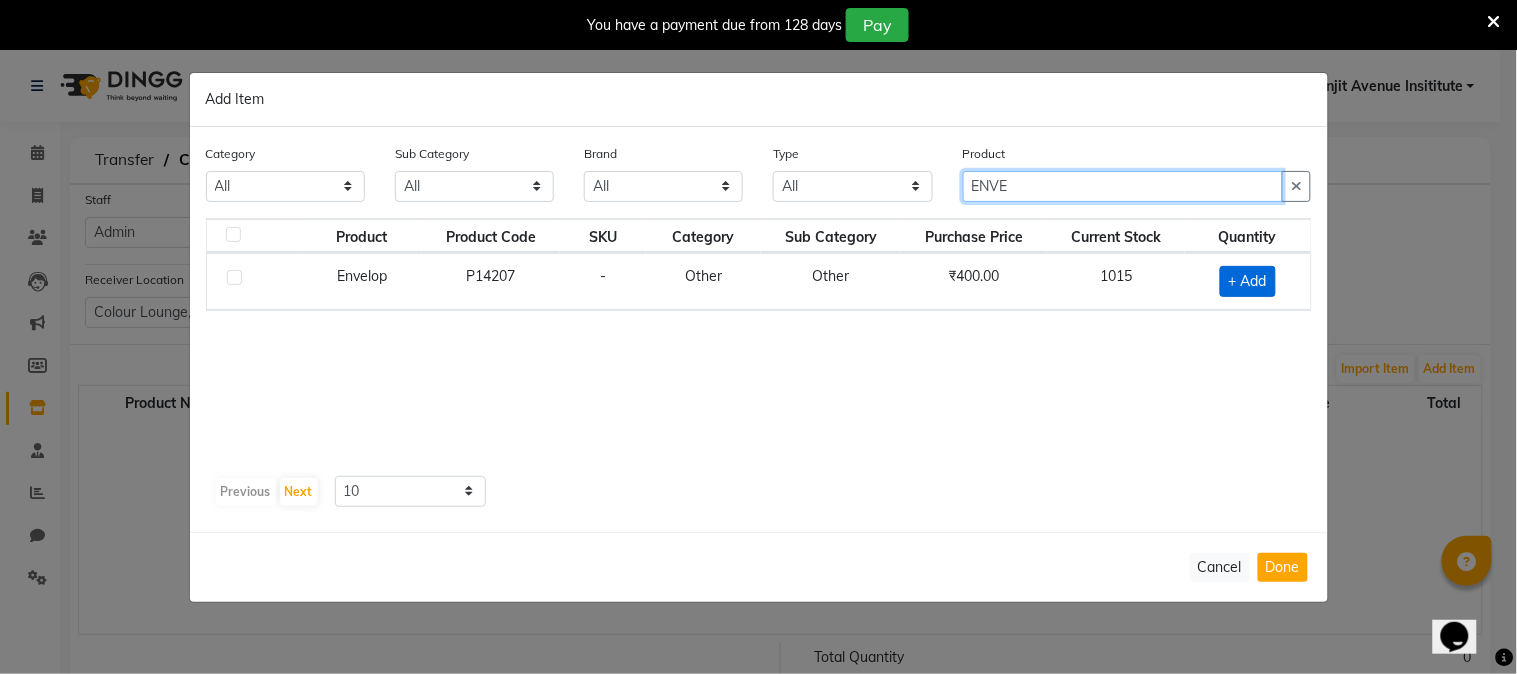 type on "ENVE" 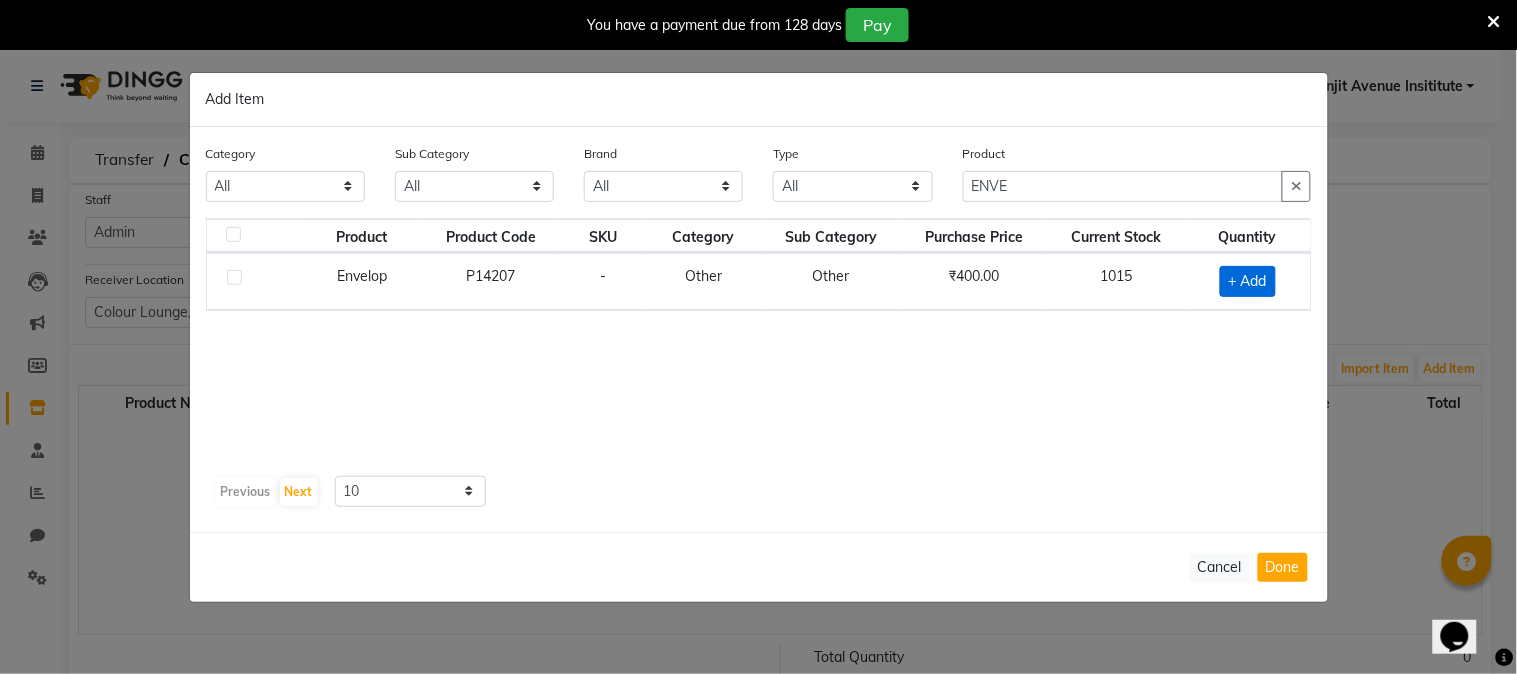 click on "+ Add" 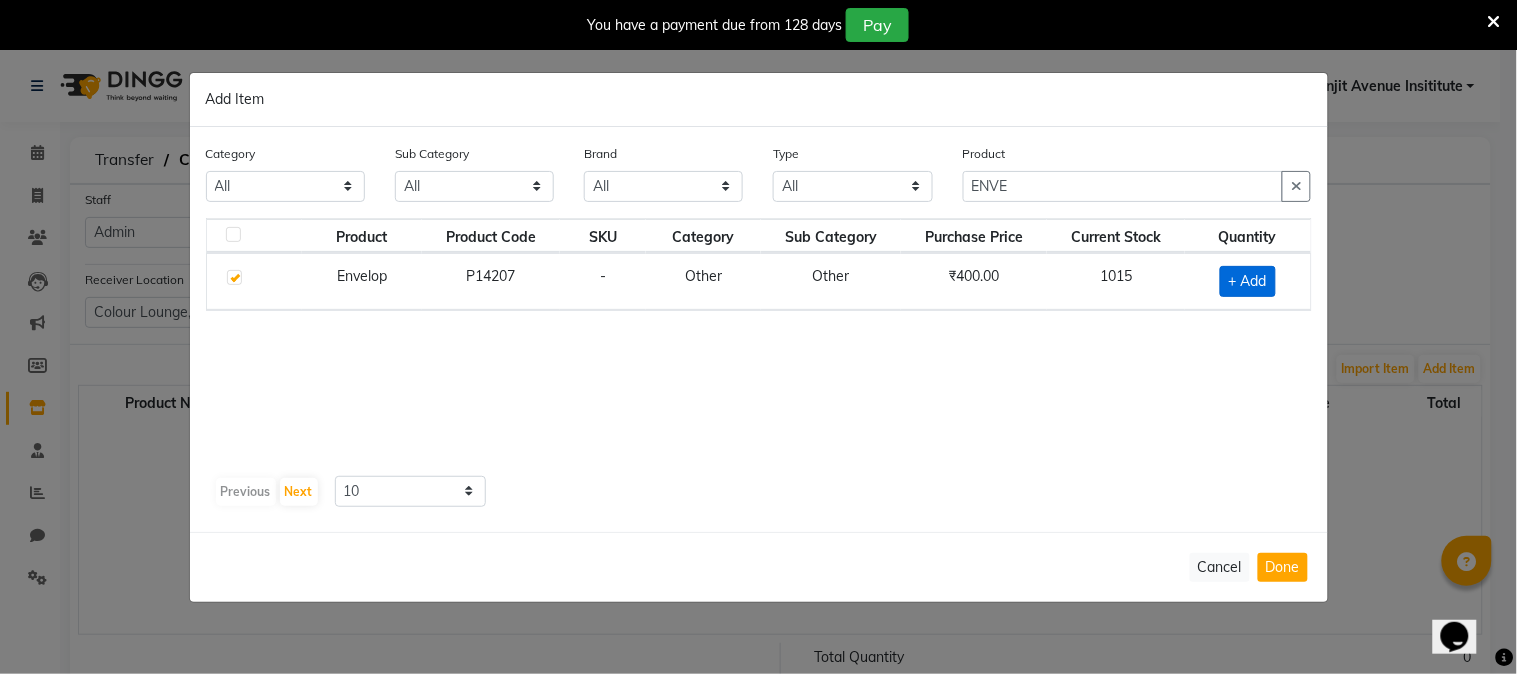 checkbox on "true" 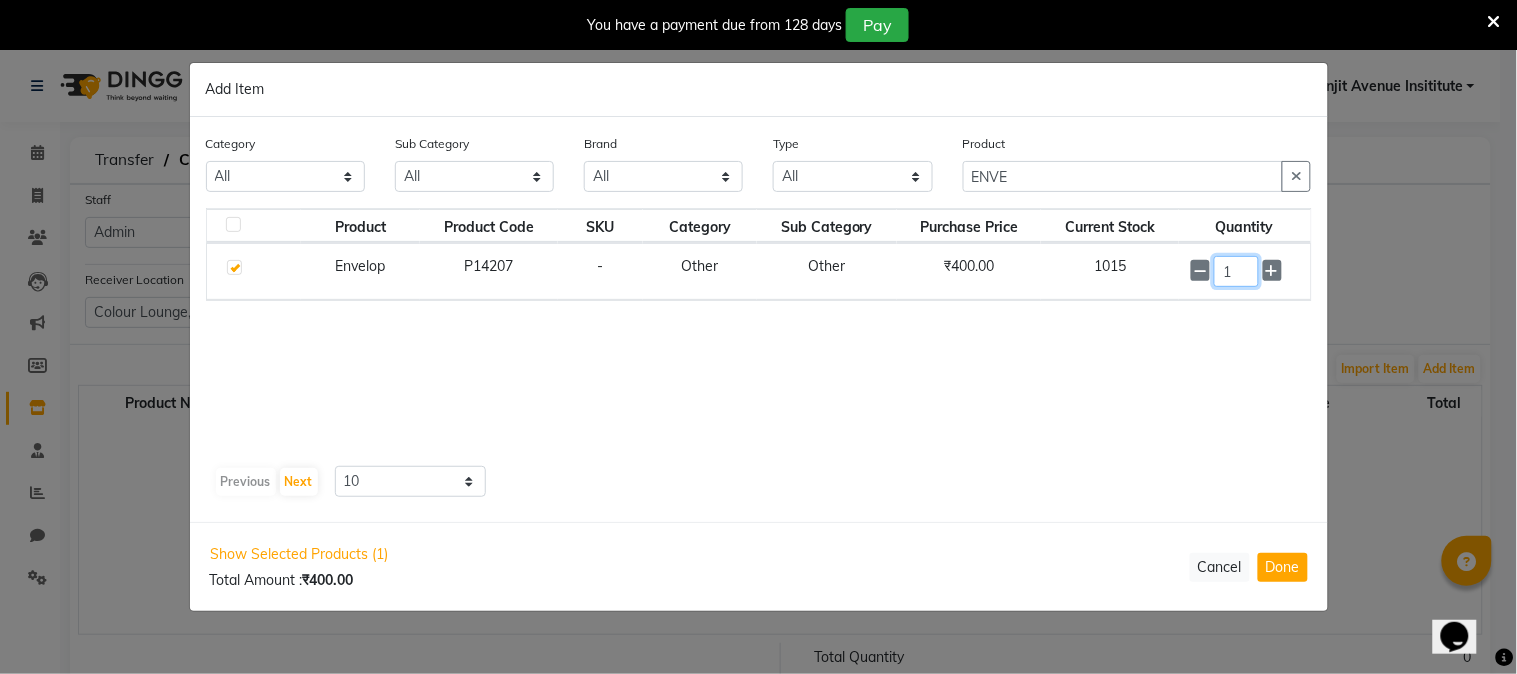 click on "1" 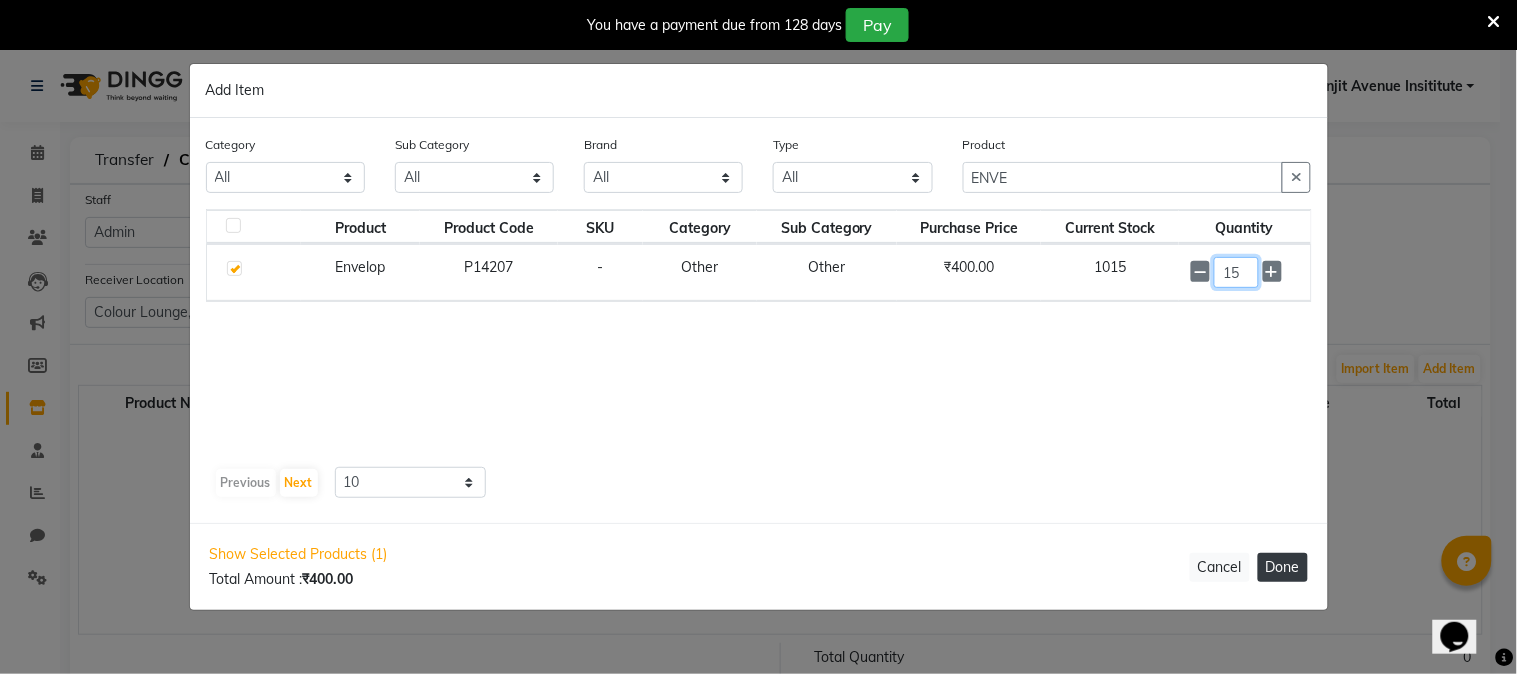 type on "15" 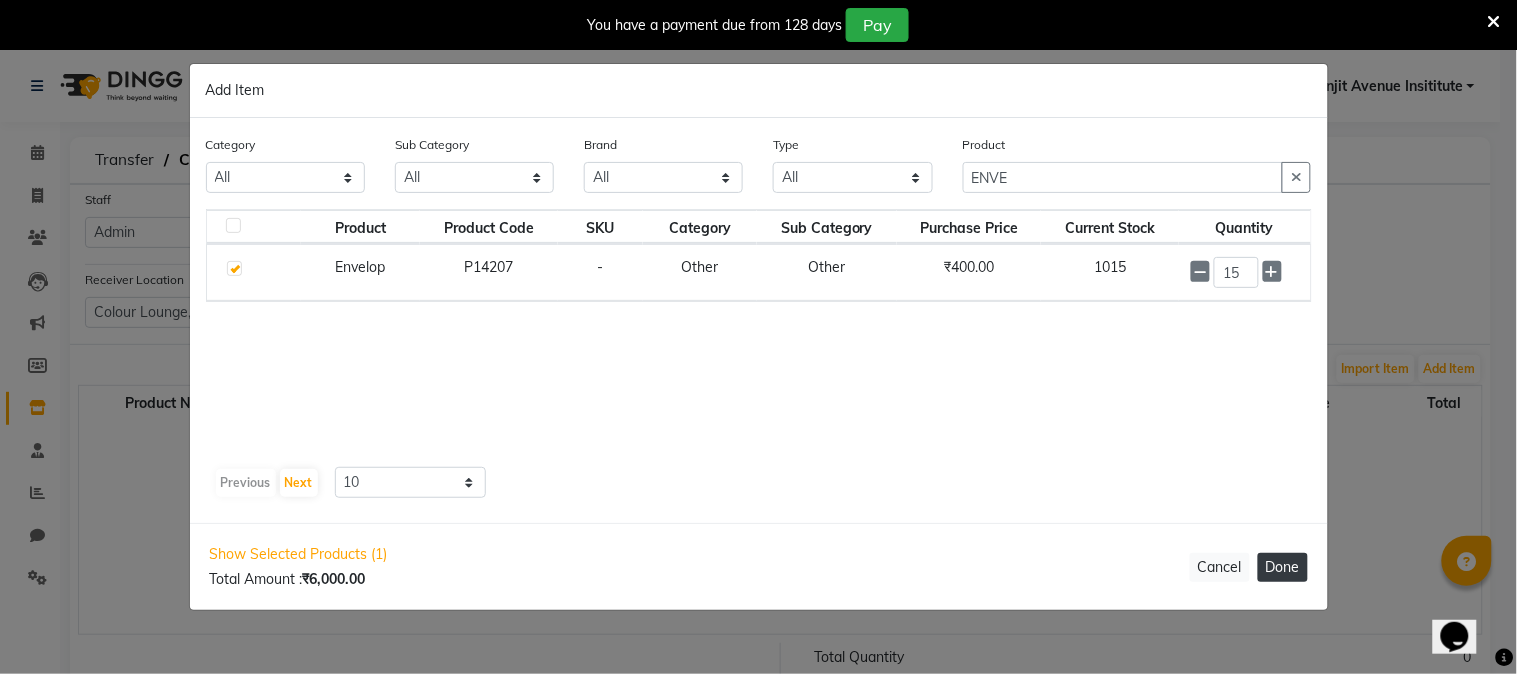 click on "Done" 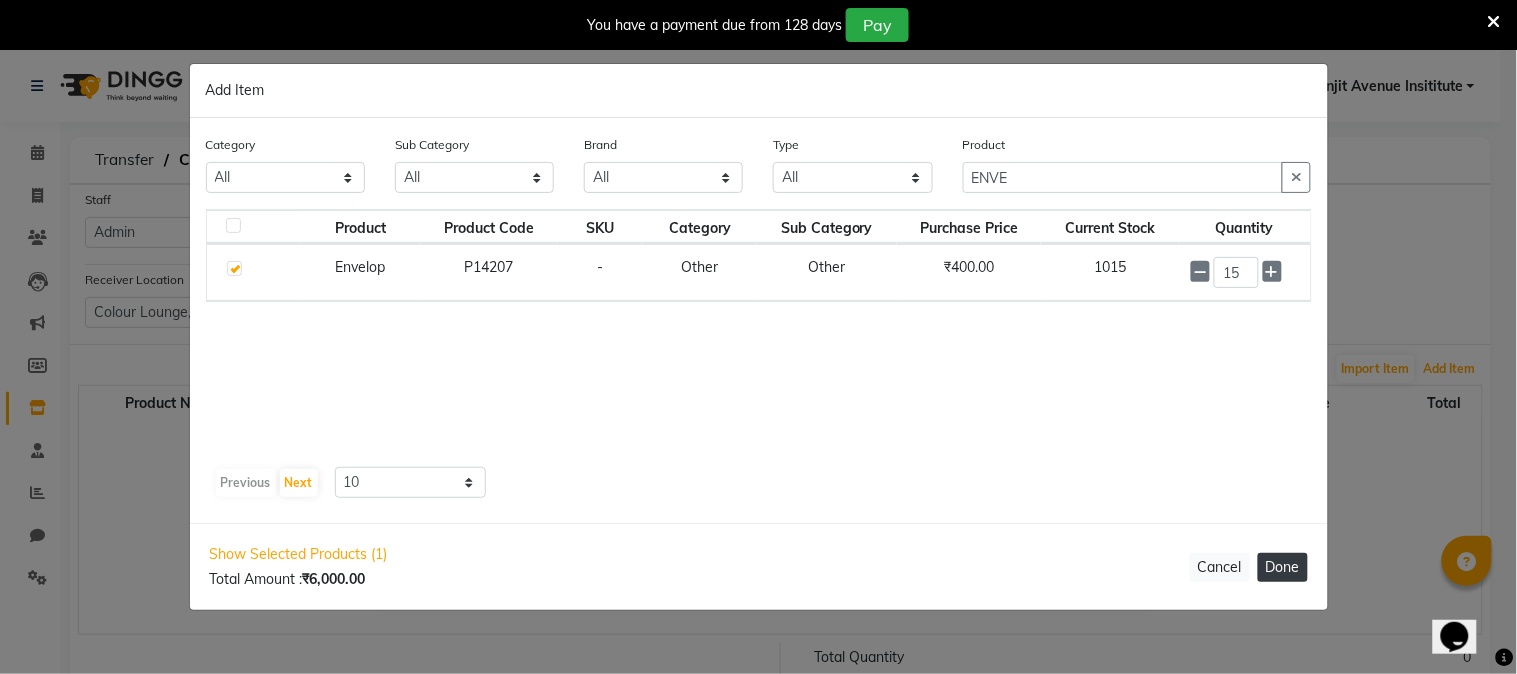 type 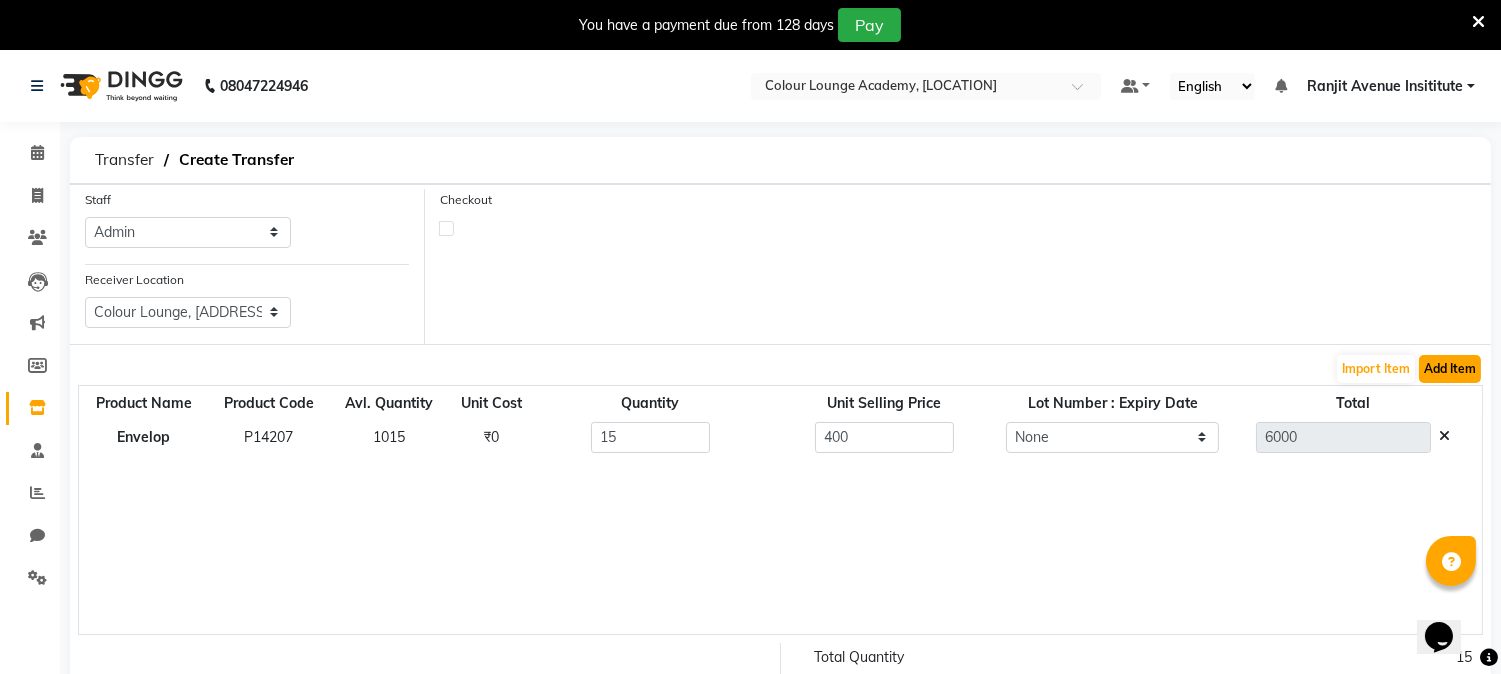 click on "Add Item" 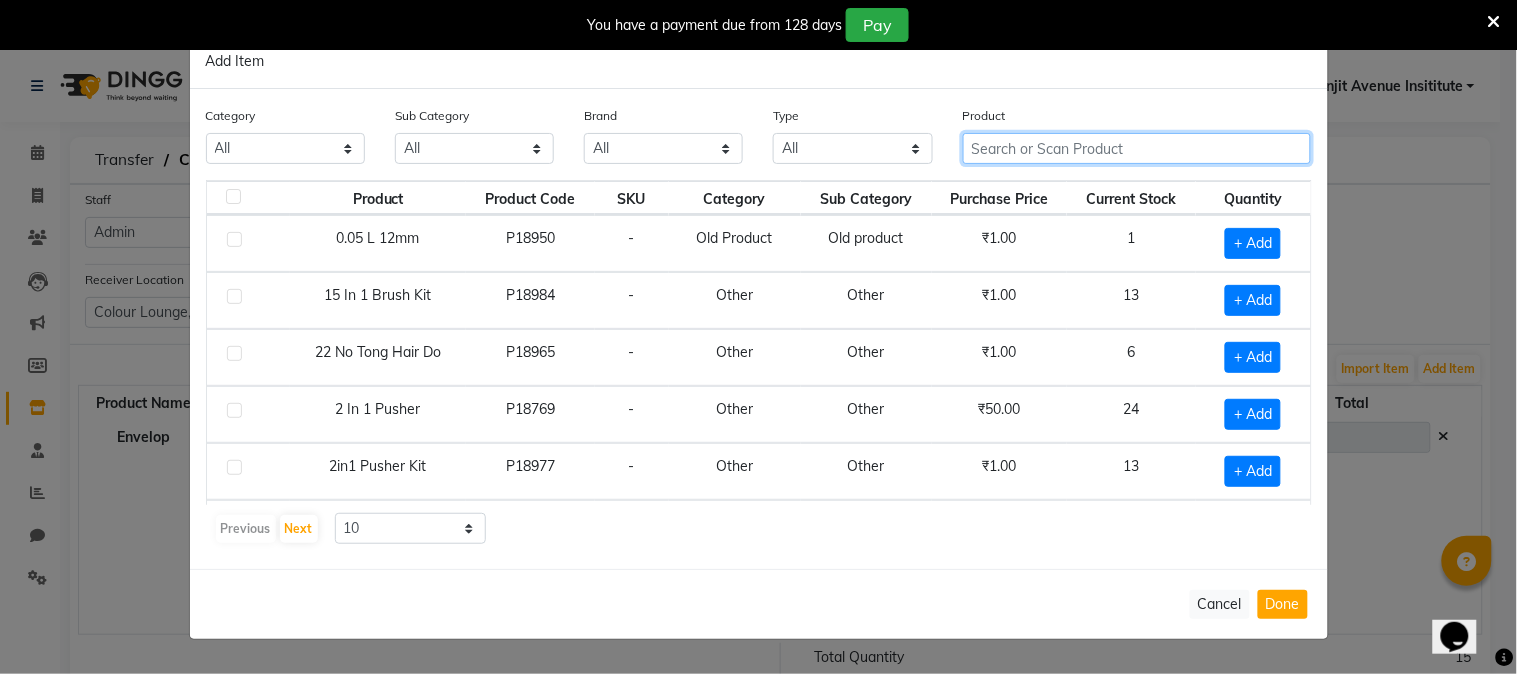 click 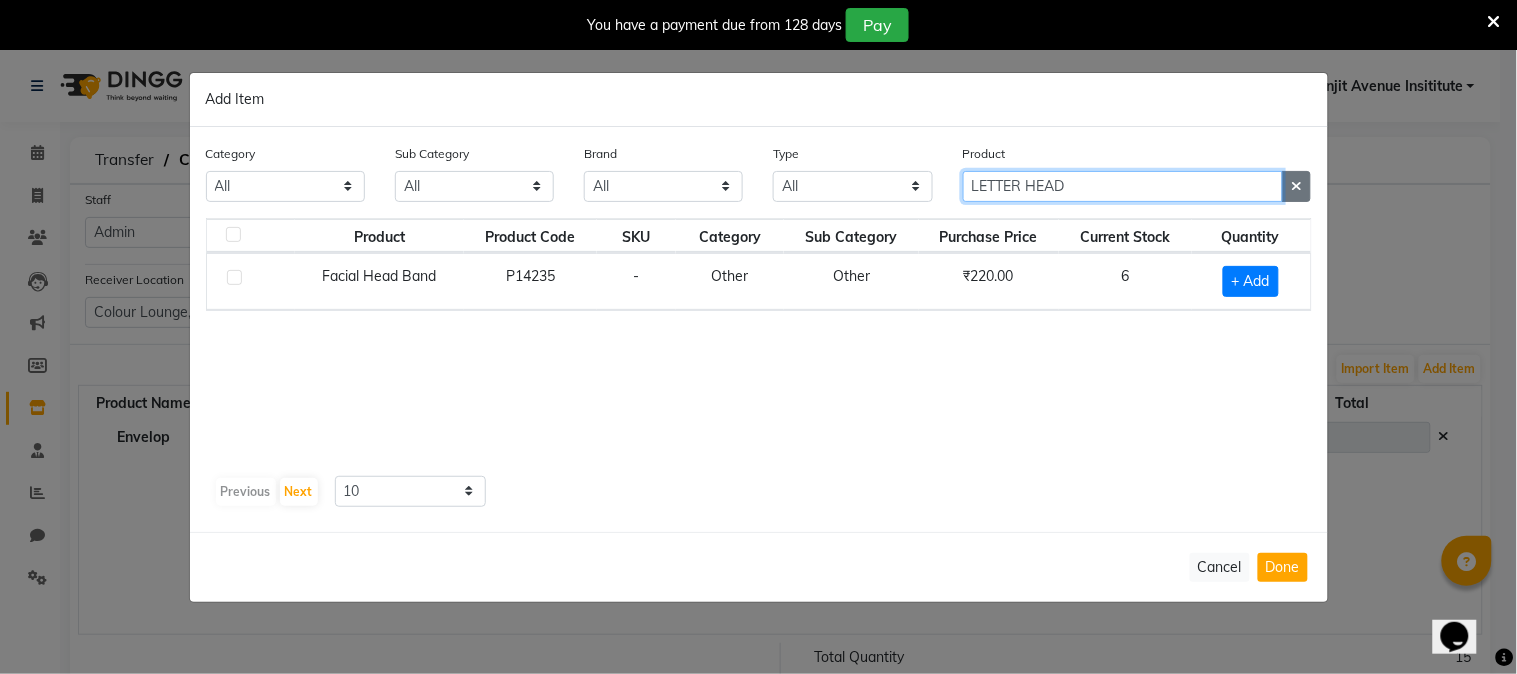 type on "LETTER HEAD" 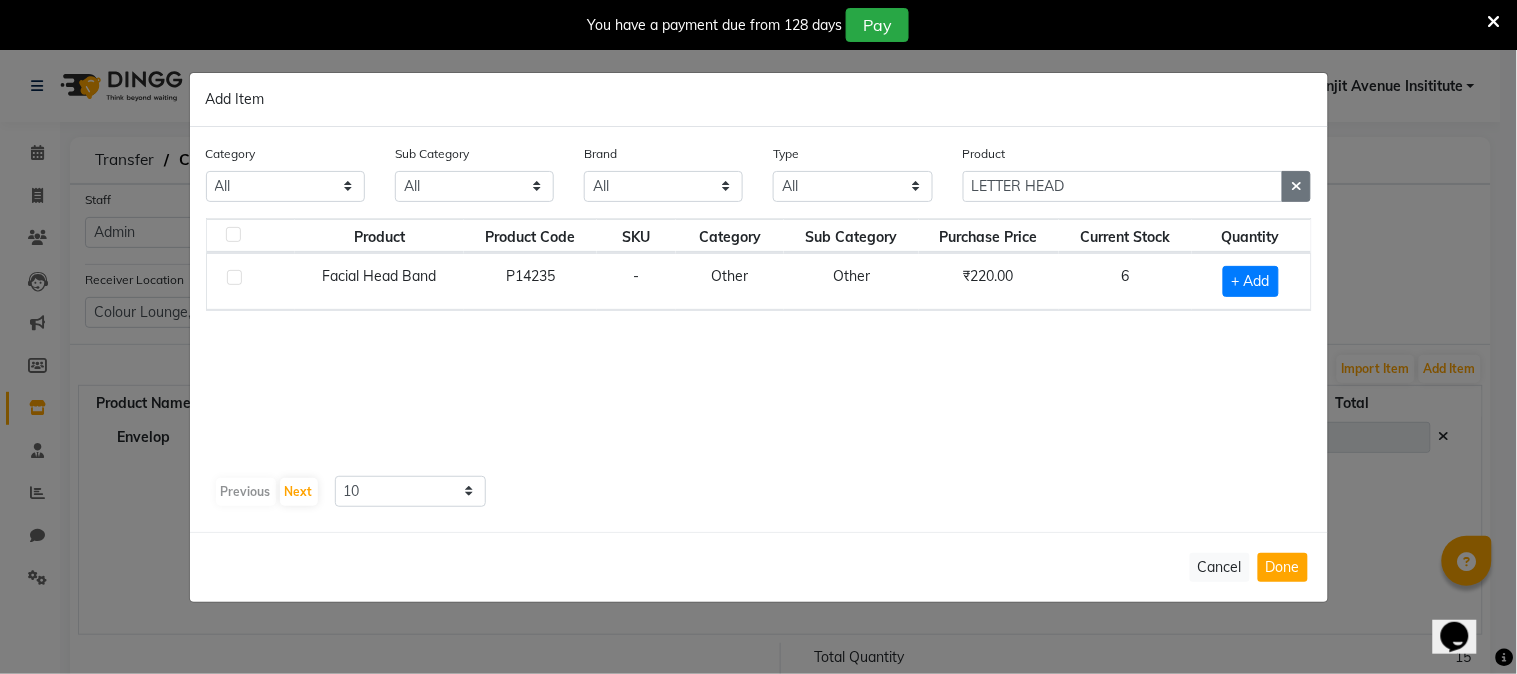 click 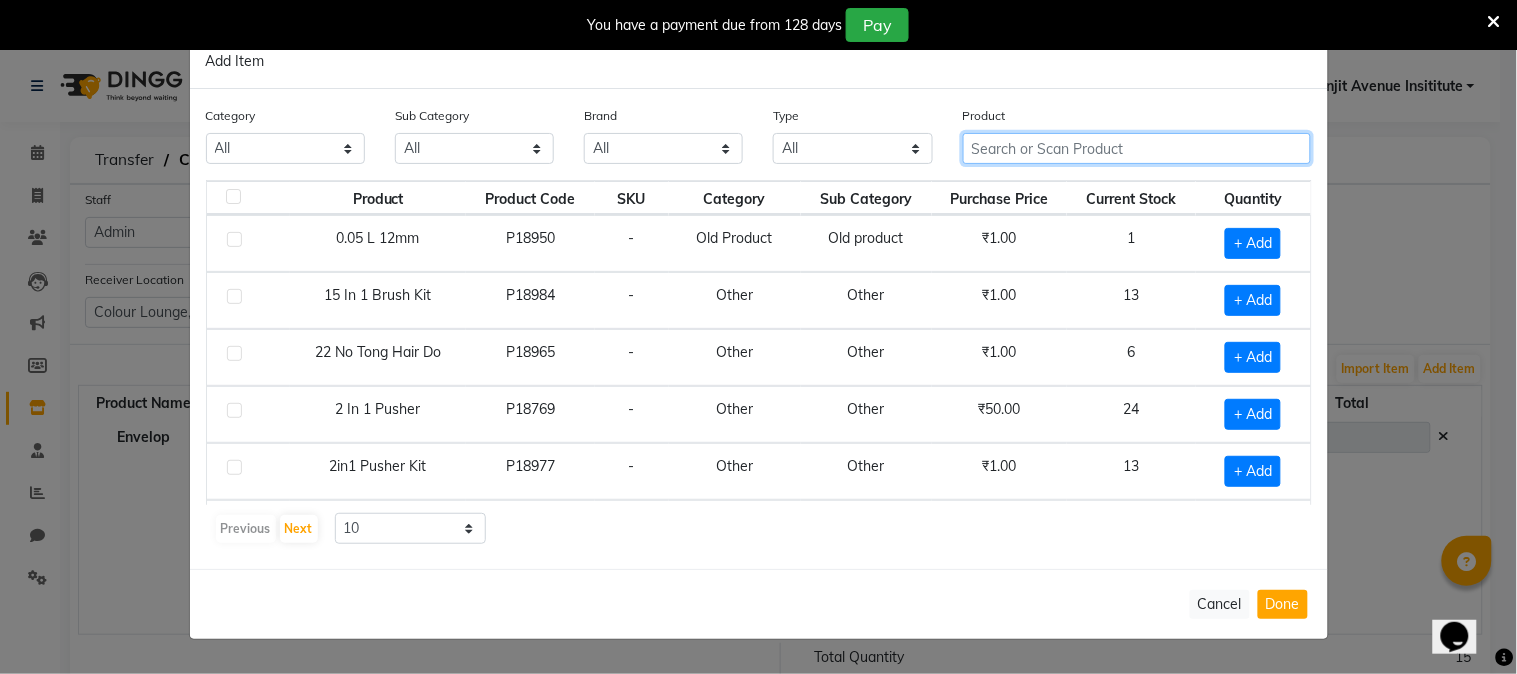 click 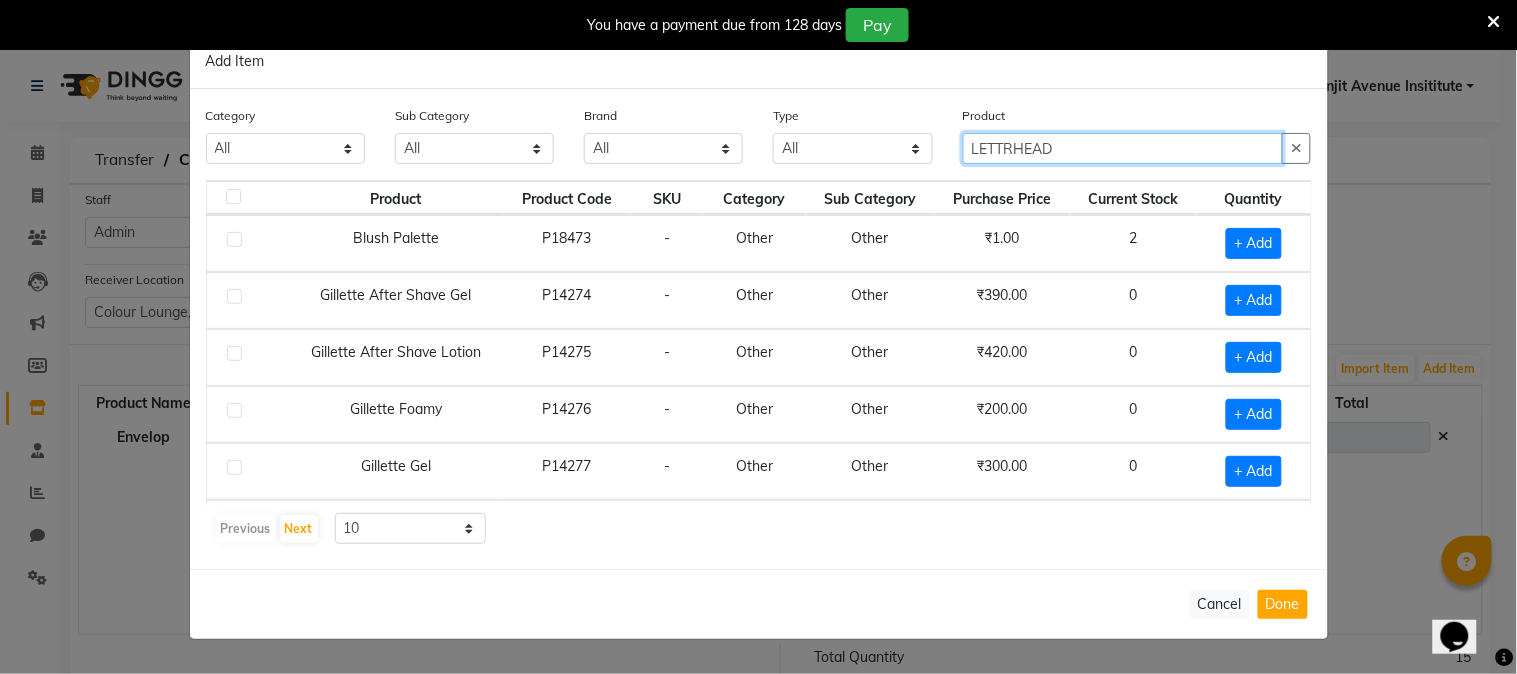 click on "LETTRHEAD" 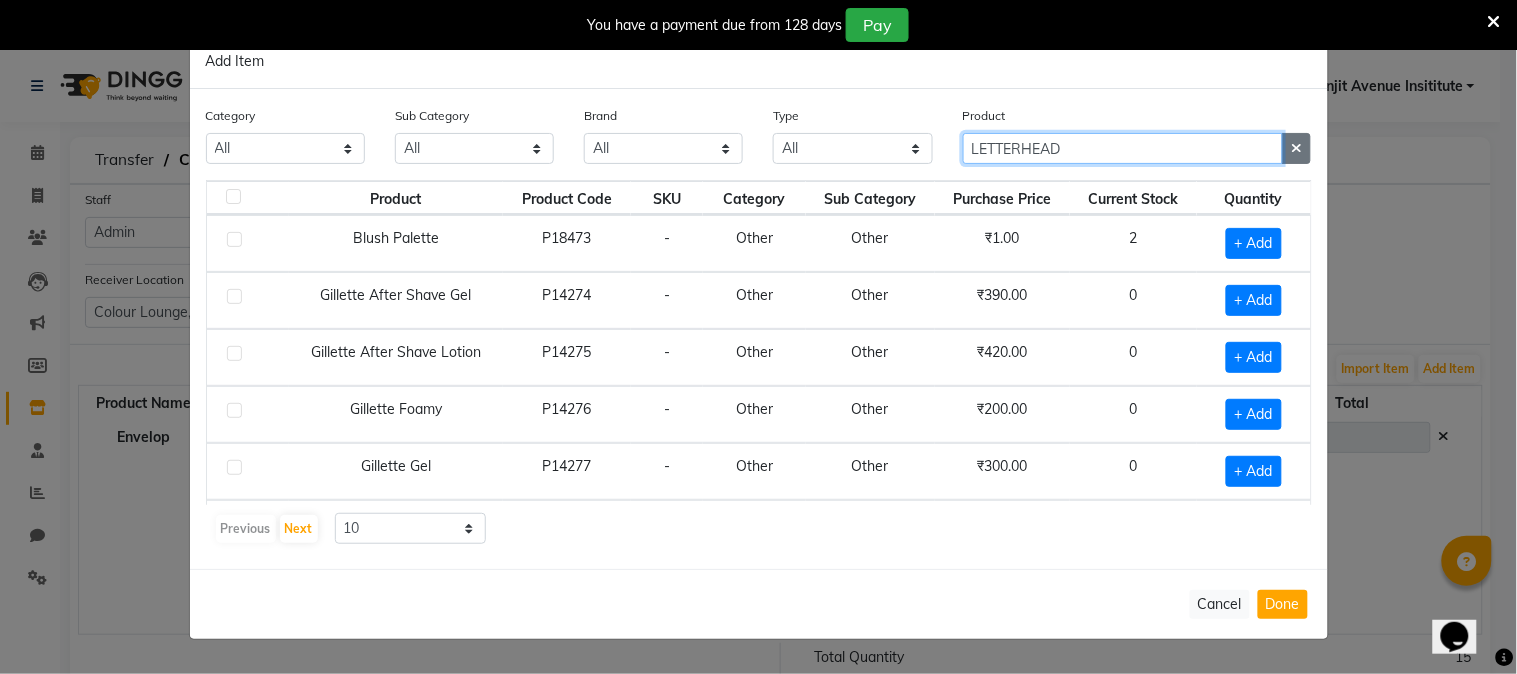 type on "LETTERHEAD" 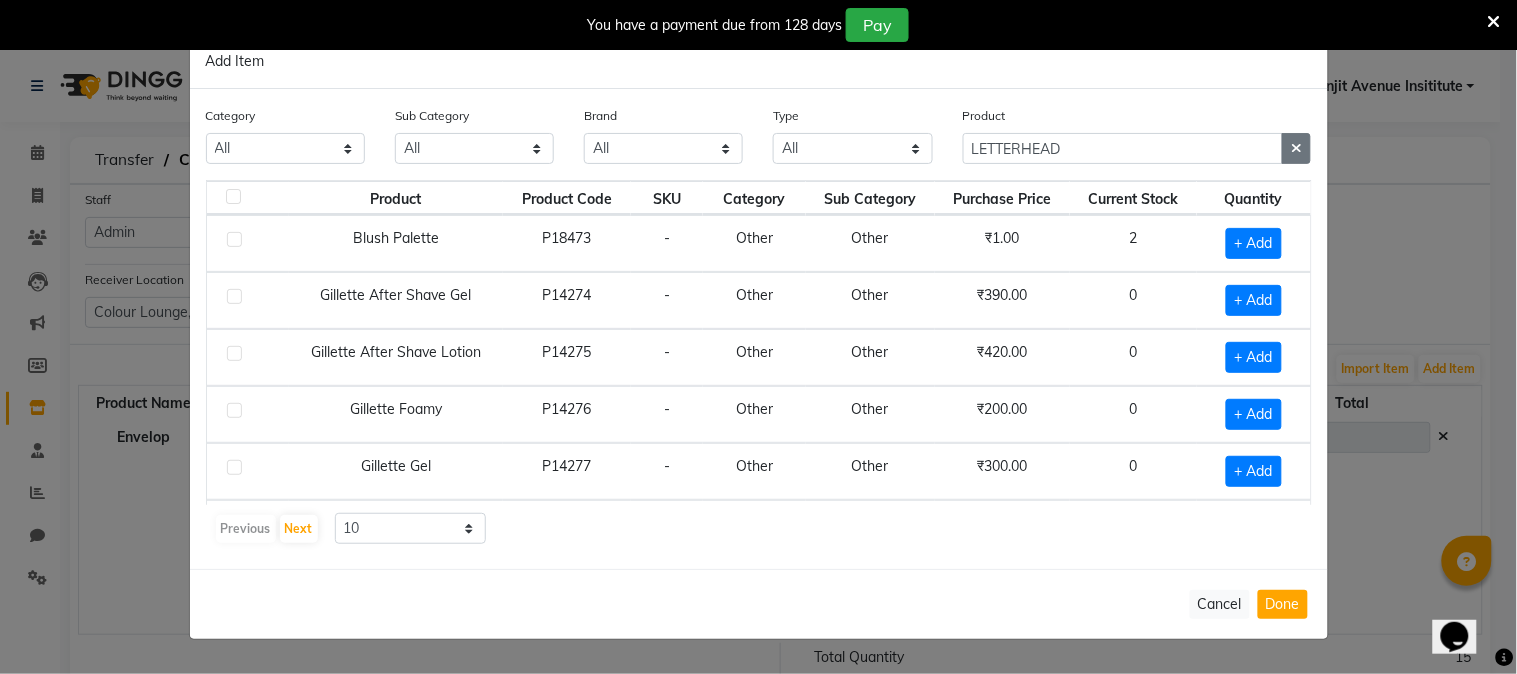 click 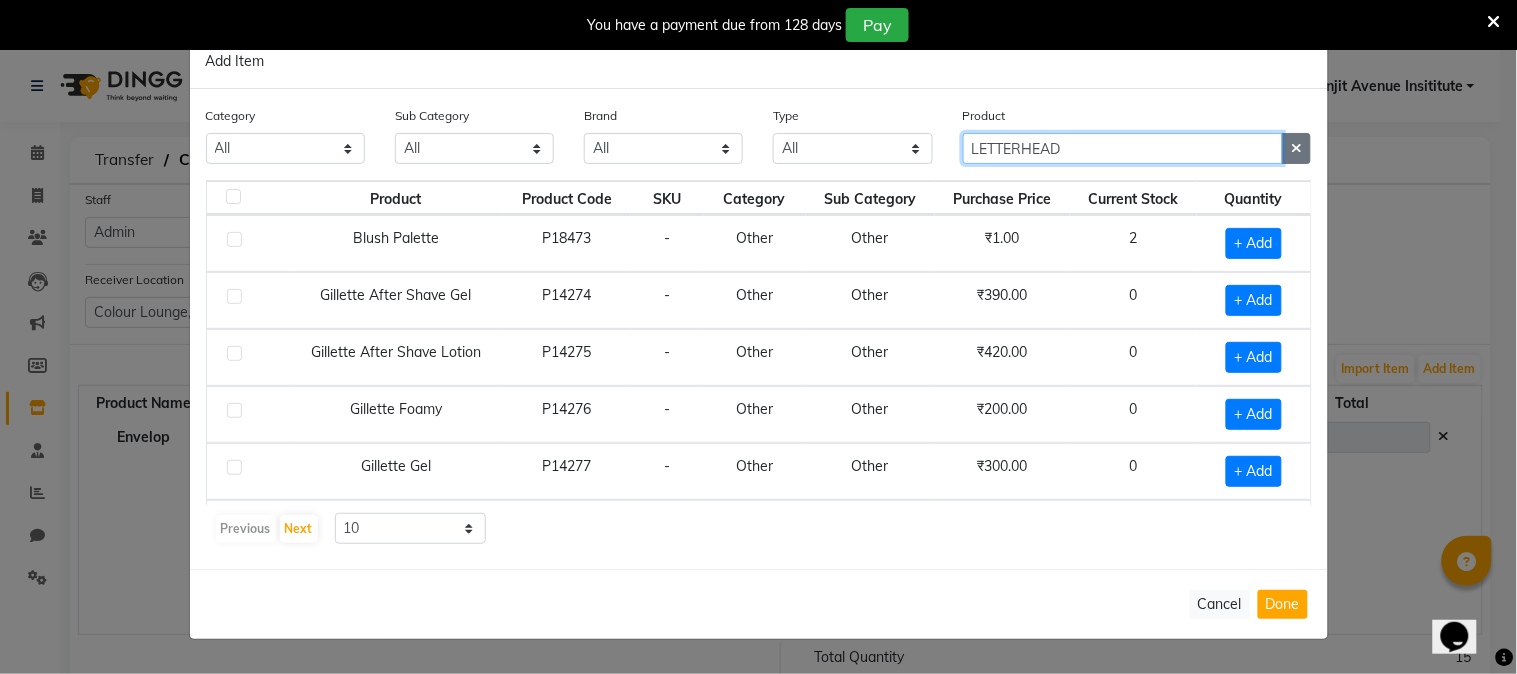 type 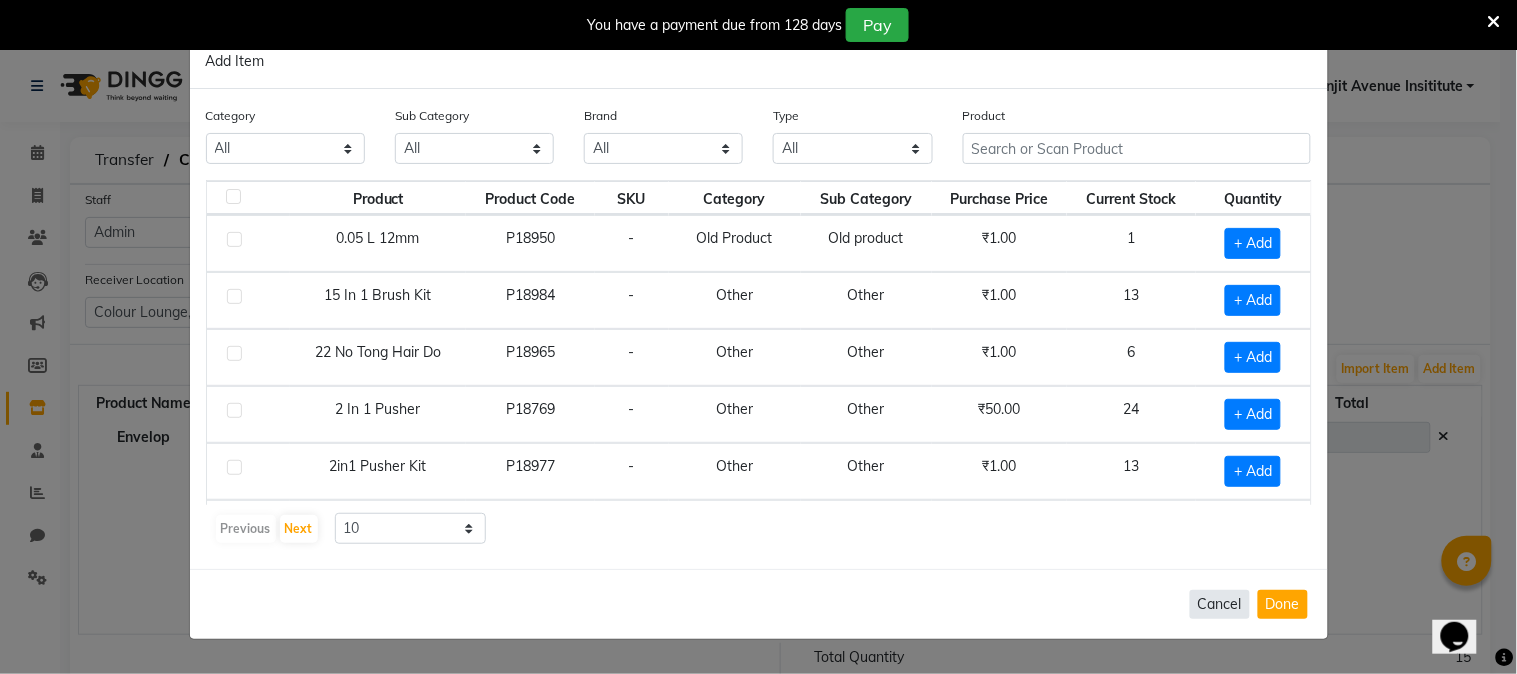 click on "Cancel" 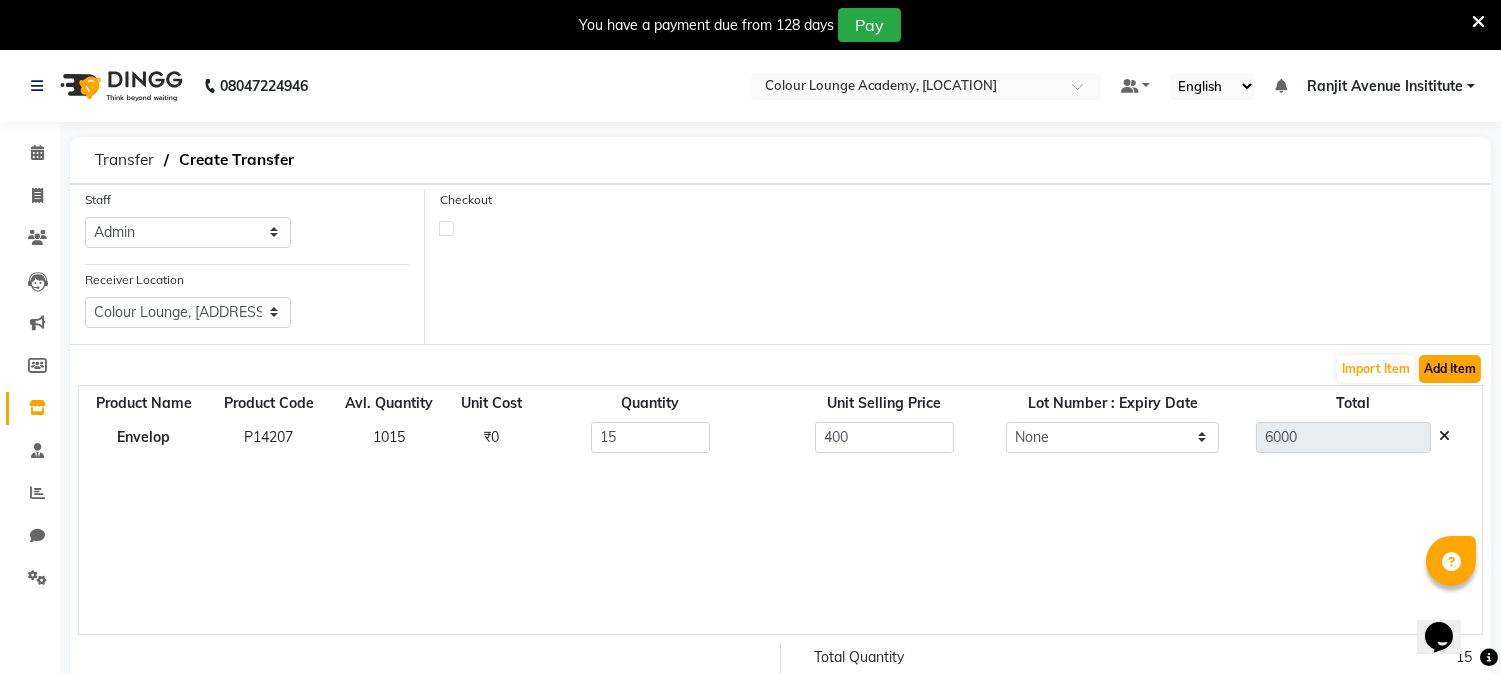 click on "Add Item" 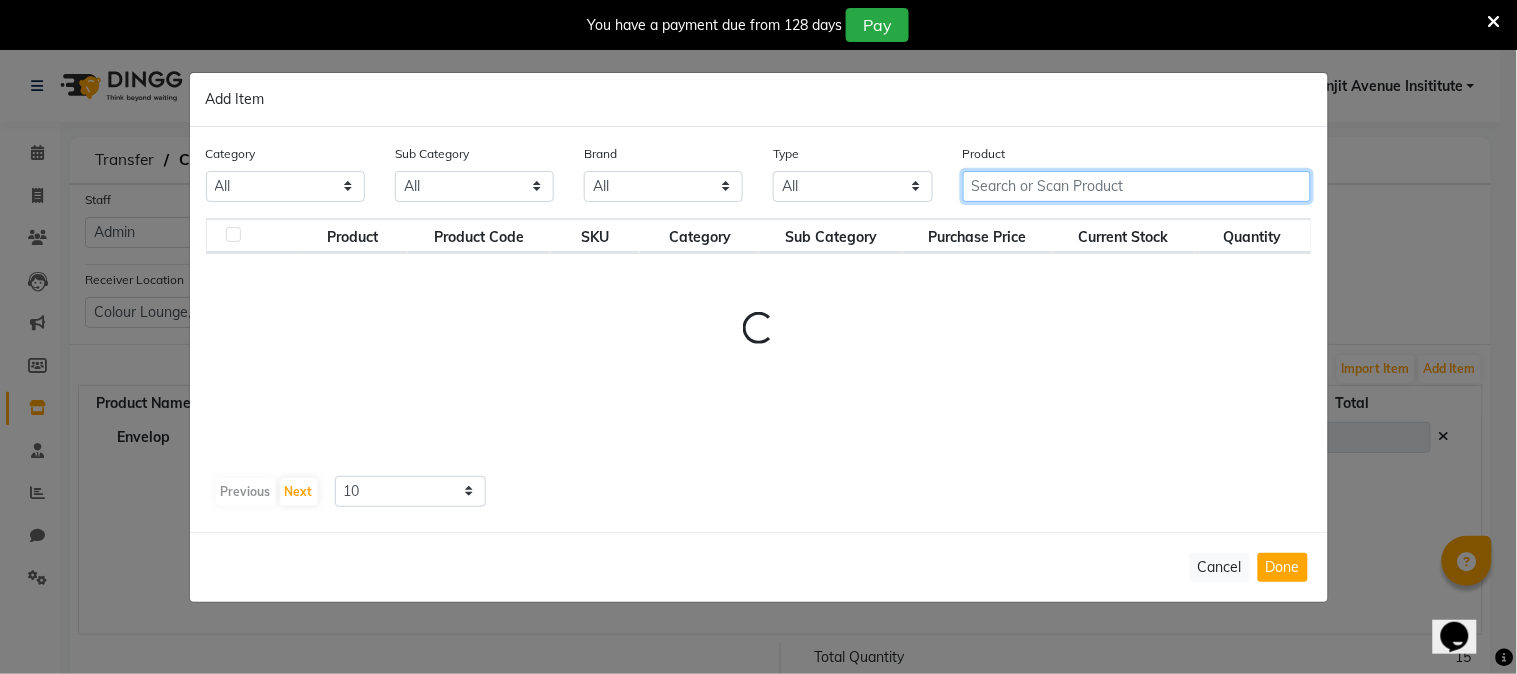 click 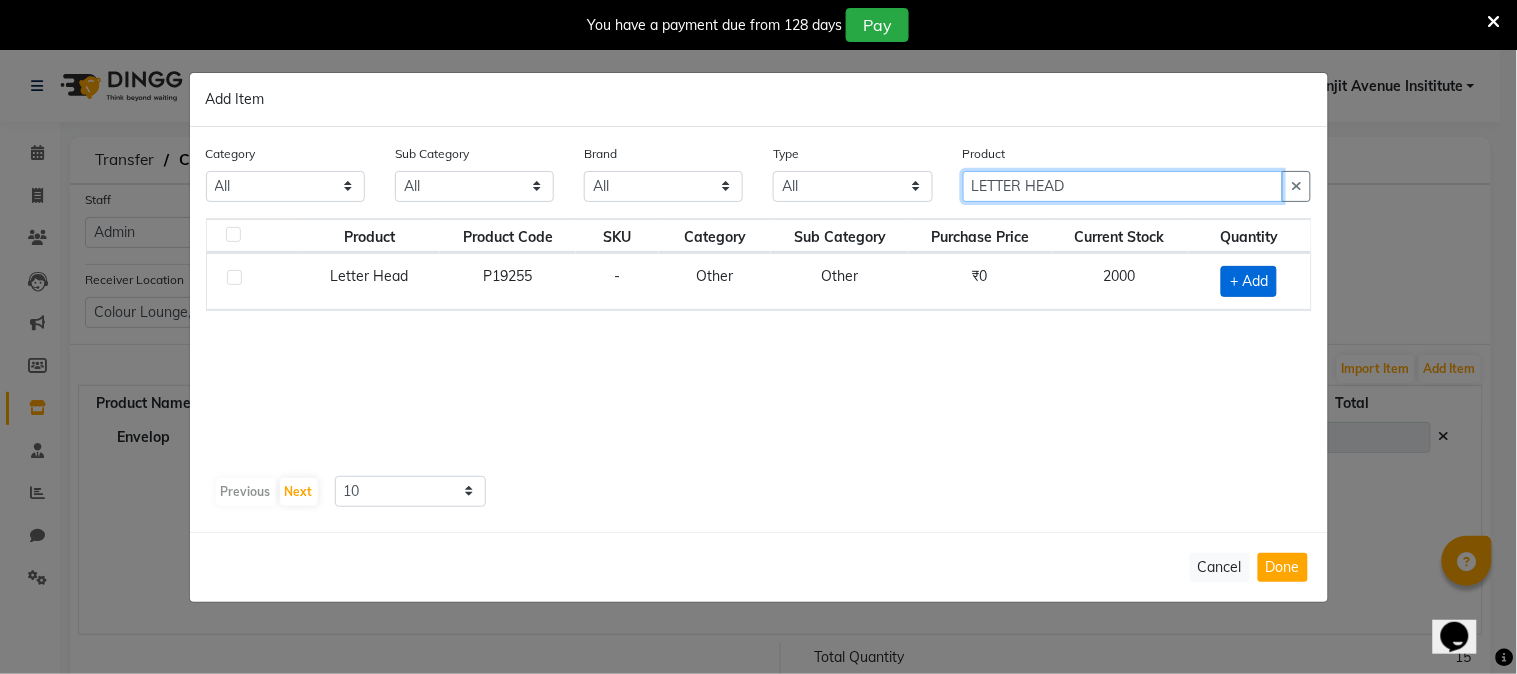 type on "LETTER HEAD" 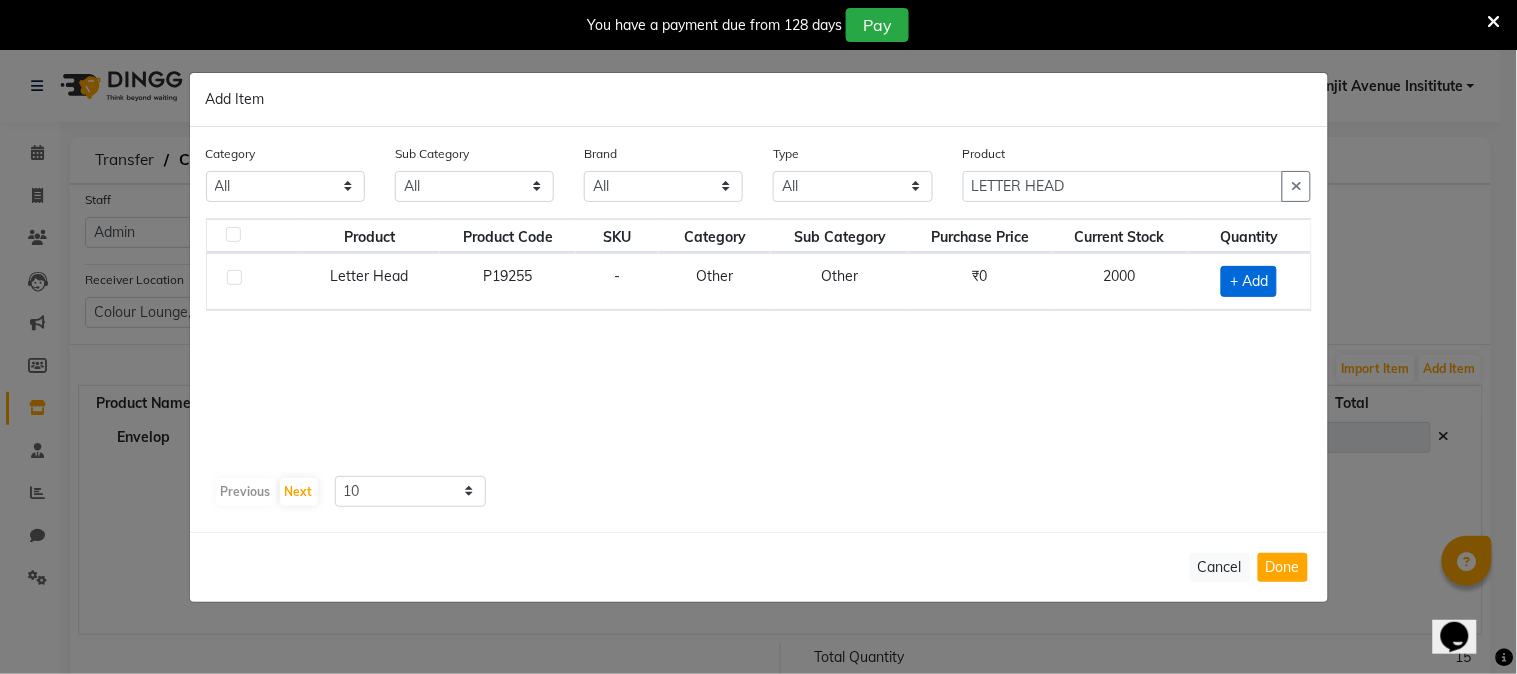 click on "+ Add" 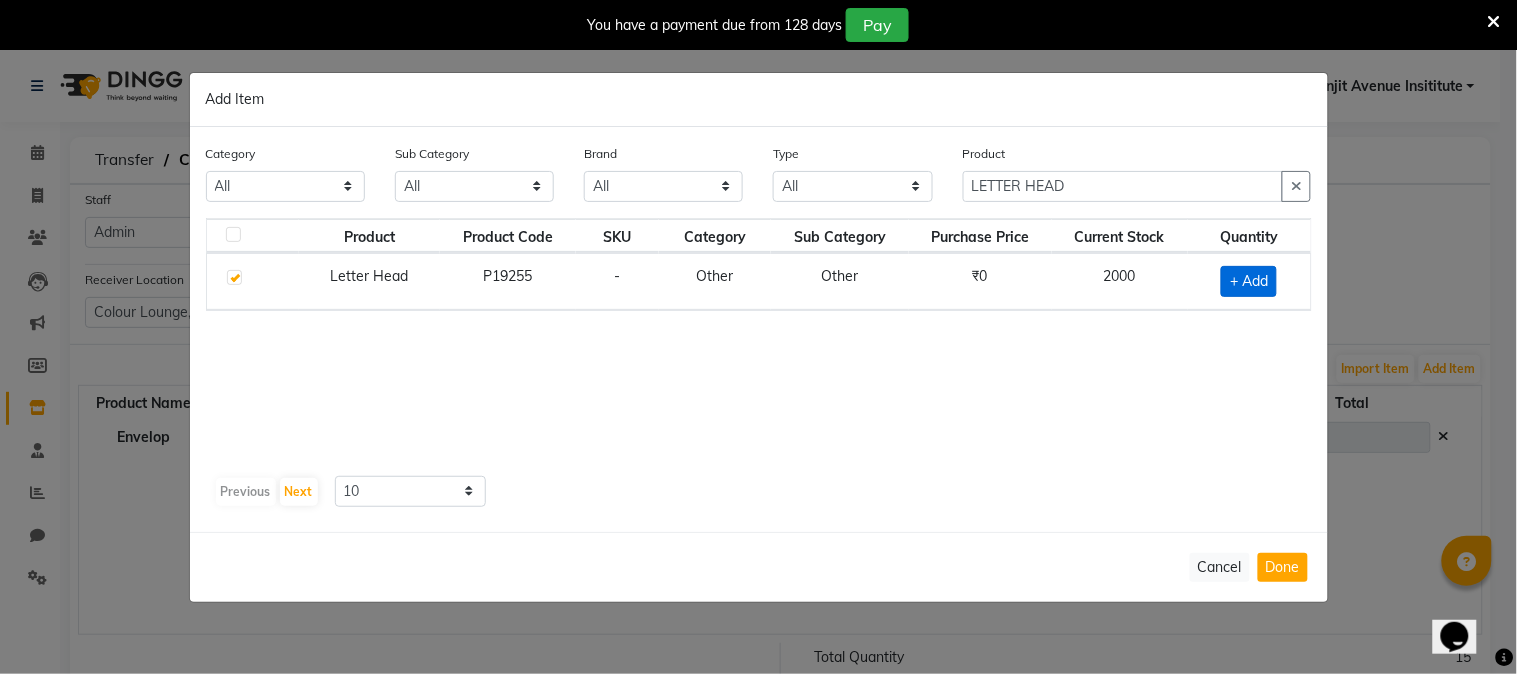 checkbox on "true" 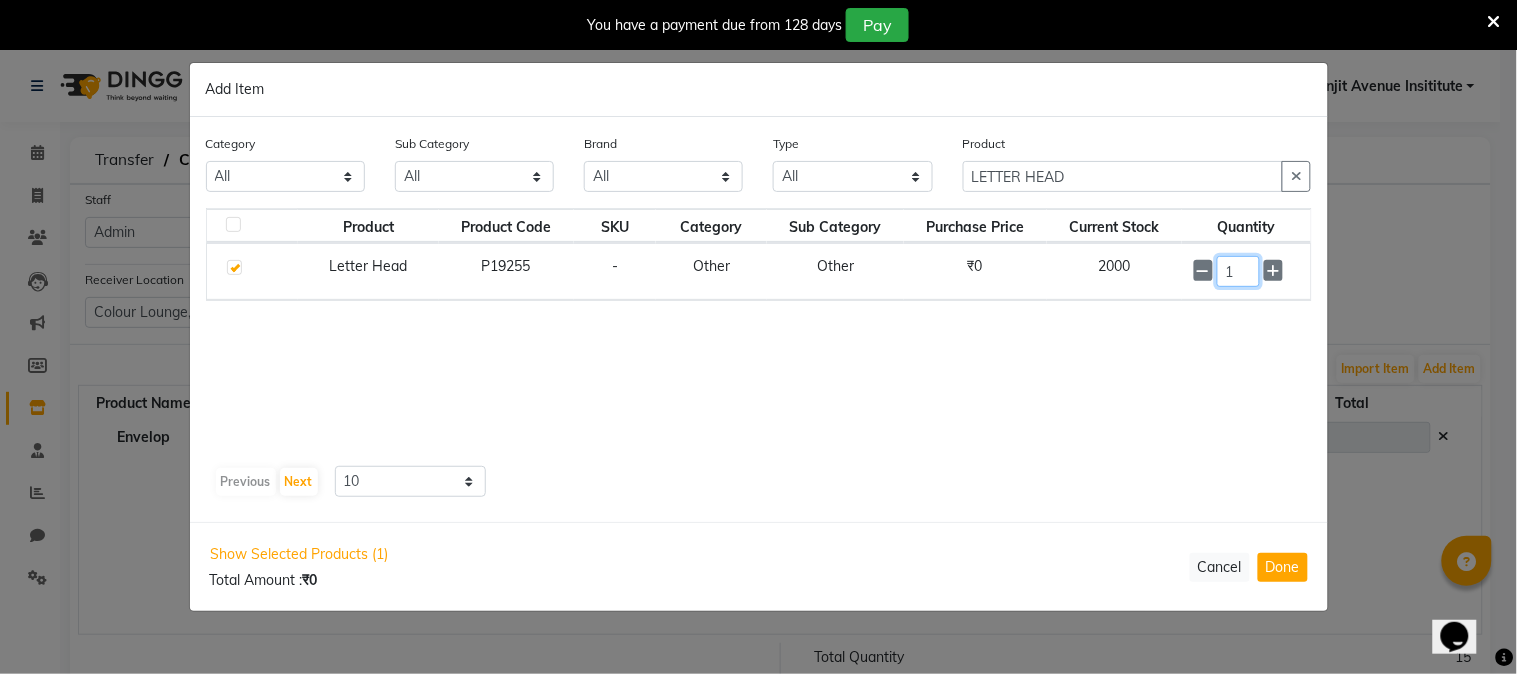 click on "1" 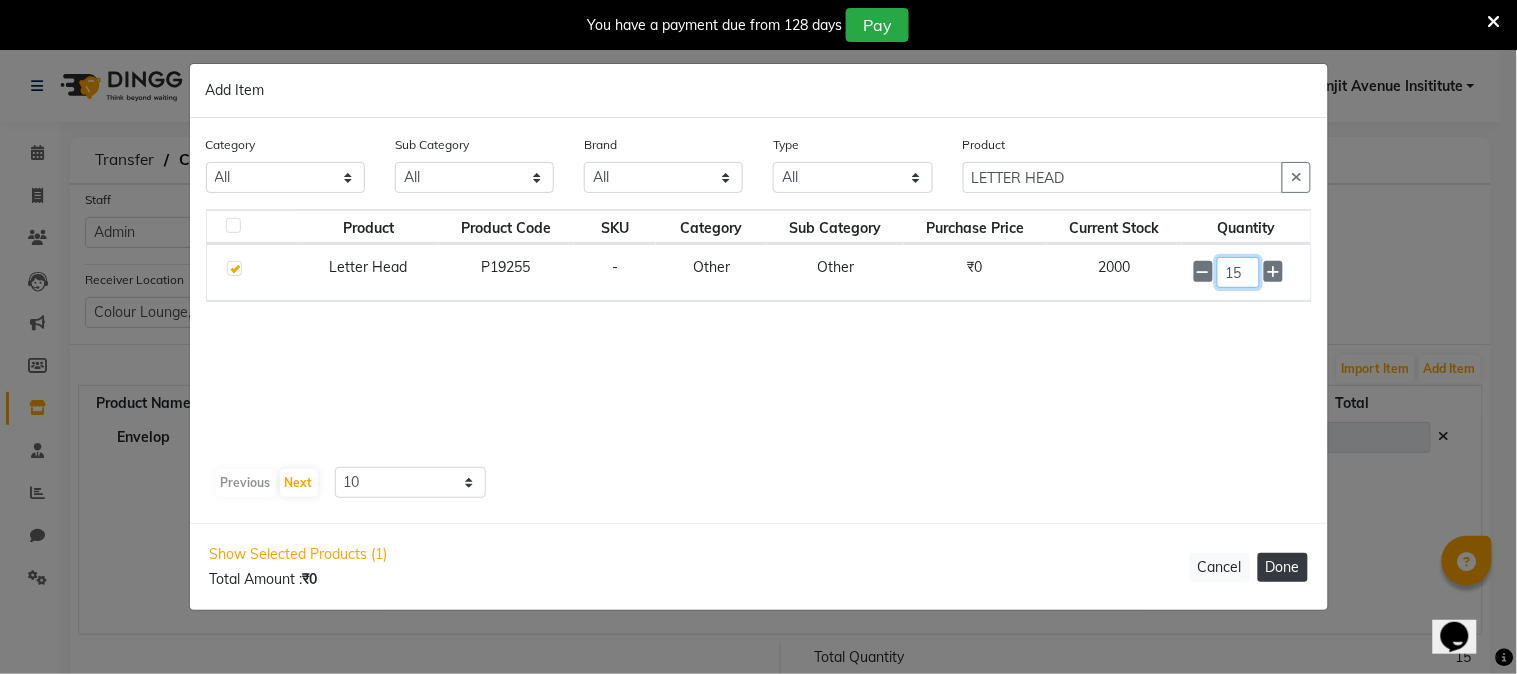 type on "15" 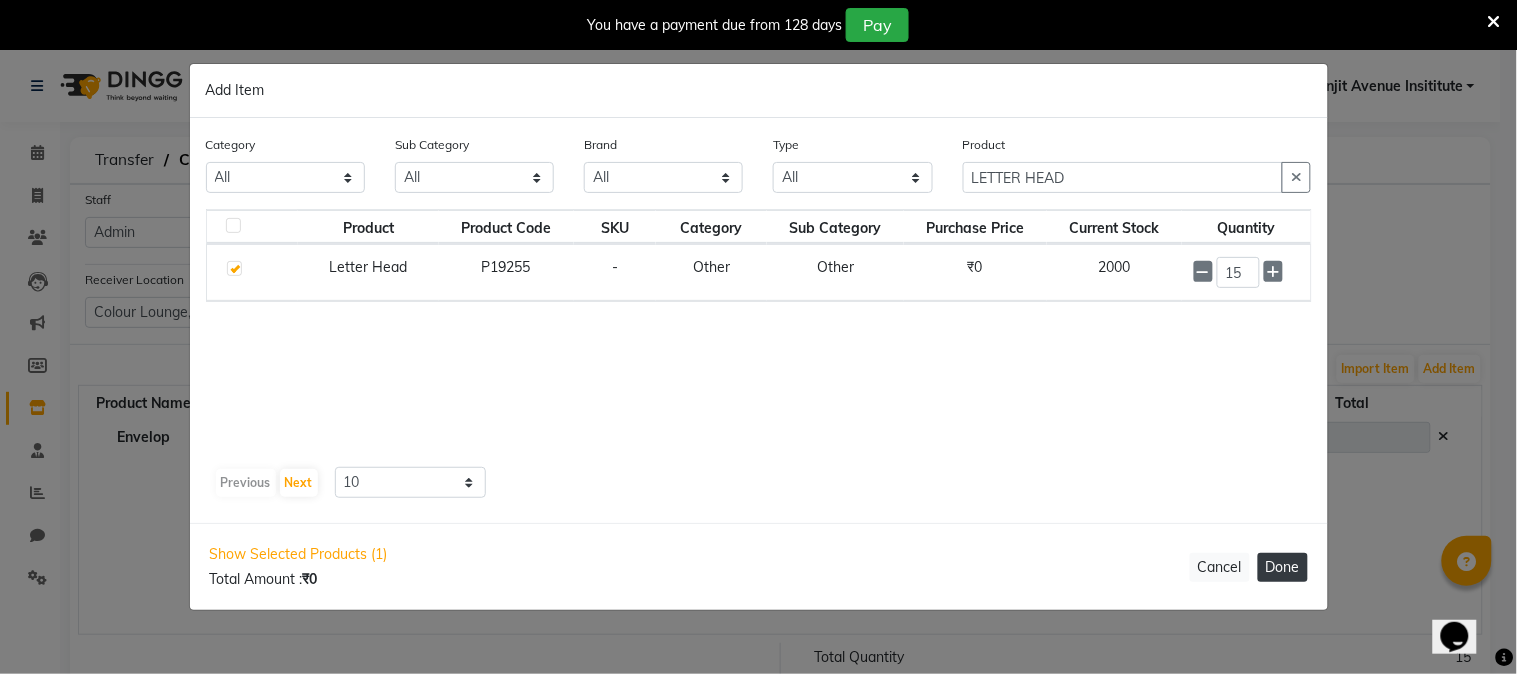 click on "Done" 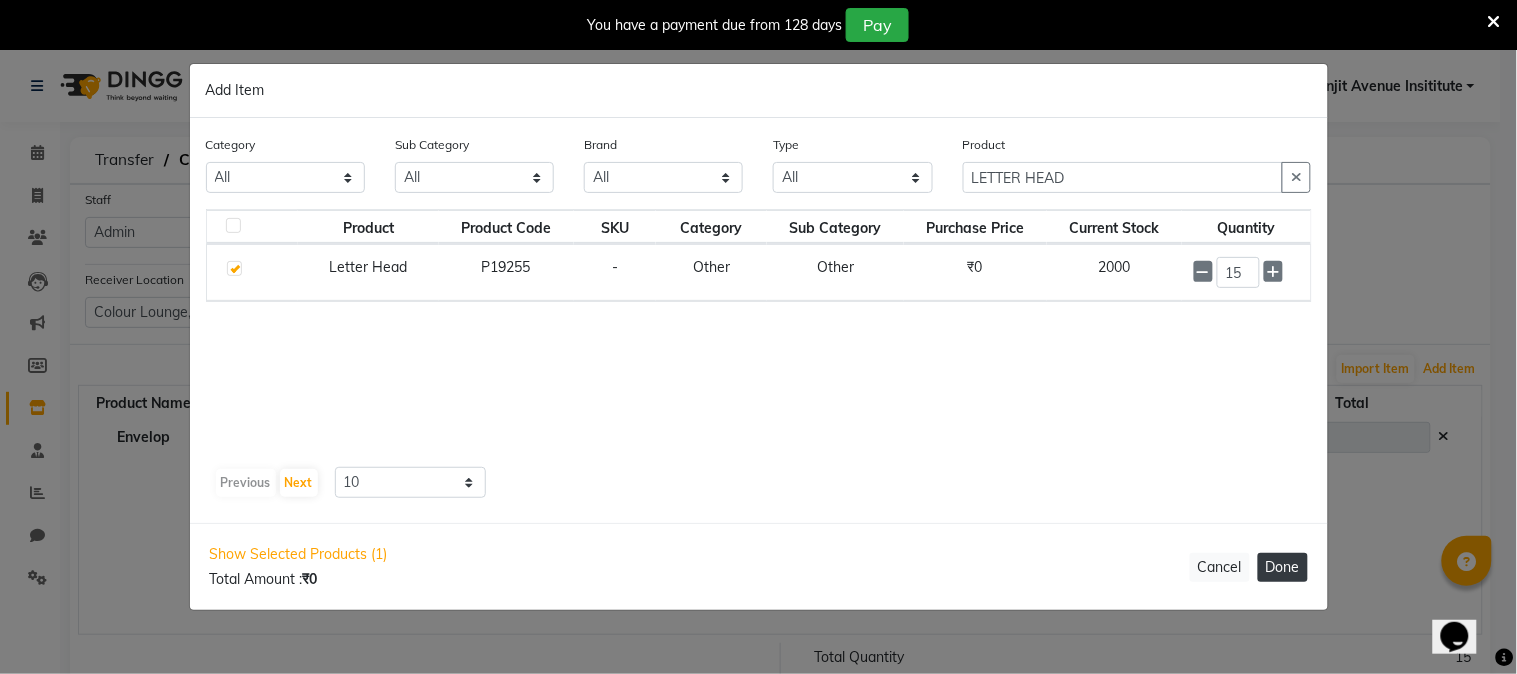 type 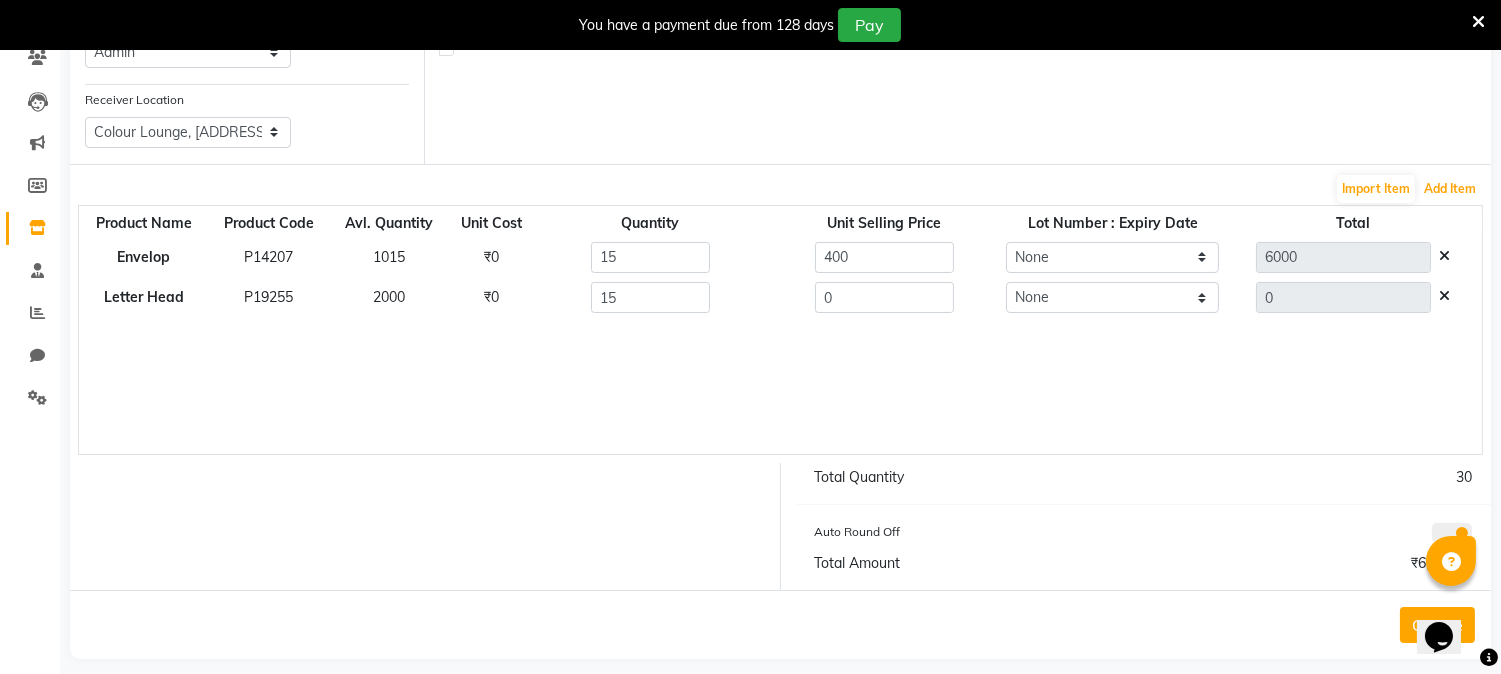 scroll, scrollTop: 198, scrollLeft: 0, axis: vertical 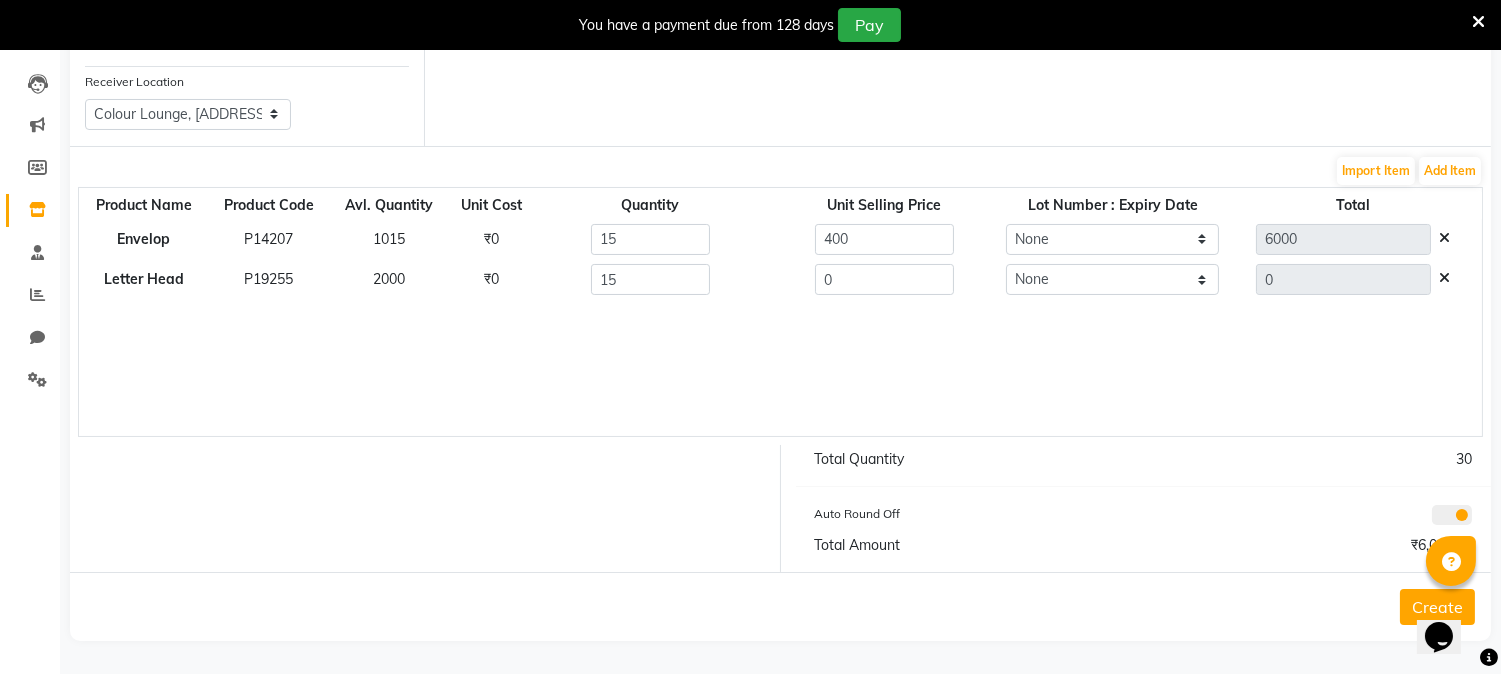 click on "Create" 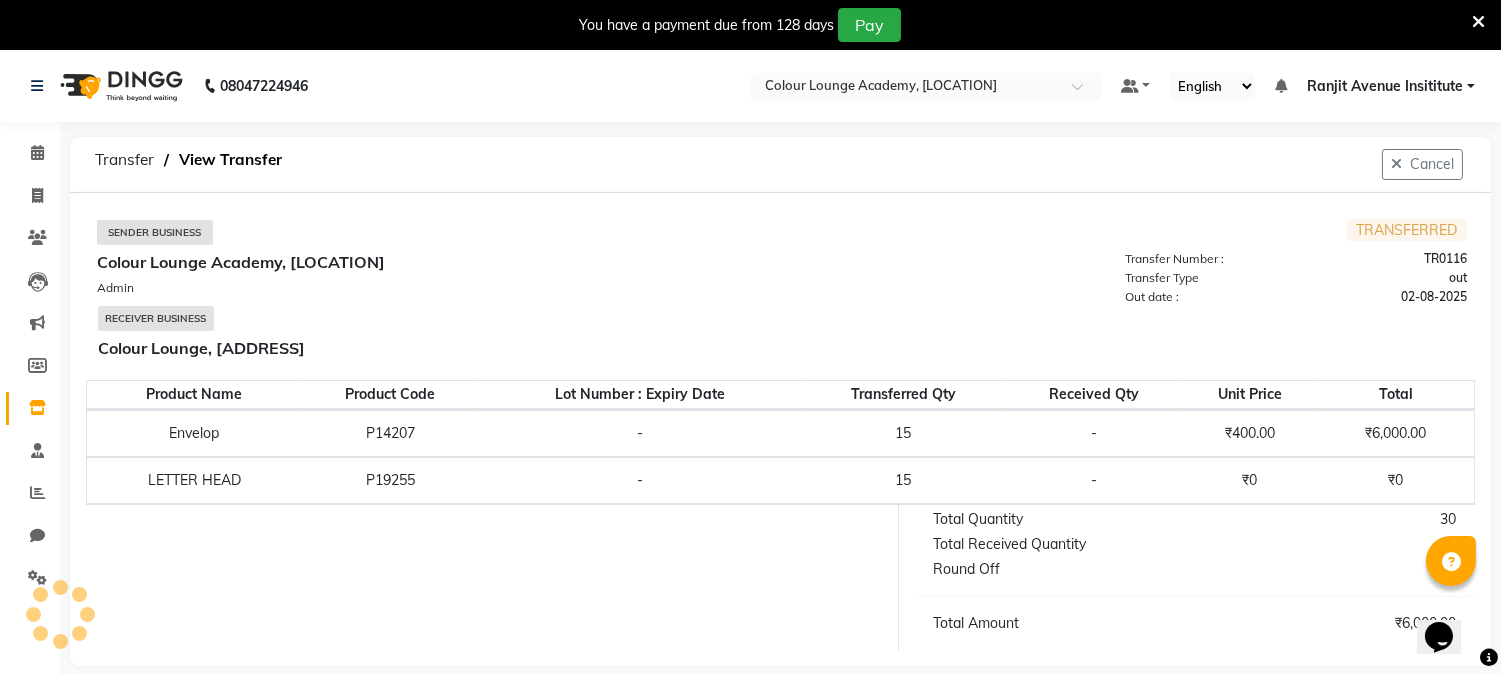 scroll, scrollTop: 50, scrollLeft: 0, axis: vertical 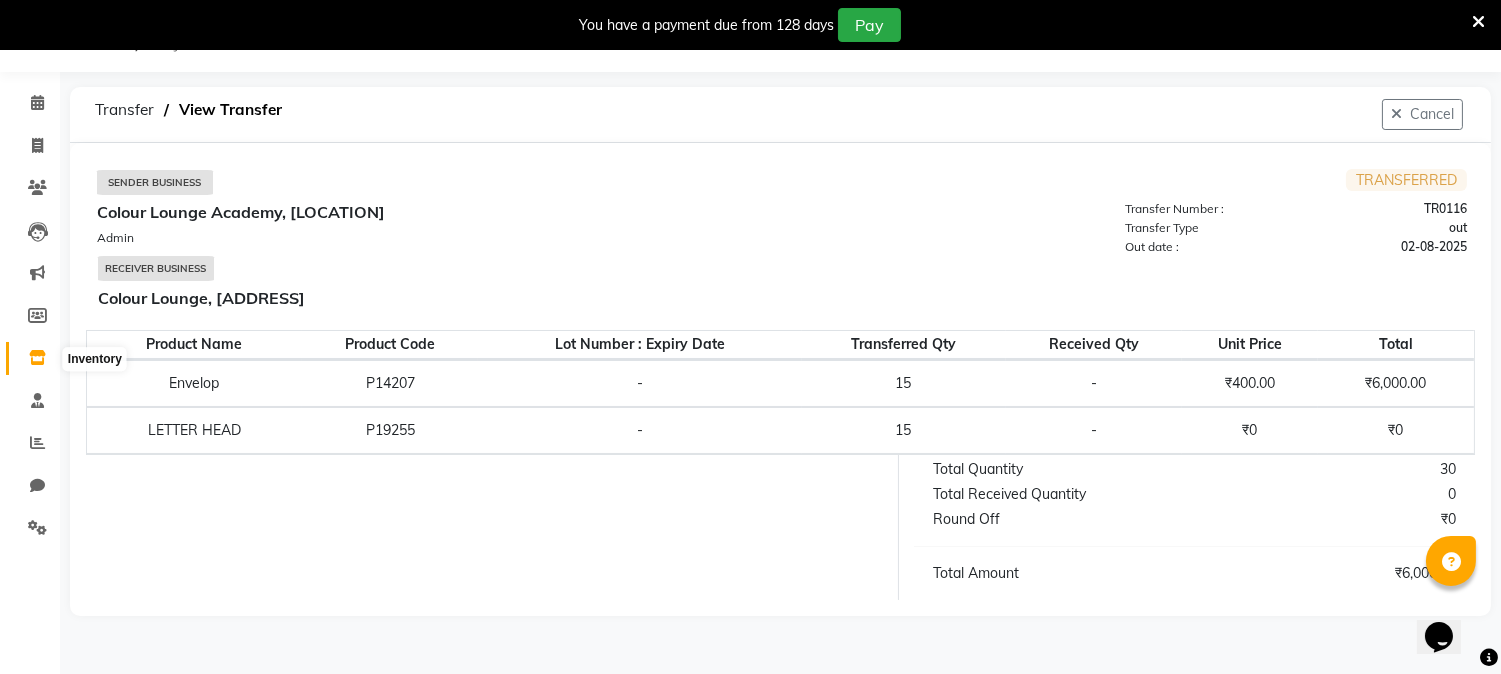 click 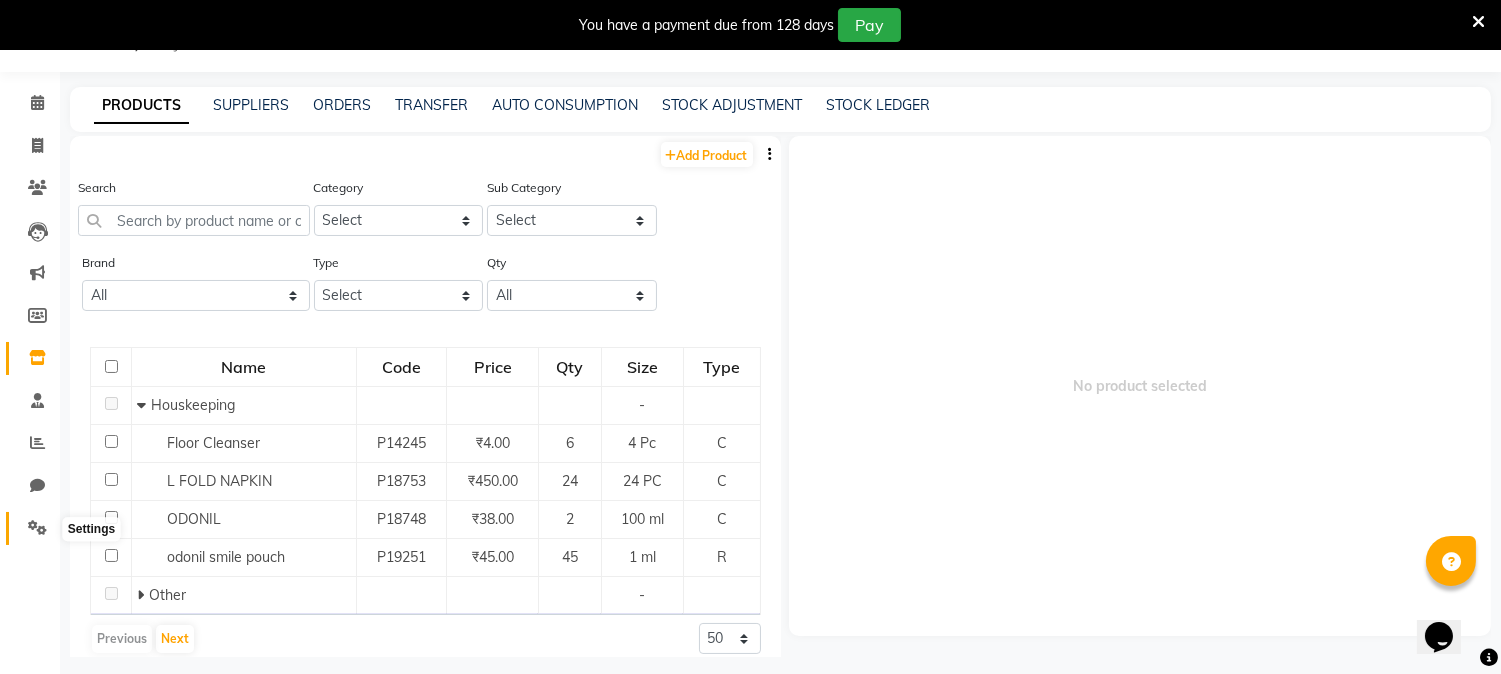 click 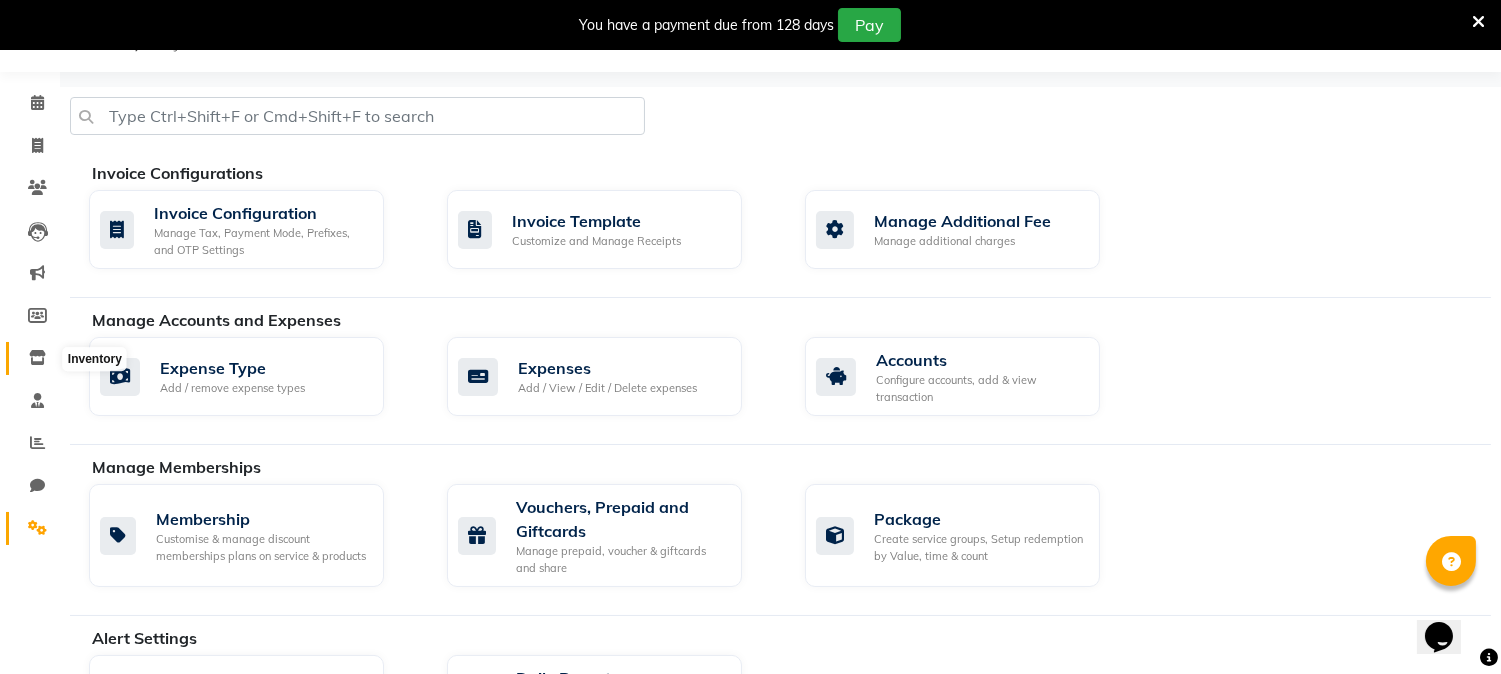 click 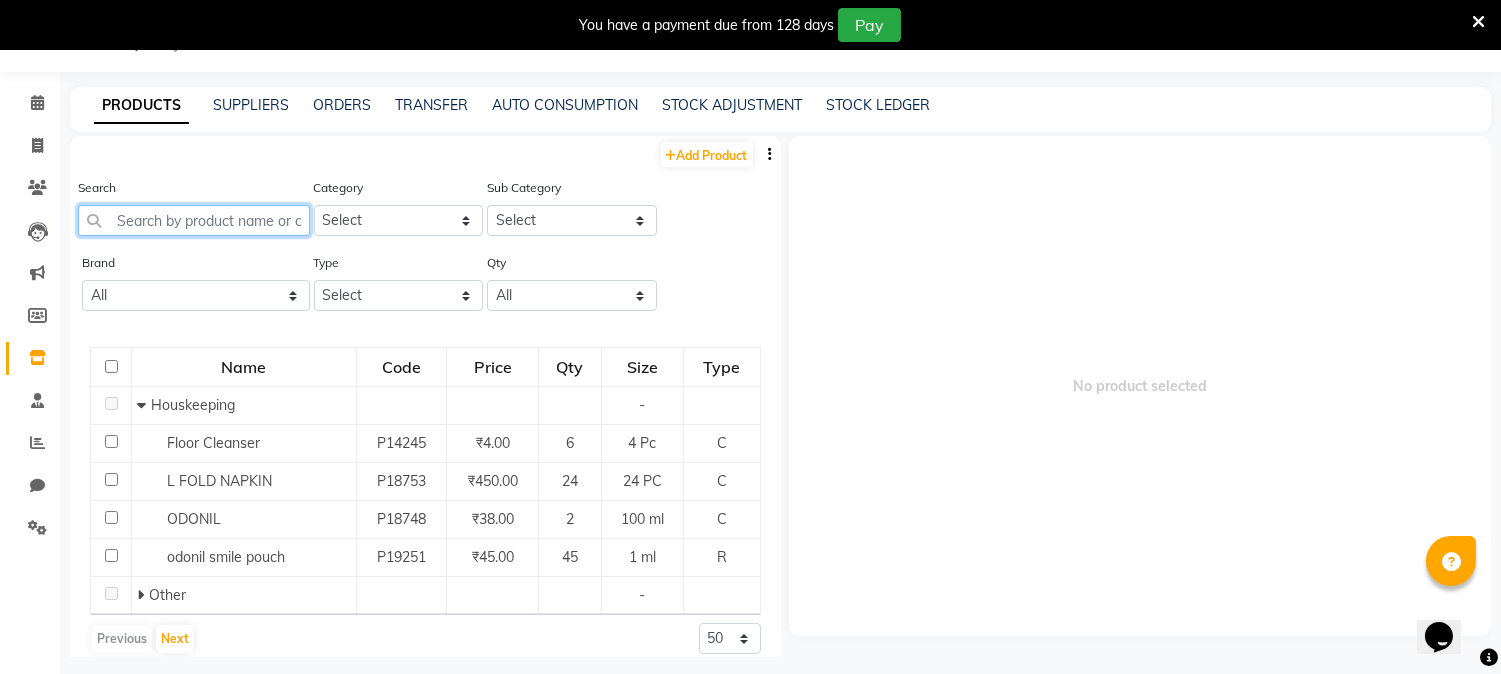 click 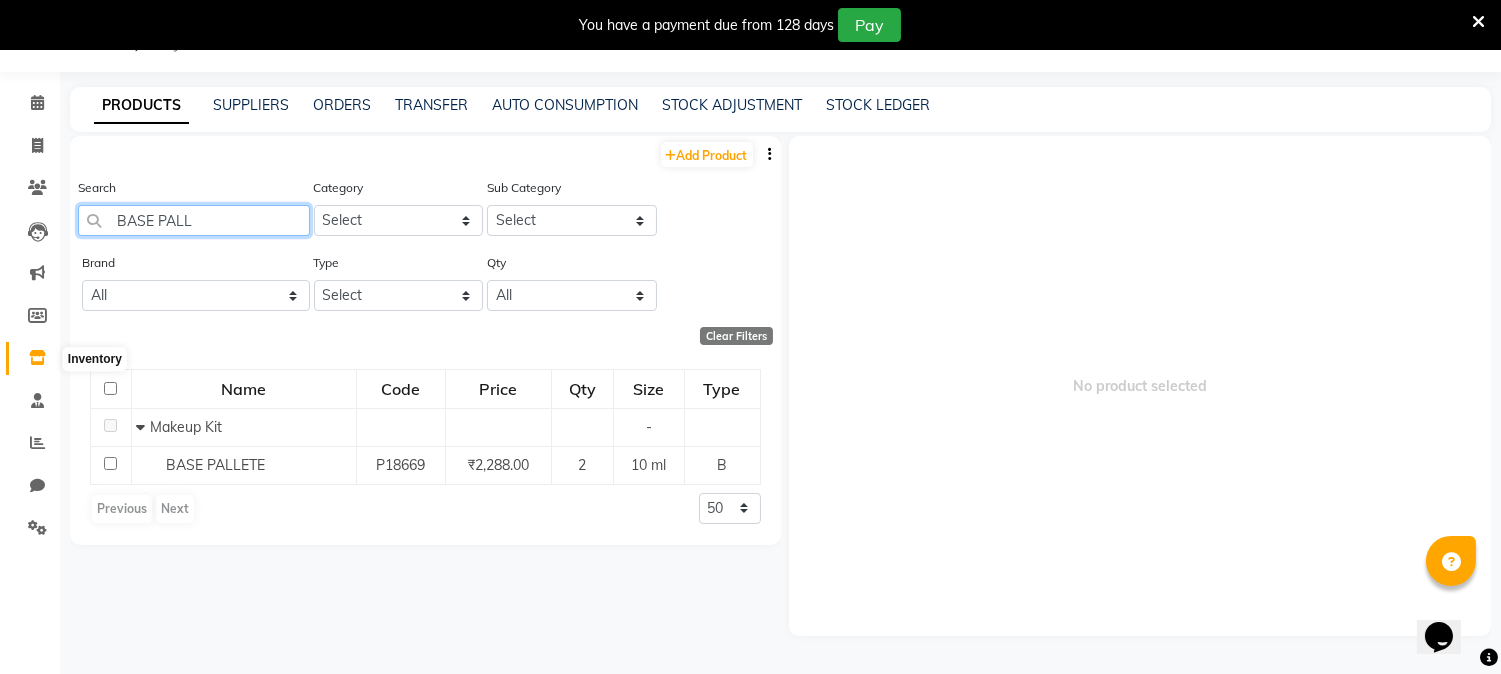 type on "BASE PALL" 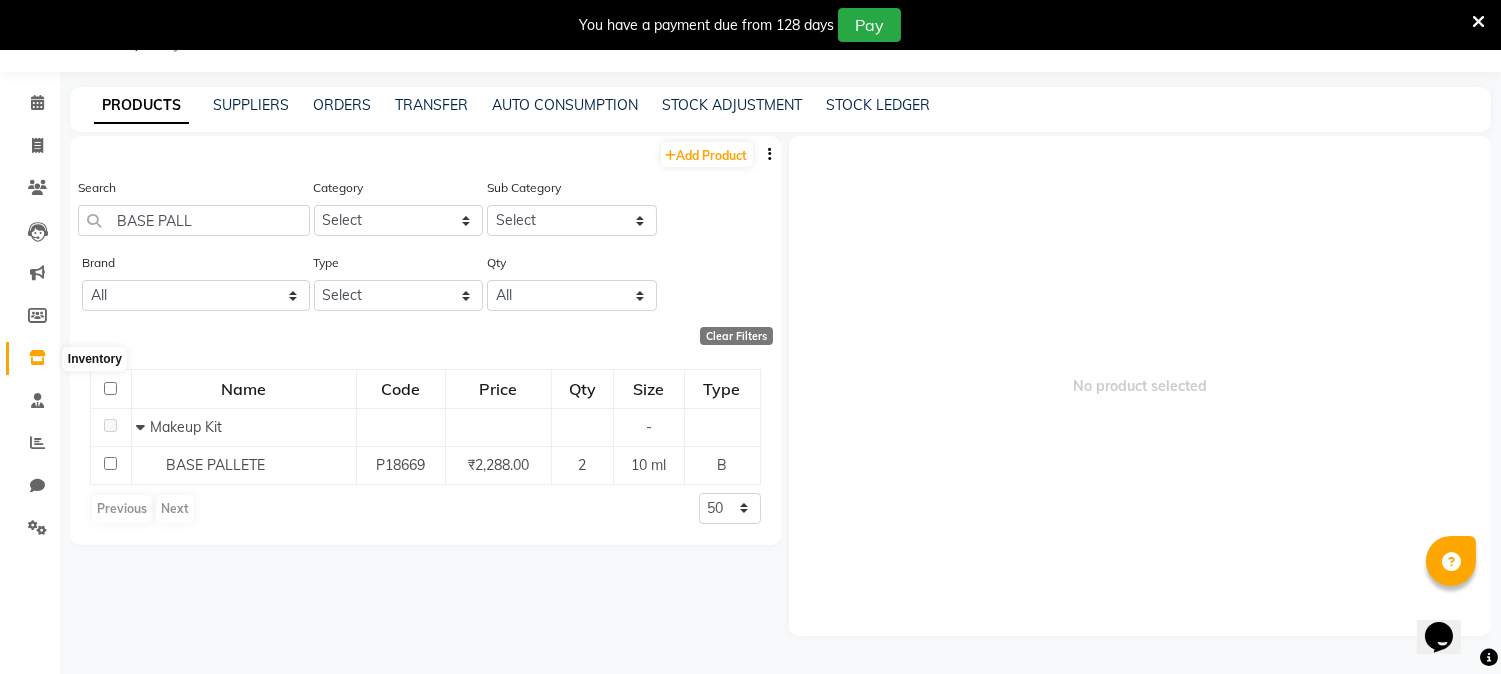 click 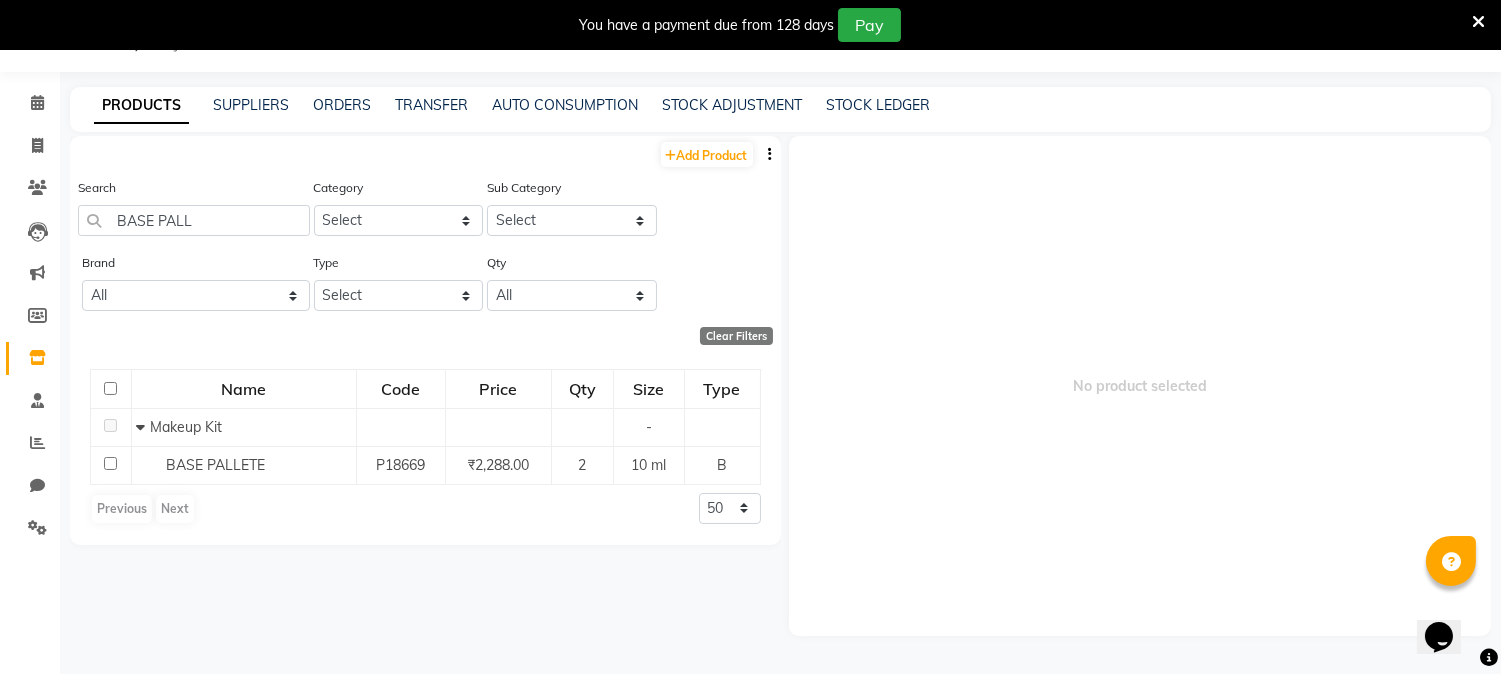click on "ORDERS" 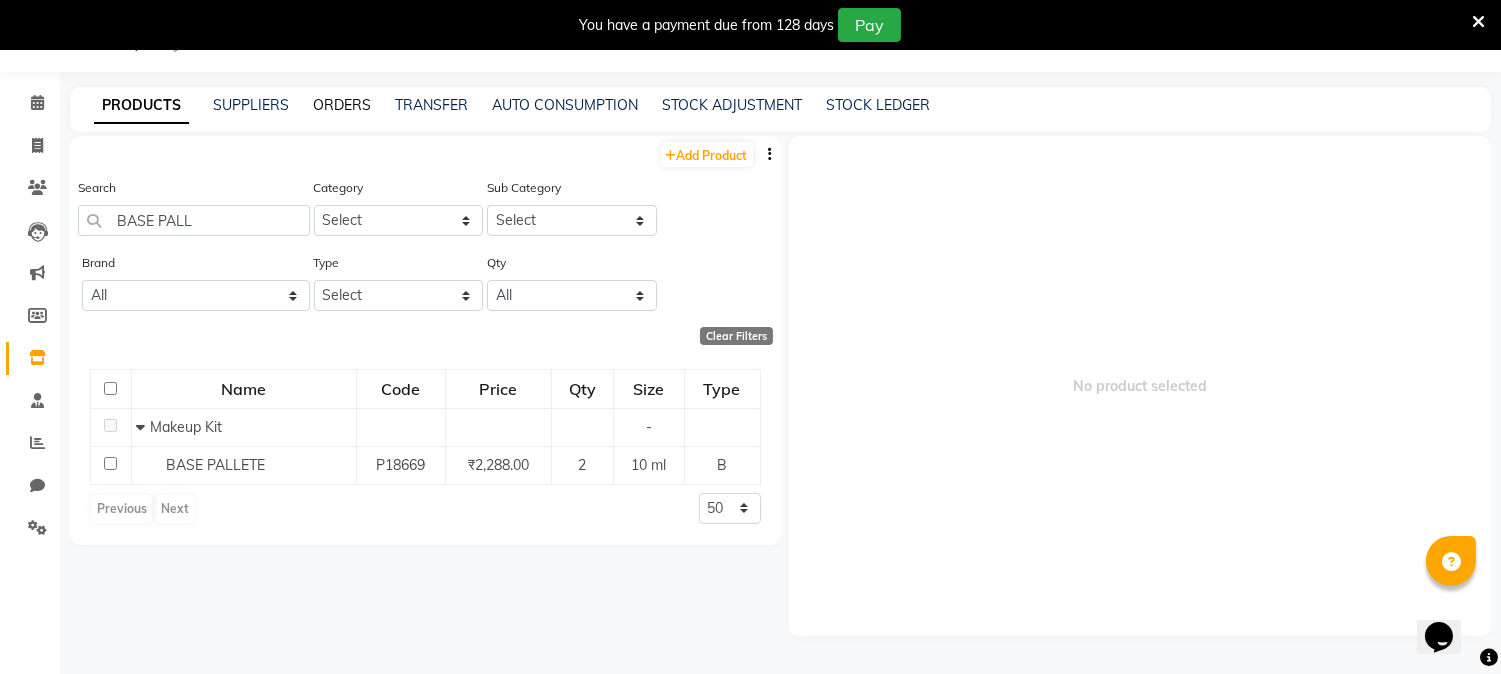 click on "ORDERS" 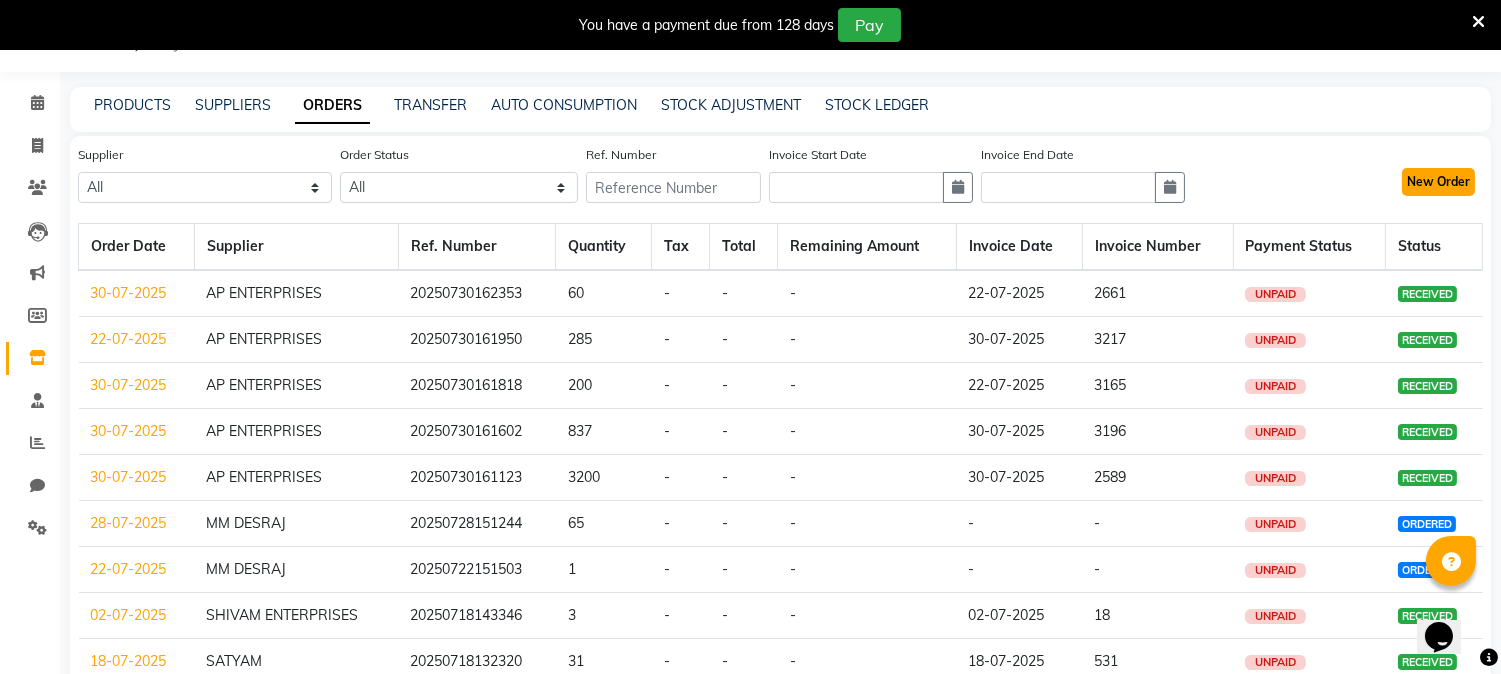 click on "New Order" 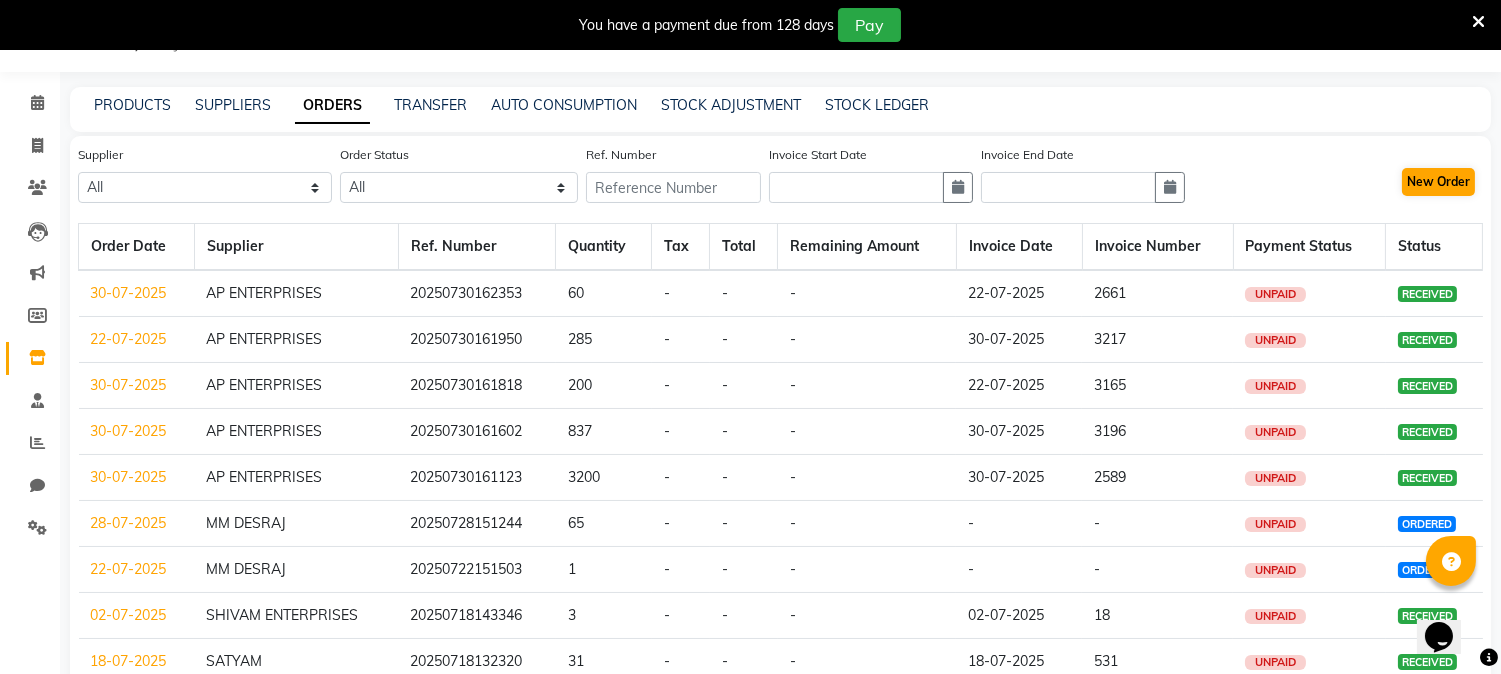 select on "true" 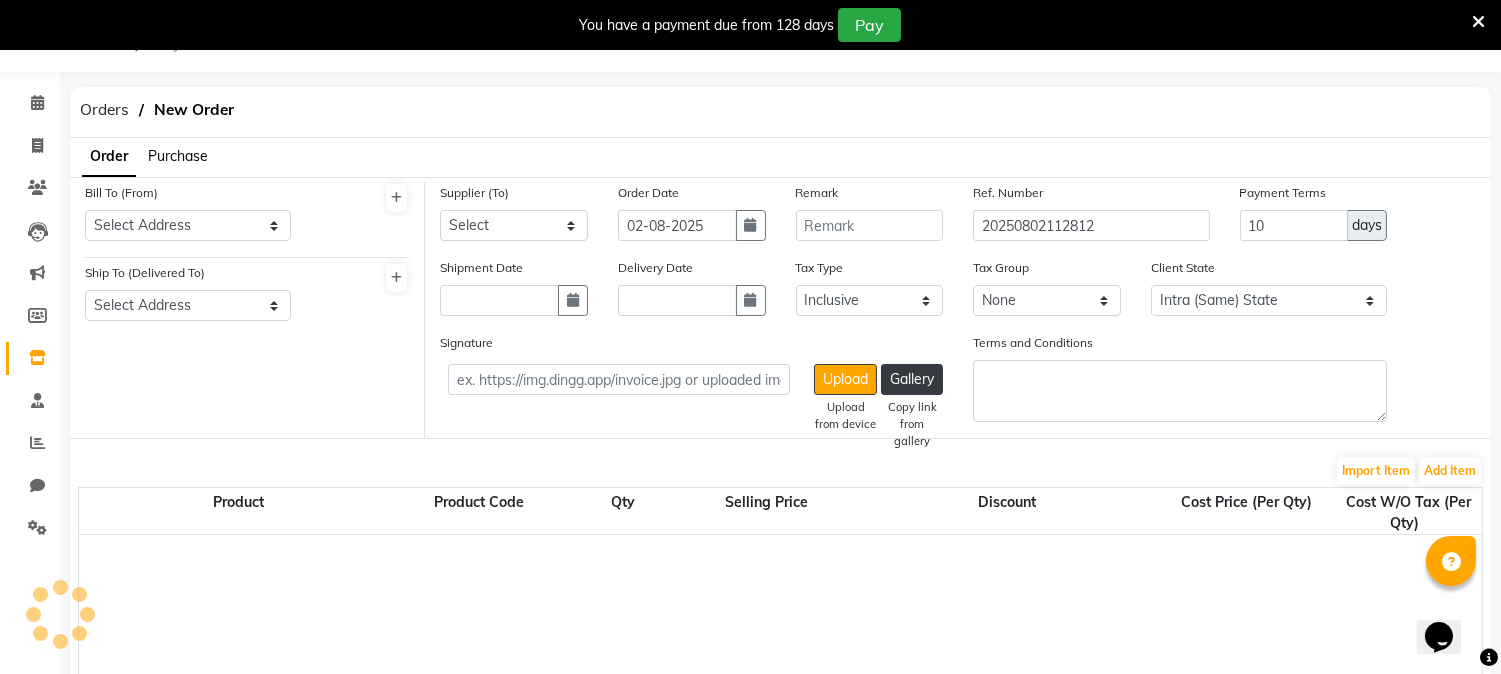 select on "3460" 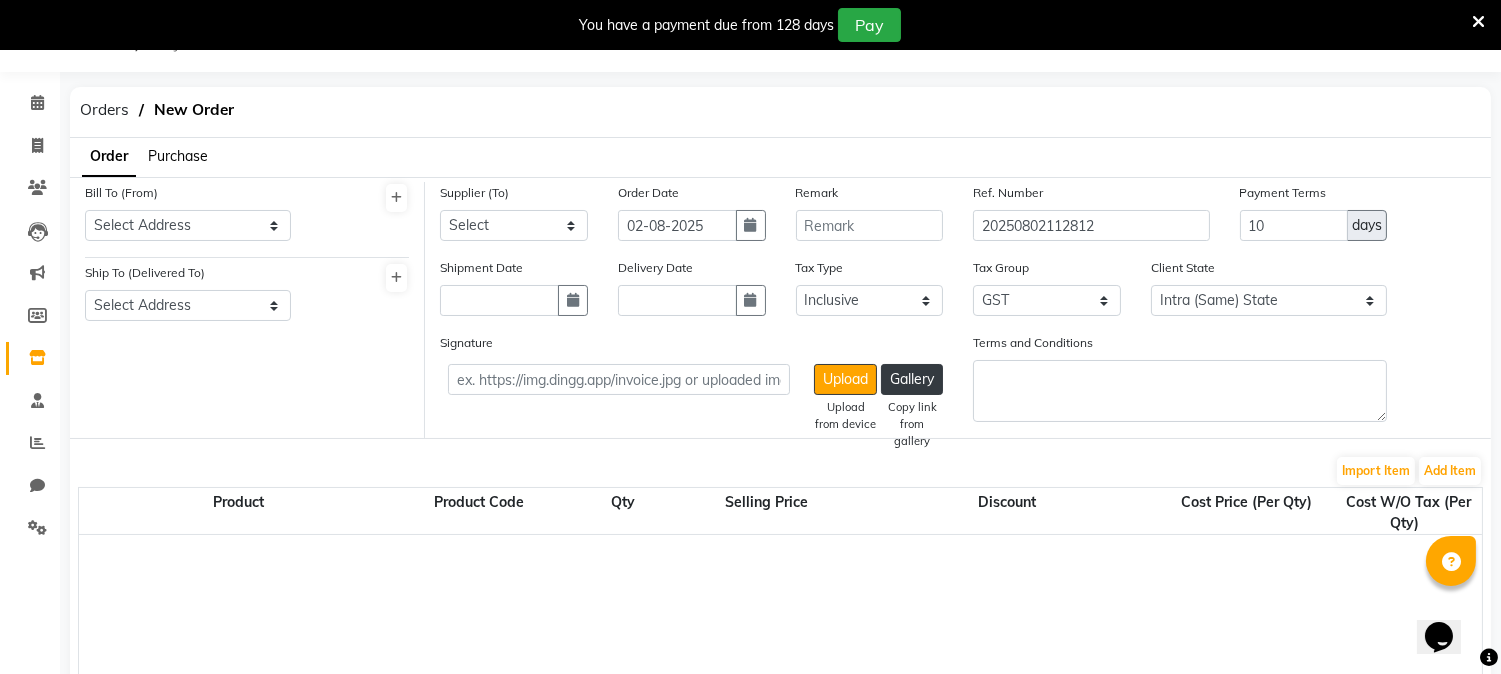 click on "Purchase" 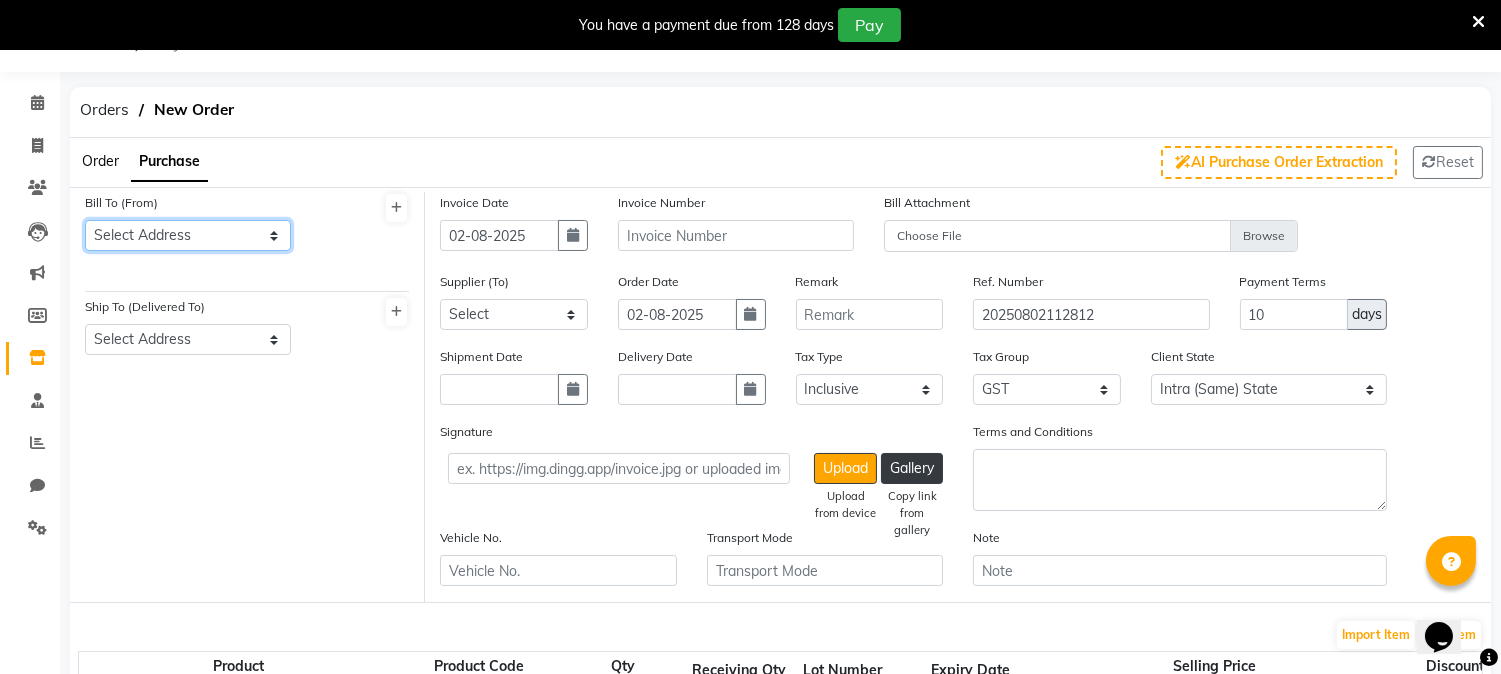 click on "Select Address [ADDRESS], [BLOCK], [CITY] [COMPANY_NAME] 60-A,ODEAN STREET NO.2BHAWANI NAGAR,MAJITHA ROAD ASR.143001 Regd Off and factory P-91ST AVENUE mahindra world city" 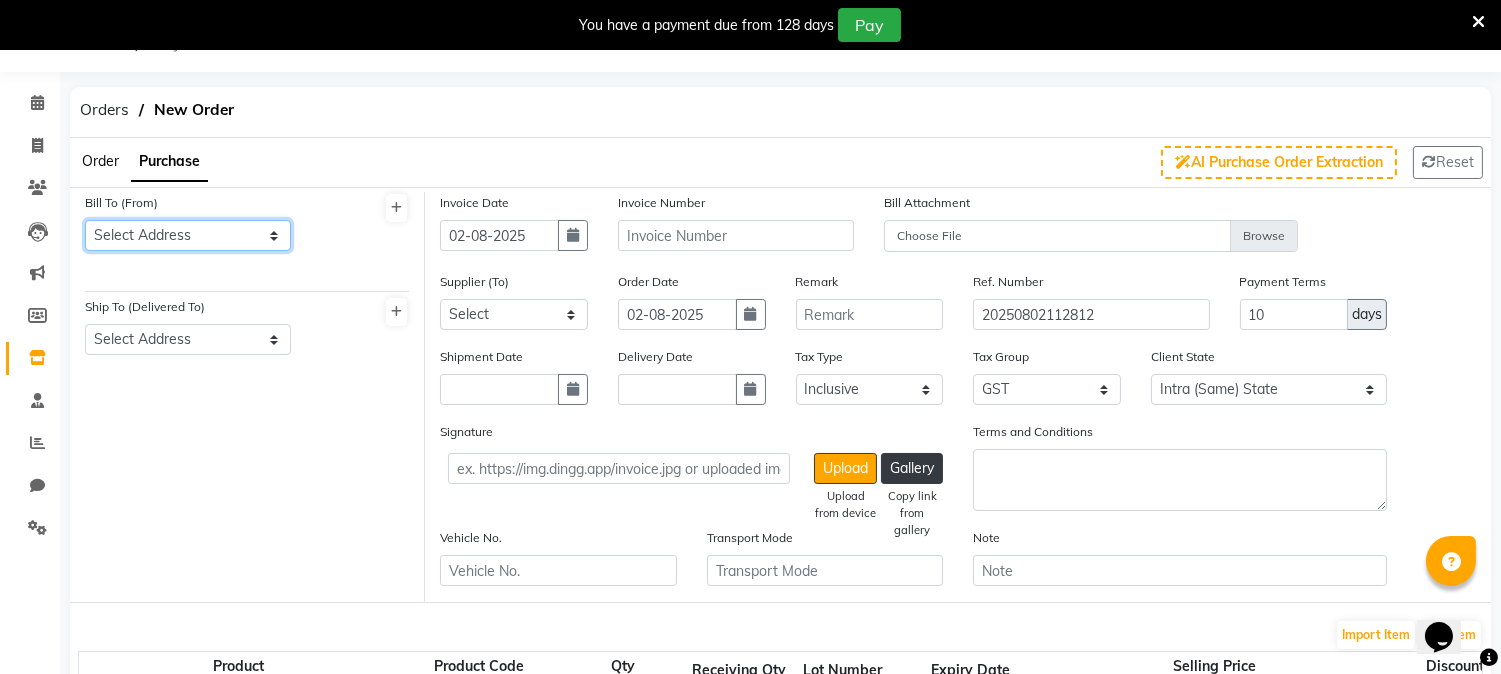 select on "1327" 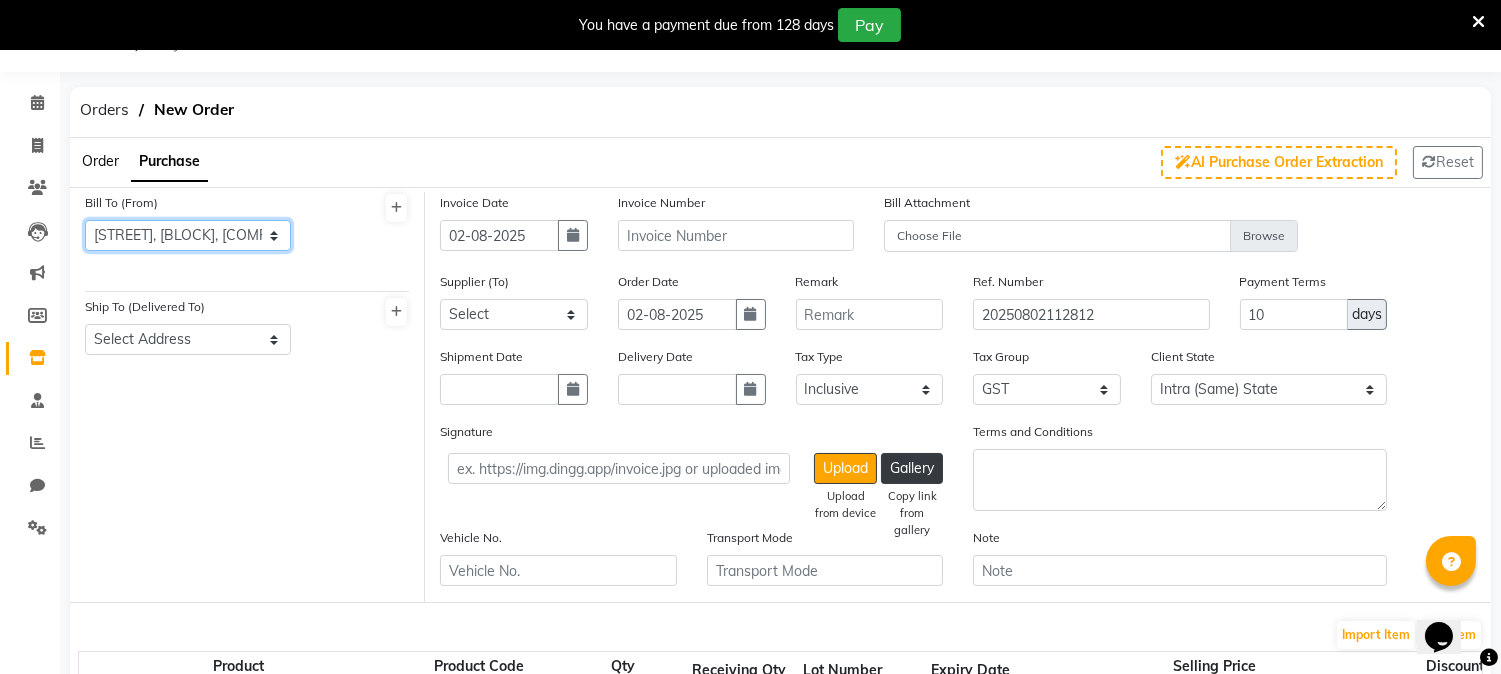 click on "Select Address [ADDRESS], [BLOCK], [CITY] [COMPANY_NAME] 60-A,ODEAN STREET NO.2BHAWANI NAGAR,MAJITHA ROAD ASR.143001 Regd Off and factory P-91ST AVENUE mahindra world city" 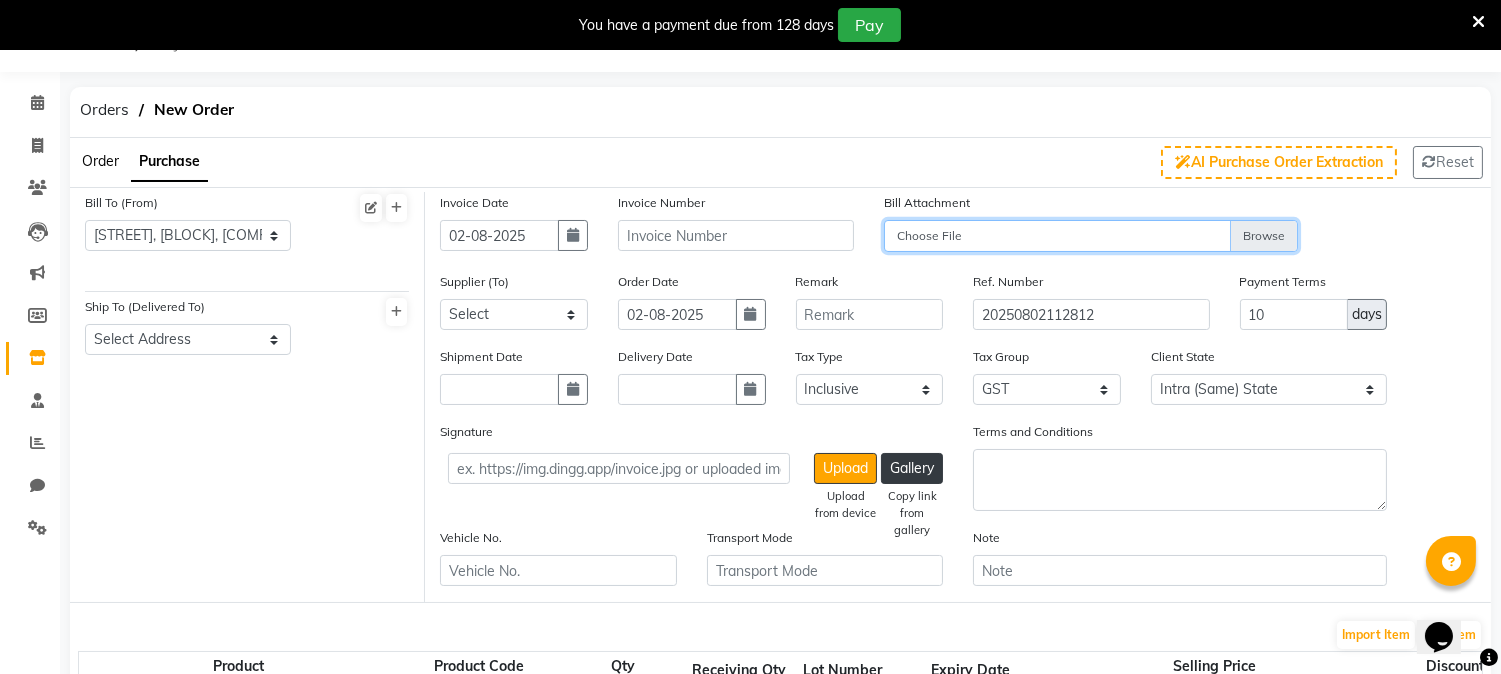 click on "Choose File" at bounding box center (1091, 237) 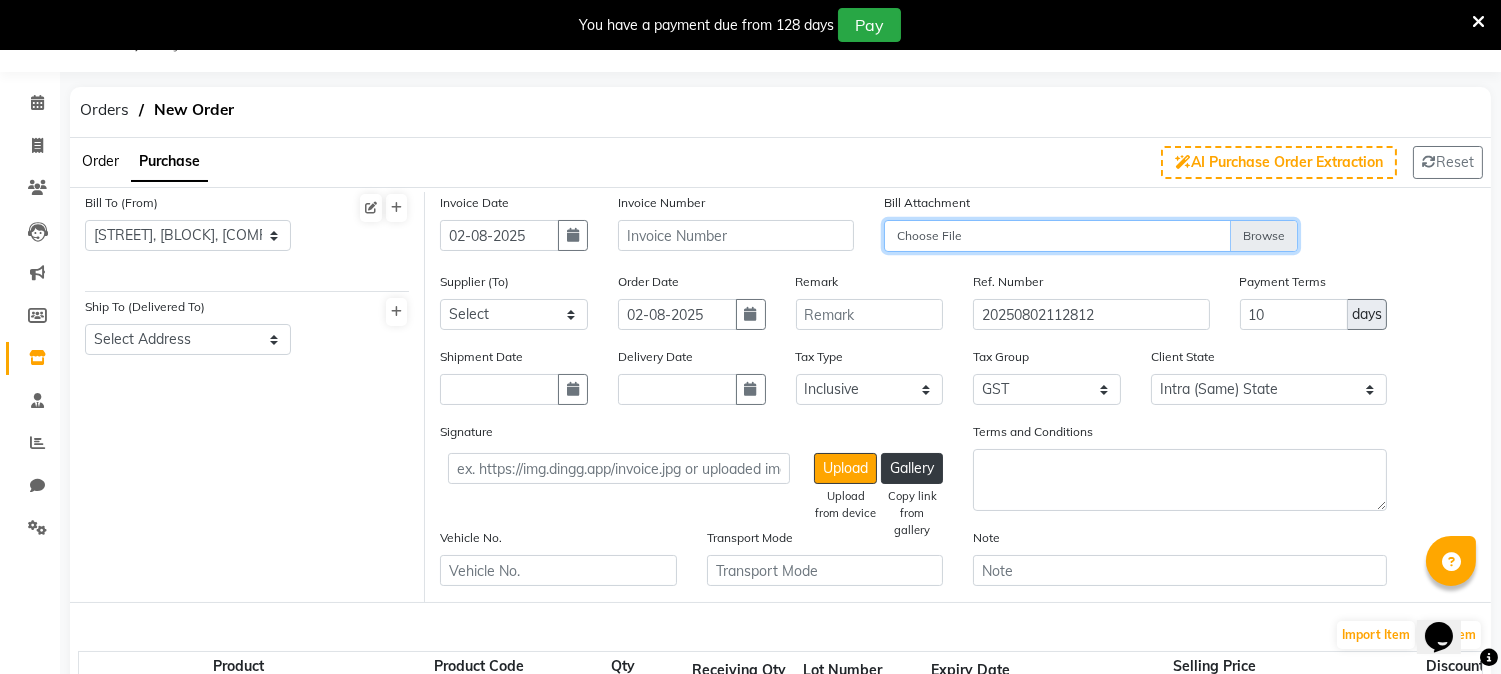 type on "C:\fakepath\[FILENAME].jpg" 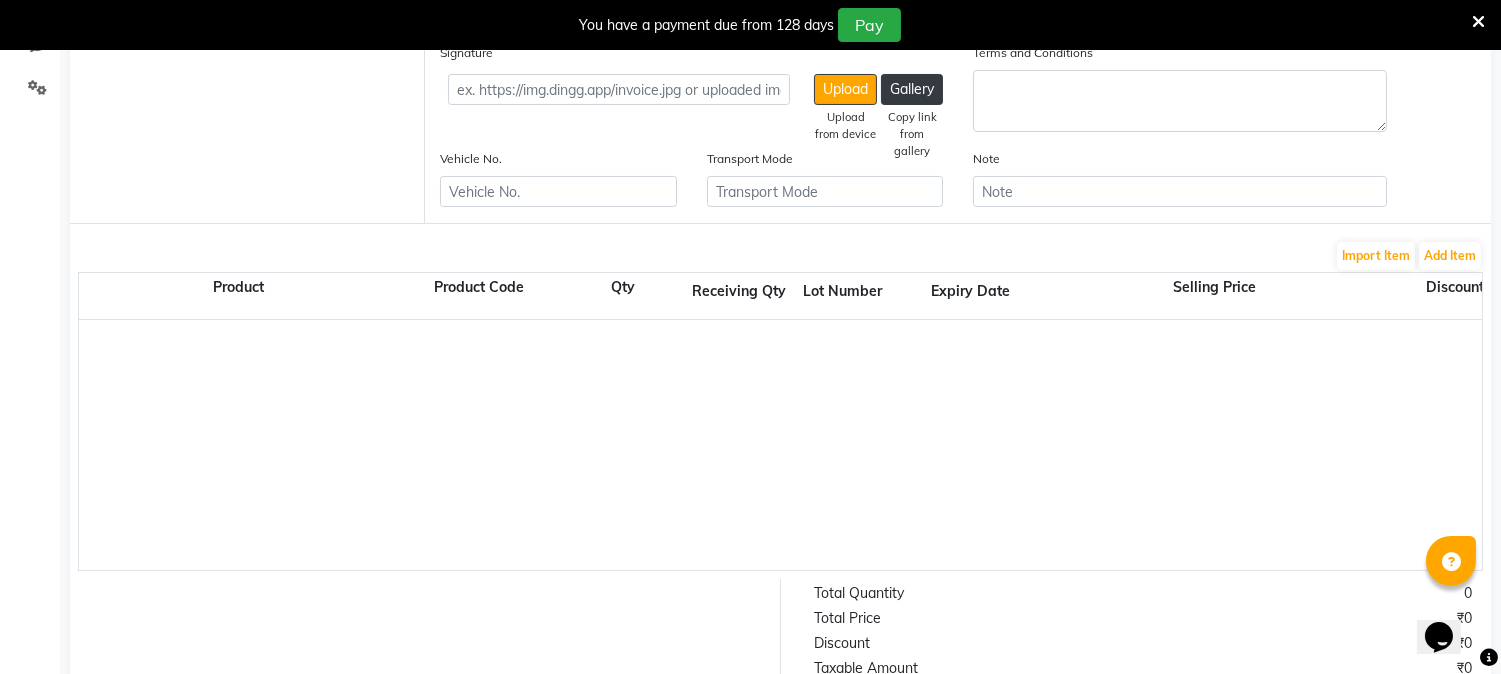 scroll, scrollTop: 494, scrollLeft: 0, axis: vertical 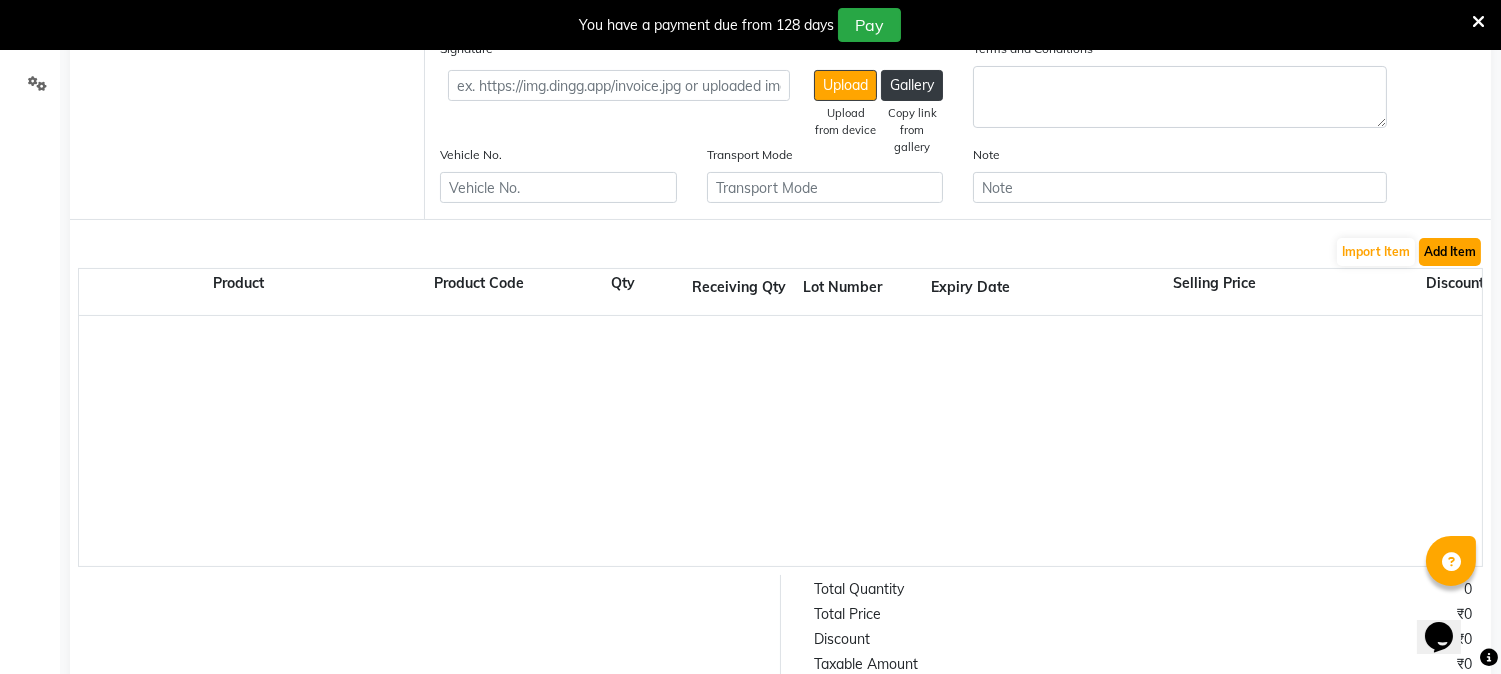 click on "Add Item" 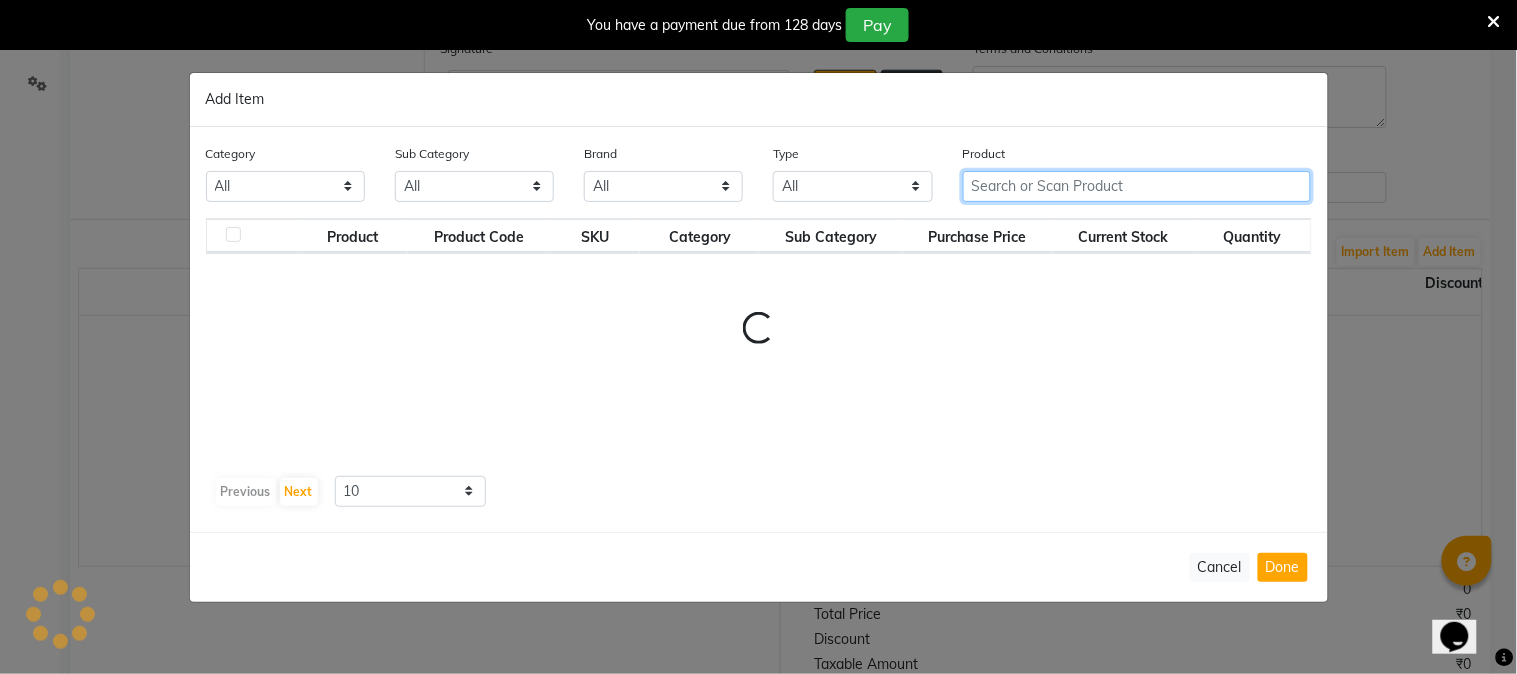 click 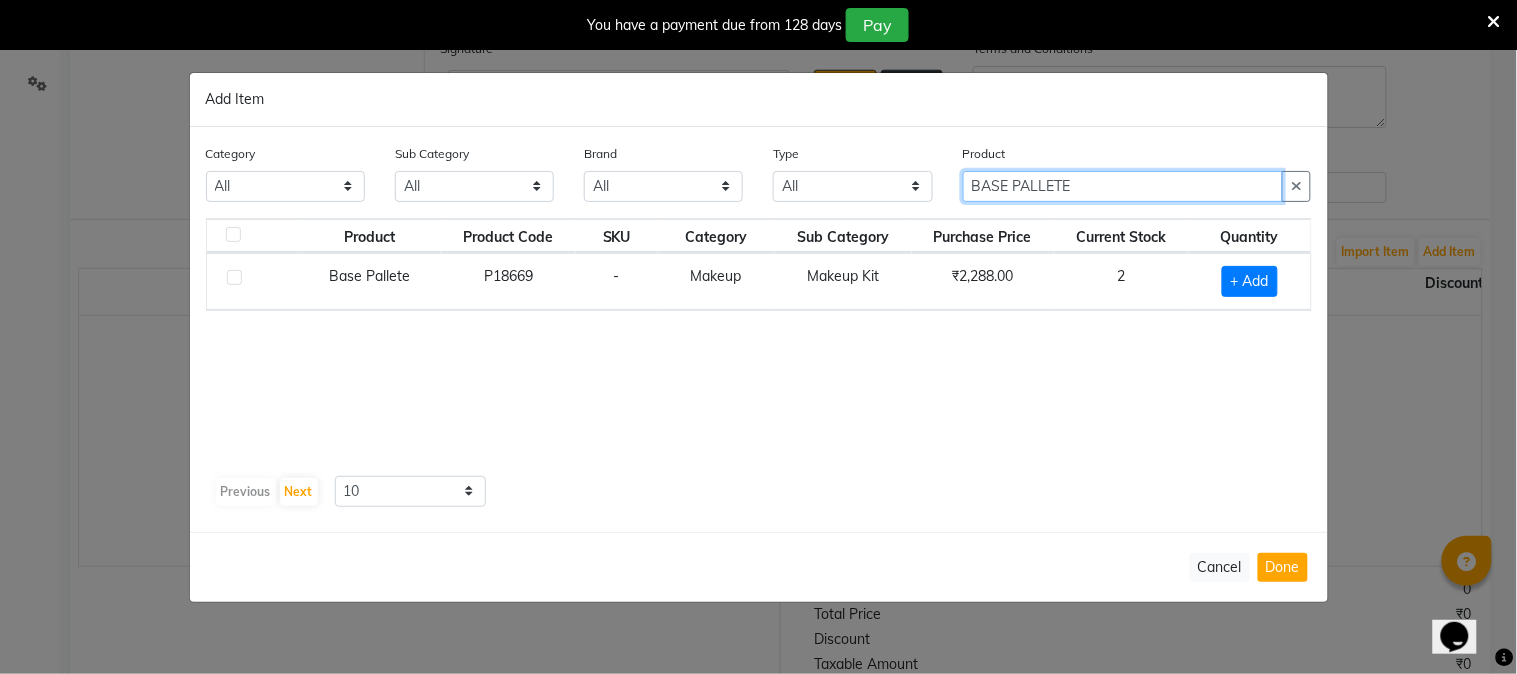 type on "BASE PALLETE" 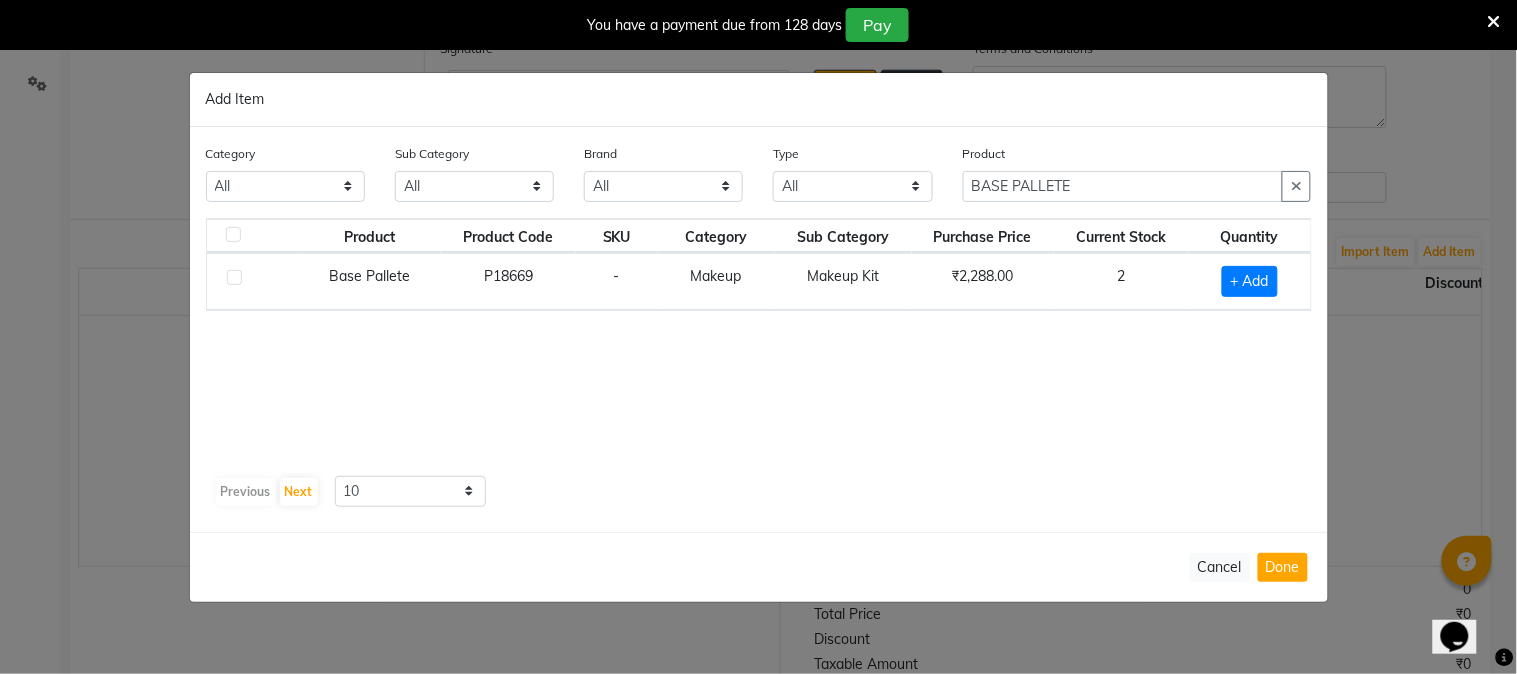 click on "Add Item Category All Hair Skin Makeup Personal Care Appliances Beard Waxing Disposable Threading Hands and Feet Beauty Planet Botox Cadiveu Casmara Cheryls Loreal Olaplex Old Product Other Sub Category All Appron Cheryls Retail Casmara Retail Shampoo Products Lips Cleanser Rill Botox Salon Use Honey Cream Hair Keratin Retail Houskeeping Olaplex Salon Use Bath & Body Beauty & Other Salon Use Loreal Retail Appliances Gel Facial Loreal Salon Use Cheryls Salon Use Conditioner Nails Keratin Salon Use Female Hygiene Shaving Botox Retail Soap Liposoulable Gown Disposable Brazilian Pre Shave Face Hair Colour Salon Use Eyes Grooming - Women Bedsheet Appliances Cream Makeup Moisturiser Matrix Salon Use Nepkin Grooming - Men Massage After Shave Serum Pre Other Mask Face Towel Dental Care Oil Tools Matrix Colour Tube Toner Foot Post Styling Hand & Foot Appliances Massage Cream Matrix Retail Brushes Serum Tissue Sun Care Masks Color Magic TIssue Gifts Makeup Remover Strips Lip Care Appliances Makeup Kit Cologne Other" 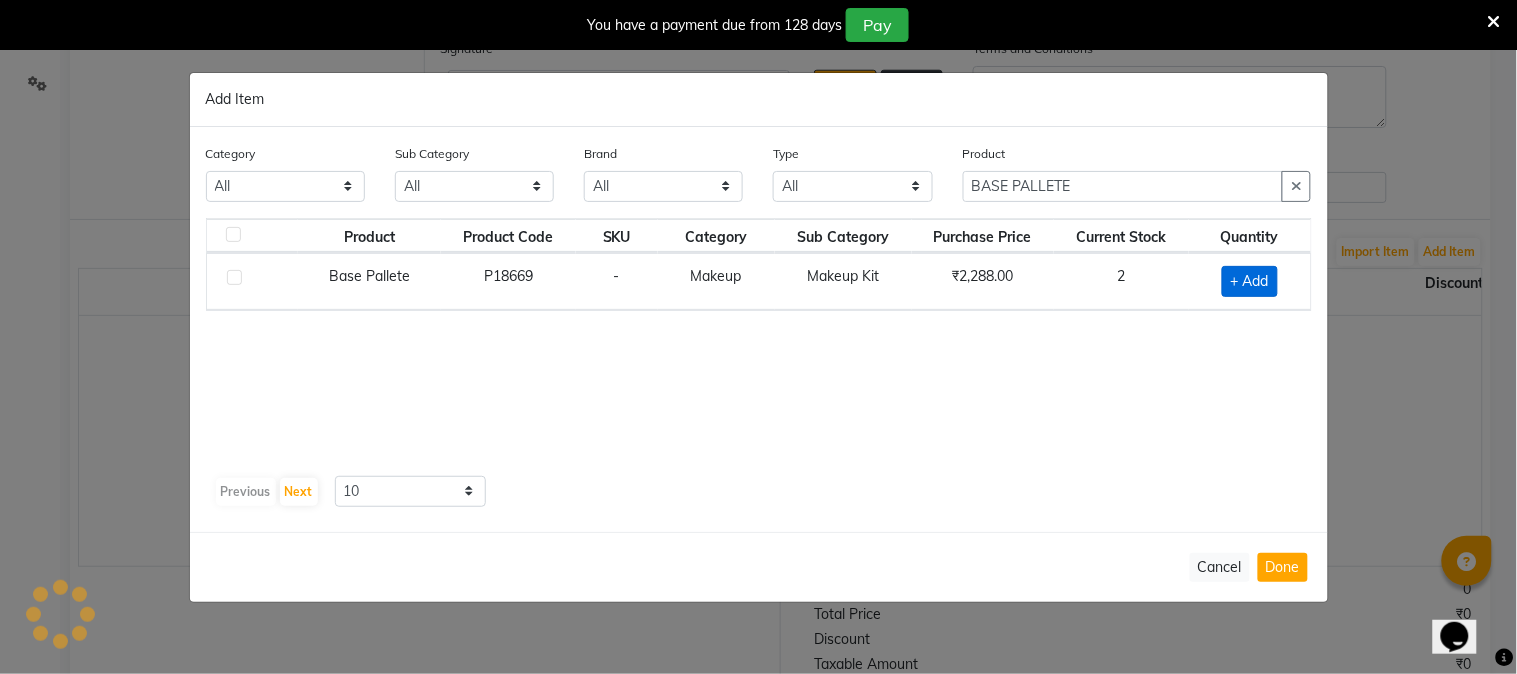 click on "+ Add" 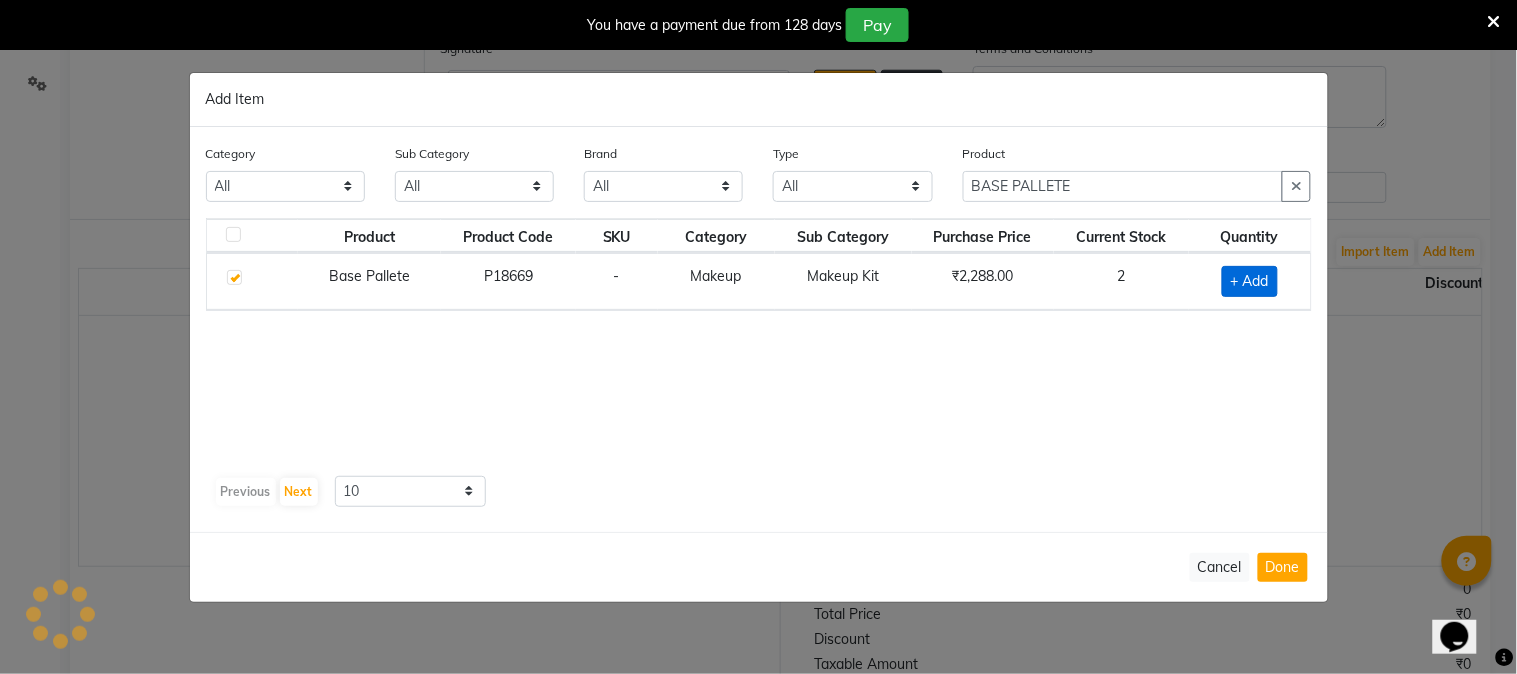 checkbox on "true" 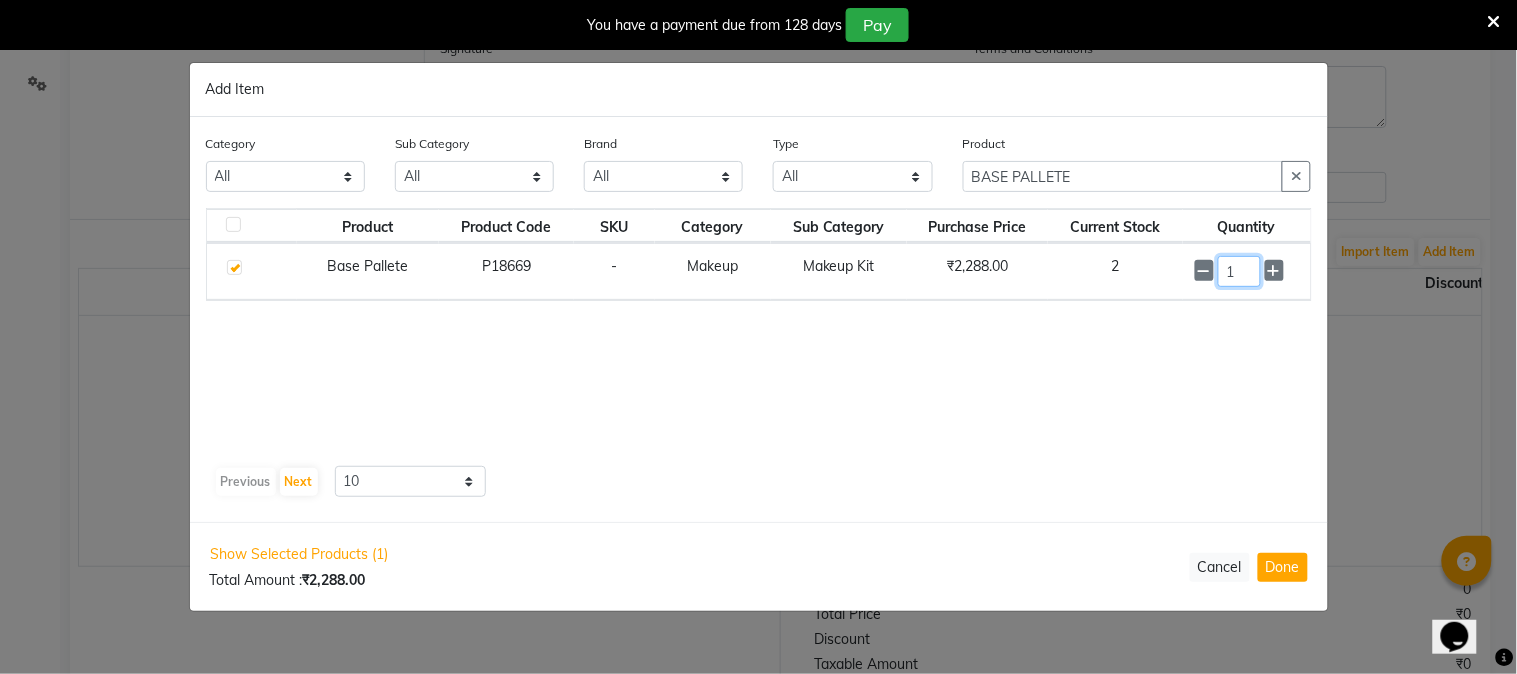 click on "1" 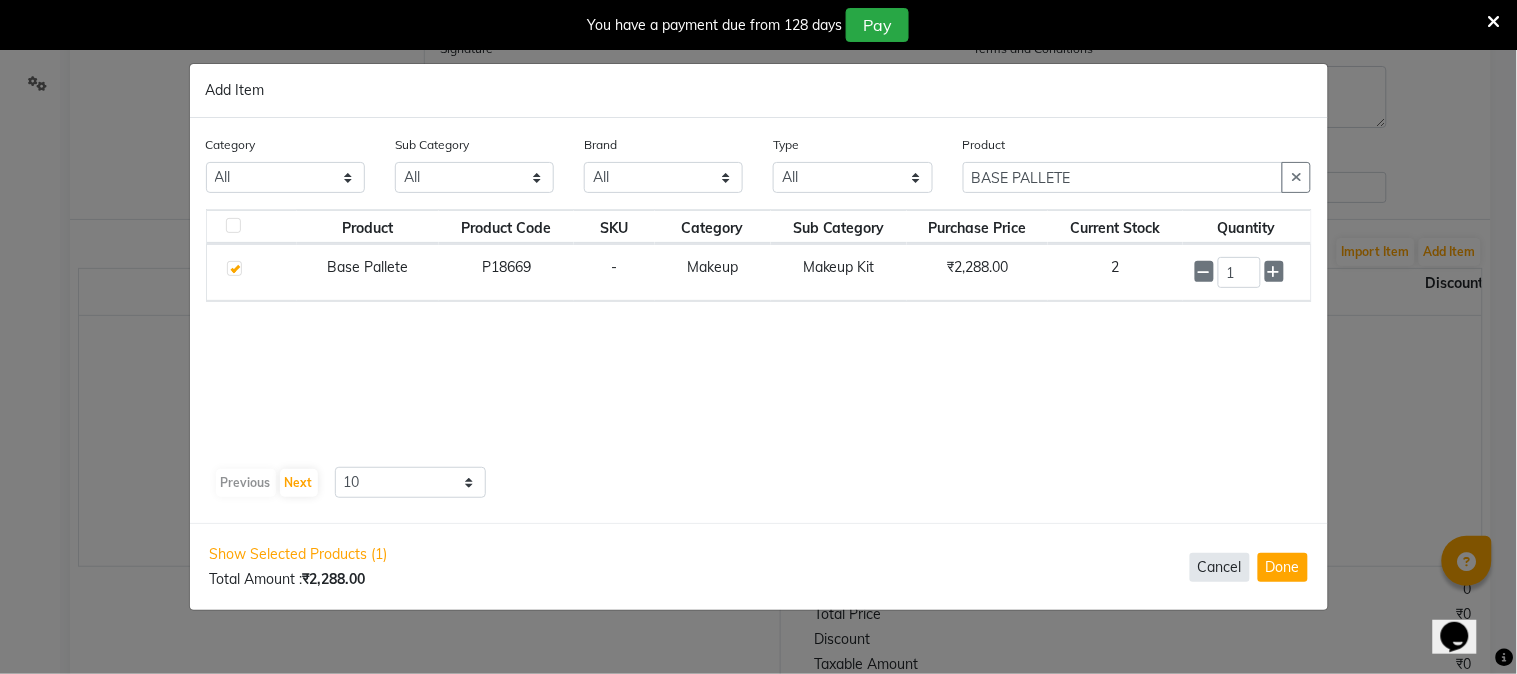click on "Cancel" 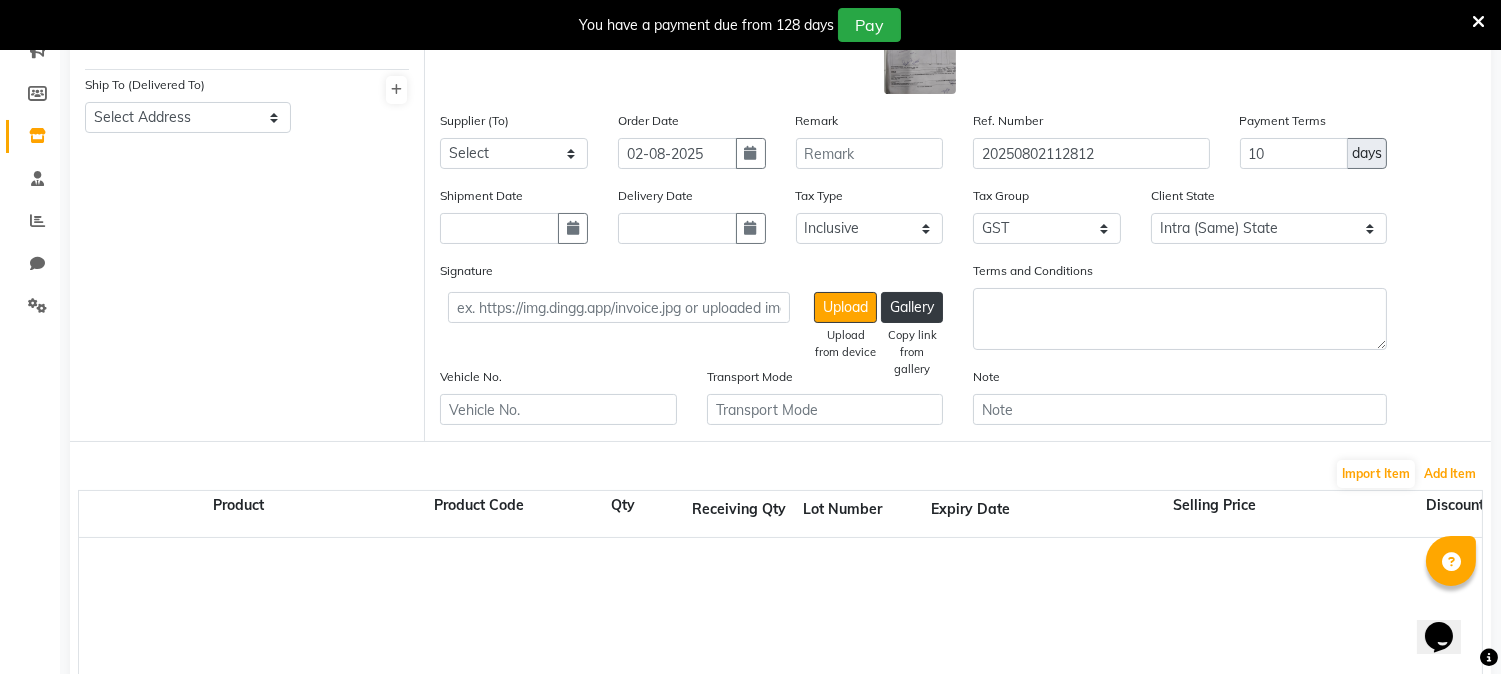 scroll, scrollTop: 0, scrollLeft: 0, axis: both 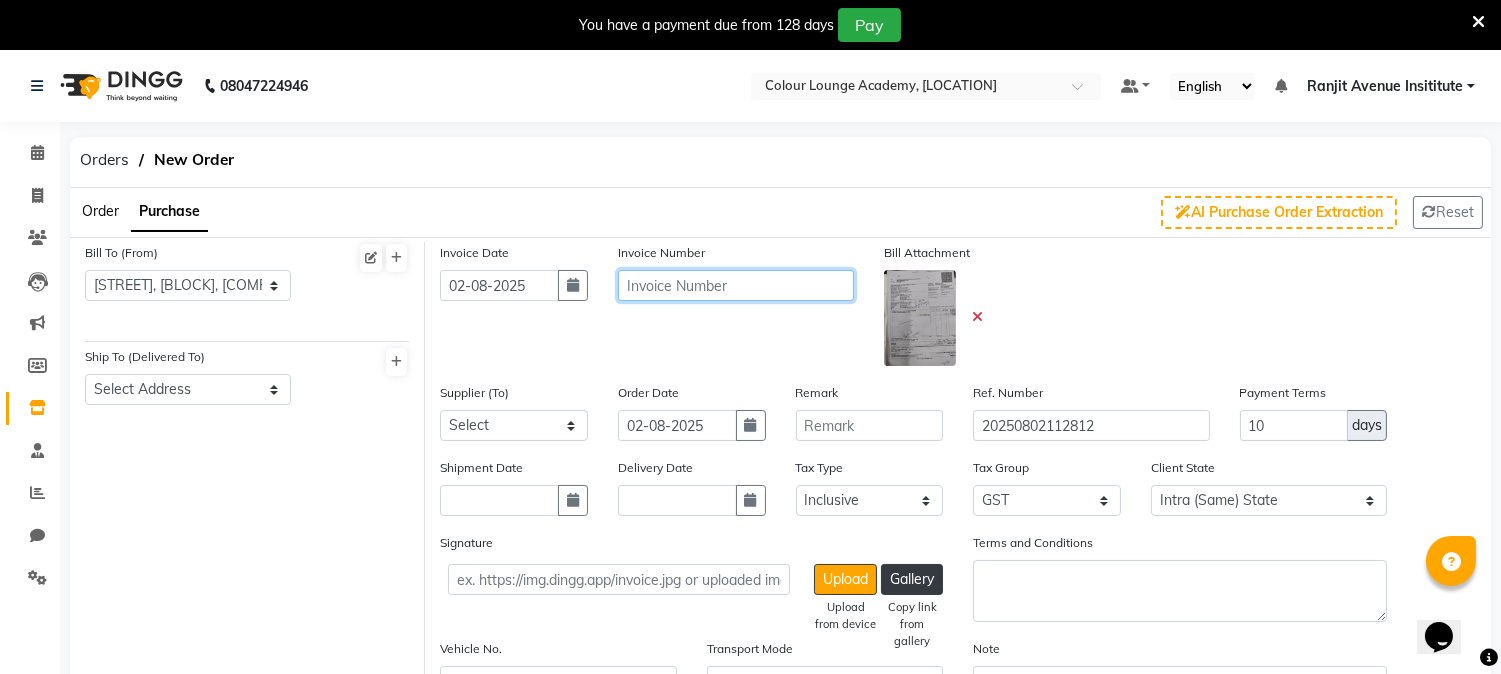 click 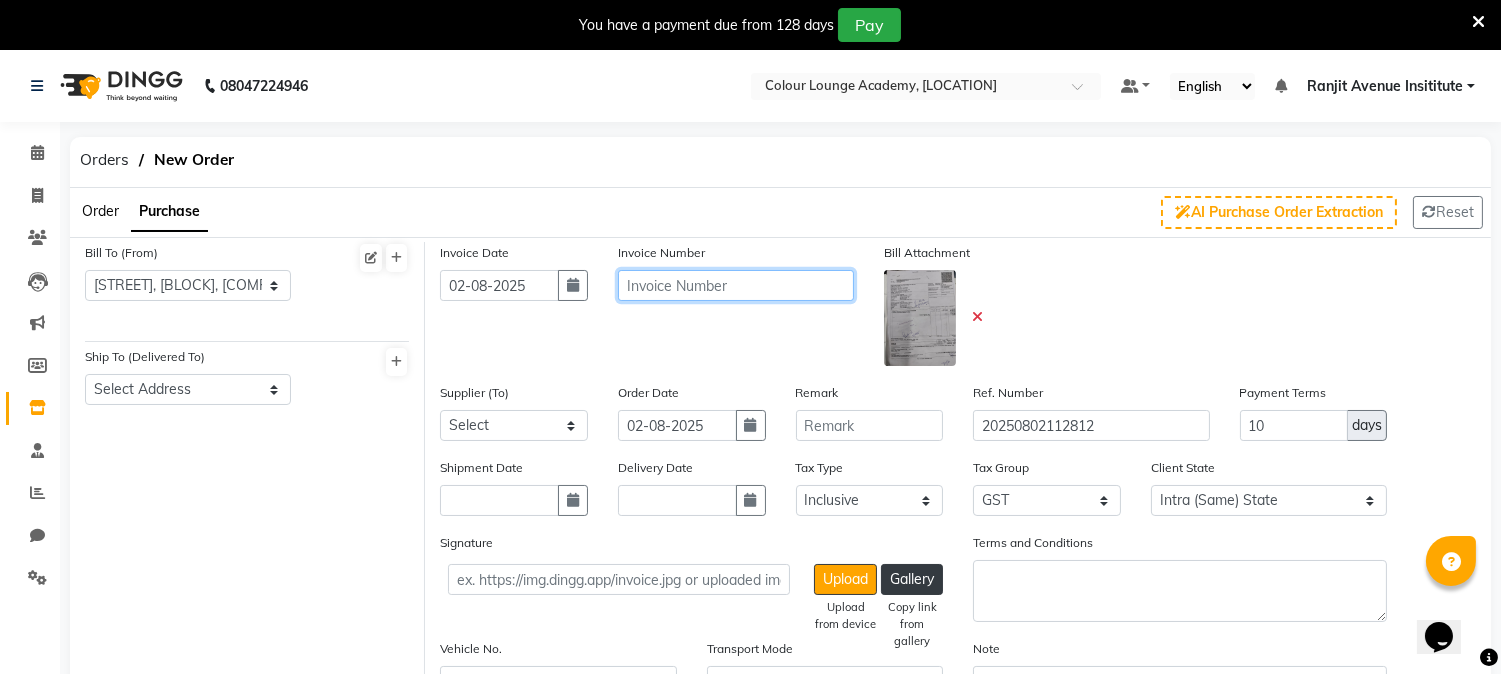 click 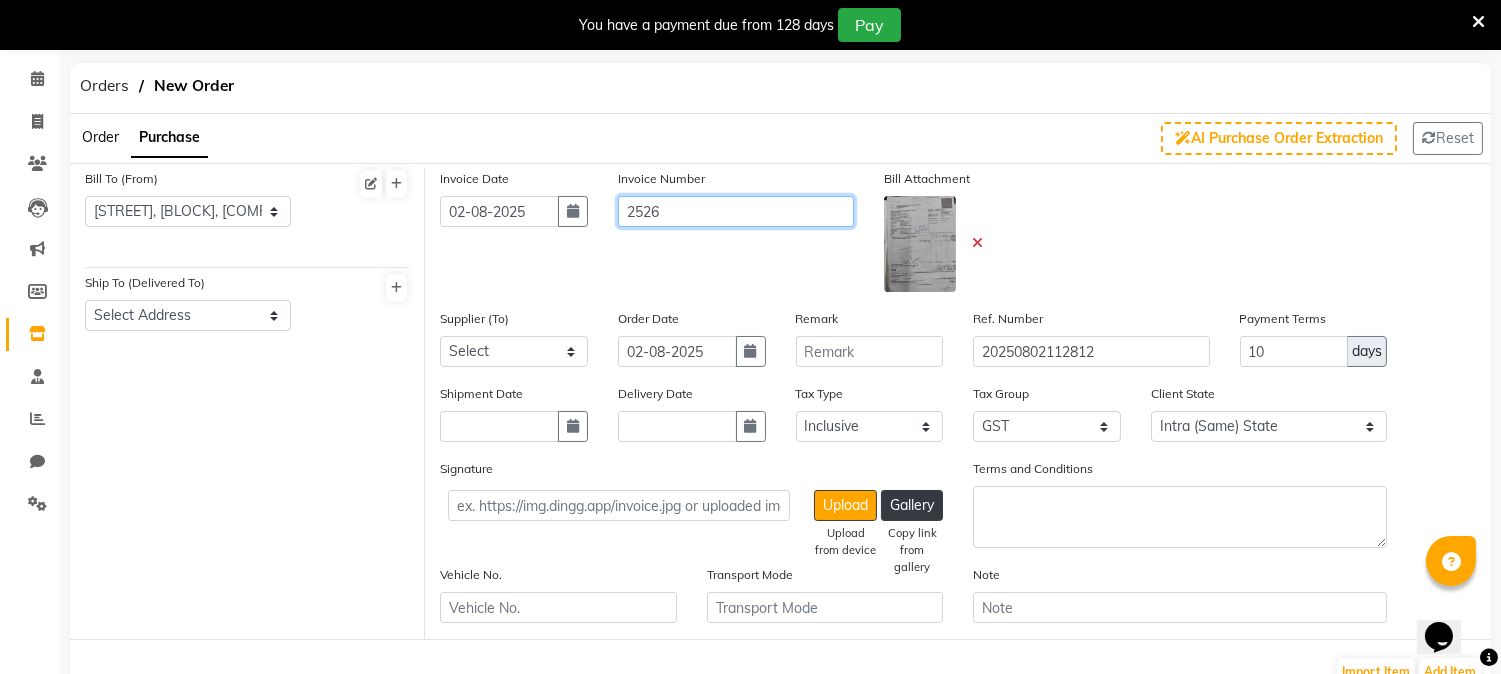 scroll, scrollTop: 555, scrollLeft: 0, axis: vertical 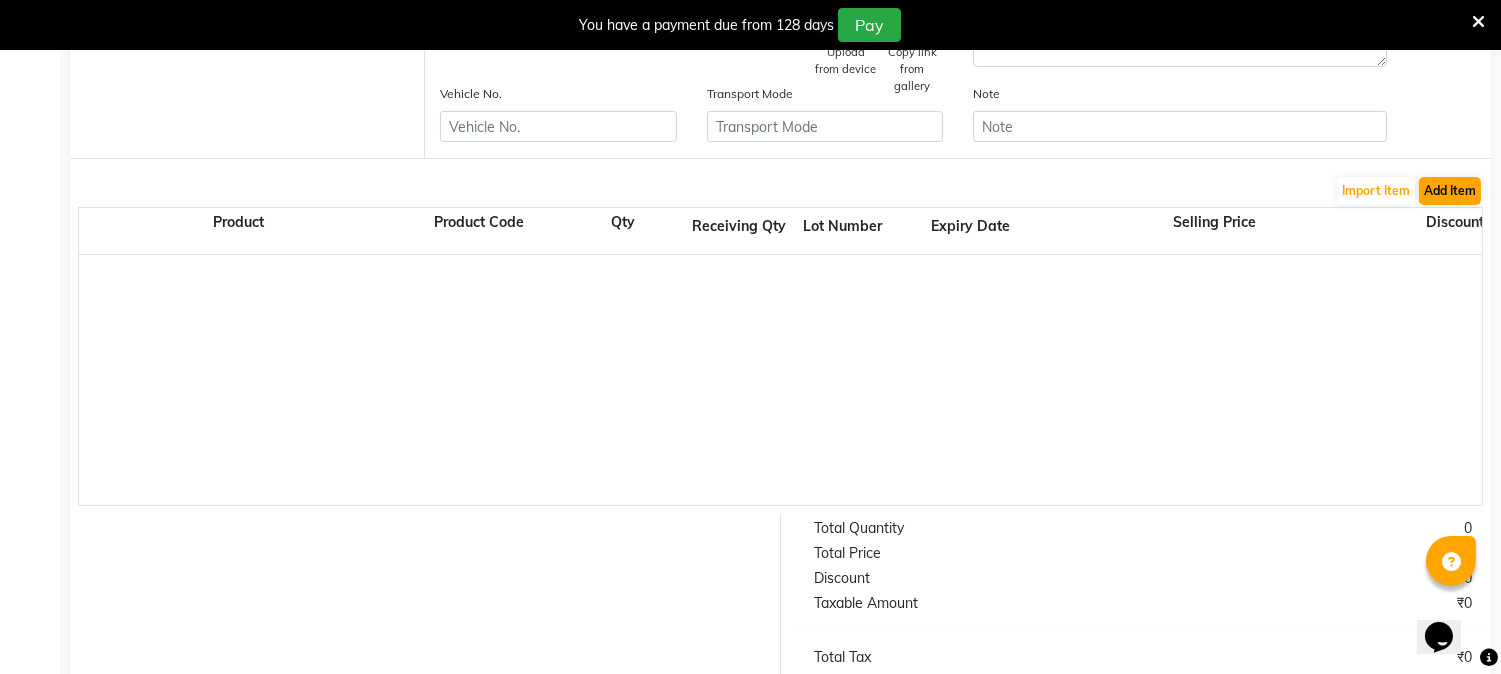 type on "2526" 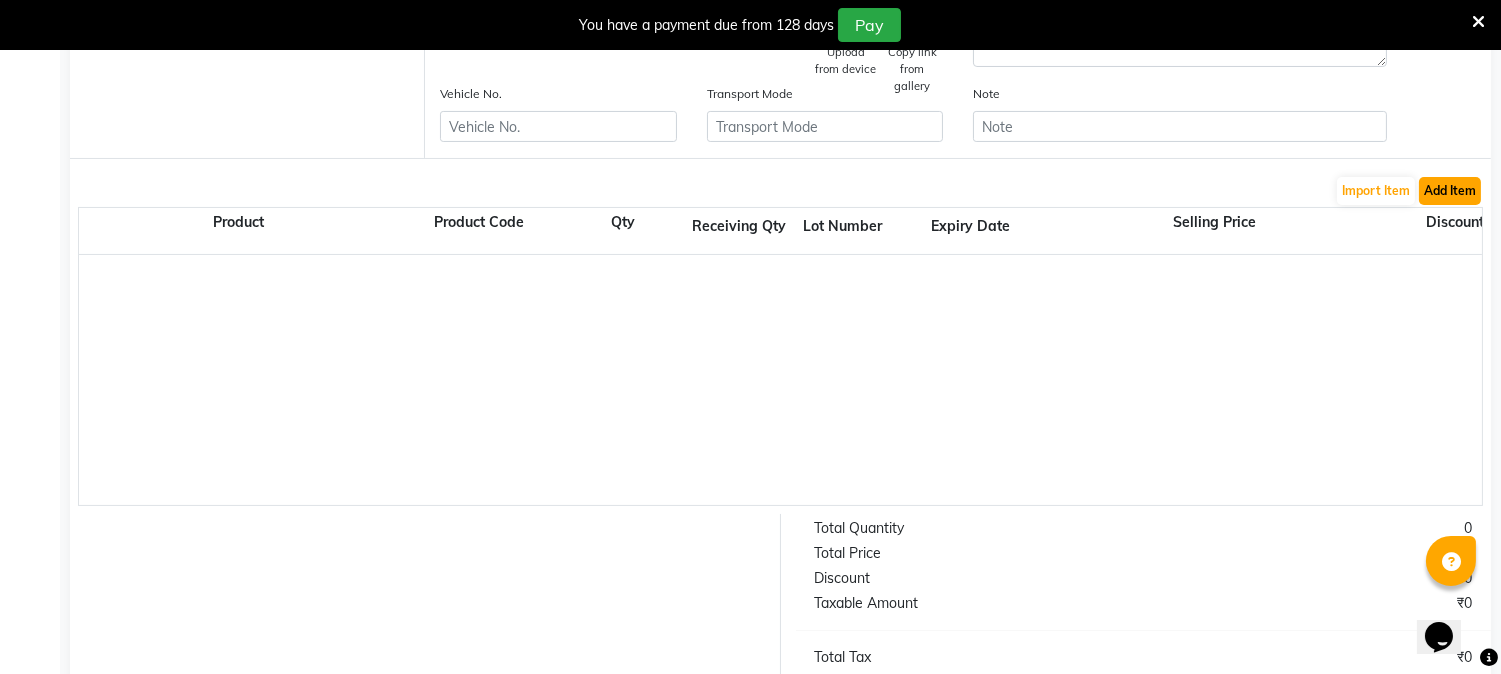 click on "Add Item" 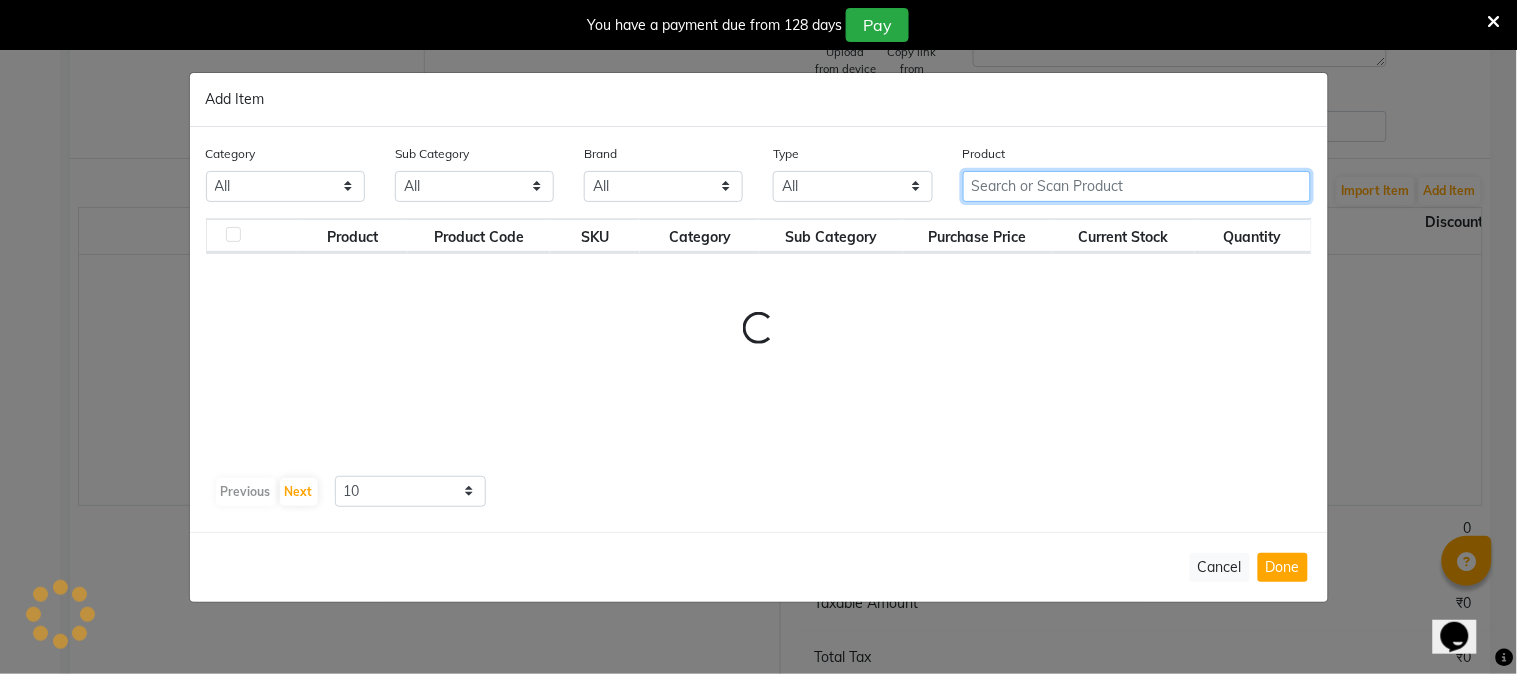 click 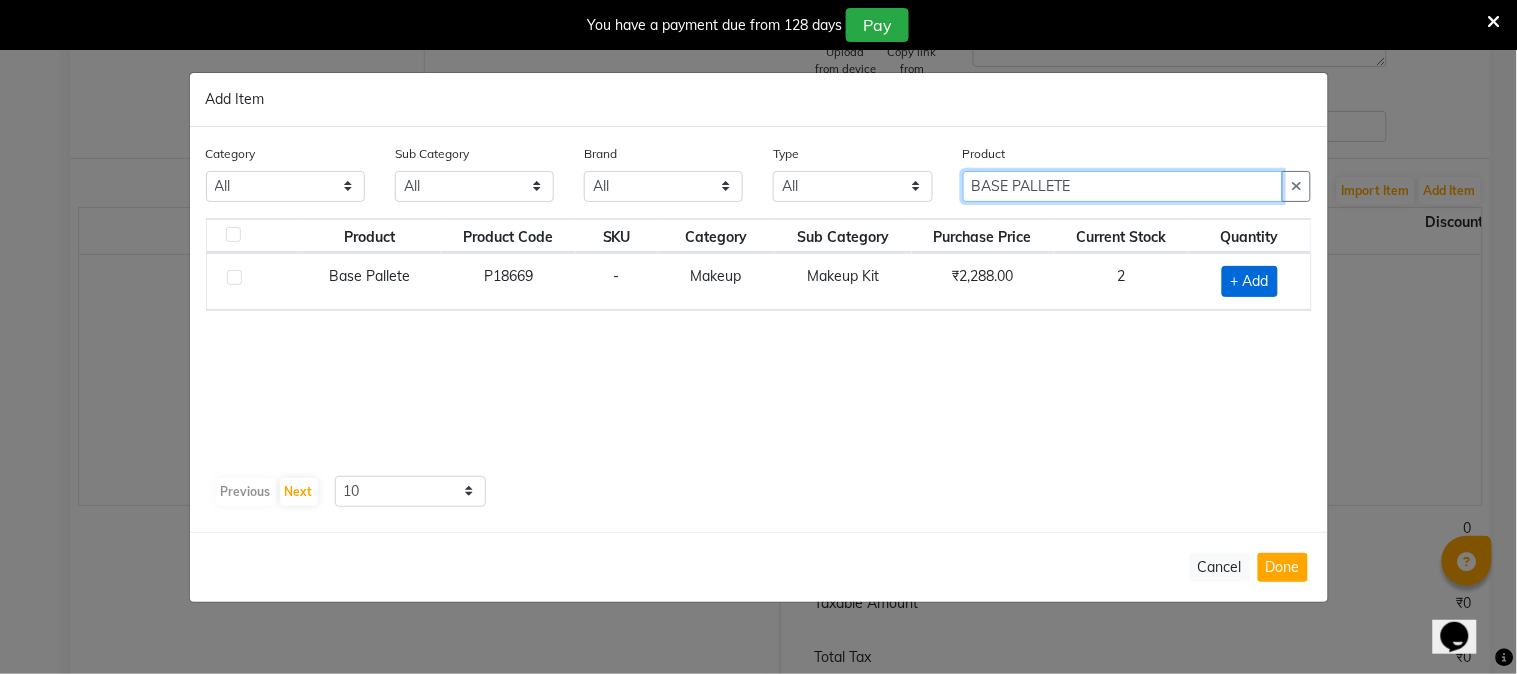 type on "BASE PALLETE" 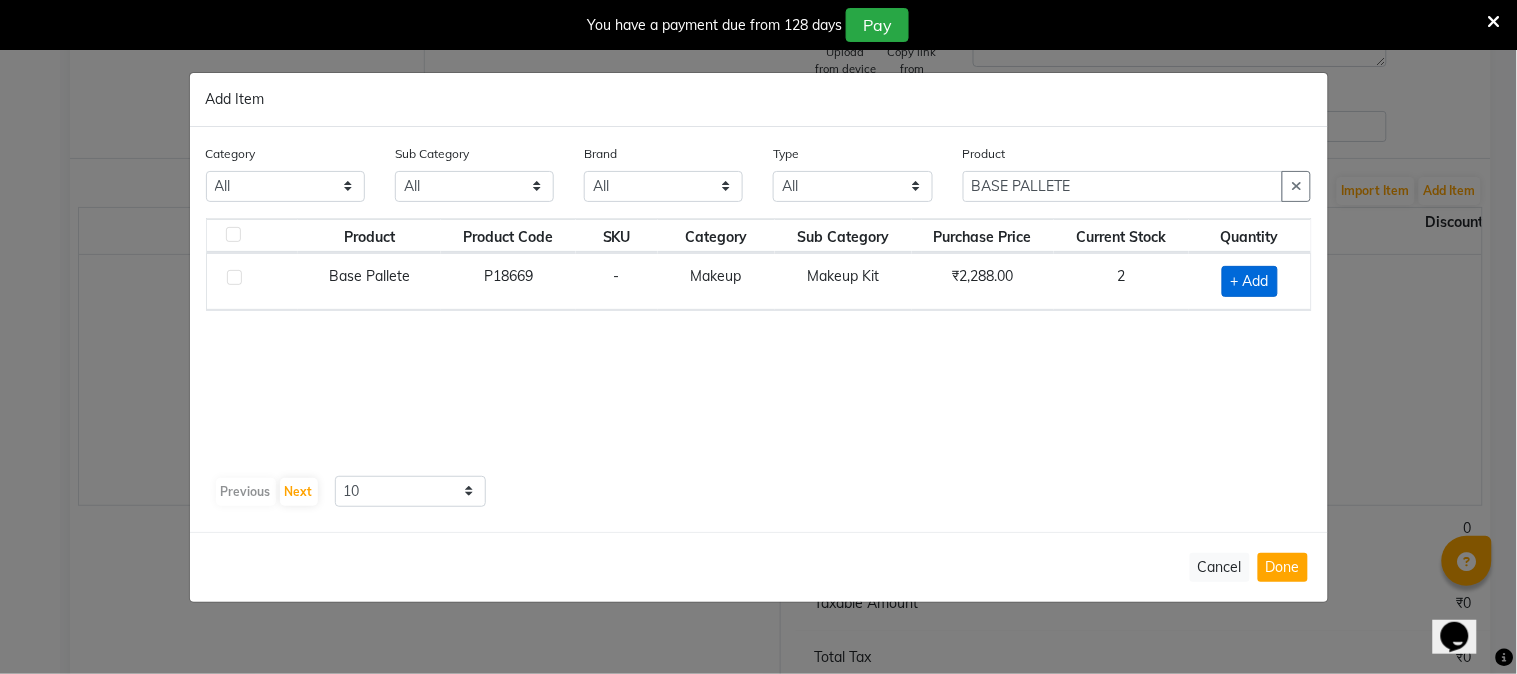 click on "+ Add" 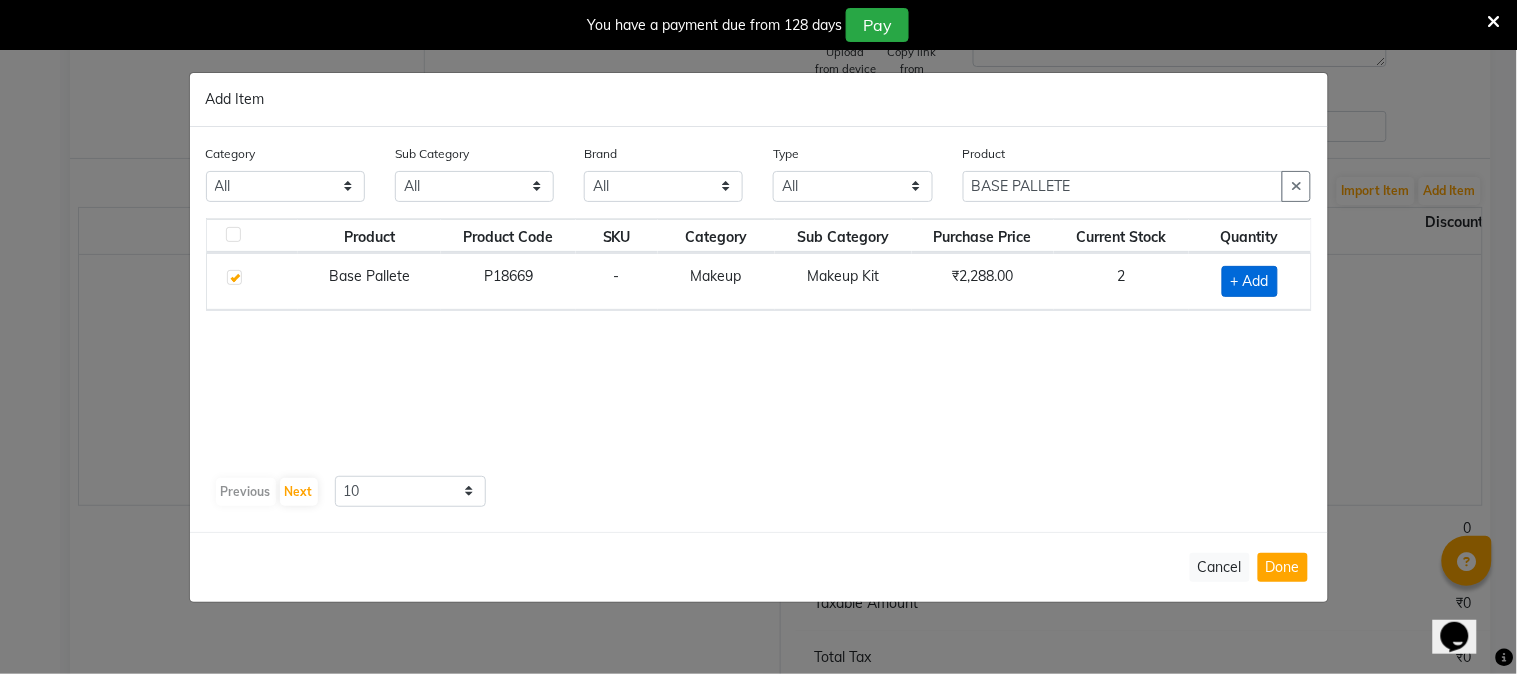checkbox on "true" 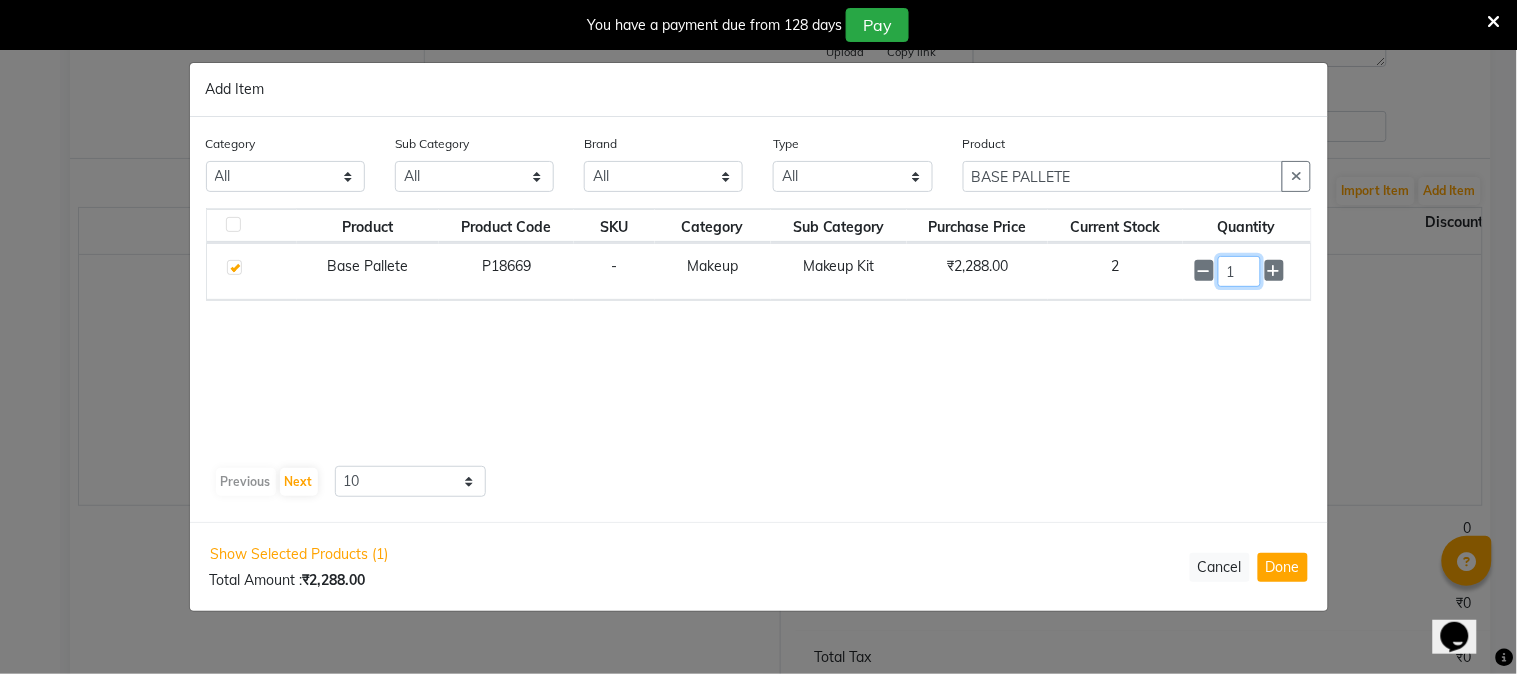 click on "1" 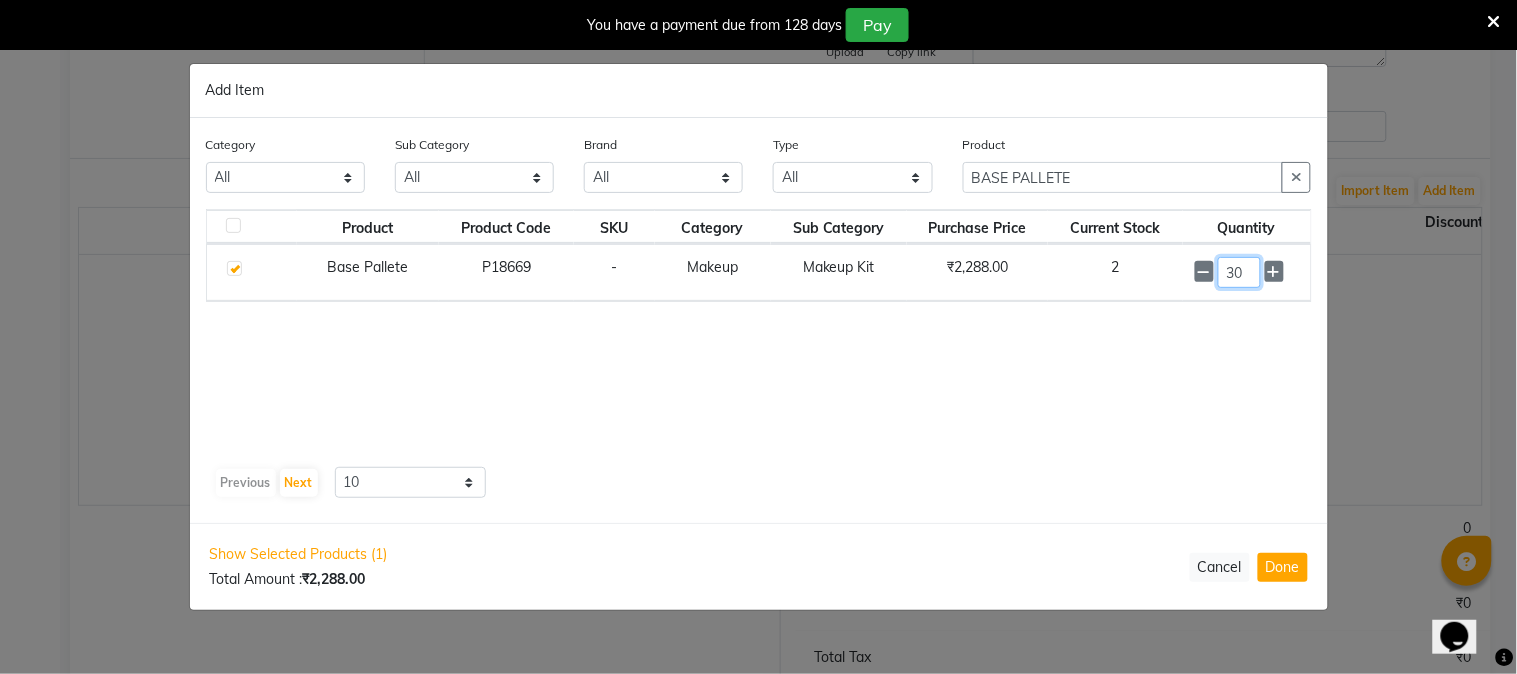 type on "30" 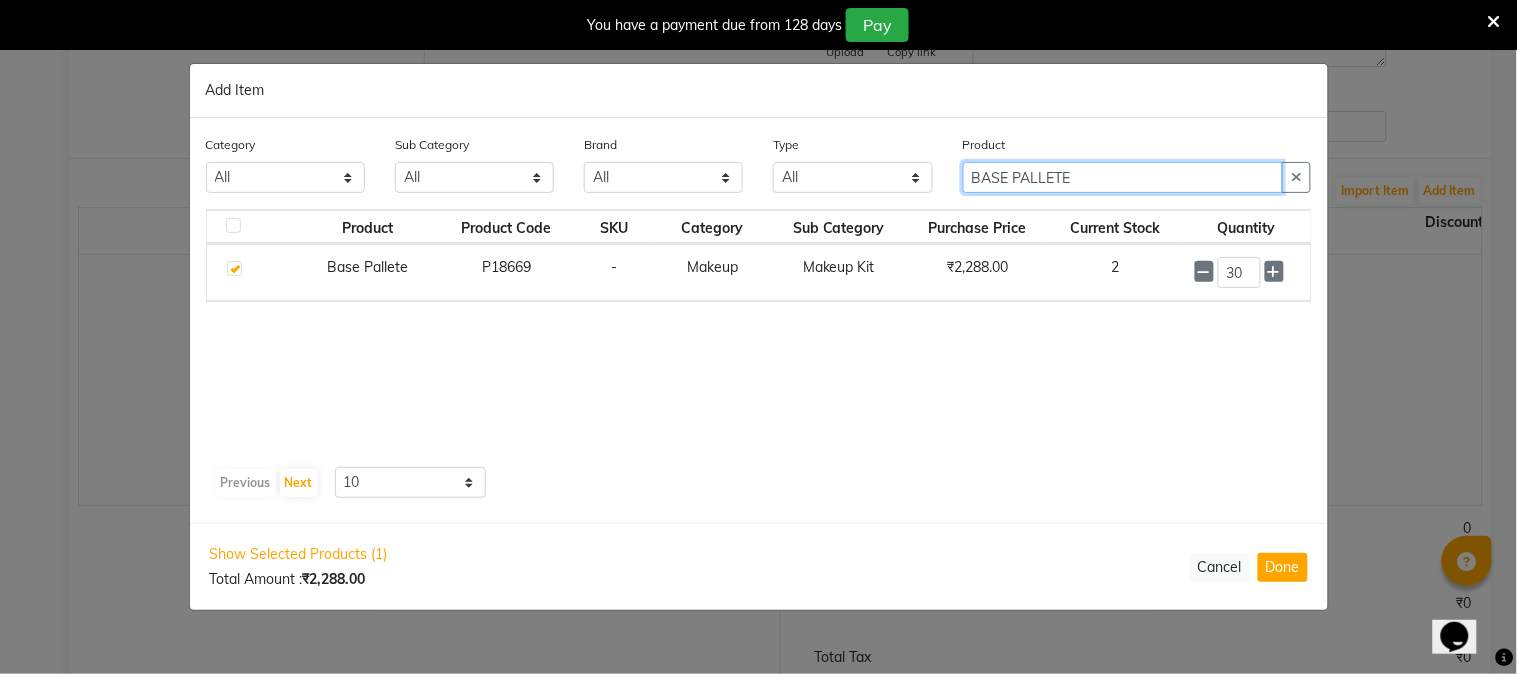 click on "BASE PALLETE" 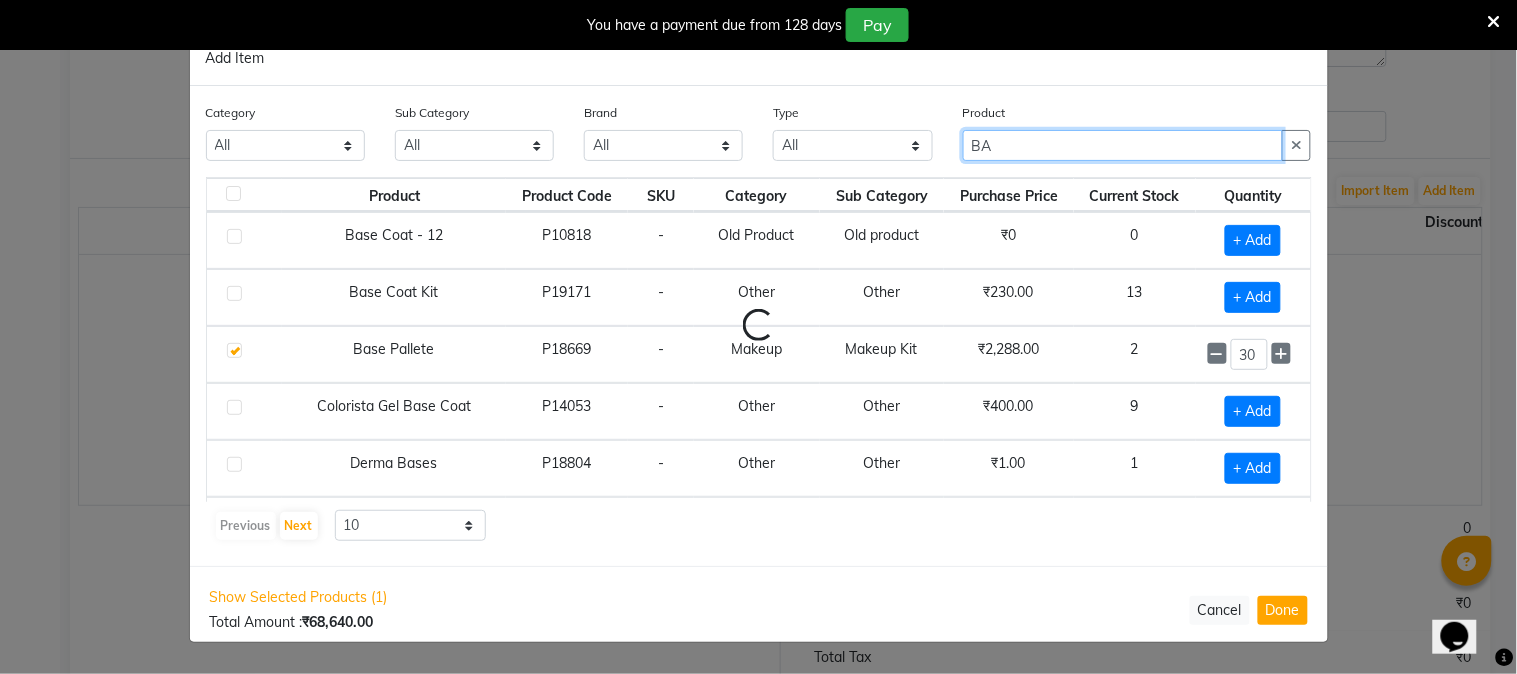 type on "B" 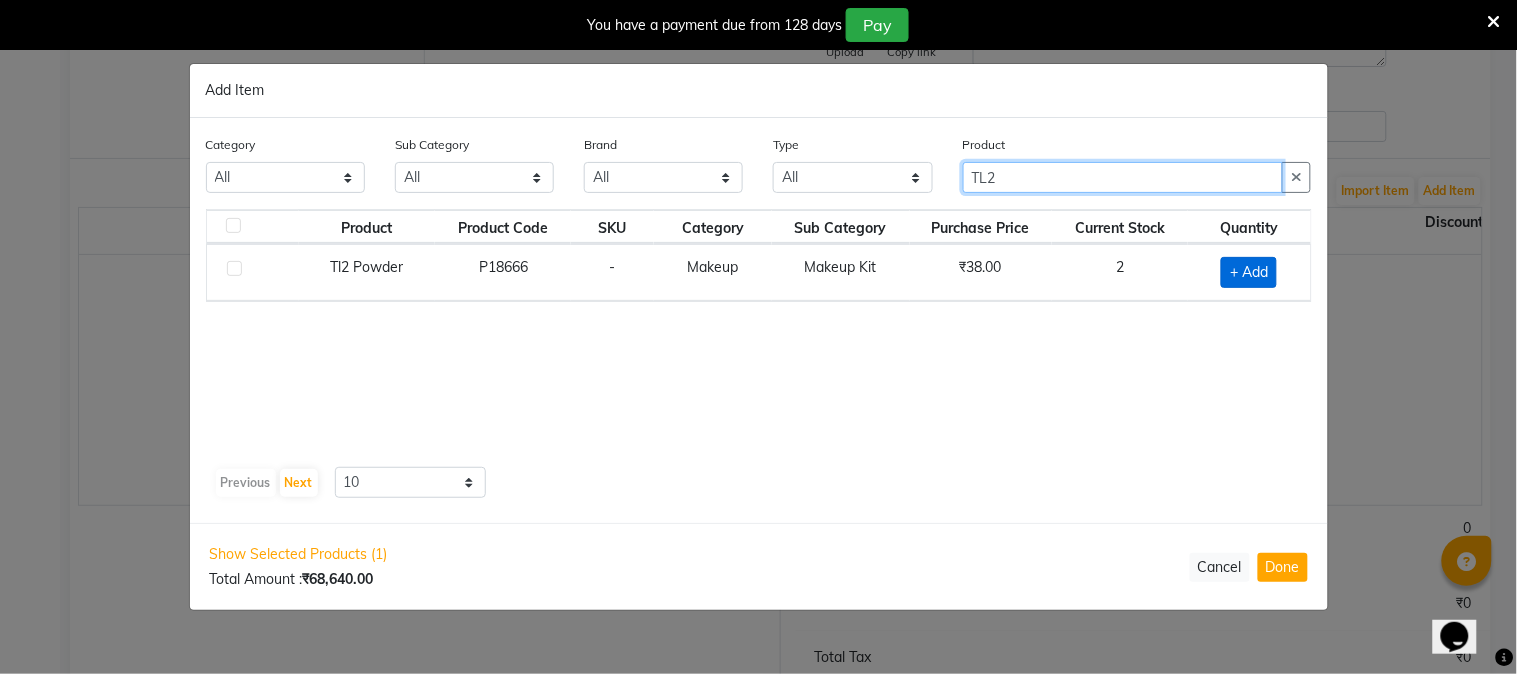 type on "TL2" 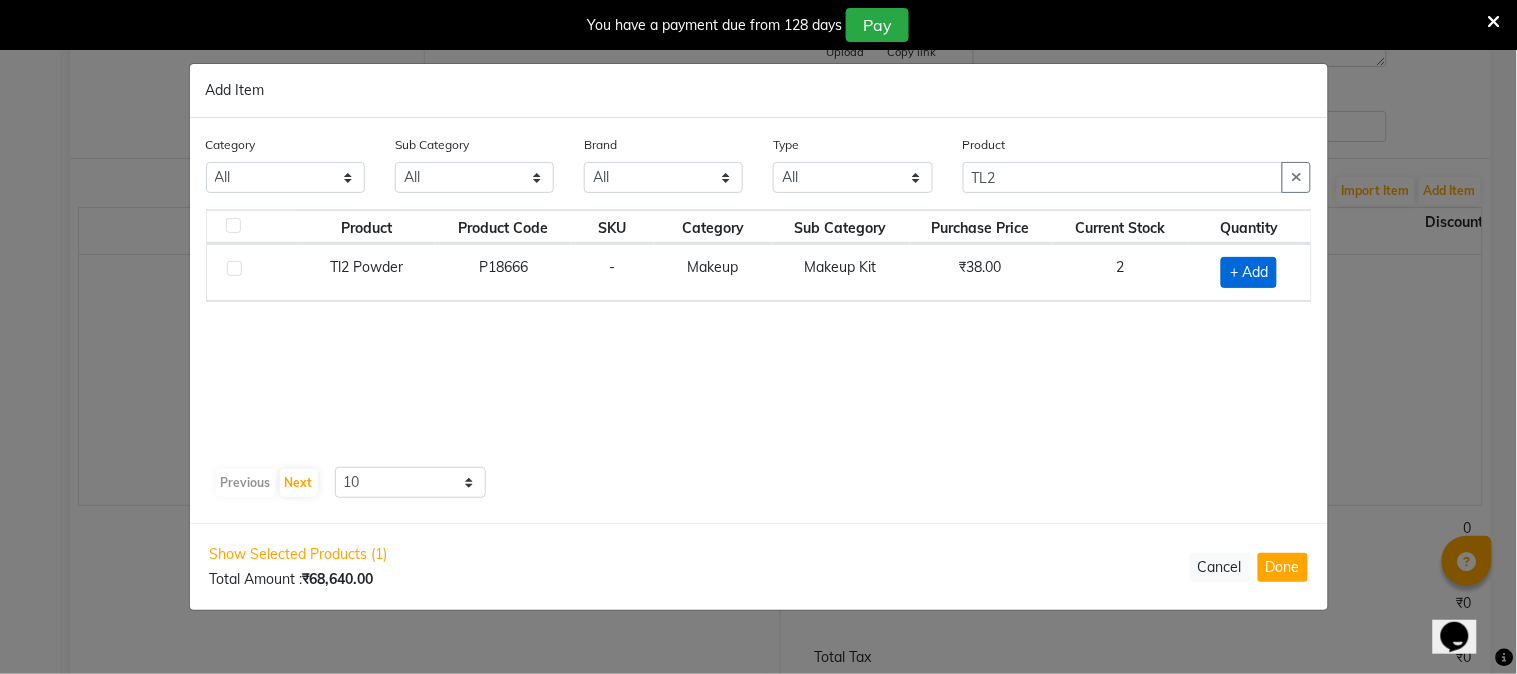click on "+ Add" 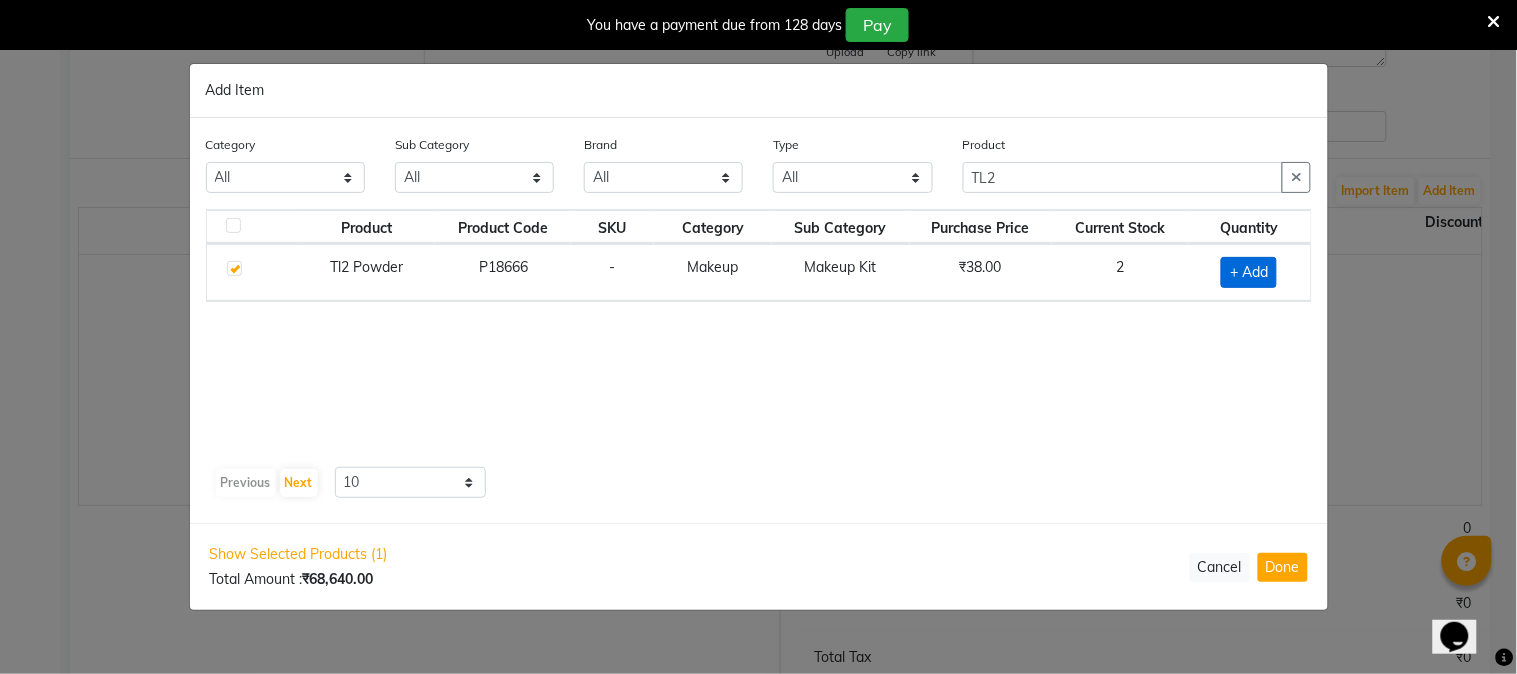 checkbox on "true" 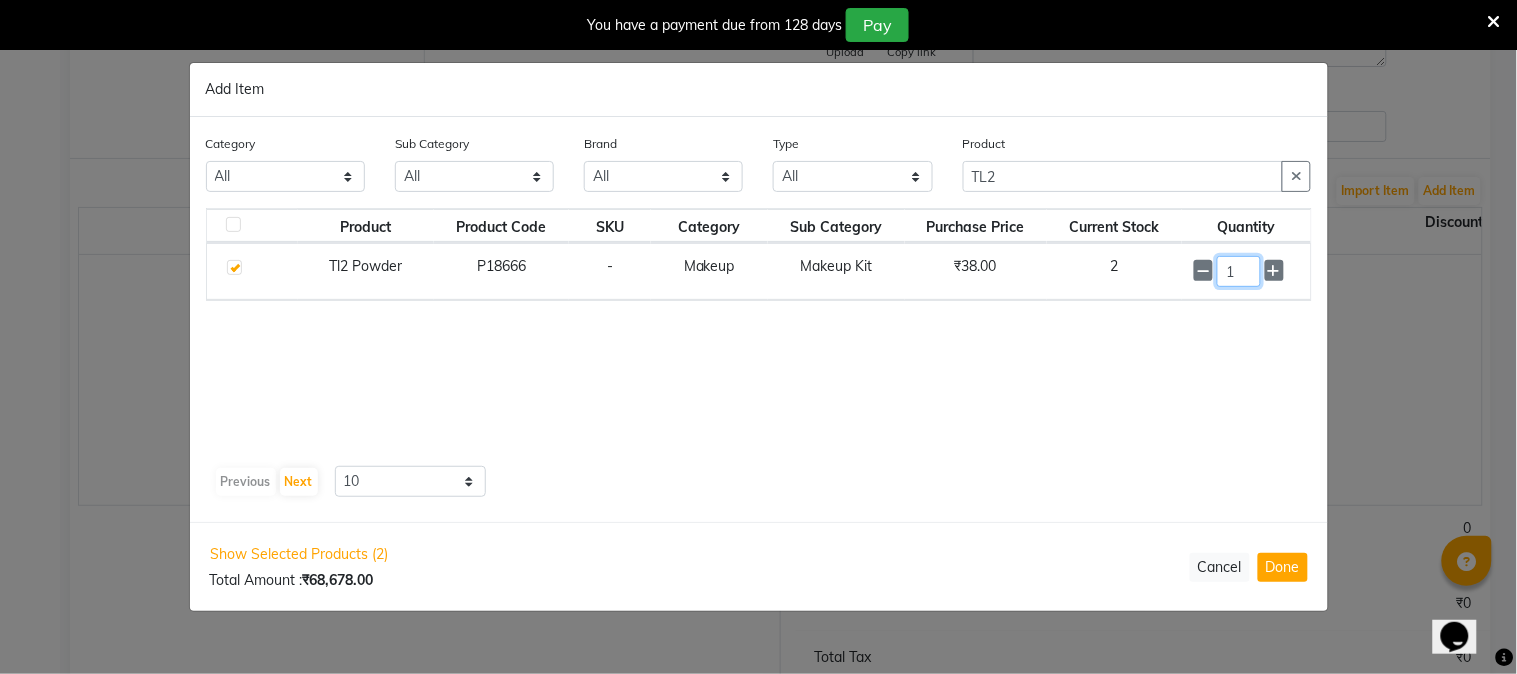 click on "1" 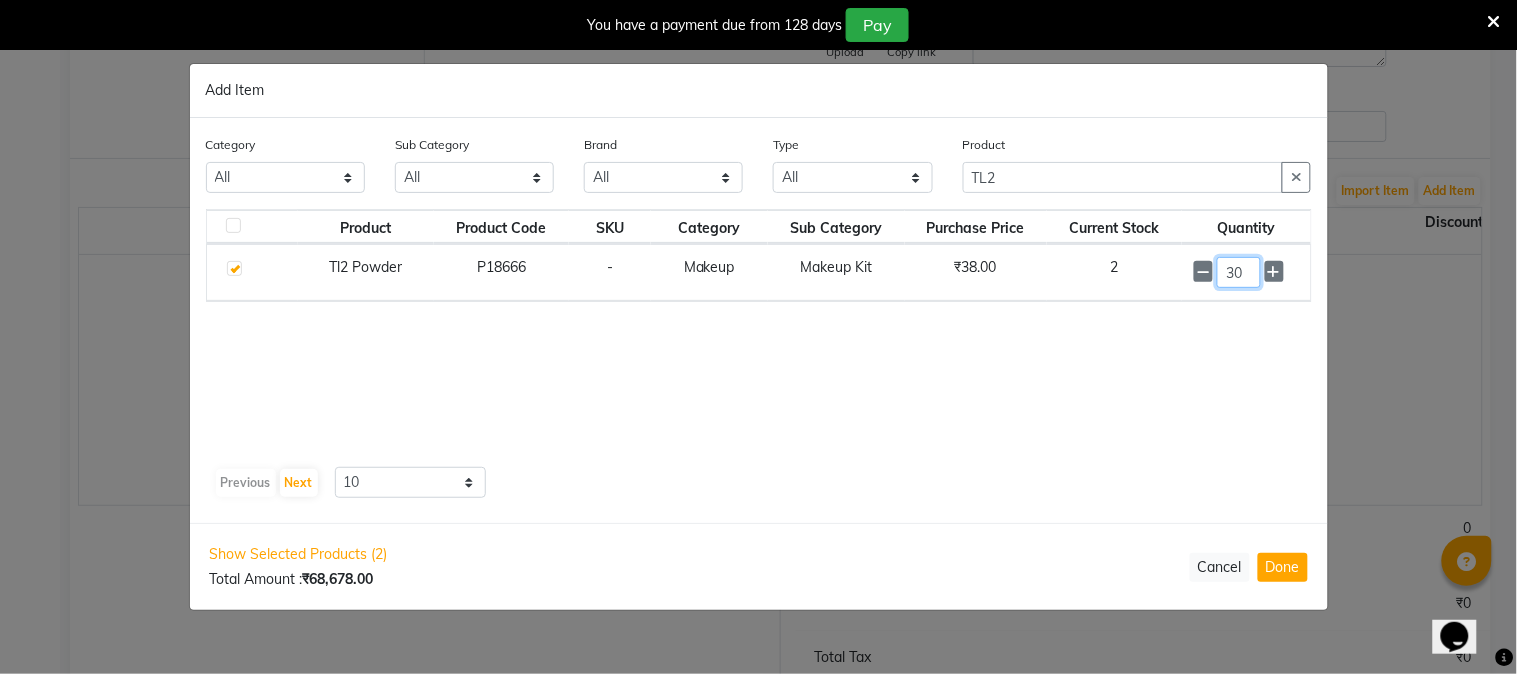 type on "30" 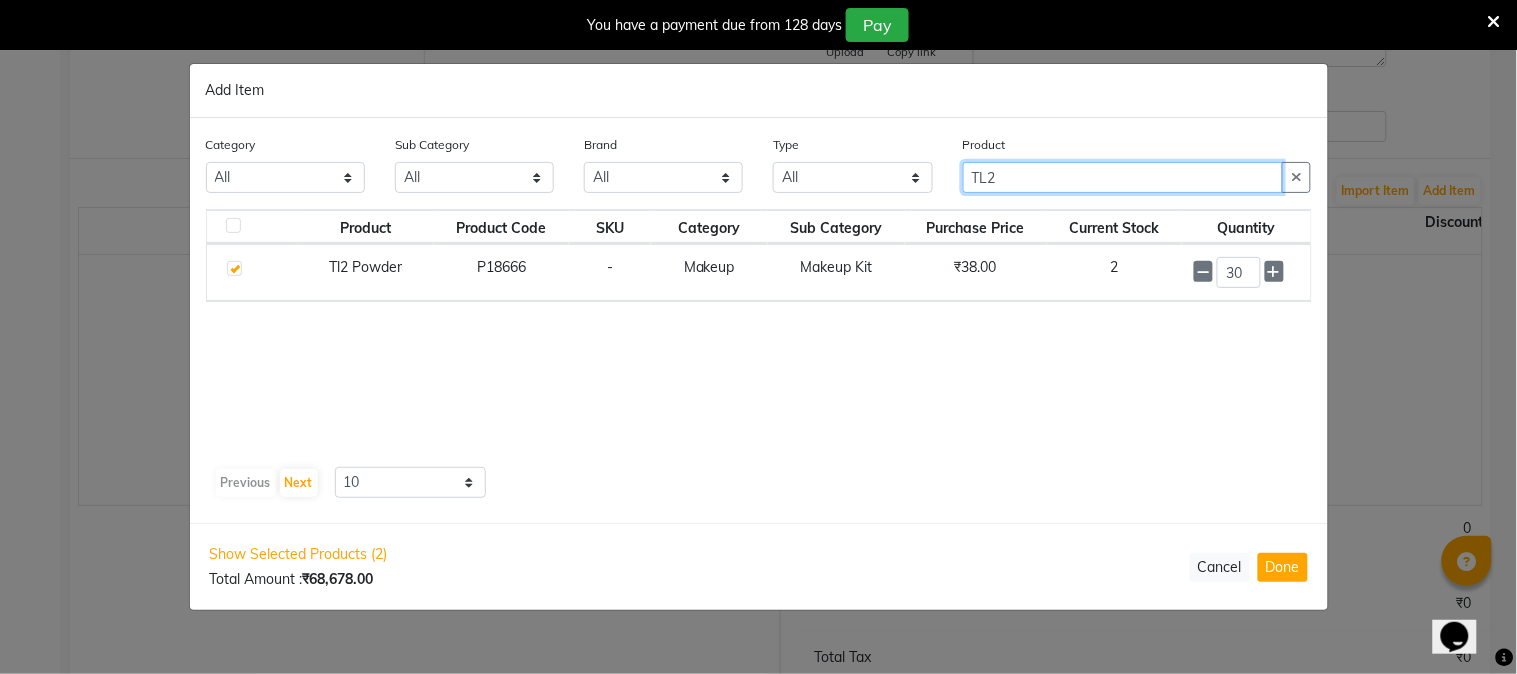 click on "TL2" 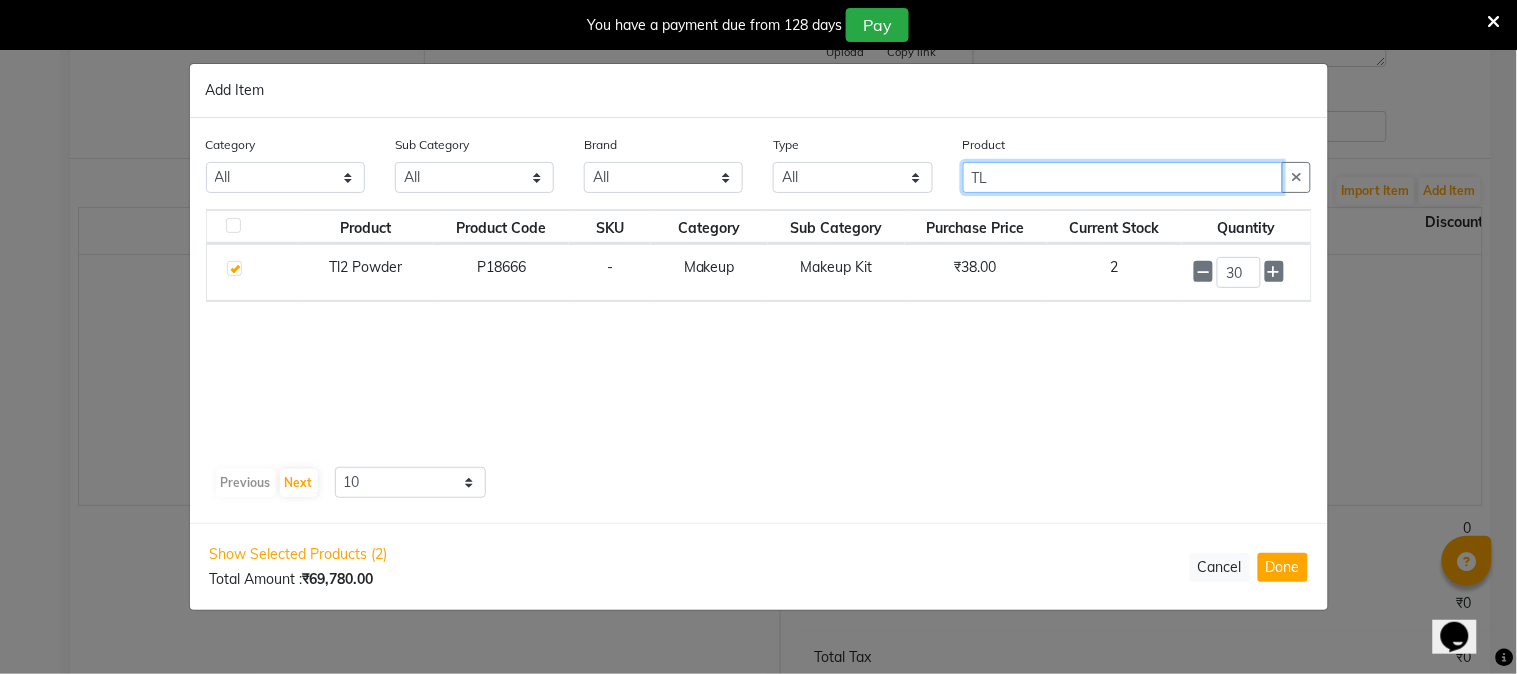 type on "T" 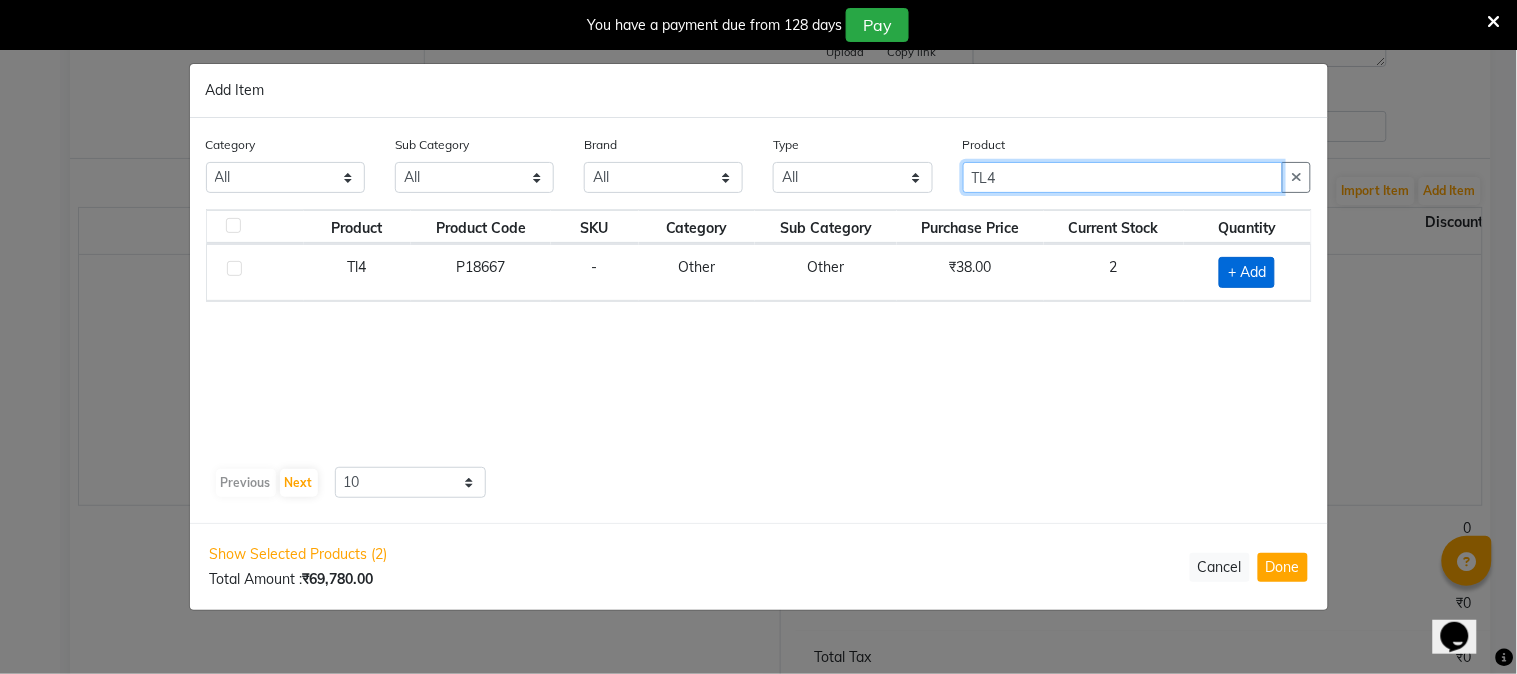type on "TL4" 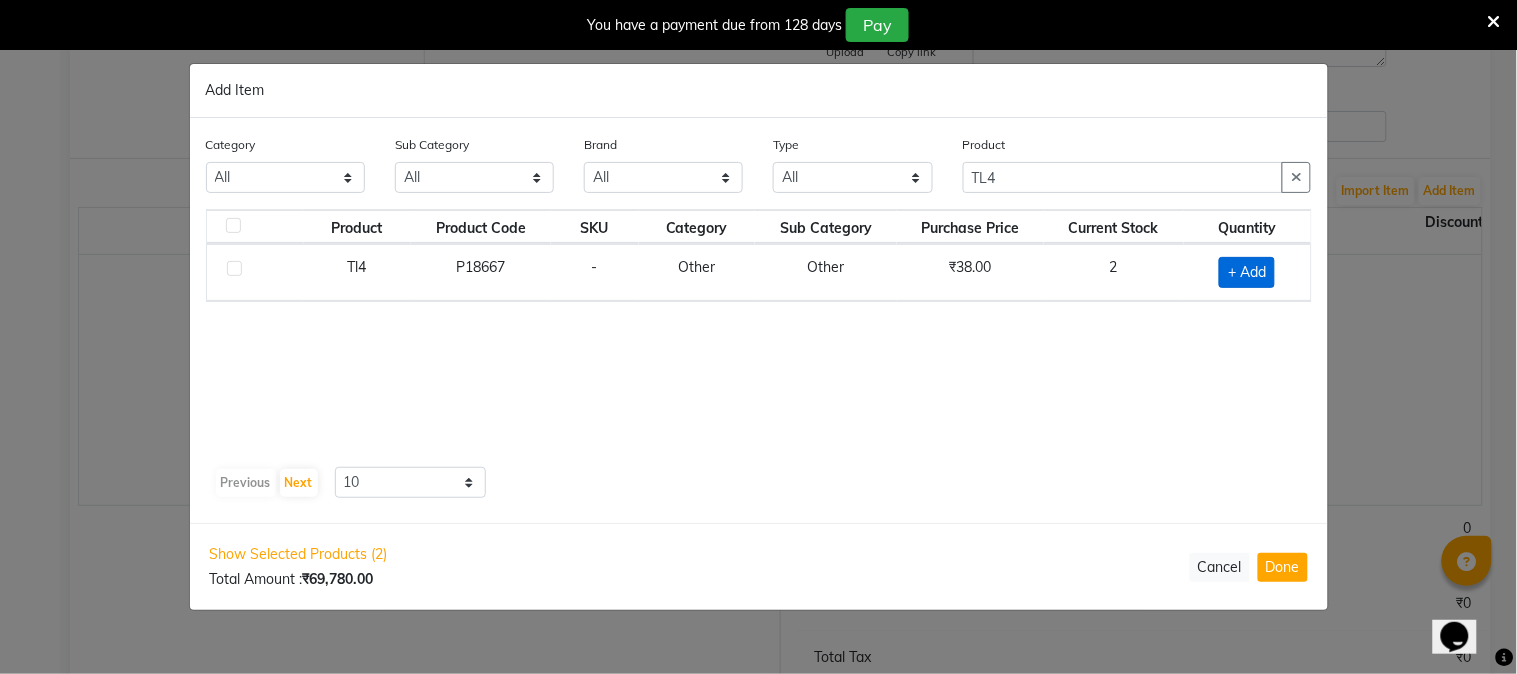 click on "+ Add" 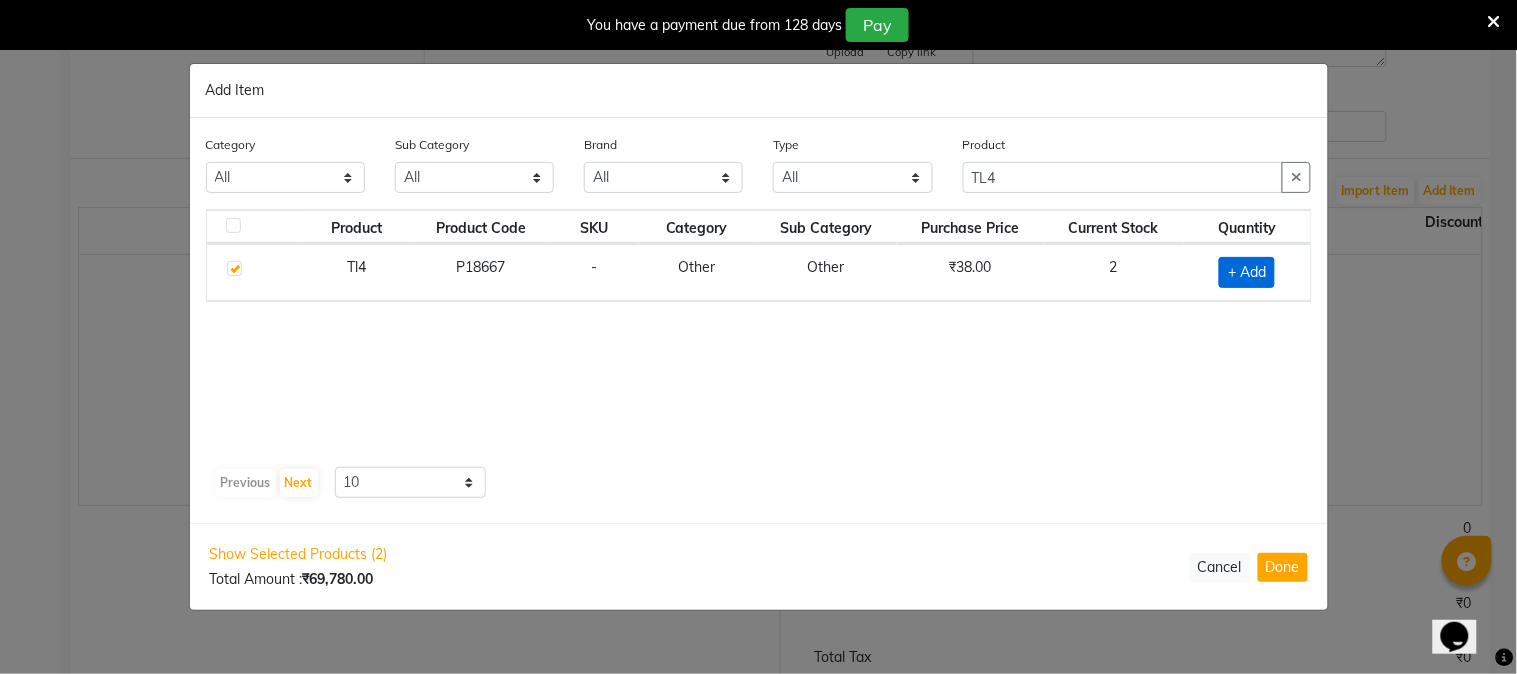 checkbox on "true" 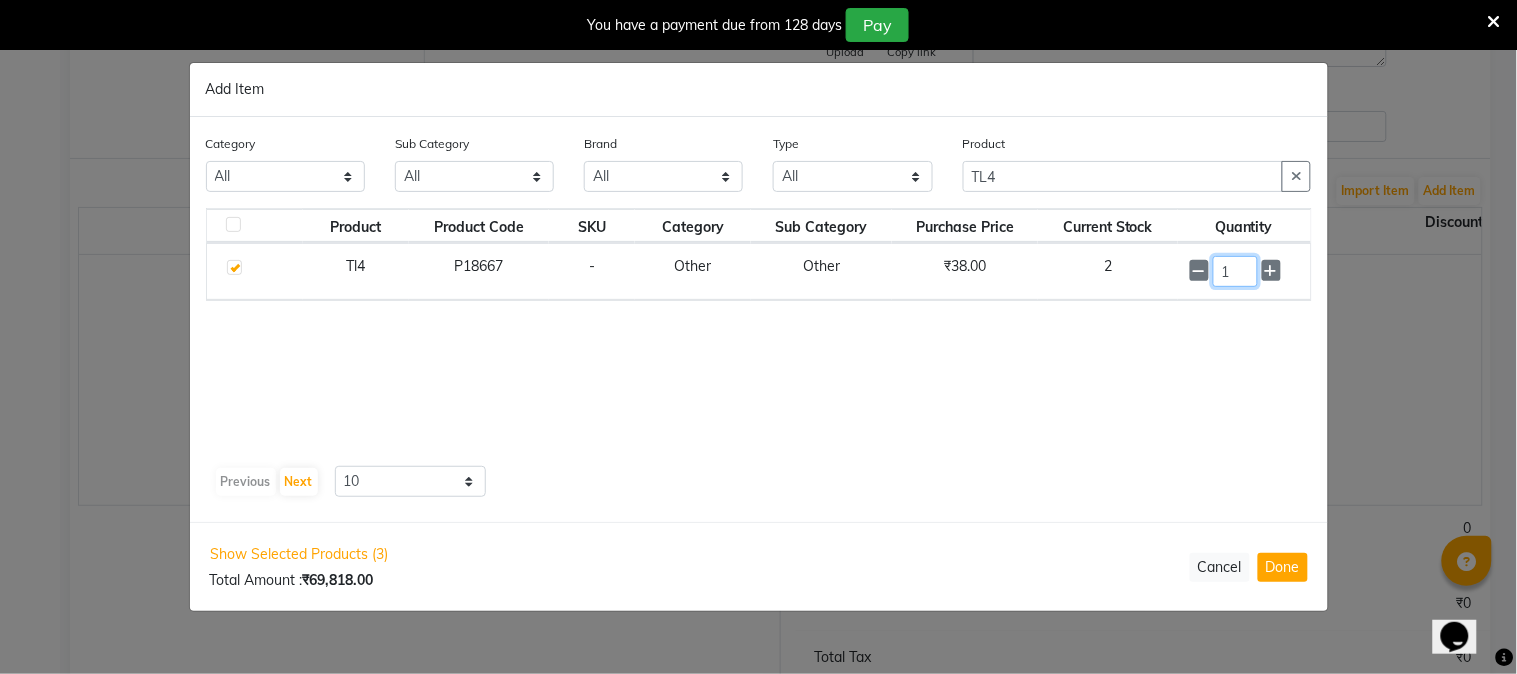 click on "1" 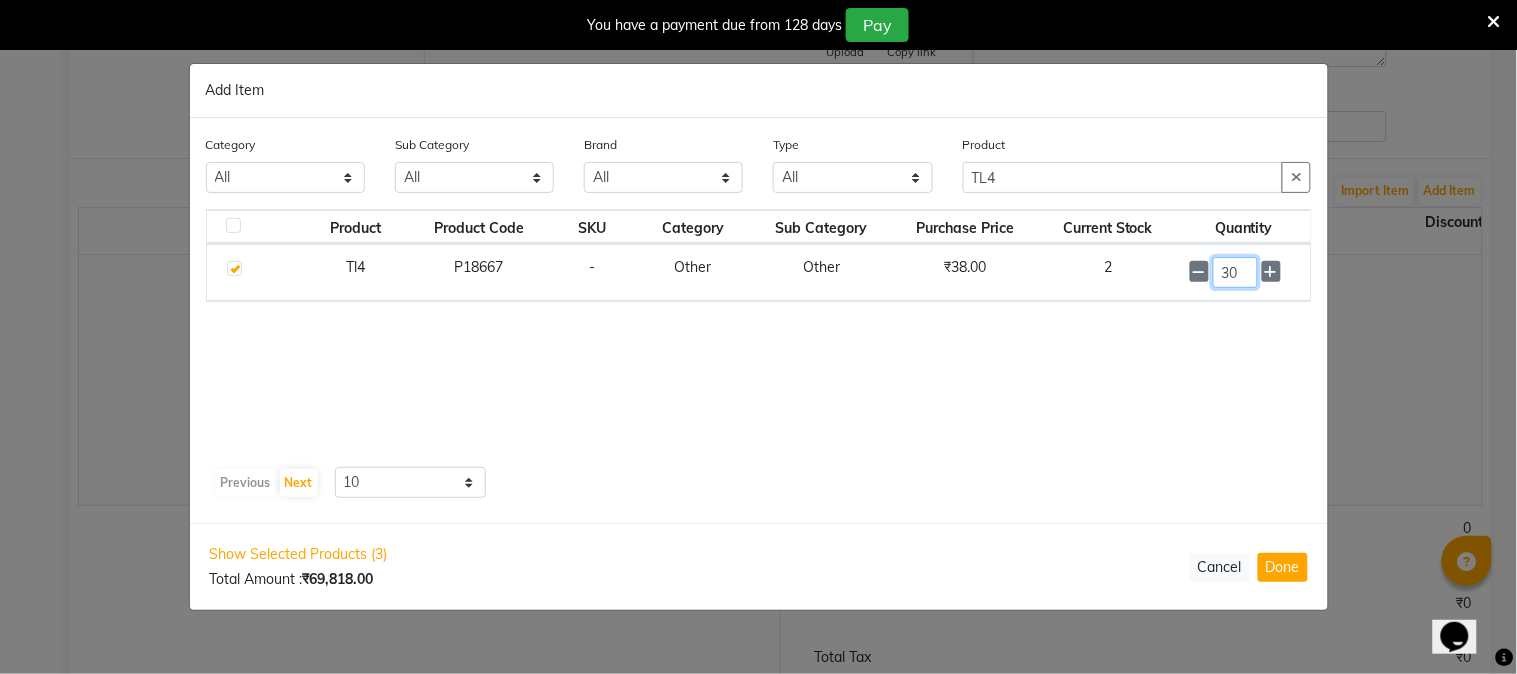 type on "30" 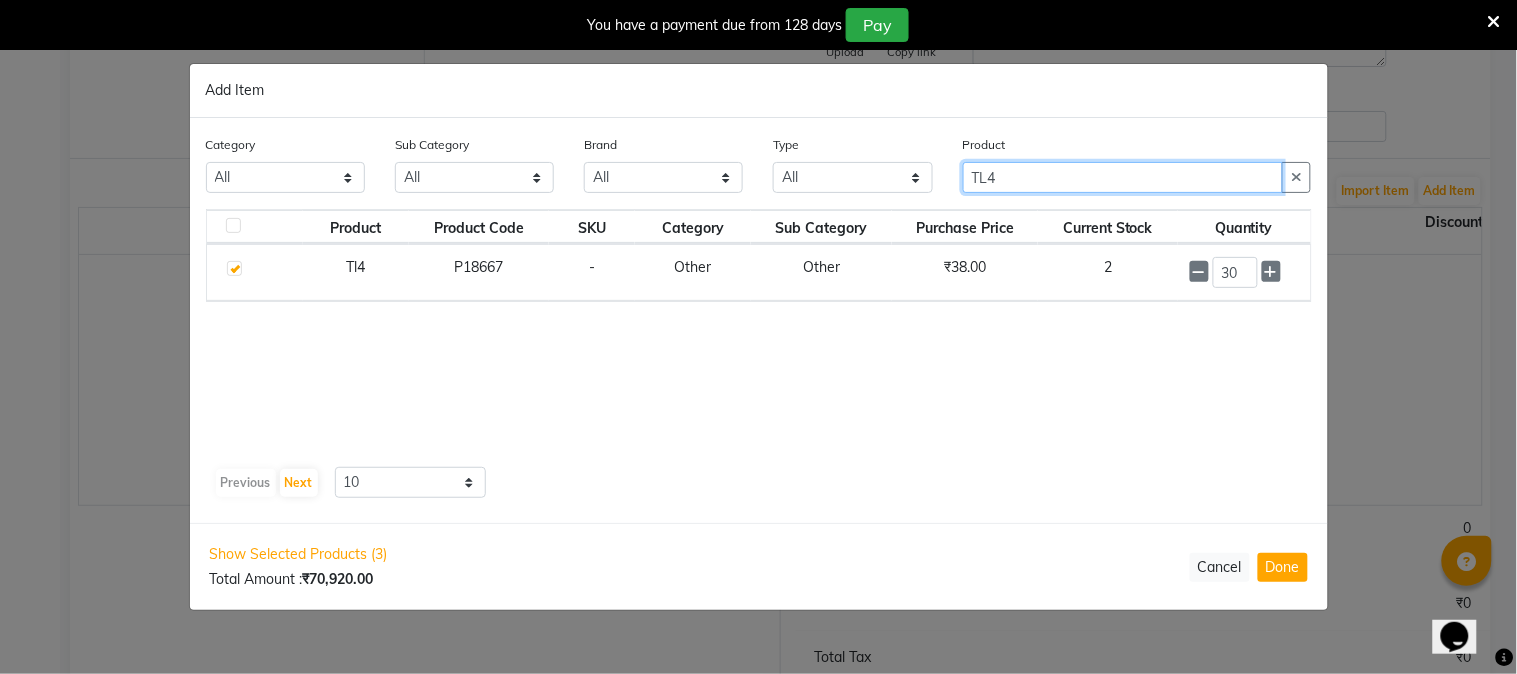 click on "TL4" 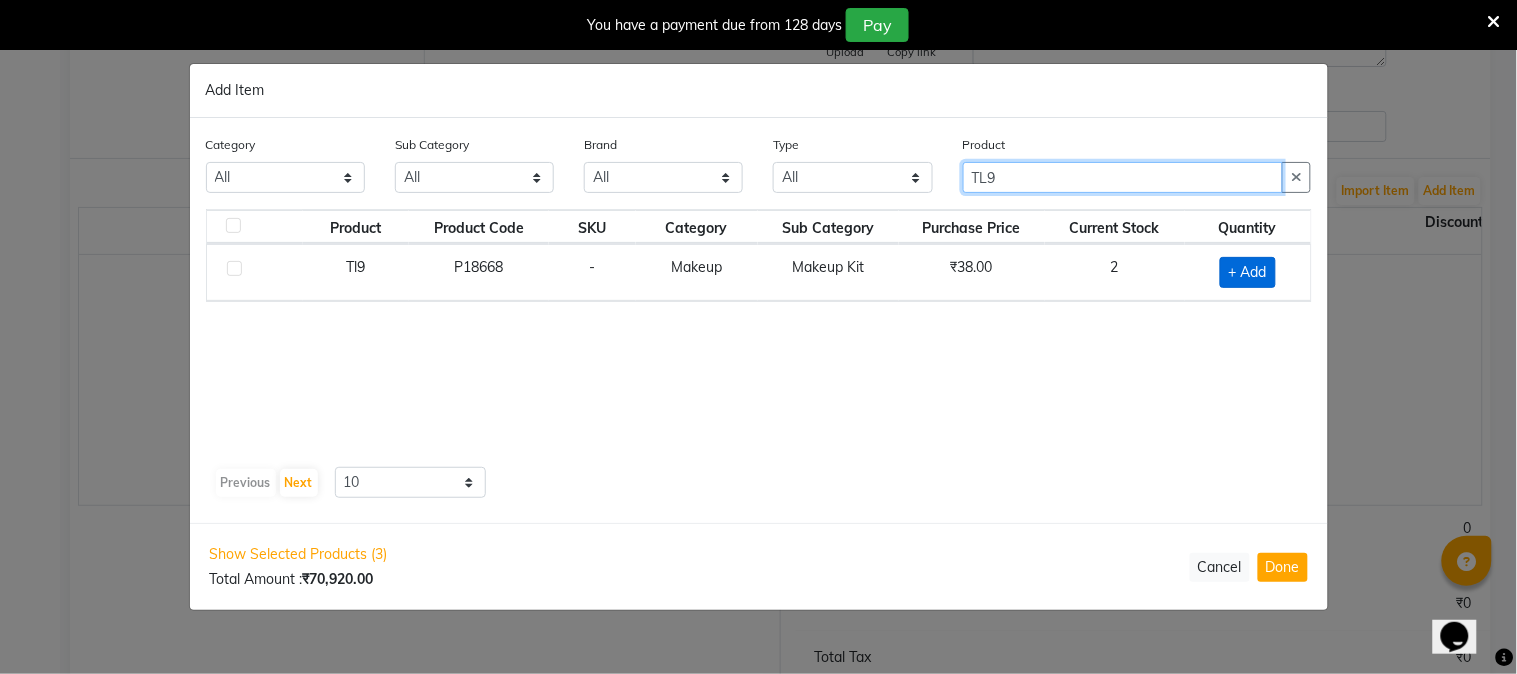 type on "TL9" 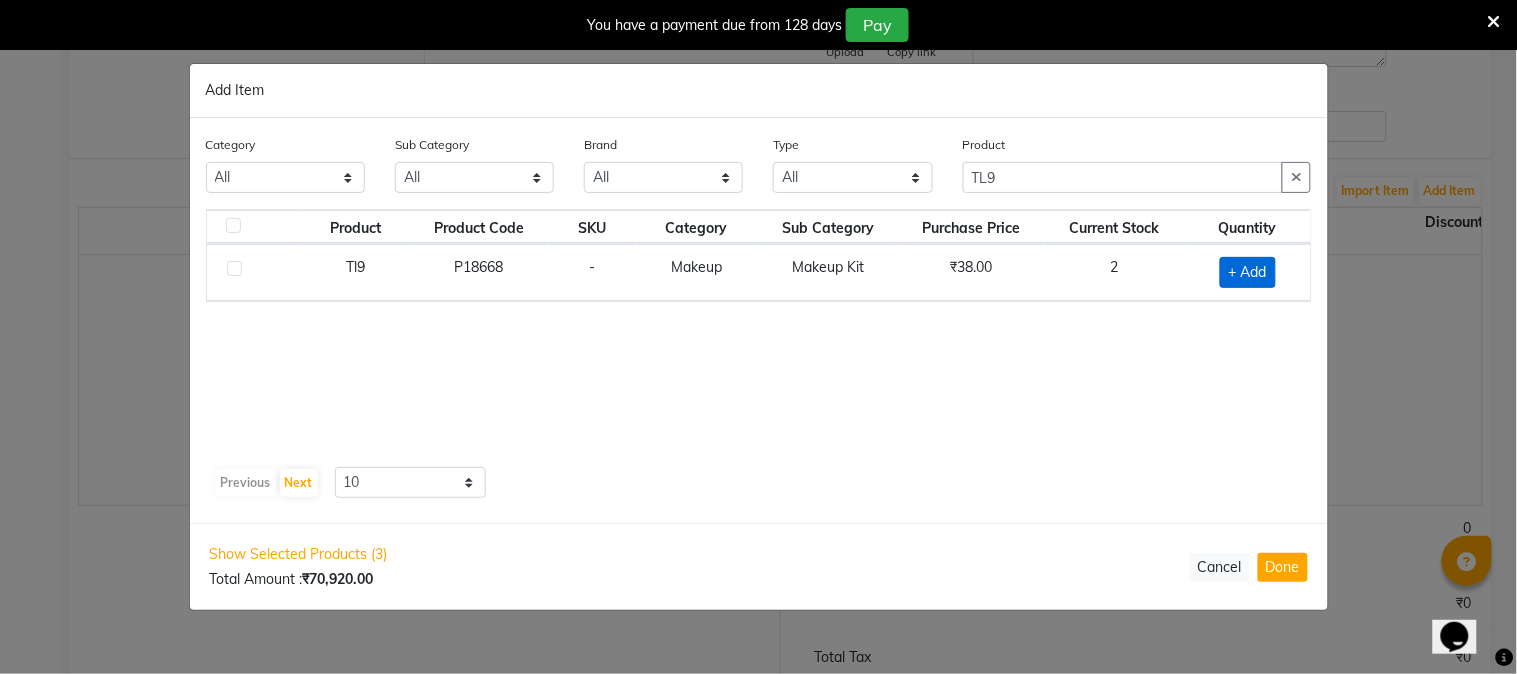 click on "+ Add" 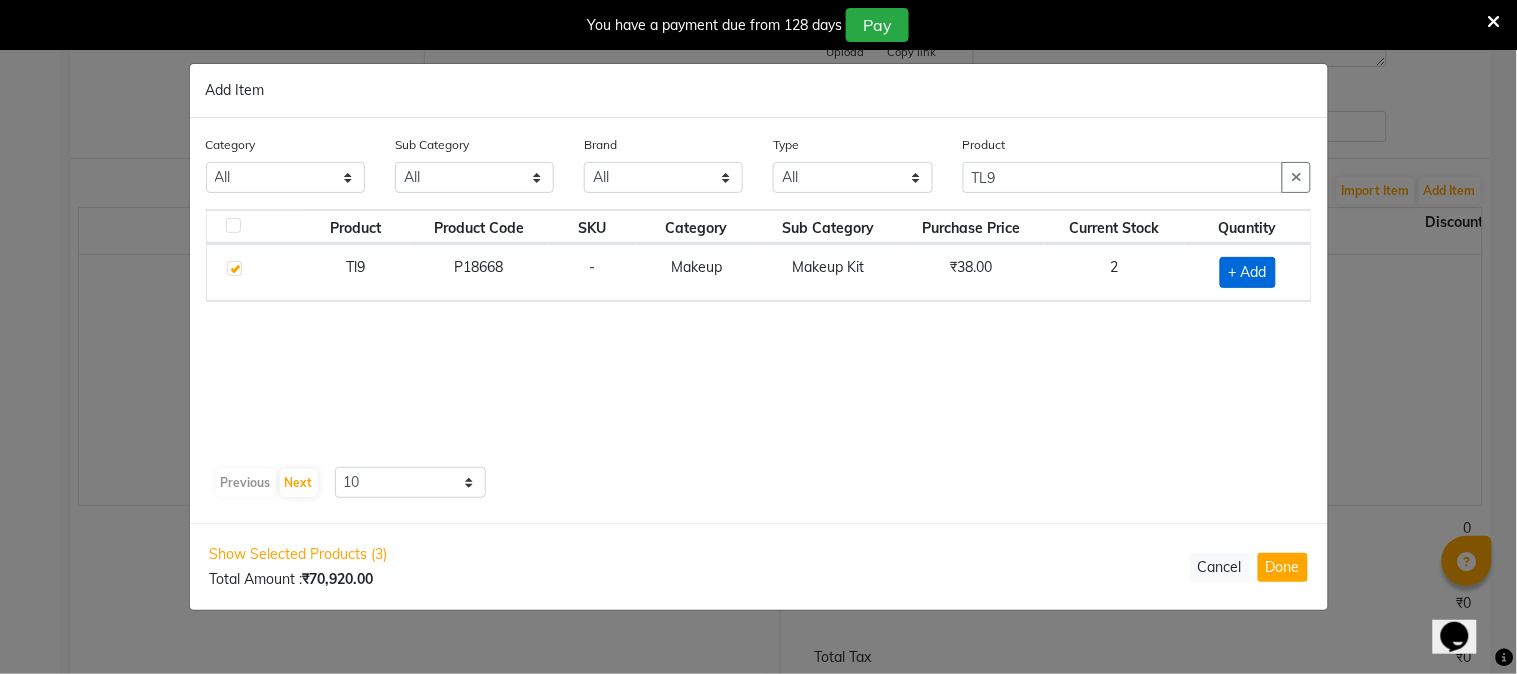 checkbox on "true" 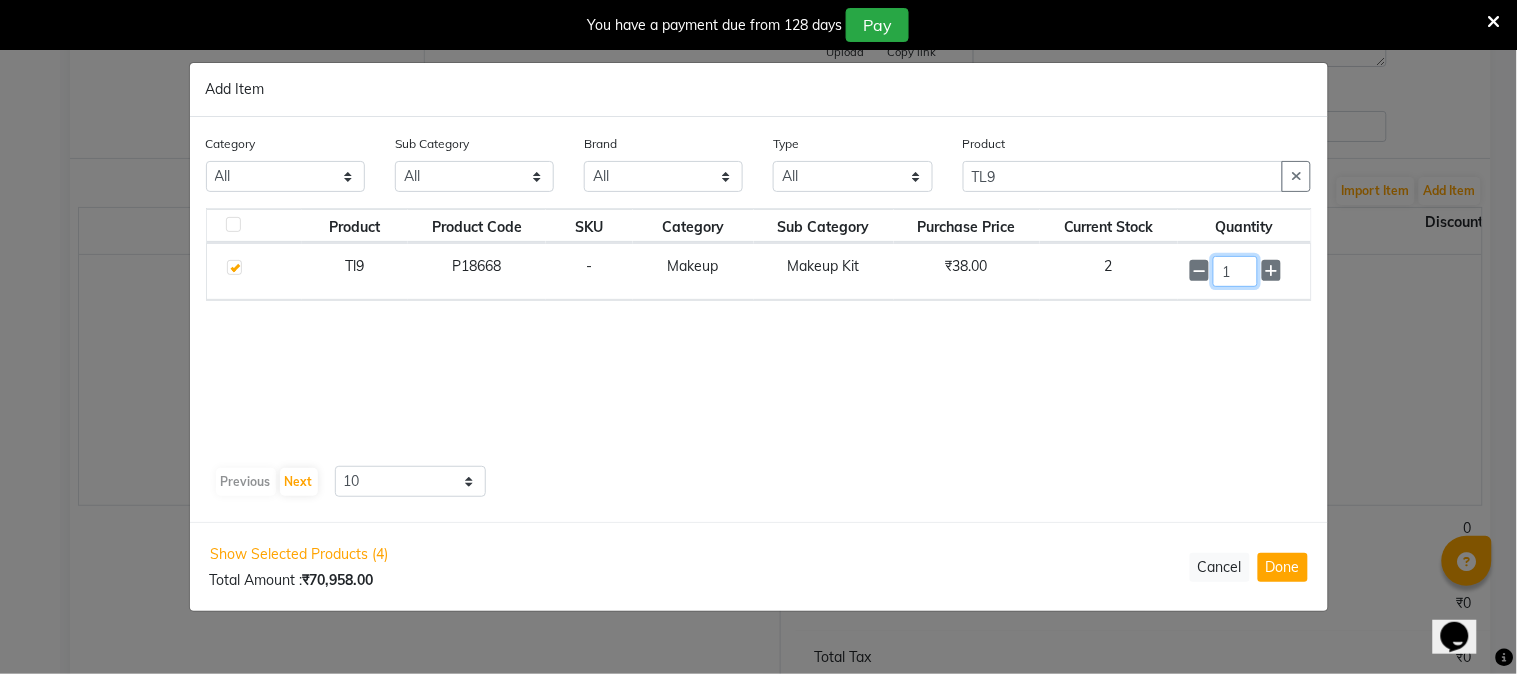 click on "1" 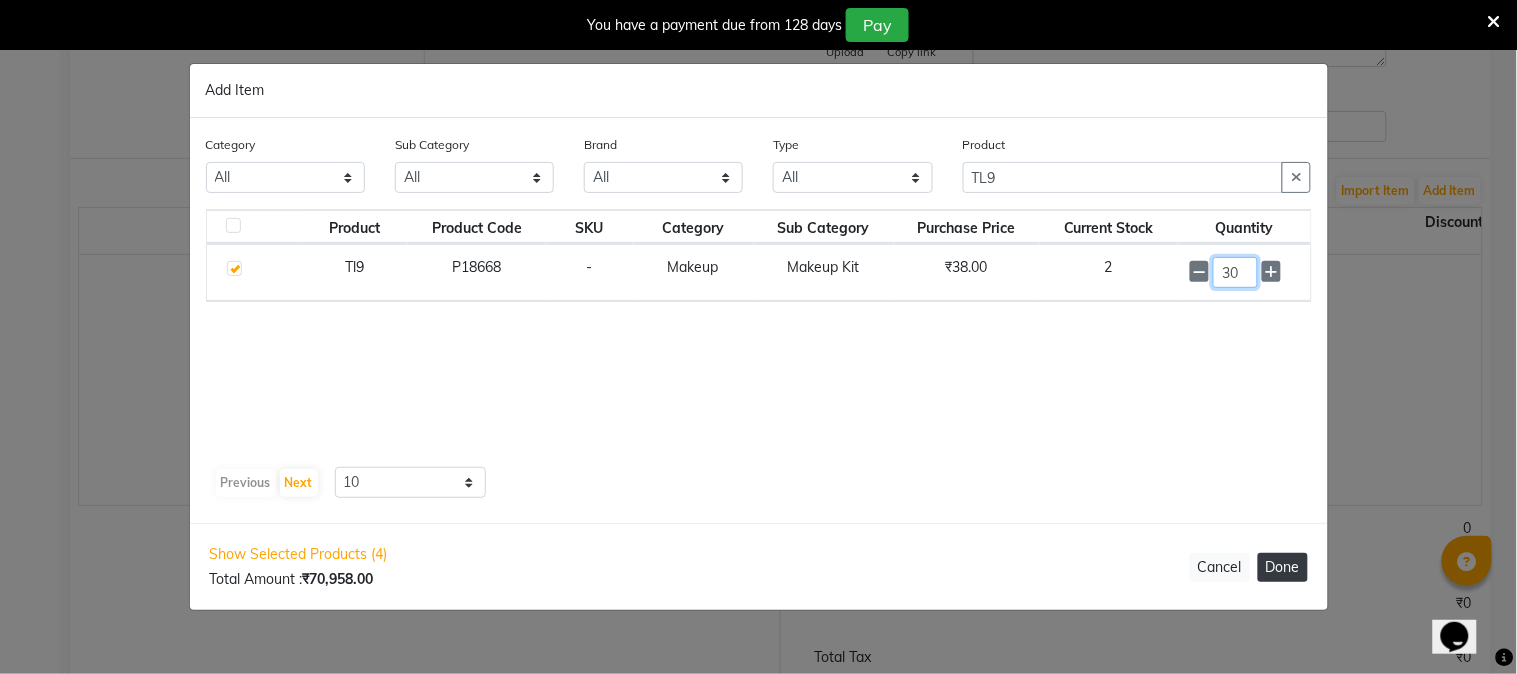 type on "30" 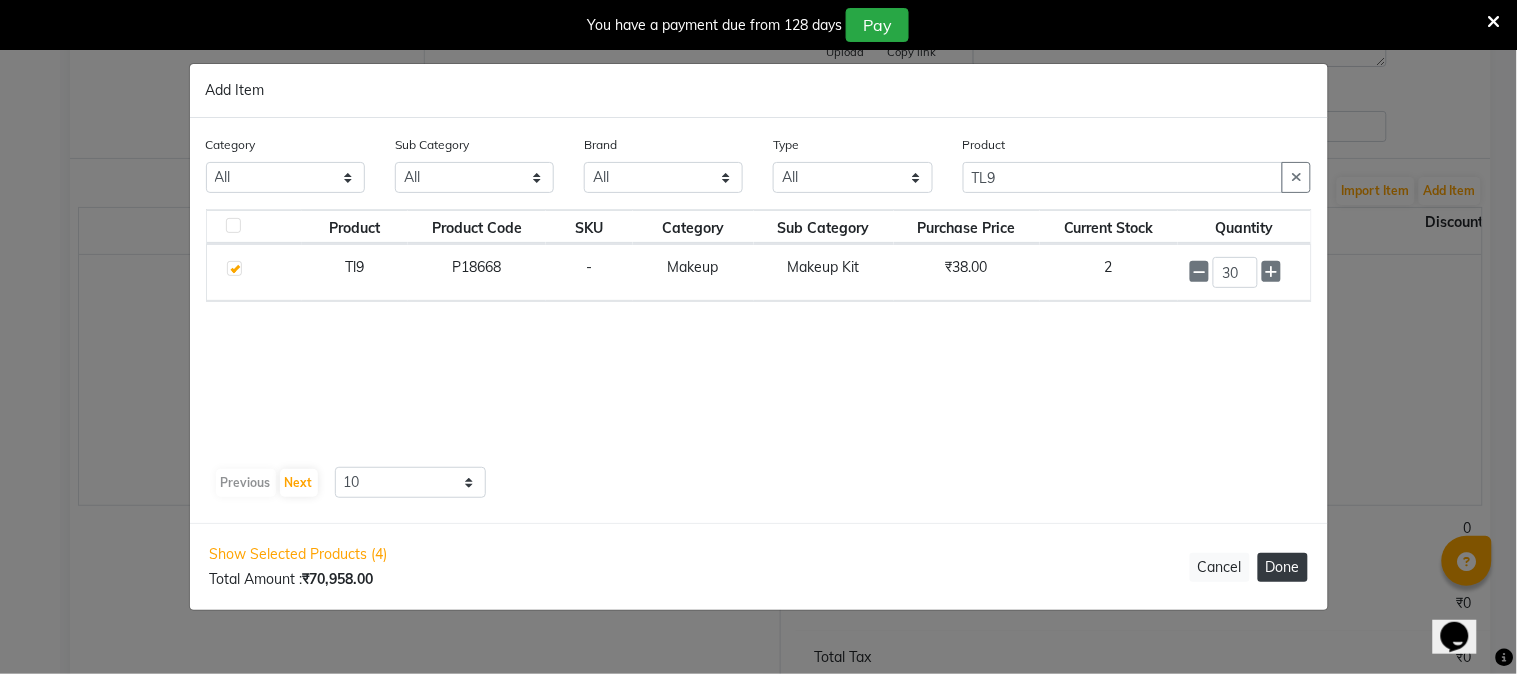 click on "Done" 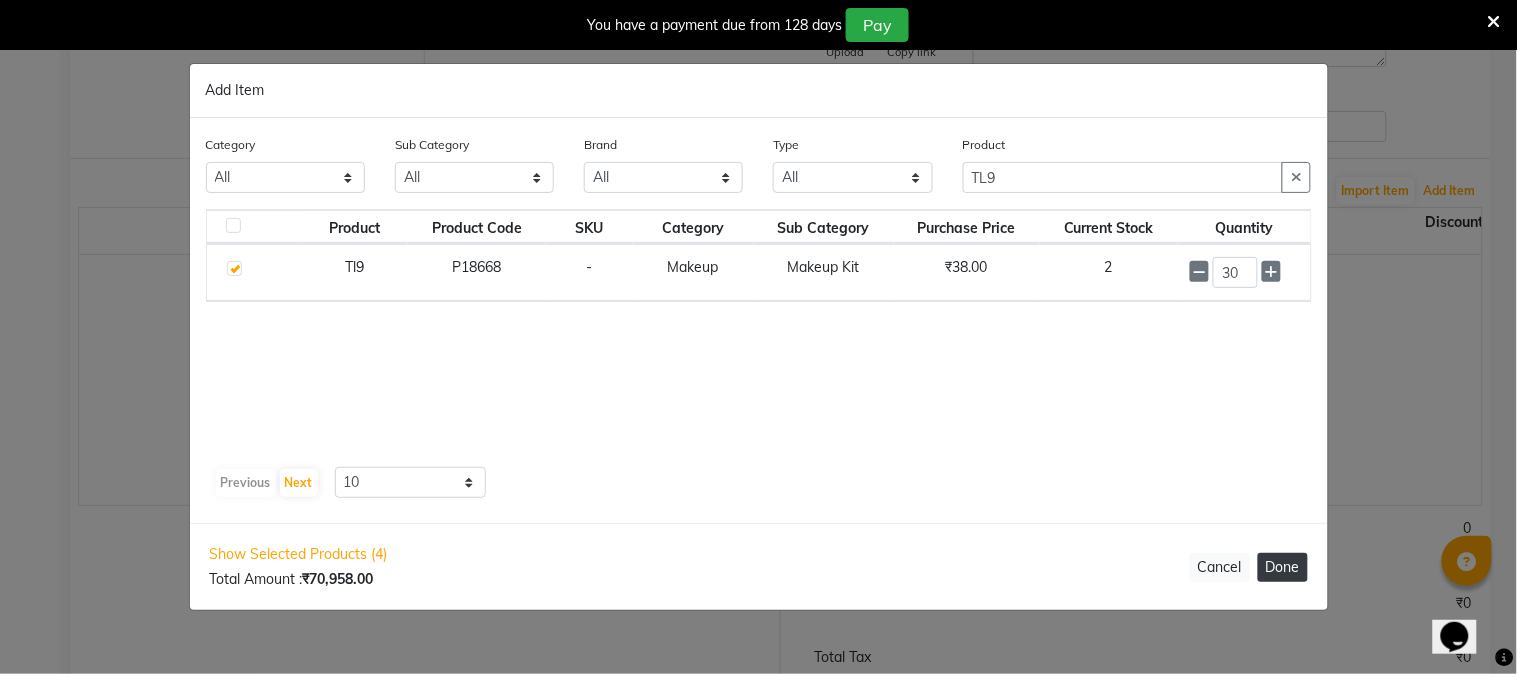 select on "3460" 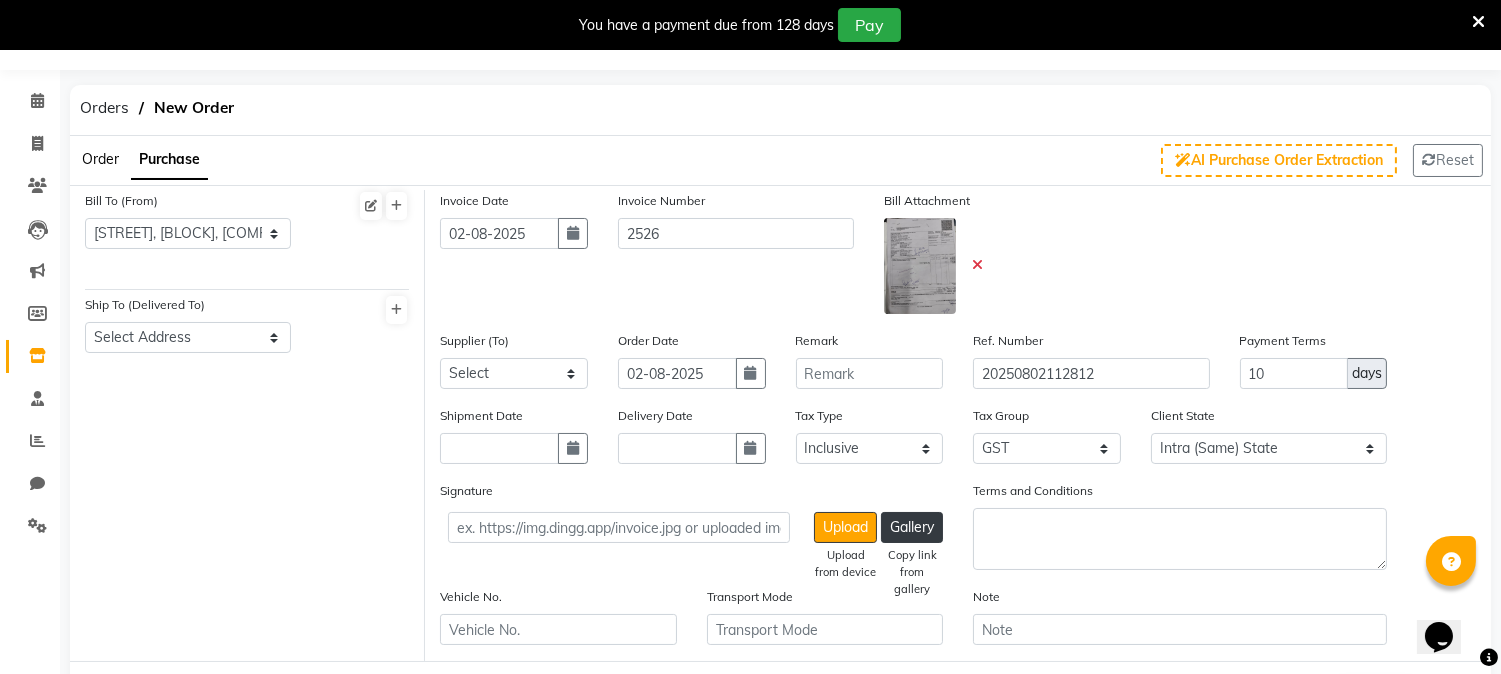 scroll, scrollTop: 0, scrollLeft: 0, axis: both 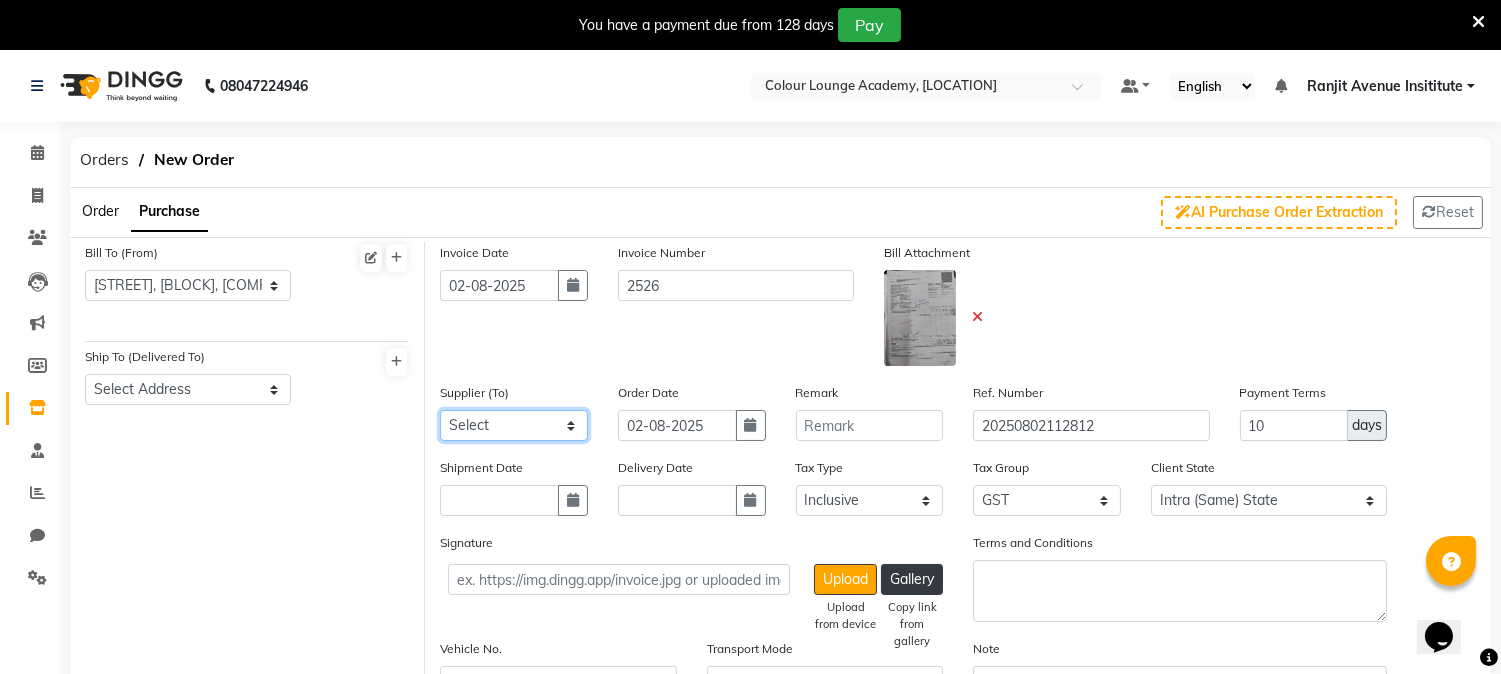 click on "Select [FIRST] [LAST] [FIRST] [LAST] [FIRST] [LAST] [FIRST] [LAST] [FIRST] [LAST] [FIRST] [LAST] [FIRST] [LAST] [FIRST] [LAST]" 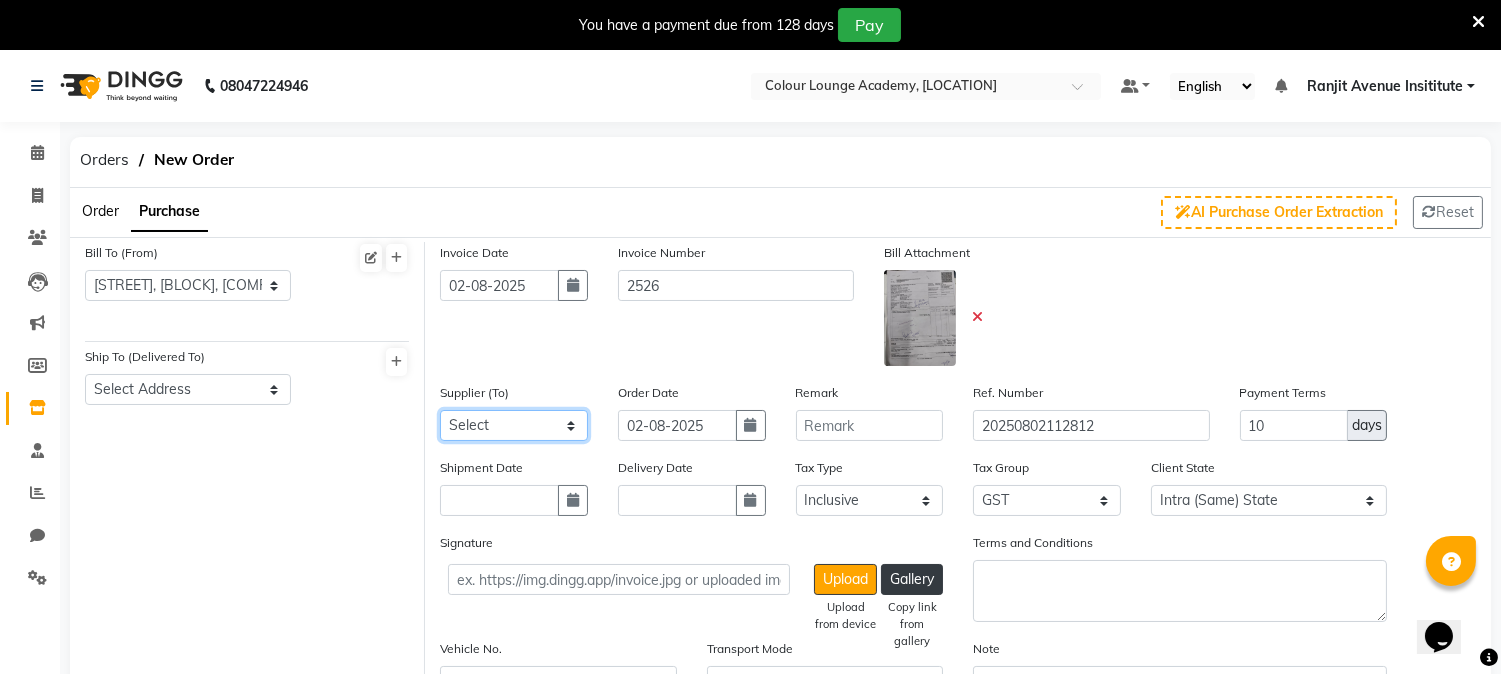 select on "4887" 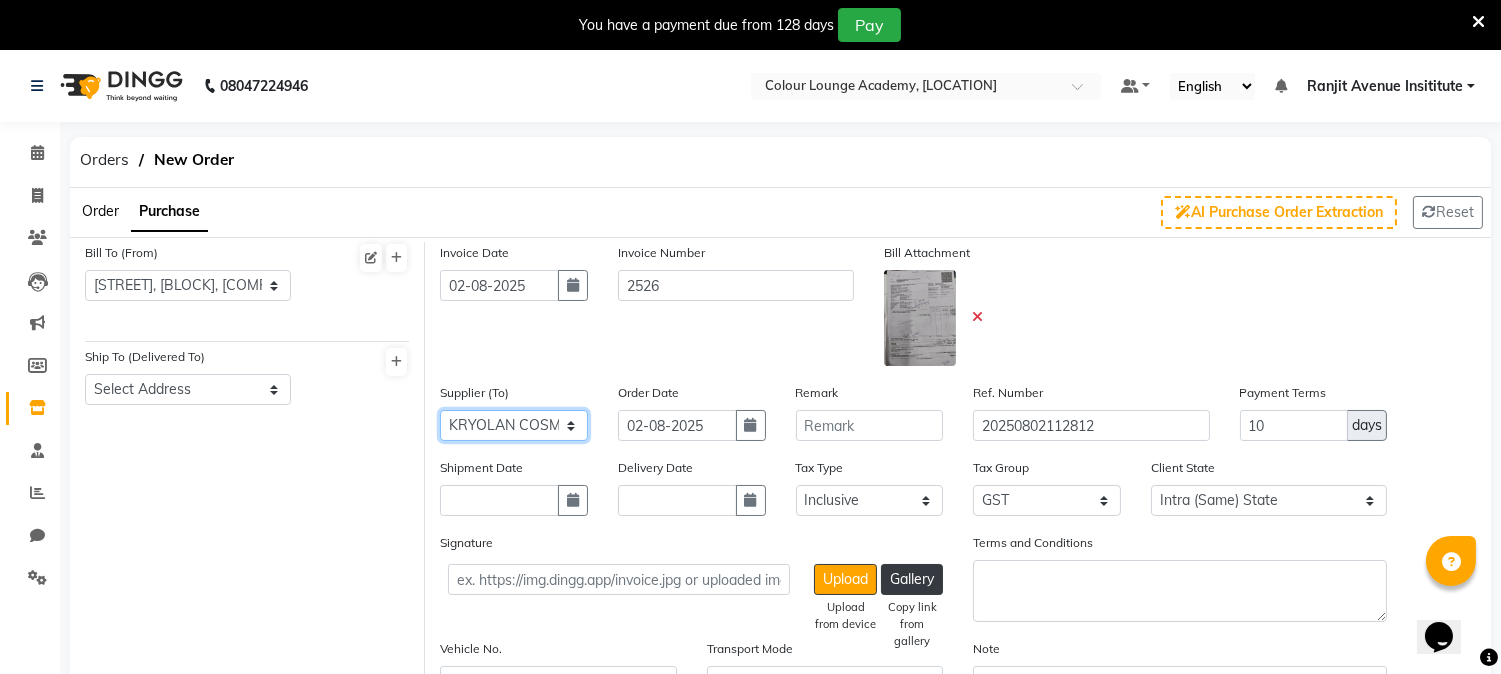 click on "Select [FIRST] [LAST] [FIRST] [LAST] [FIRST] [LAST] [FIRST] [LAST] [FIRST] [LAST] [FIRST] [LAST] [FIRST] [LAST] [FIRST] [LAST]" 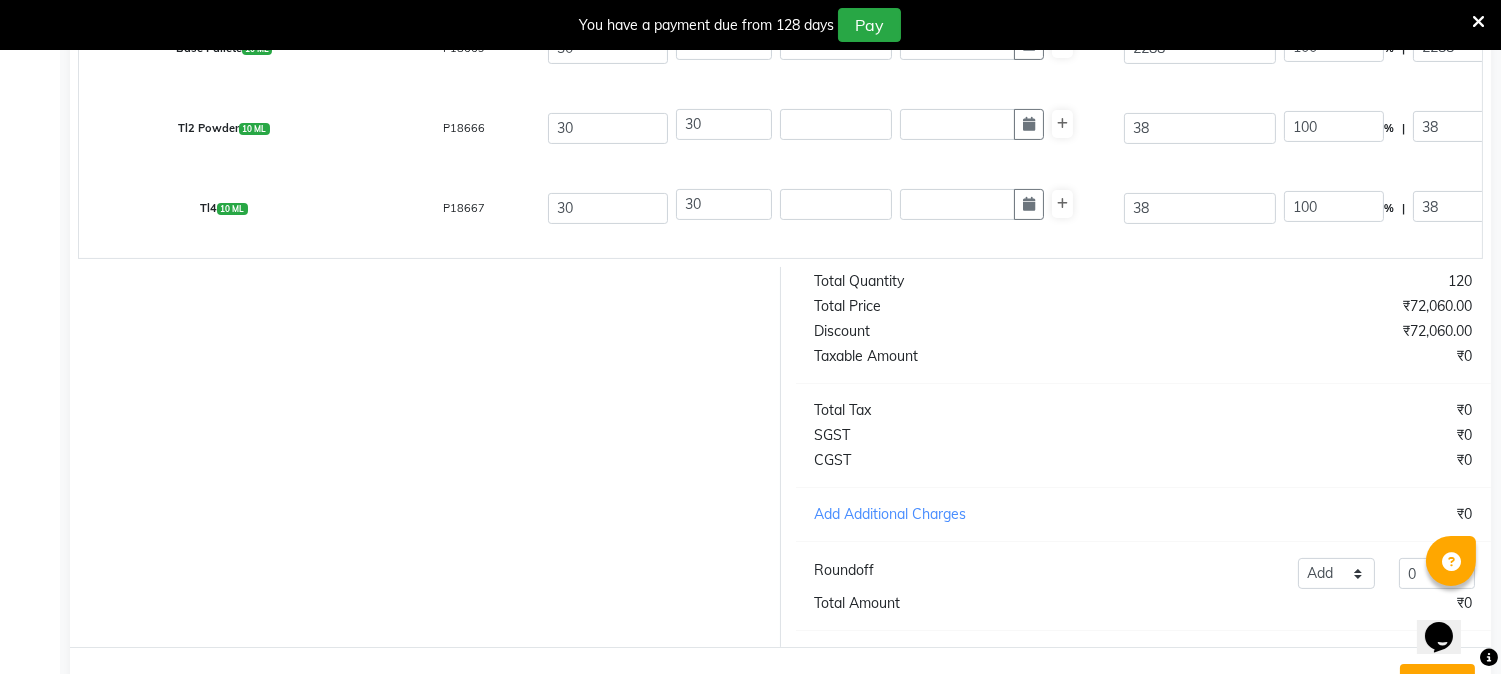 scroll, scrollTop: 894, scrollLeft: 0, axis: vertical 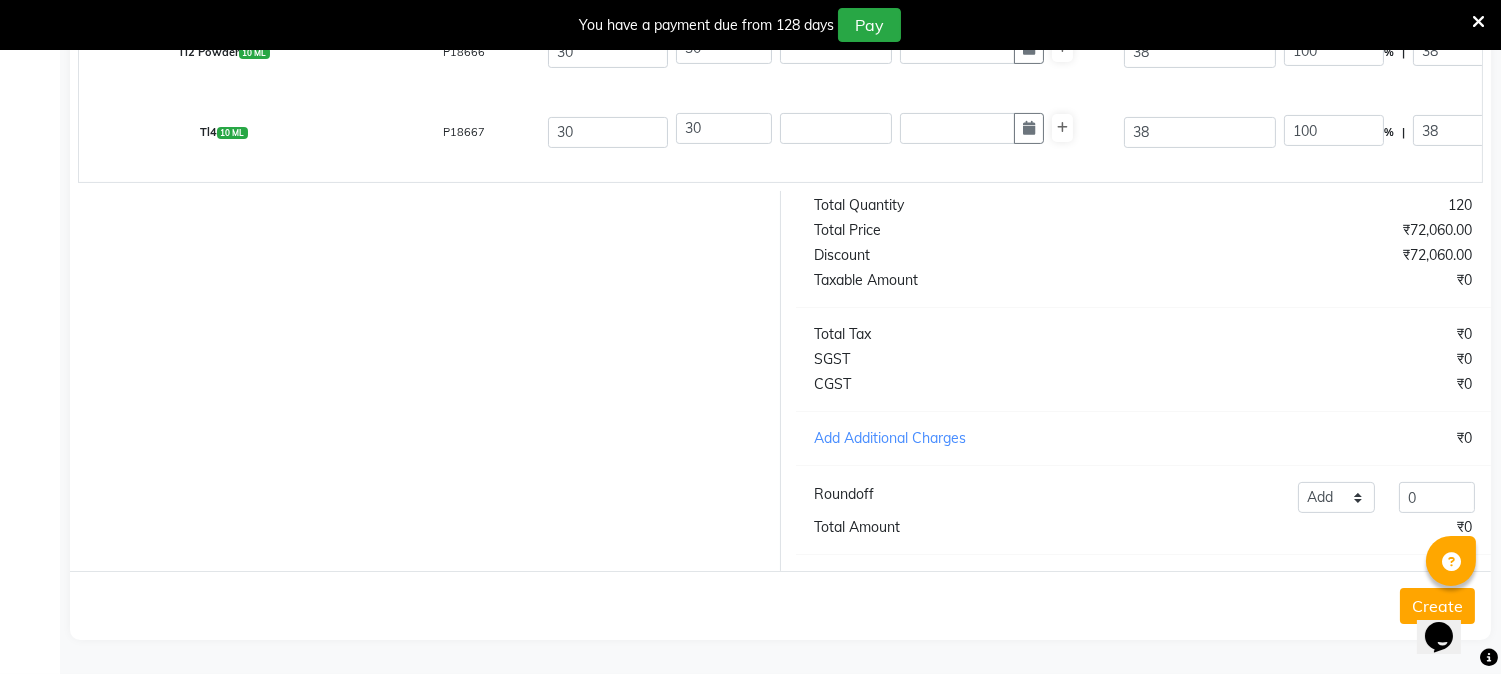 click on "Create" 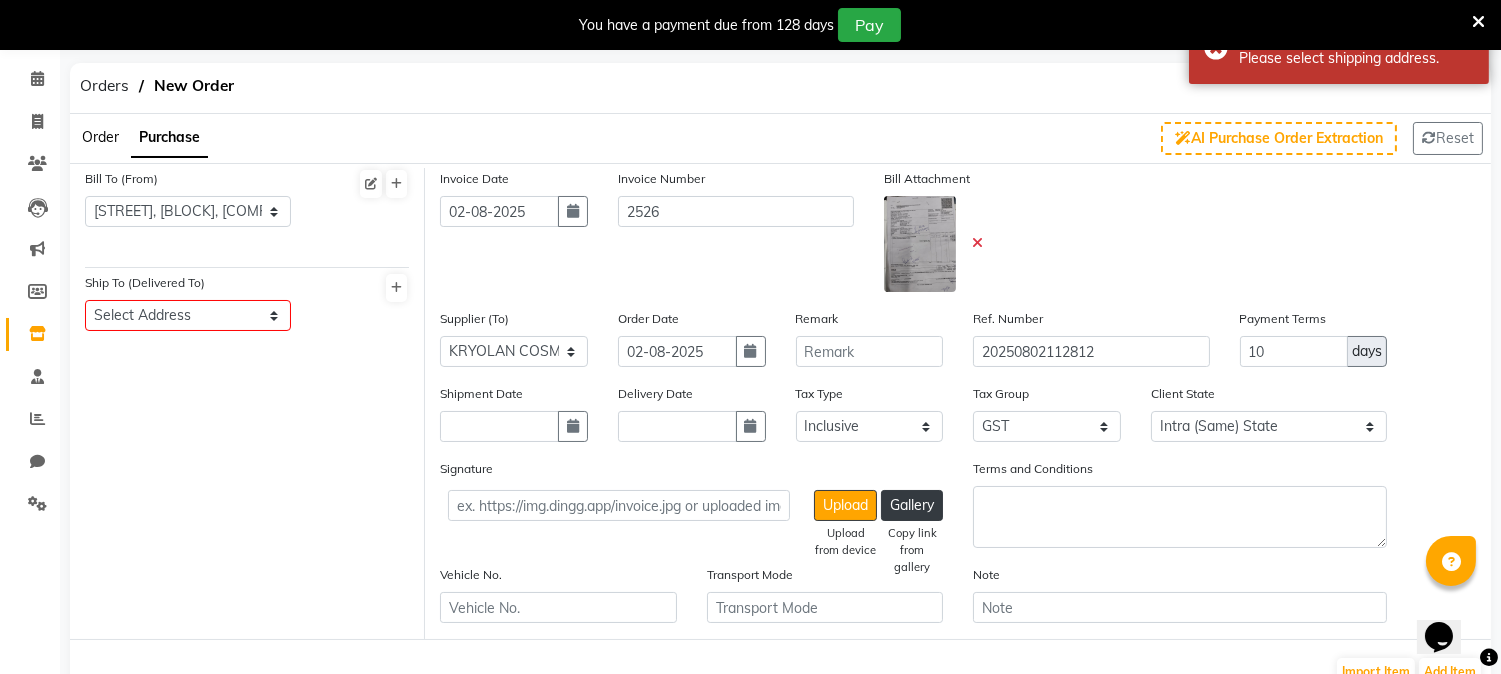 scroll, scrollTop: 5, scrollLeft: 0, axis: vertical 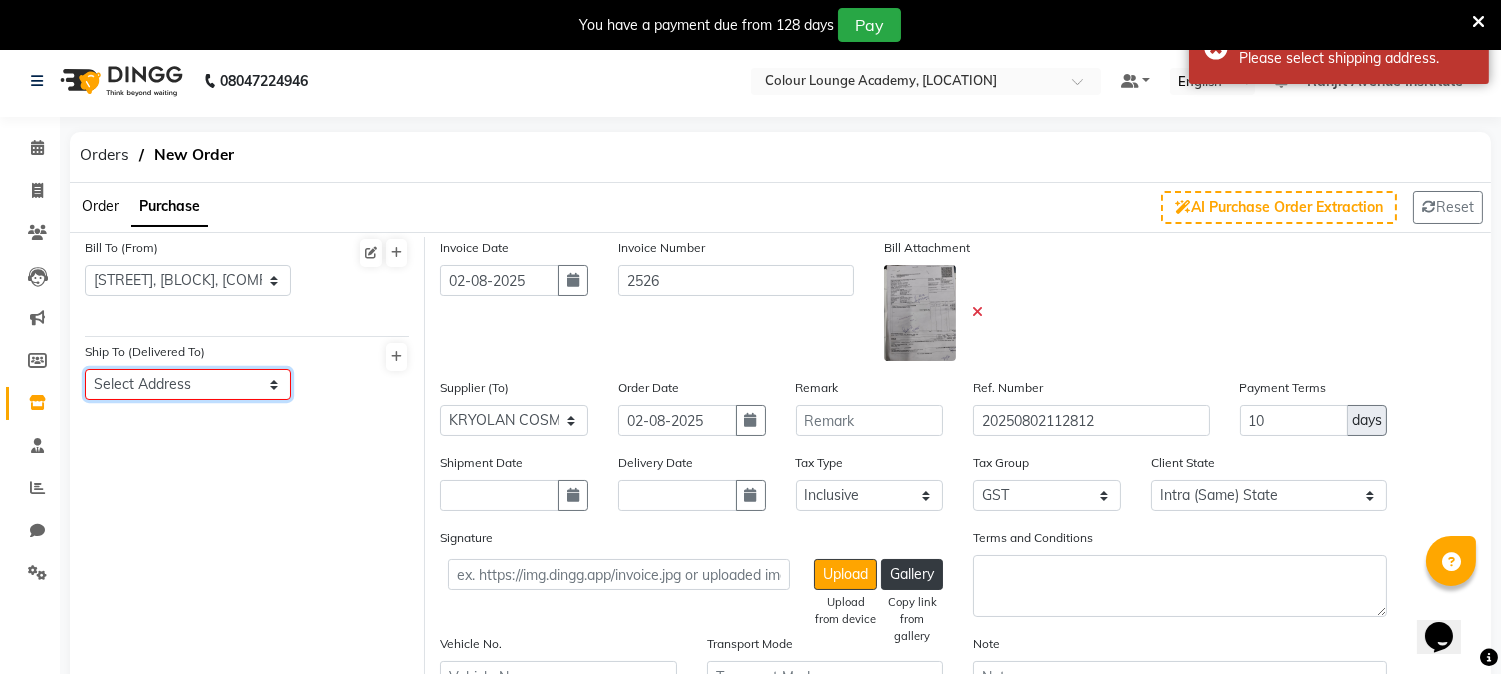 click on "Select Address [ADDRESS], [BLOCK], [CITY]" 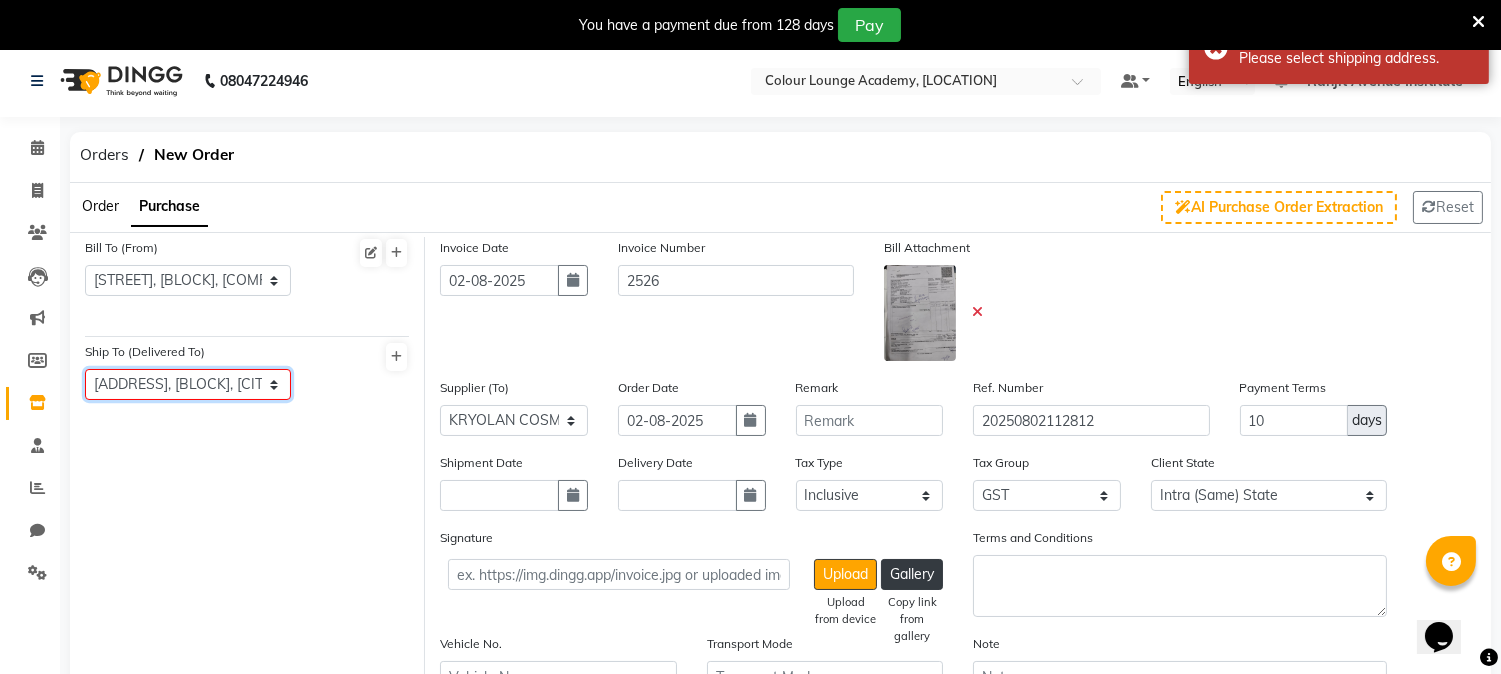 click on "Select Address [ADDRESS], [BLOCK], [CITY]" 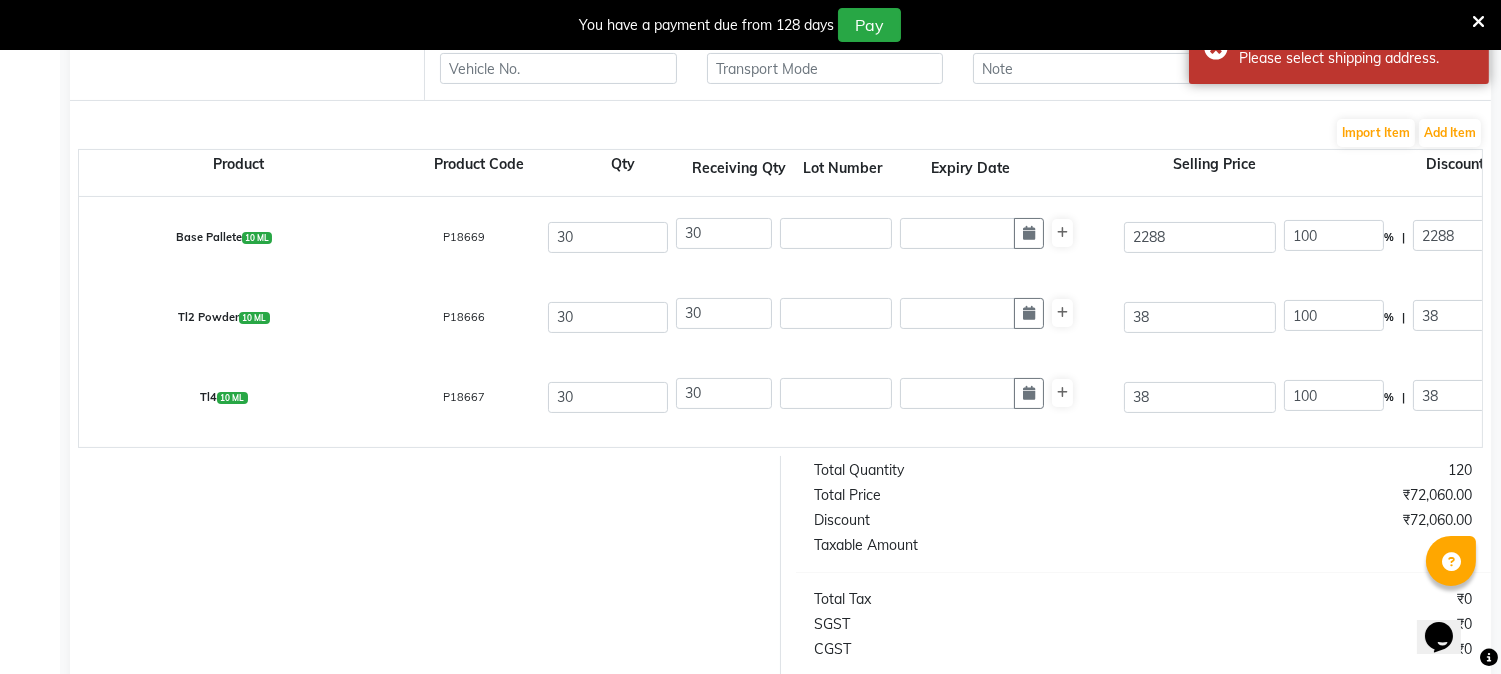 scroll, scrollTop: 894, scrollLeft: 0, axis: vertical 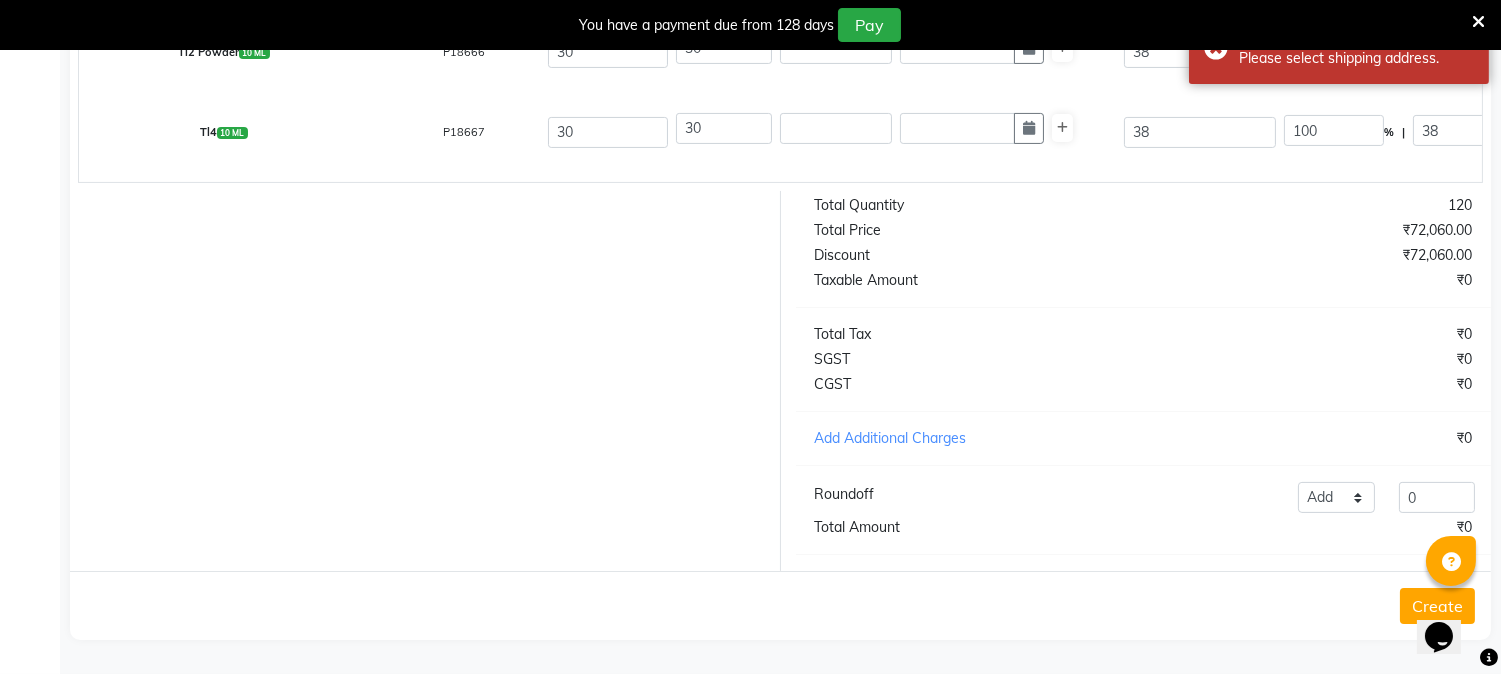 click on "Create" 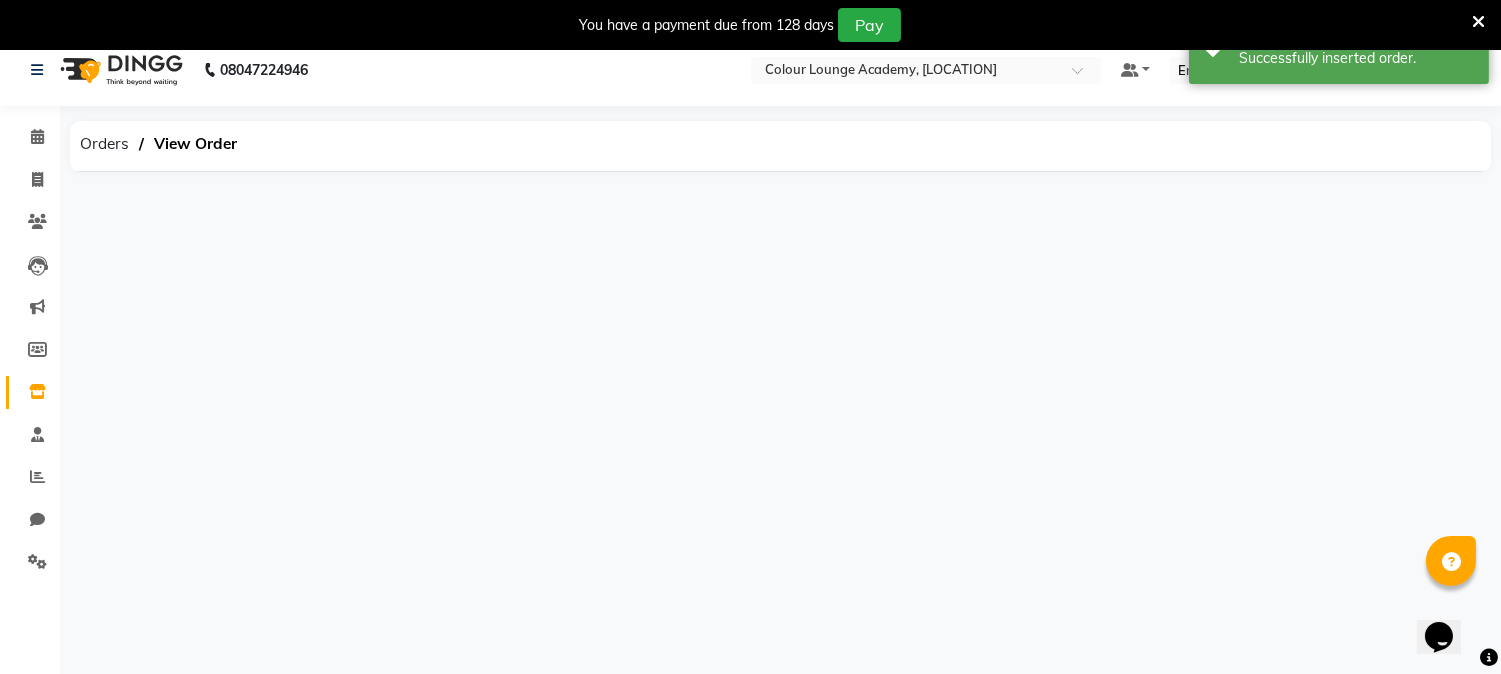 scroll, scrollTop: 0, scrollLeft: 0, axis: both 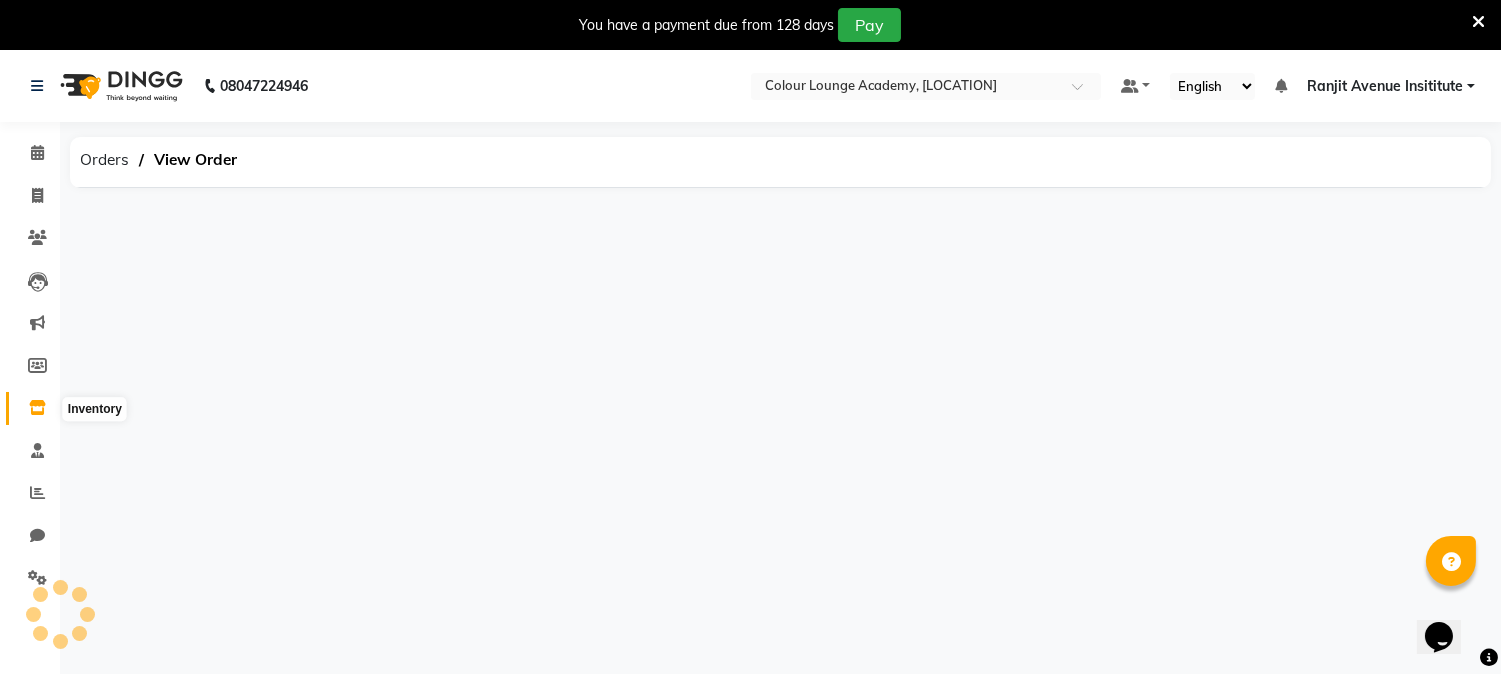 click 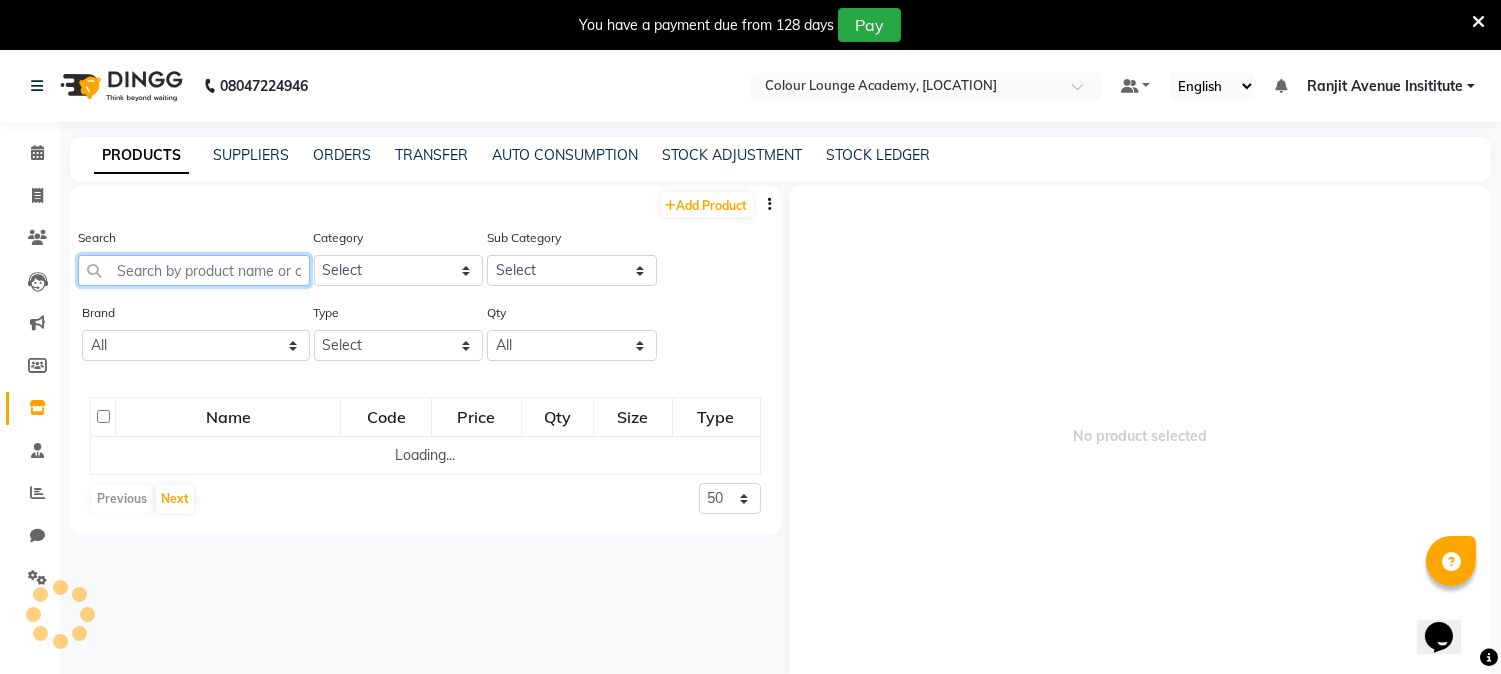click 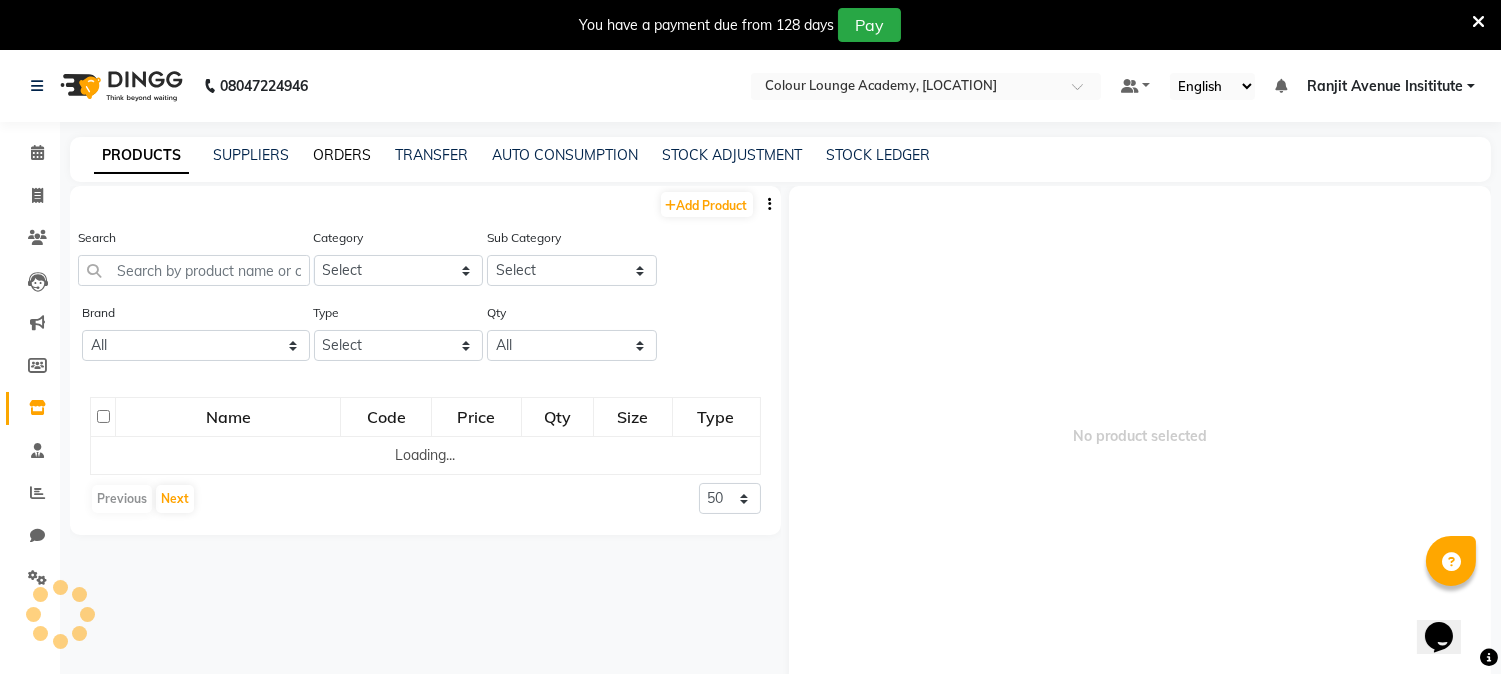 click on "ORDERS" 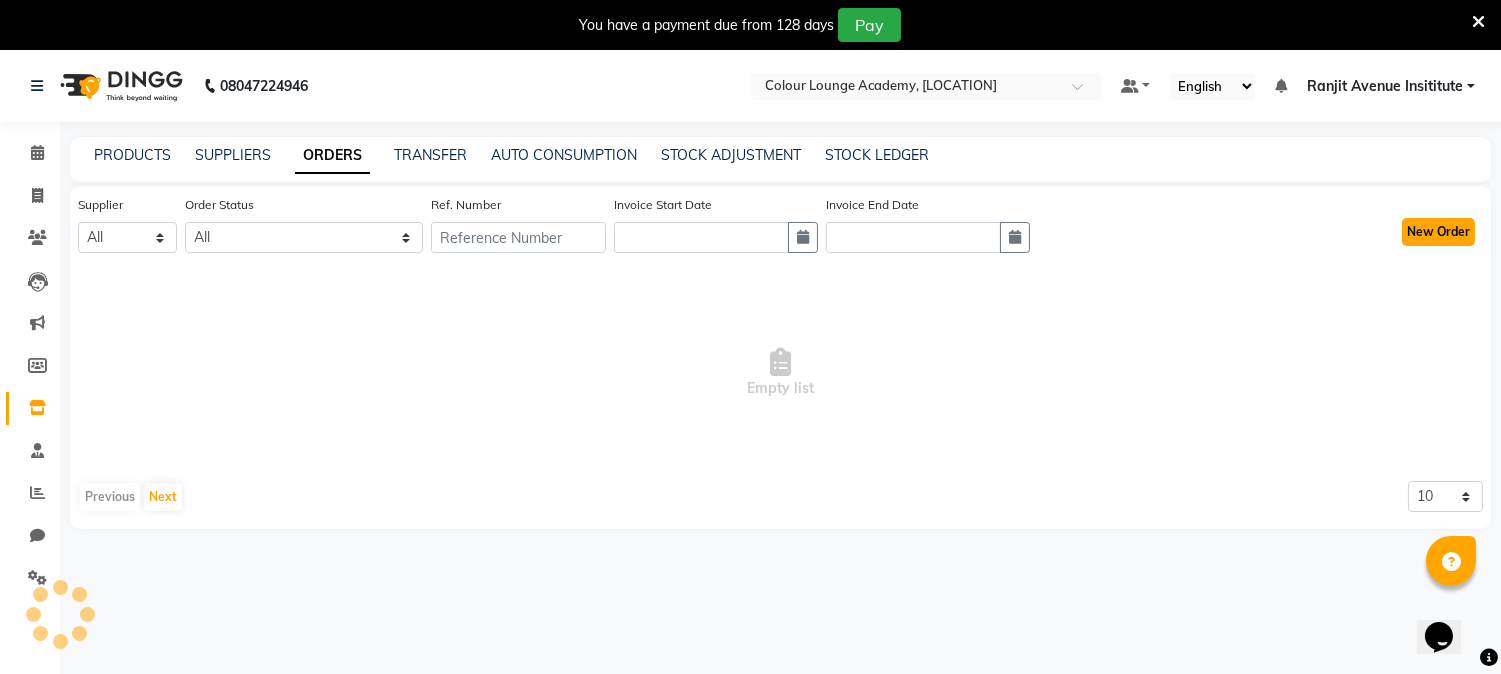 click on "New Order" 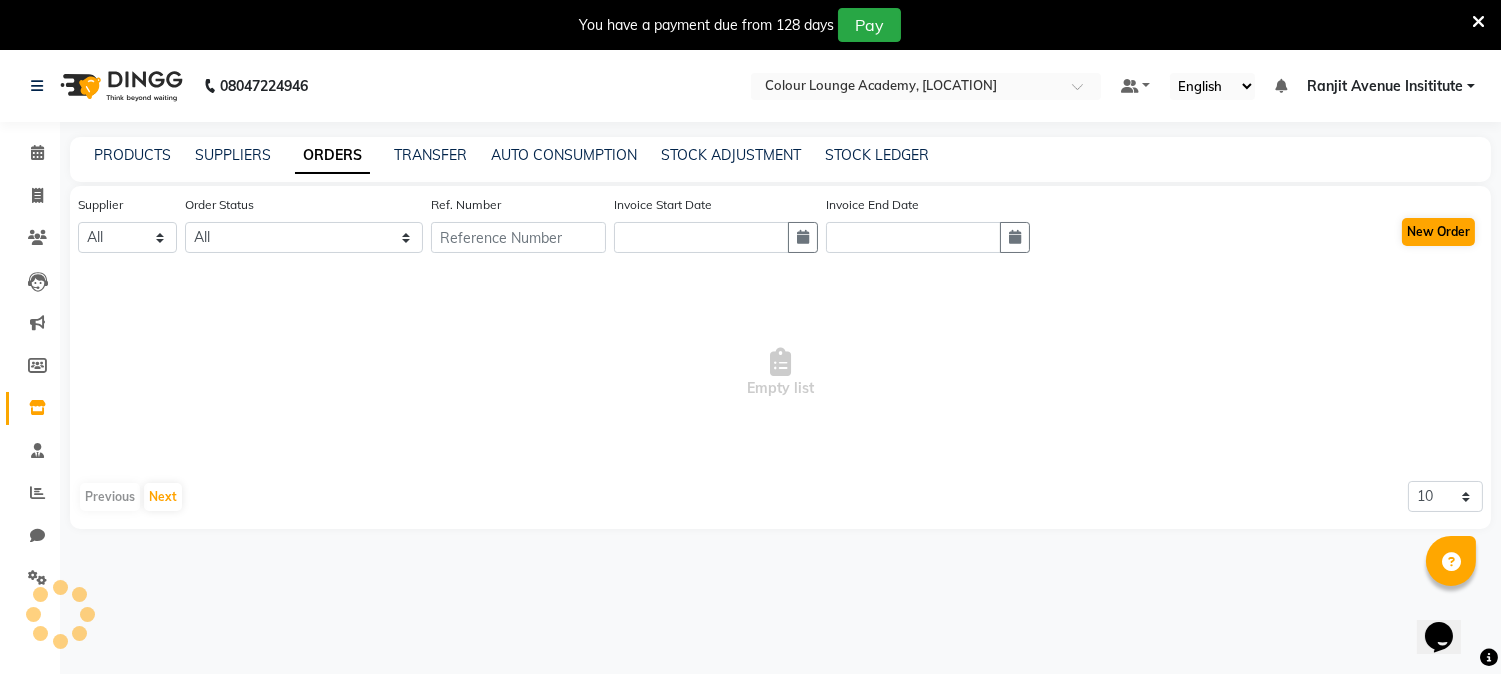 select on "true" 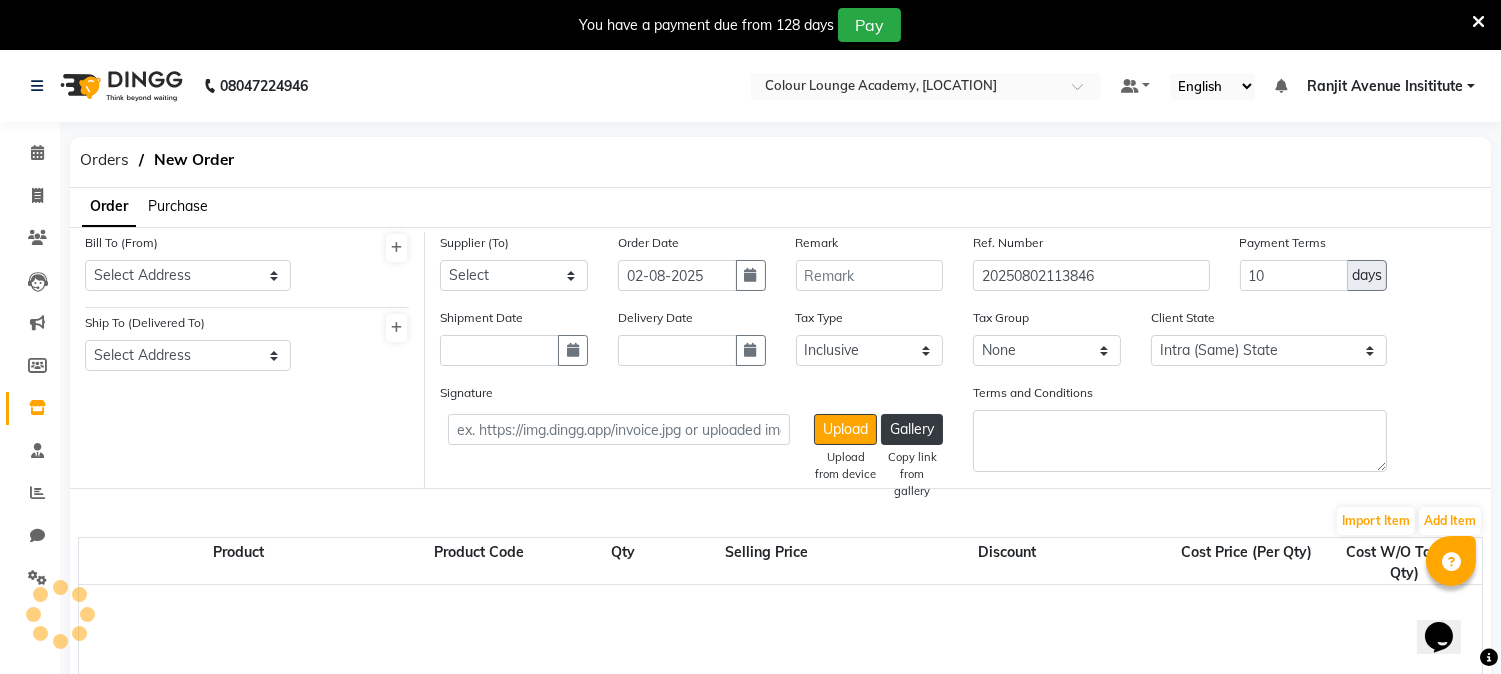 click on "Purchase" 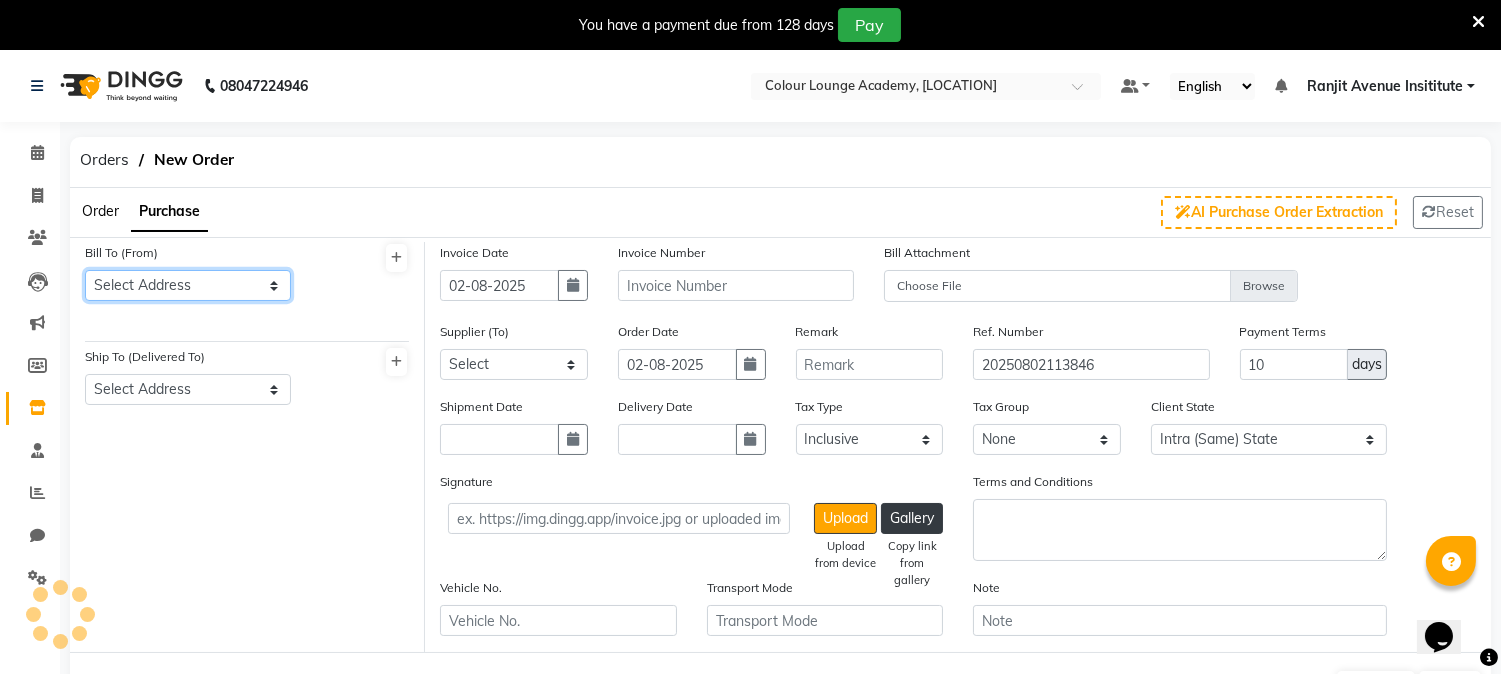 click on "Select Address" 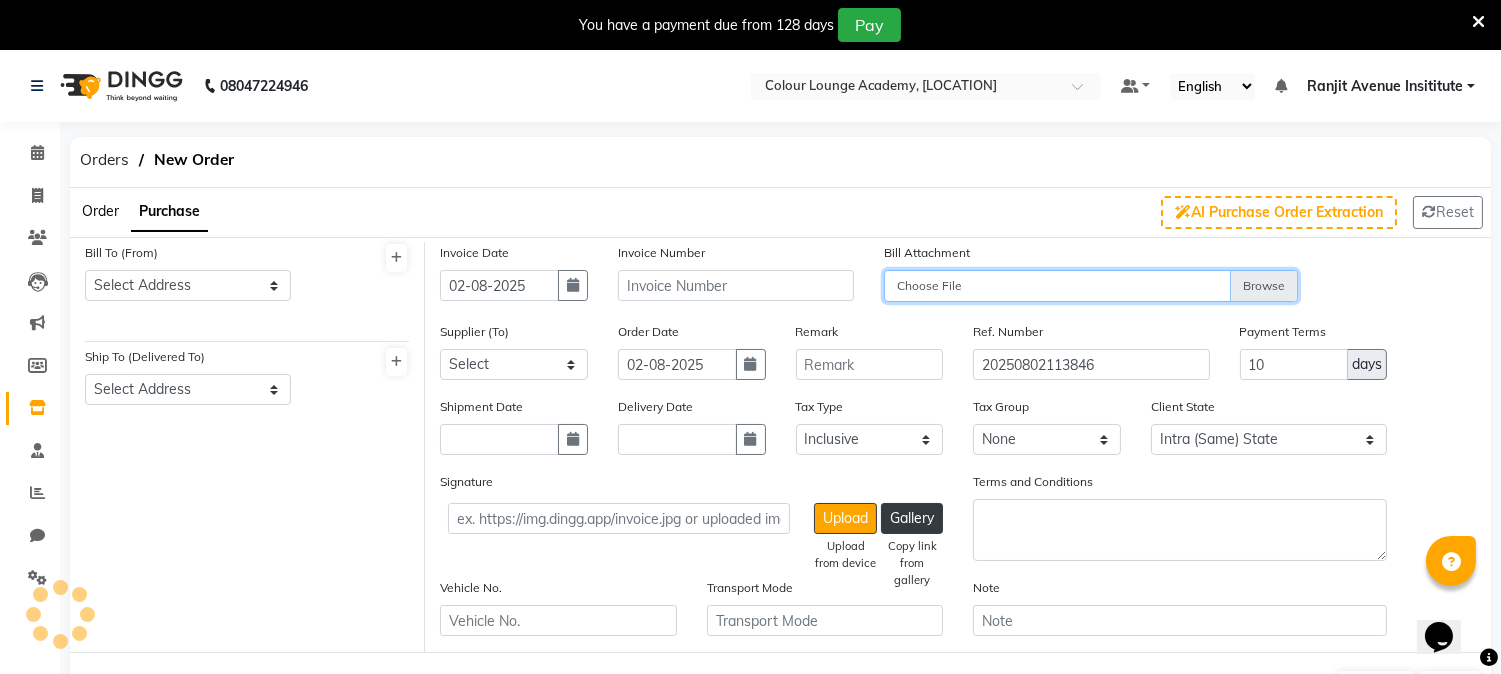 click on "Choose File" at bounding box center (1091, 287) 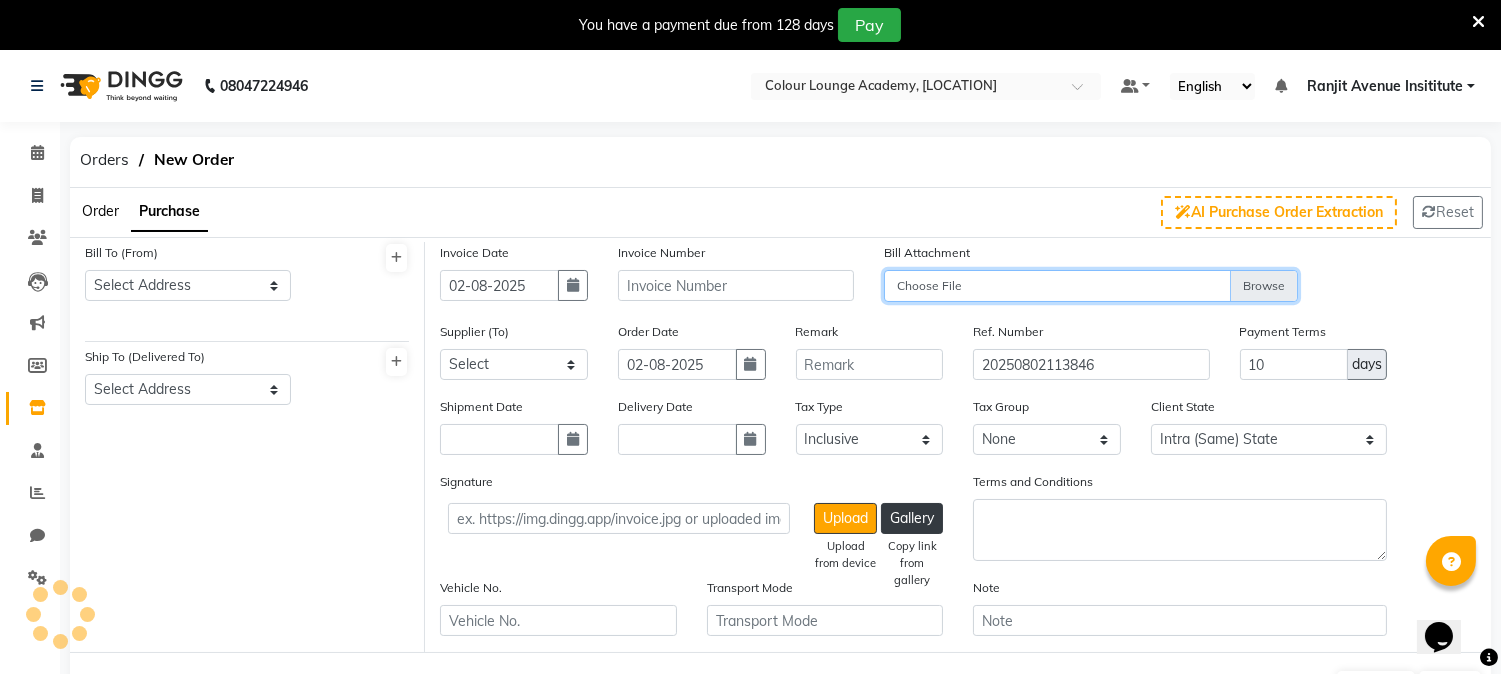 type on "C:\fakepath\848.jpg" 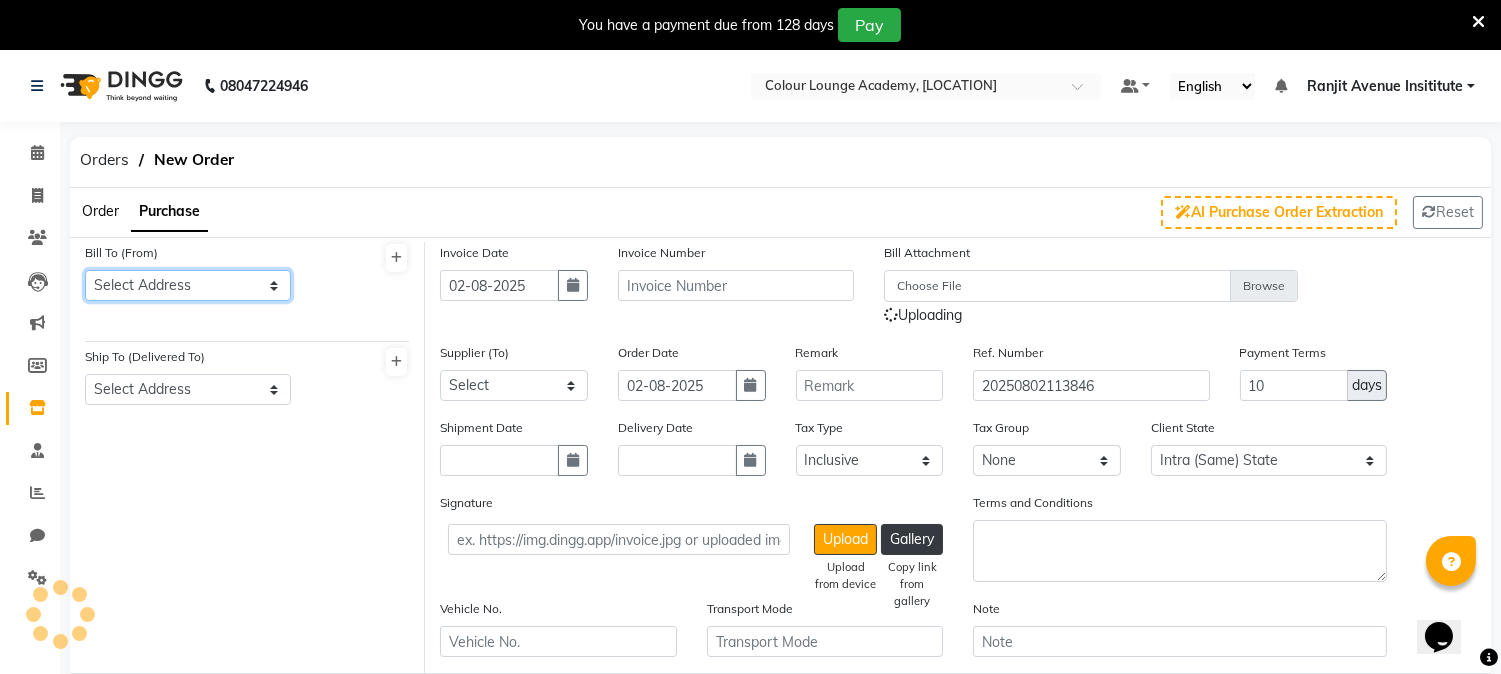 click on "Select Address [ADDRESS], [BLOCK], [CITY] [COMPANY_NAME] 60-A,ODEAN STREET NO.2BHAWANI NAGAR,MAJITHA ROAD ASR.143001 Regd Off and factory P-91ST AVENUE mahindra world city" 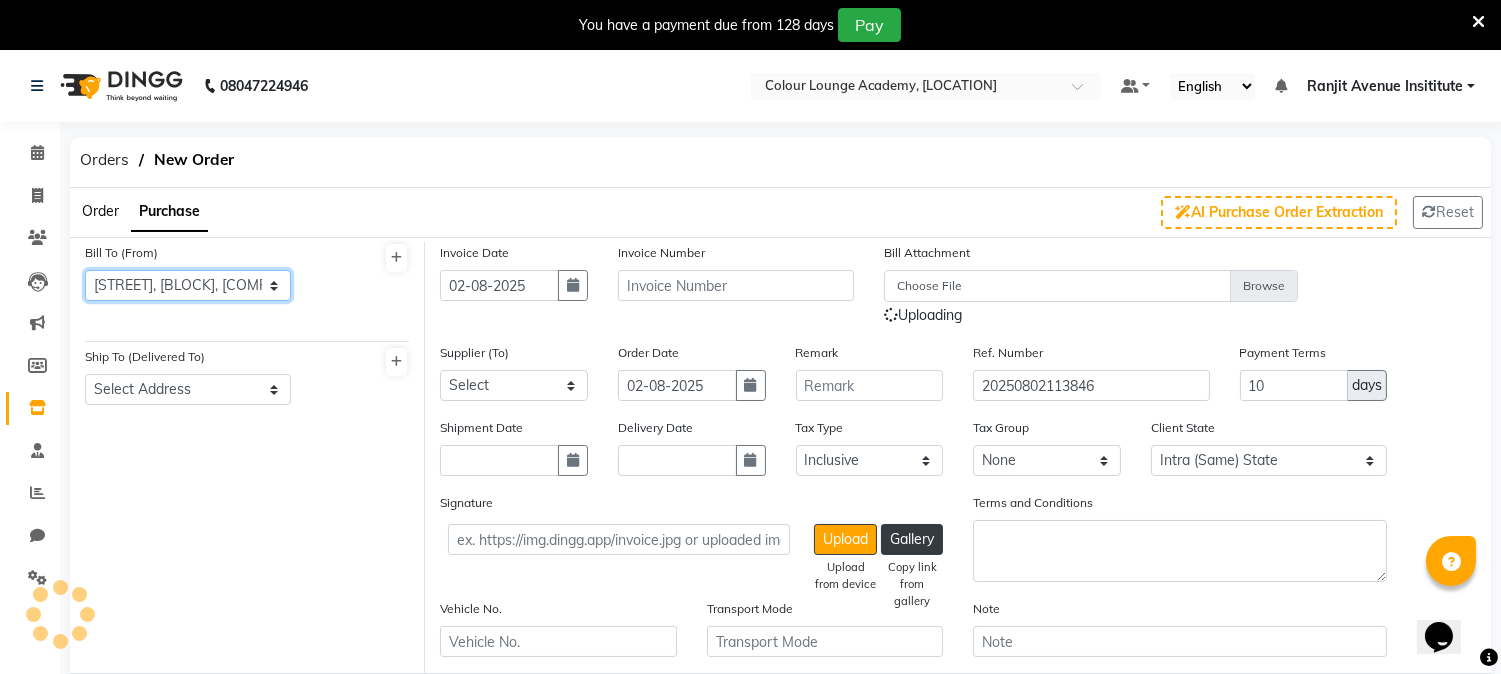 click on "Select Address [ADDRESS], [BLOCK], [CITY] [COMPANY_NAME] 60-A,ODEAN STREET NO.2BHAWANI NAGAR,MAJITHA ROAD ASR.143001 Regd Off and factory P-91ST AVENUE mahindra world city" 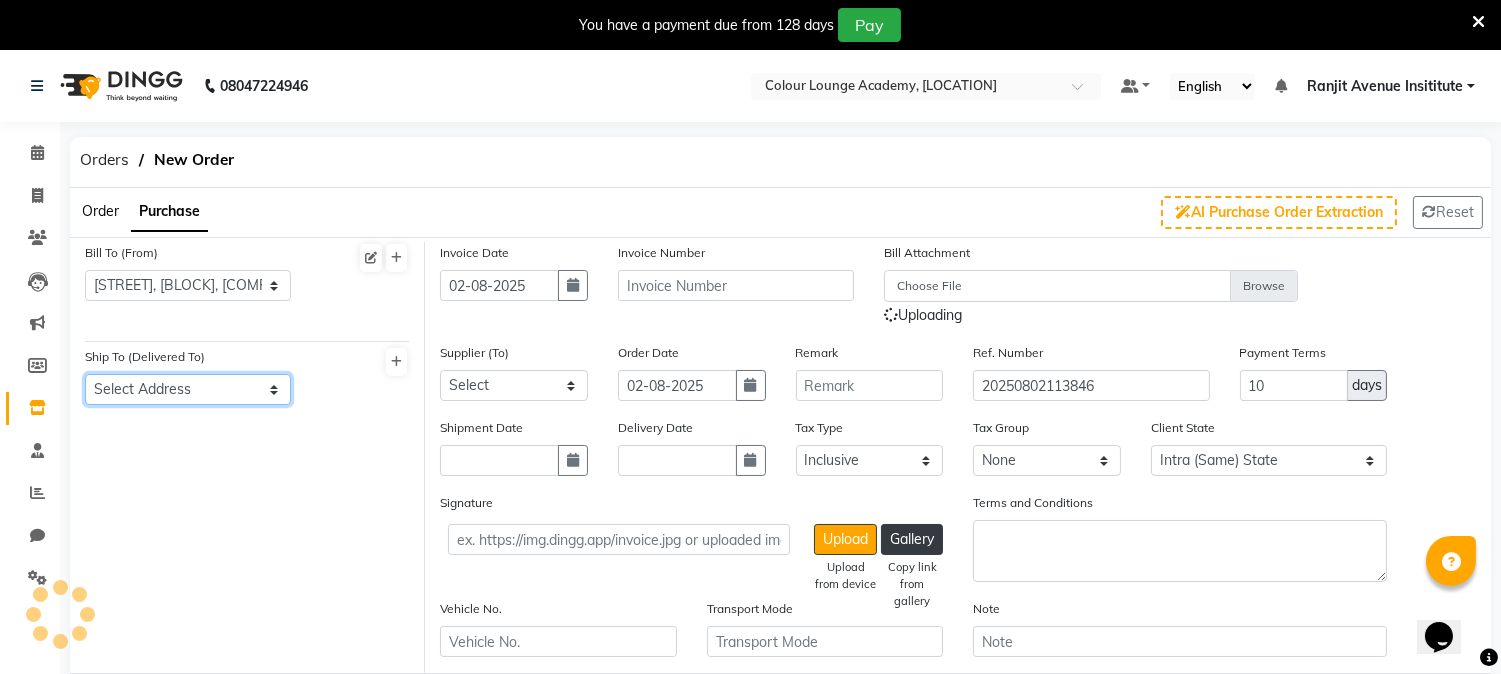 click on "Select Address [ADDRESS], [BLOCK], [CITY]" 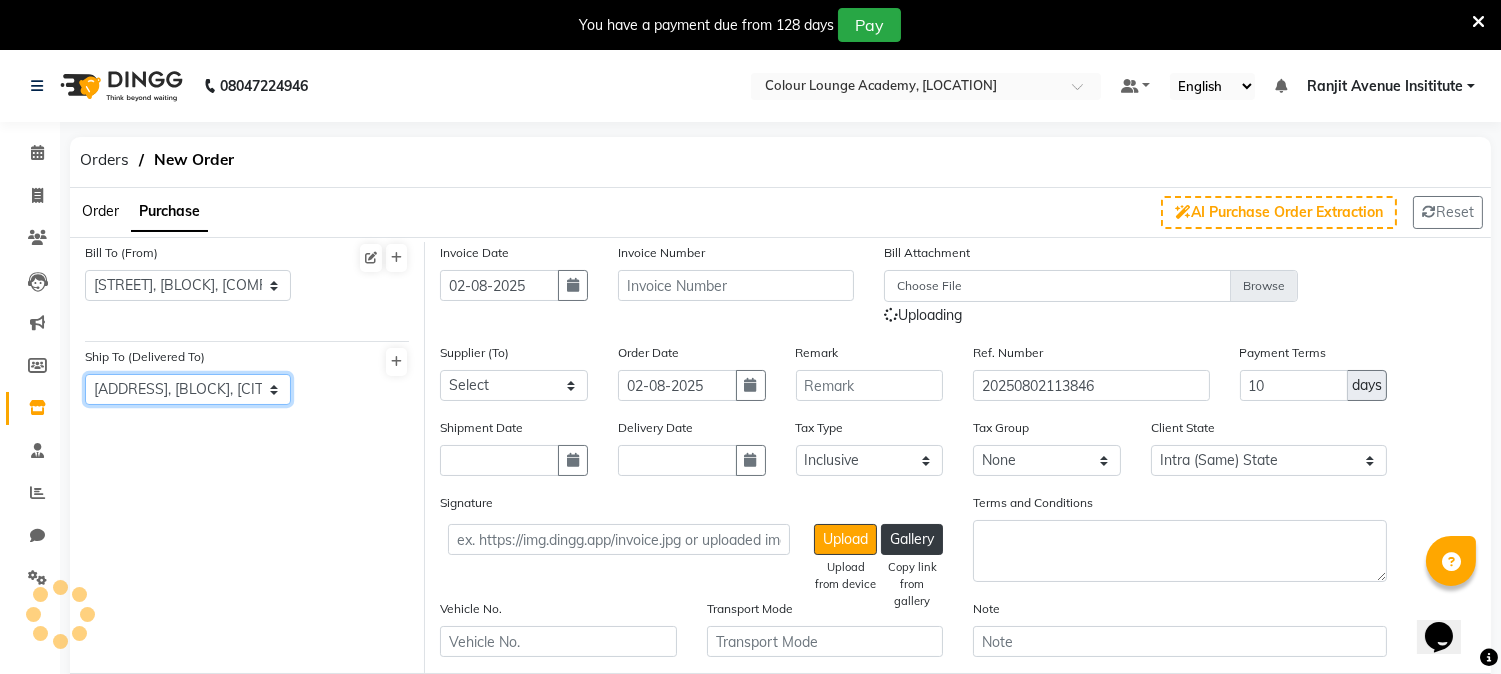click on "Select Address [ADDRESS], [BLOCK], [CITY]" 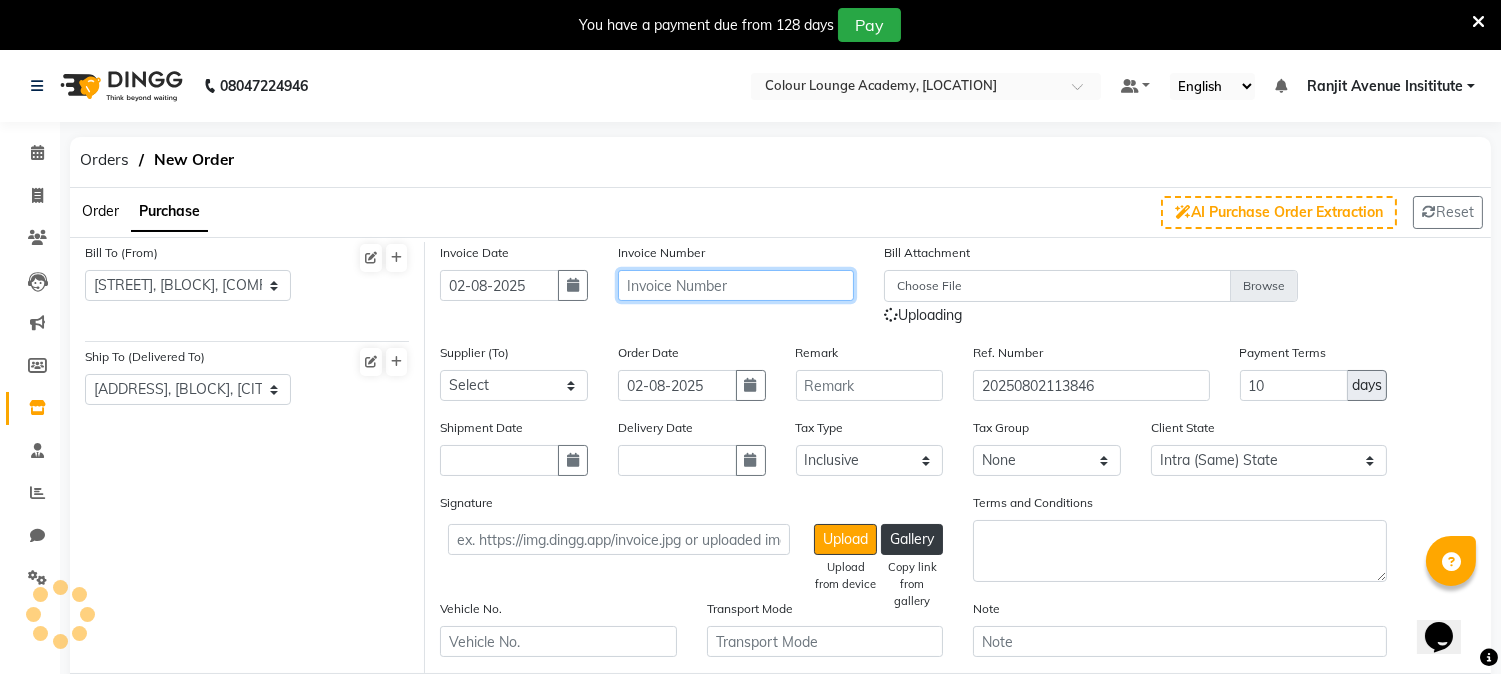 click 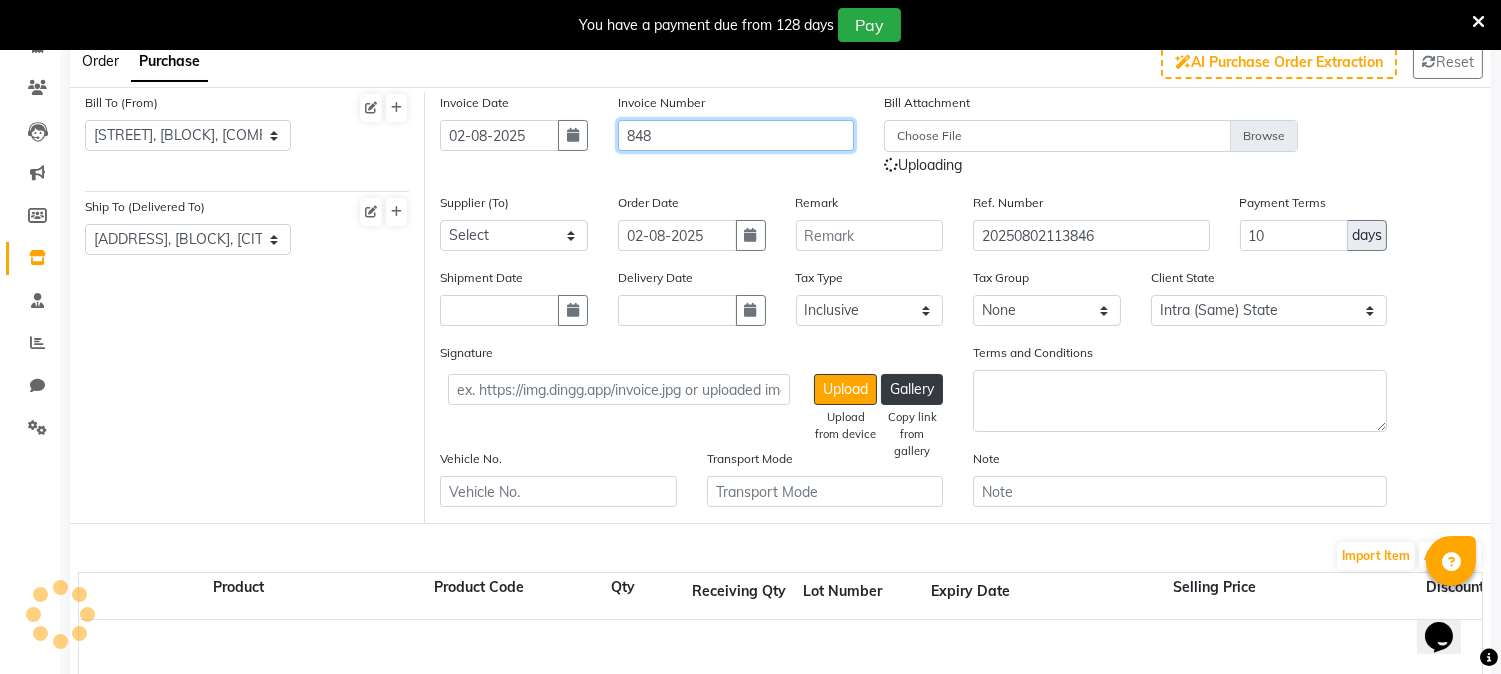 scroll, scrollTop: 111, scrollLeft: 0, axis: vertical 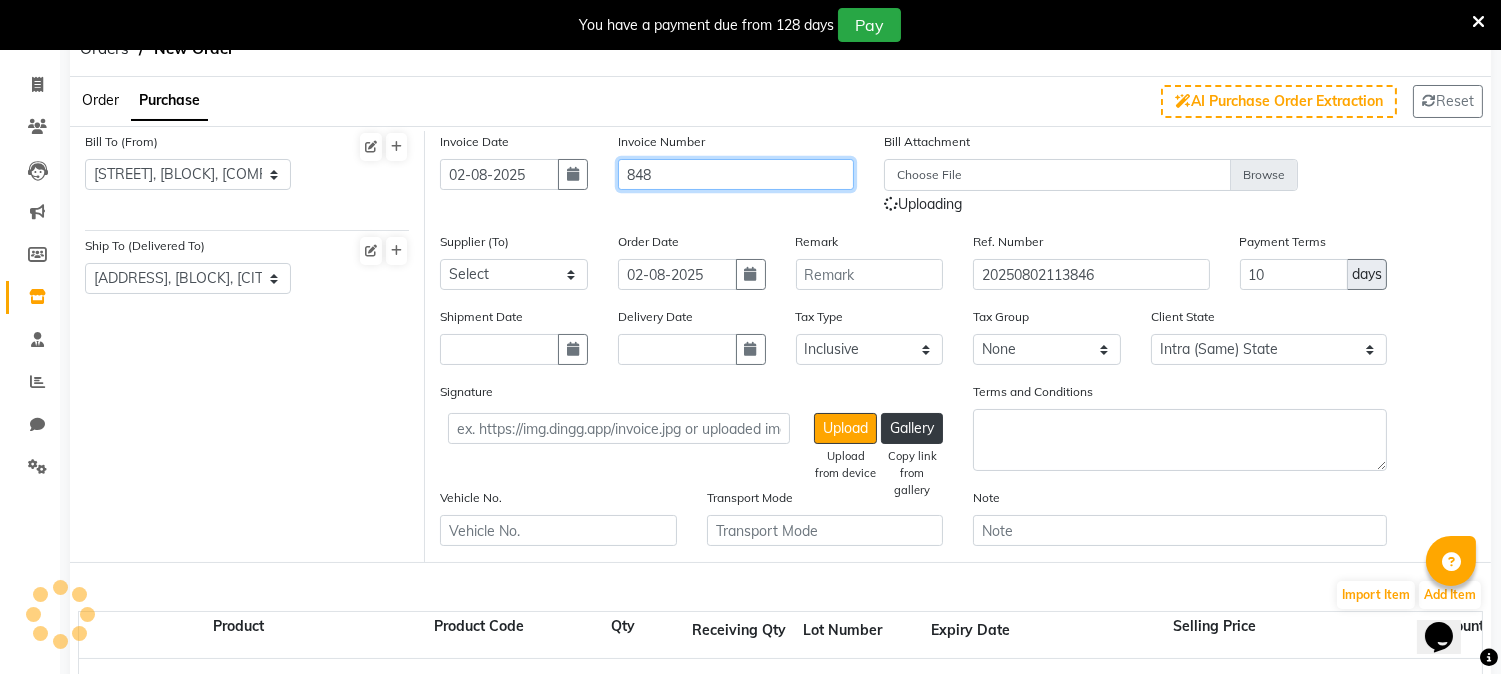 type on "848" 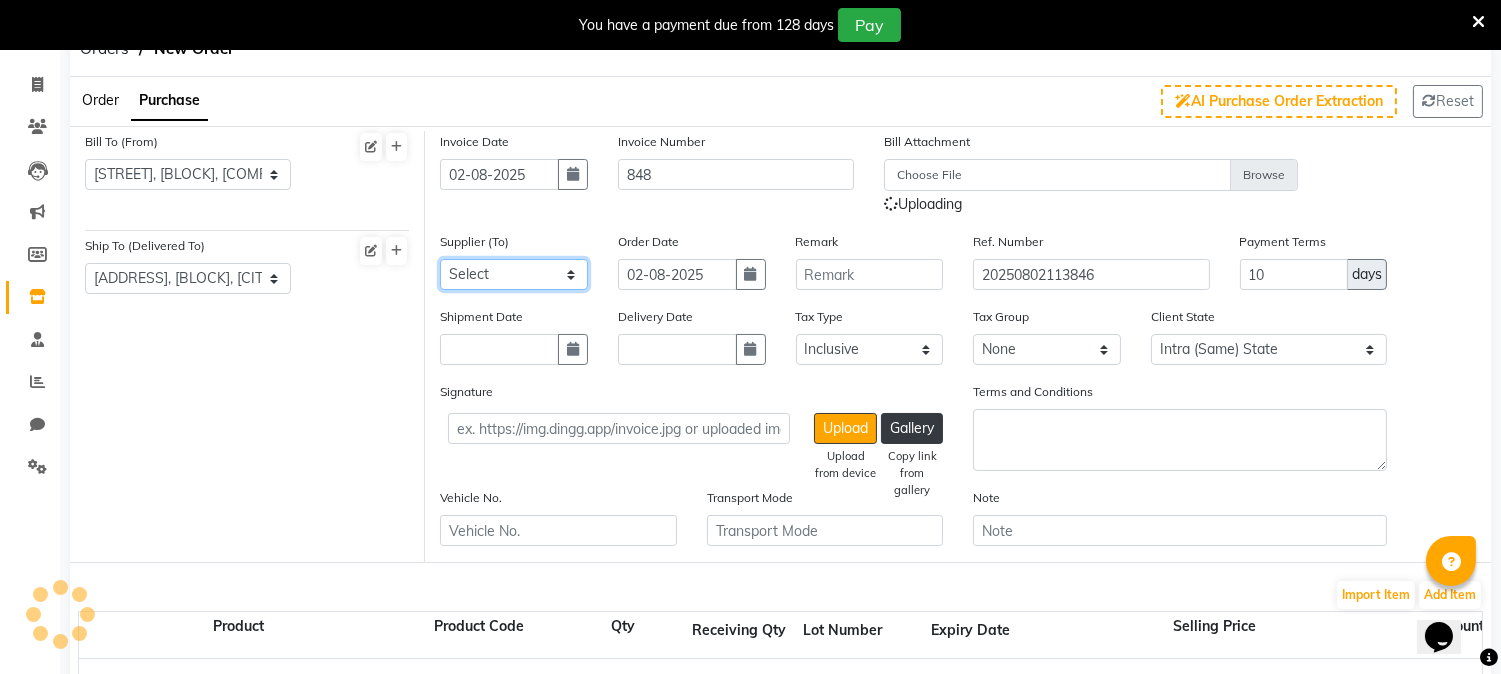 click on "Select [FIRST] [LAST] [FIRST] [LAST] [FIRST] [LAST] [FIRST] [LAST] [FIRST] [LAST] [FIRST] [LAST] [FIRST] [LAST] [FIRST] [LAST]" 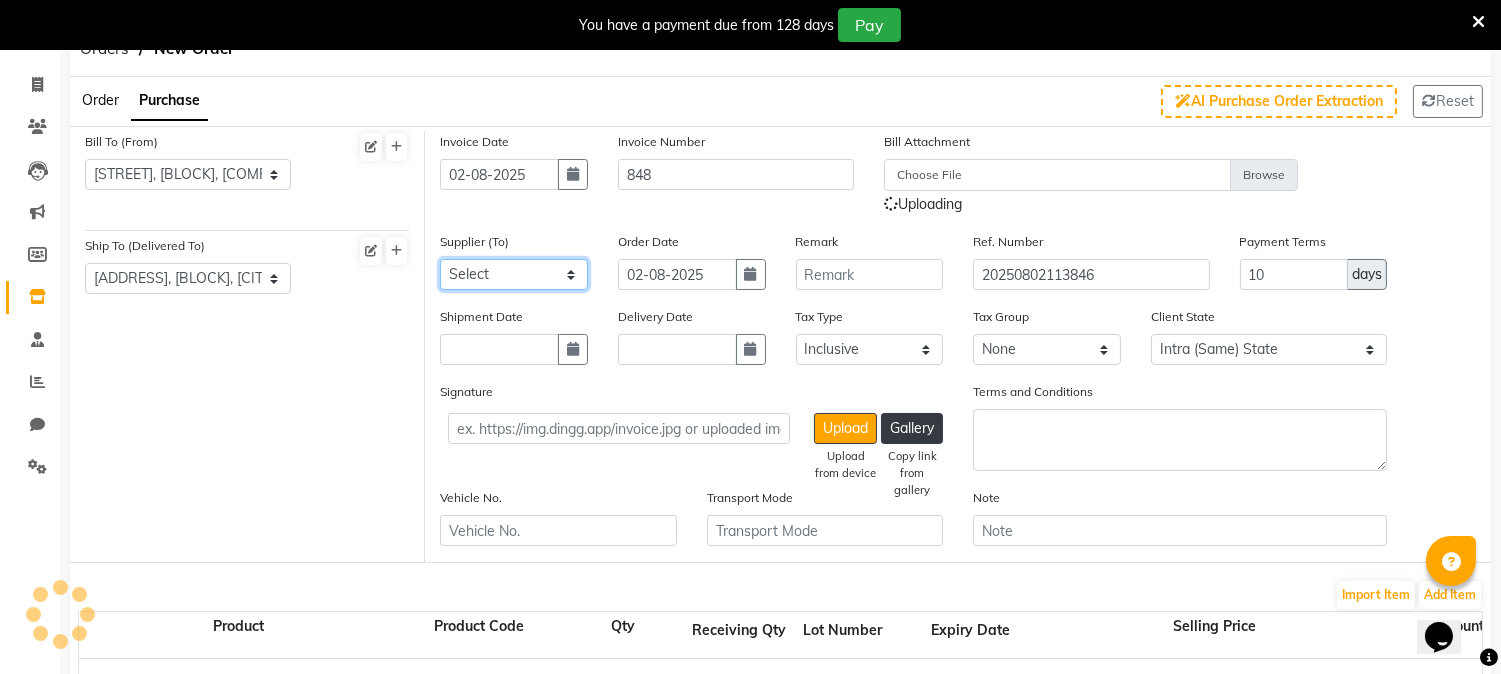 select on "3460" 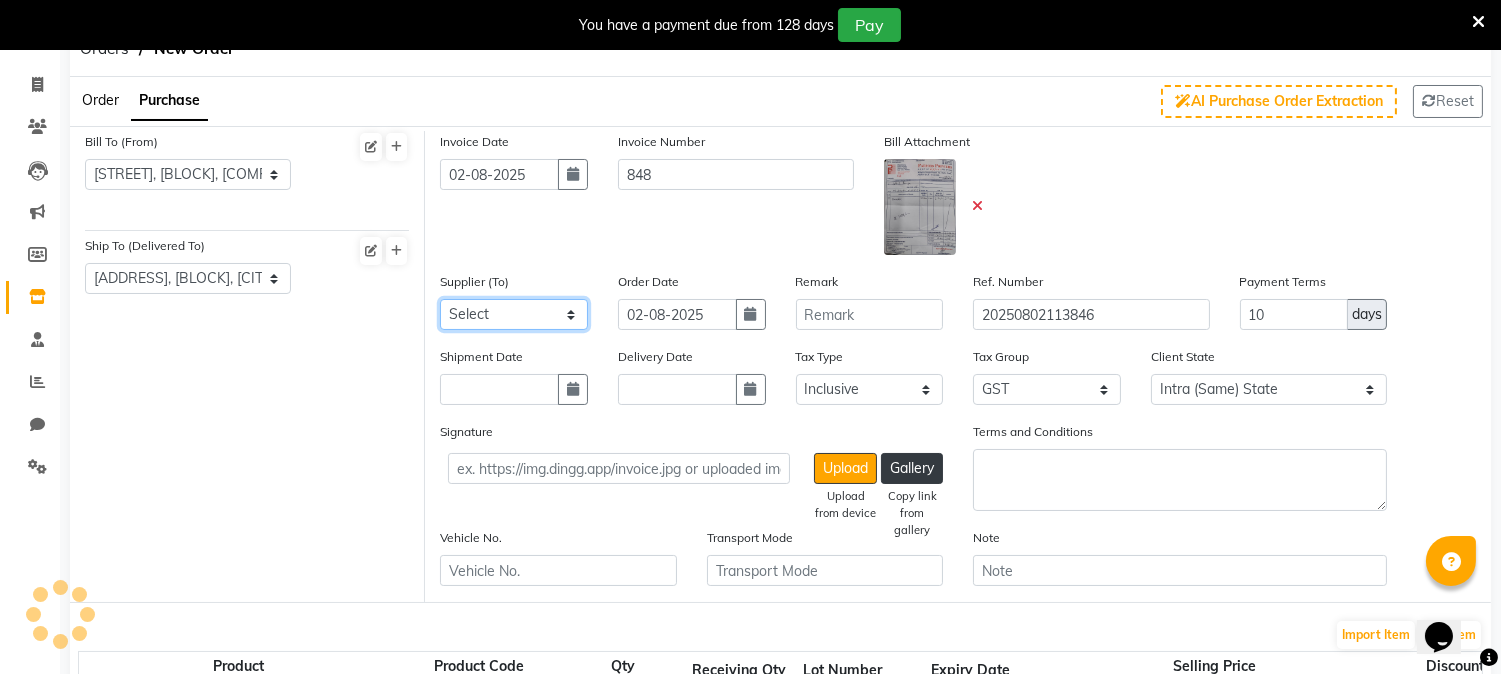 click on "Select [FIRST] [LAST] [FIRST] [LAST] [FIRST] [LAST] [FIRST] [LAST] [FIRST] [LAST] [FIRST] [LAST] [FIRST] [LAST] [FIRST] [LAST]" 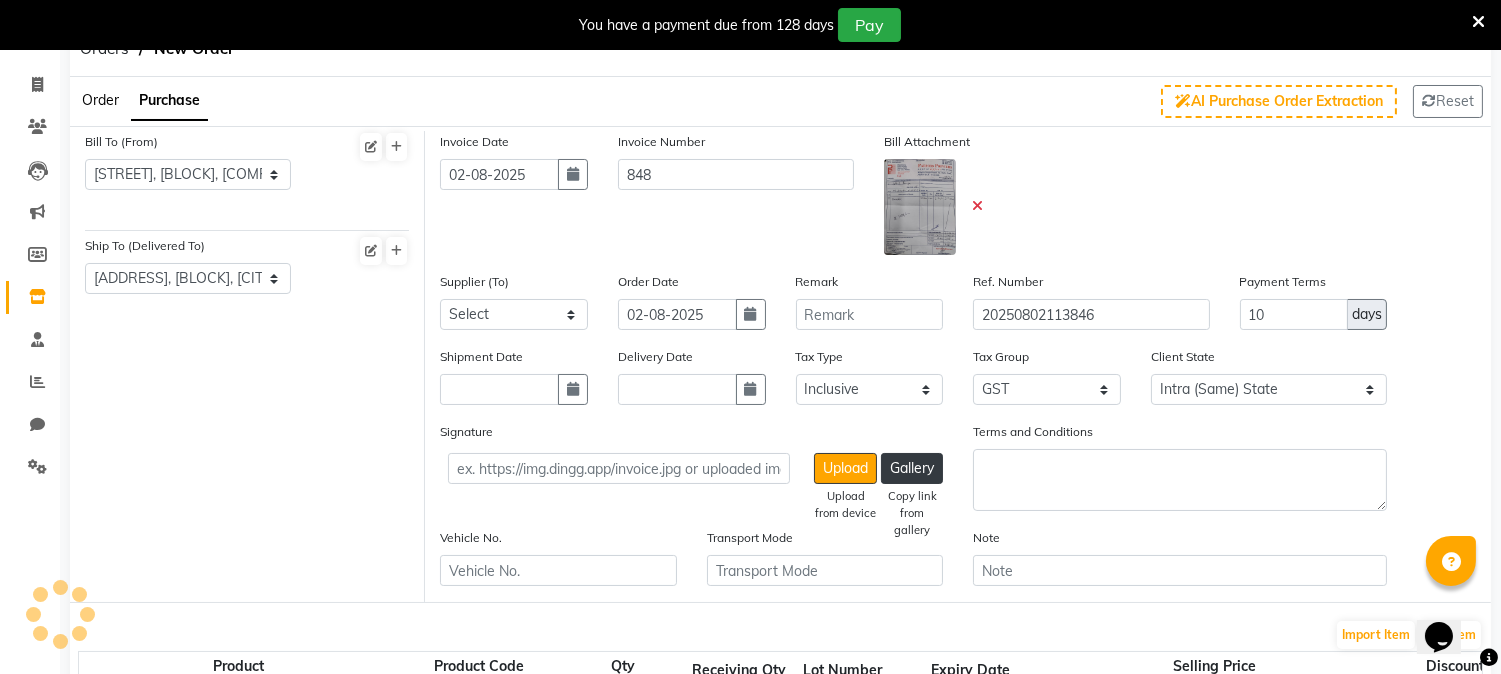 click on "Supplier (To) Select [FIRST] [LAST] [FIRST] [LAST] [FIRST] [LAST] [FIRST] [LAST] [FIRST] [LAST] [FIRST] [LAST] [FIRST] [LAST] [FIRST] [LAST] [FIRST] [LAST] [FIRST] [LAST]" 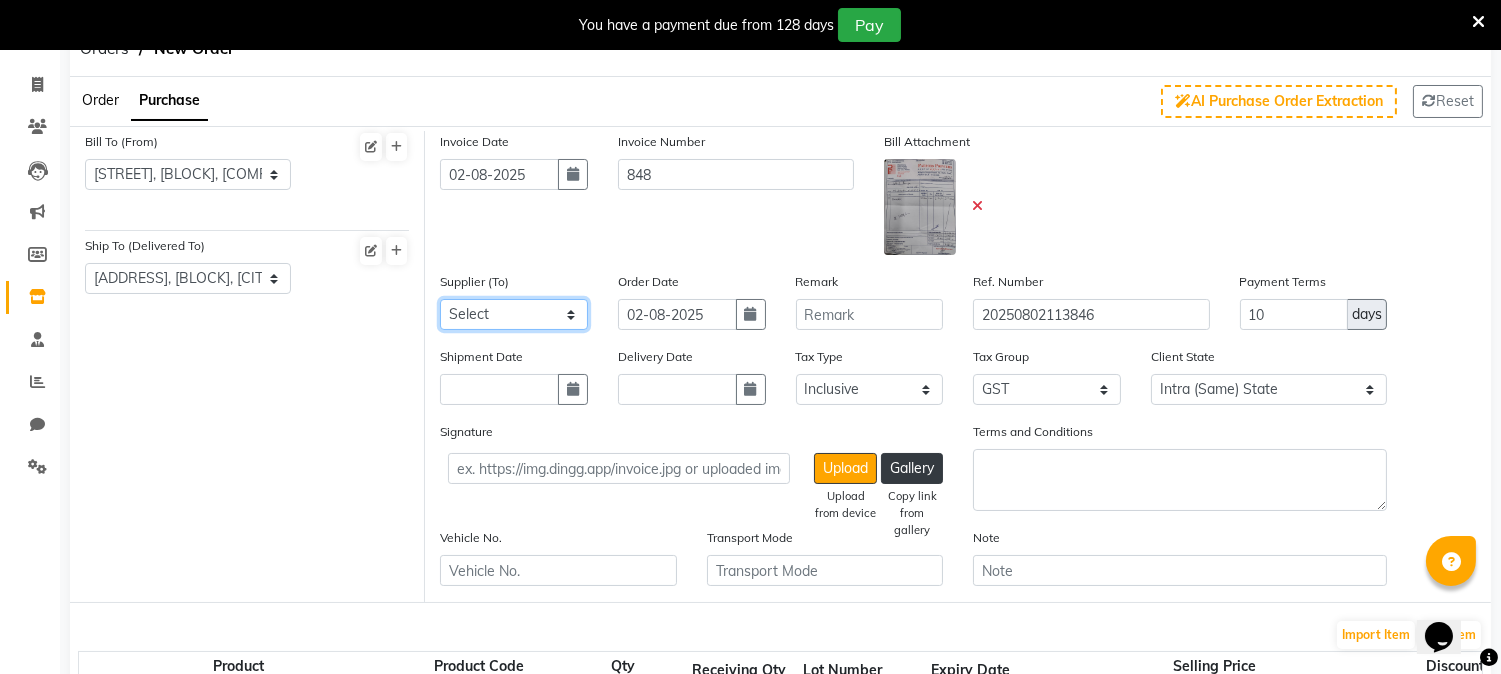 click on "Select [FIRST] [LAST] [FIRST] [LAST] [FIRST] [LAST] [FIRST] [LAST] [FIRST] [LAST] [FIRST] [LAST] [FIRST] [LAST] [FIRST] [LAST]" 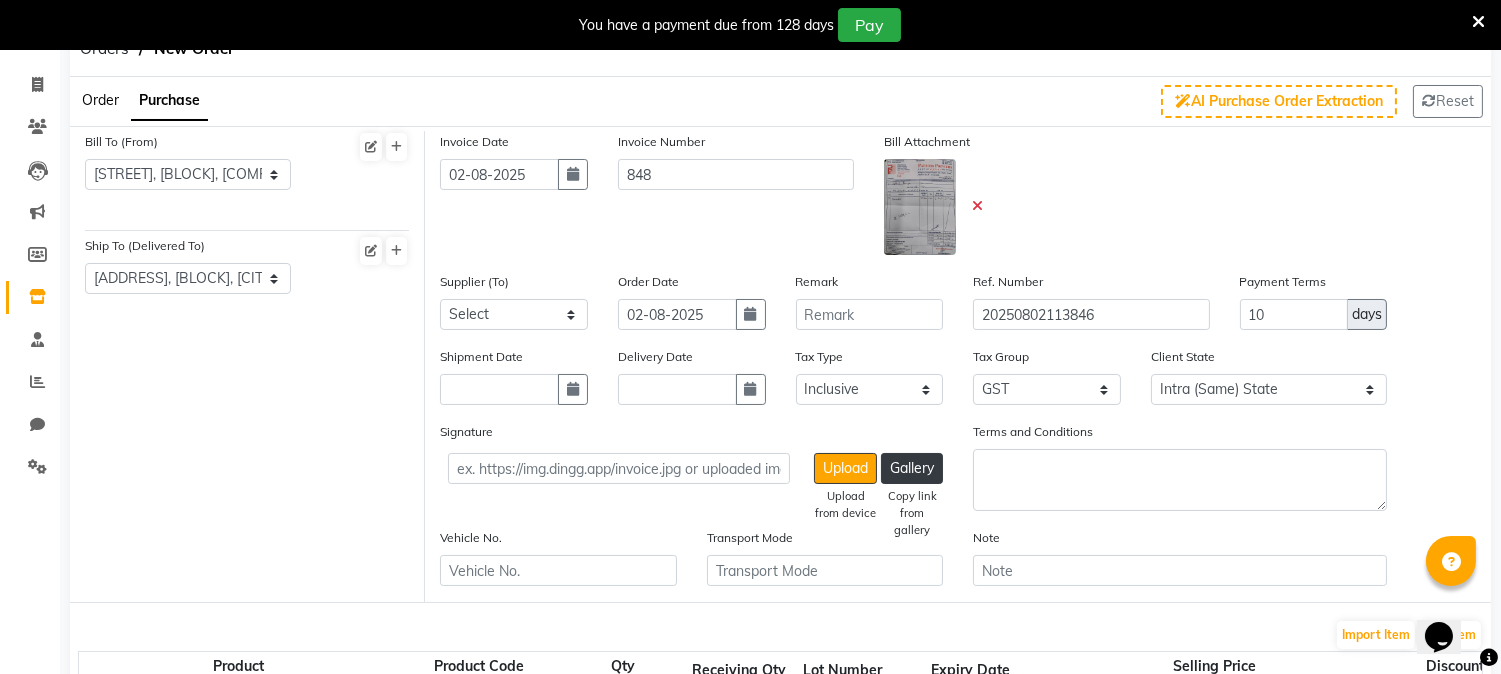 click on "Bill To (From) Select Address [ADDRESS], [BLOCK], [CITY] Ship To (Delivered To) Select Address [ADDRESS], [BLOCK], [CITY]" 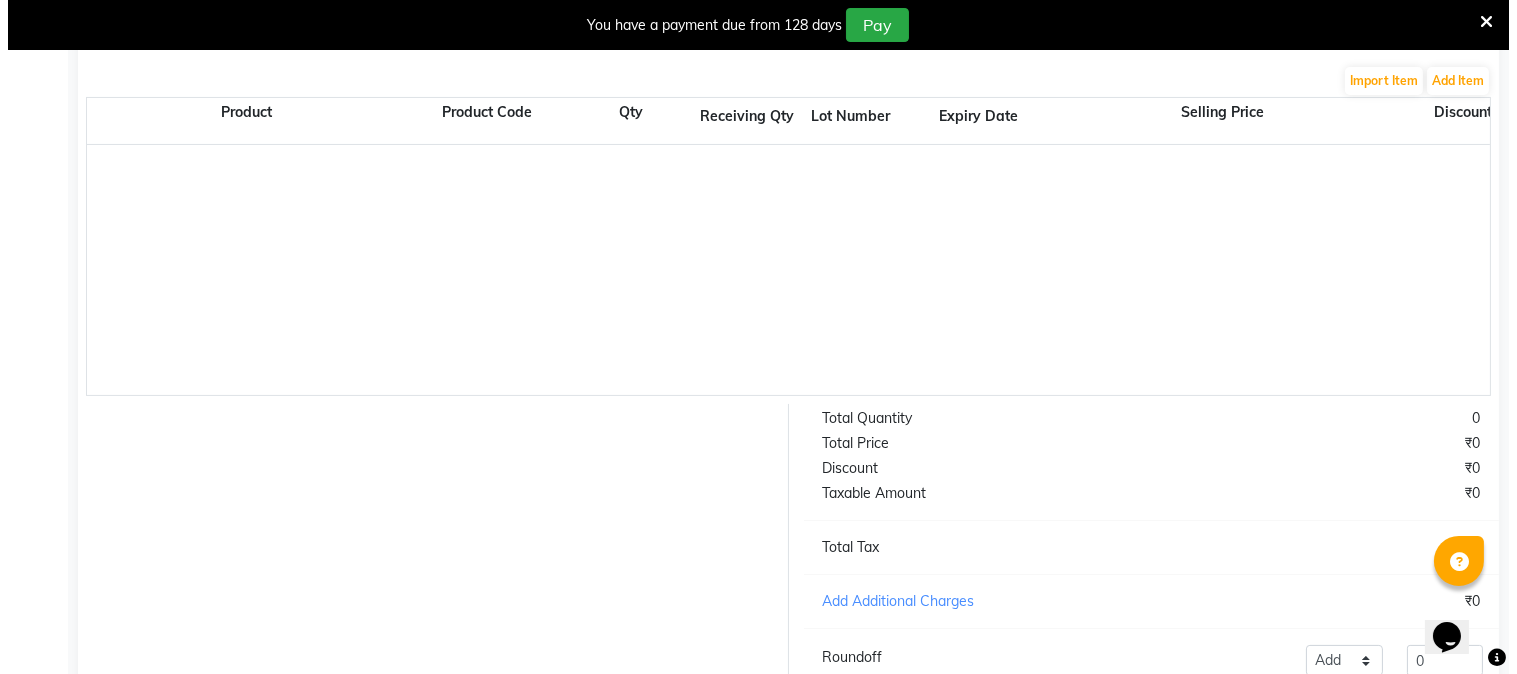 scroll, scrollTop: 666, scrollLeft: 0, axis: vertical 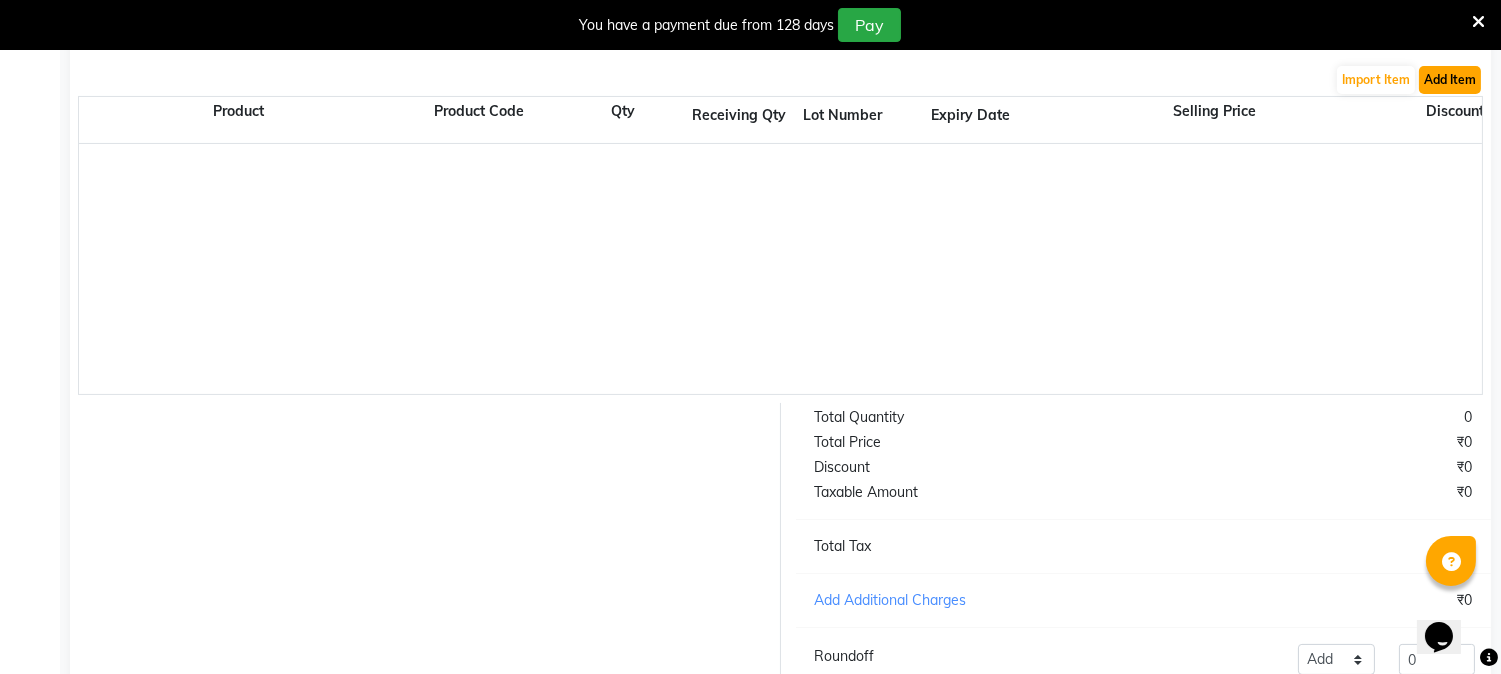 click on "Add Item" 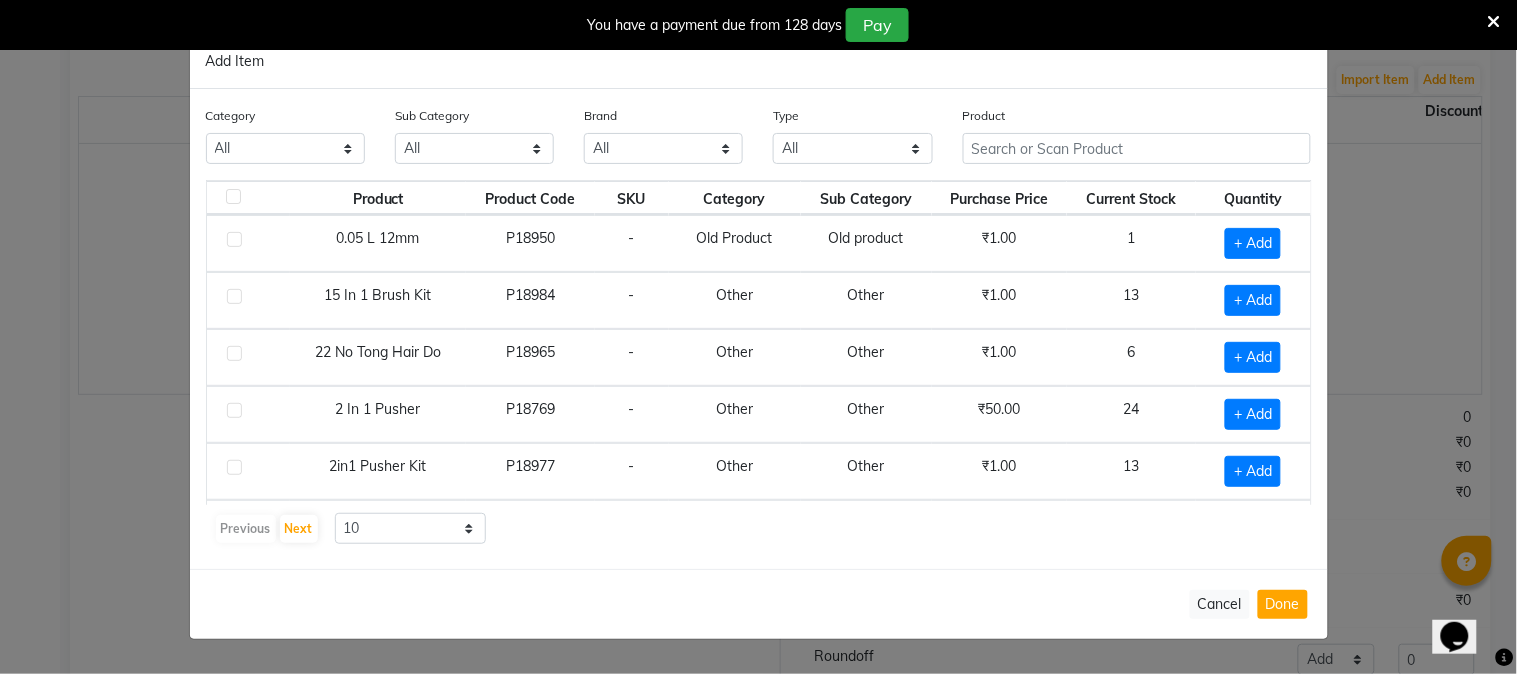 click on "Product" 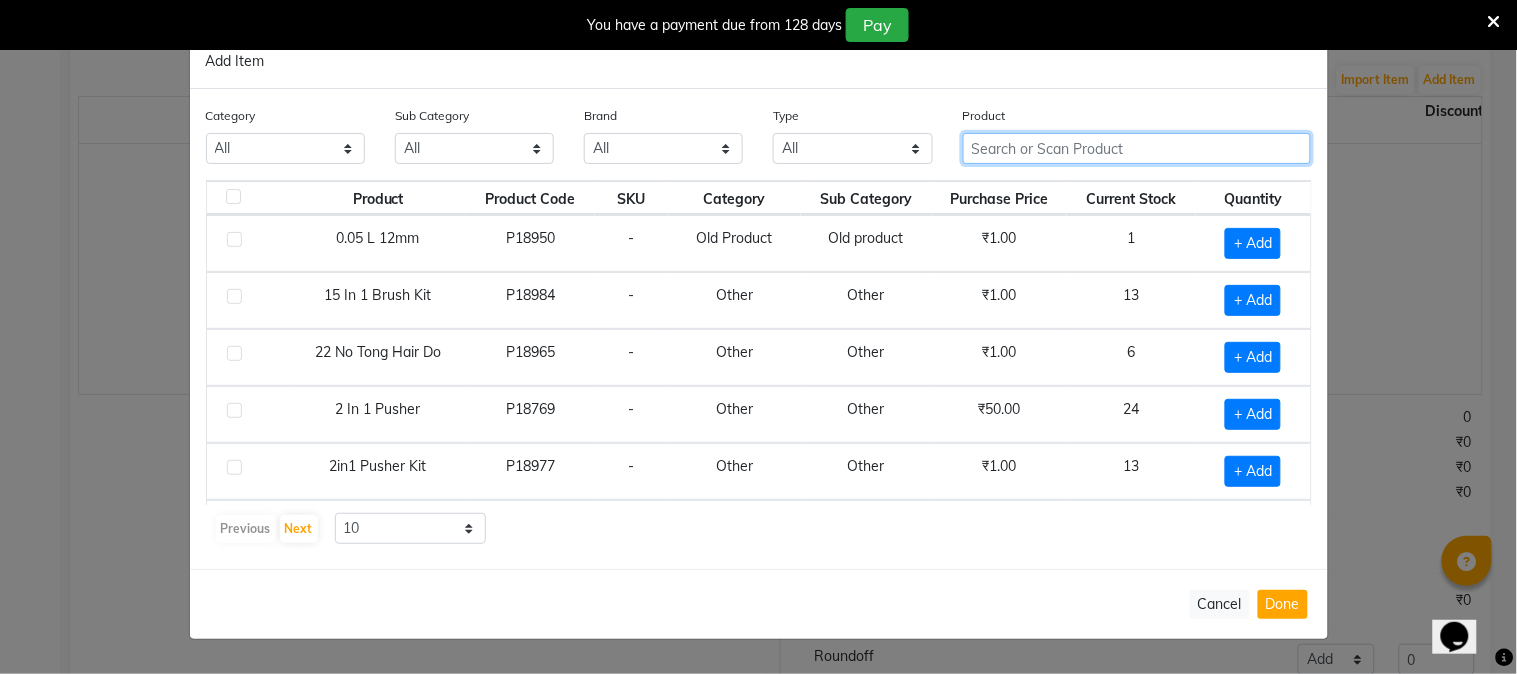 click 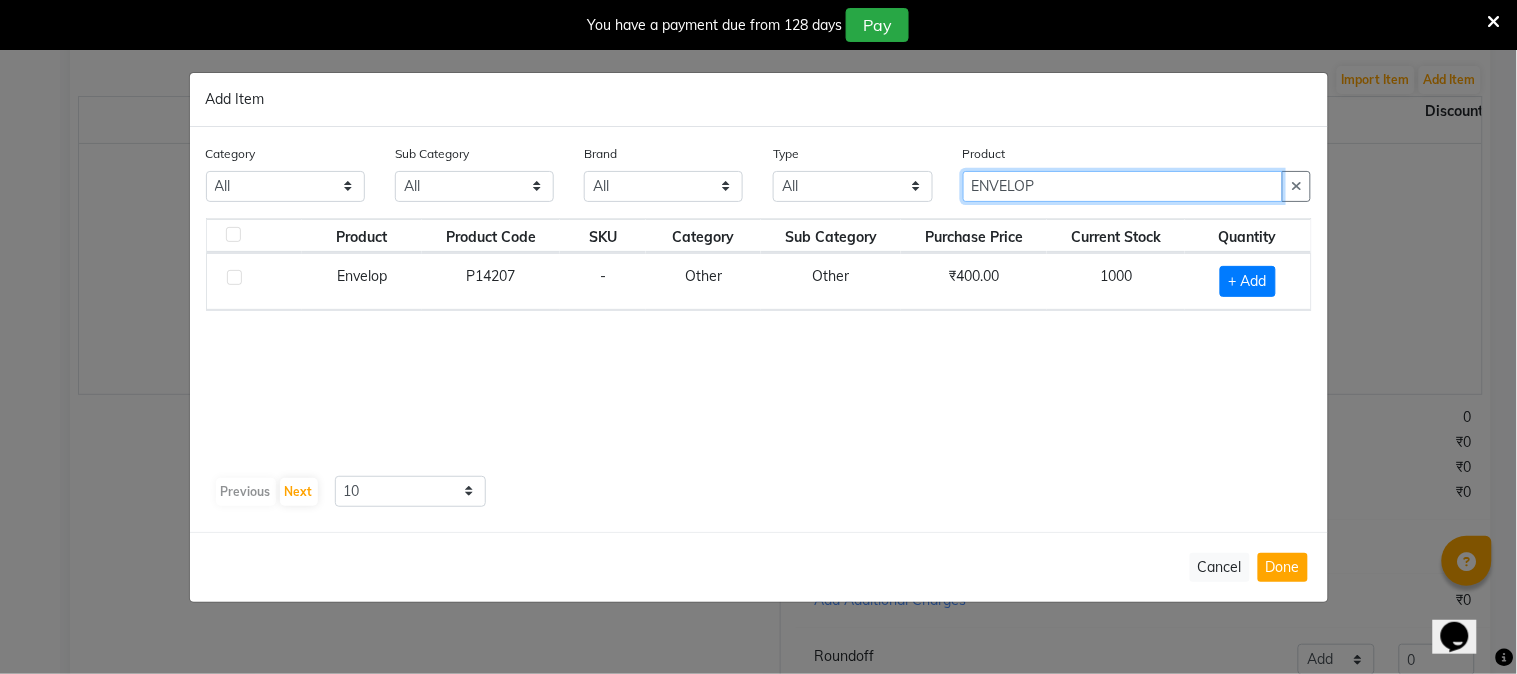 type on "ENVELOP" 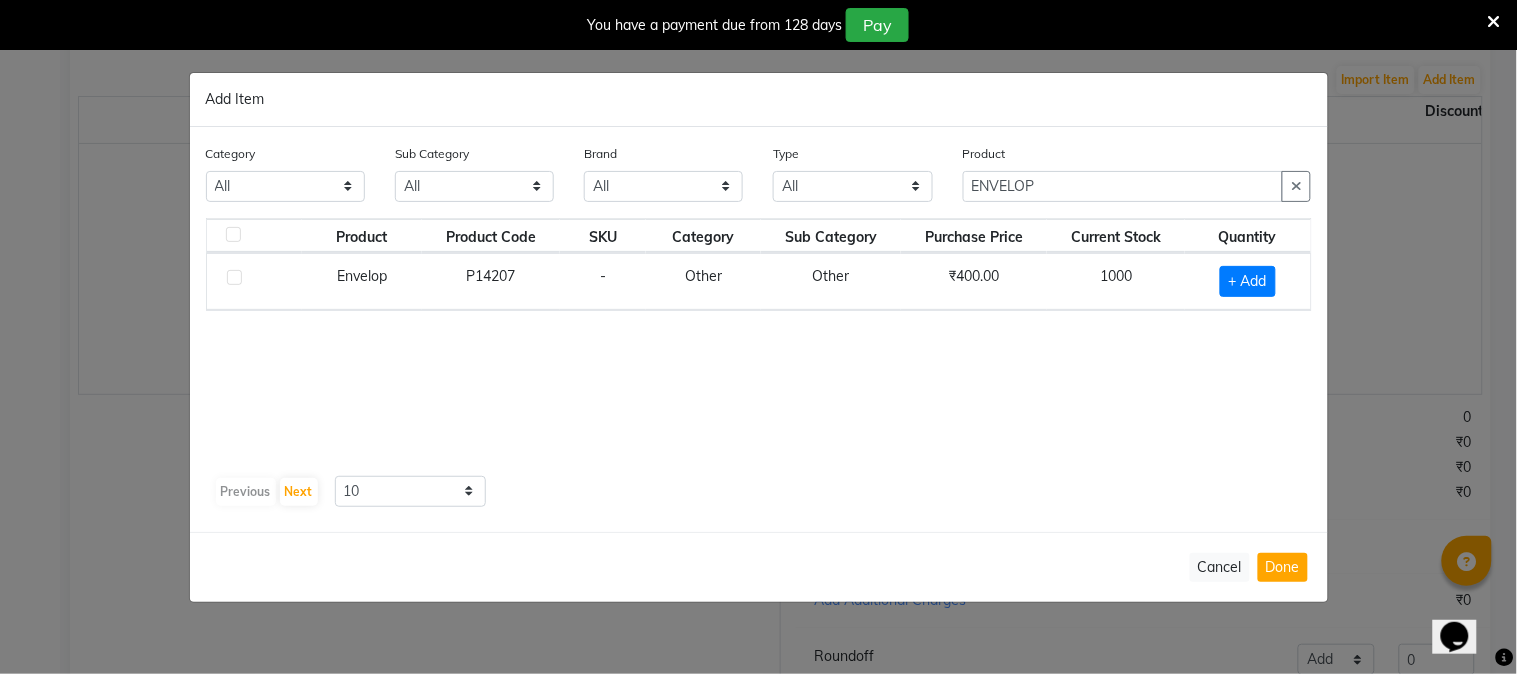 click on "+ Add" 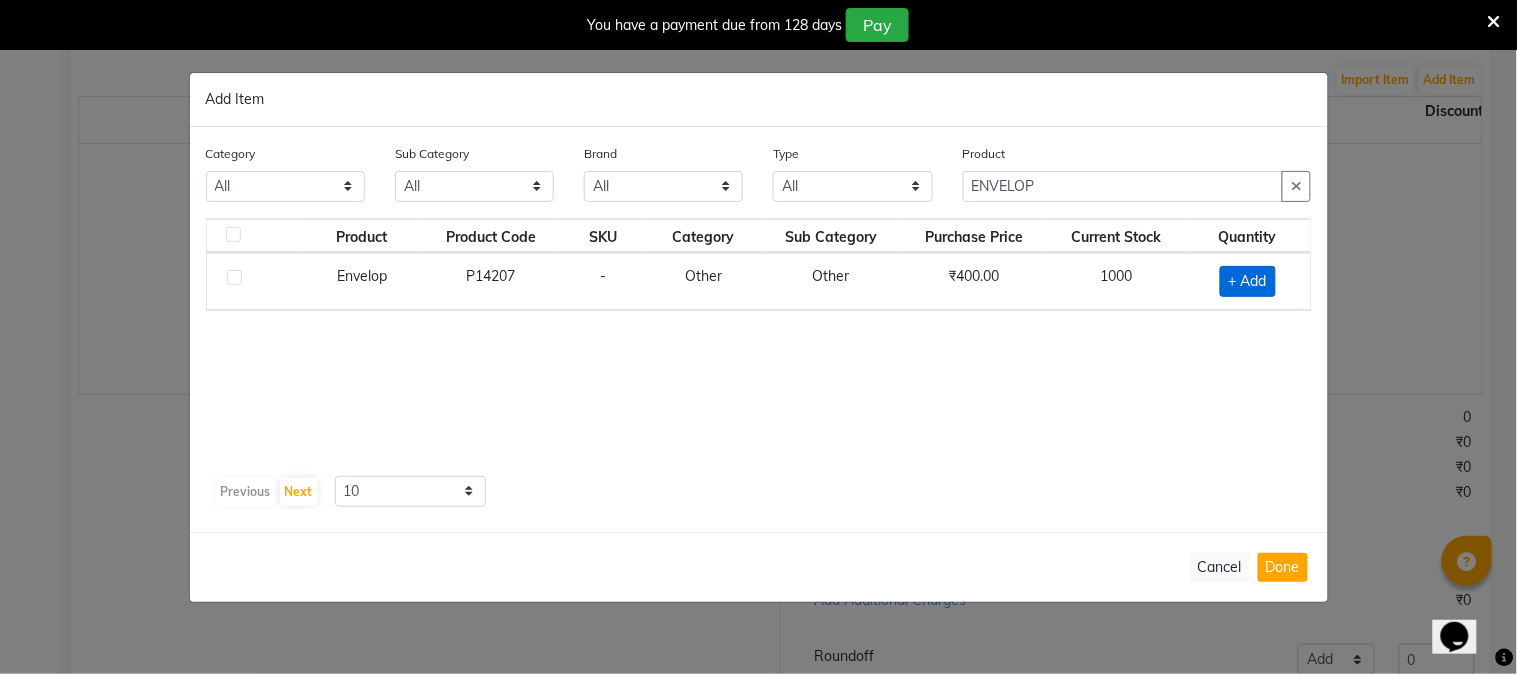 click on "+ Add" 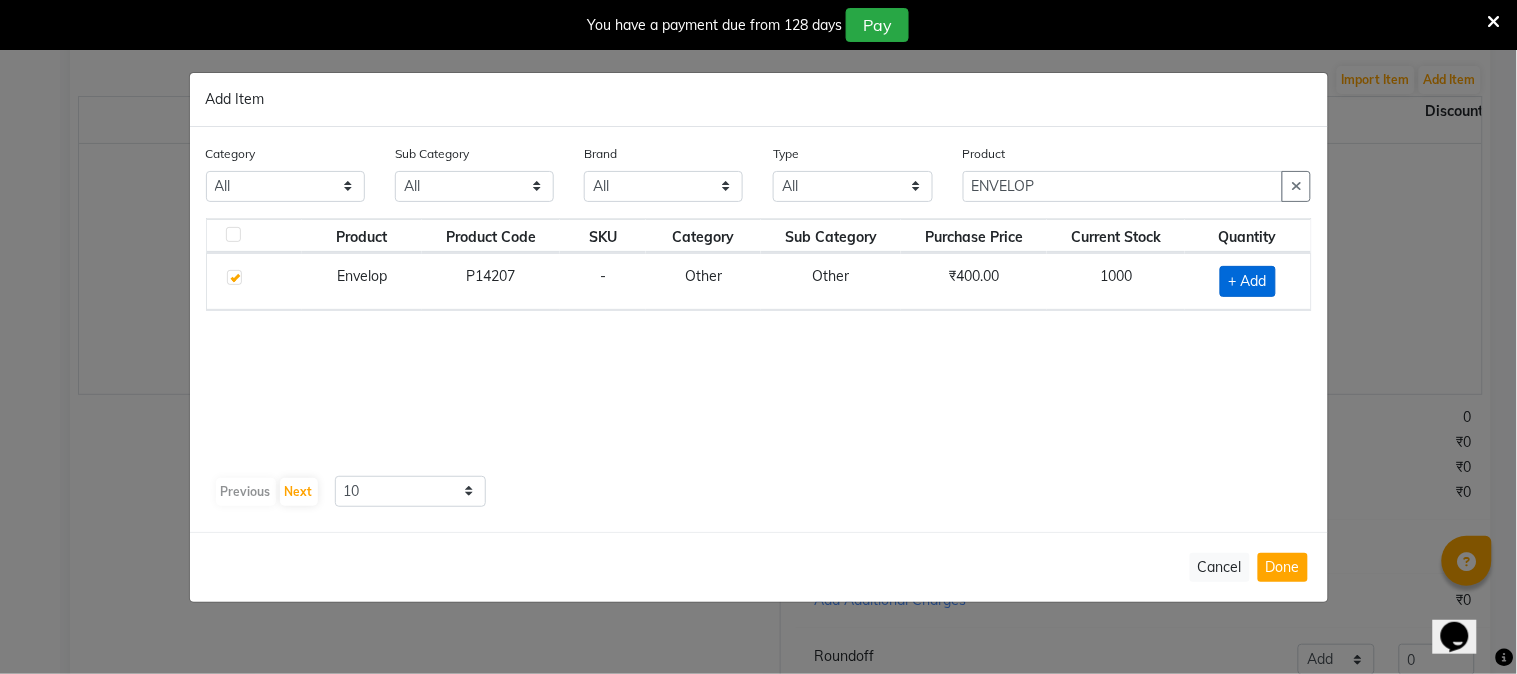 checkbox on "true" 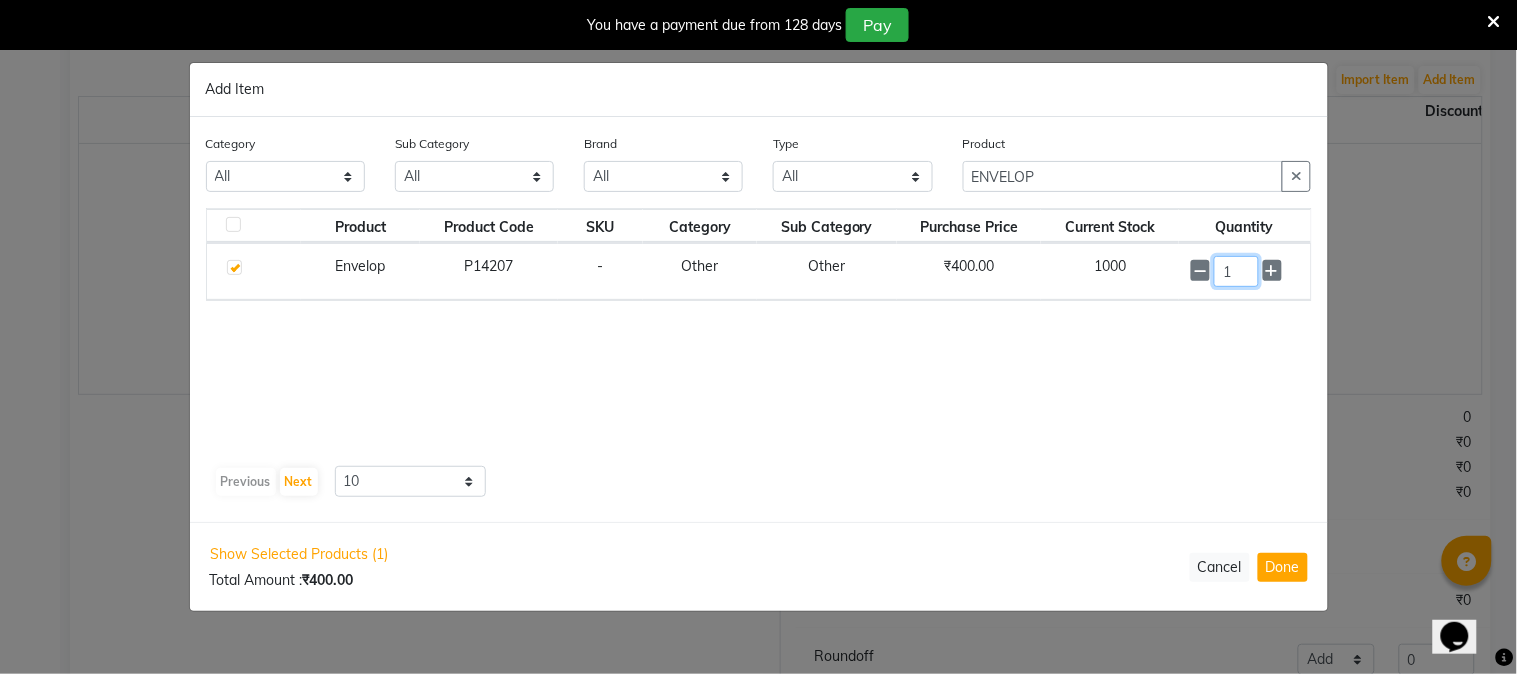 click on "1" 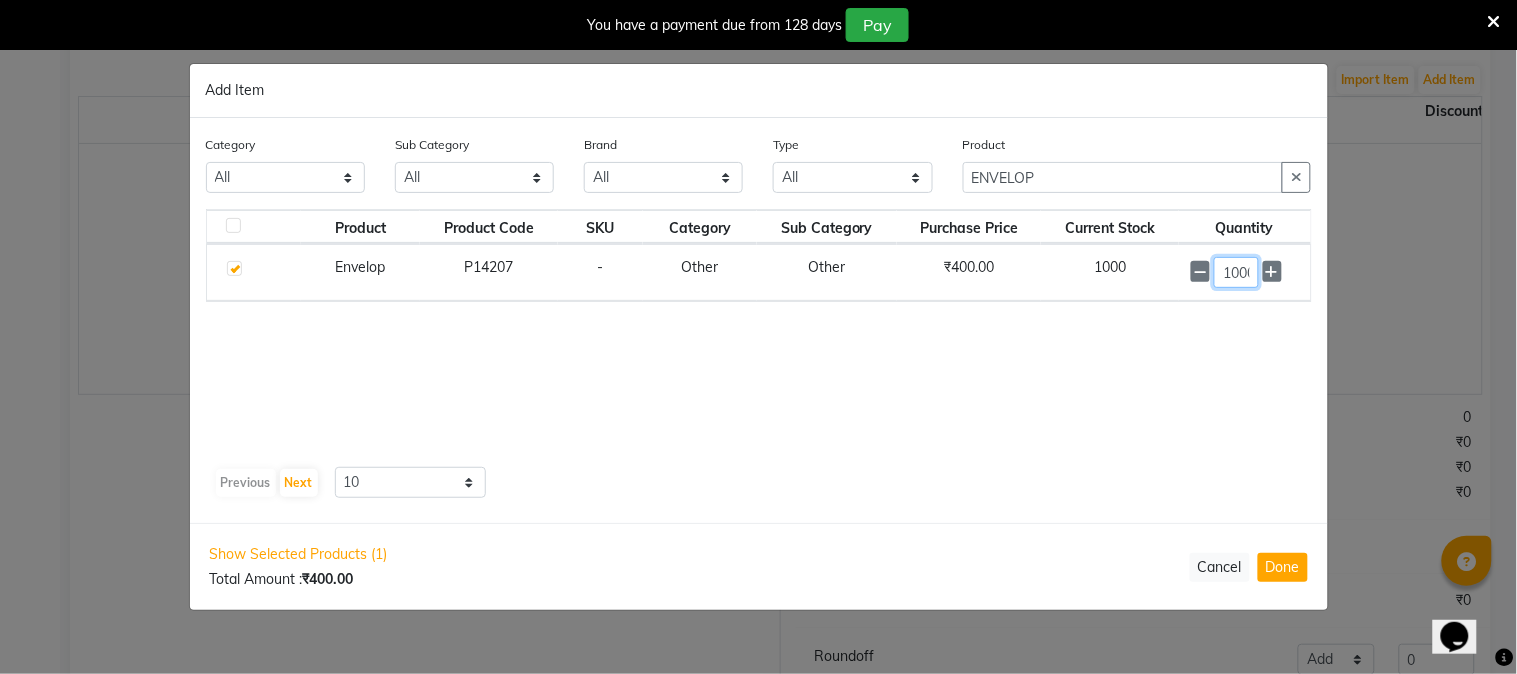scroll, scrollTop: 0, scrollLeft: 6, axis: horizontal 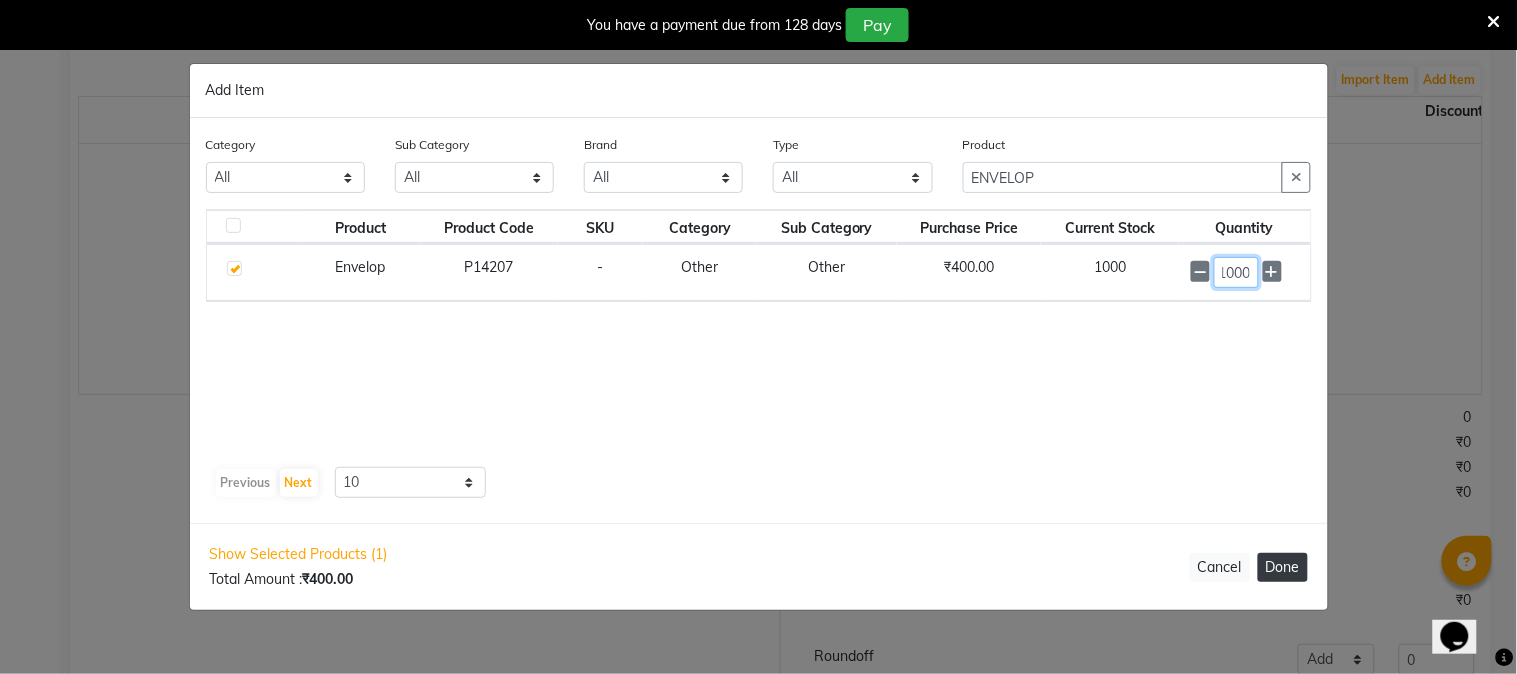 type on "1000" 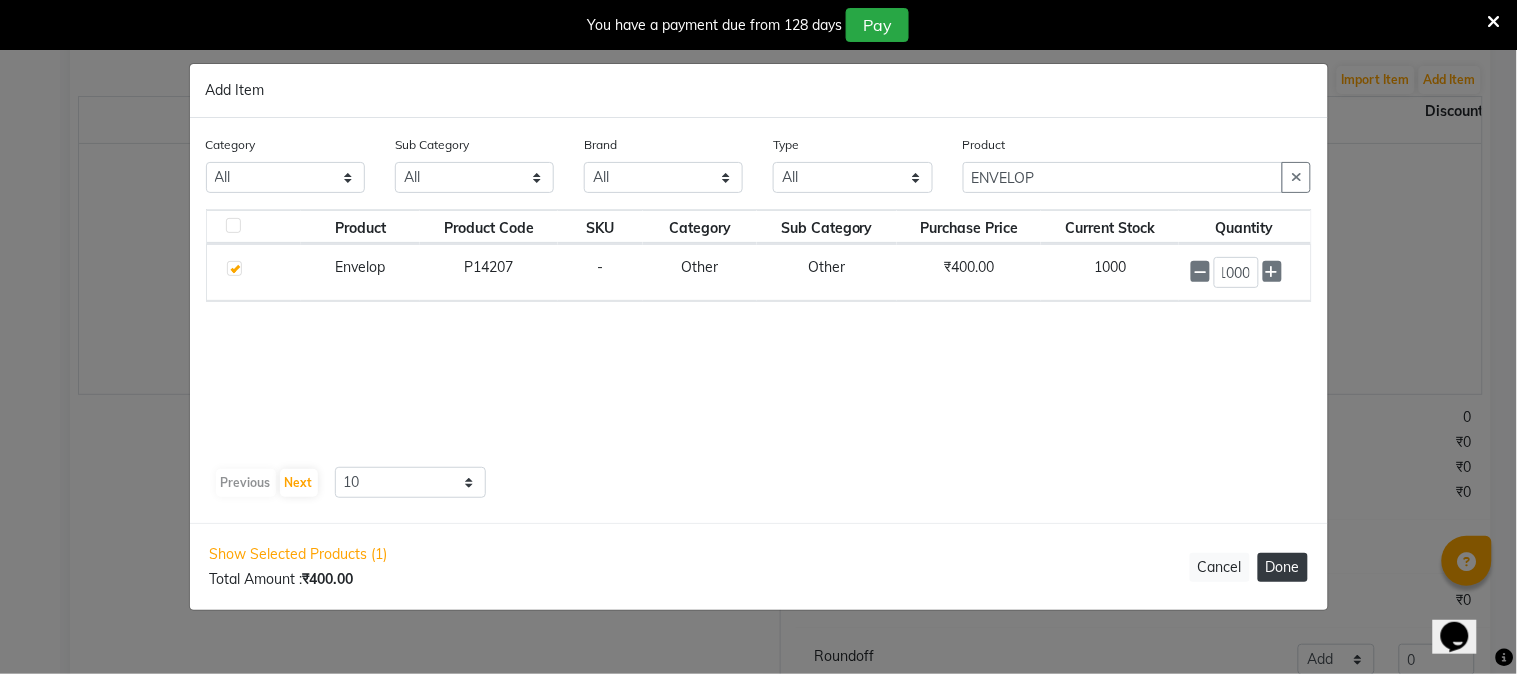 click on "Done" 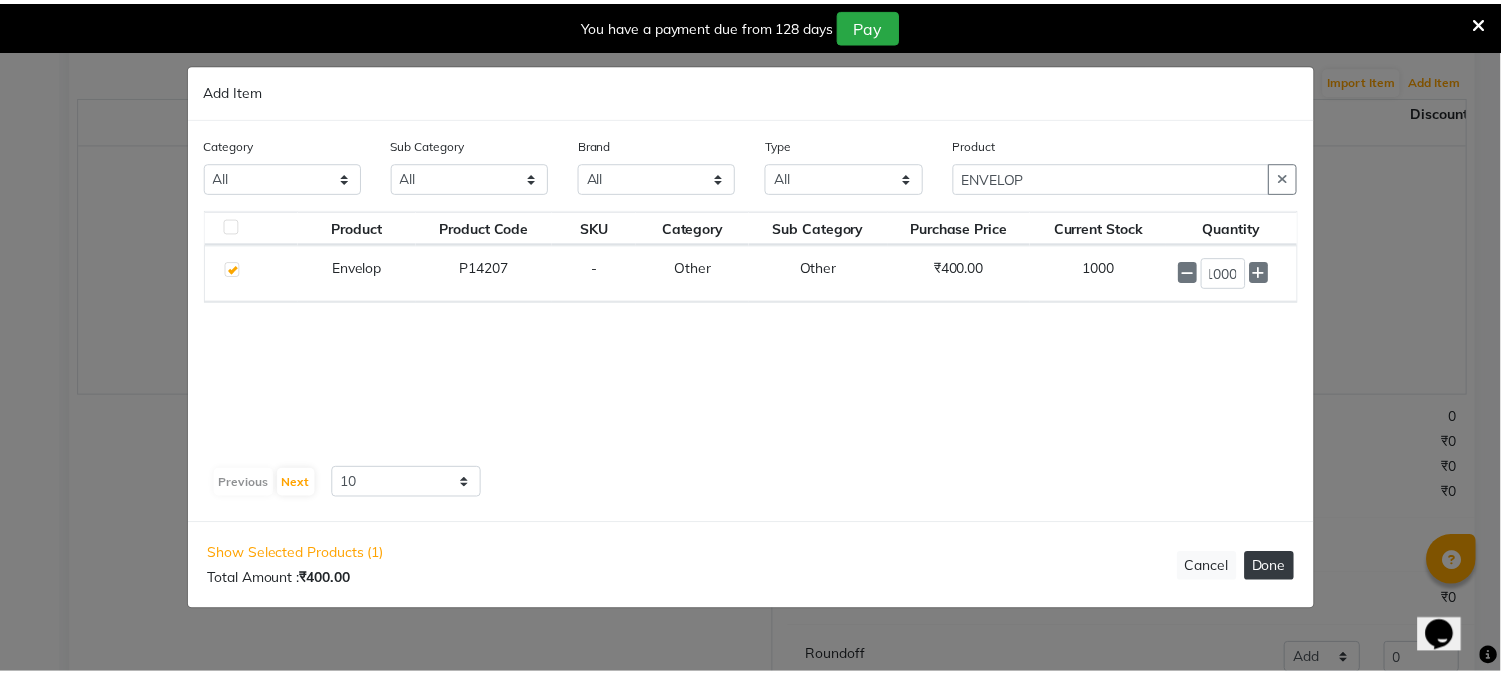 scroll, scrollTop: 0, scrollLeft: 0, axis: both 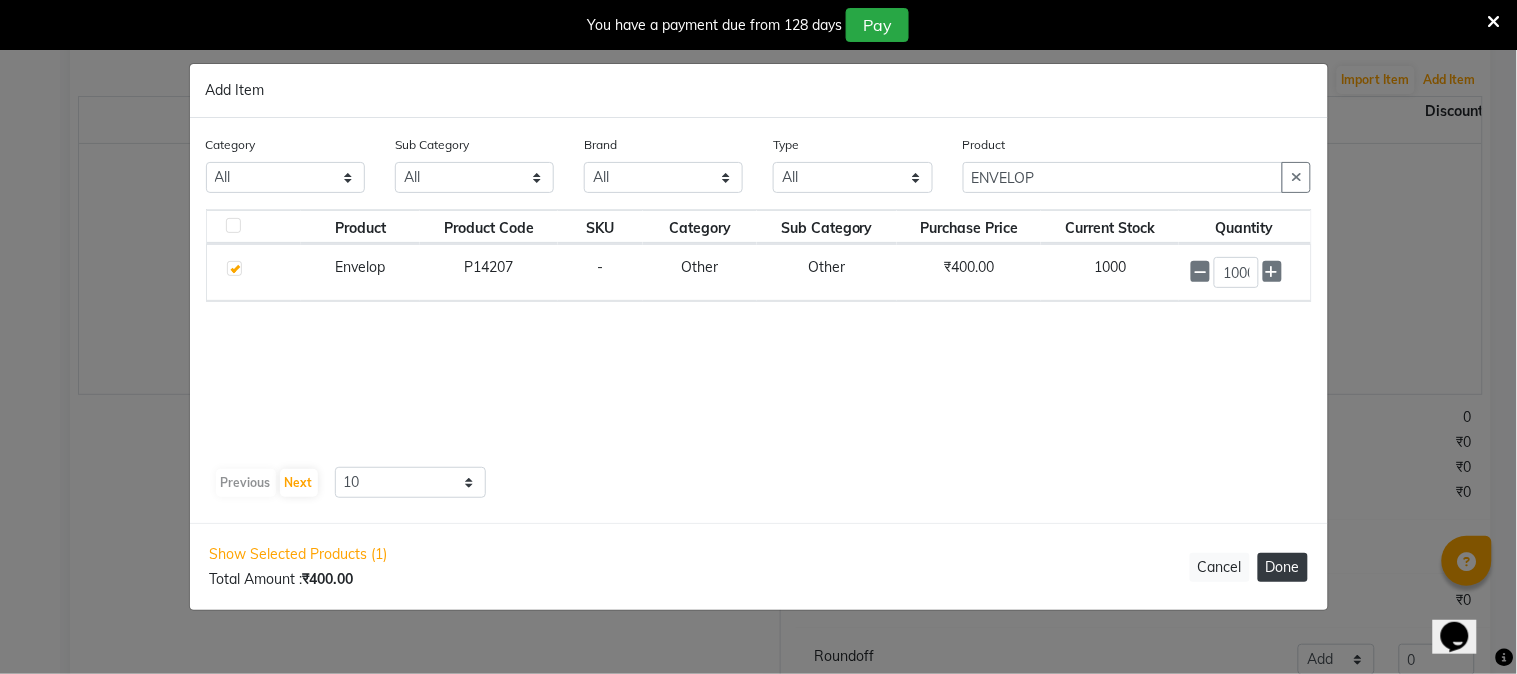 select on "3460" 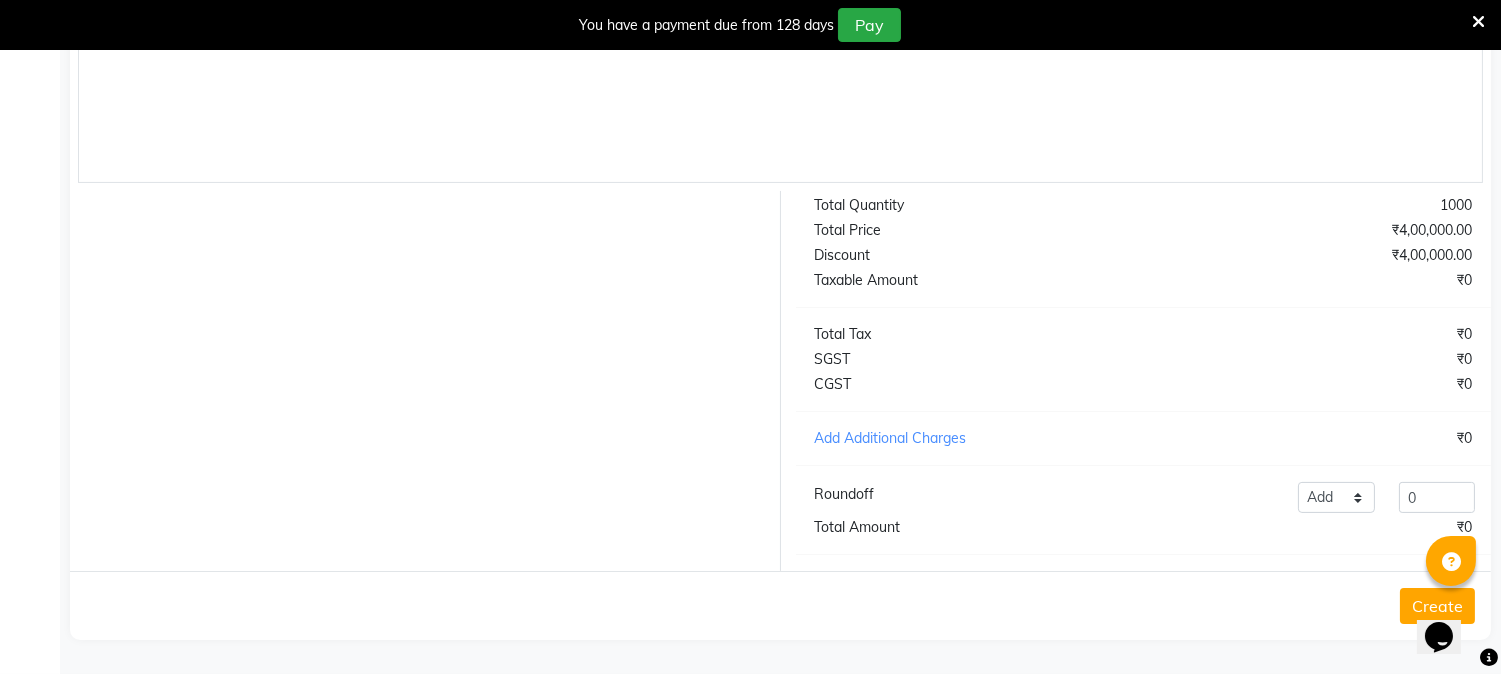 scroll, scrollTop: 894, scrollLeft: 0, axis: vertical 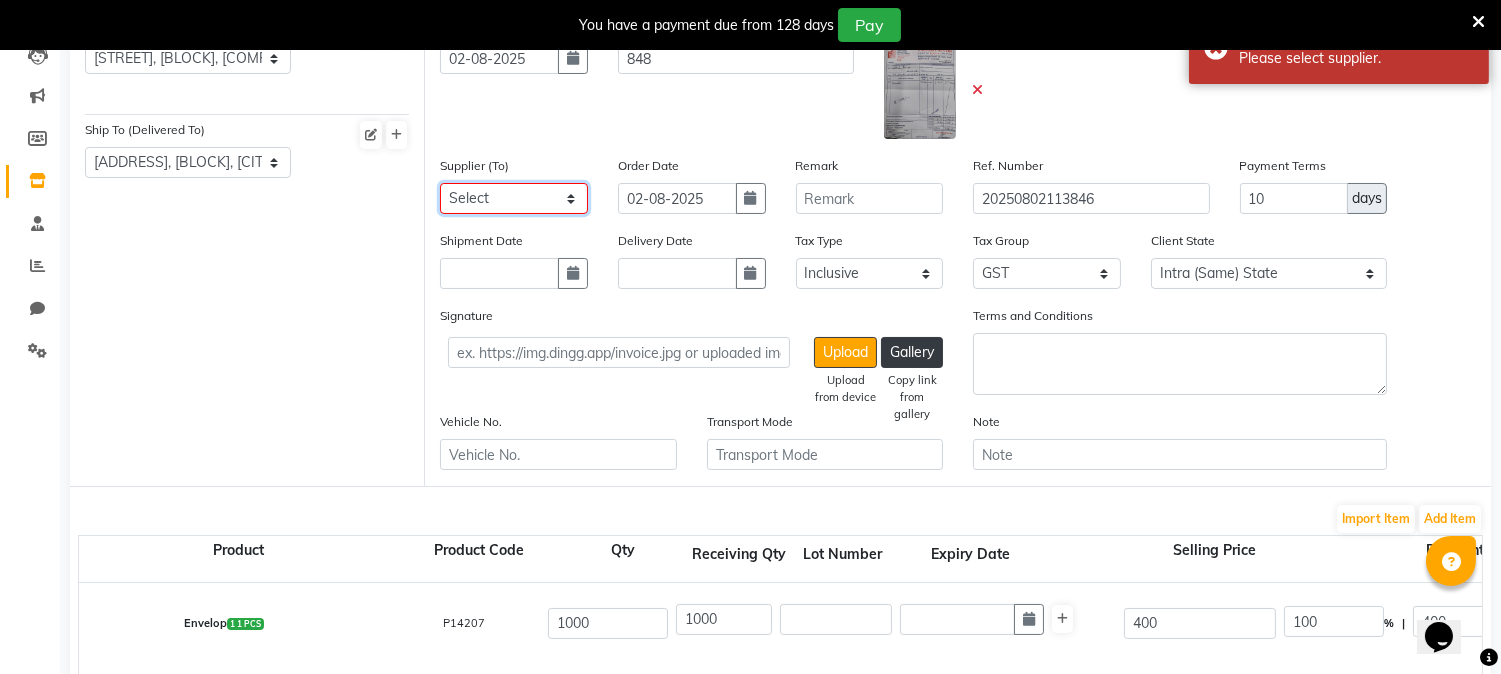 click on "Select [FIRST] [LAST] [FIRST] [LAST] [FIRST] [LAST] [FIRST] [LAST] [FIRST] [LAST] [FIRST] [LAST] [FIRST] [LAST] [FIRST] [LAST]" 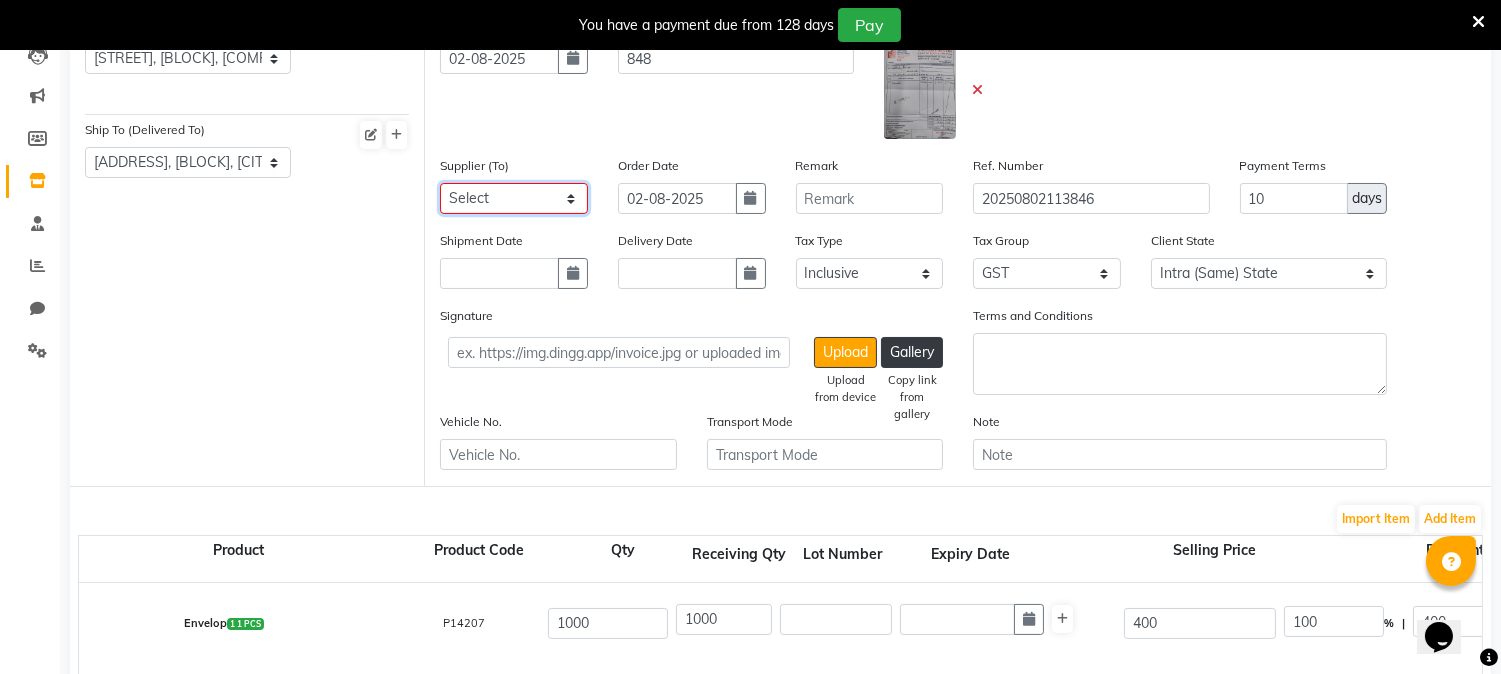 click on "Select [FIRST] [LAST] [FIRST] [LAST] [FIRST] [LAST] [FIRST] [LAST] [FIRST] [LAST] [FIRST] [LAST] [FIRST] [LAST] [FIRST] [LAST]" 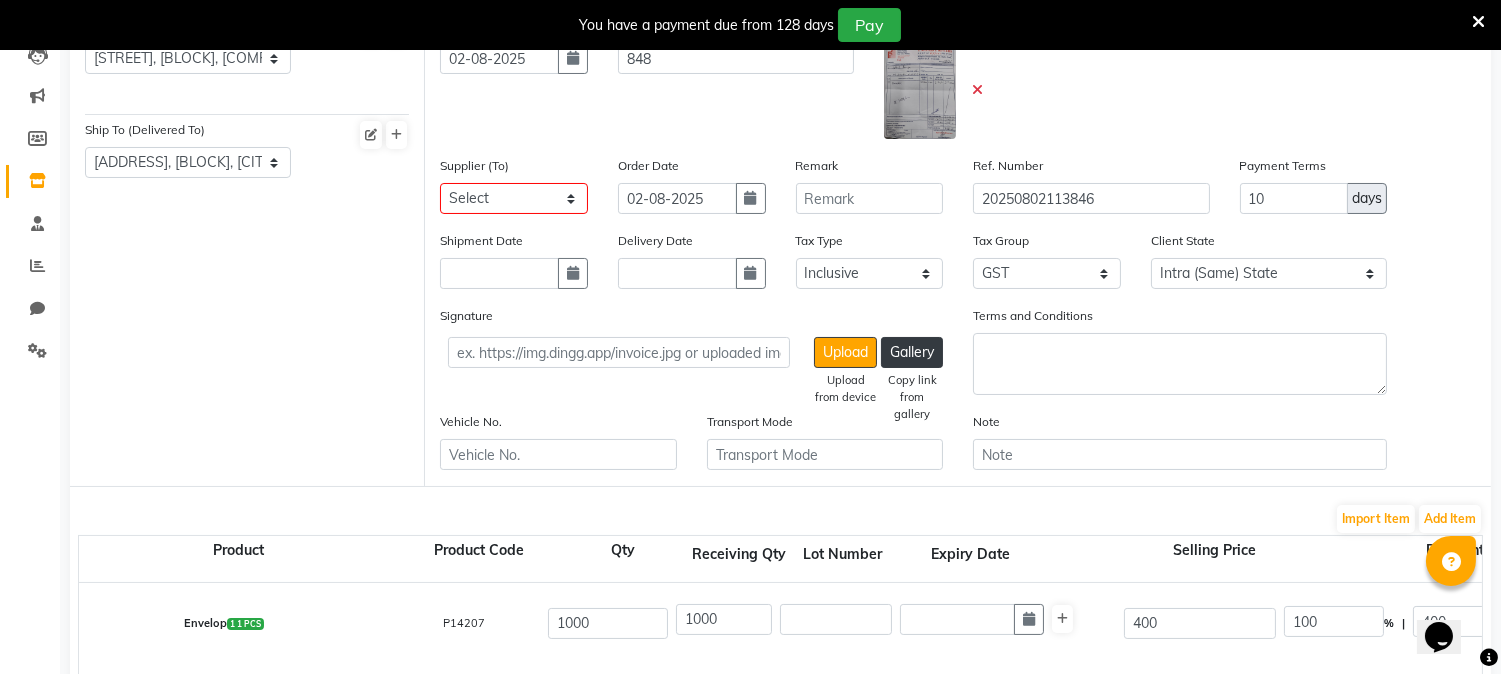 click 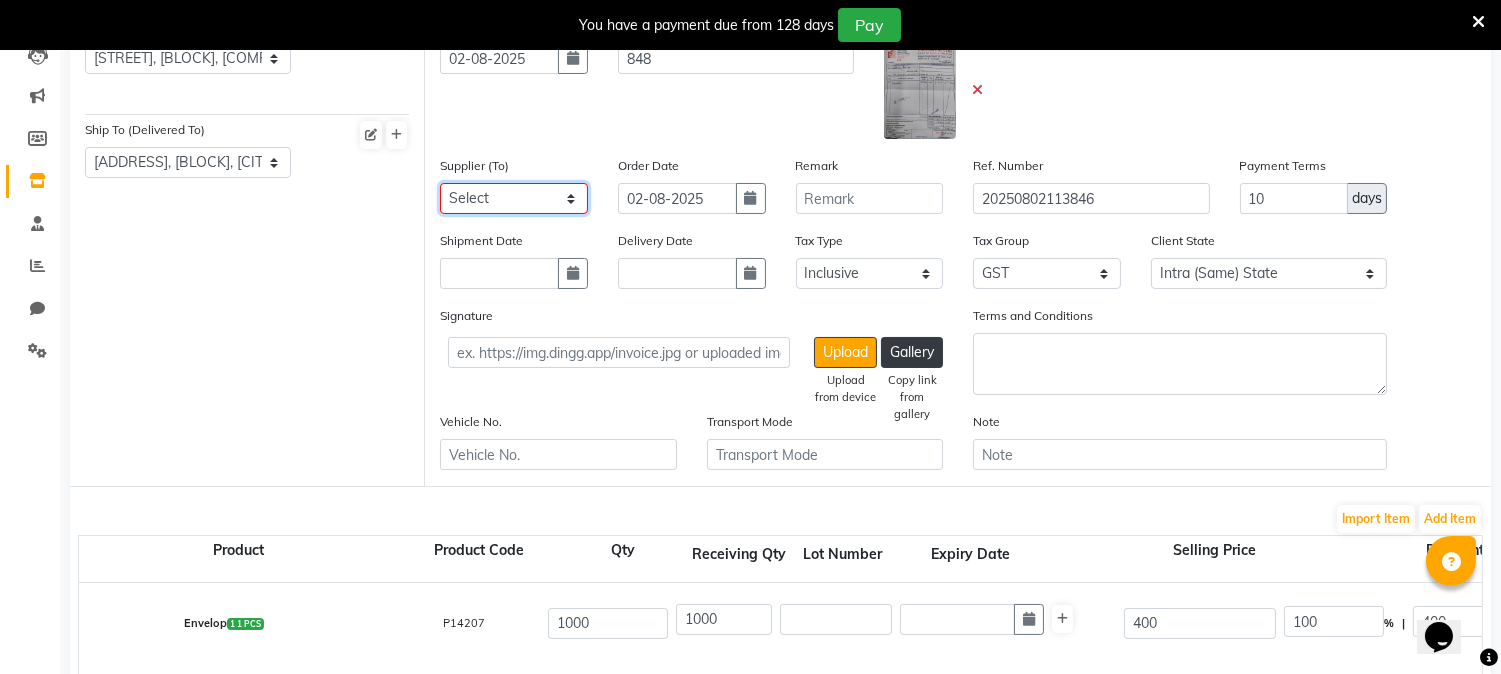click on "Select [FIRST] [LAST] [FIRST] [LAST] [FIRST] [LAST] [FIRST] [LAST] [FIRST] [LAST] [FIRST] [LAST] [FIRST] [LAST] [FIRST] [LAST]" 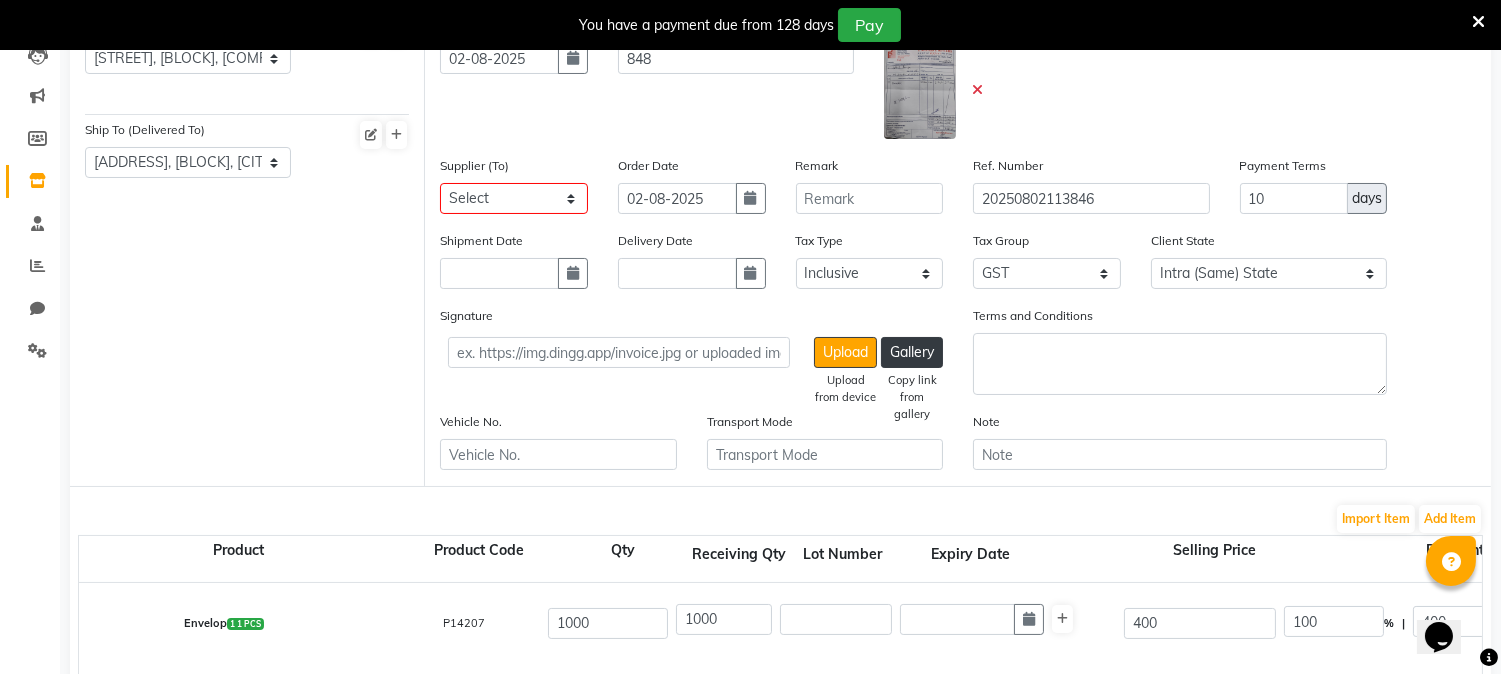 click 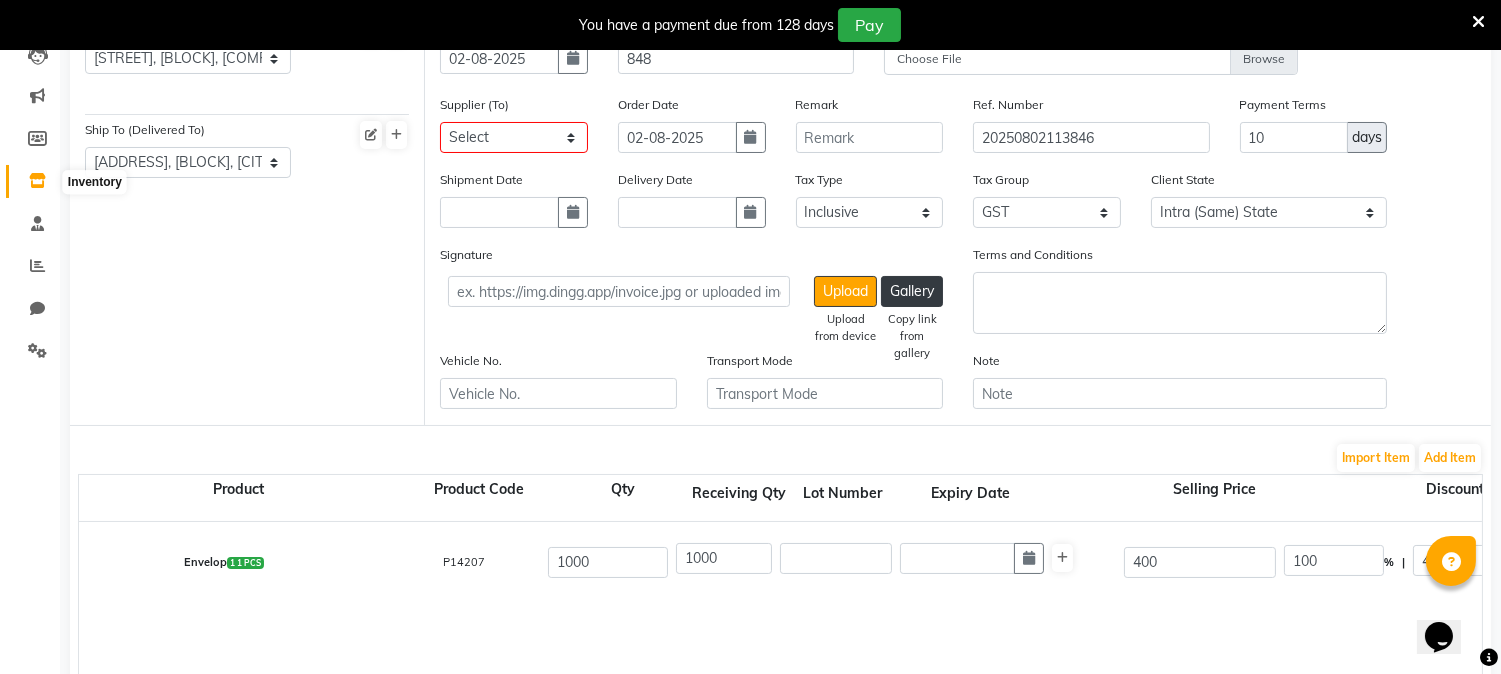 click 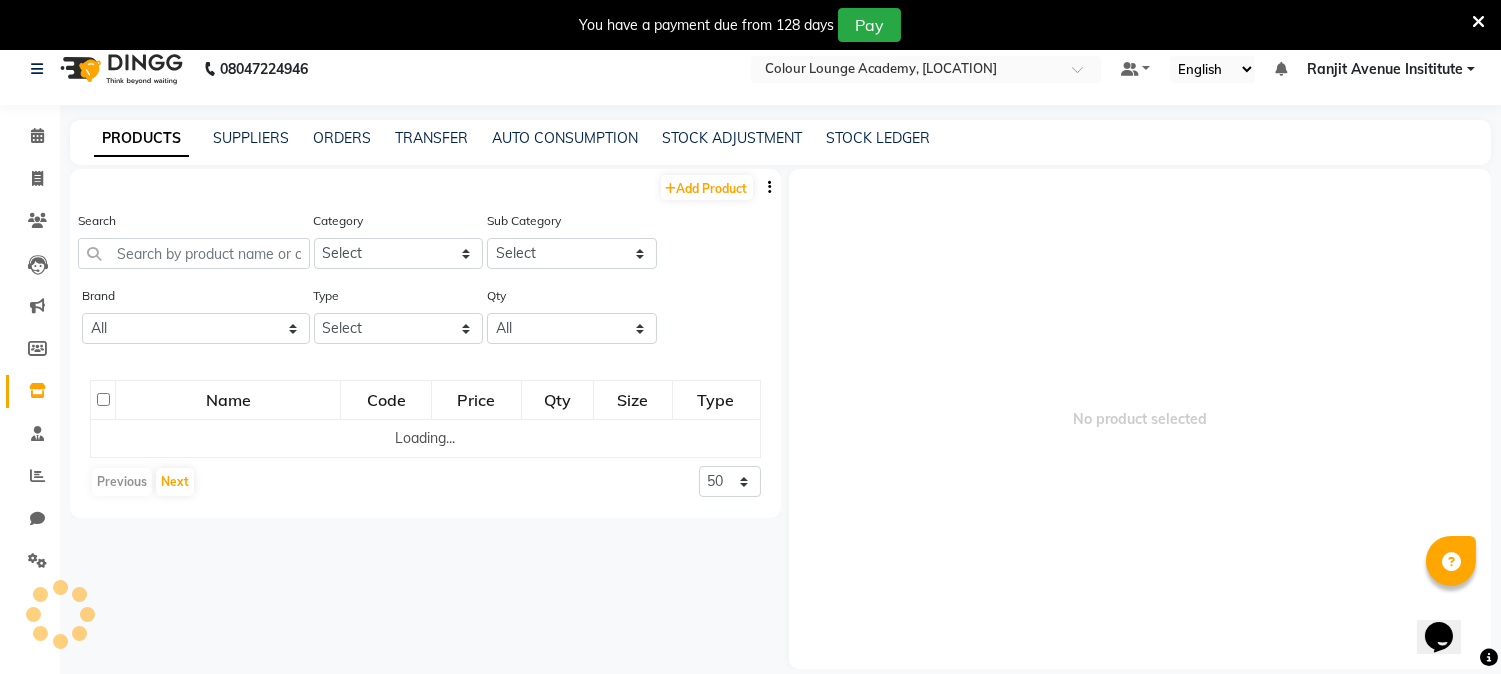 scroll, scrollTop: 0, scrollLeft: 0, axis: both 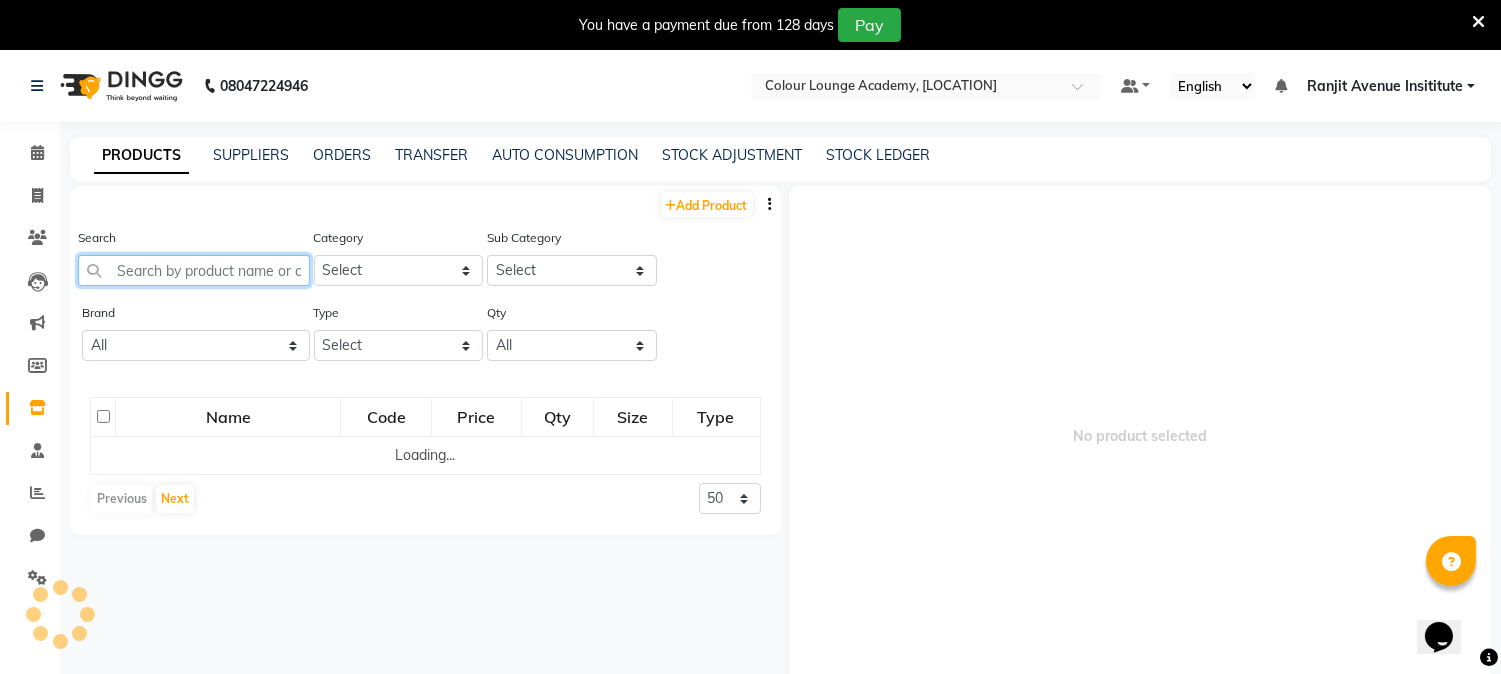 click 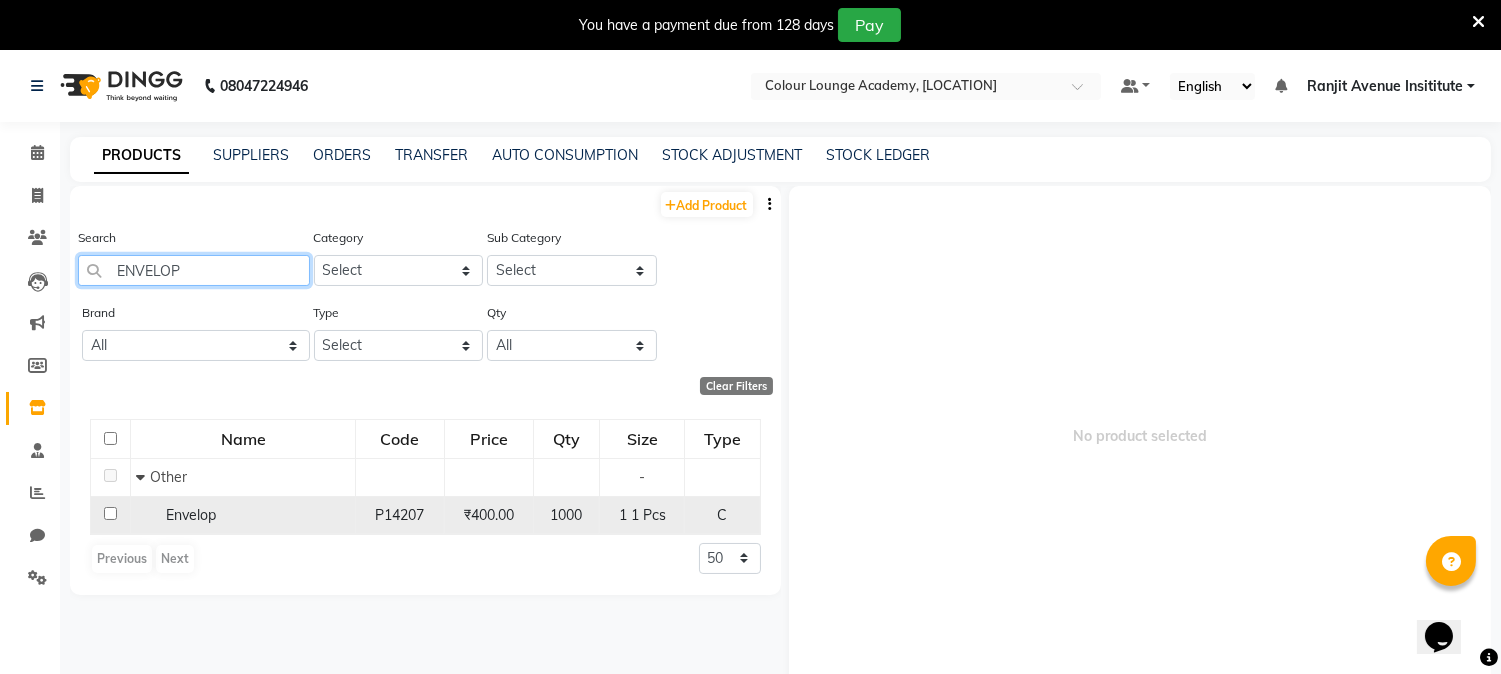 type on "ENVELOP" 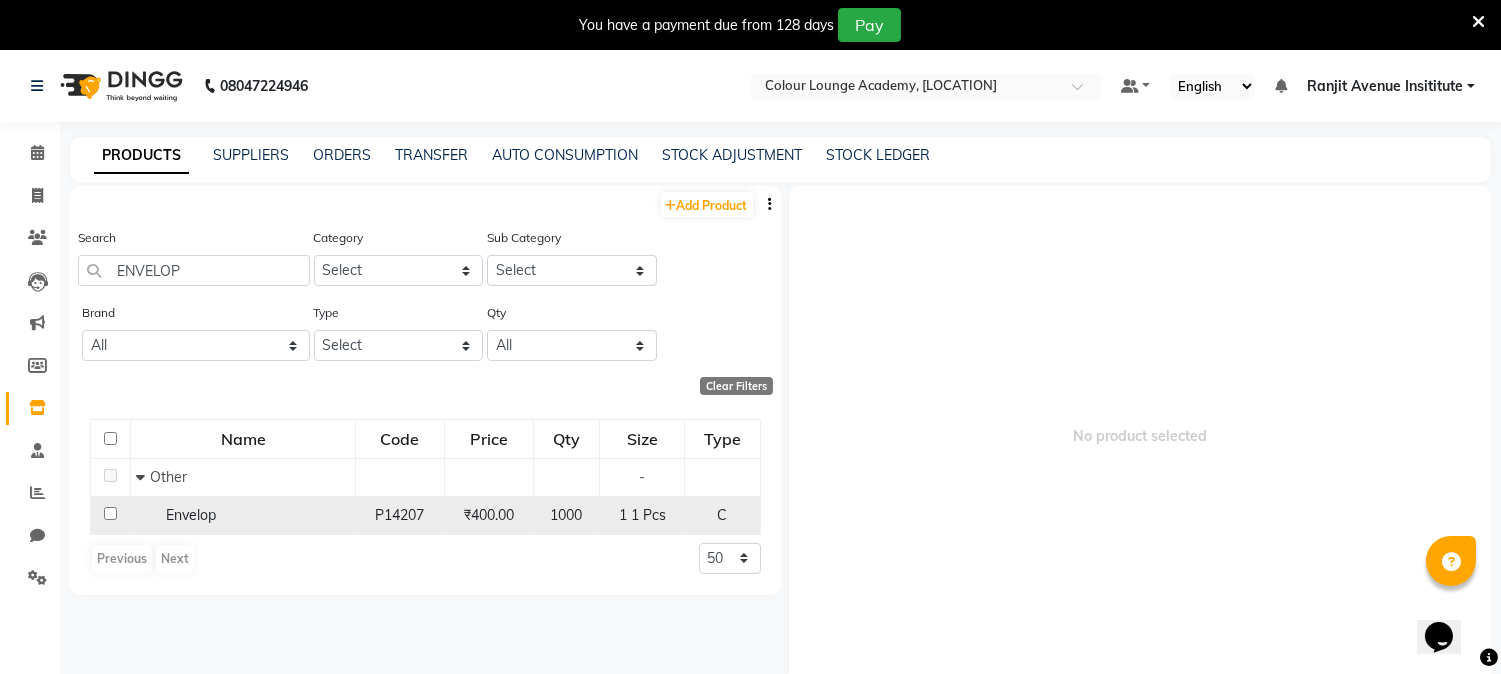 click 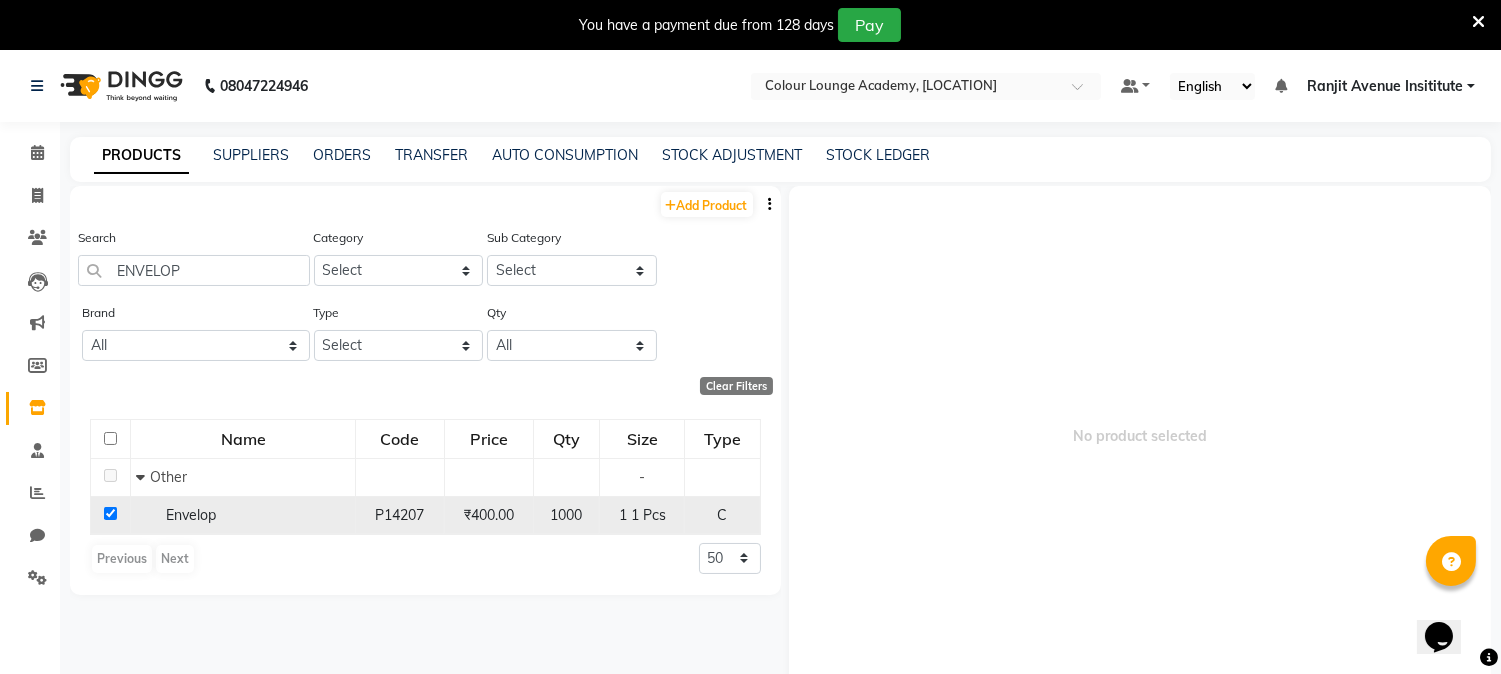 checkbox on "true" 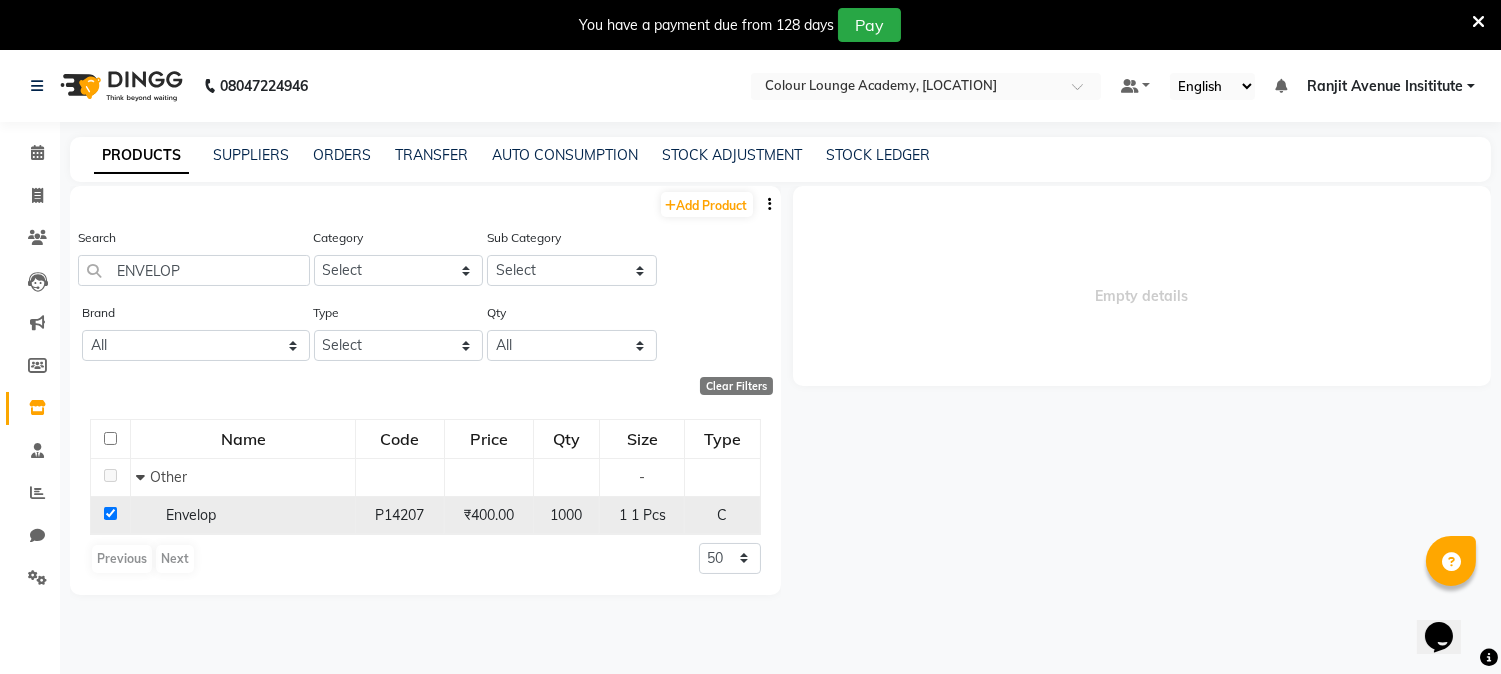 select 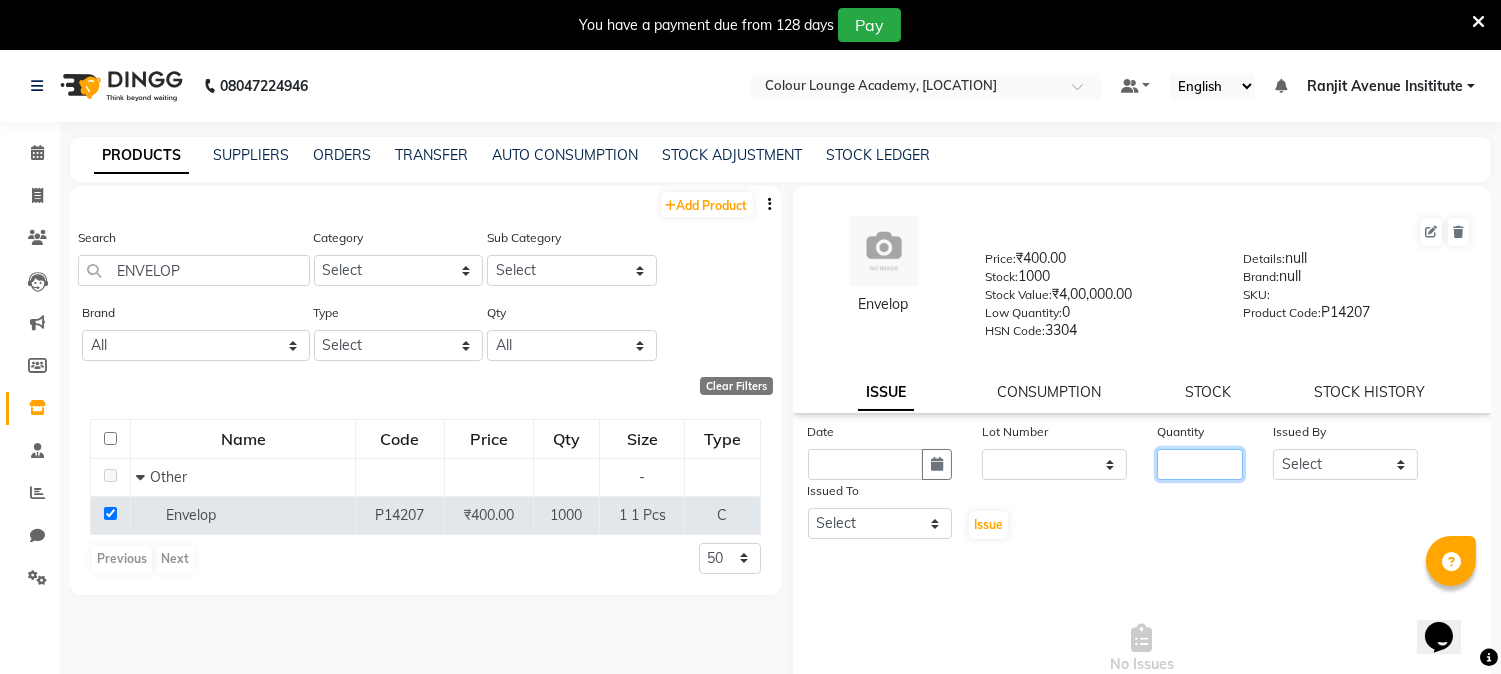 click 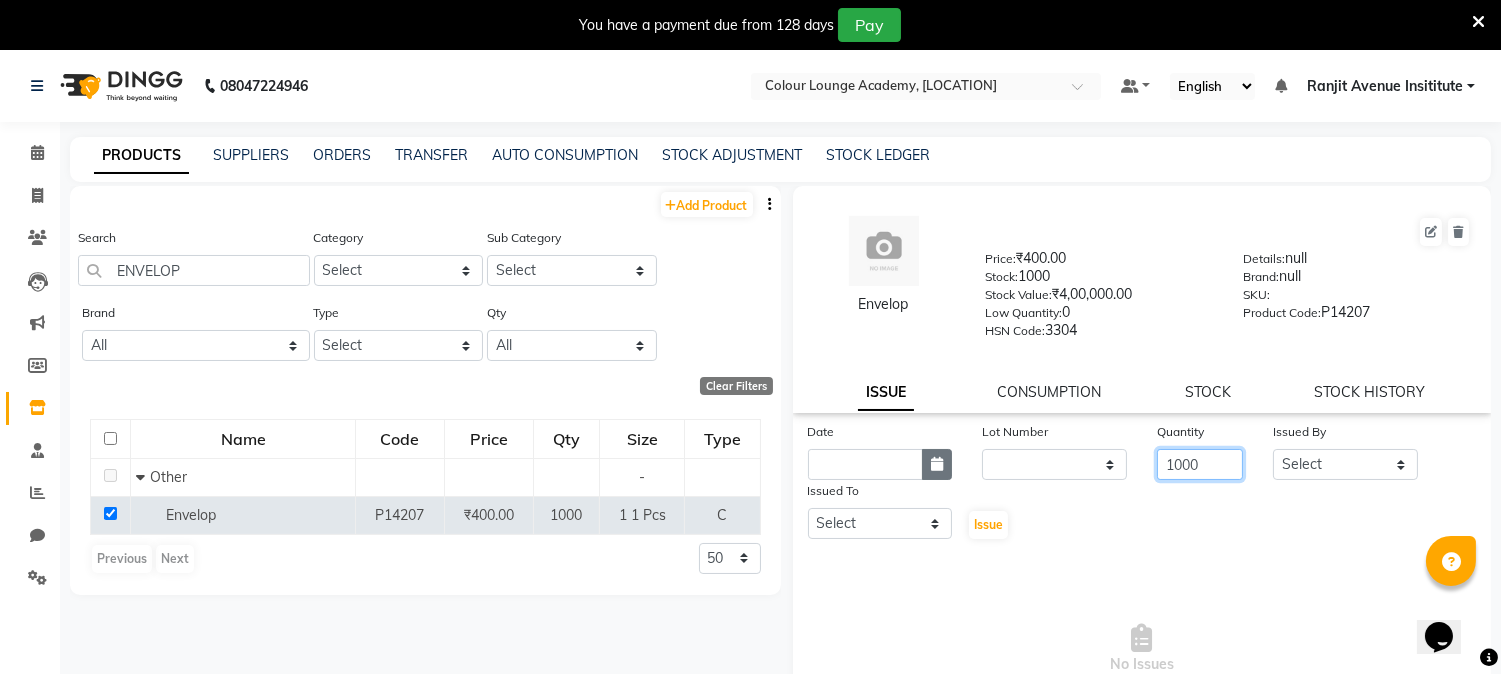 type on "1000" 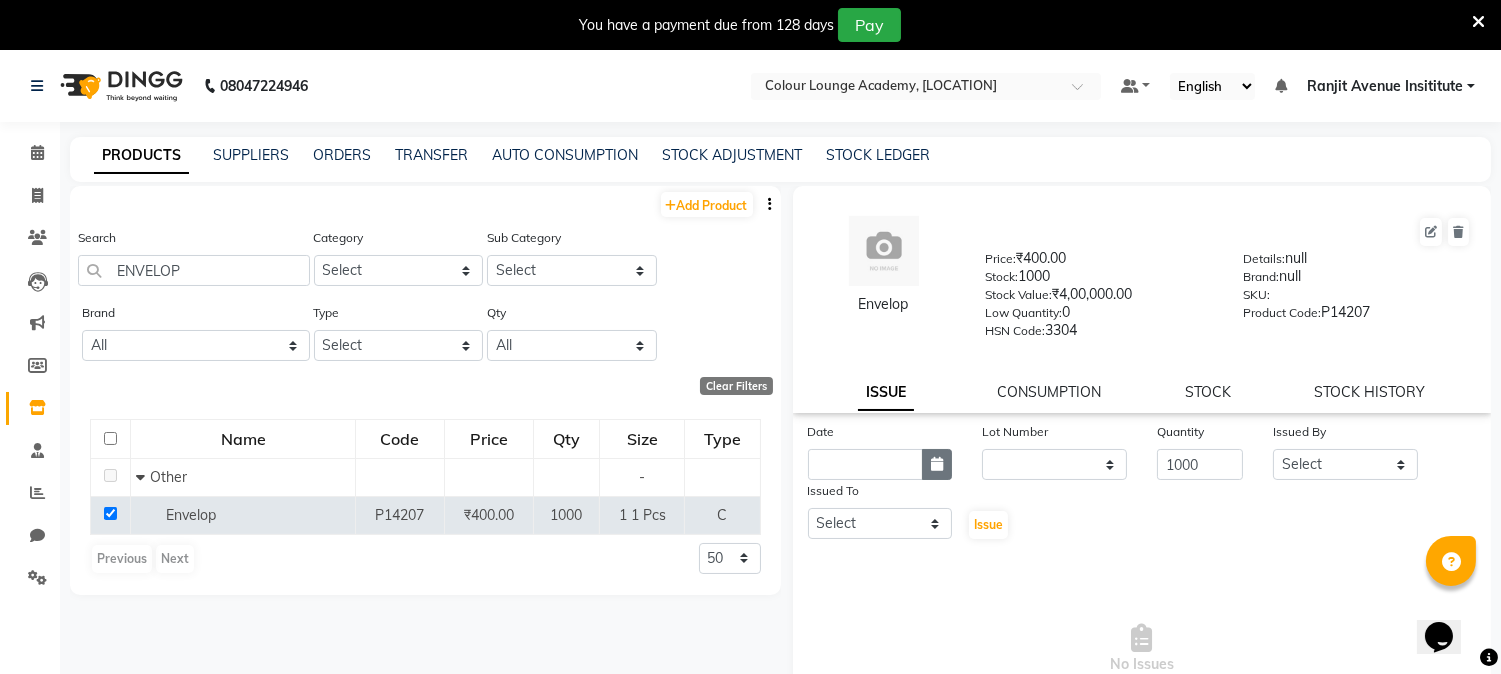 click 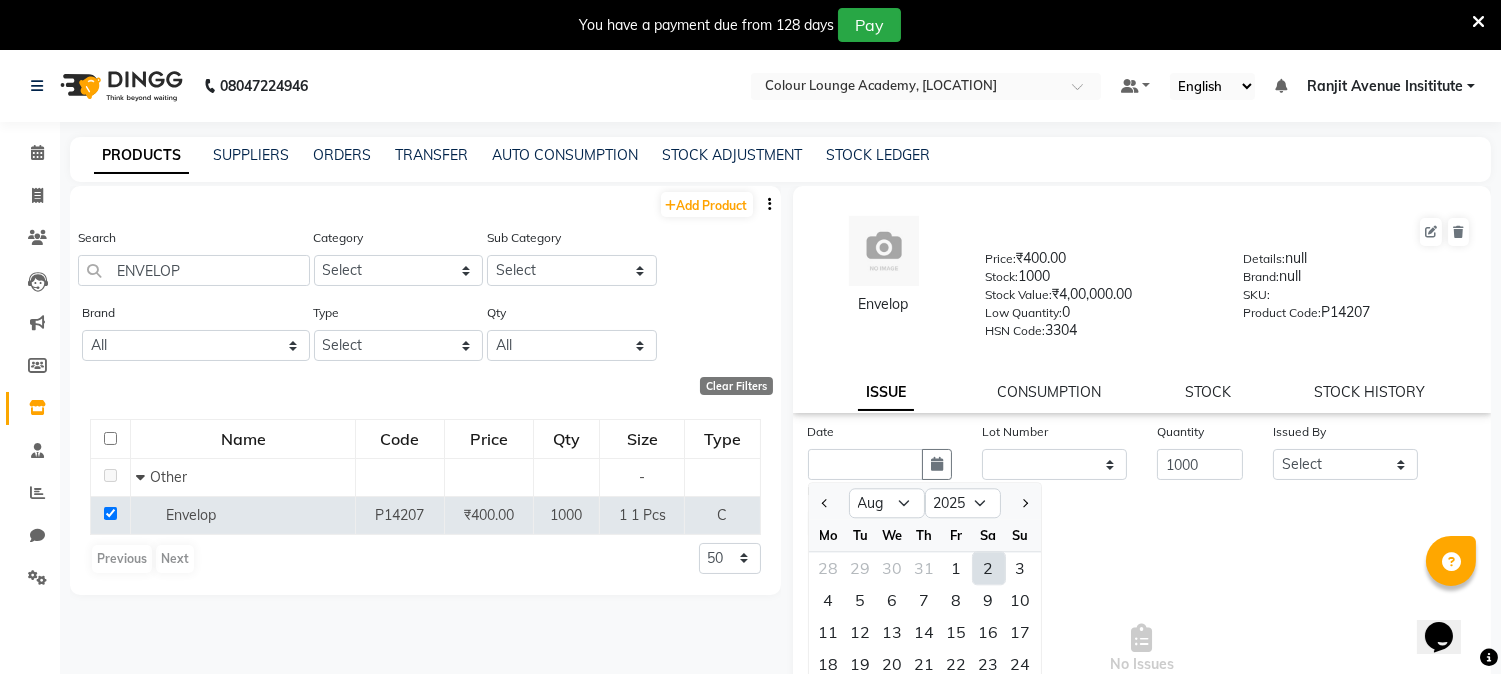 click on "2" 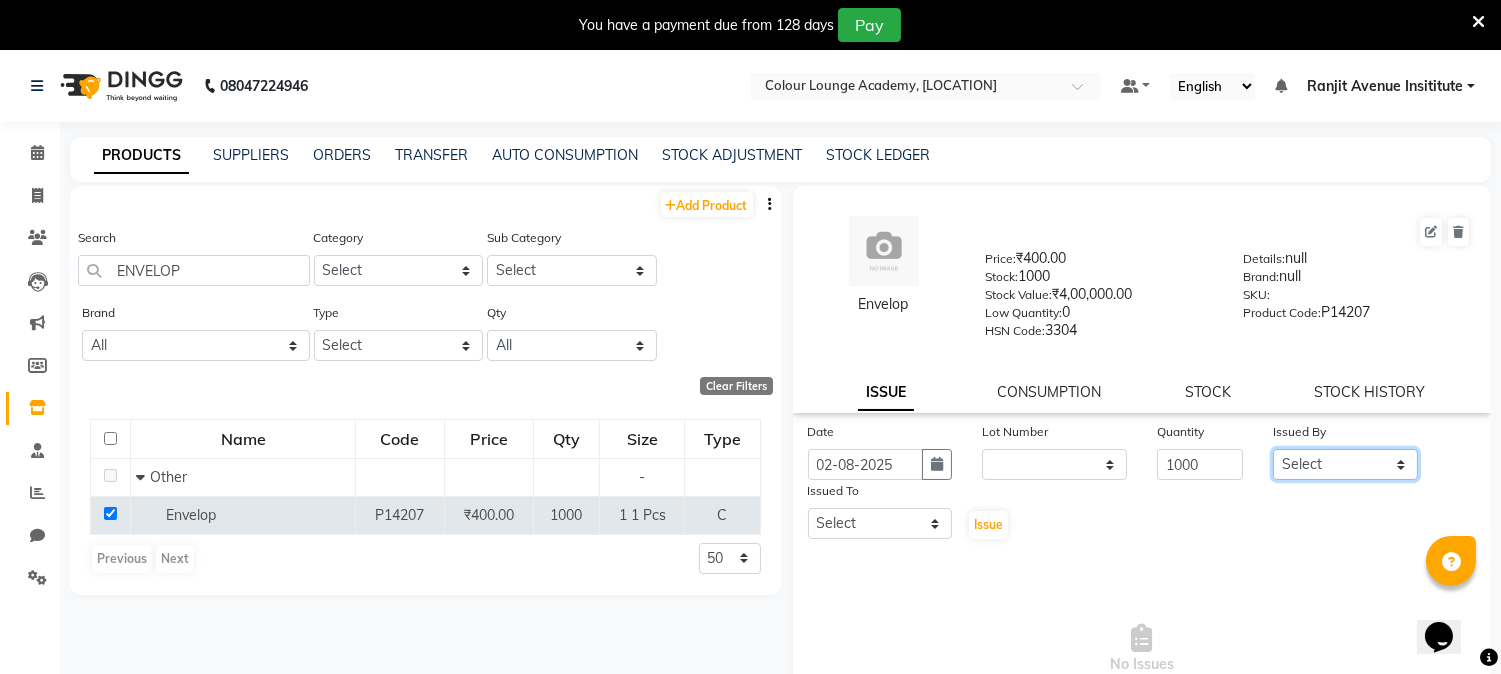 drag, startPoint x: 1285, startPoint y: 466, endPoint x: 1288, endPoint y: 453, distance: 13.341664 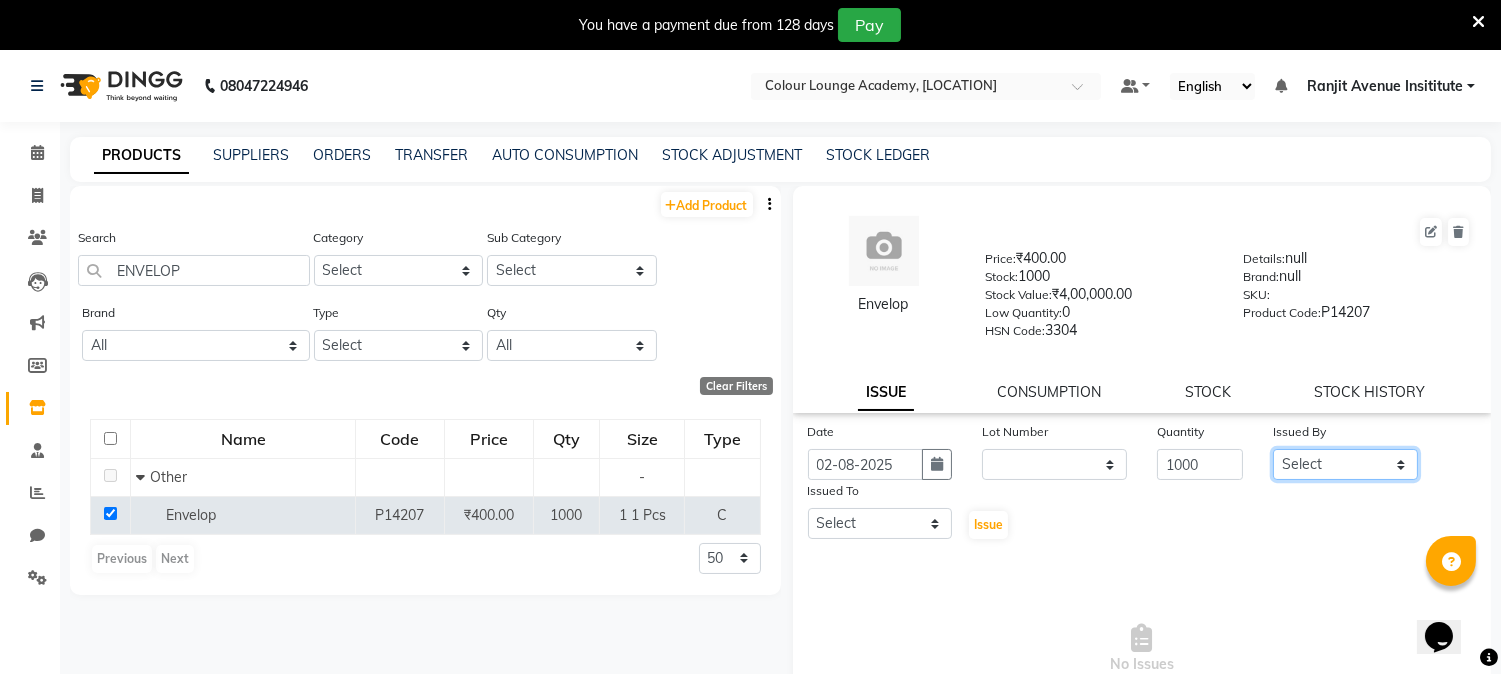 select on "70206" 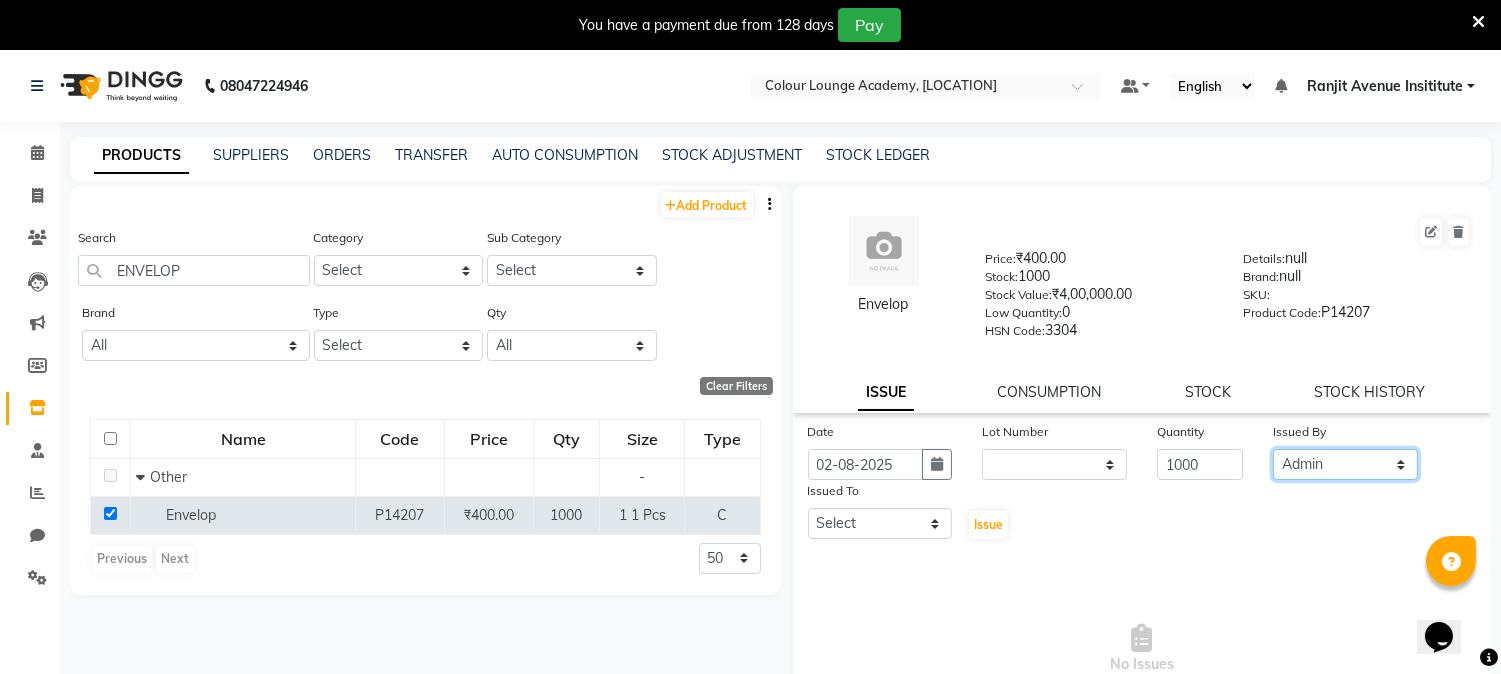 click on "Select [FIRST] [LAST] [FIRST] [LAST] [FIRST] [LAST] [FIRST] [LAST] [FIRST] [LAST] [FIRST] [LAST] [FIRST] [LAST] [FIRST] [LAST] [FIRST] [LAST] [FIRST] [LAST] [ADDRESS] Insititute [FIRST] [LAST] [FIRST] [LAST] [FIRST] [LAST] [FIRST] [LAST] [FIRST] [LAST]" 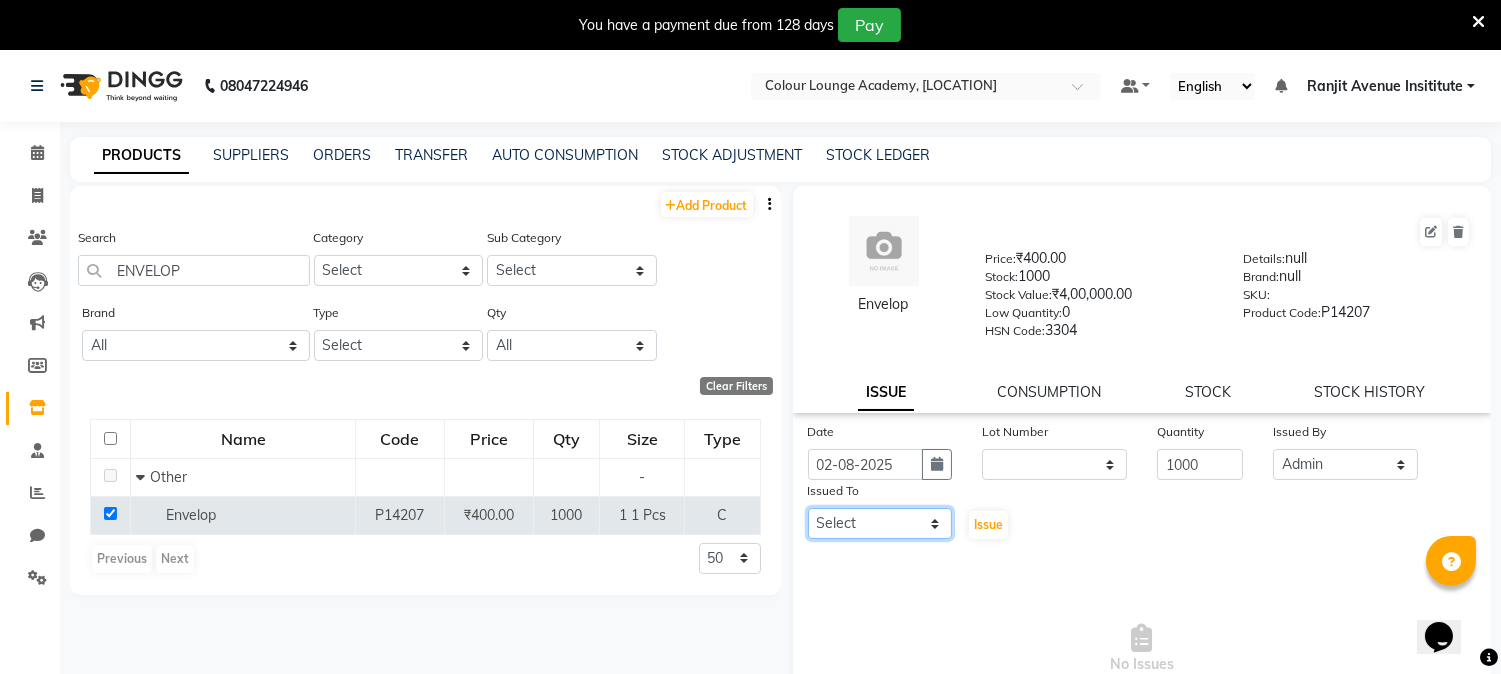 drag, startPoint x: 912, startPoint y: 527, endPoint x: 915, endPoint y: 511, distance: 16.27882 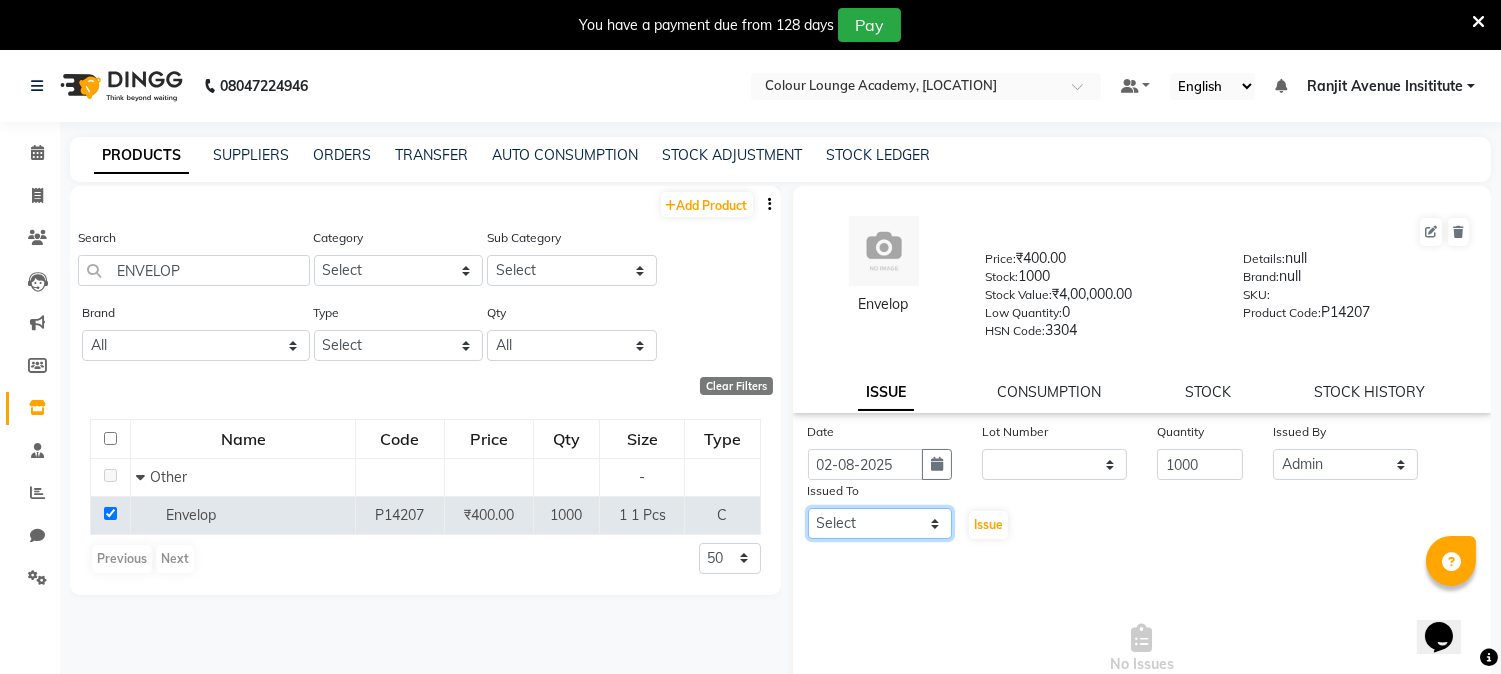 select on "70206" 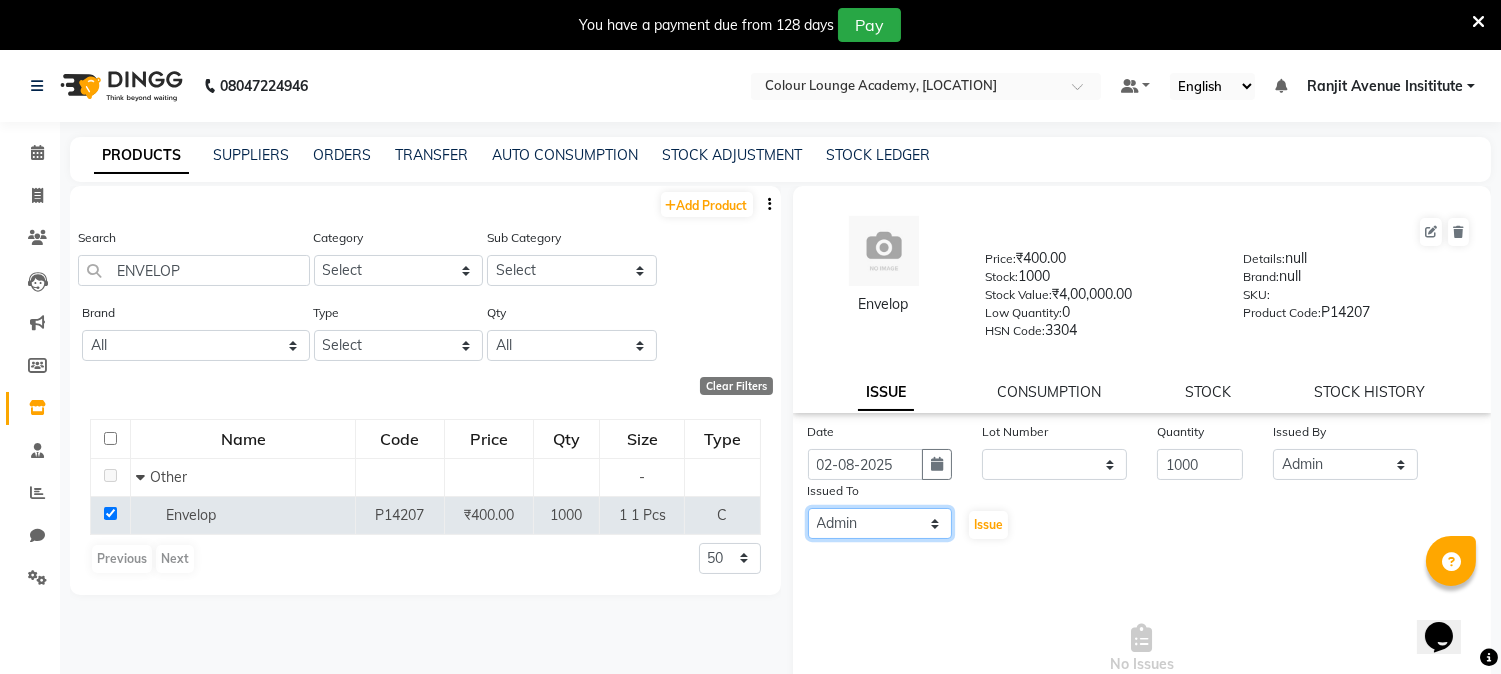 click on "Select [FIRST] [LAST] [FIRST] [LAST] [FIRST] [LAST] [FIRST] [LAST] [FIRST] [LAST] [FIRST] [LAST] [FIRST] [LAST] [FIRST] [LAST] [FIRST] [LAST] [FIRST] [LAST] [ADDRESS] Insititute [FIRST] [LAST] [FIRST] [LAST] [FIRST] [LAST] [FIRST] [LAST] [FIRST] [LAST]" 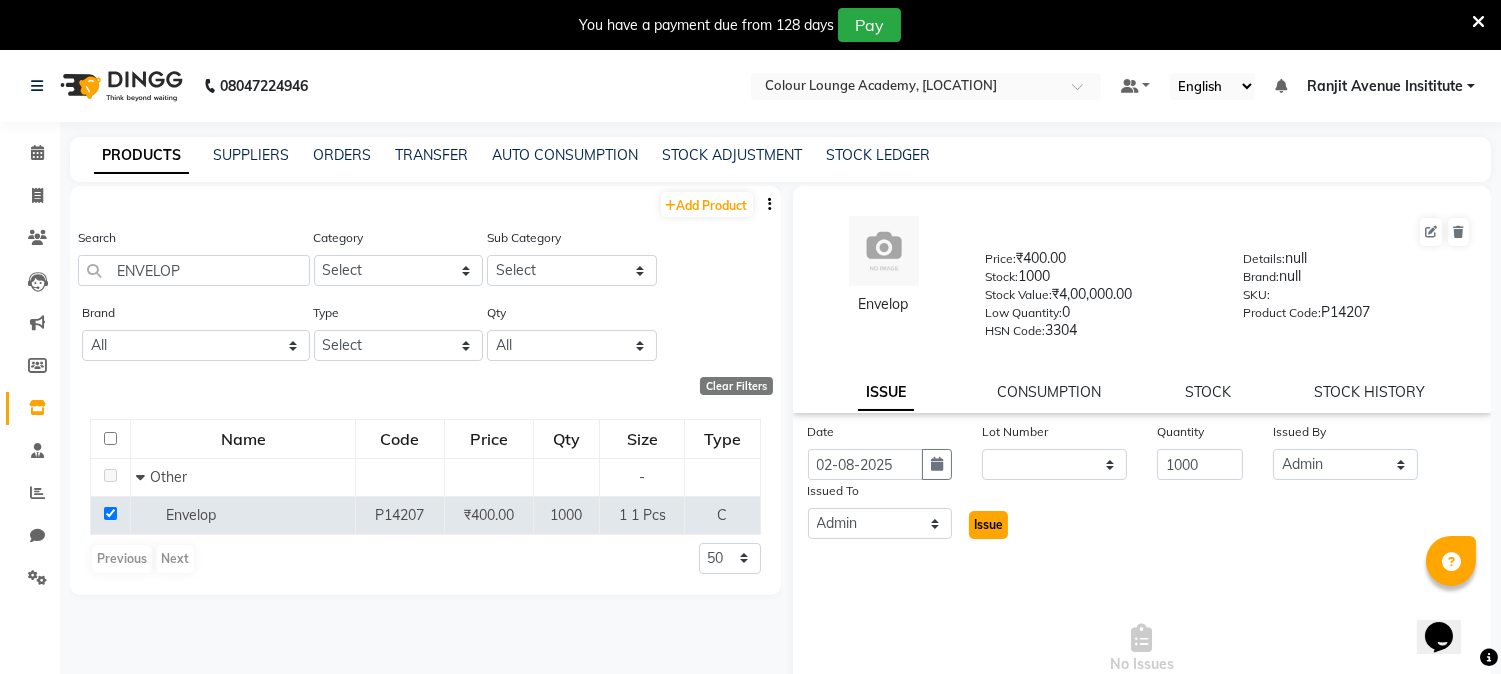 click on "Issue" 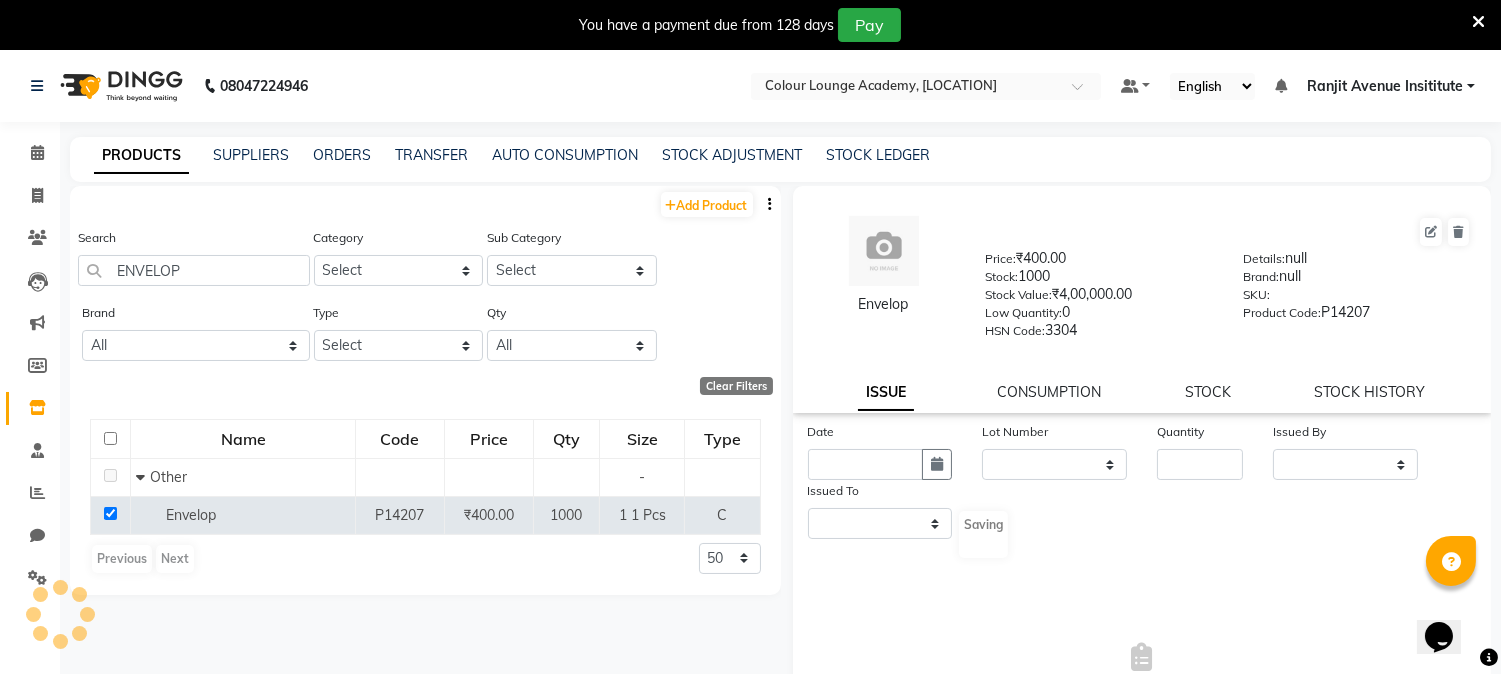 select 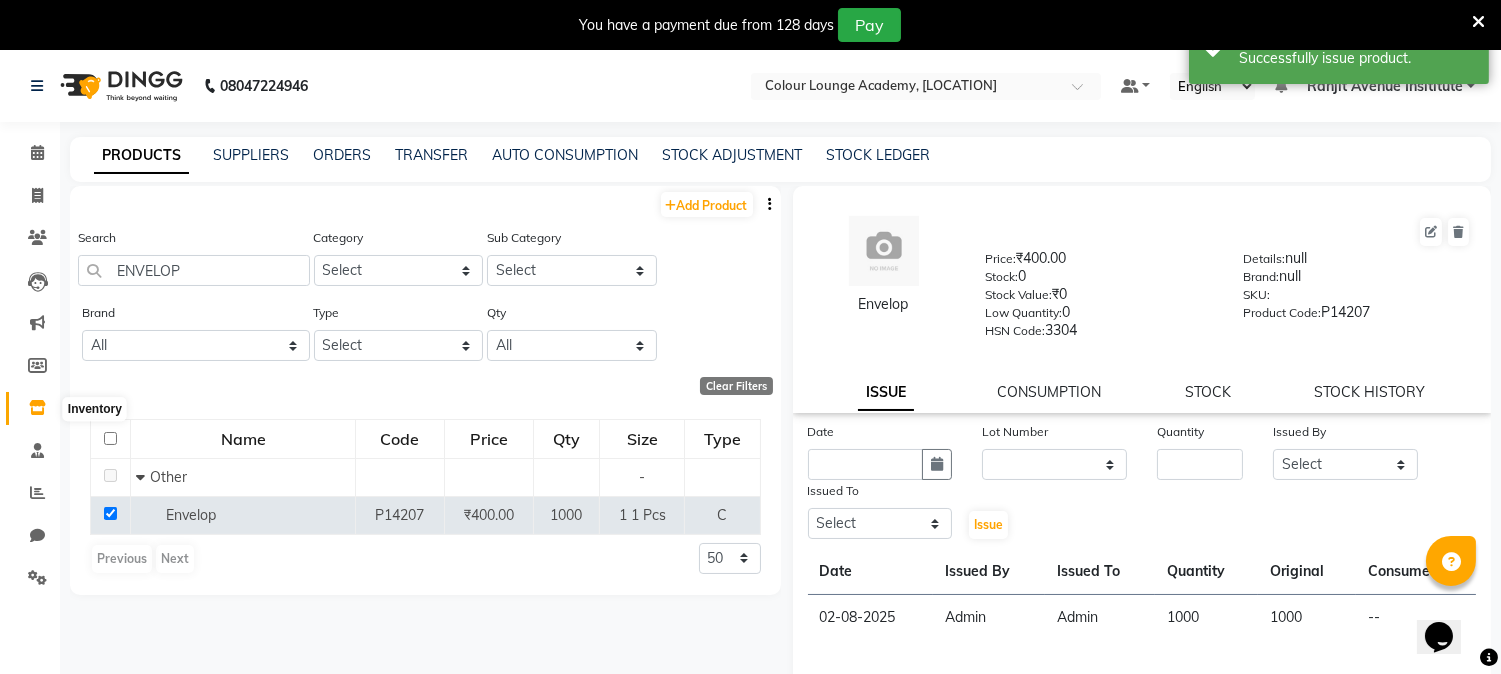 drag, startPoint x: 35, startPoint y: 412, endPoint x: 43, endPoint y: 393, distance: 20.615528 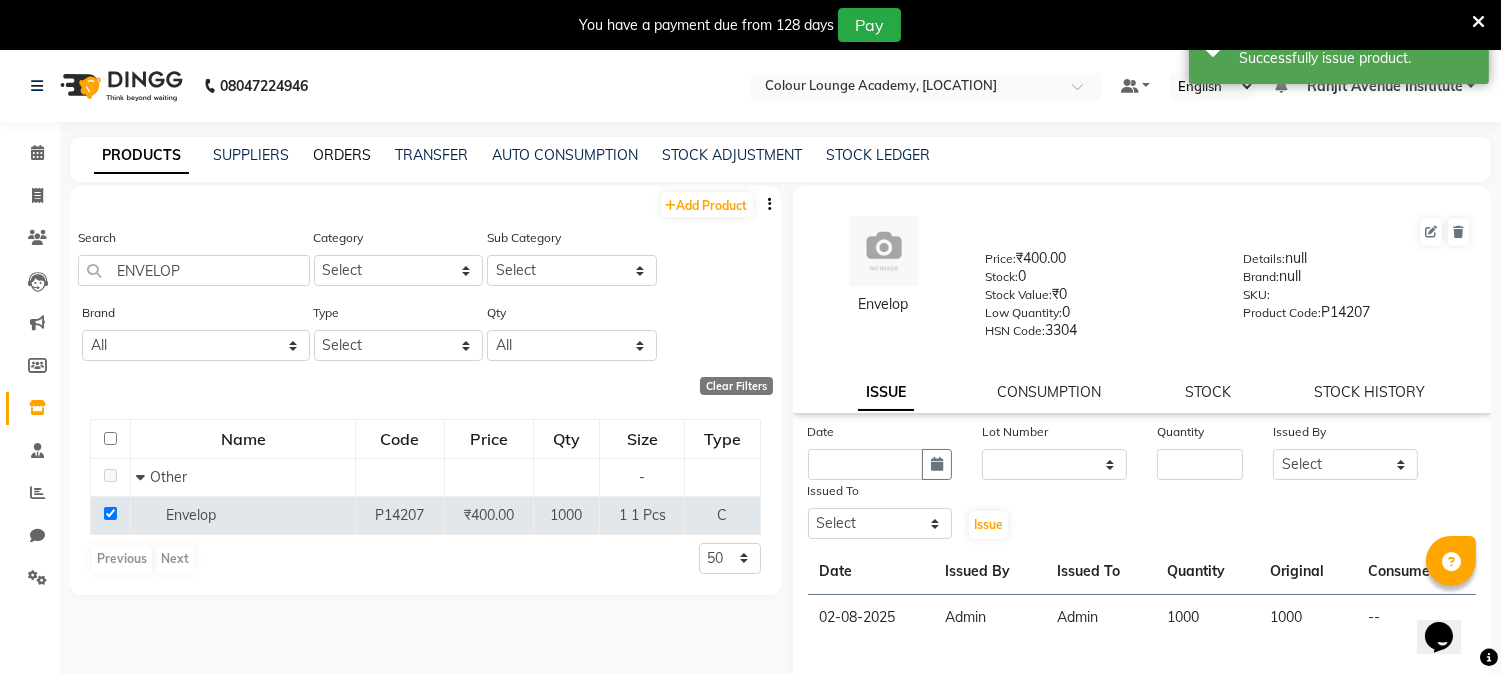 click on "ORDERS" 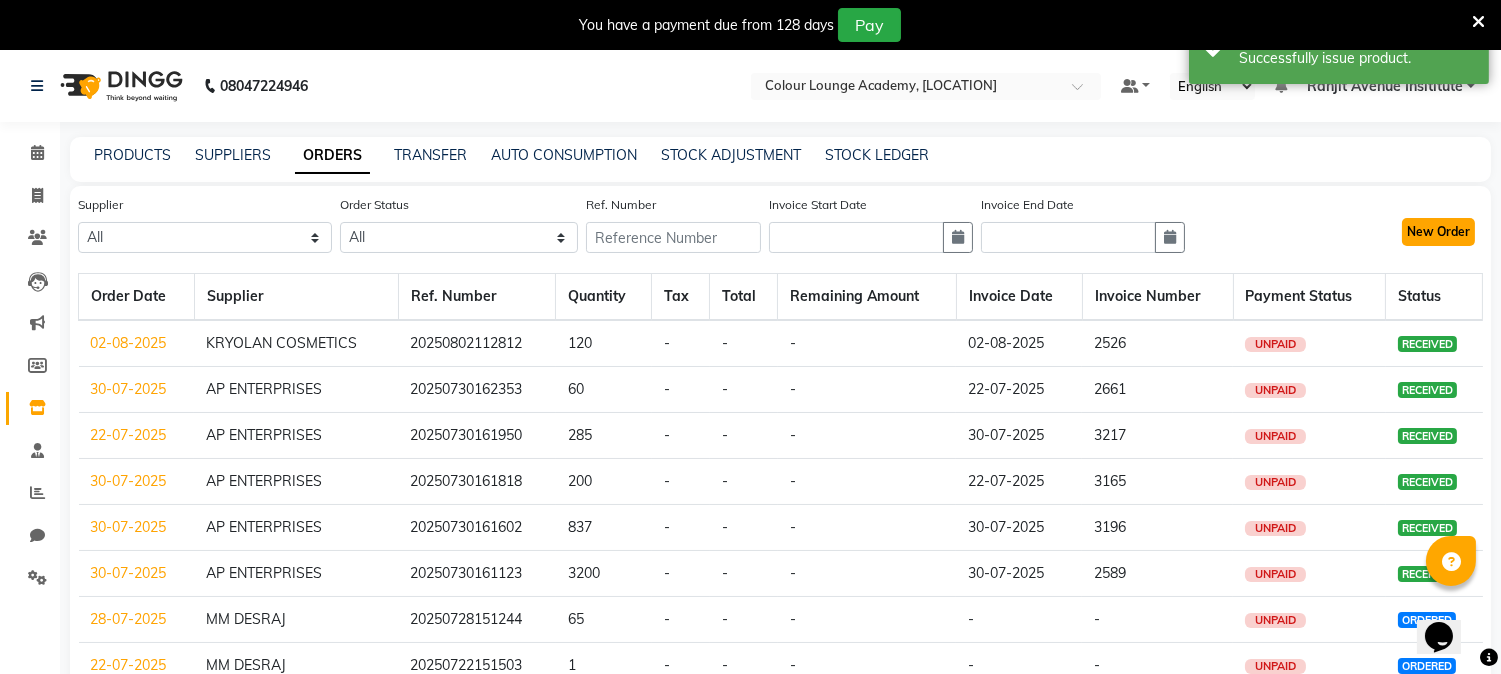 click on "New Order" 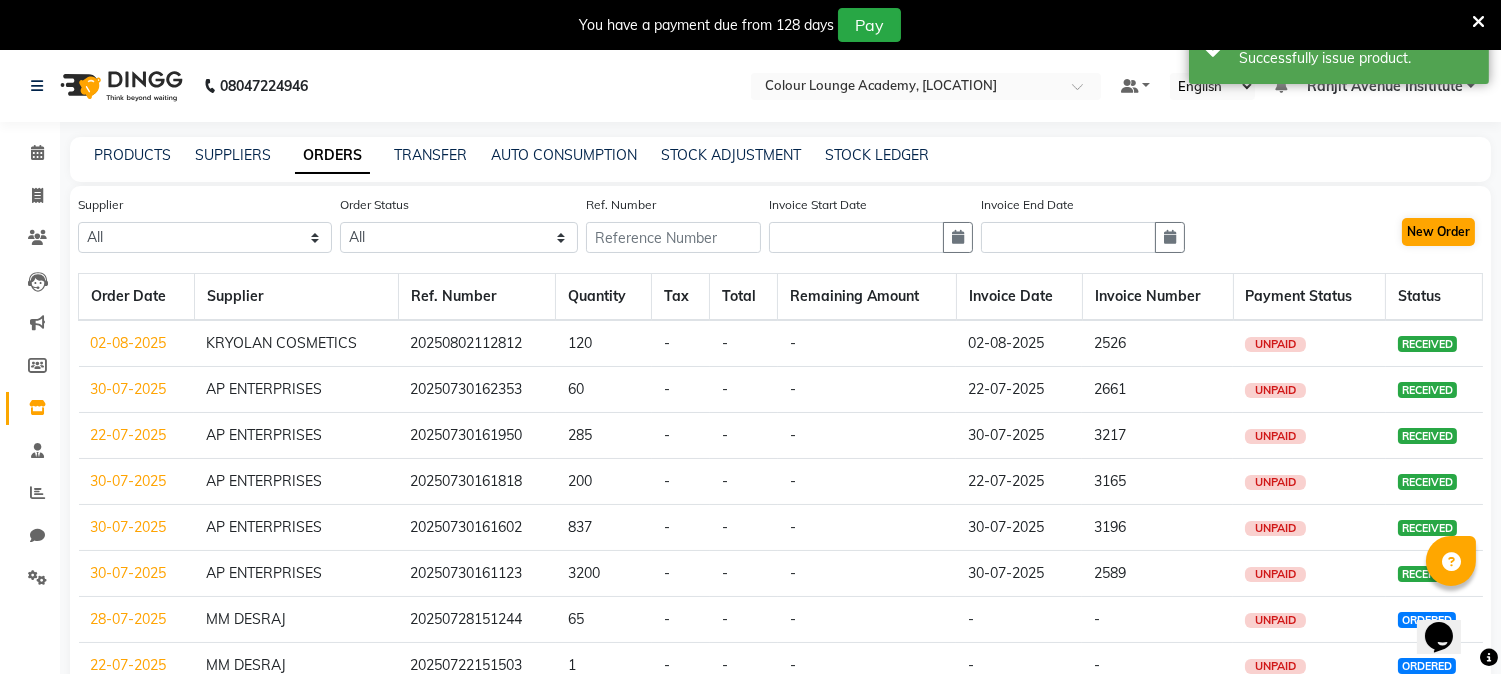 select on "true" 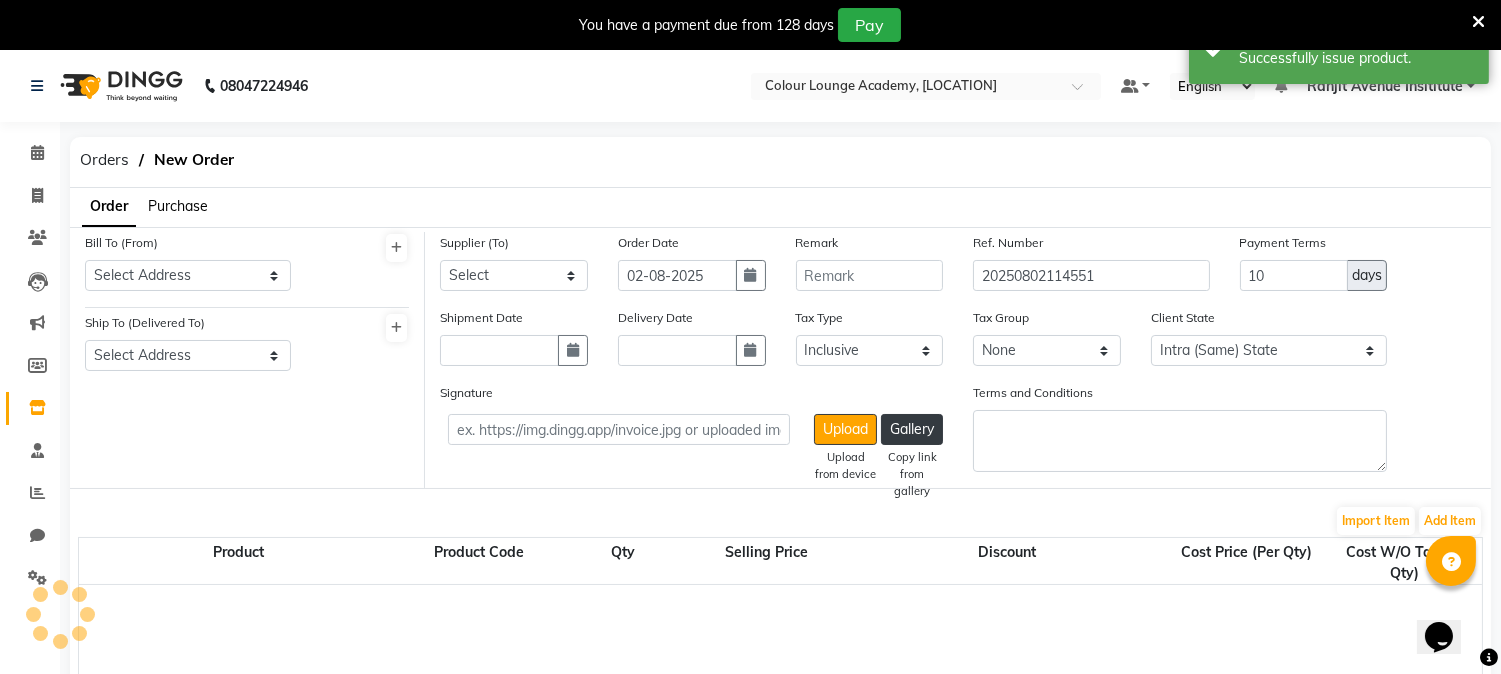select on "3460" 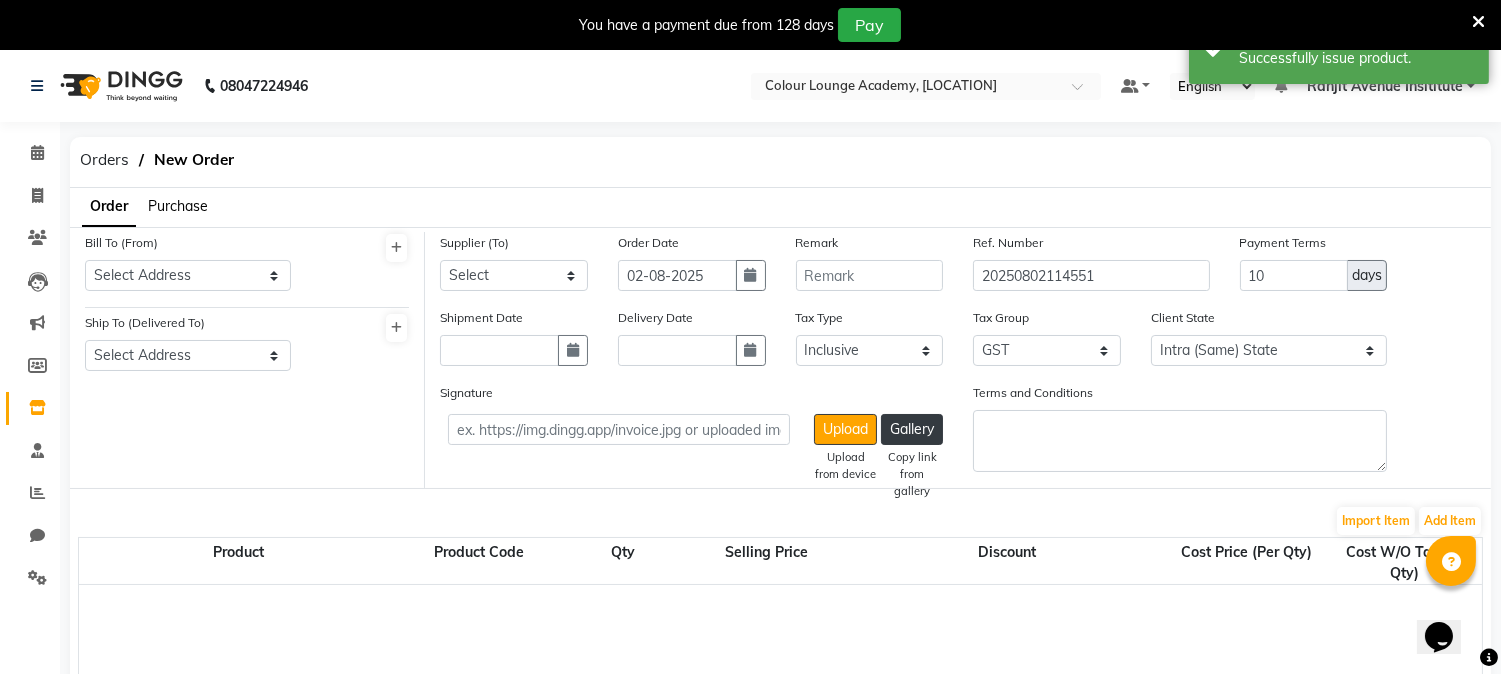 drag, startPoint x: 186, startPoint y: 208, endPoint x: 198, endPoint y: 220, distance: 16.970562 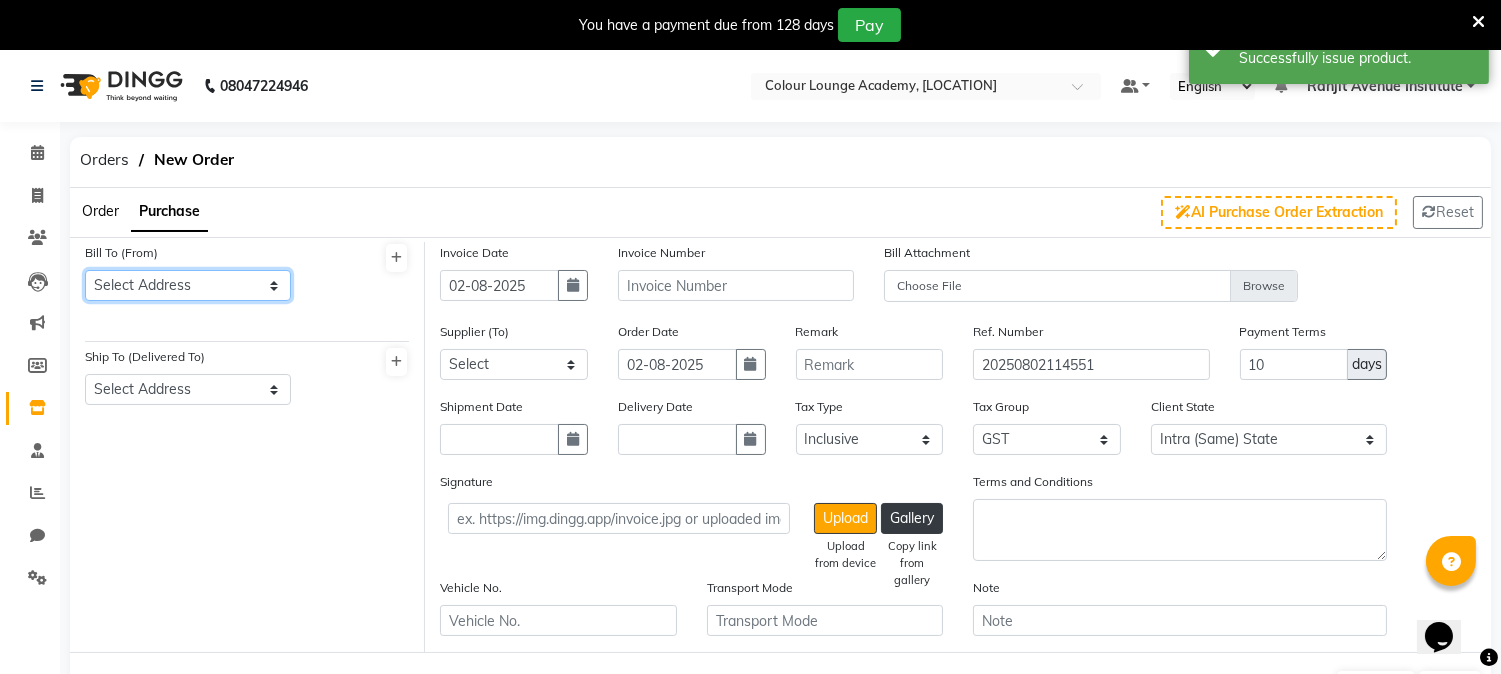 click on "Select Address [ADDRESS], [BLOCK], [CITY] [COMPANY_NAME] 60-A,ODEAN STREET NO.2BHAWANI NAGAR,MAJITHA ROAD ASR.143001 Regd Off and factory P-91ST AVENUE mahindra world city" 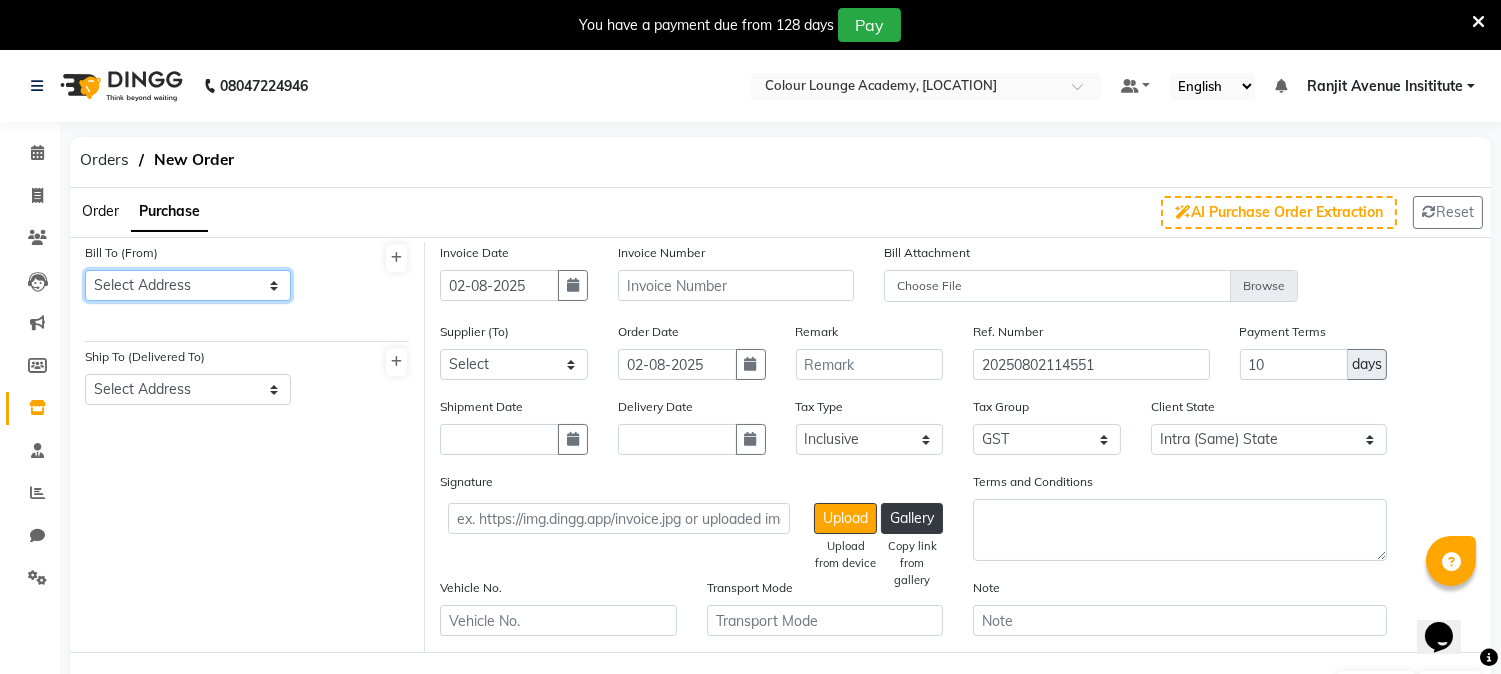 select on "1327" 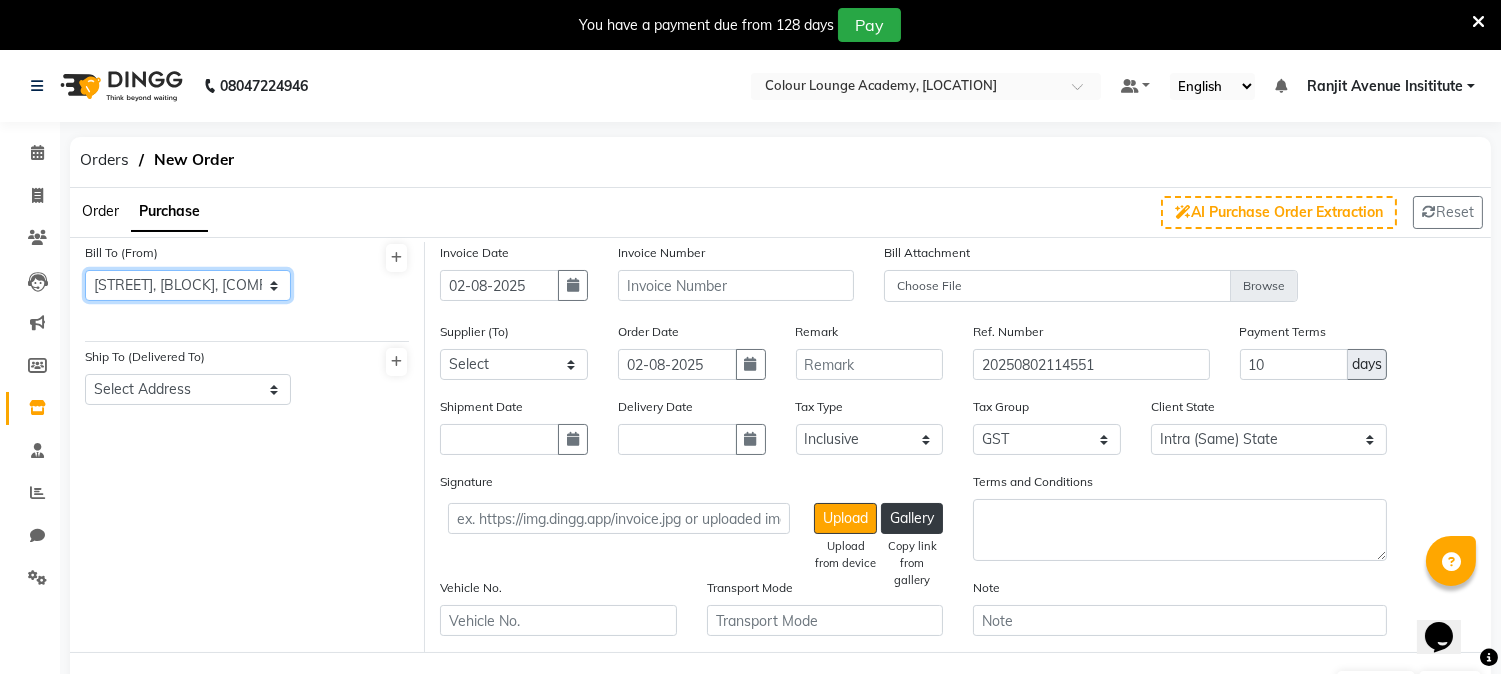 click on "Select Address [ADDRESS], [BLOCK], [CITY] [COMPANY_NAME] 60-A,ODEAN STREET NO.2BHAWANI NAGAR,MAJITHA ROAD ASR.143001 Regd Off and factory P-91ST AVENUE mahindra world city" 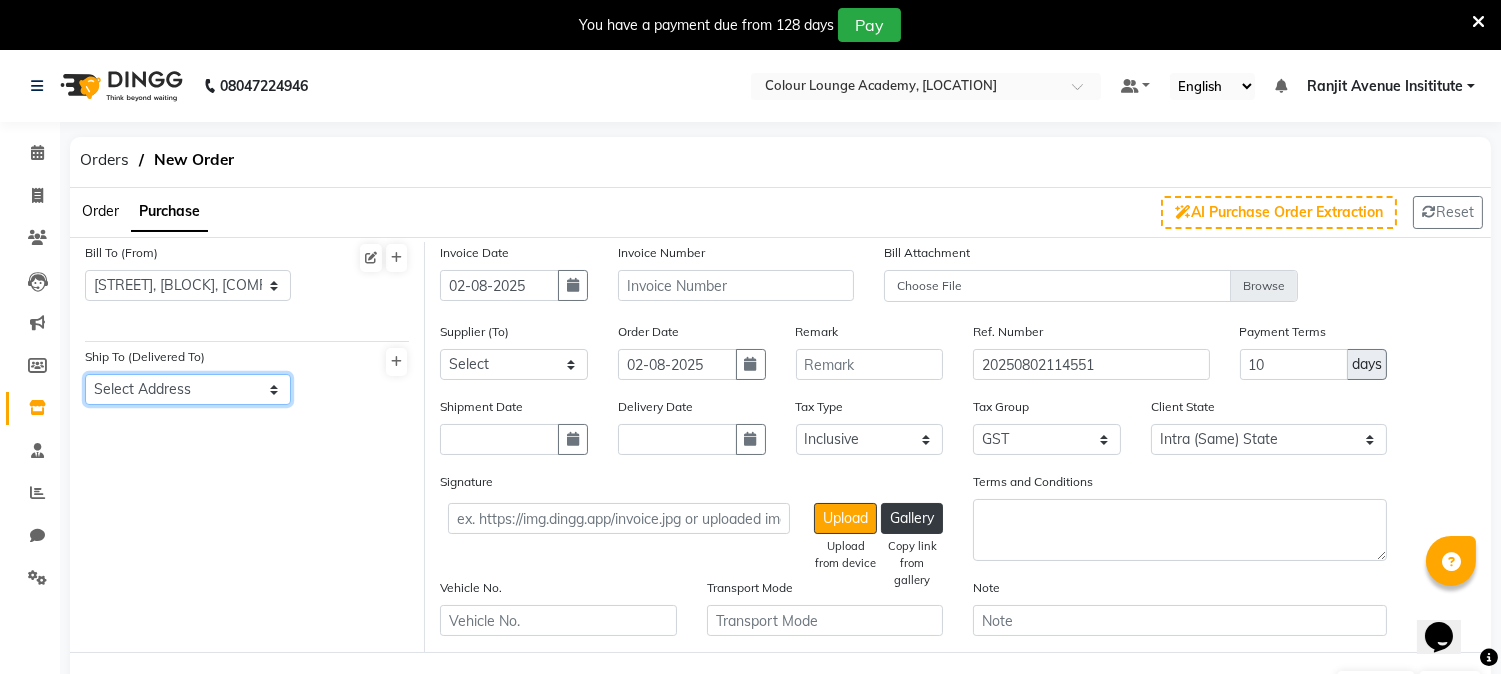 click on "Select Address [ADDRESS], [BLOCK], [CITY]" 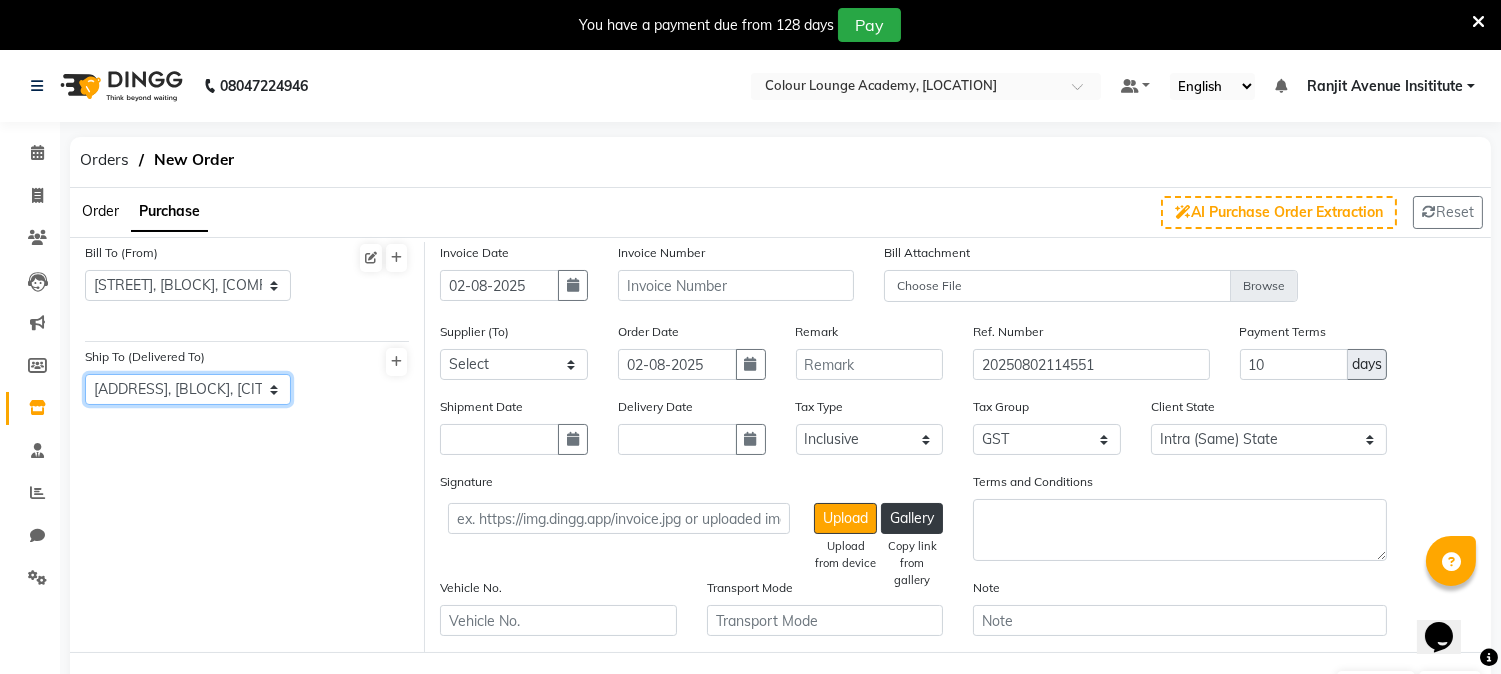 click on "Select Address [ADDRESS], [BLOCK], [CITY]" 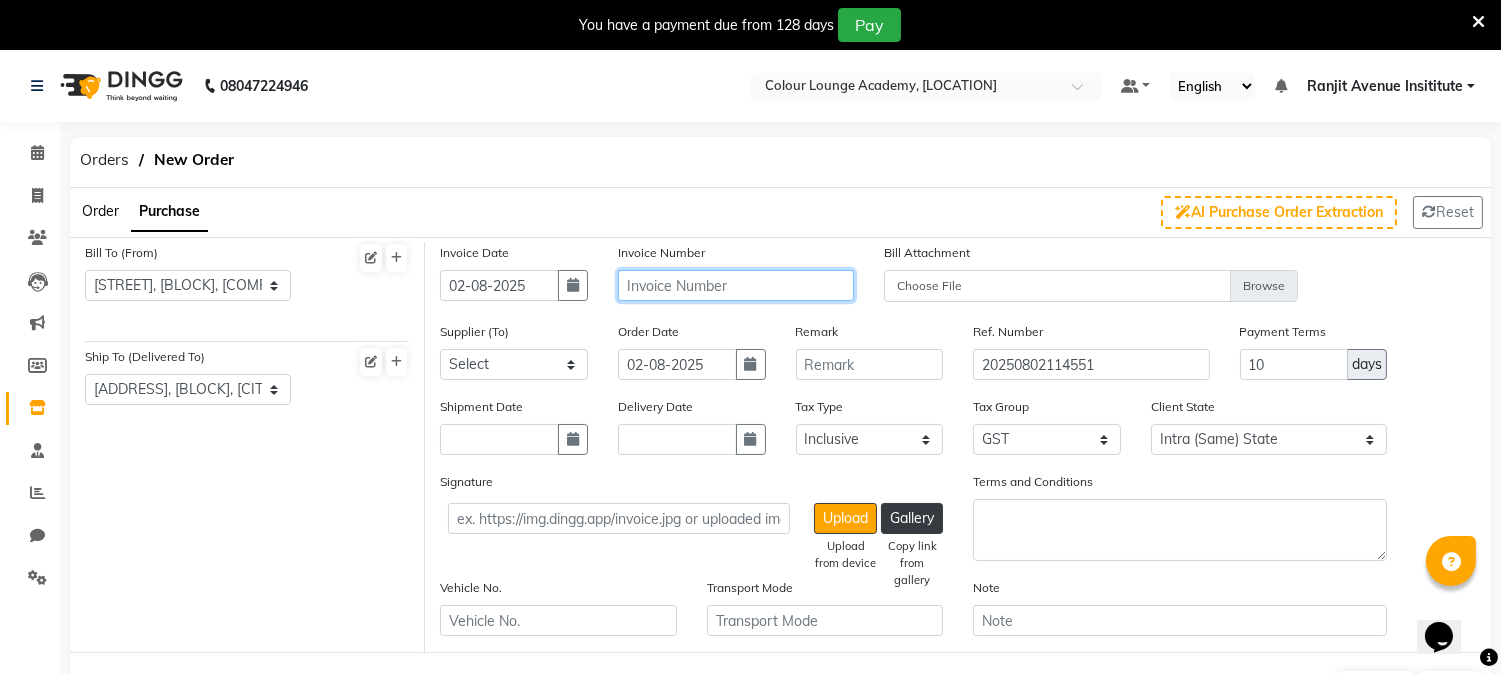 click 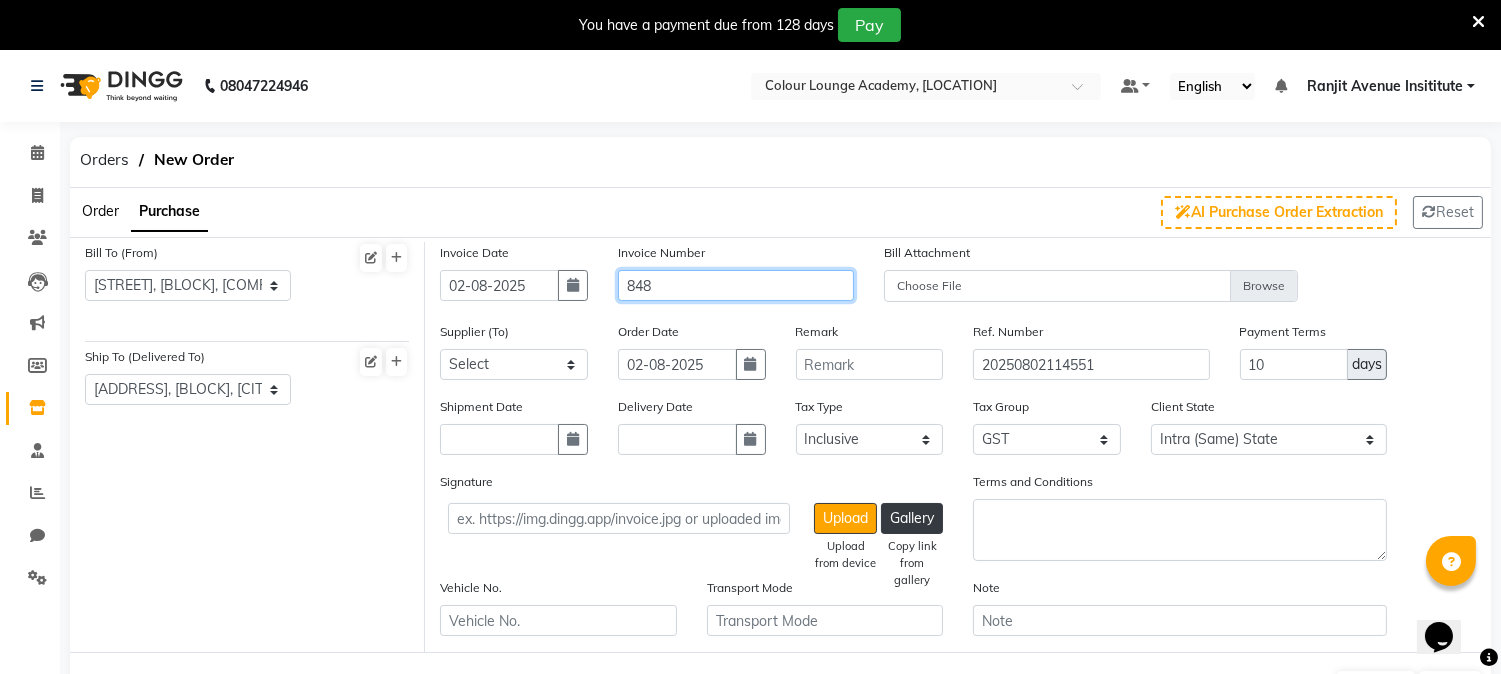 type on "848" 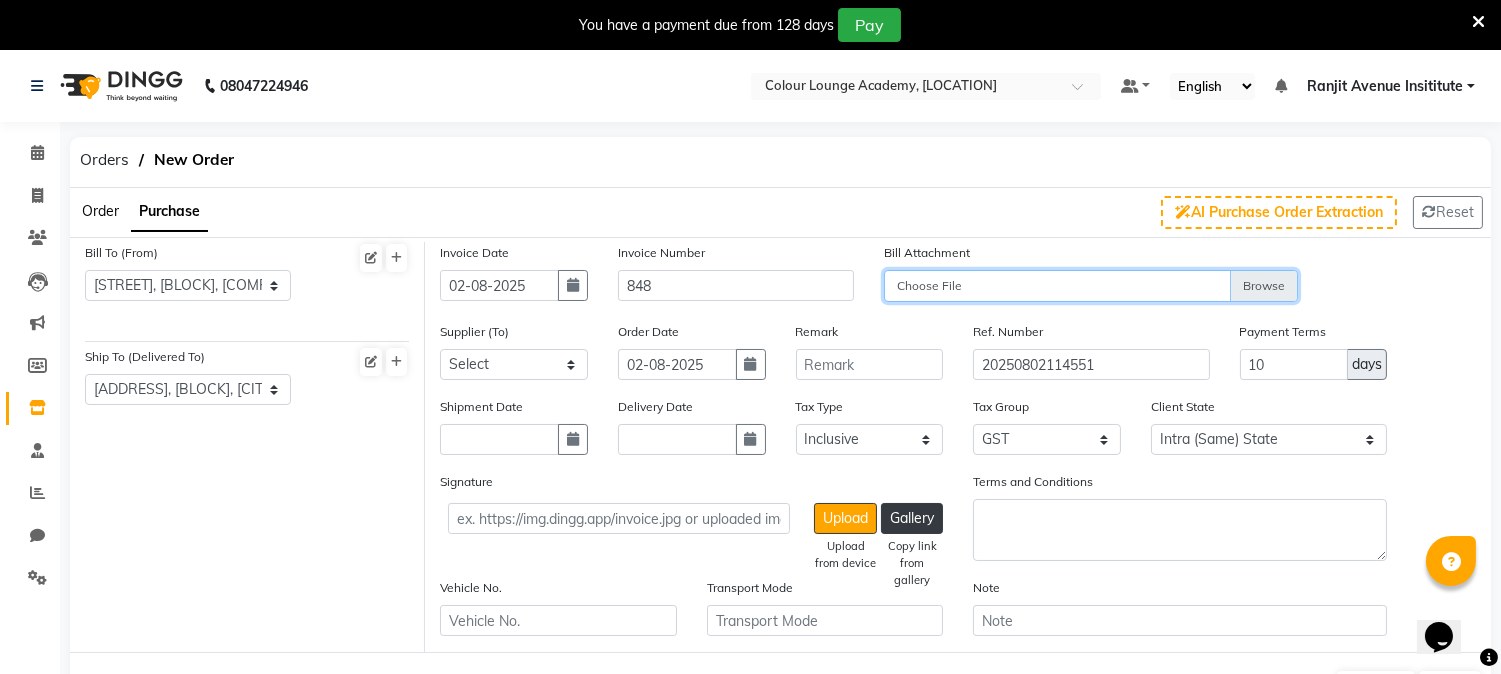 click on "Choose File" at bounding box center [1091, 287] 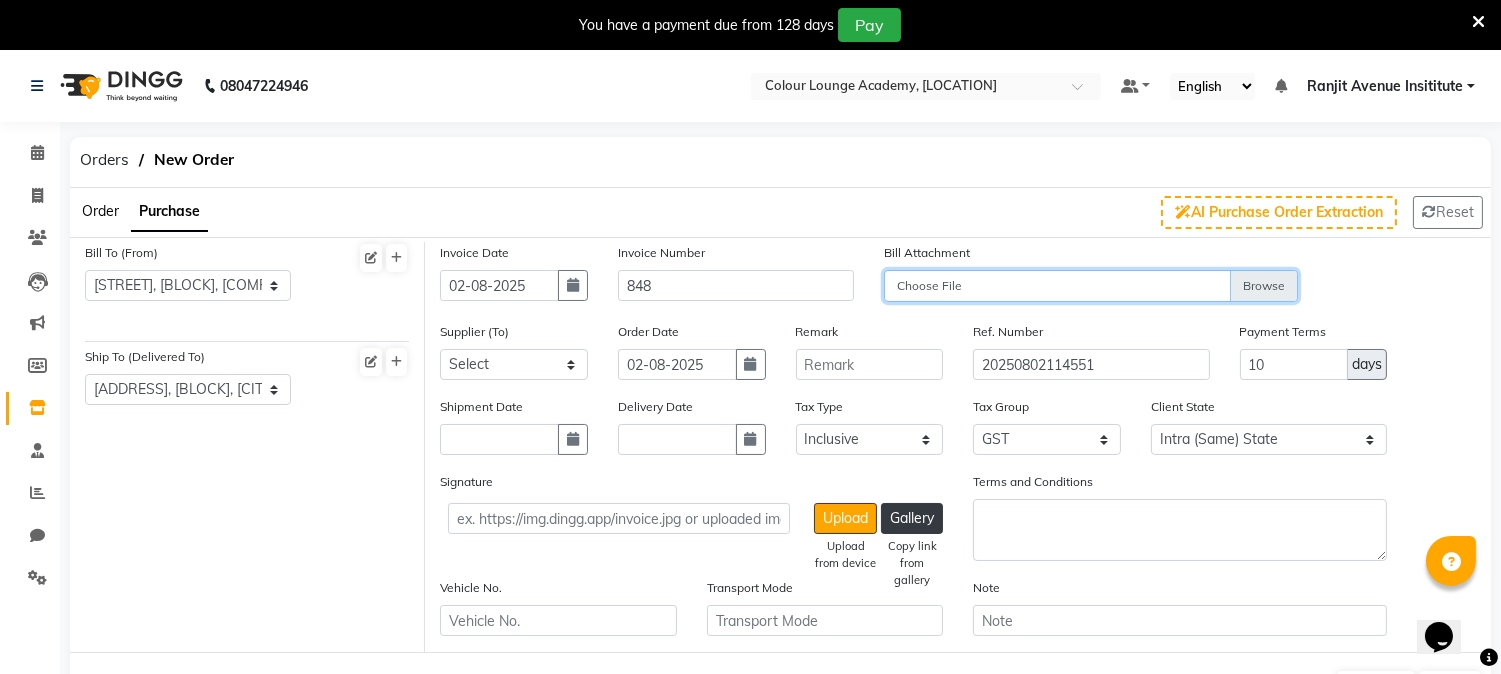 type on "C:\fakepath\848.jpg" 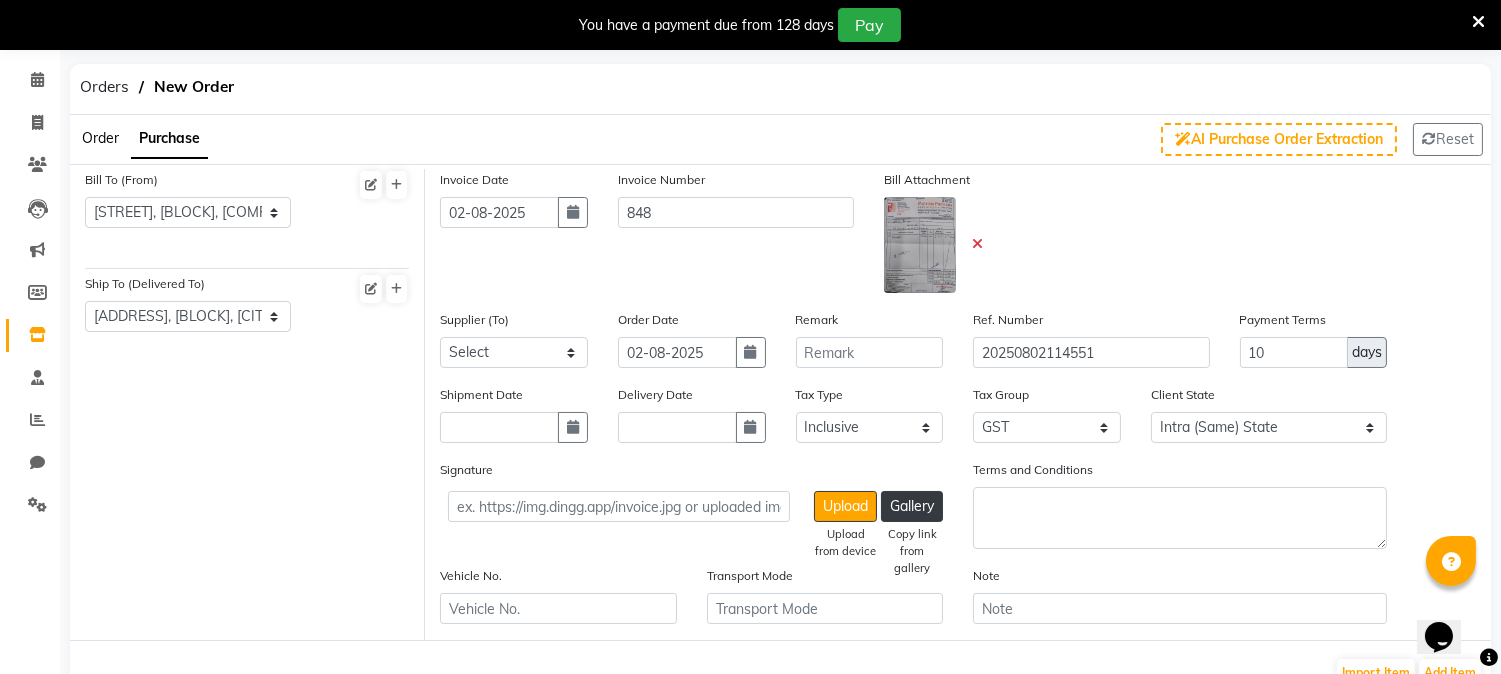scroll, scrollTop: 111, scrollLeft: 0, axis: vertical 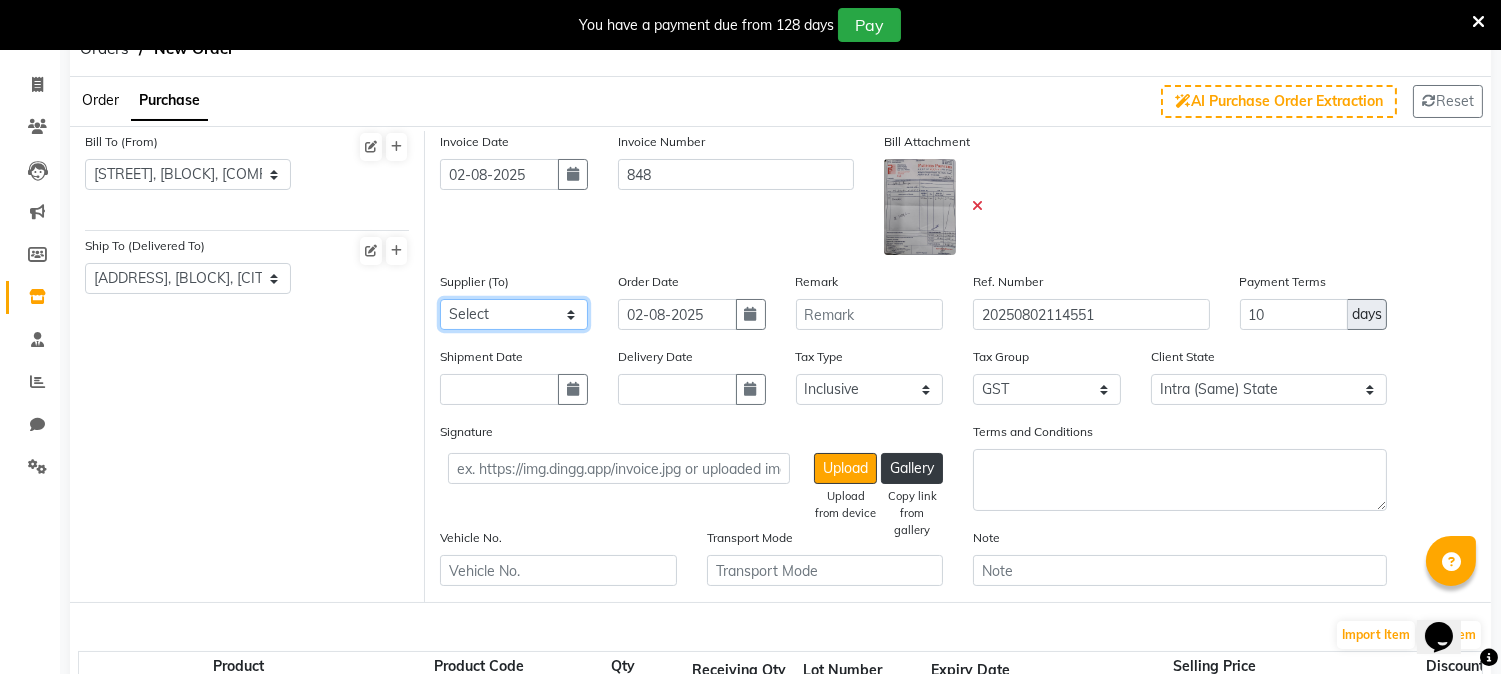 click on "Select [FIRST] [LAST] [FIRST] [LAST] [FIRST] [LAST] [FIRST] [LAST] [FIRST] [LAST] [FIRST] [LAST] [FIRST] [LAST] [FIRST] [LAST] [FIRST] [LAST] [FIRST] [LAST]" 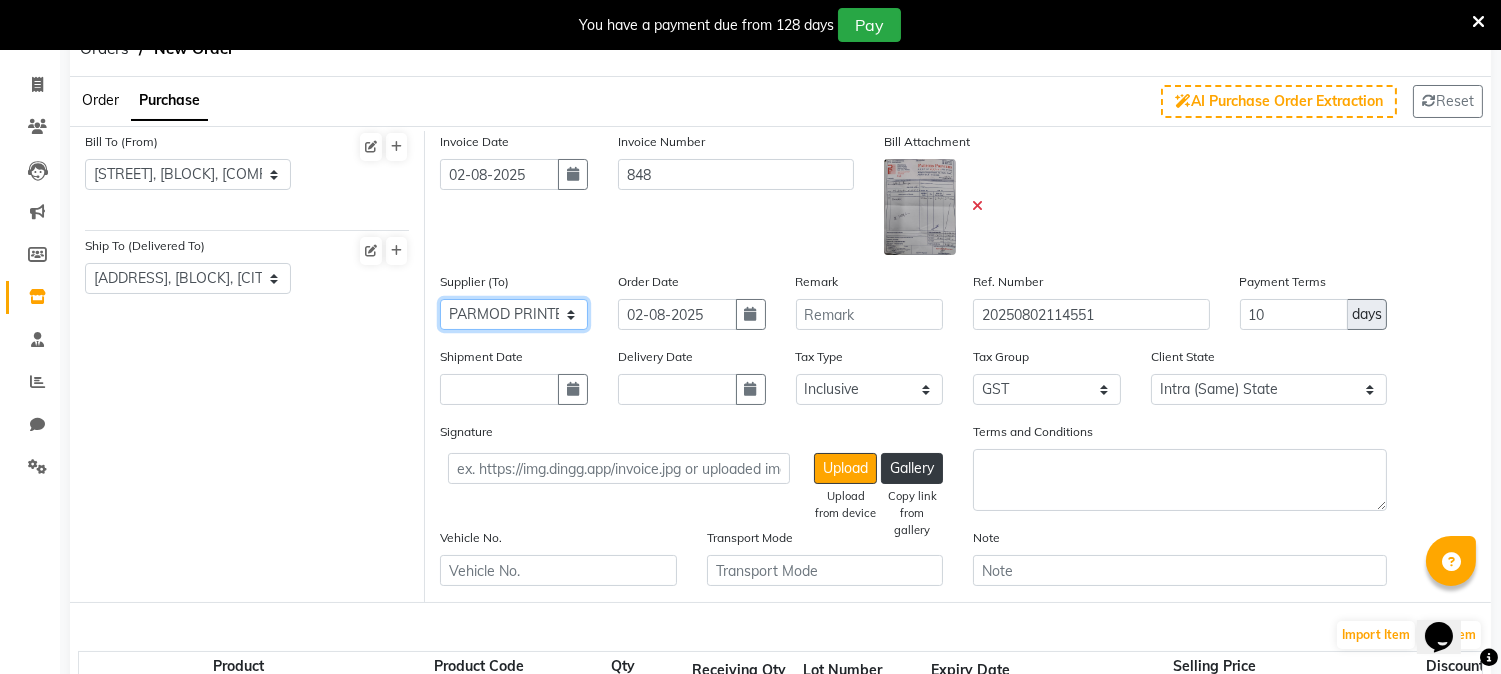 click on "Select [FIRST] [LAST] [FIRST] [LAST] [FIRST] [LAST] [FIRST] [LAST] [FIRST] [LAST] [FIRST] [LAST] [FIRST] [LAST] [FIRST] [LAST] [FIRST] [LAST] [FIRST] [LAST]" 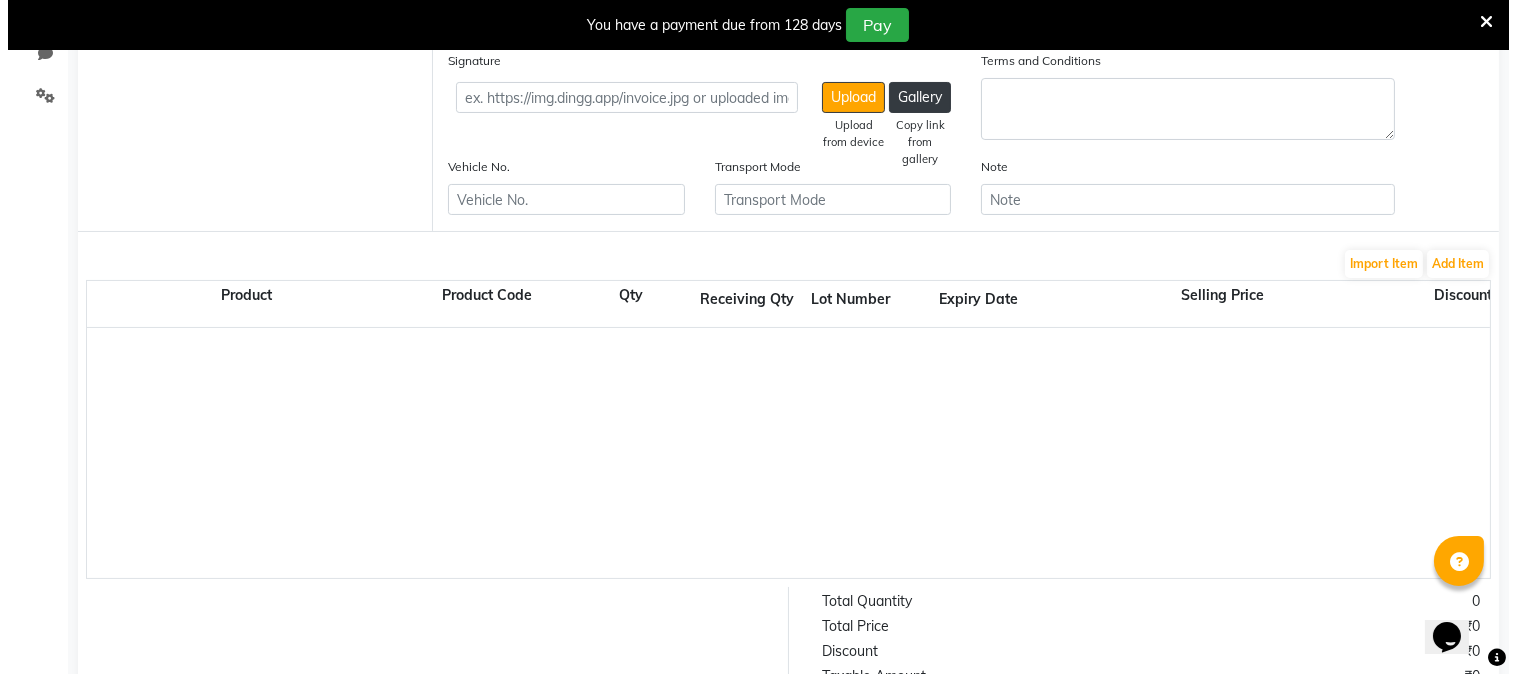 scroll, scrollTop: 555, scrollLeft: 0, axis: vertical 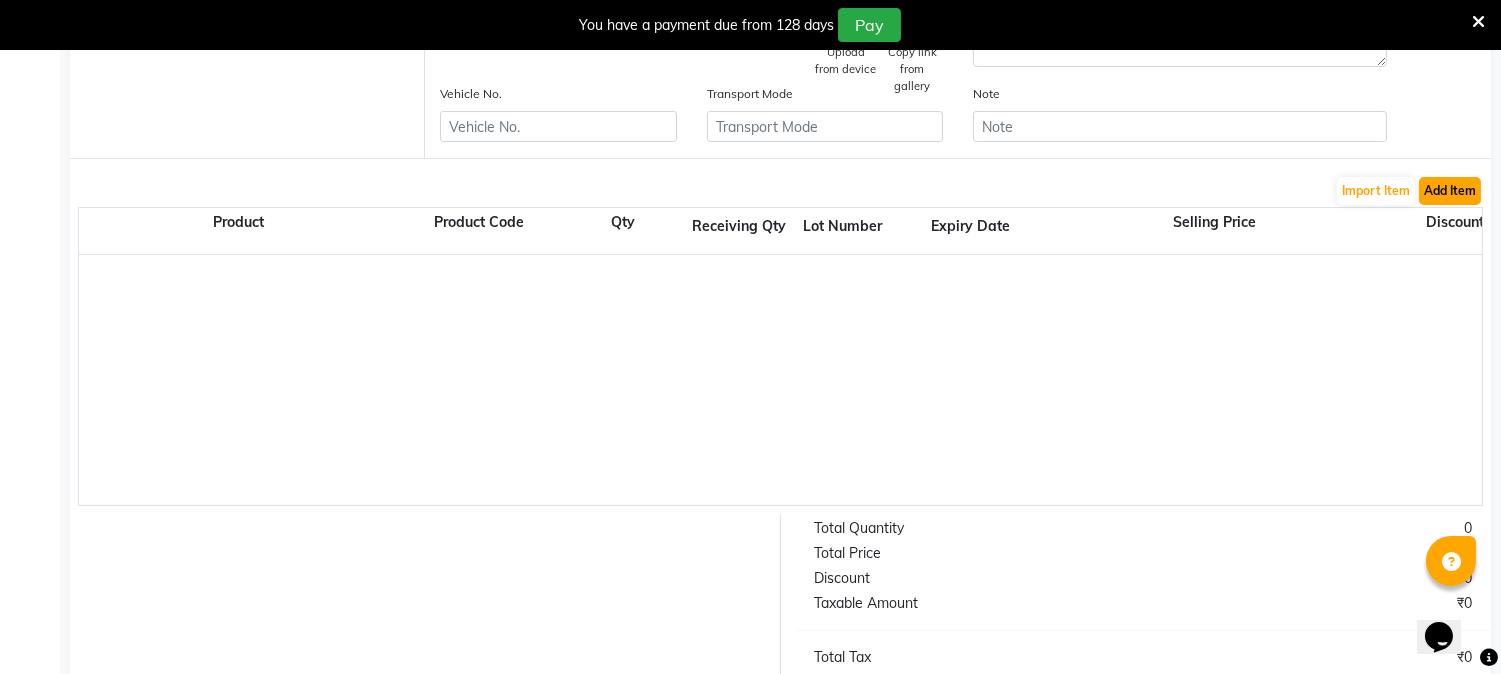 click on "Add Item" 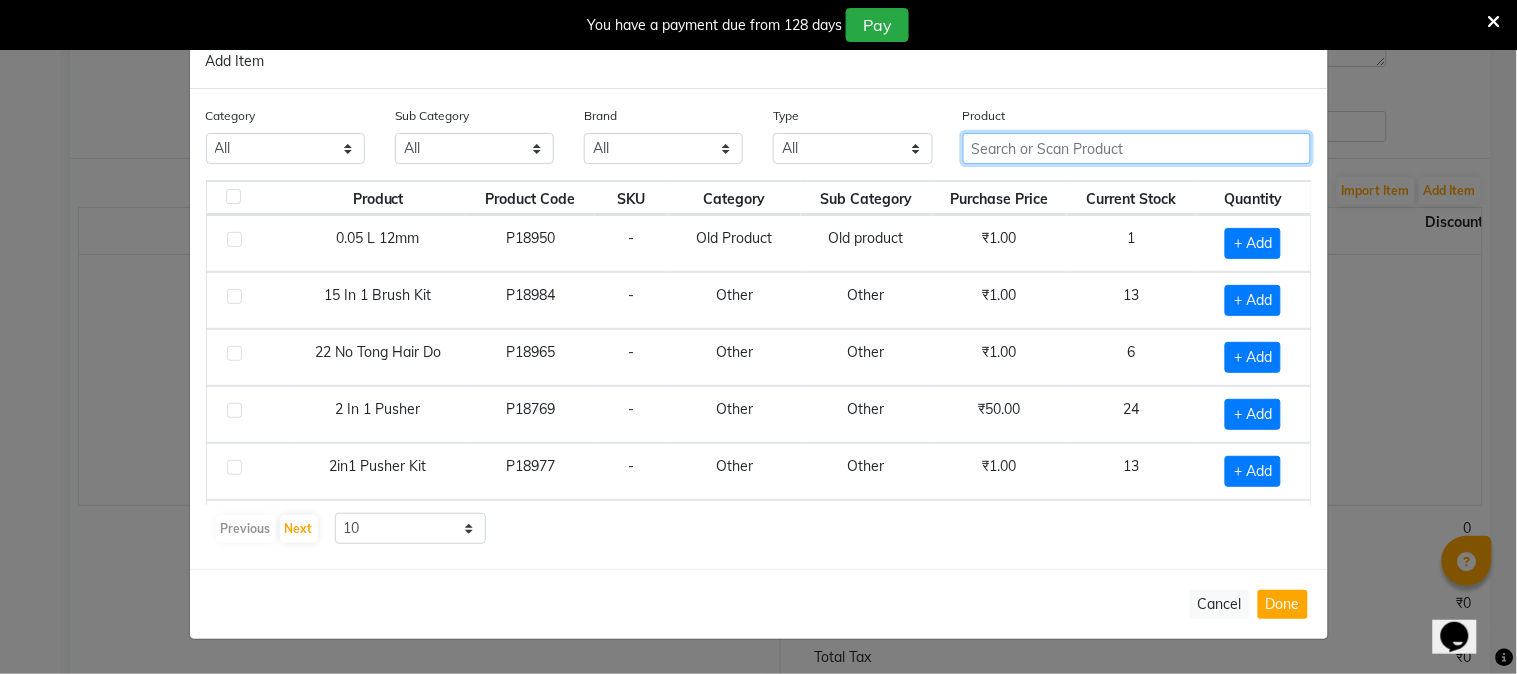 click 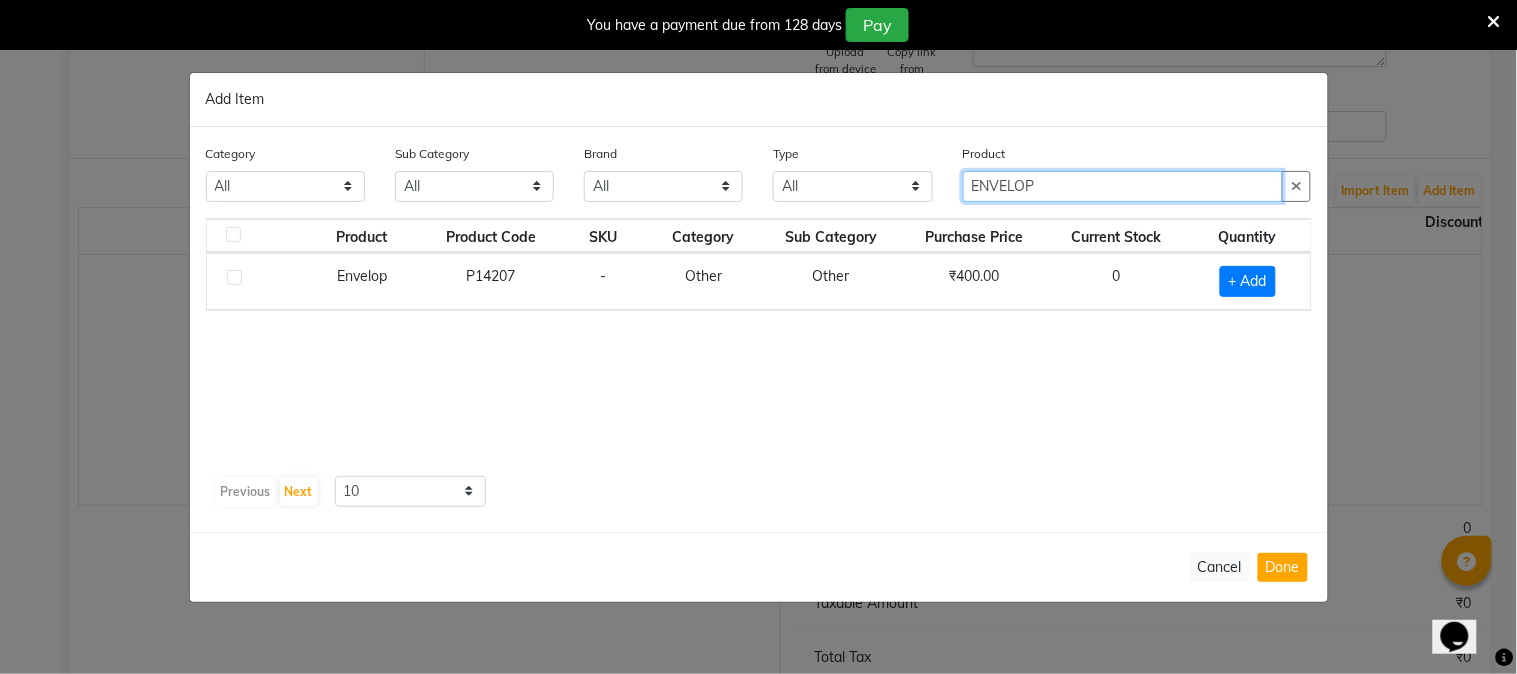 type on "ENVELOP" 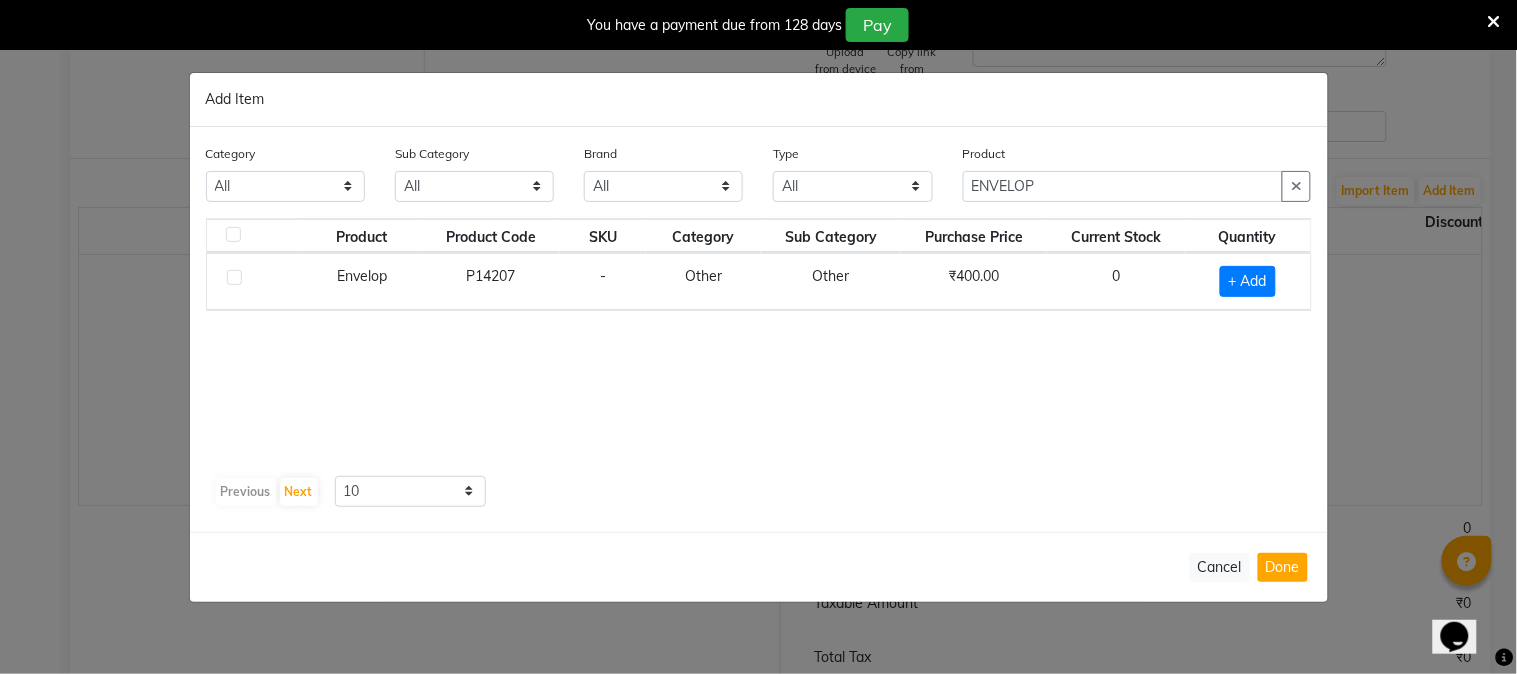 click 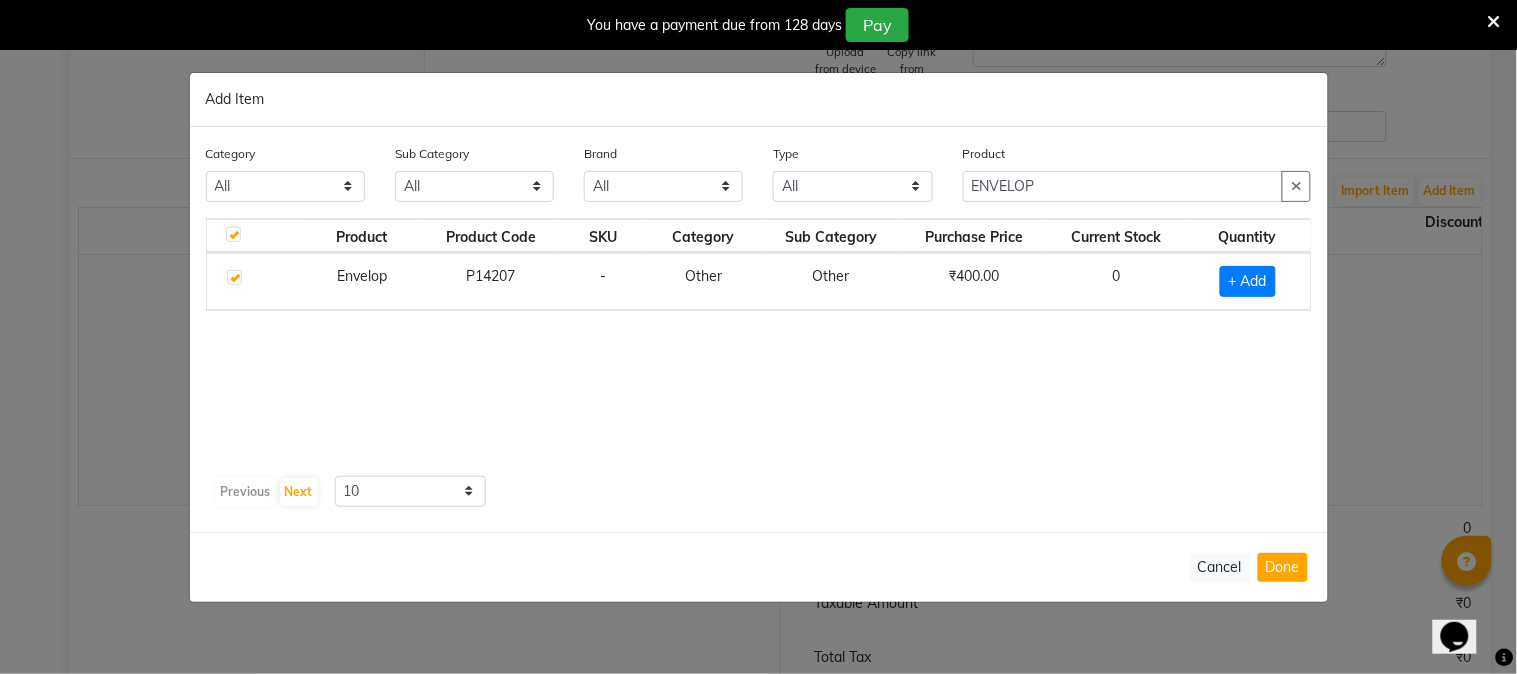 checkbox on "true" 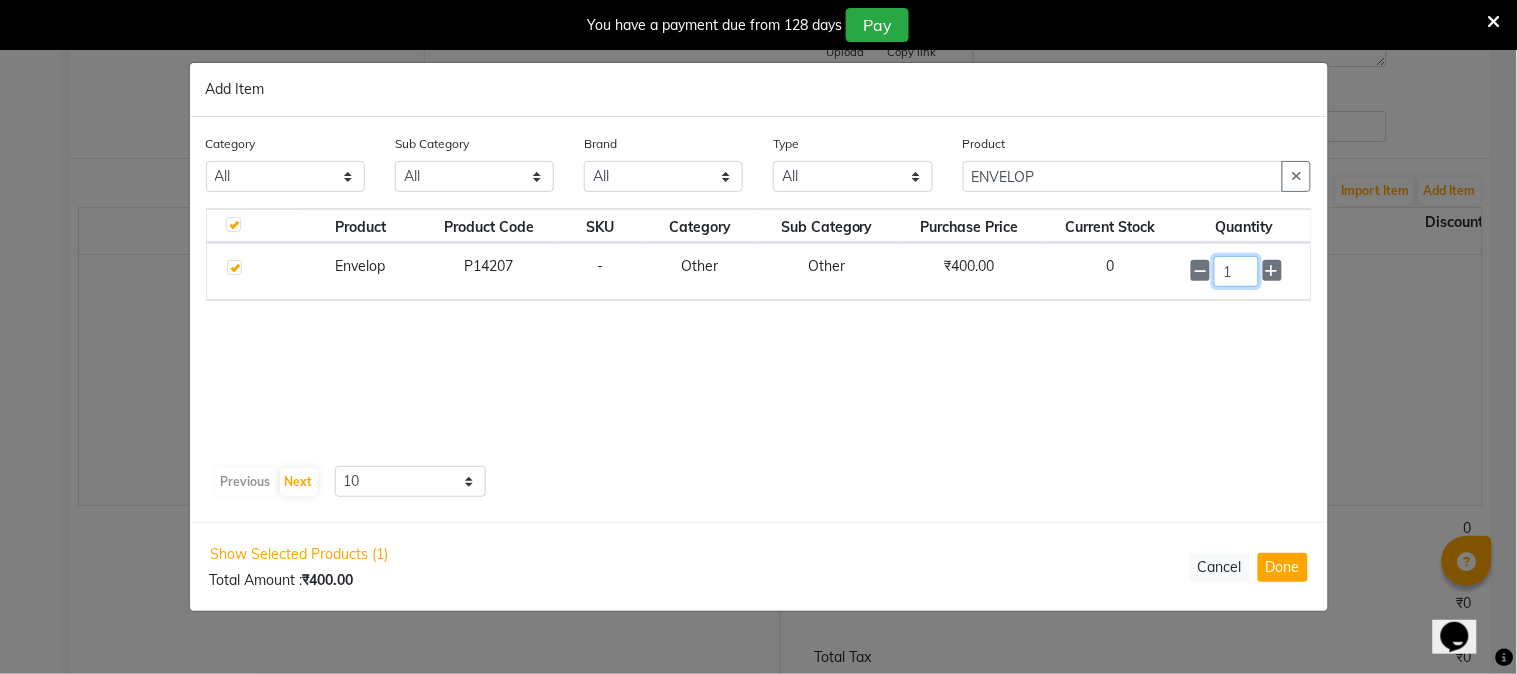 click on "1" 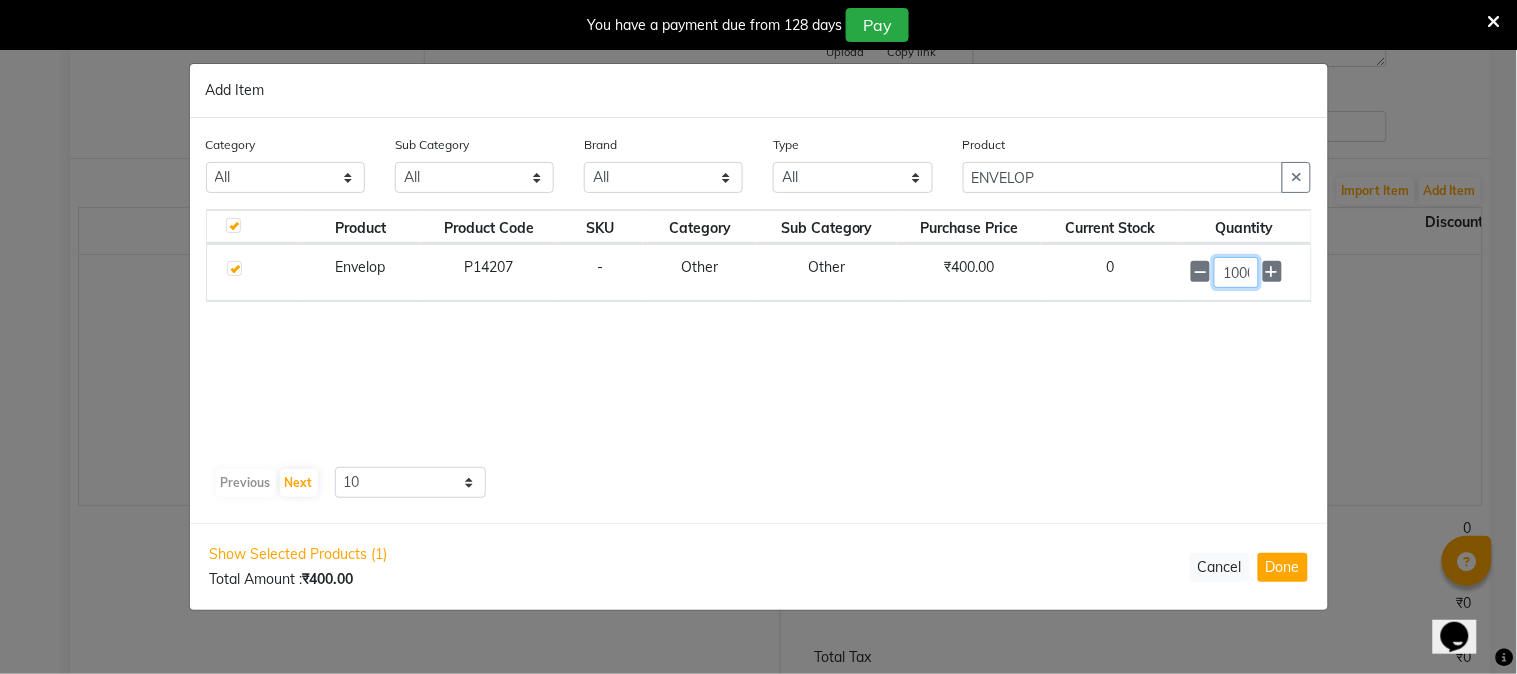 scroll, scrollTop: 0, scrollLeft: 6, axis: horizontal 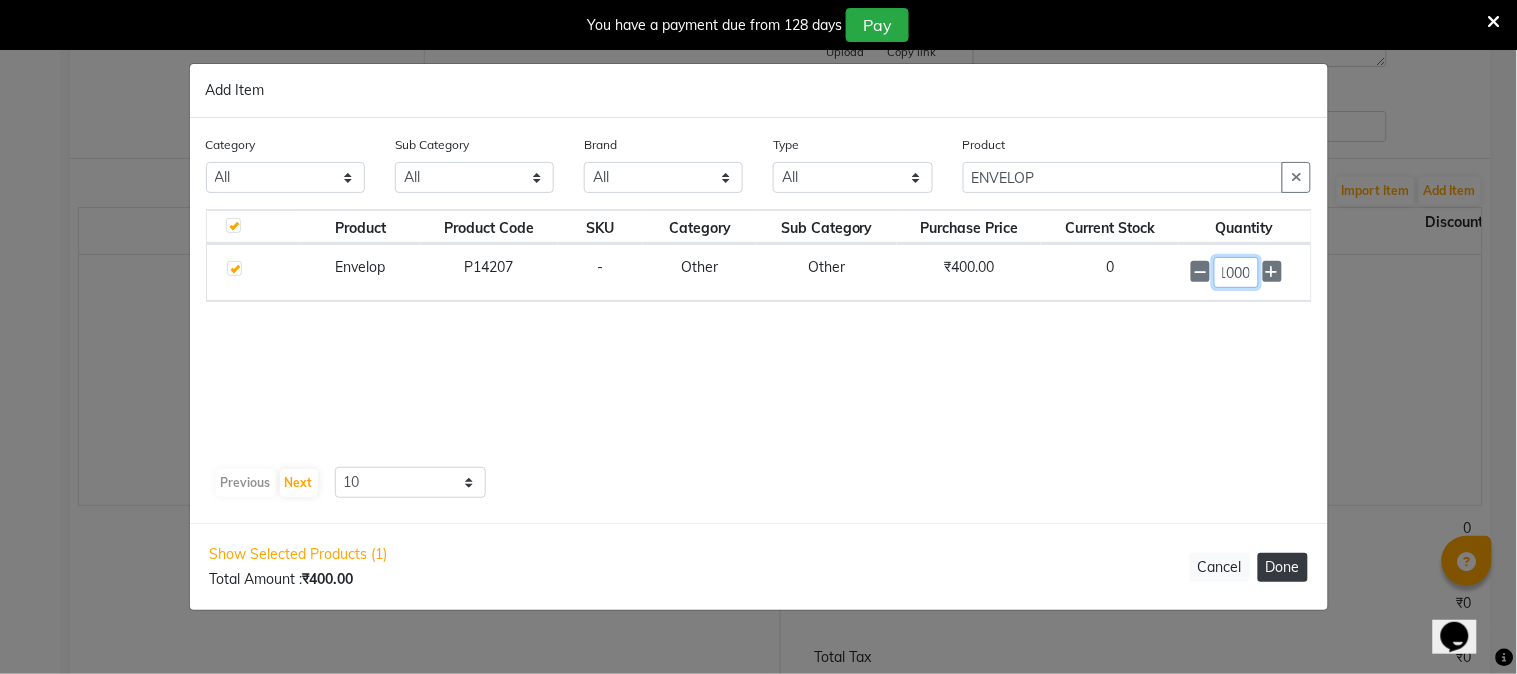 type on "1000" 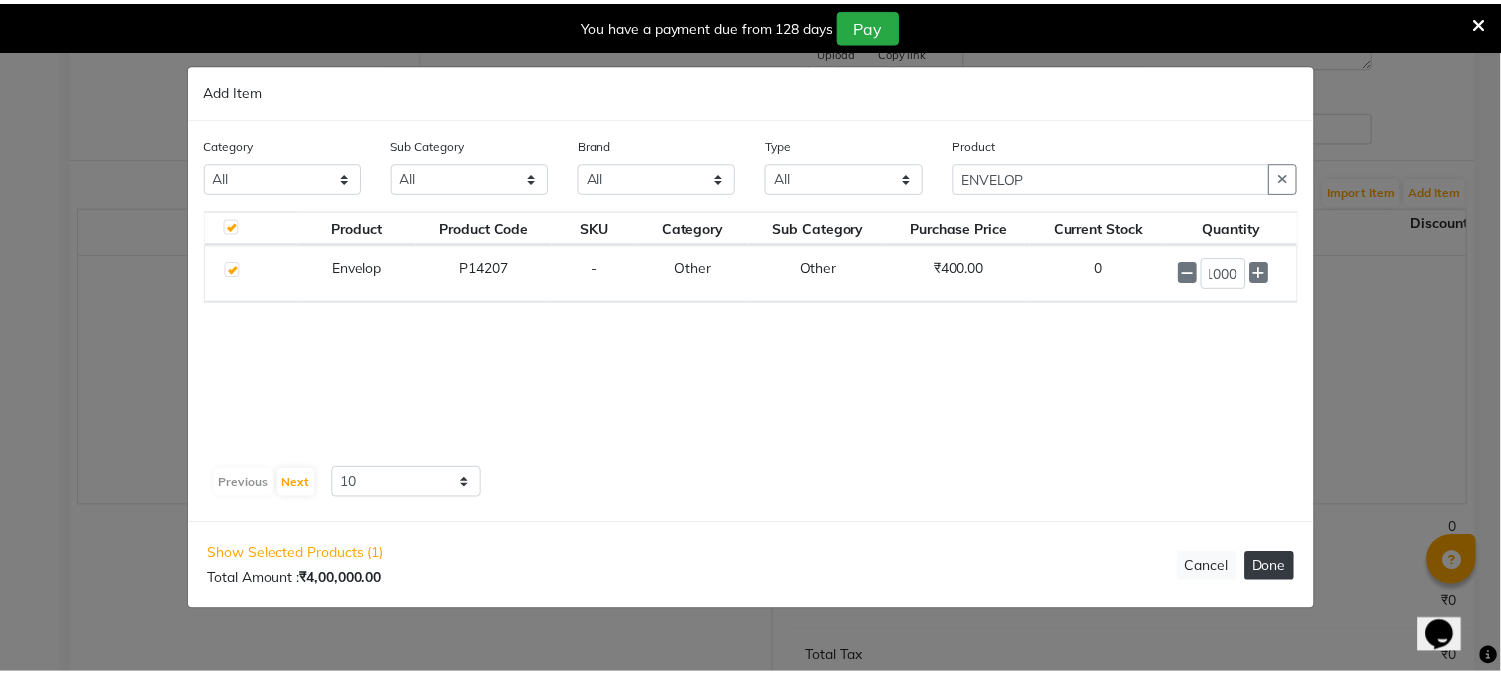 scroll, scrollTop: 0, scrollLeft: 0, axis: both 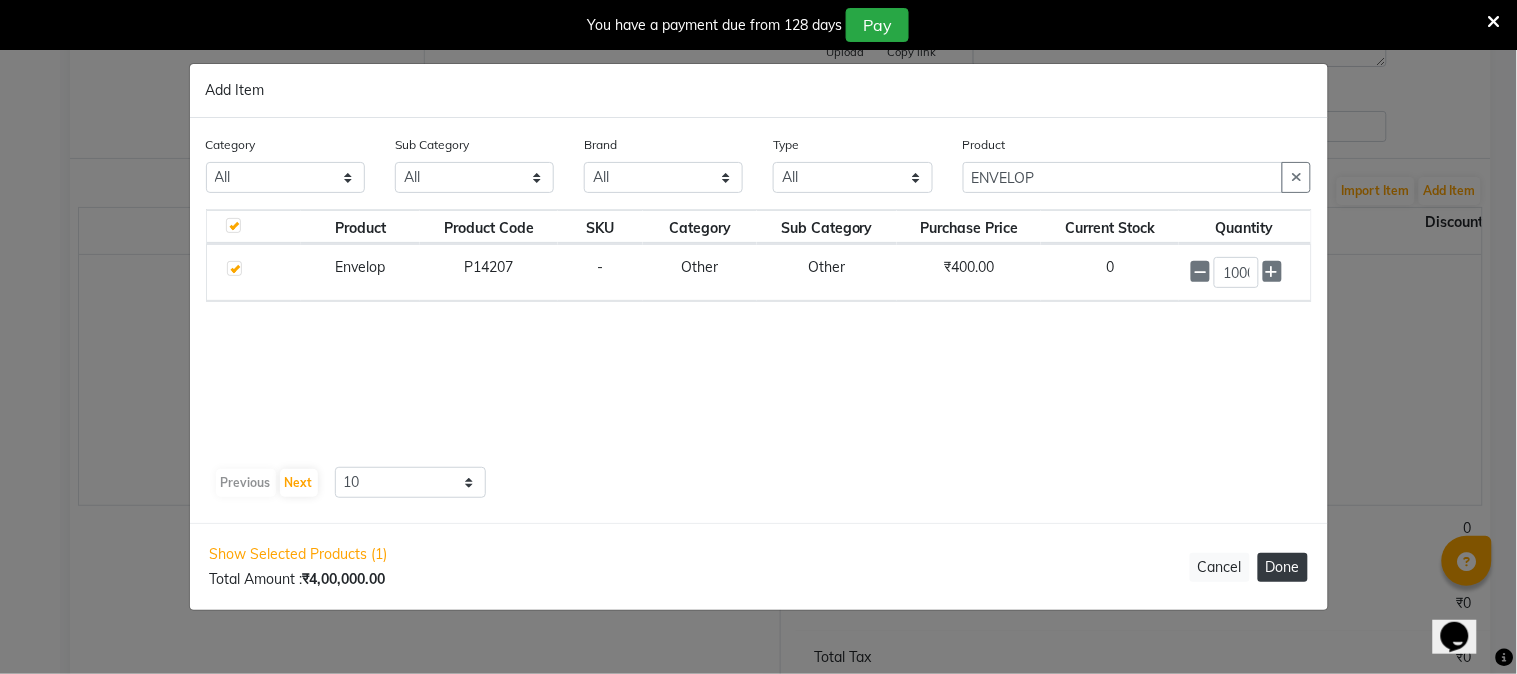 click on "Done" 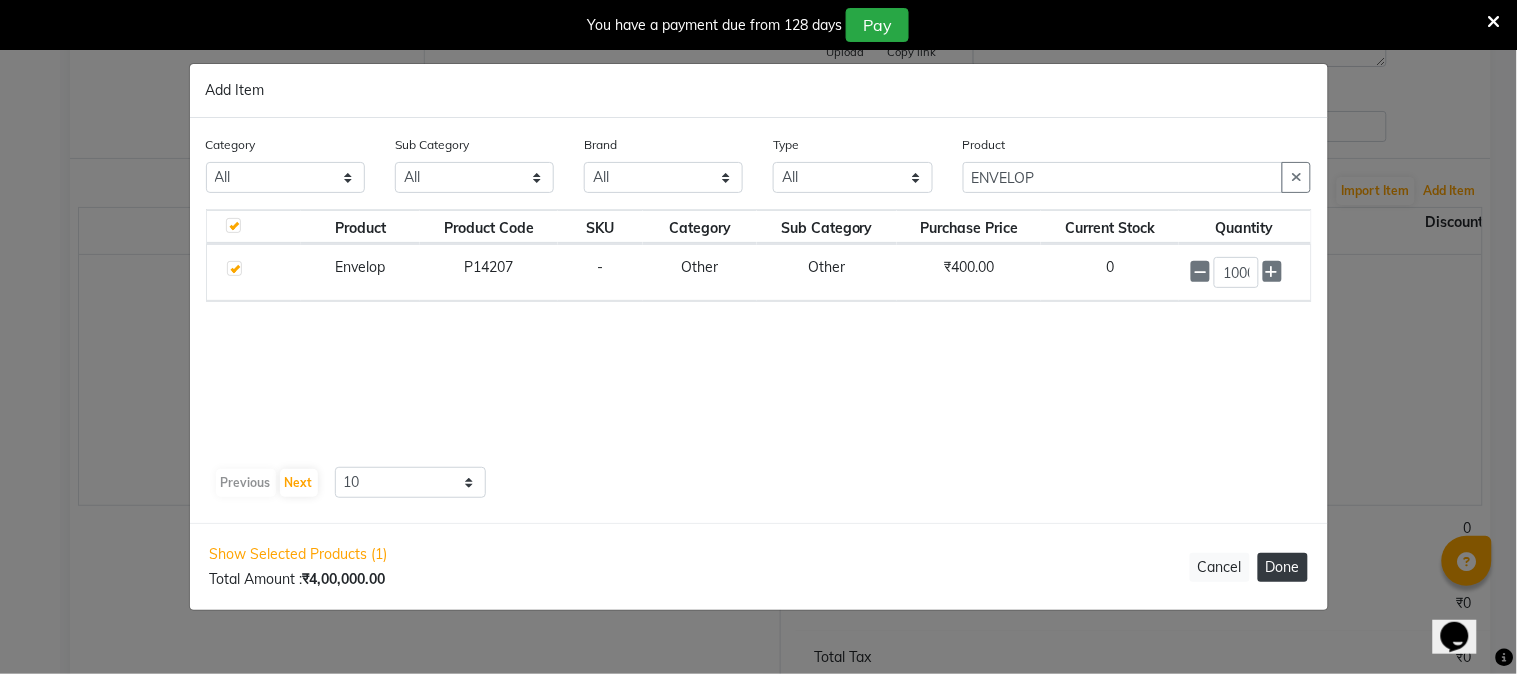 select on "3460" 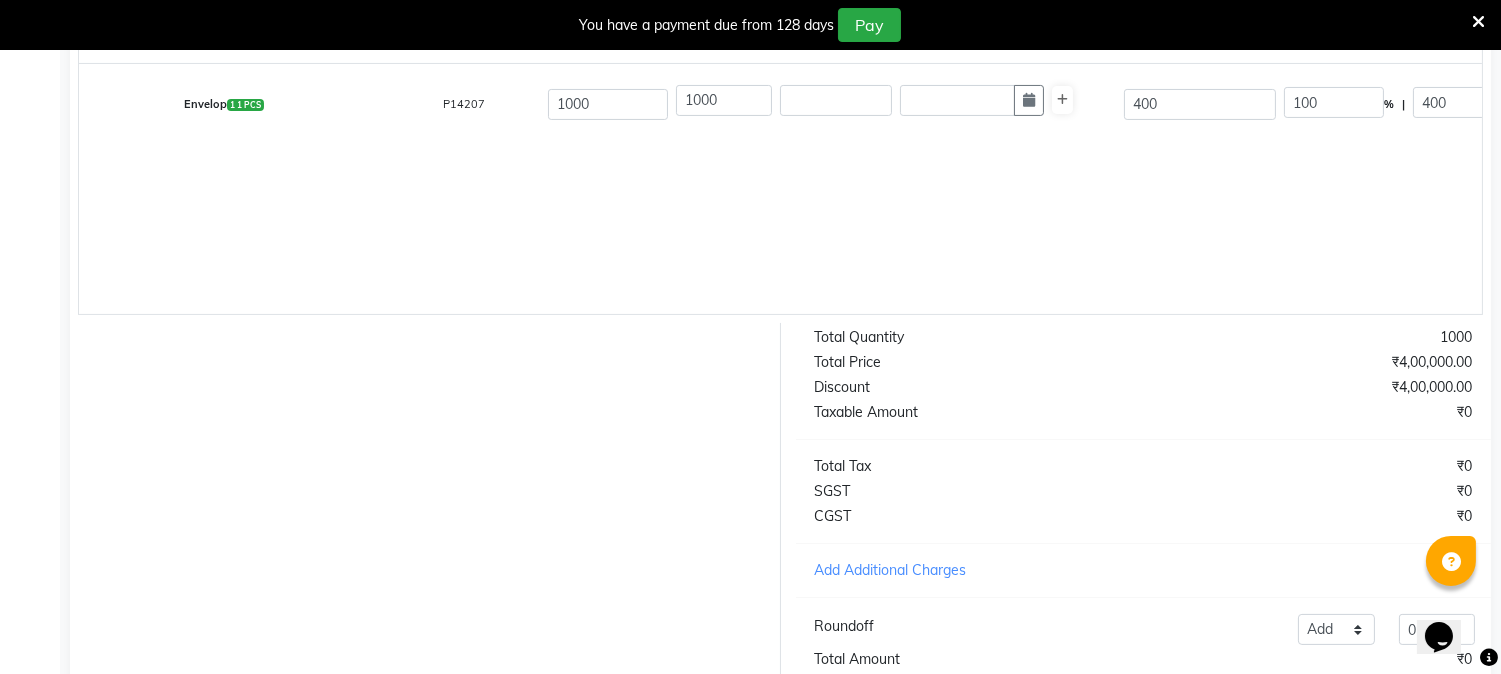 scroll, scrollTop: 894, scrollLeft: 0, axis: vertical 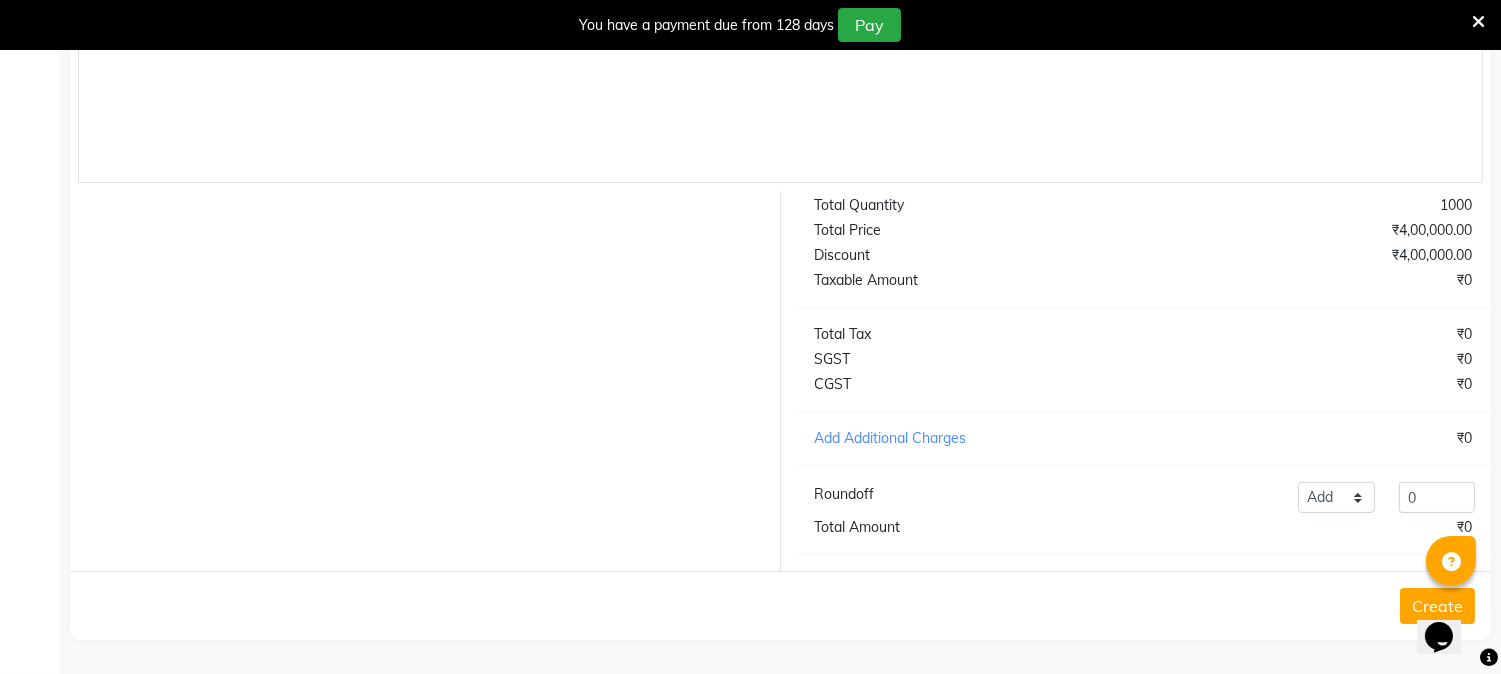 click on "Create" 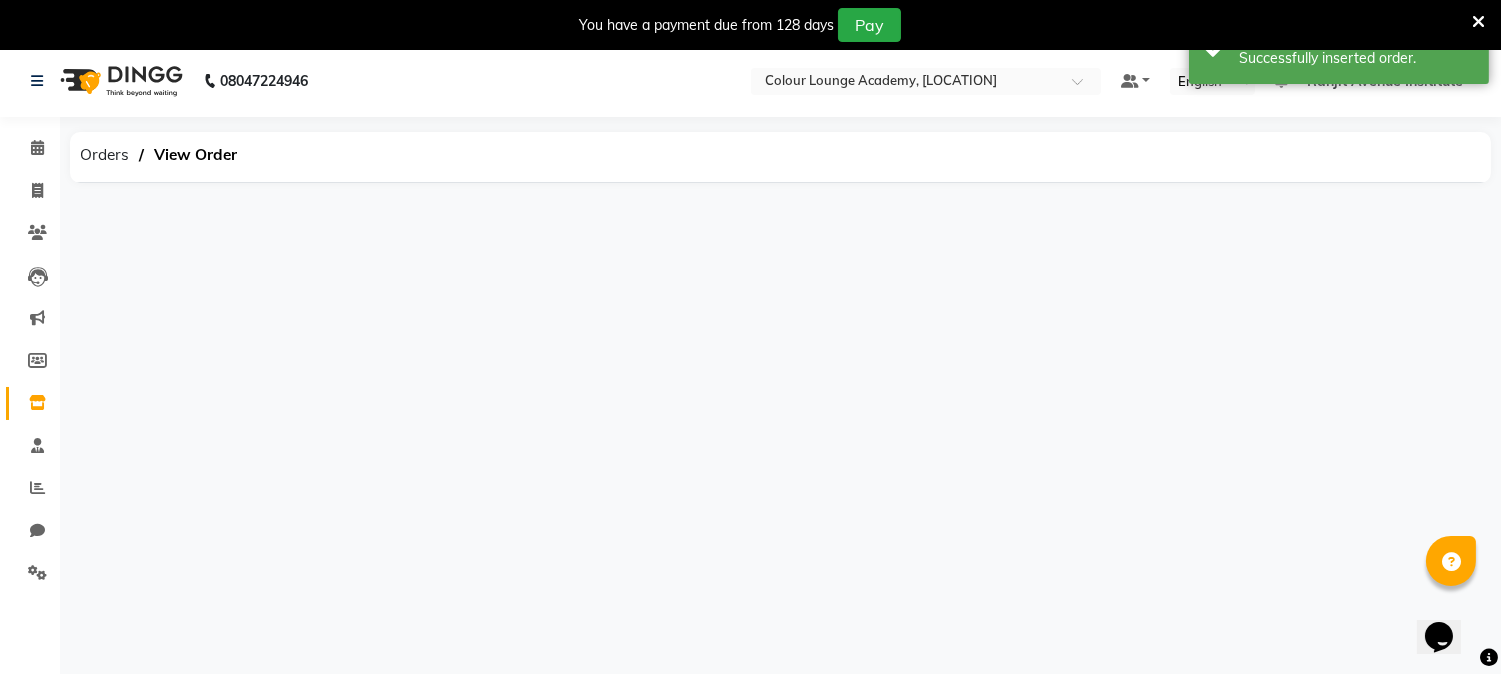 scroll, scrollTop: 0, scrollLeft: 0, axis: both 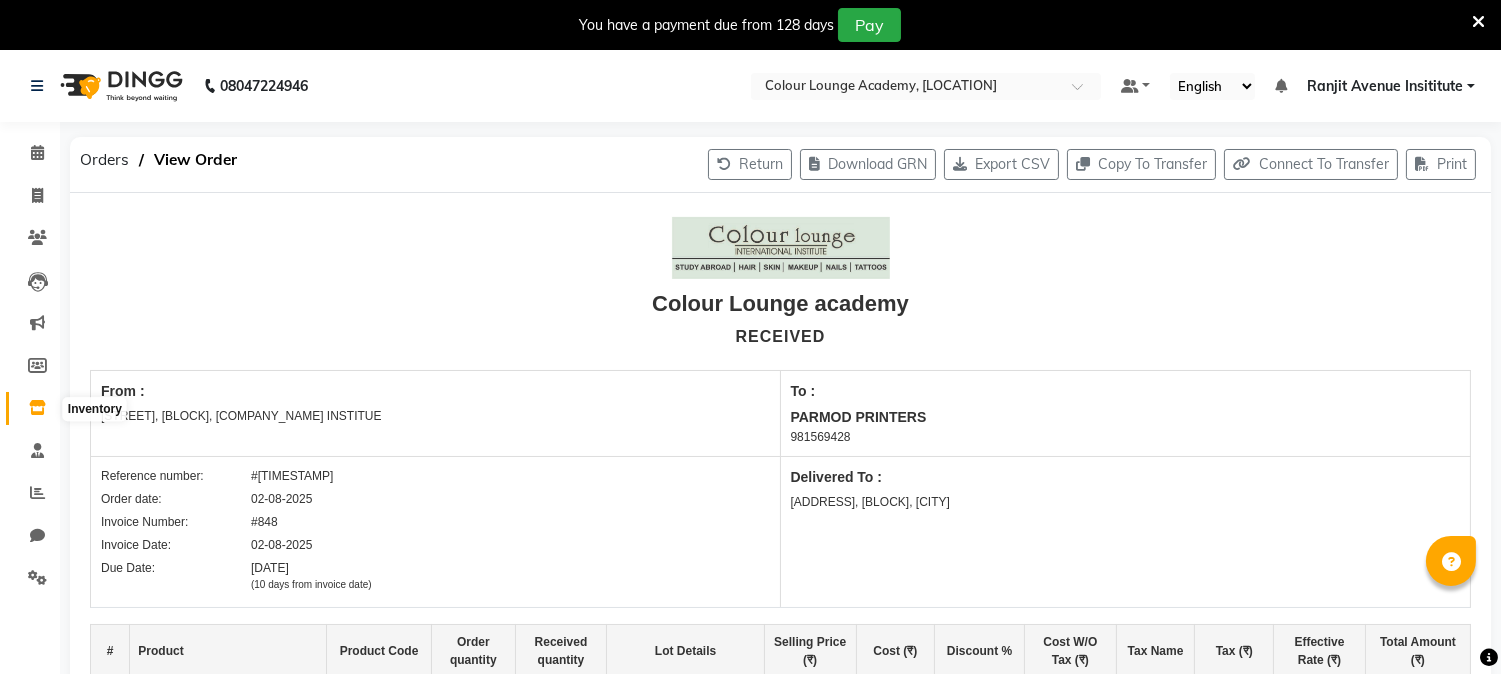 click 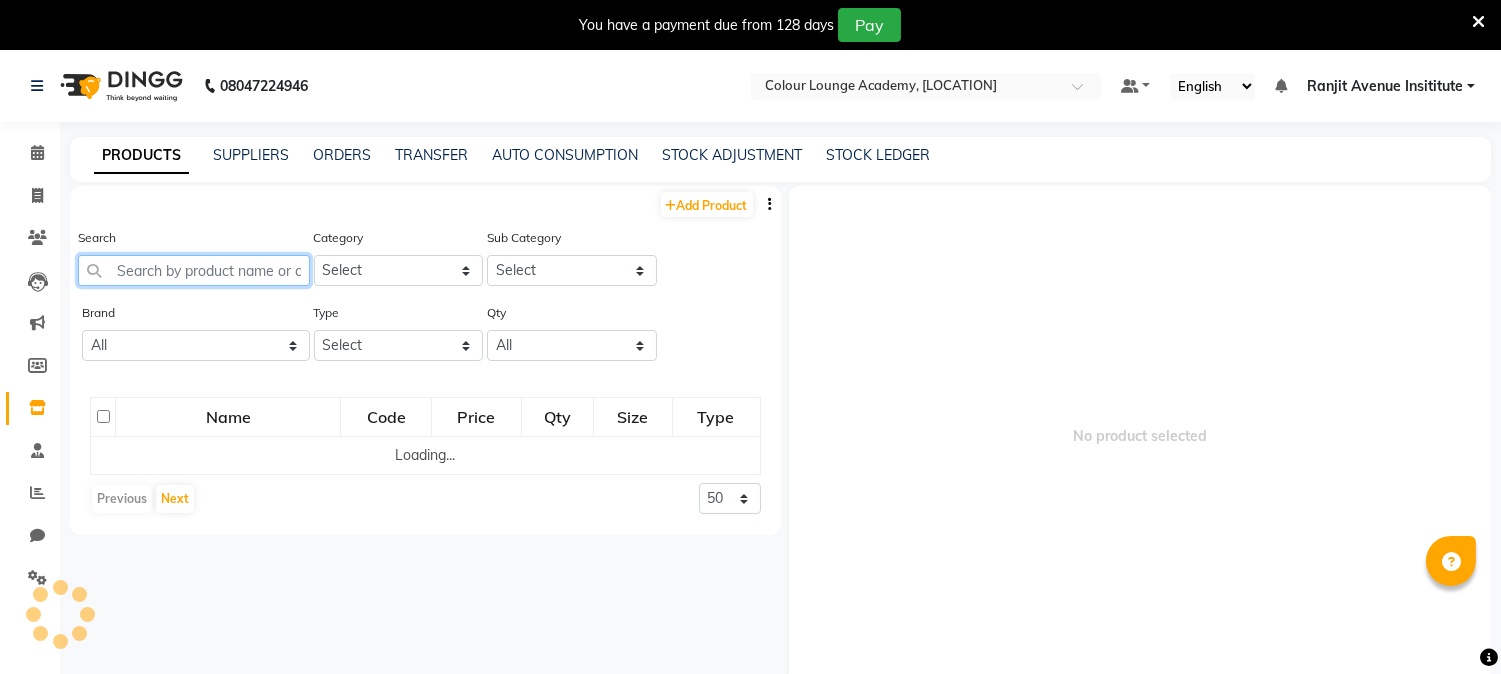 click 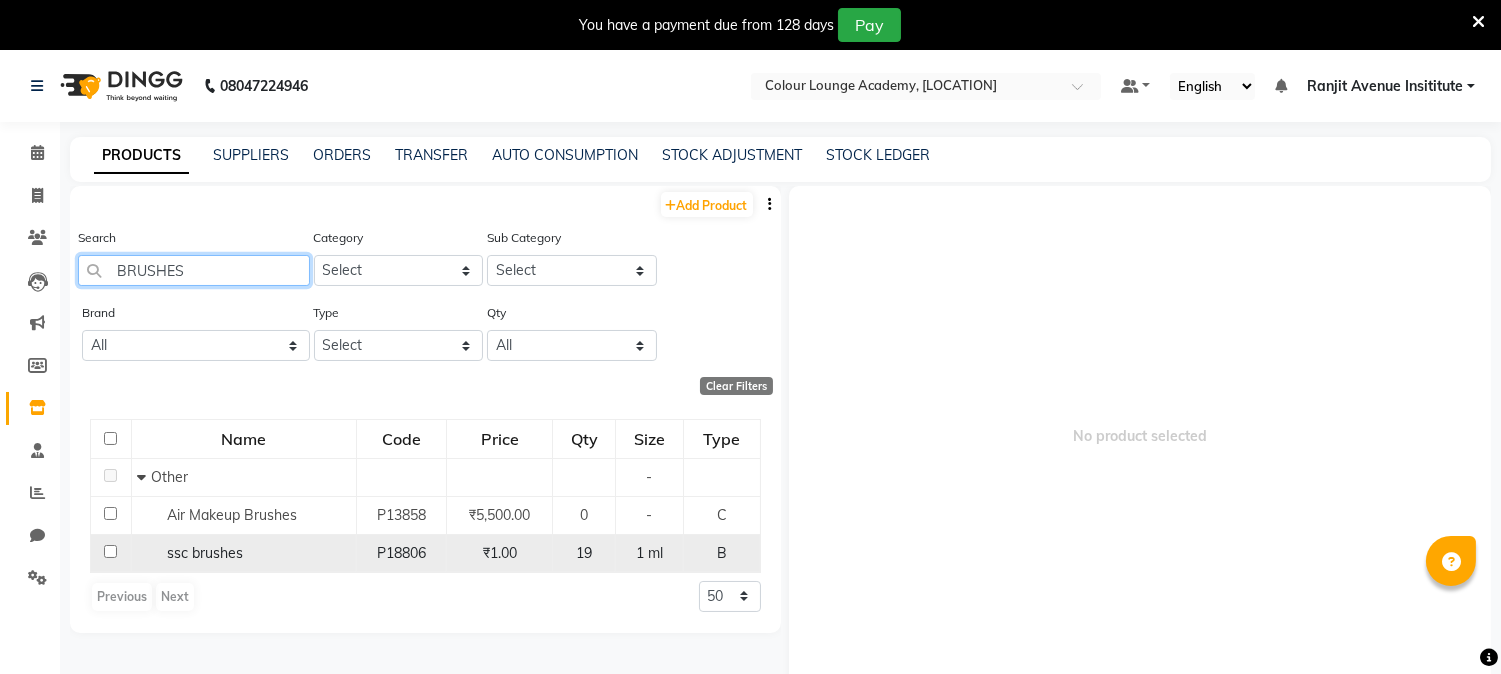 type on "BRUSHES" 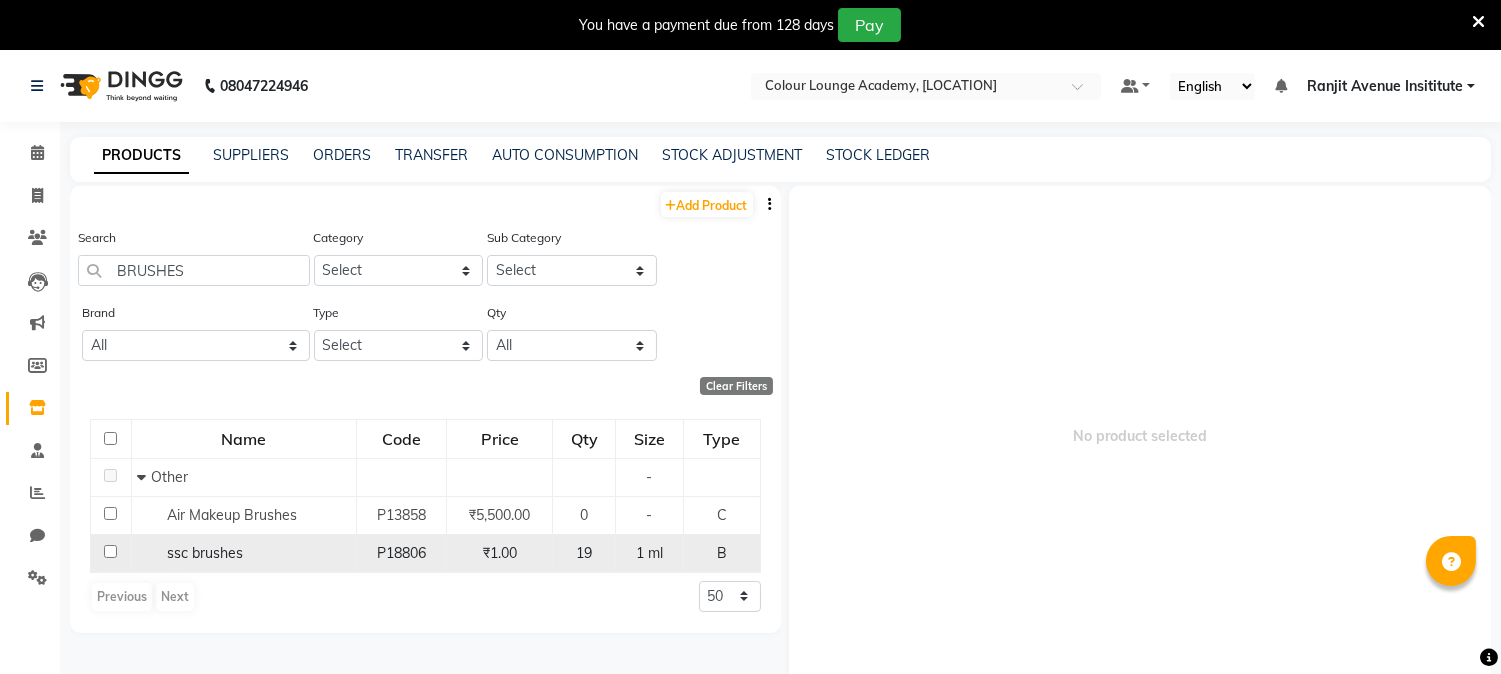 click 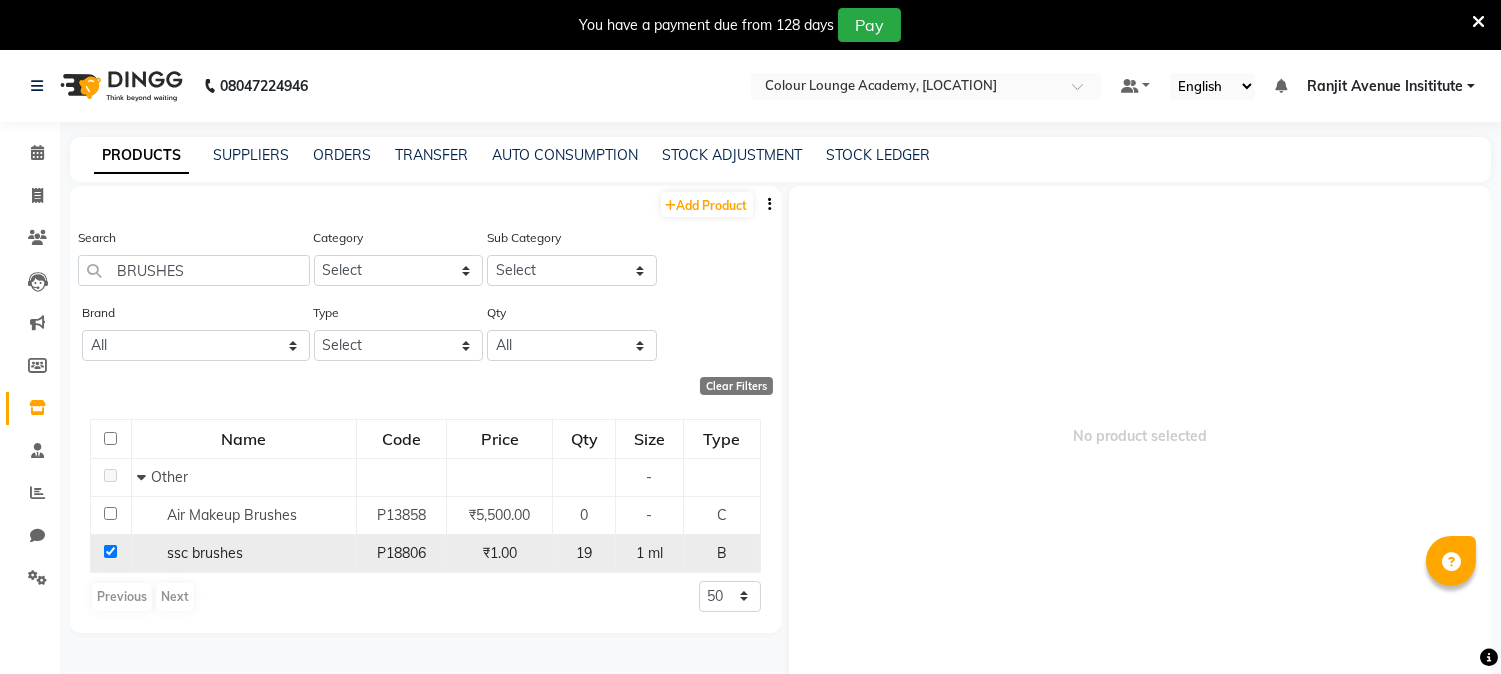 checkbox on "true" 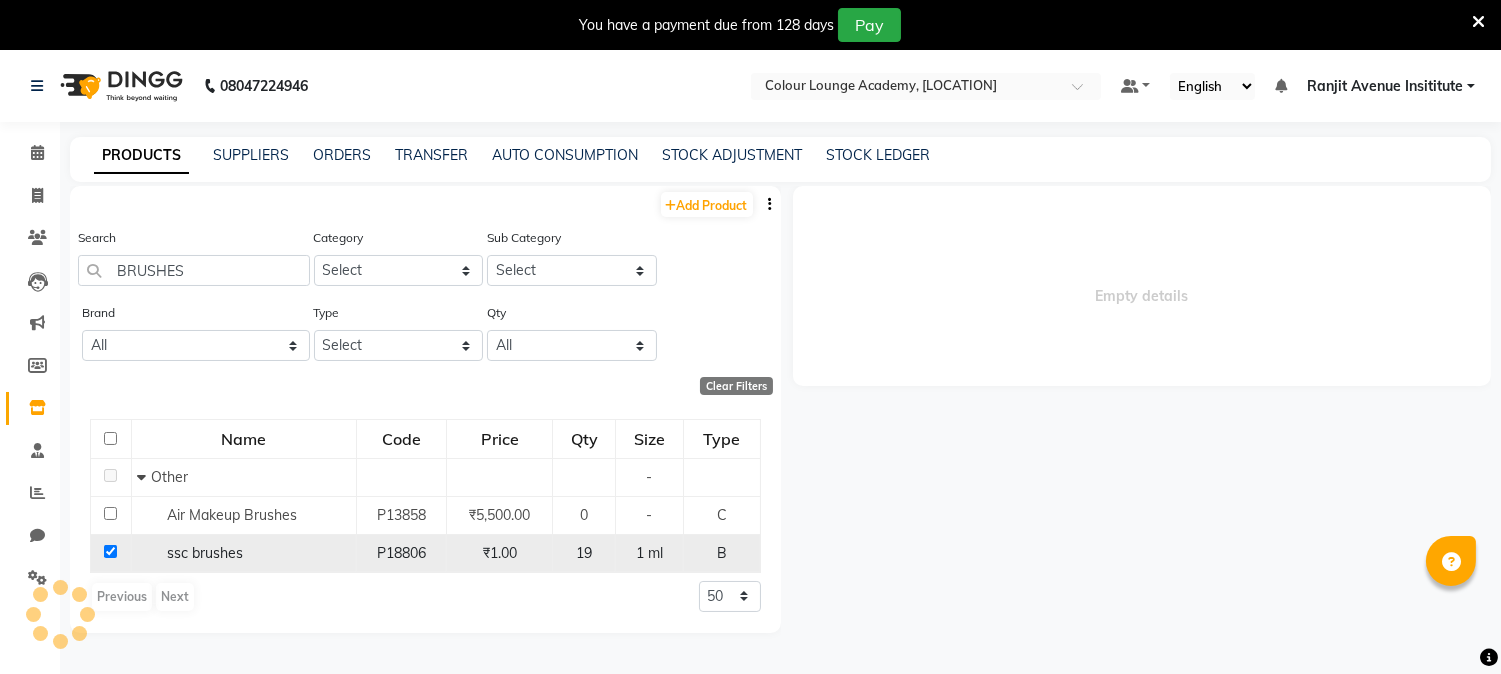 select 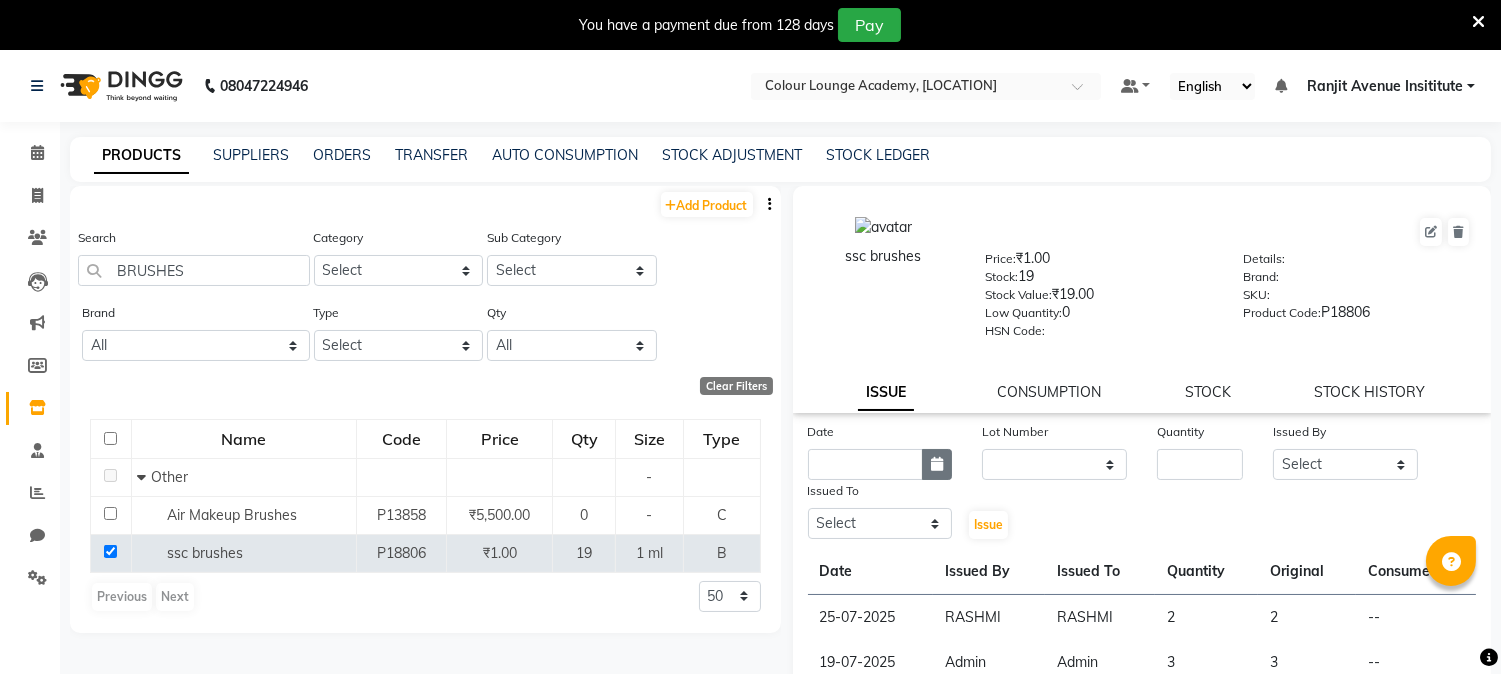 click 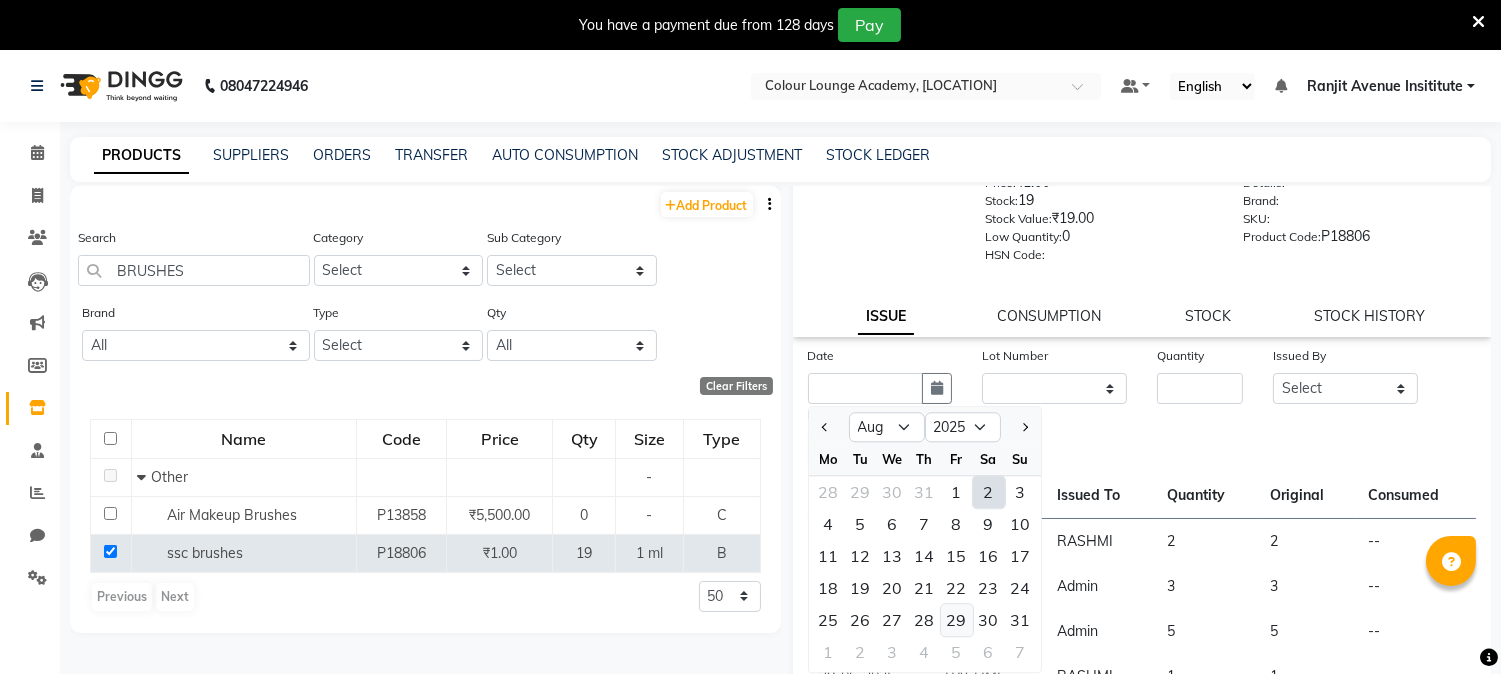 scroll, scrollTop: 175, scrollLeft: 0, axis: vertical 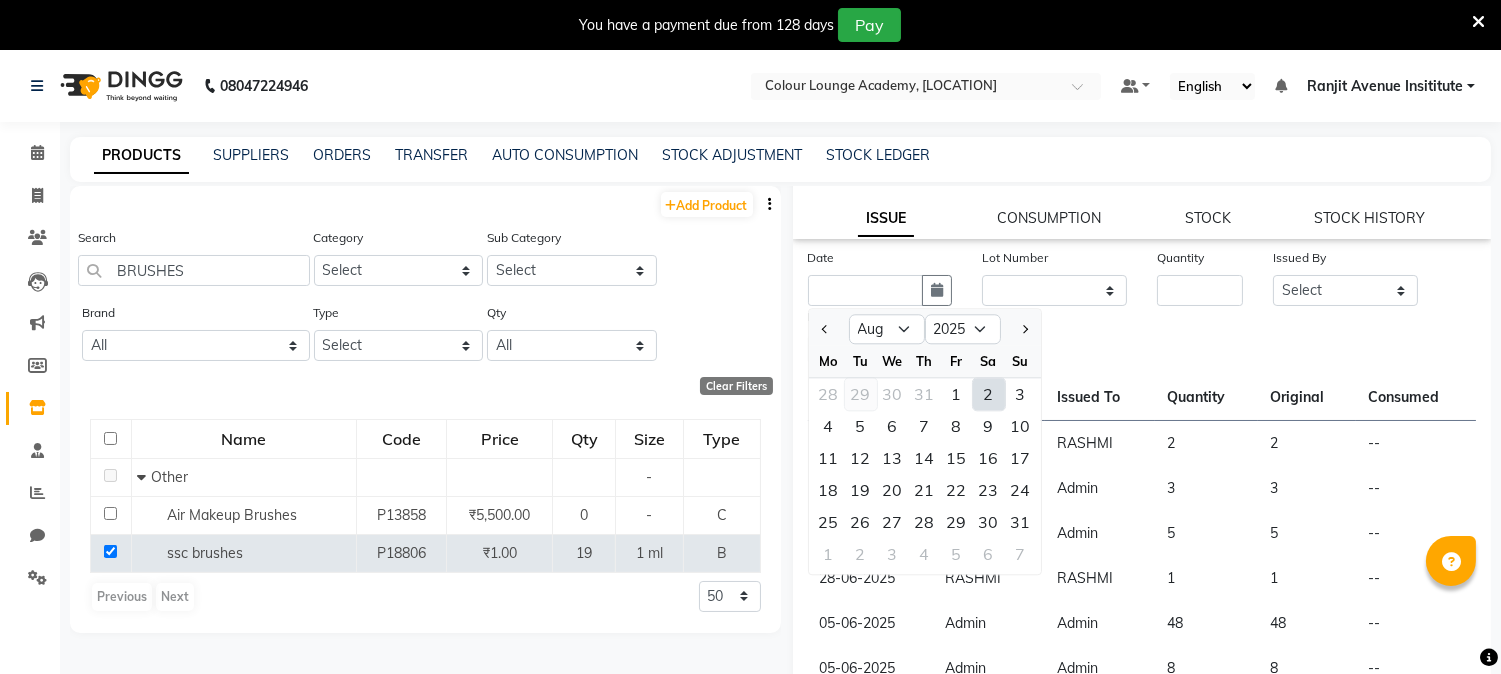 click on "29" 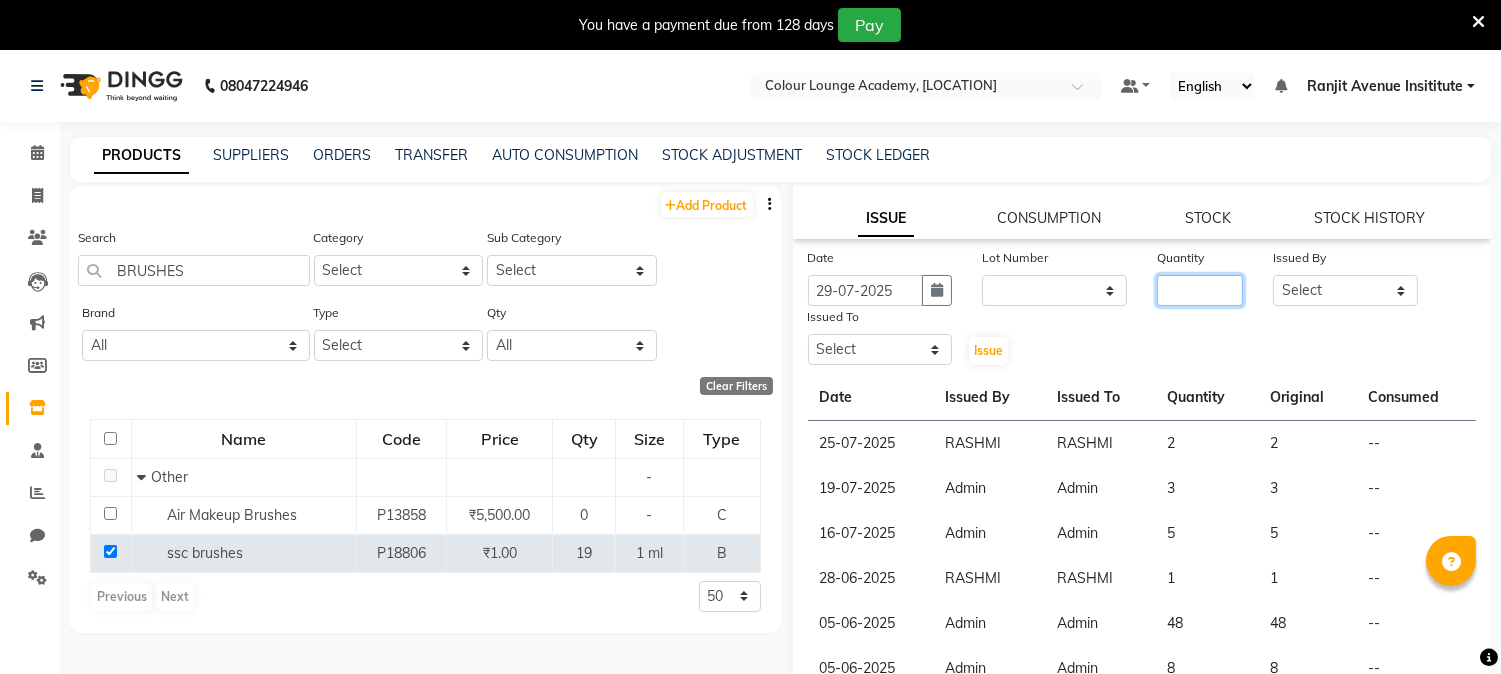 click 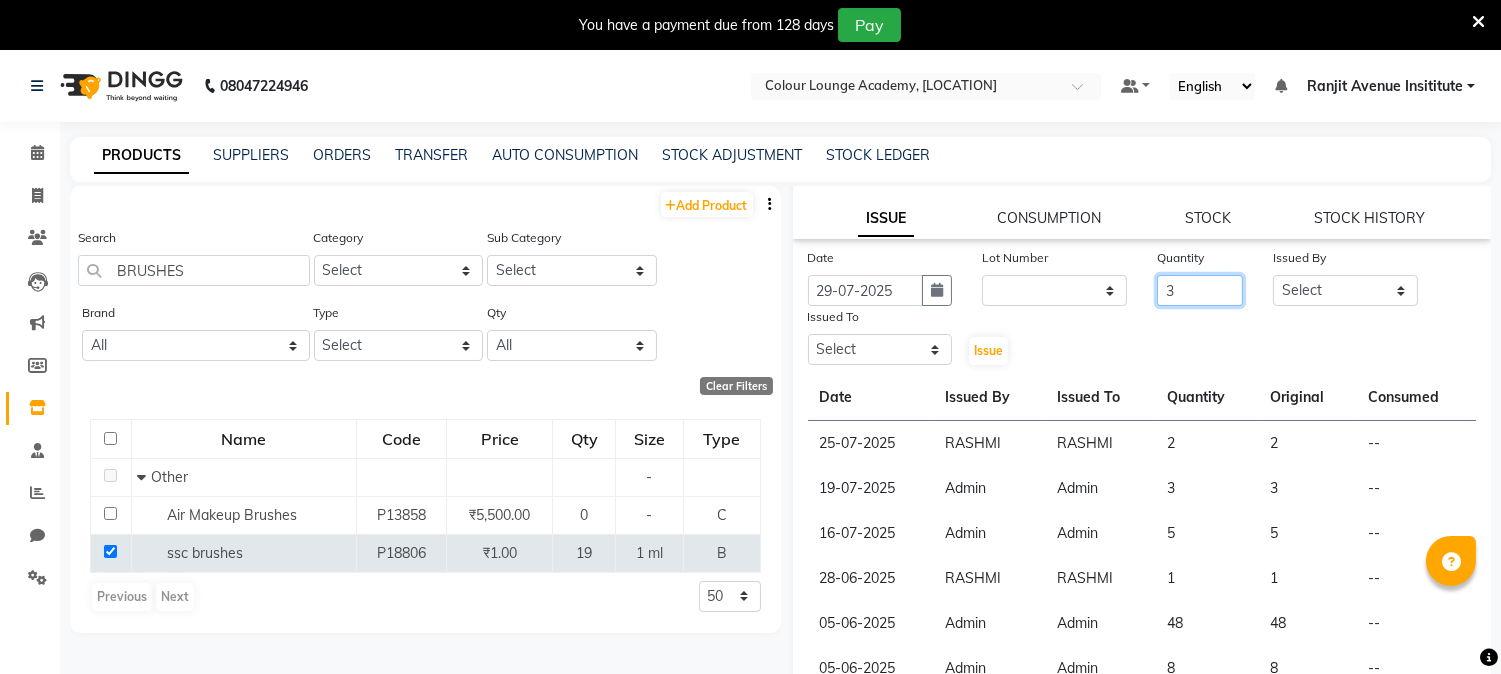 type on "3" 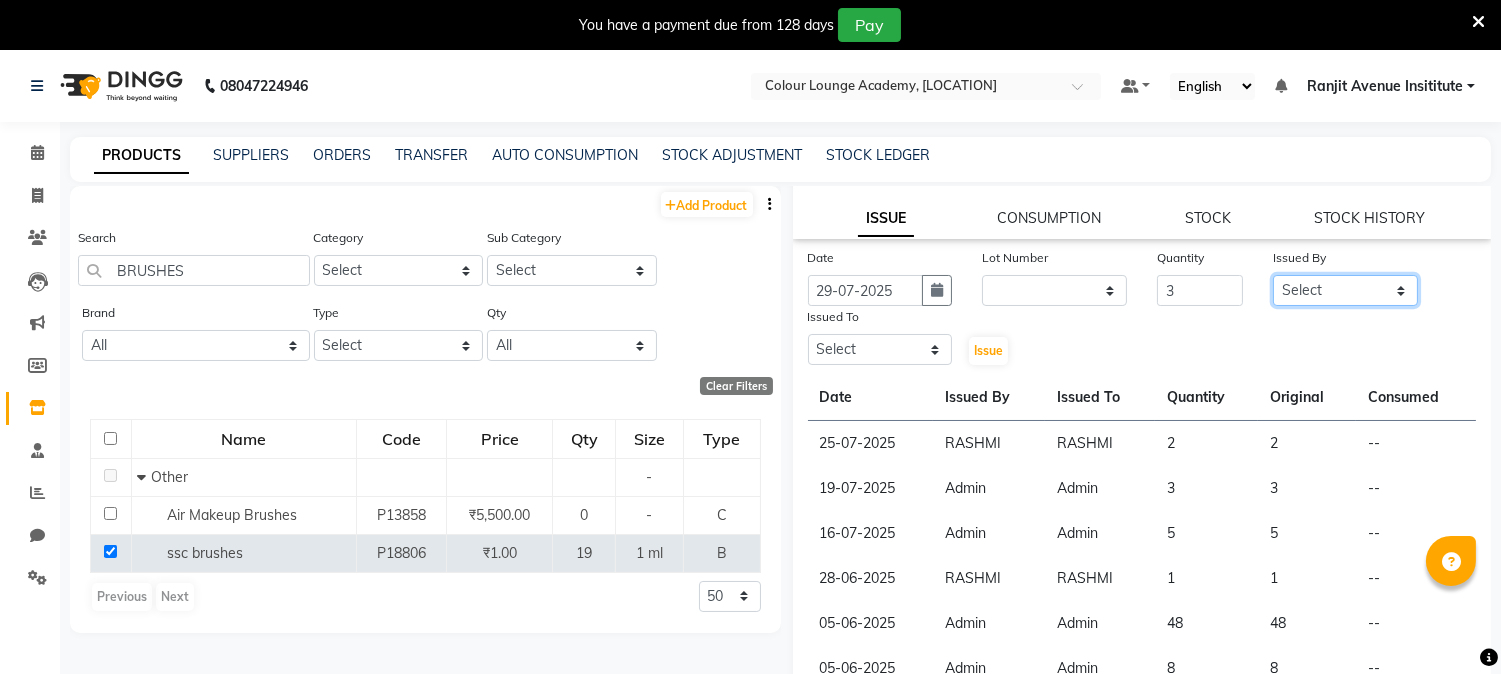 click on "Select [FIRST] [LAST] [FIRST] [LAST] [FIRST] [LAST] [FIRST] [LAST] [FIRST] [LAST] [FIRST] [LAST] [FIRST] [LAST] [FIRST] [LAST] [FIRST] [LAST] [FIRST] [LAST] [ADDRESS] Insititute [FIRST] [LAST] [FIRST] [LAST] [FIRST] [LAST] [FIRST] [LAST] [FIRST] [LAST]" 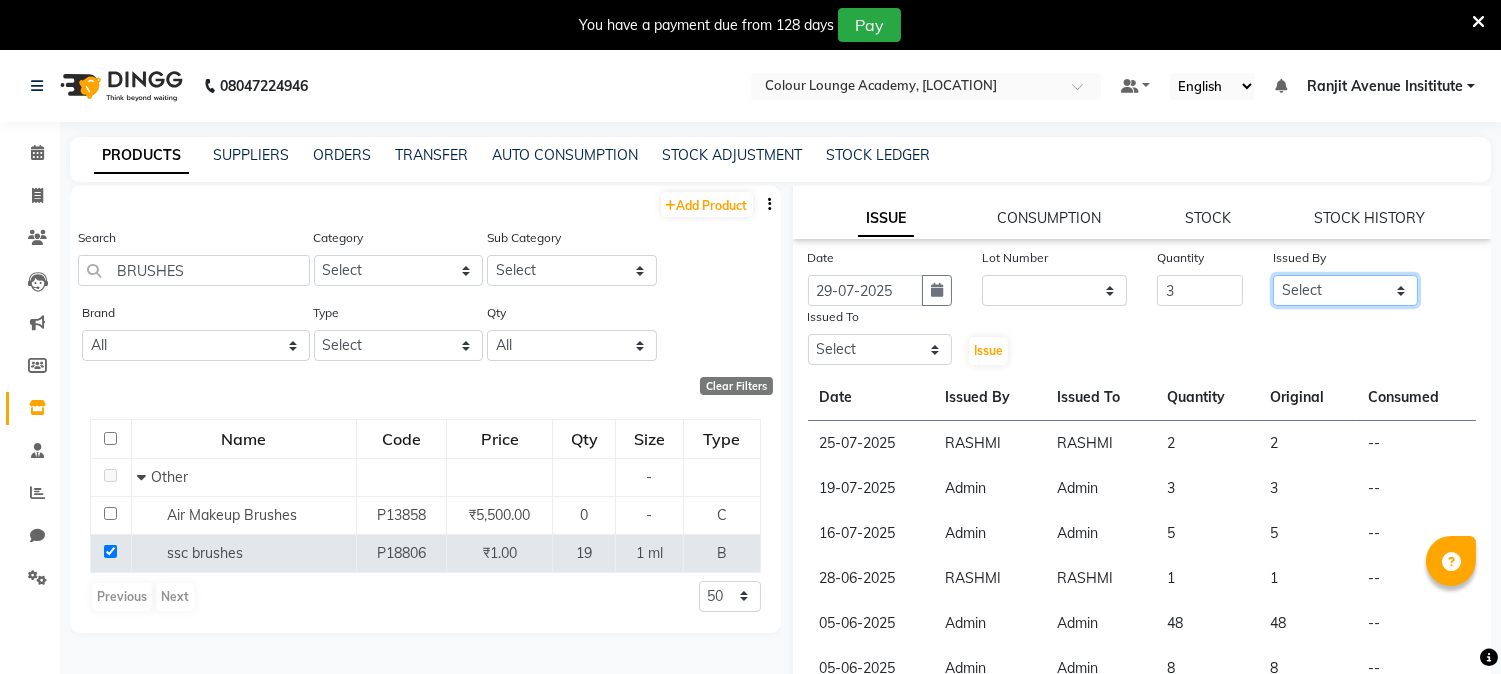 select on "71529" 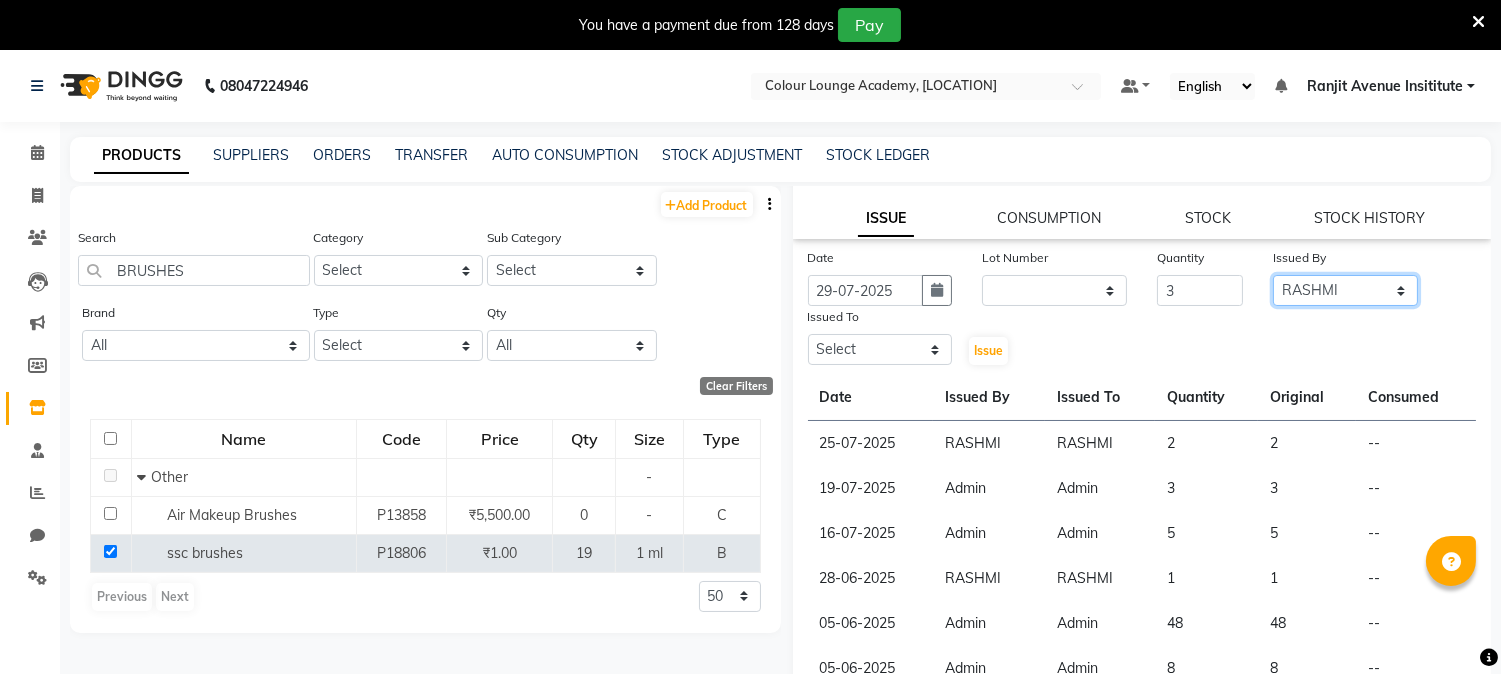 click on "Select [FIRST] [LAST] [FIRST] [LAST] [FIRST] [LAST] [FIRST] [LAST] [FIRST] [LAST] [FIRST] [LAST] [FIRST] [LAST] [FIRST] [LAST] [FIRST] [LAST] [FIRST] [LAST] [ADDRESS] Insititute [FIRST] [LAST] [FIRST] [LAST] [FIRST] [LAST] [FIRST] [LAST] [FIRST] [LAST]" 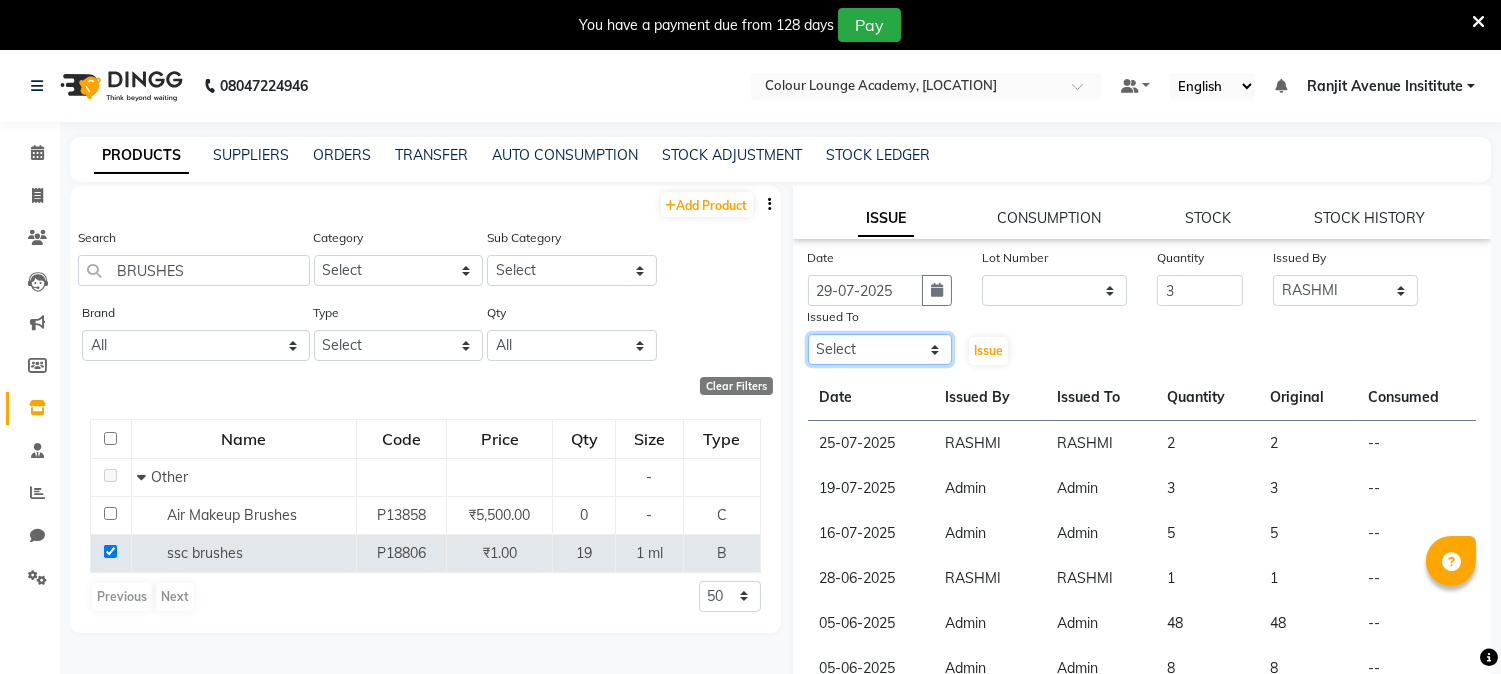 click on "Select [FIRST] [LAST] [FIRST] [LAST] [FIRST] [LAST] [FIRST] [LAST] [FIRST] [LAST] [FIRST] [LAST] [FIRST] [LAST] [FIRST] [LAST] [FIRST] [LAST] [FIRST] [LAST] [ADDRESS] Insititute [FIRST] [LAST] [FIRST] [LAST] [FIRST] [LAST] [FIRST] [LAST] [FIRST] [LAST]" 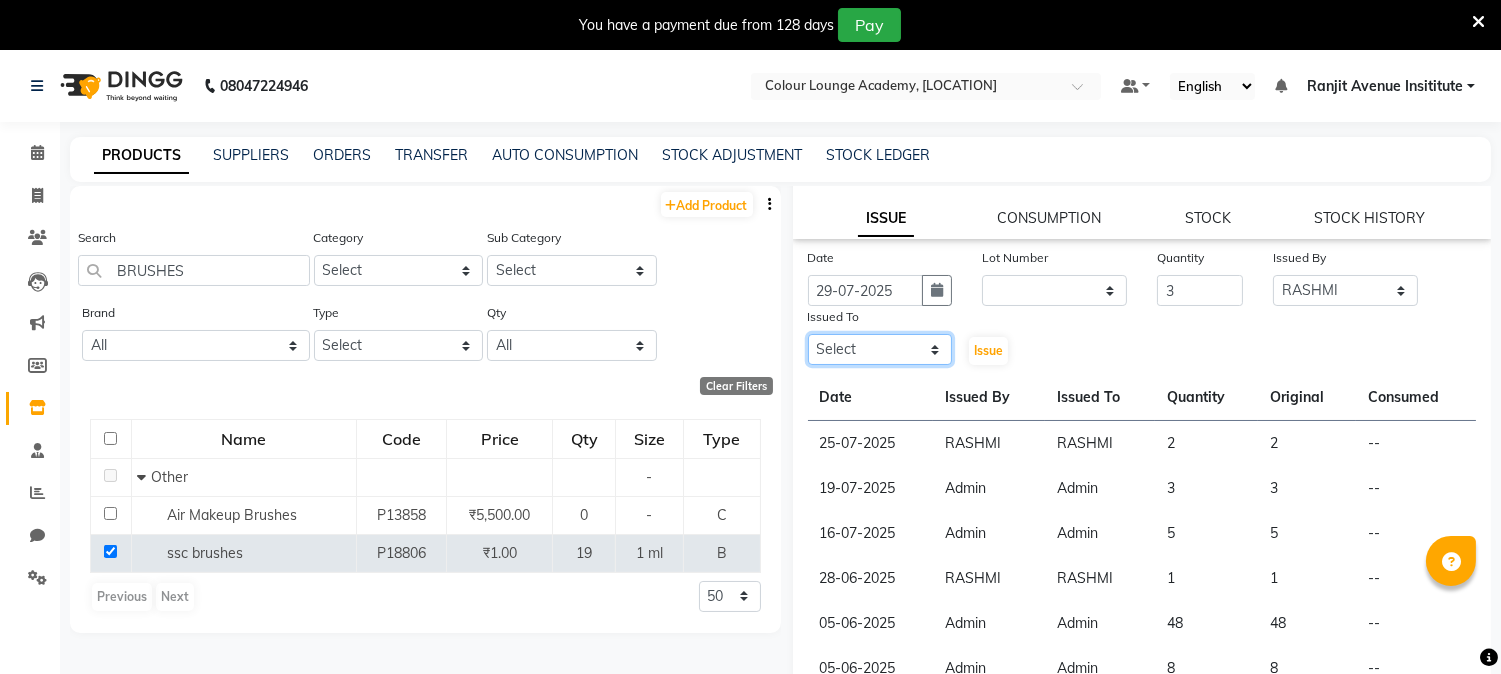 select on "71529" 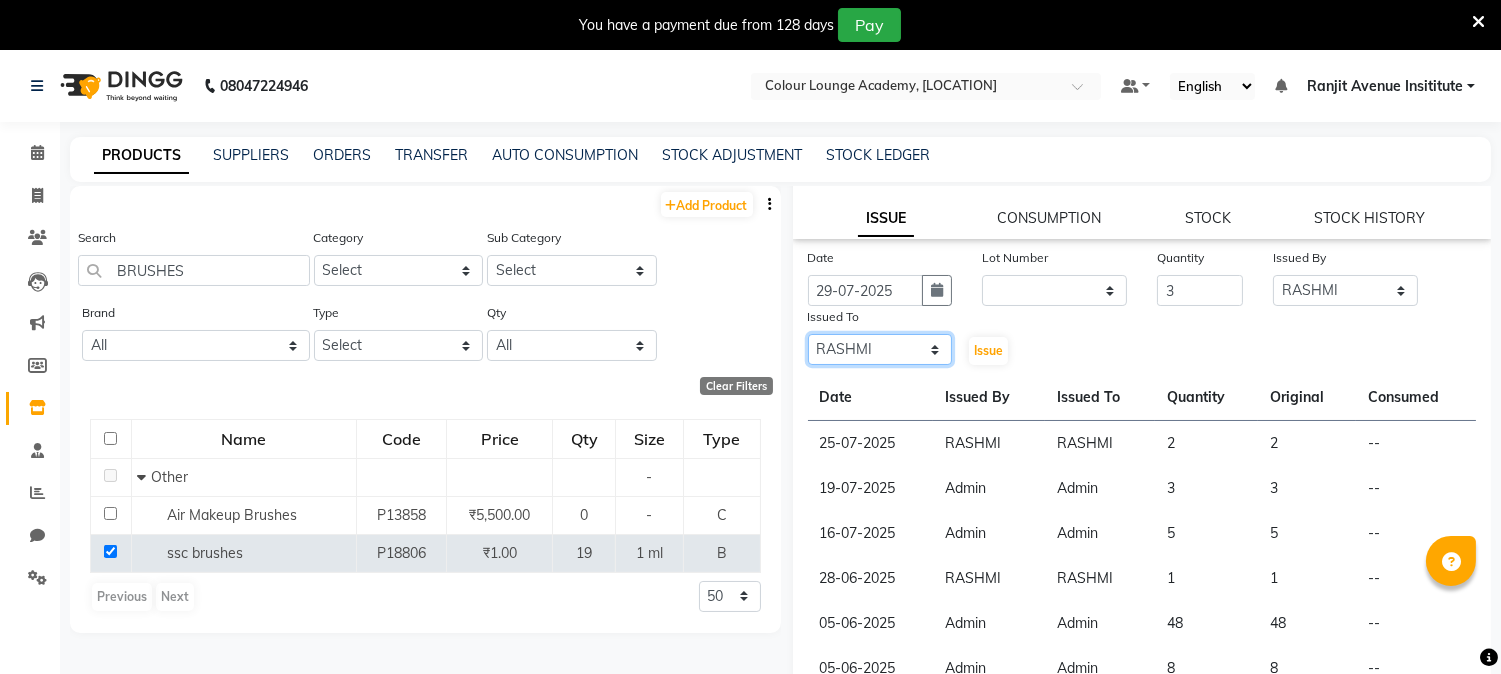 click on "Select [FIRST] [LAST] [FIRST] [LAST] [FIRST] [LAST] [FIRST] [LAST] [FIRST] [LAST] [FIRST] [LAST] [FIRST] [LAST] [FIRST] [LAST] [FIRST] [LAST] [FIRST] [LAST] [ADDRESS] Insititute [FIRST] [LAST] [FIRST] [LAST] [FIRST] [LAST] [FIRST] [LAST] [FIRST] [LAST]" 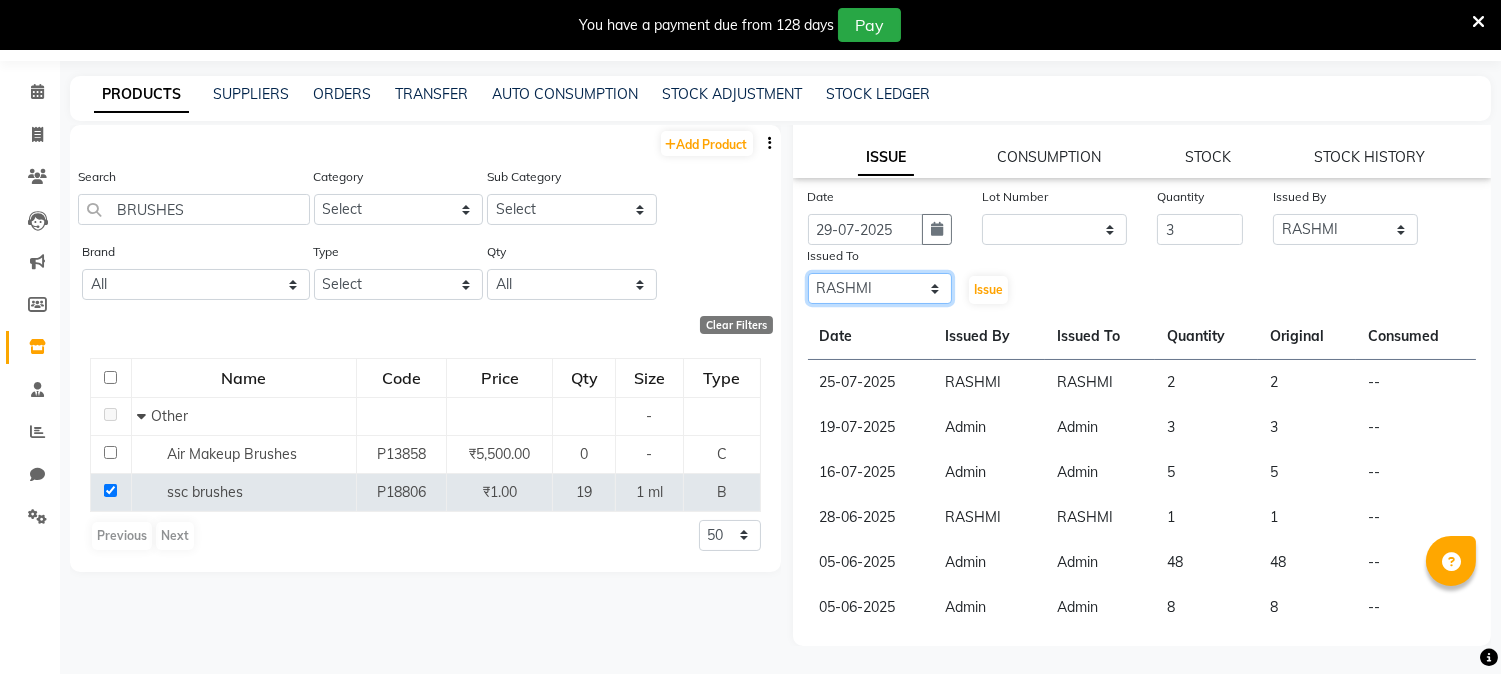 scroll, scrollTop: 62, scrollLeft: 0, axis: vertical 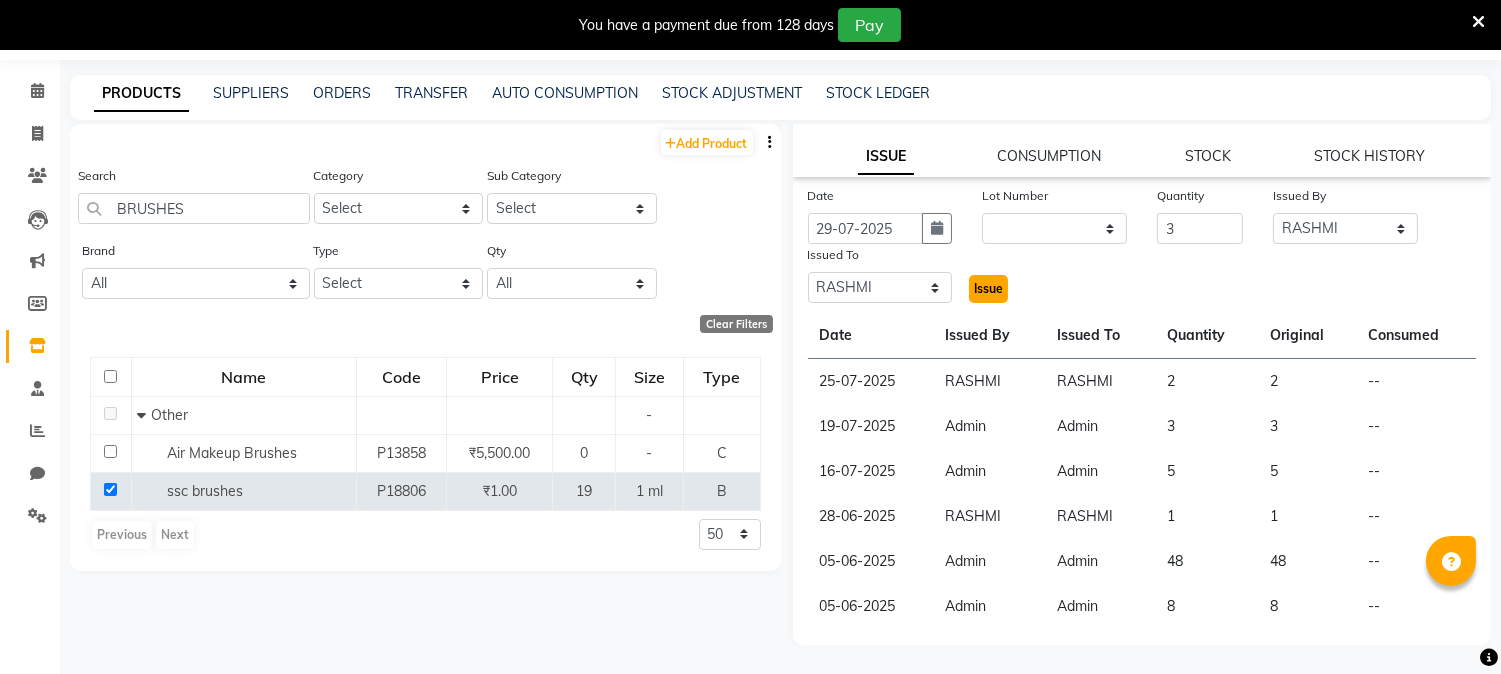 click on "Issue" 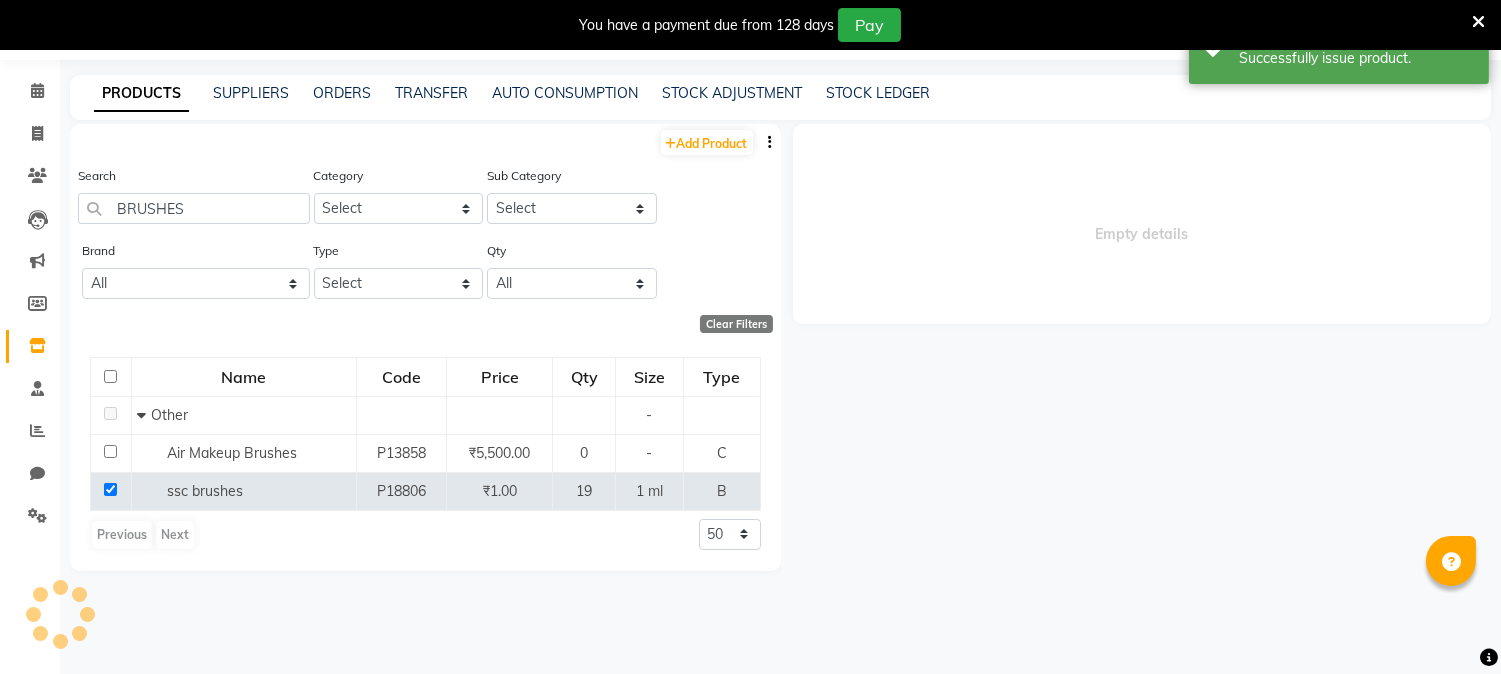 scroll, scrollTop: 0, scrollLeft: 0, axis: both 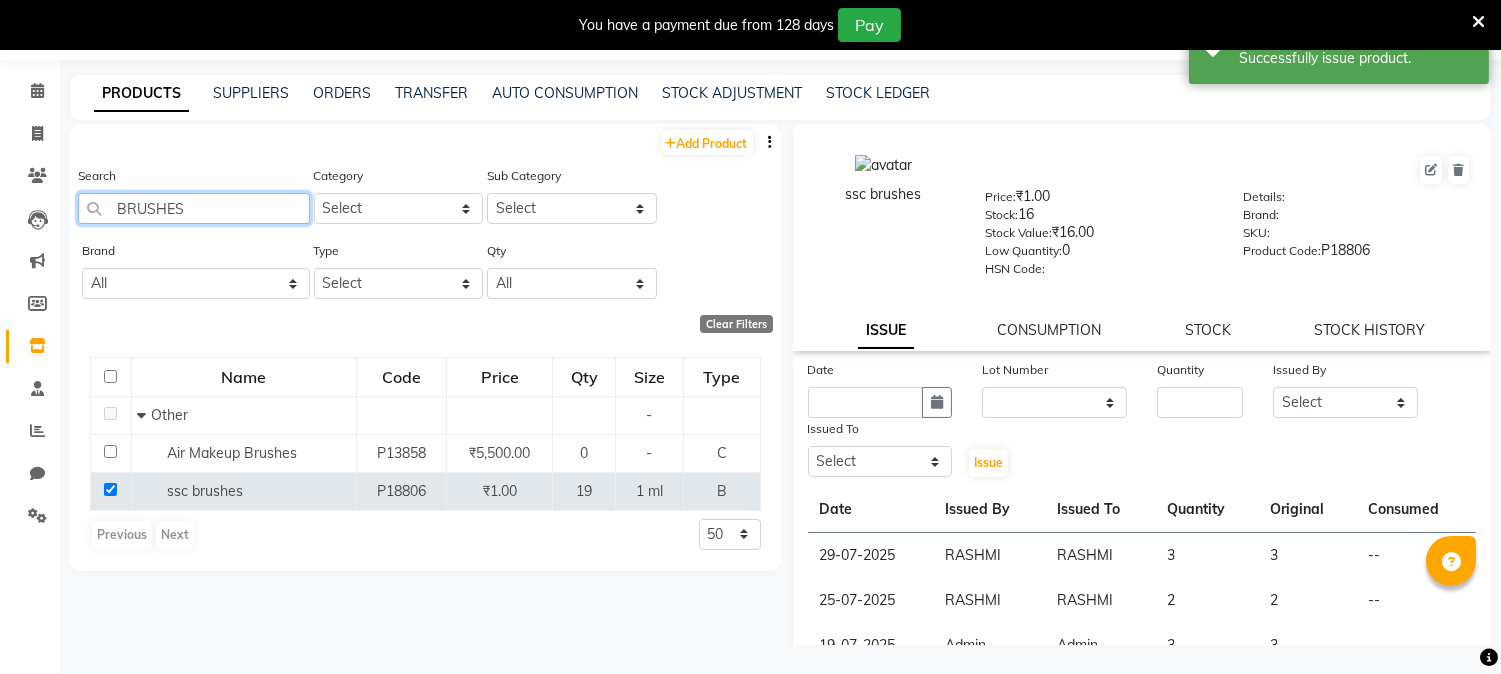 click on "BRUSHES" 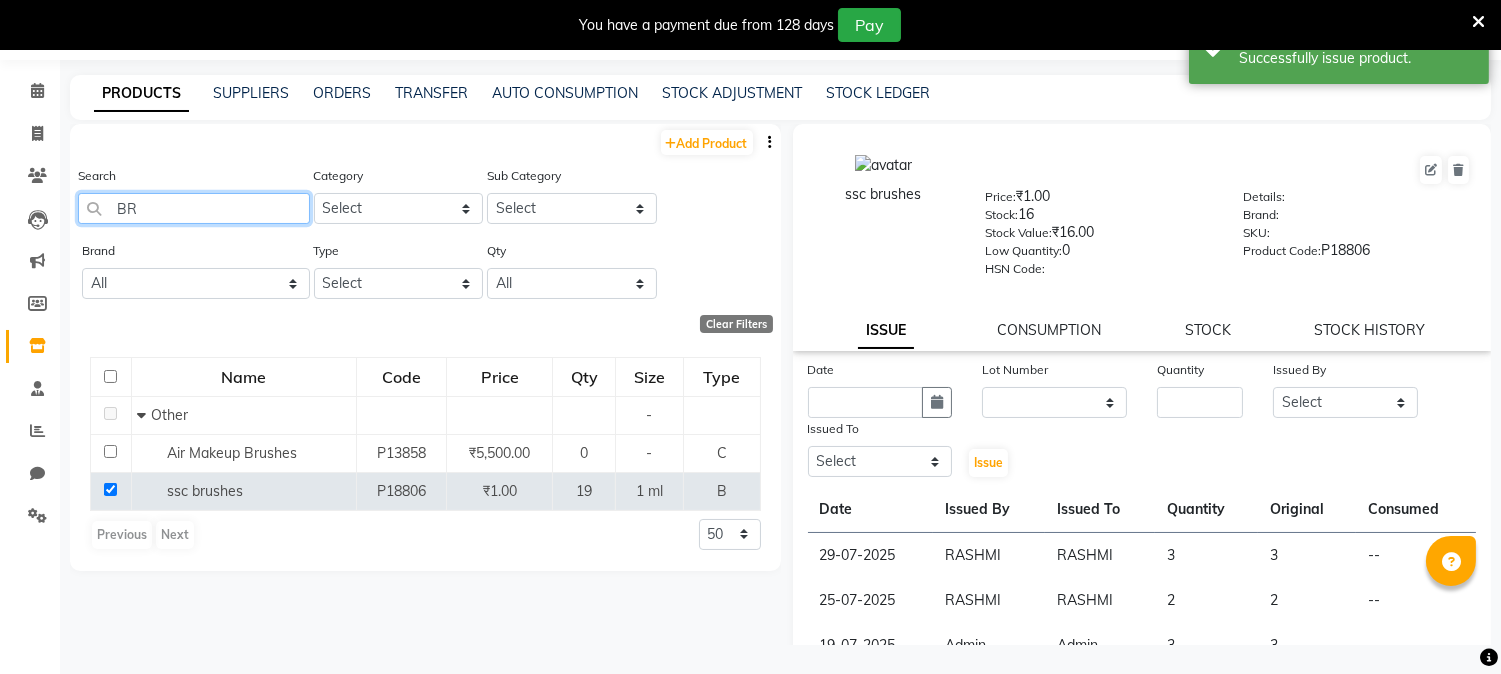 type on "B" 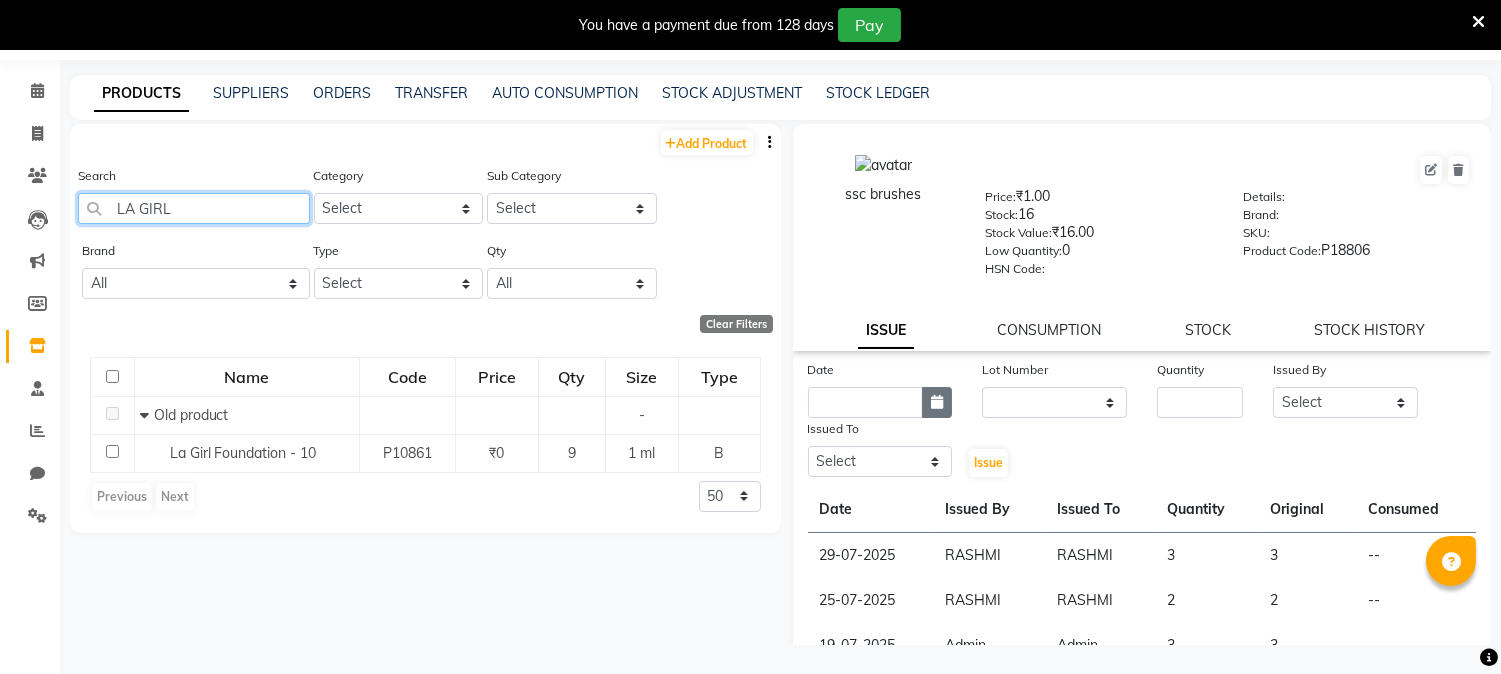 type on "LA GIRL" 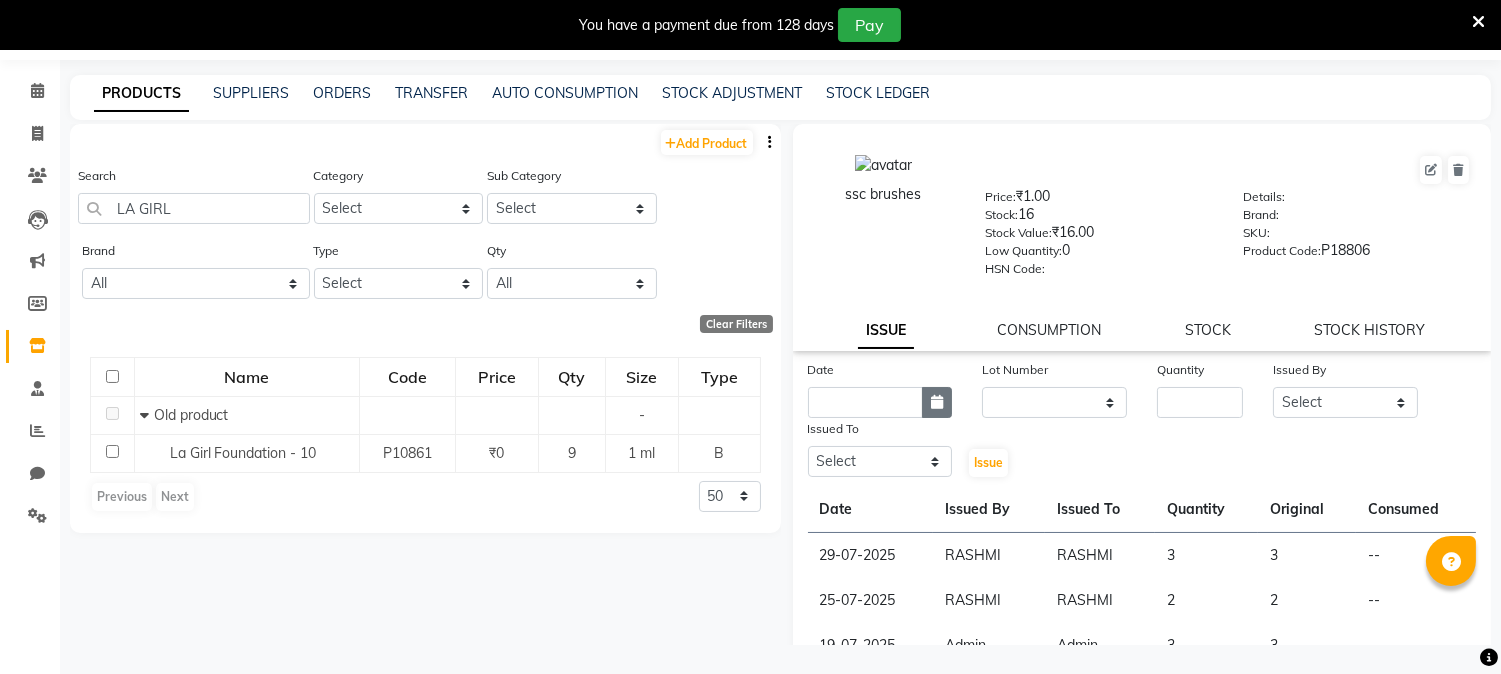 click 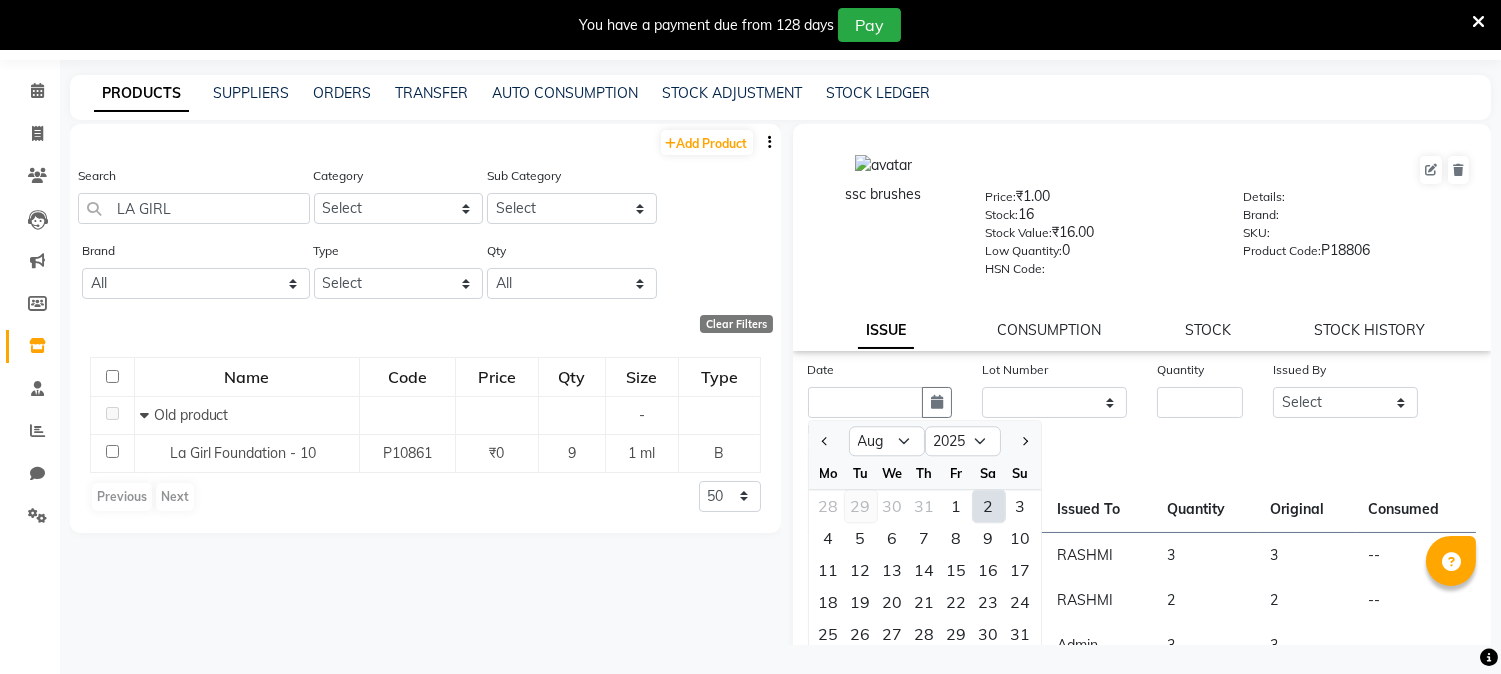click on "29" 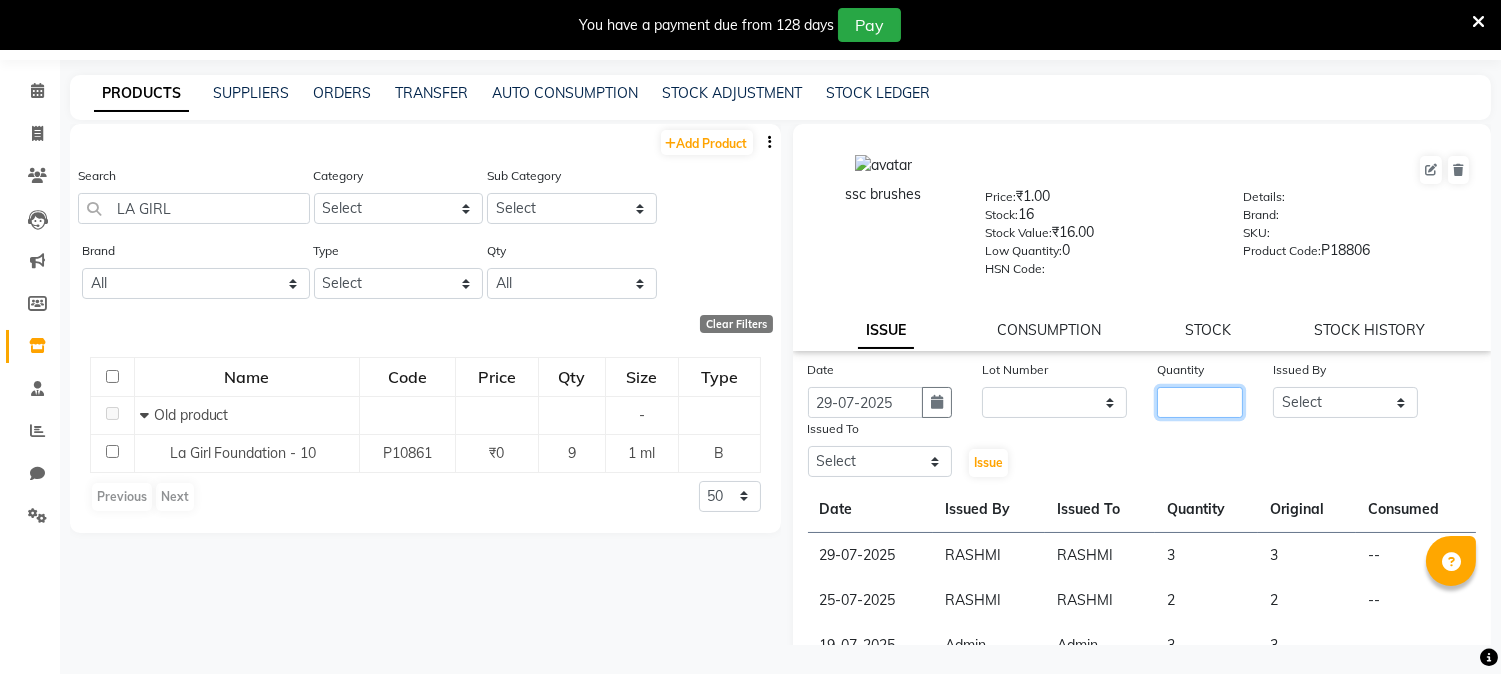 click 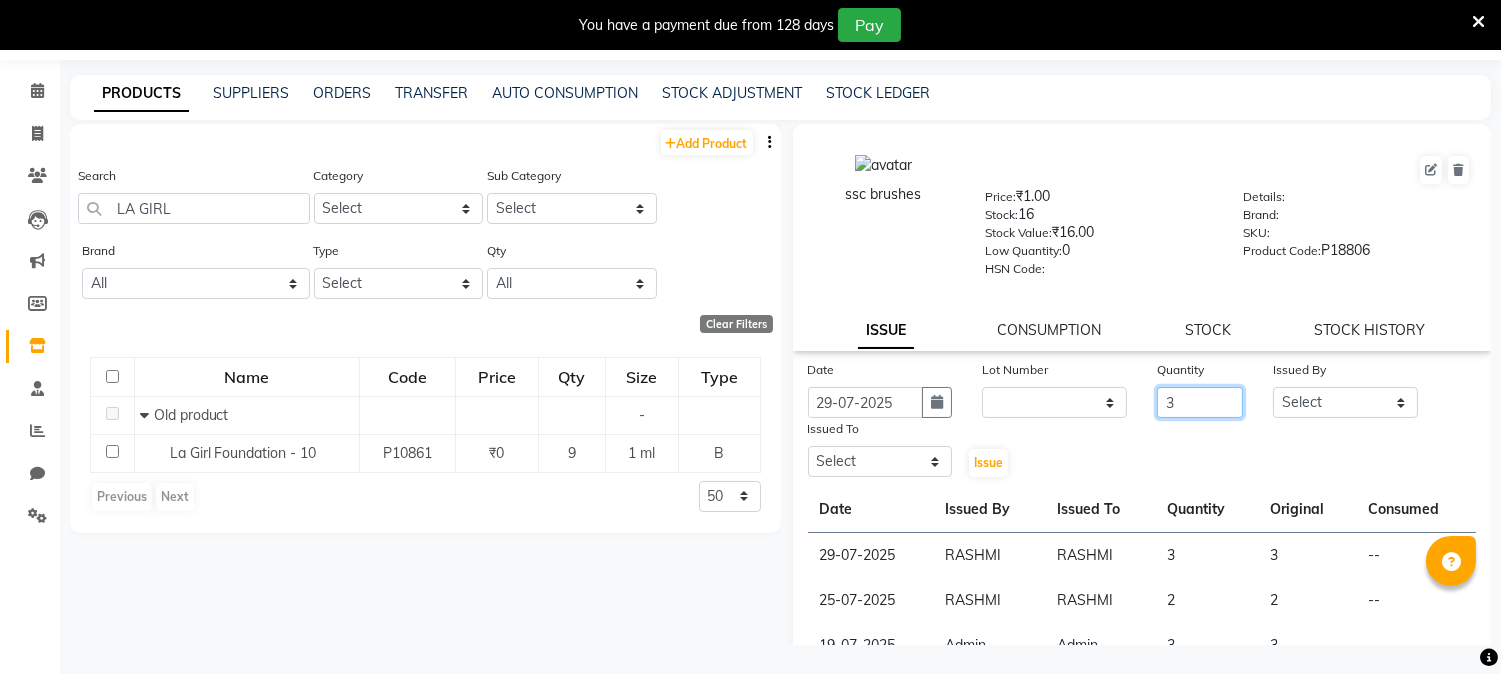 type on "3" 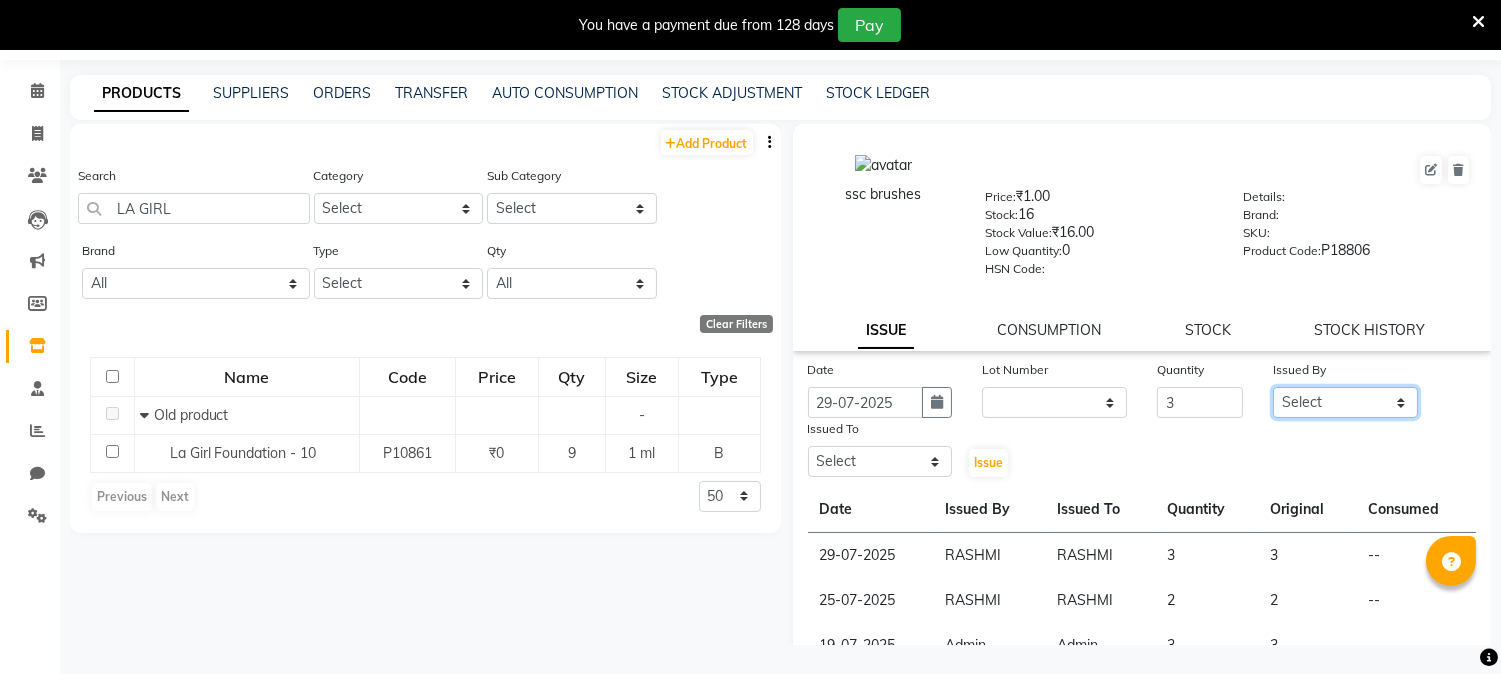 click on "Select [FIRST] [LAST] [FIRST] [LAST] [FIRST] [LAST] [FIRST] [LAST] [FIRST] [LAST] [FIRST] [LAST] [FIRST] [LAST] [FIRST] [LAST] [FIRST] [LAST] [FIRST] [LAST] [ADDRESS] Insititute [FIRST] [LAST] [FIRST] [LAST] [FIRST] [LAST] [FIRST] [LAST] [FIRST] [LAST]" 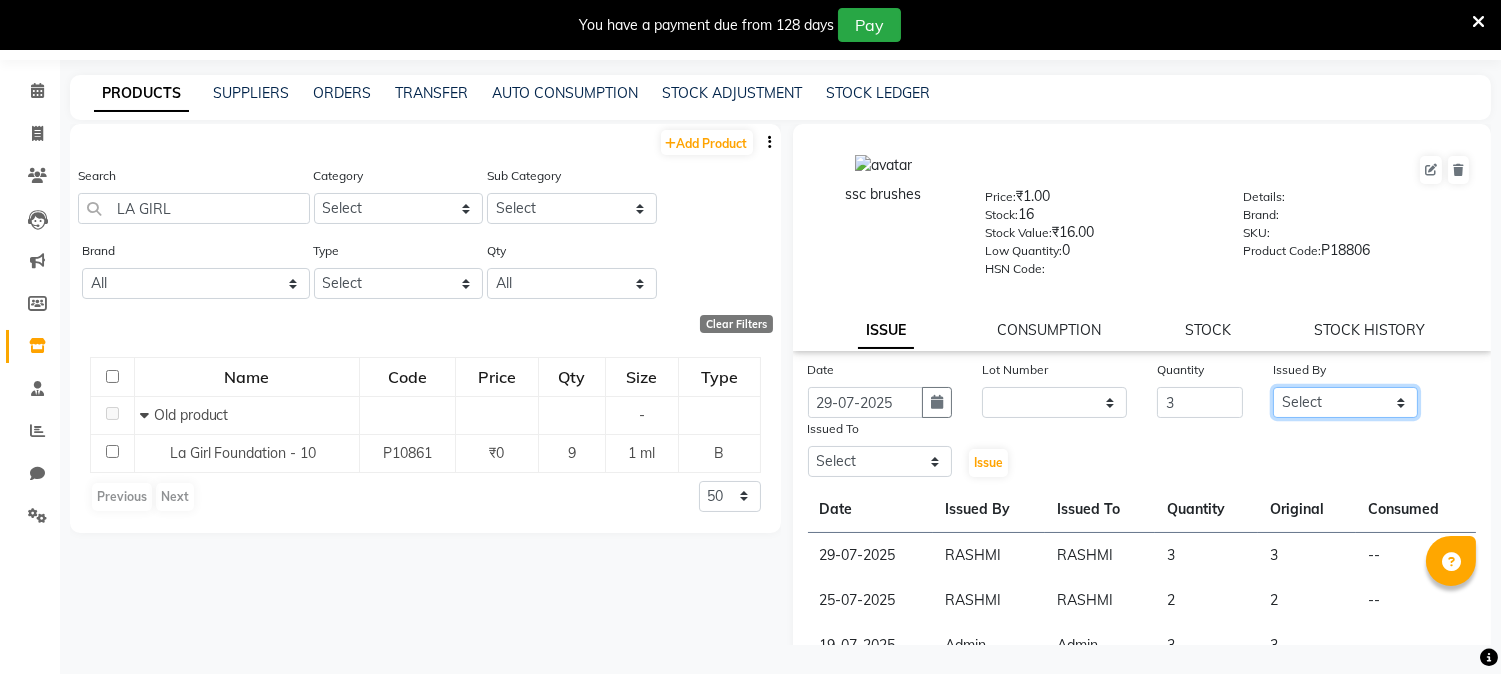 select on "71529" 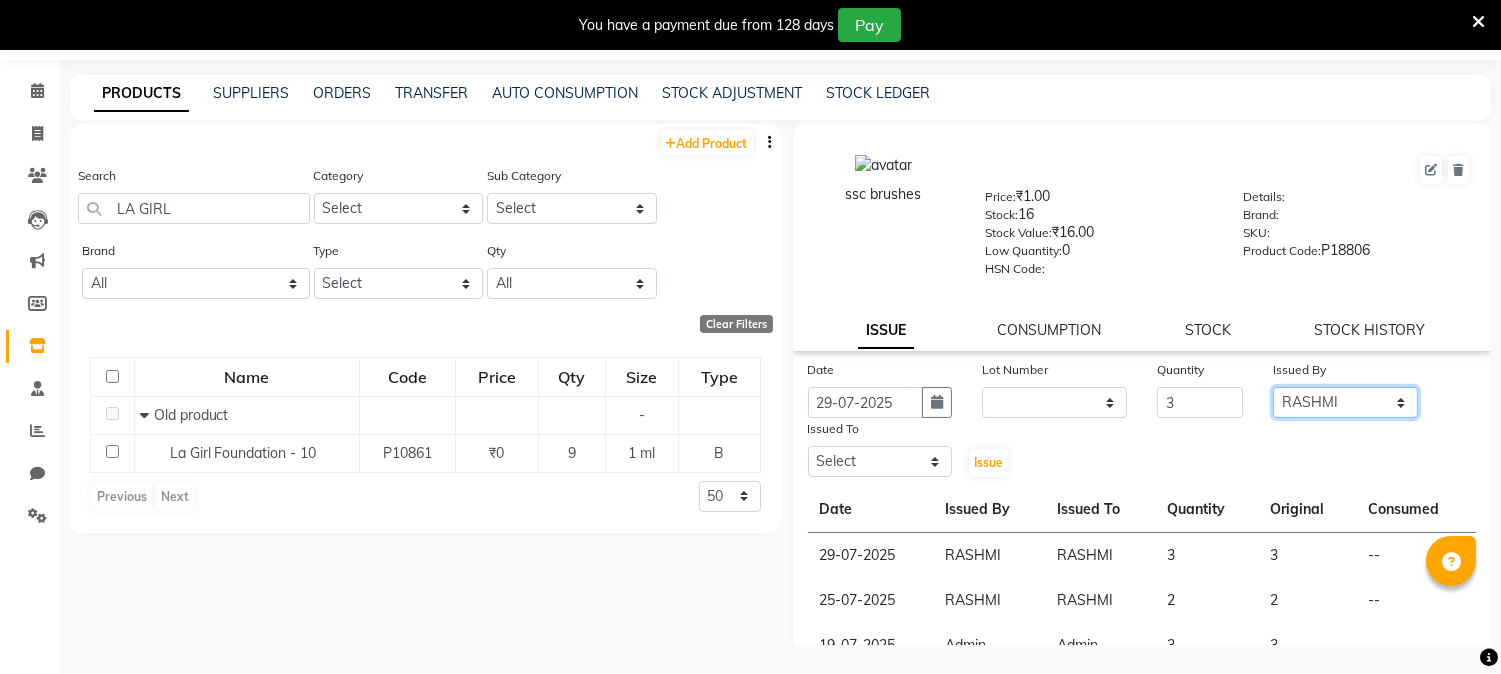 click on "Select [FIRST] [LAST] [FIRST] [LAST] [FIRST] [LAST] [FIRST] [LAST] [FIRST] [LAST] [FIRST] [LAST] [FIRST] [LAST] [FIRST] [LAST] [FIRST] [LAST] [FIRST] [LAST] [ADDRESS] Insititute [FIRST] [LAST] [FIRST] [LAST] [FIRST] [LAST] [FIRST] [LAST] [FIRST] [LAST]" 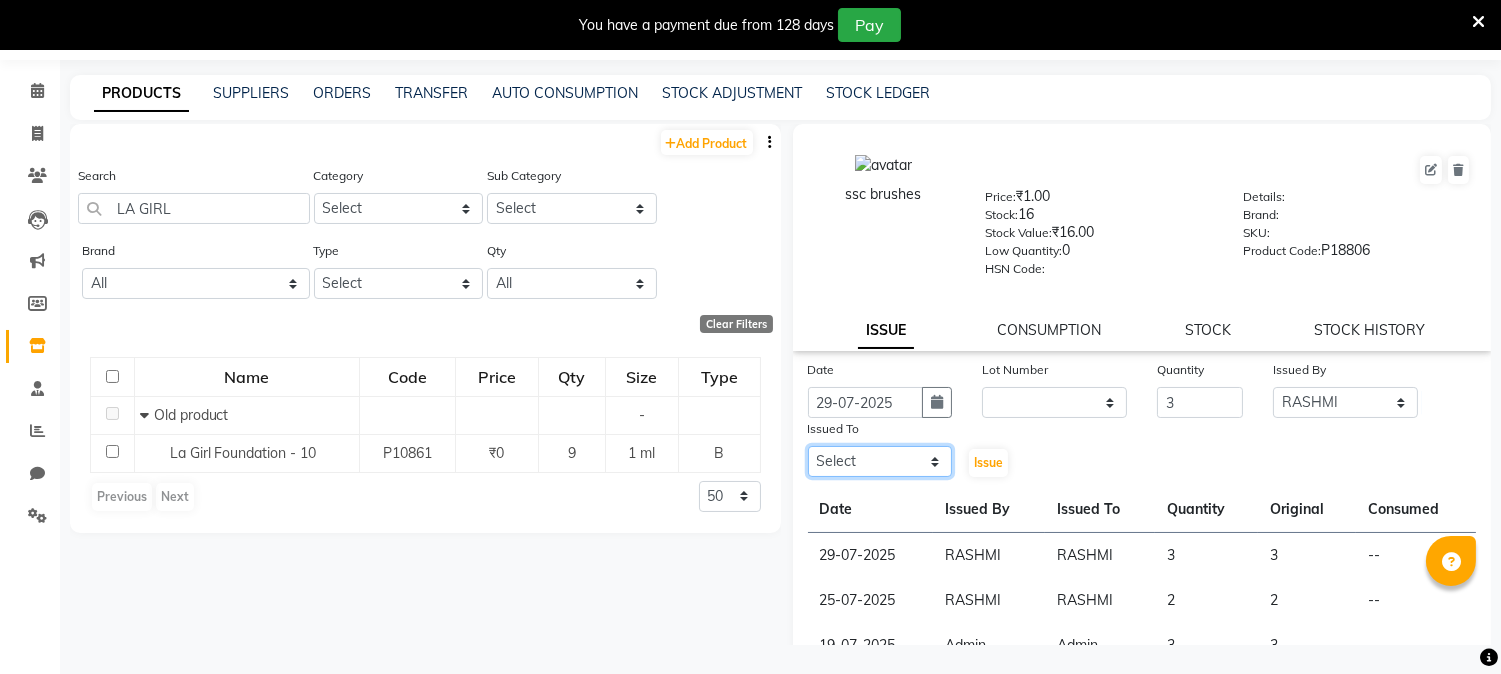 click on "Select [FIRST] [LAST] [FIRST] [LAST] [FIRST] [LAST] [FIRST] [LAST] [FIRST] [LAST] [FIRST] [LAST] [FIRST] [LAST] [FIRST] [LAST] [FIRST] [LAST] [FIRST] [LAST] [ADDRESS] Insititute [FIRST] [LAST] [FIRST] [LAST] [FIRST] [LAST] [FIRST] [LAST] [FIRST] [LAST]" 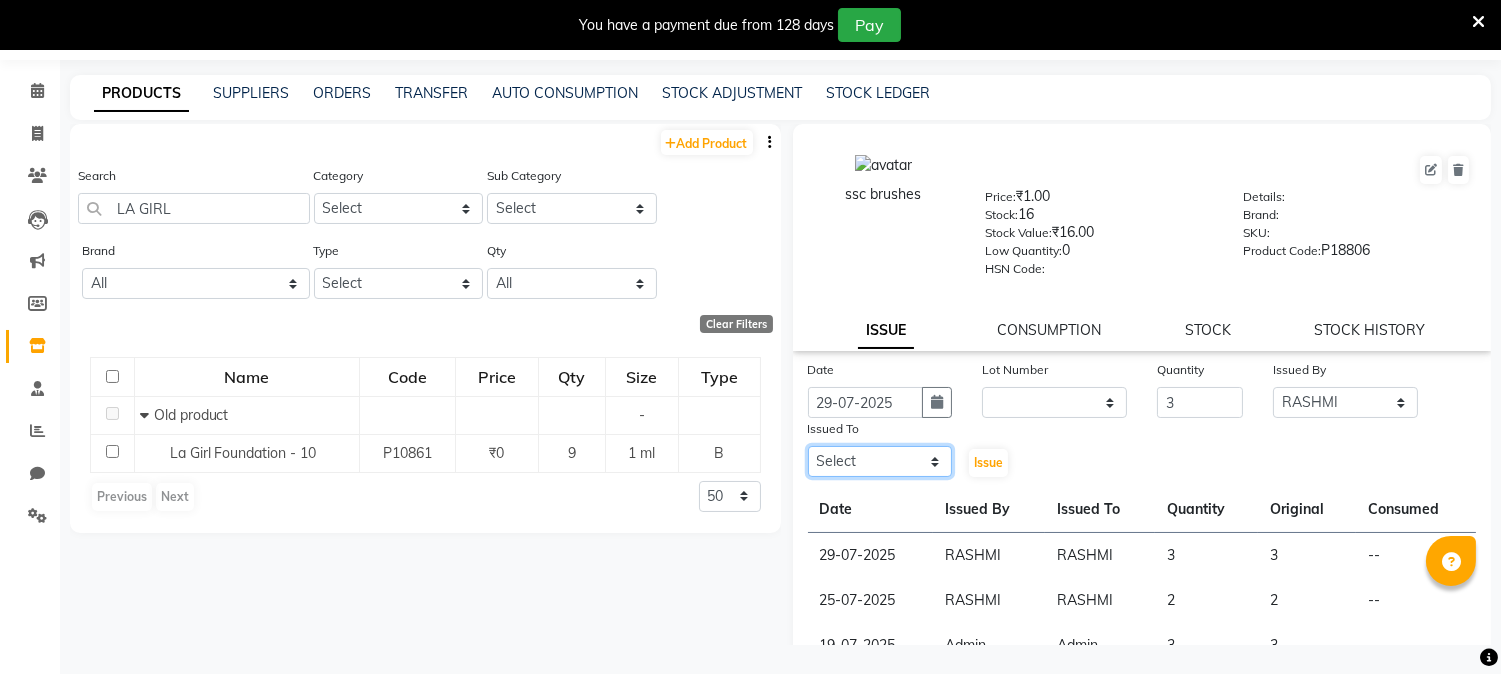 select on "71529" 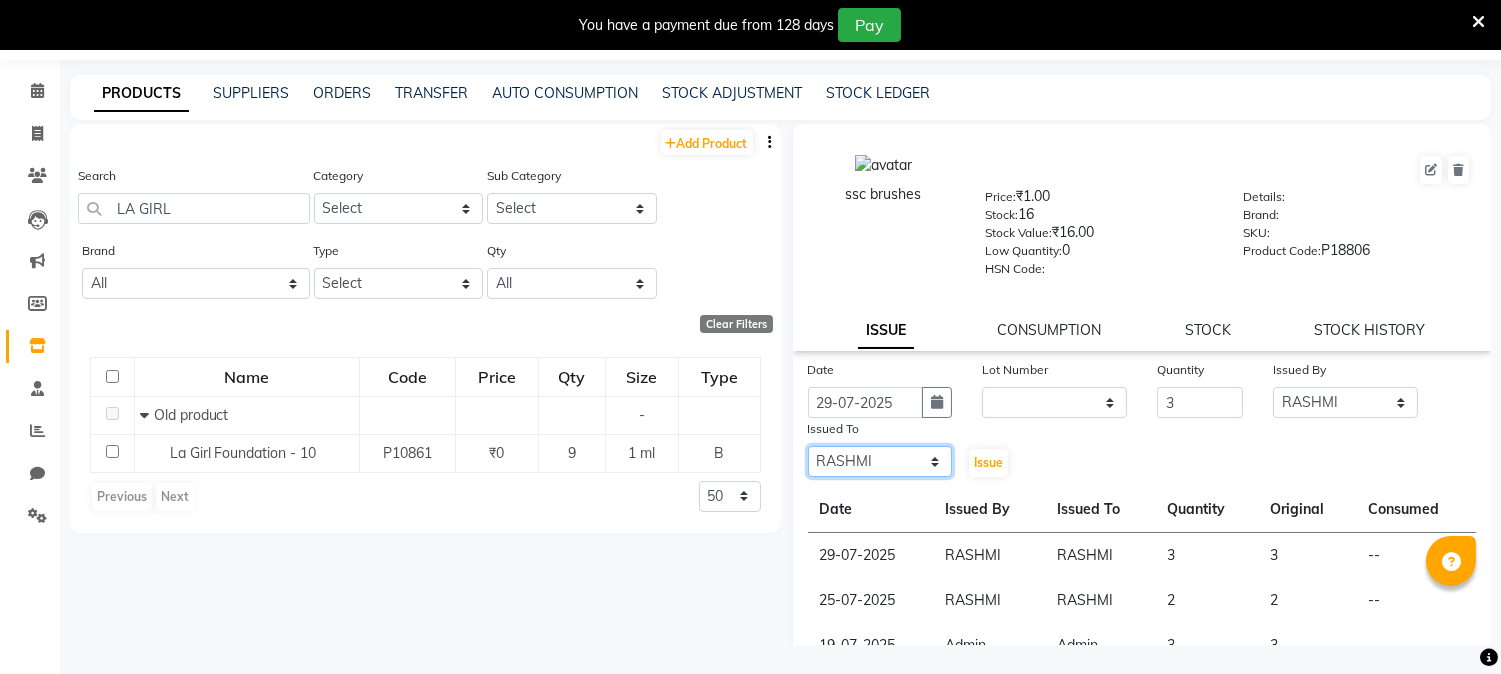 click on "Select [FIRST] [LAST] [FIRST] [LAST] [FIRST] [LAST] [FIRST] [LAST] [FIRST] [LAST] [FIRST] [LAST] [FIRST] [LAST] [FIRST] [LAST] [FIRST] [LAST] [FIRST] [LAST] [ADDRESS] Insititute [FIRST] [LAST] [FIRST] [LAST] [FIRST] [LAST] [FIRST] [LAST] [FIRST] [LAST]" 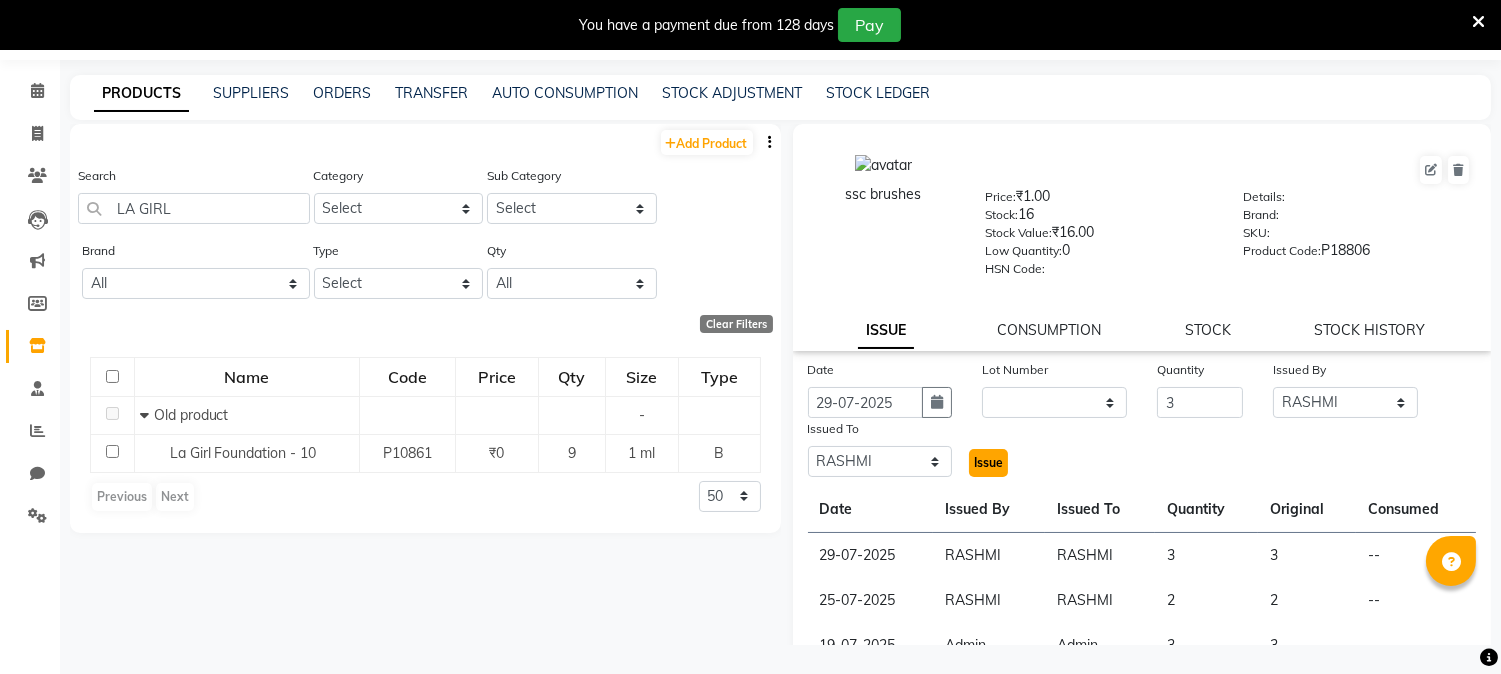 click on "Issue" 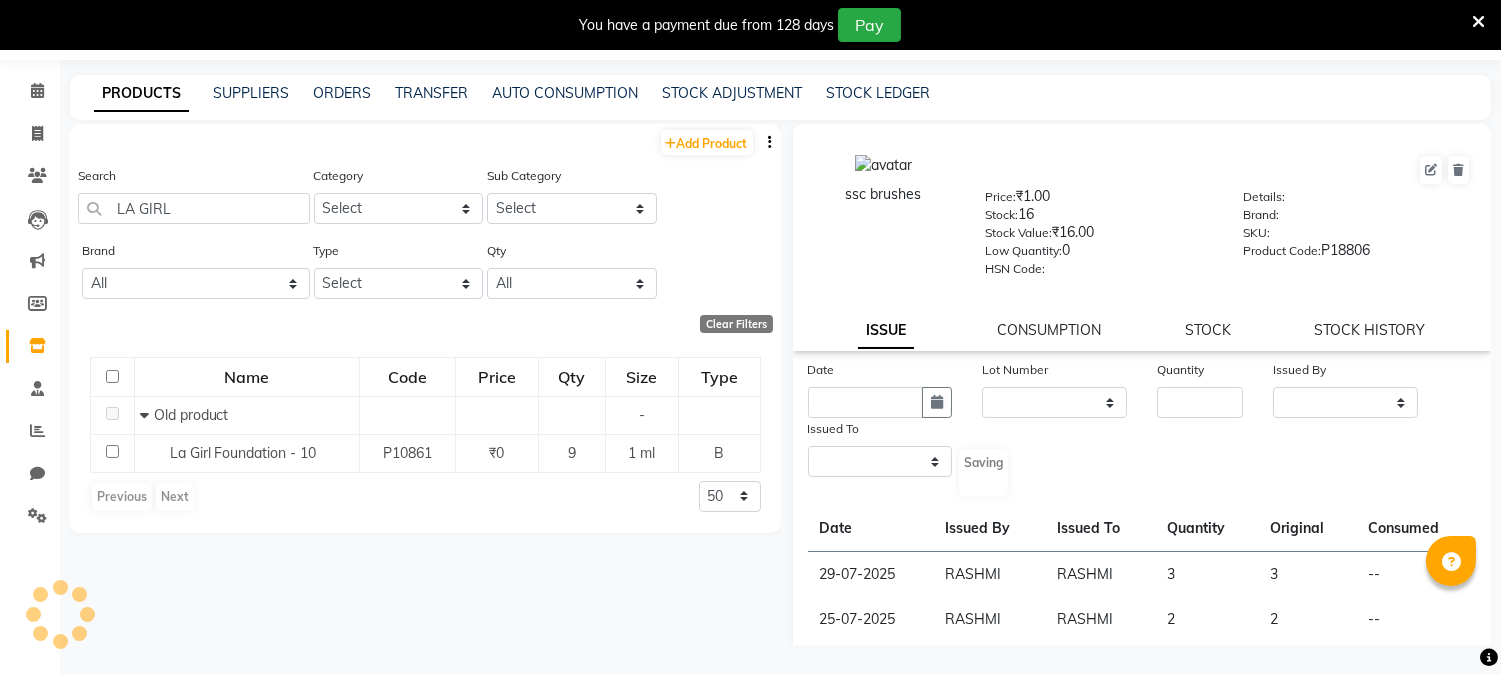 select 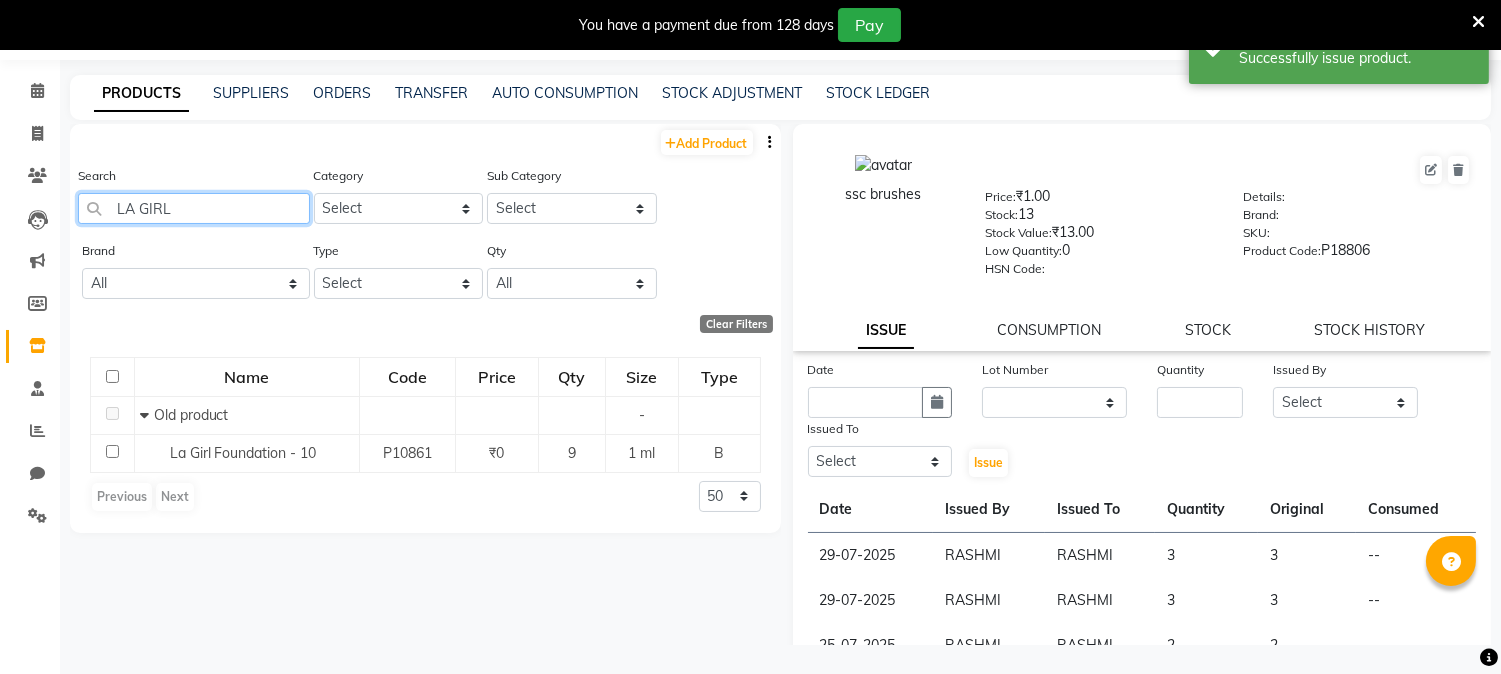 click on "LA GIRL" 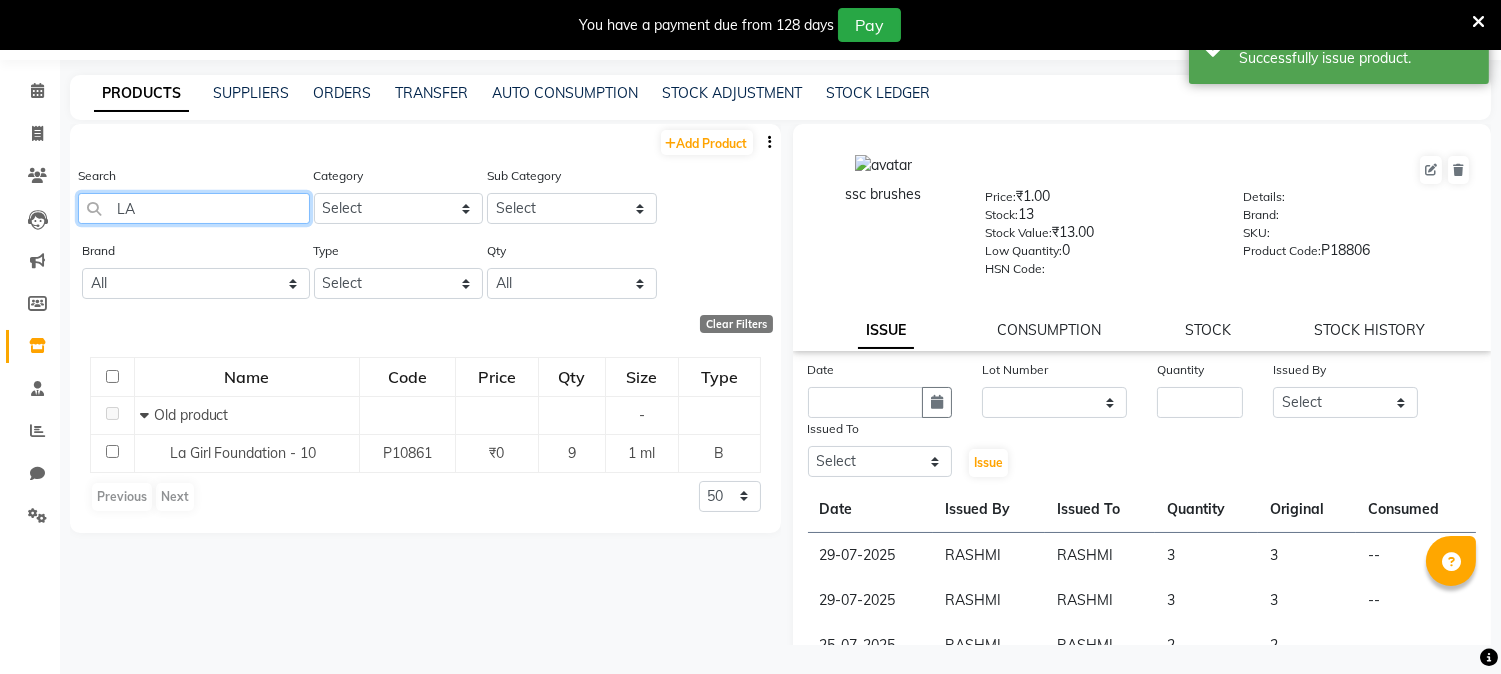 type on "L" 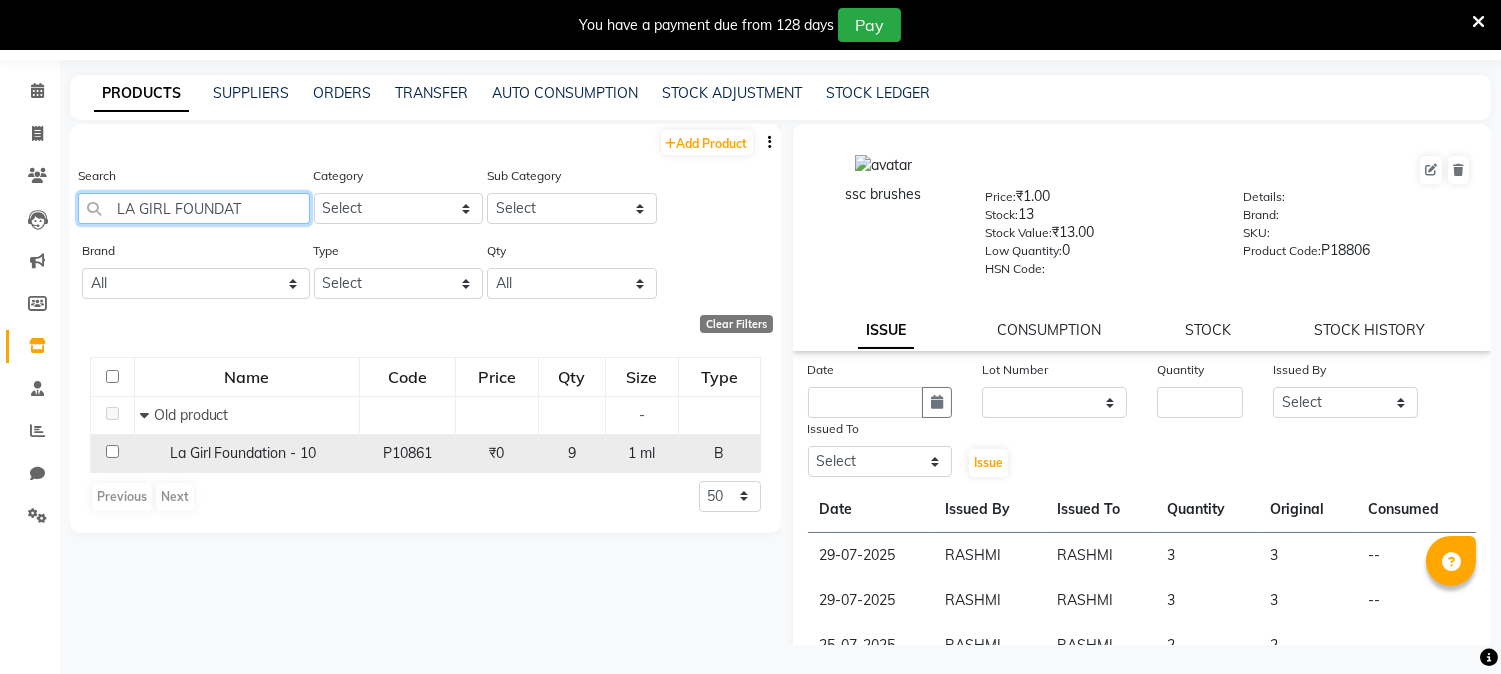 type on "LA GIRL FOUNDAT" 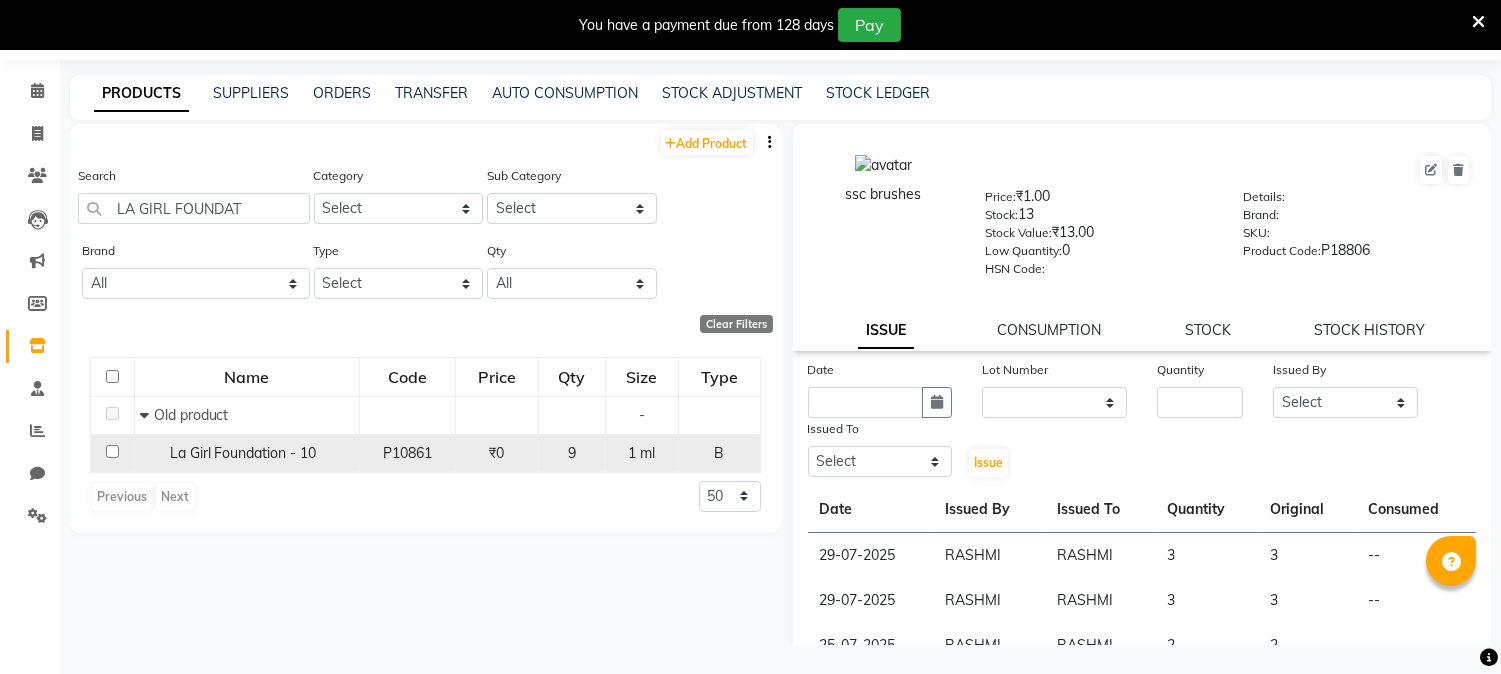 click 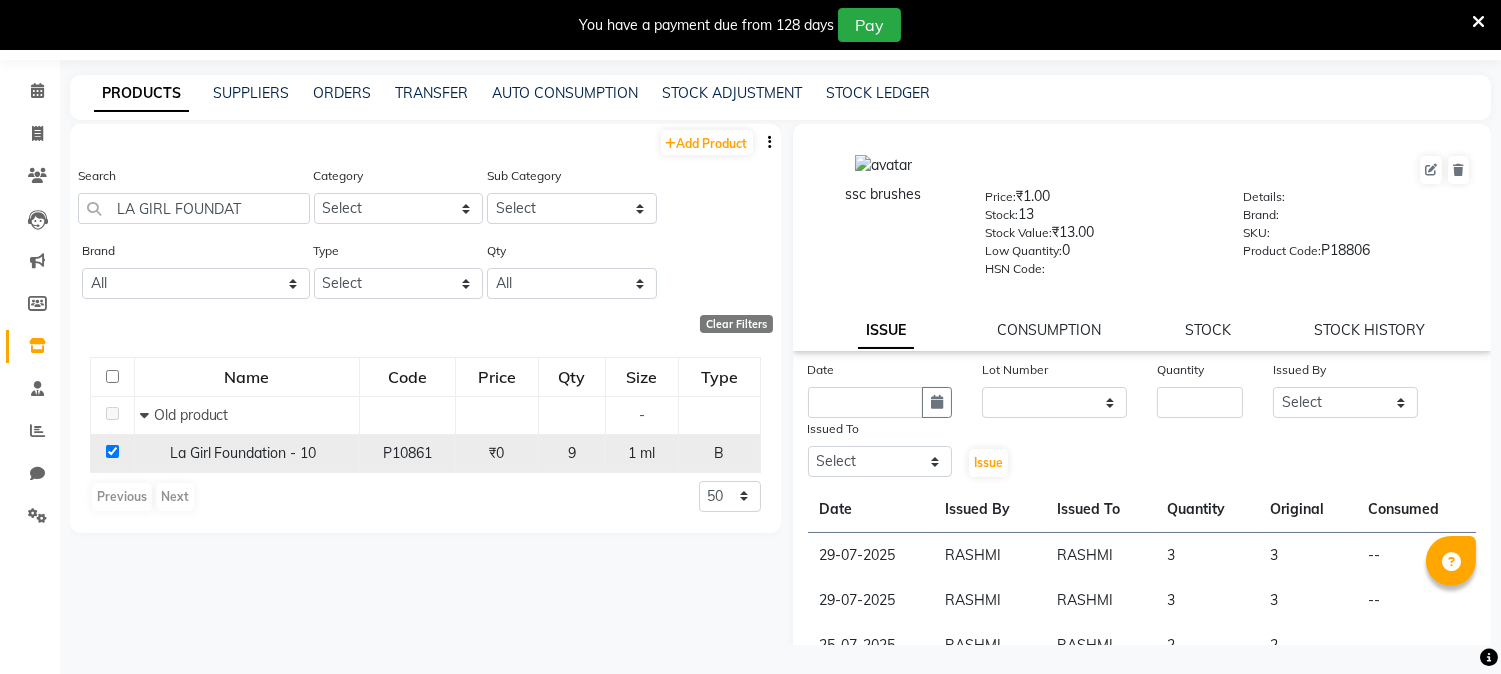 checkbox on "true" 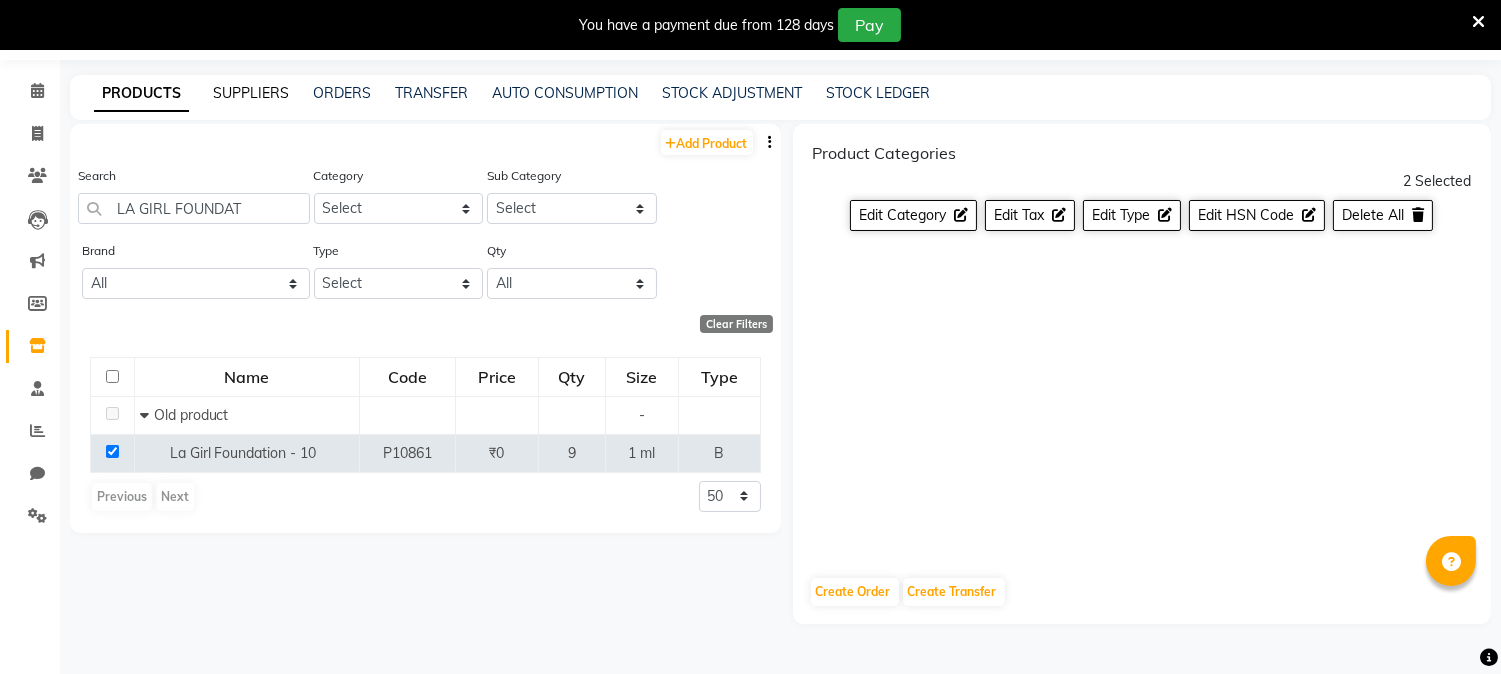 click on "SUPPLIERS" 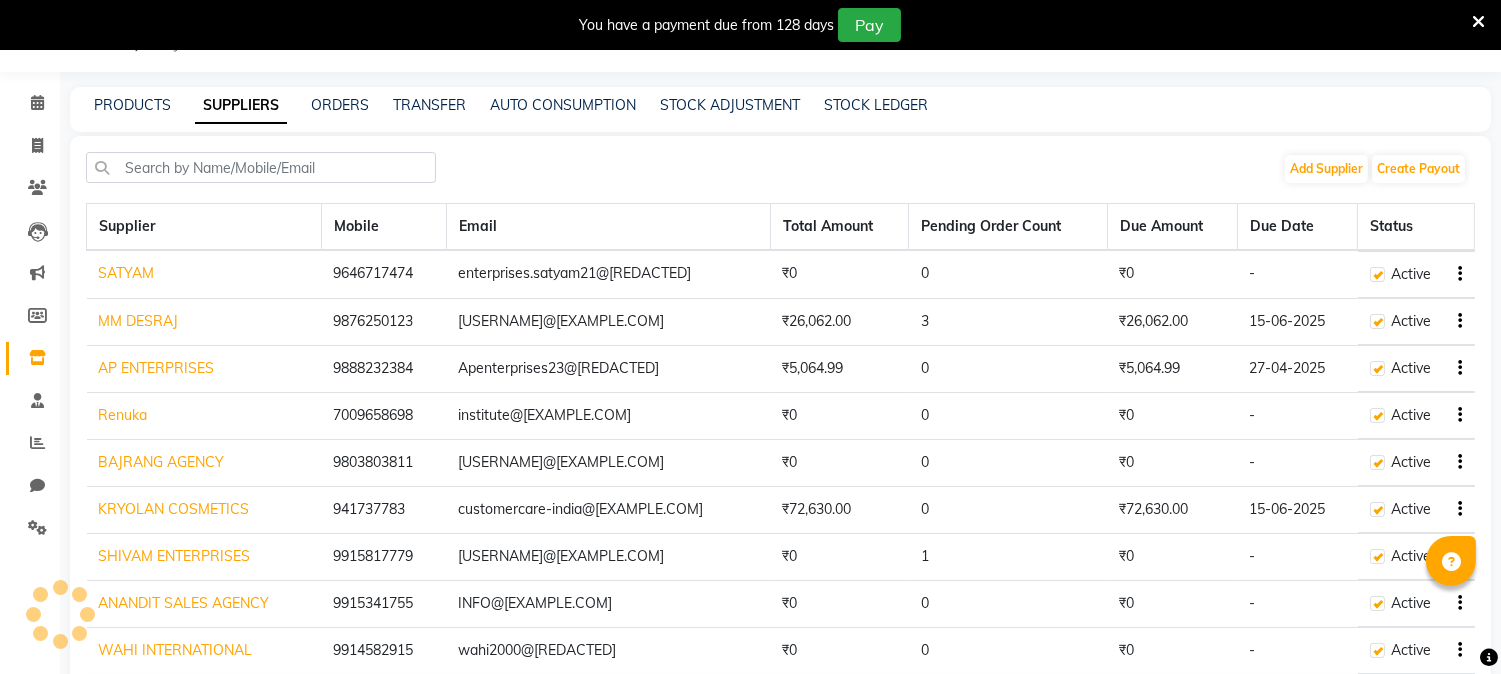 scroll, scrollTop: 62, scrollLeft: 0, axis: vertical 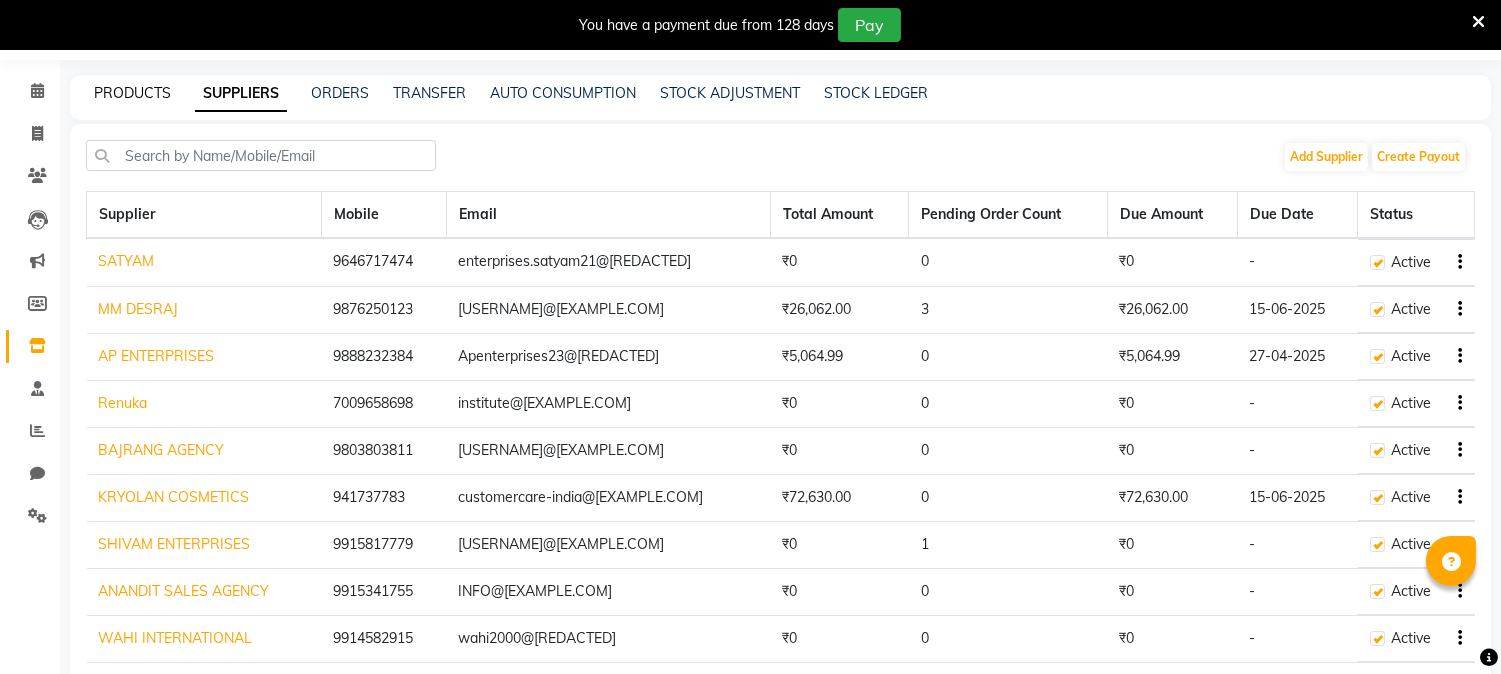 click on "PRODUCTS" 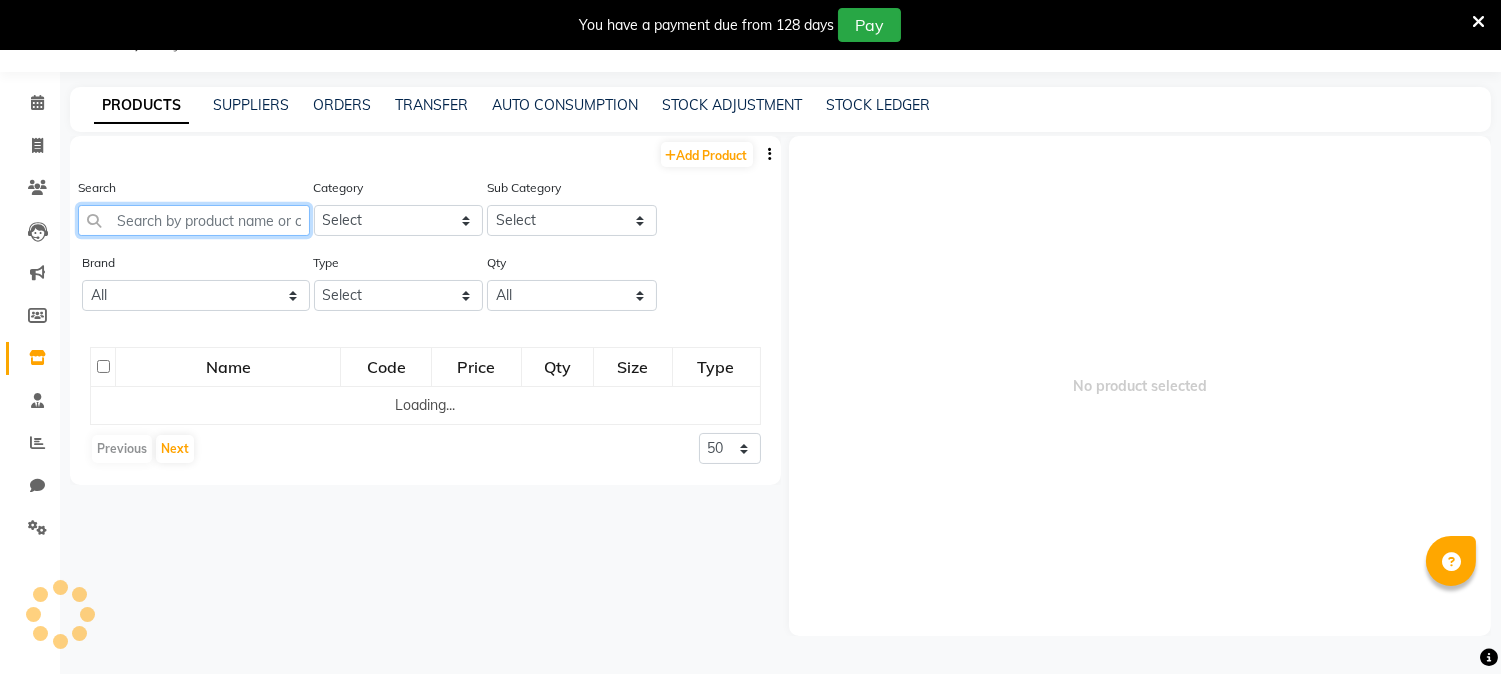 drag, startPoint x: 226, startPoint y: 218, endPoint x: 244, endPoint y: 215, distance: 18.248287 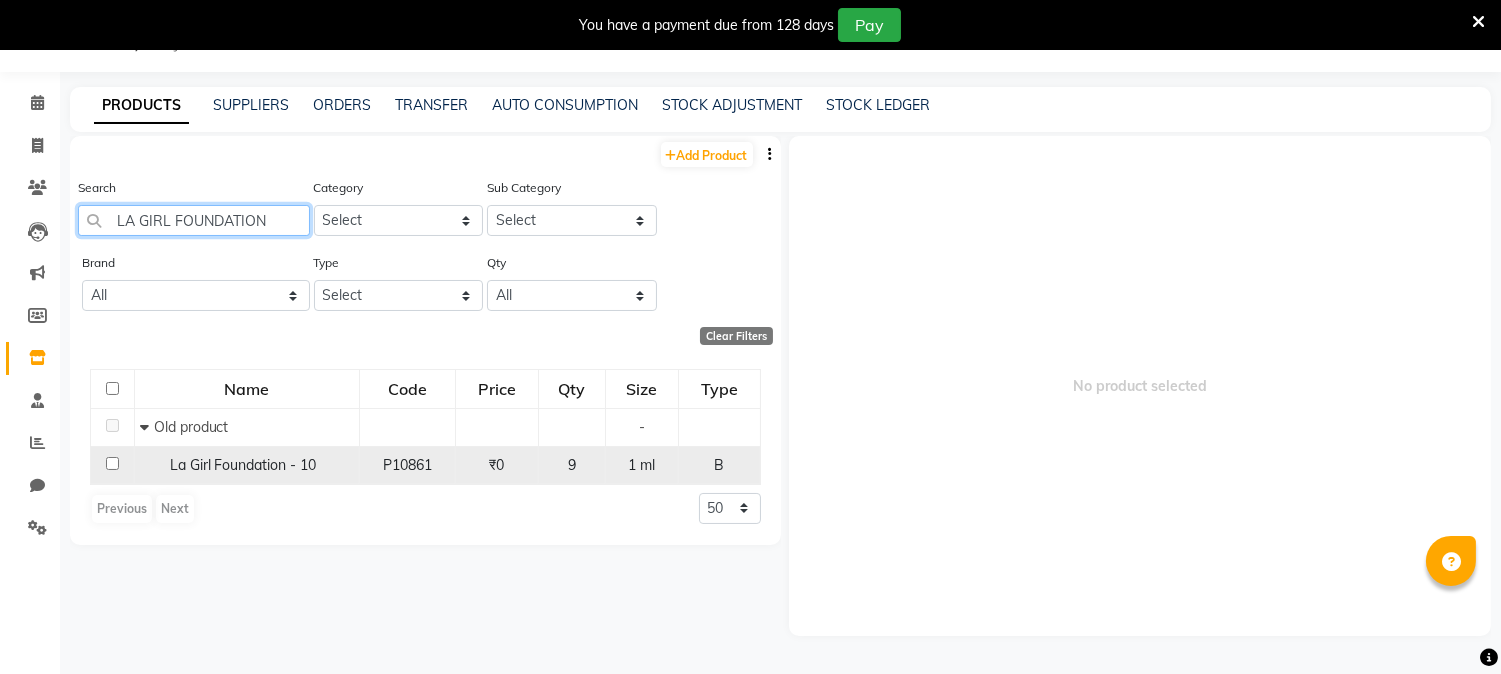 type on "LA GIRL FOUNDATION" 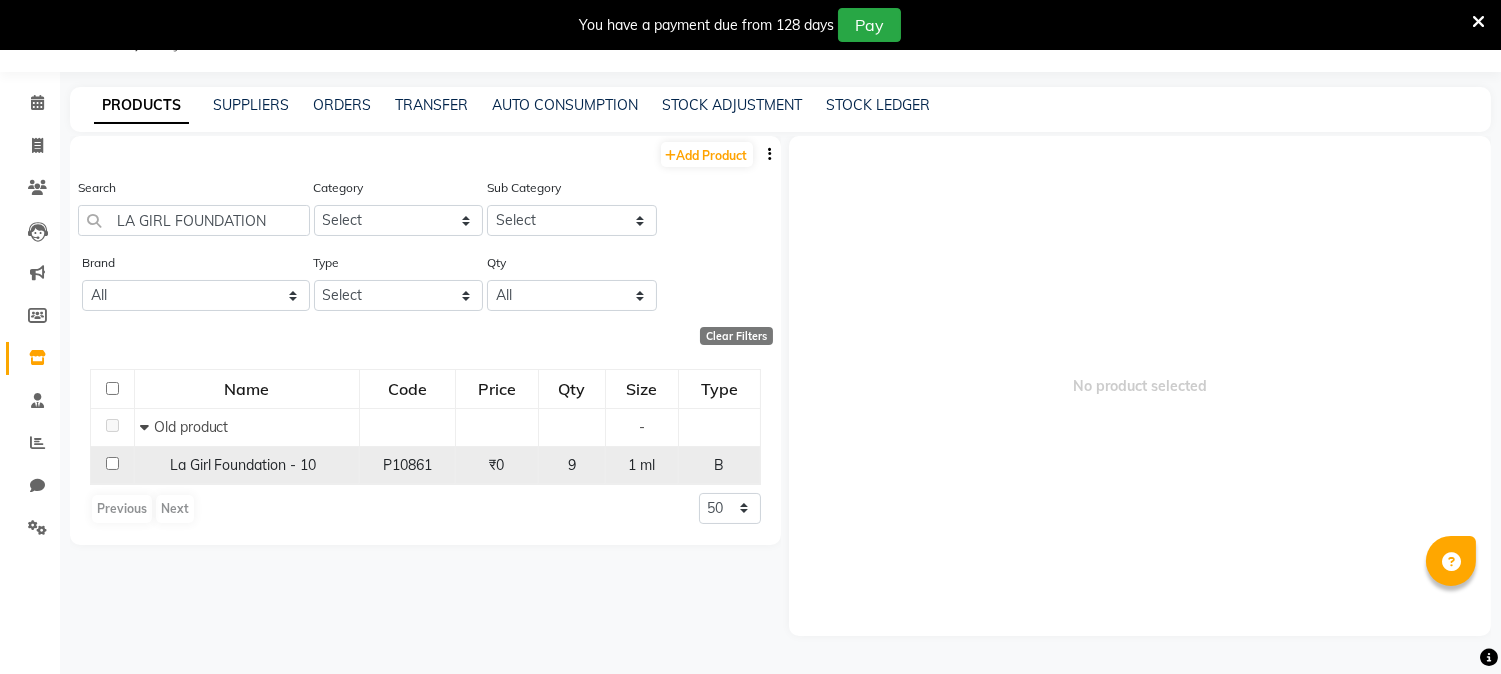click 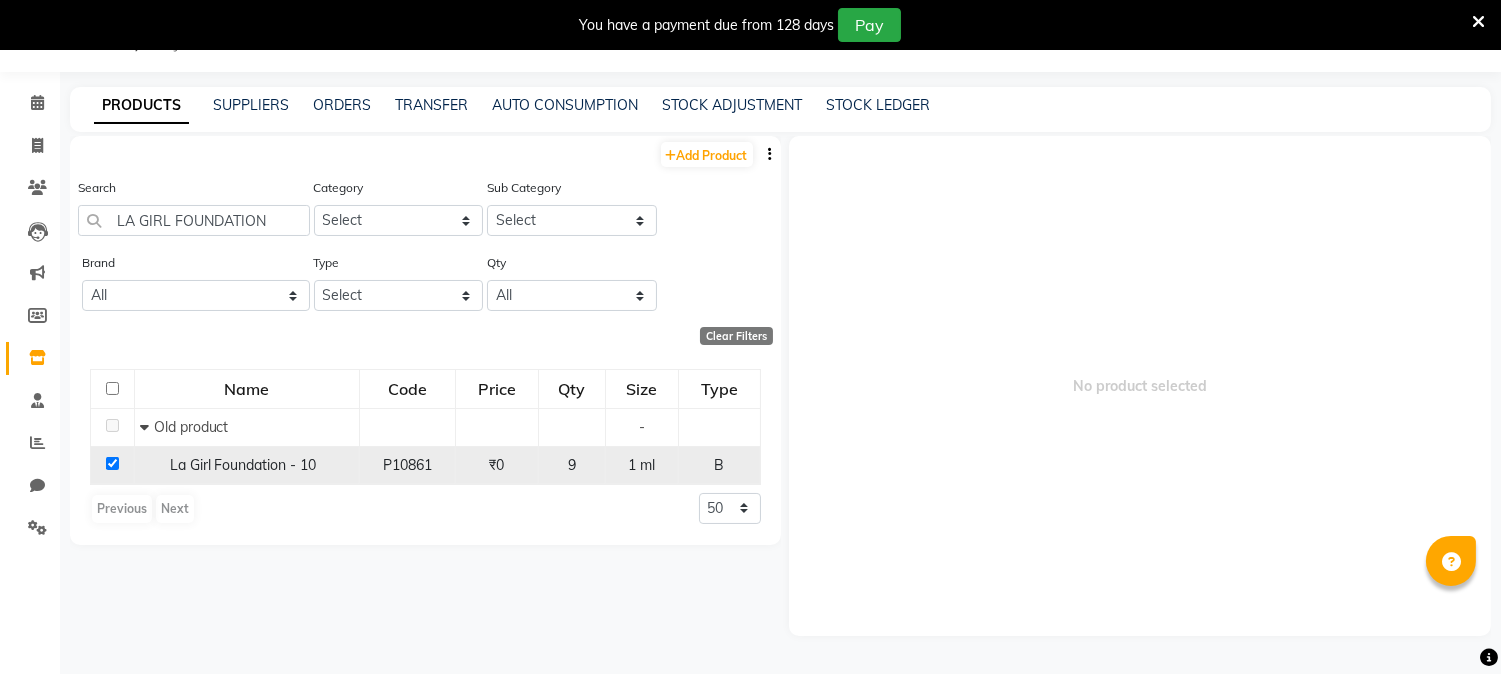 checkbox on "true" 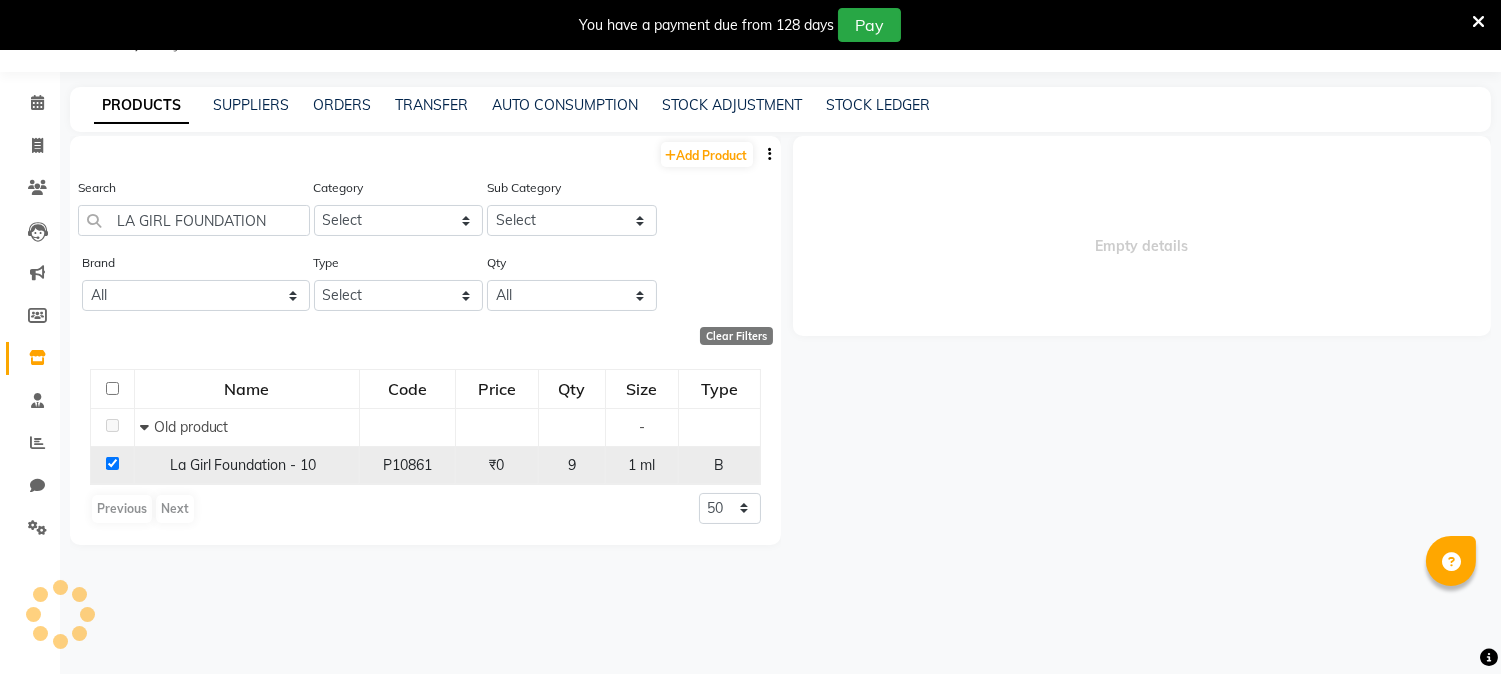 select 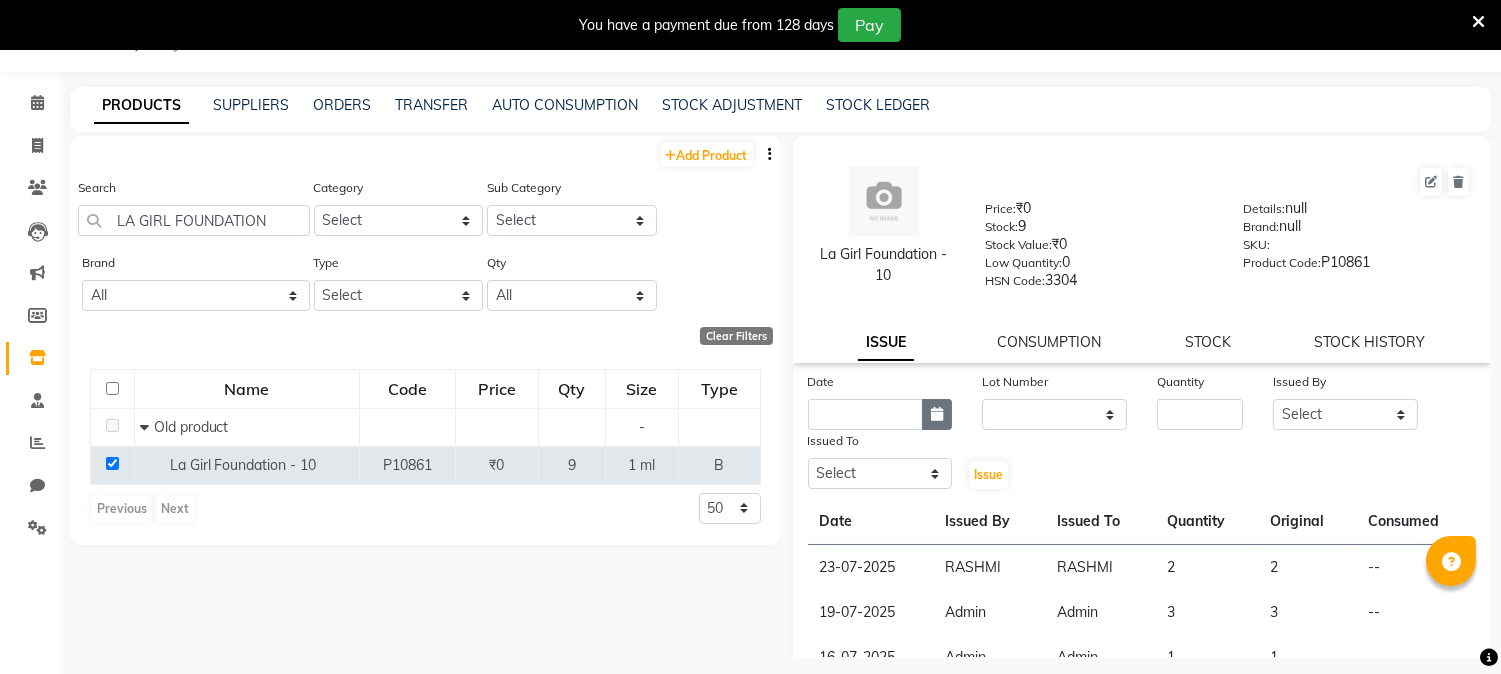 drag, startPoint x: 924, startPoint y: 414, endPoint x: 913, endPoint y: 425, distance: 15.556349 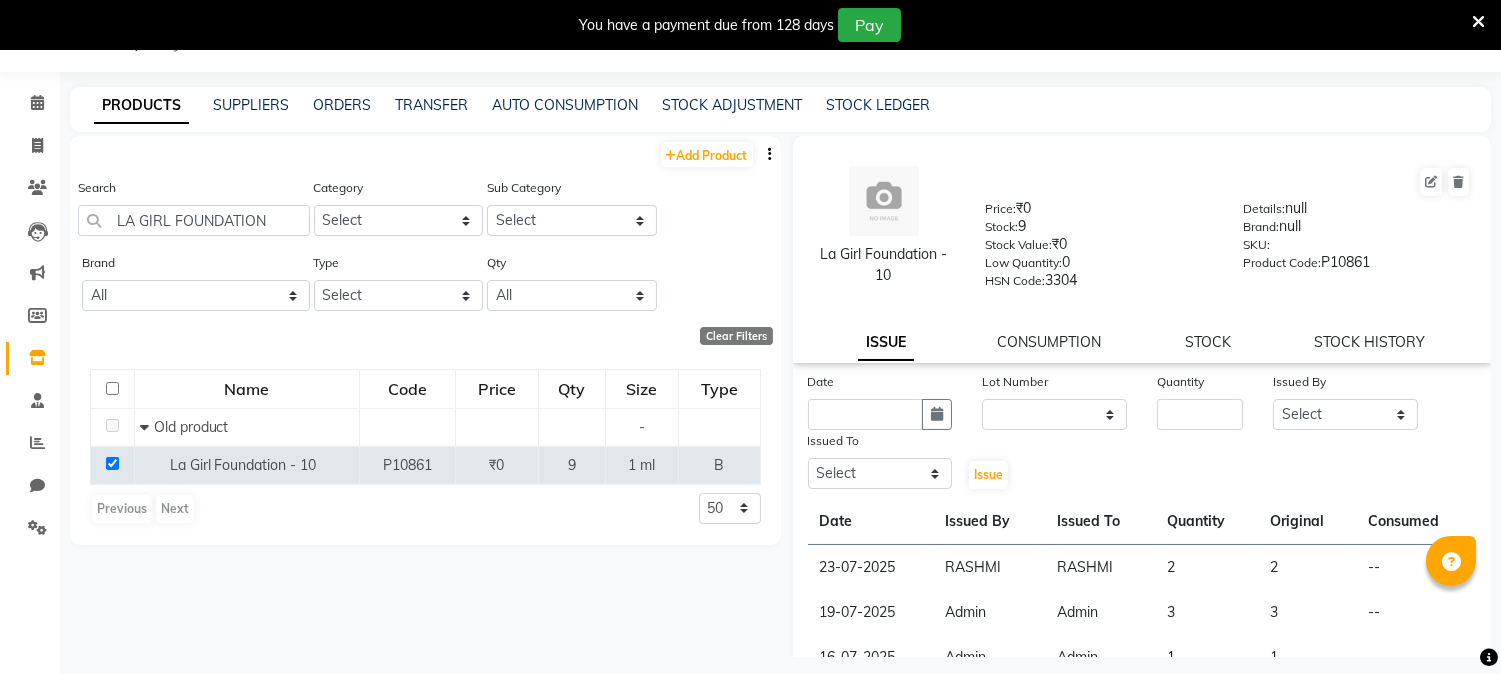 select on "8" 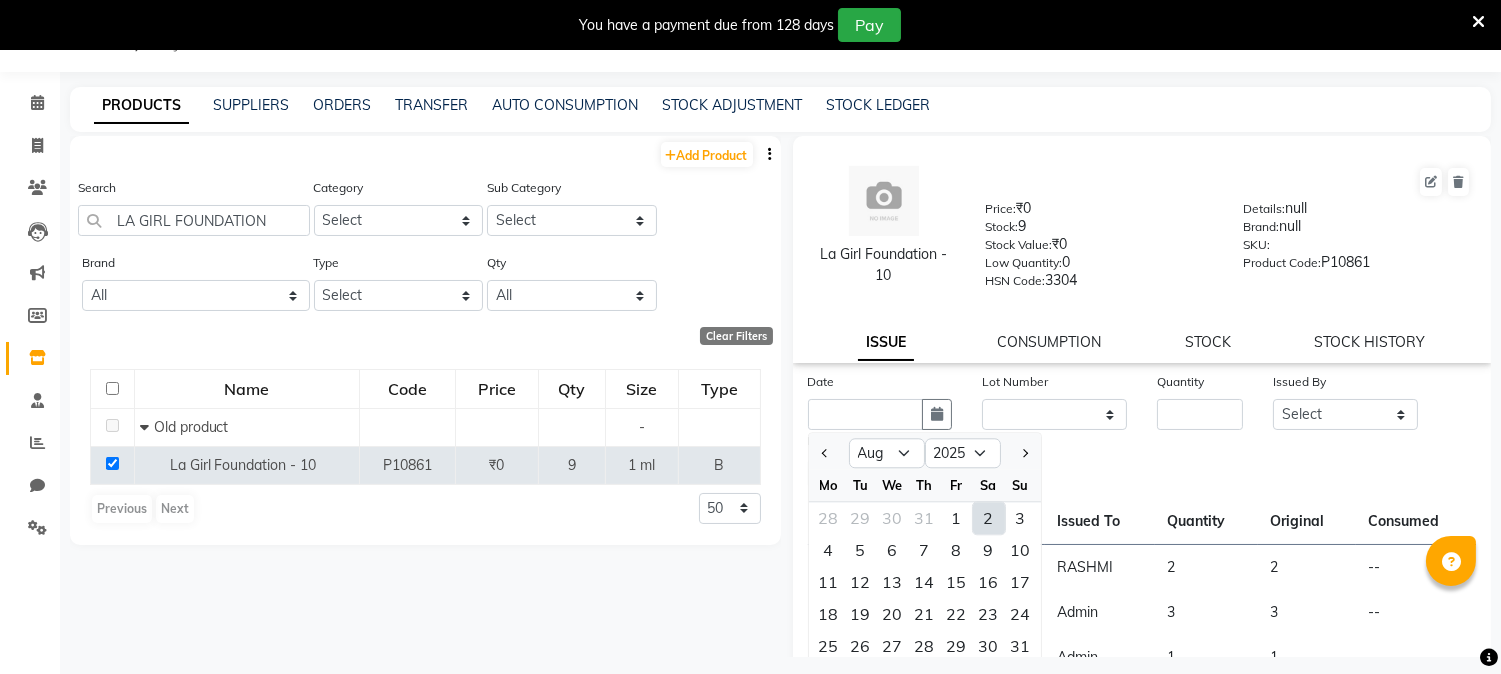 drag, startPoint x: 864, startPoint y: 523, endPoint x: 910, endPoint y: 511, distance: 47.539455 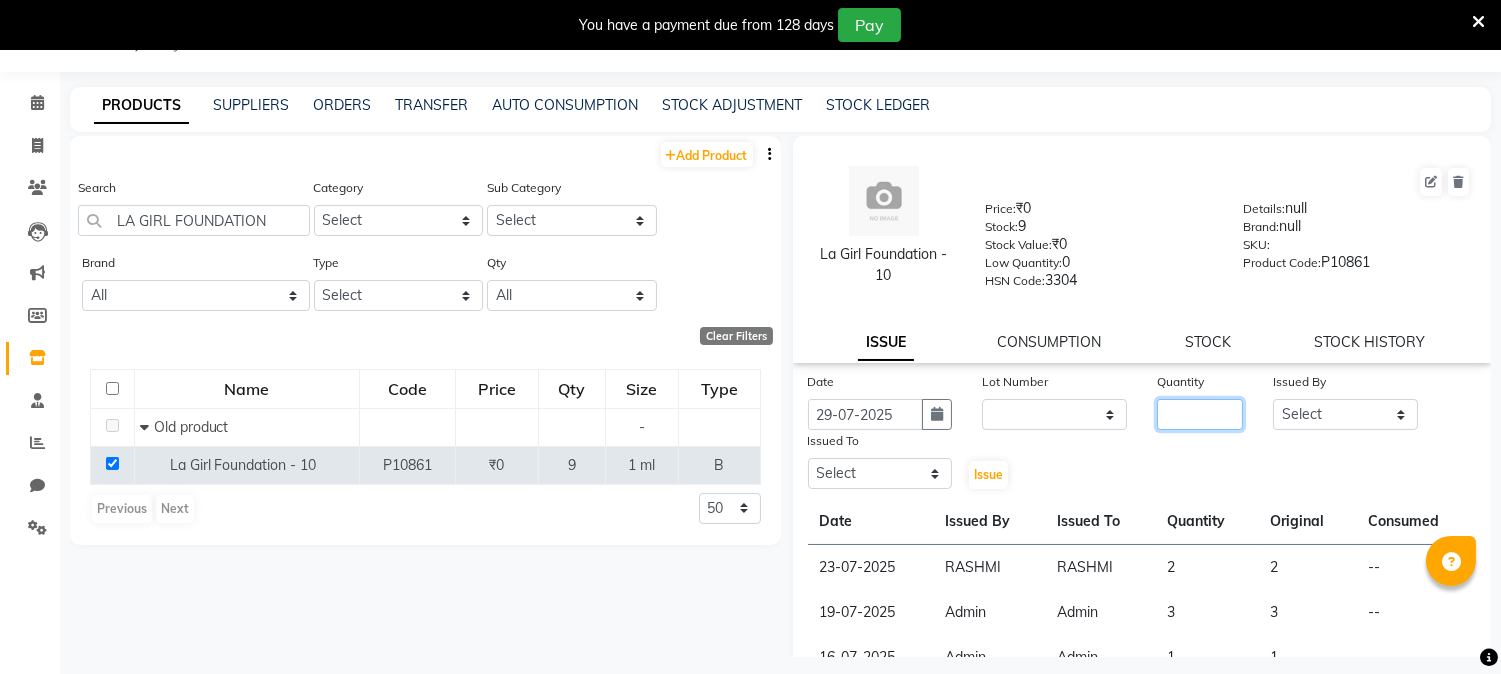 click 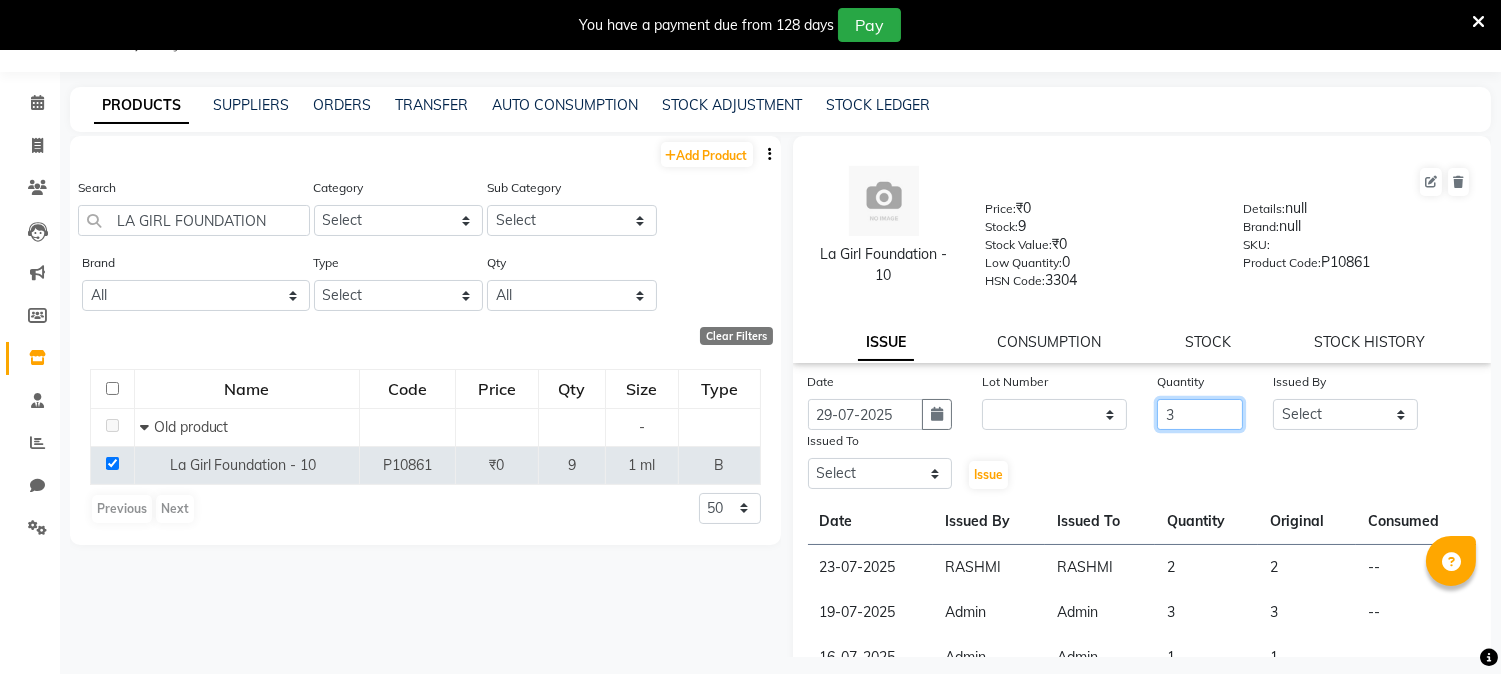 type on "3" 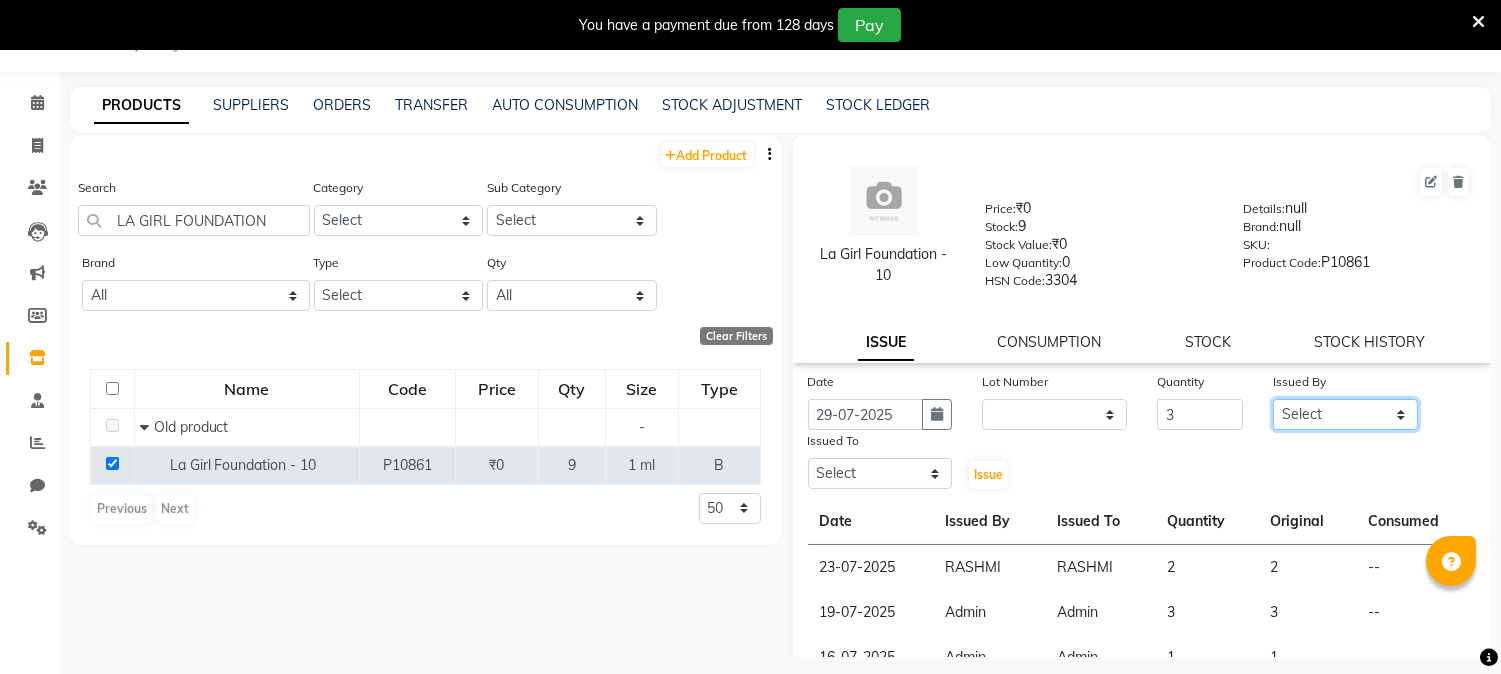 click on "Select [FIRST] [LAST] [FIRST] [LAST] [FIRST] [LAST] [FIRST] [LAST] [FIRST] [LAST] [FIRST] [LAST] [FIRST] [LAST] [FIRST] [LAST] [FIRST] [LAST] [FIRST] [LAST] [ADDRESS] Insititute [FIRST] [LAST] [FIRST] [LAST] [FIRST] [LAST] [FIRST] [LAST] [FIRST] [LAST]" 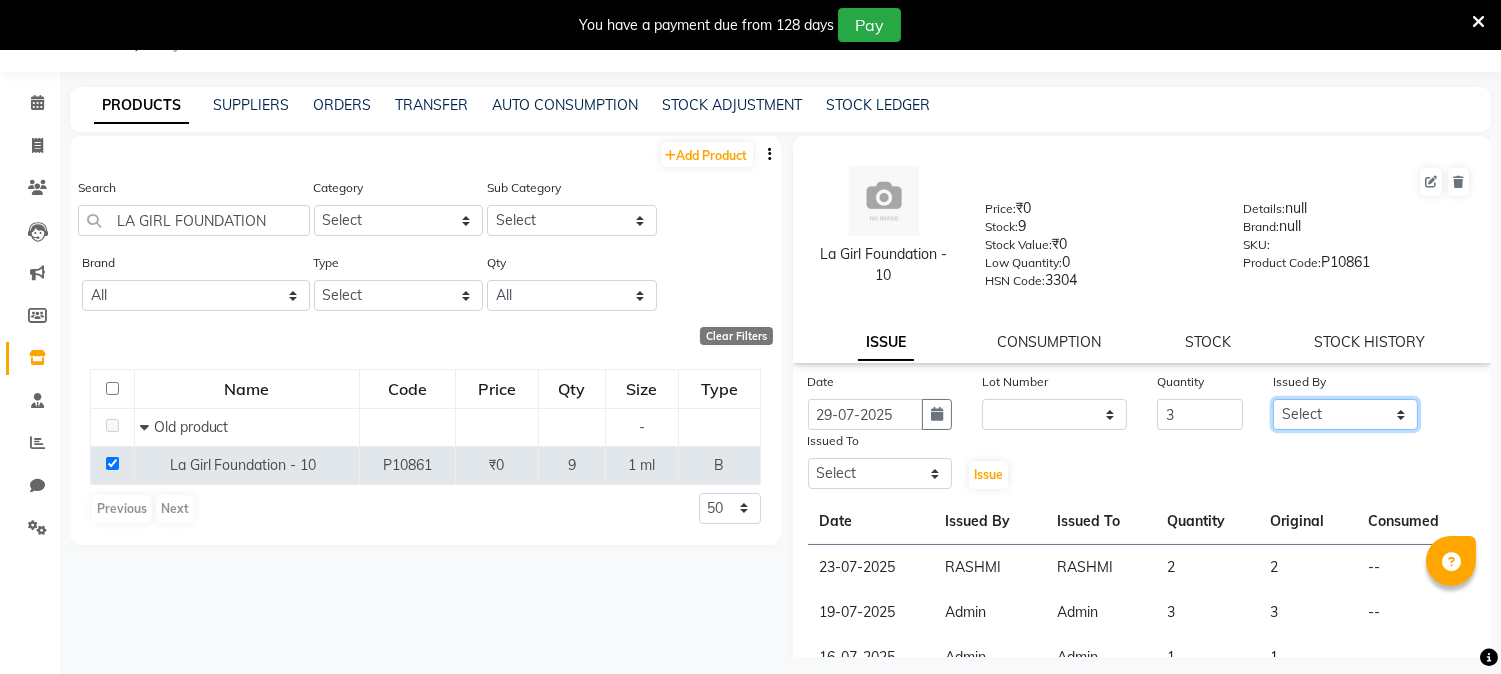 select on "71529" 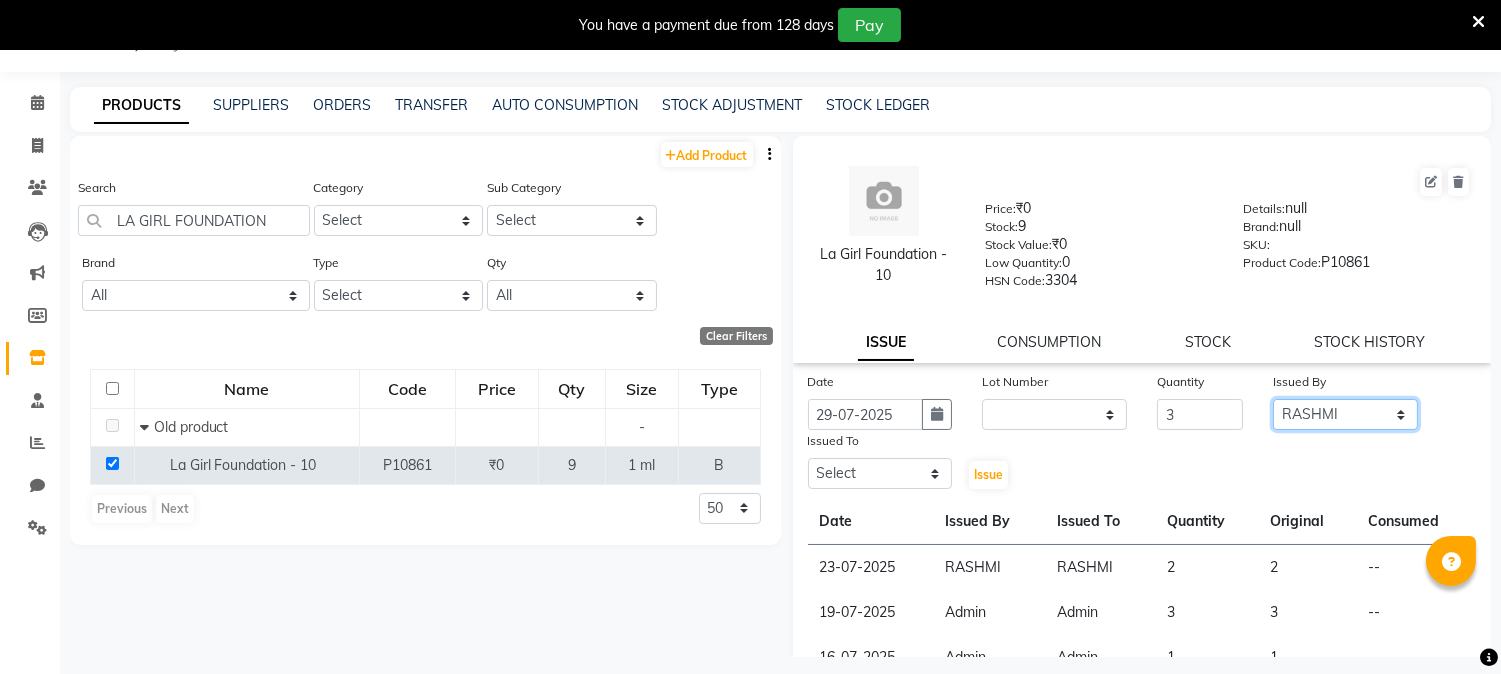 click on "Select [FIRST] [LAST] [FIRST] [LAST] [FIRST] [LAST] [FIRST] [LAST] [FIRST] [LAST] [FIRST] [LAST] [FIRST] [LAST] [FIRST] [LAST] [FIRST] [LAST] [FIRST] [LAST] [ADDRESS] Insititute [FIRST] [LAST] [FIRST] [LAST] [FIRST] [LAST] [FIRST] [LAST] [FIRST] [LAST]" 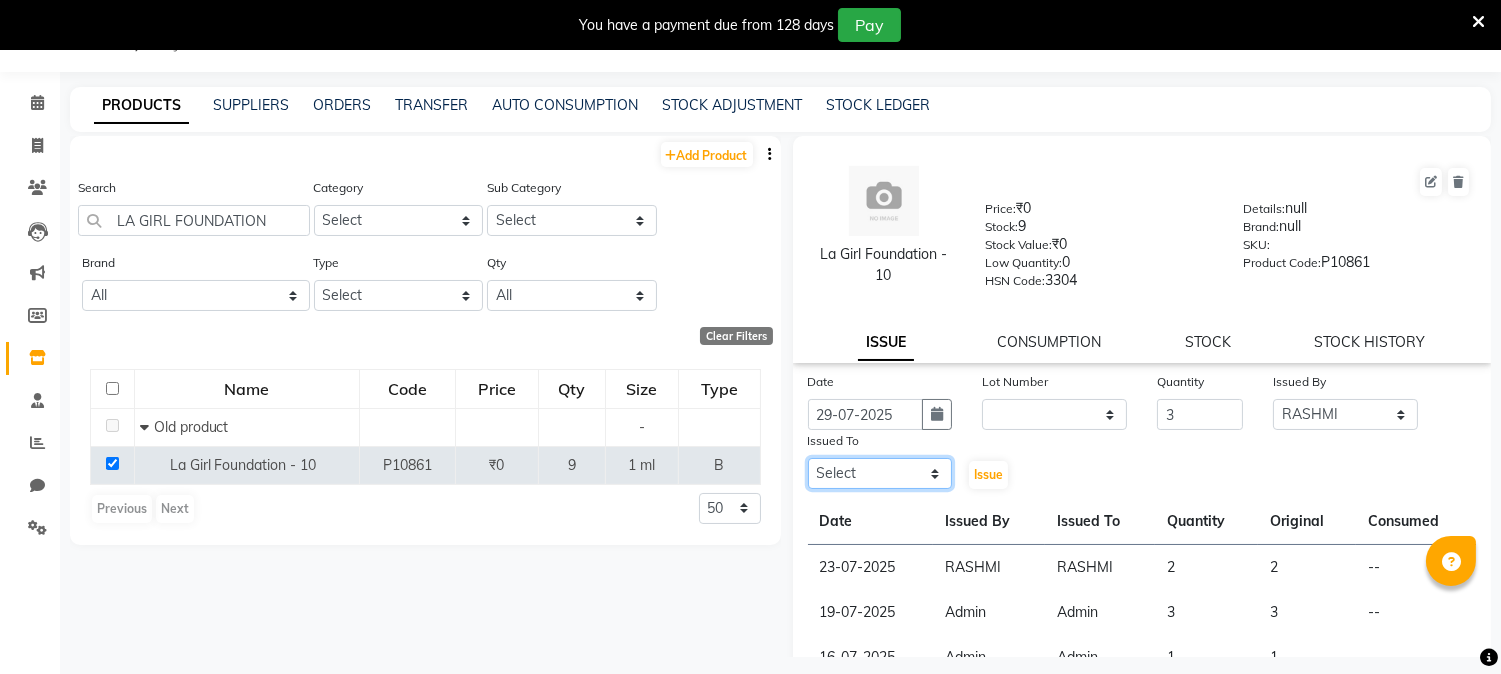 click on "Select [FIRST] [LAST] [FIRST] [LAST] [FIRST] [LAST] [FIRST] [LAST] [FIRST] [LAST] [FIRST] [LAST] [FIRST] [LAST] [FIRST] [LAST] [FIRST] [LAST] [FIRST] [LAST] [ADDRESS] Insititute [FIRST] [LAST] [FIRST] [LAST] [FIRST] [LAST] [FIRST] [LAST] [FIRST] [LAST]" 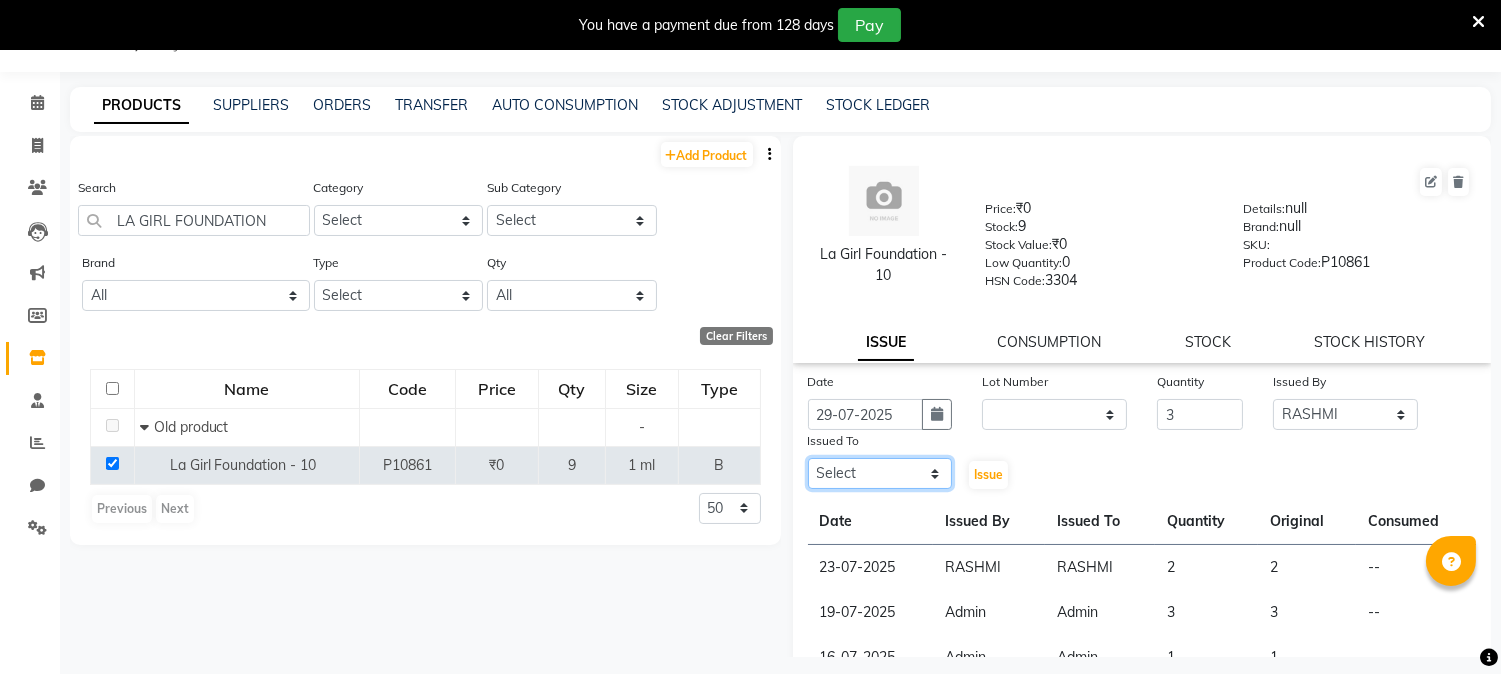 select on "71529" 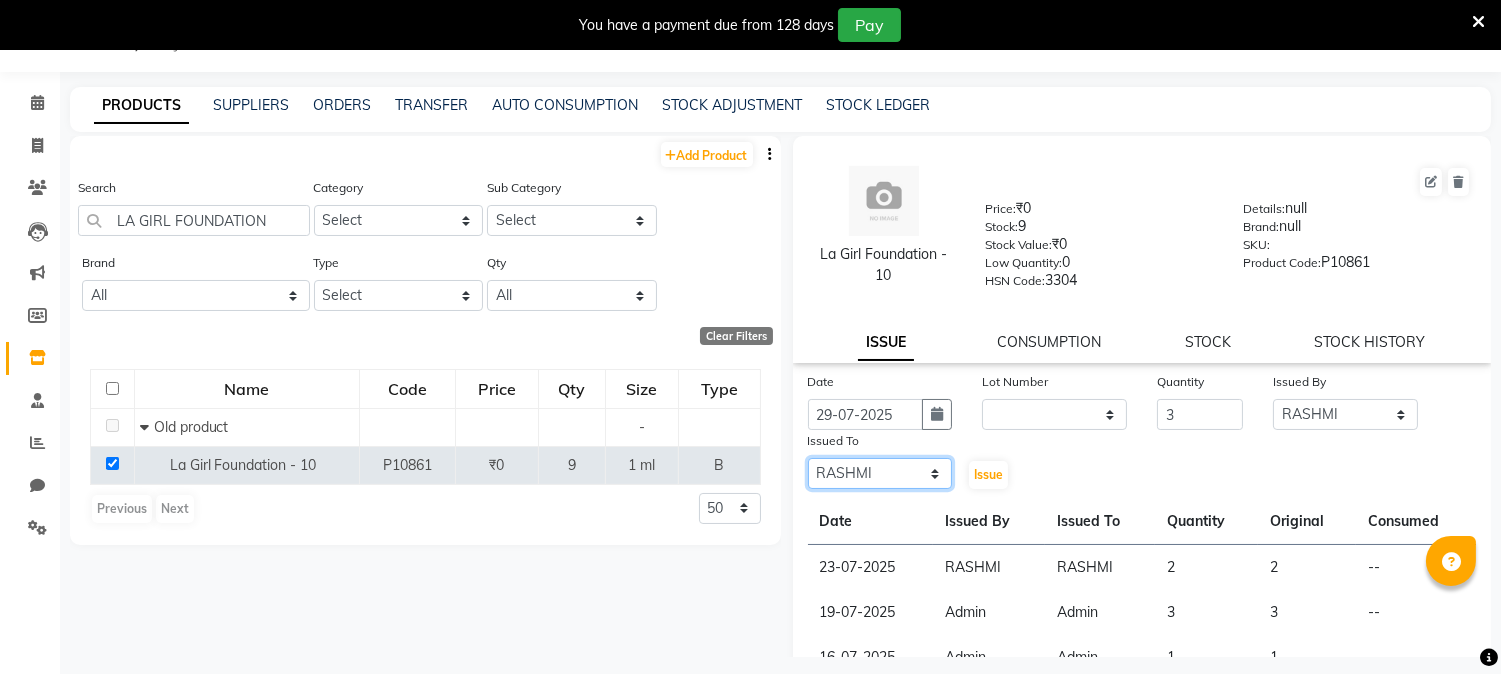 click on "Select [FIRST] [LAST] [FIRST] [LAST] [FIRST] [LAST] [FIRST] [LAST] [FIRST] [LAST] [FIRST] [LAST] [FIRST] [LAST] [FIRST] [LAST] [FIRST] [LAST] [FIRST] [LAST] [ADDRESS] Insititute [FIRST] [LAST] [FIRST] [LAST] [FIRST] [LAST] [FIRST] [LAST] [FIRST] [LAST]" 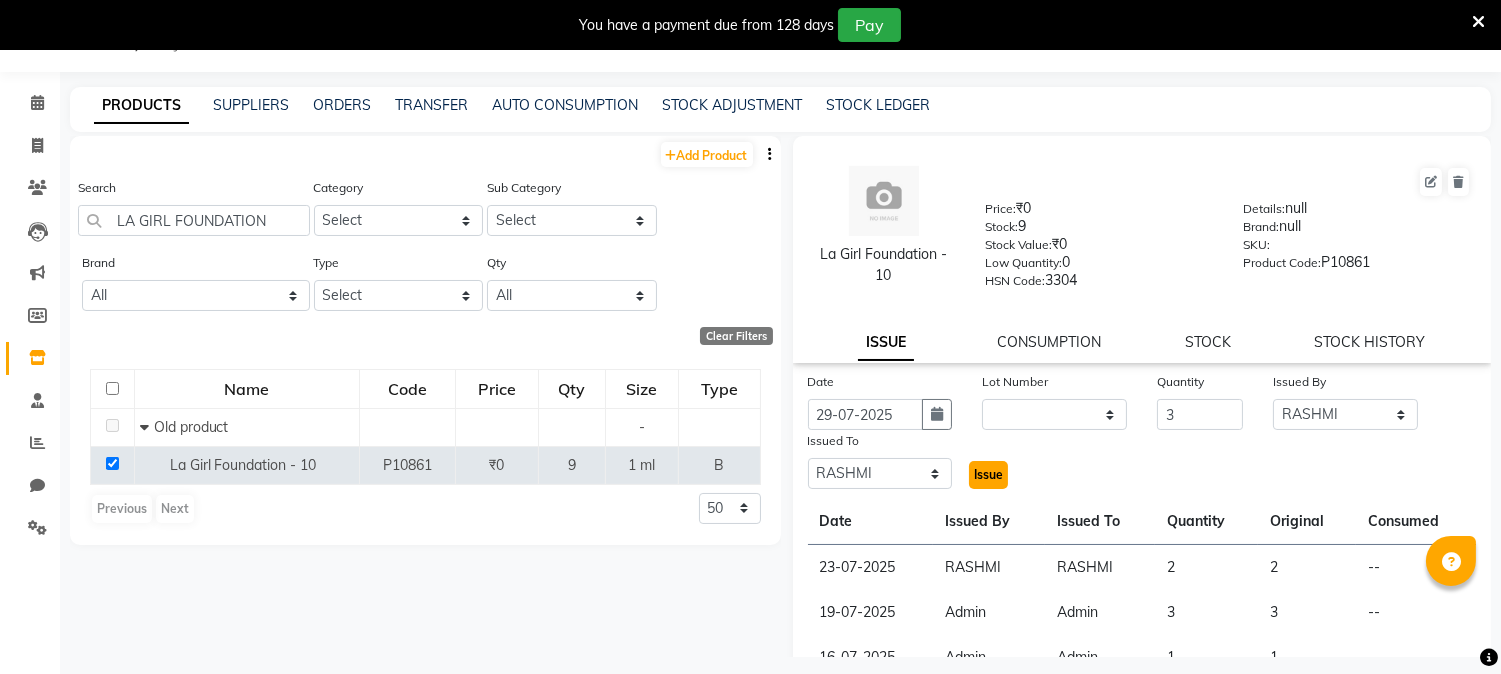 click on "Issue" 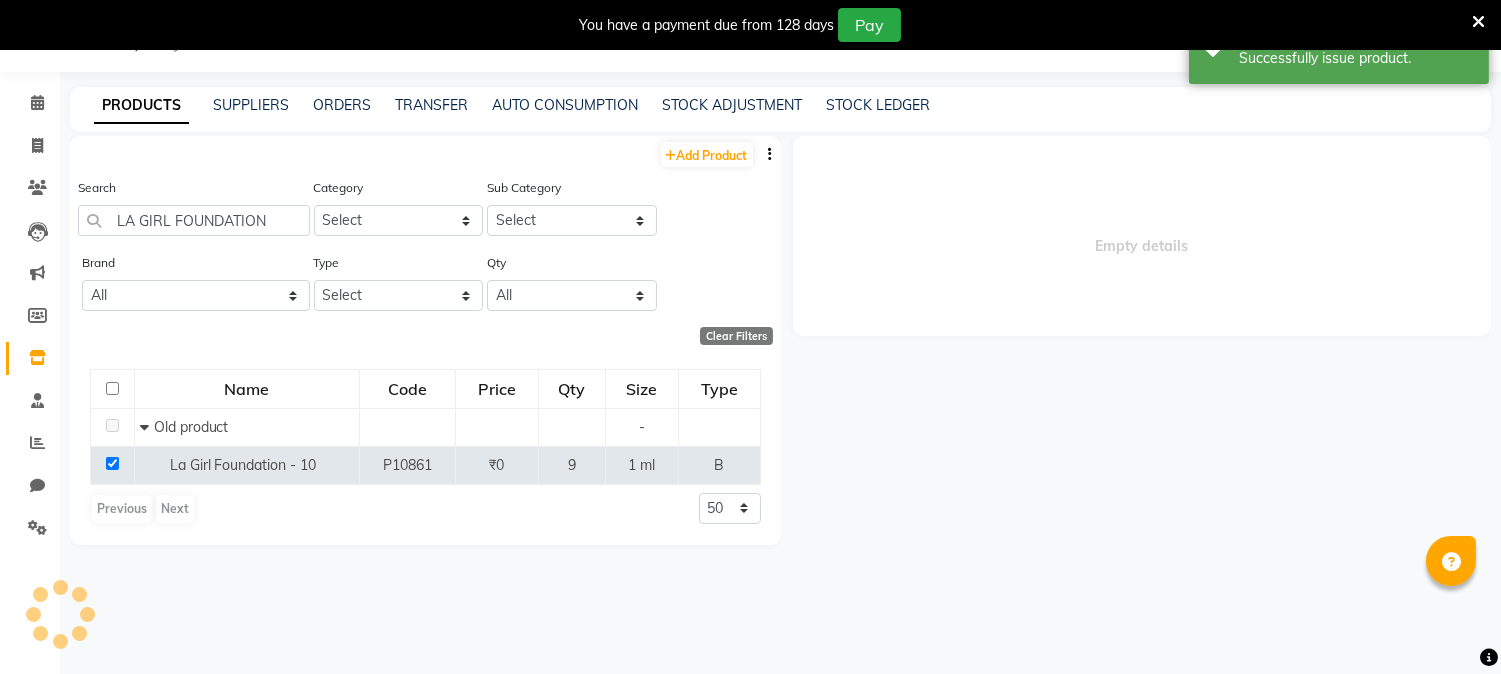 select 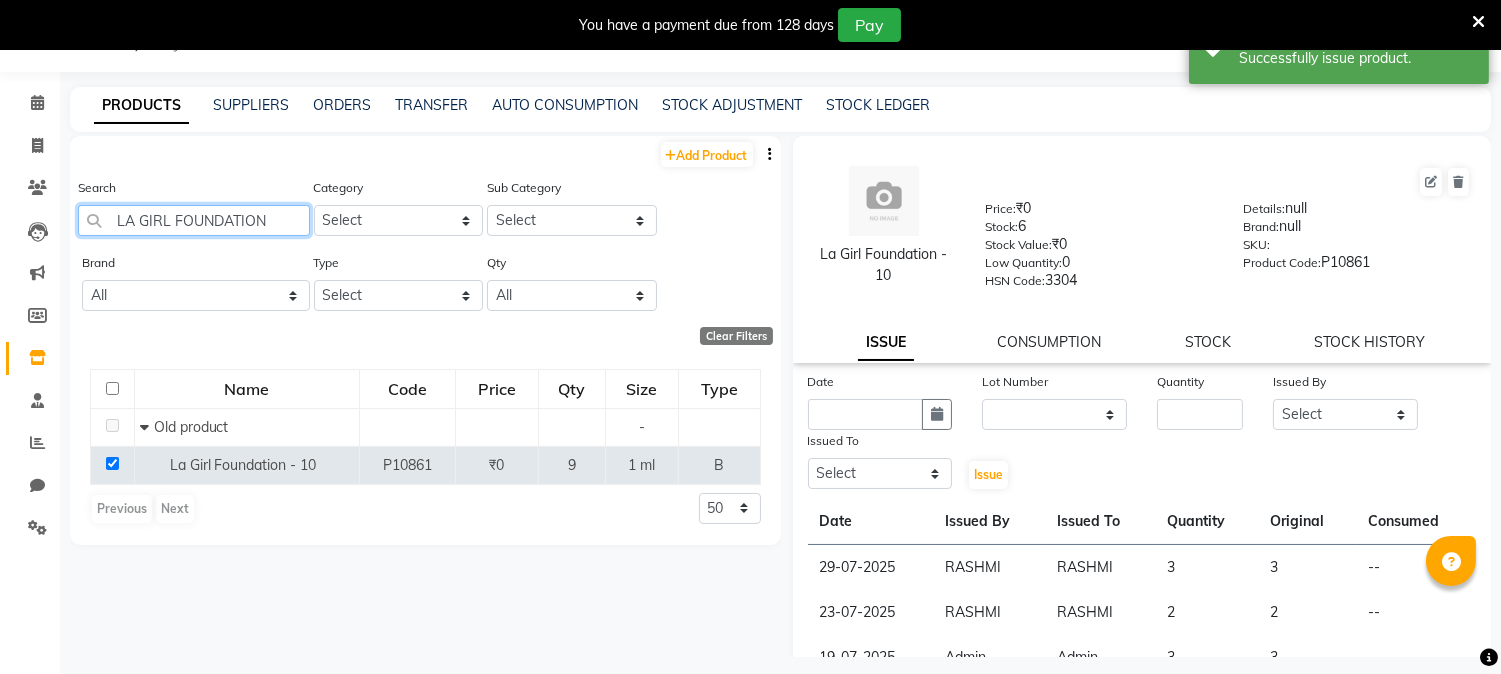 click on "LA GIRL FOUNDATION" 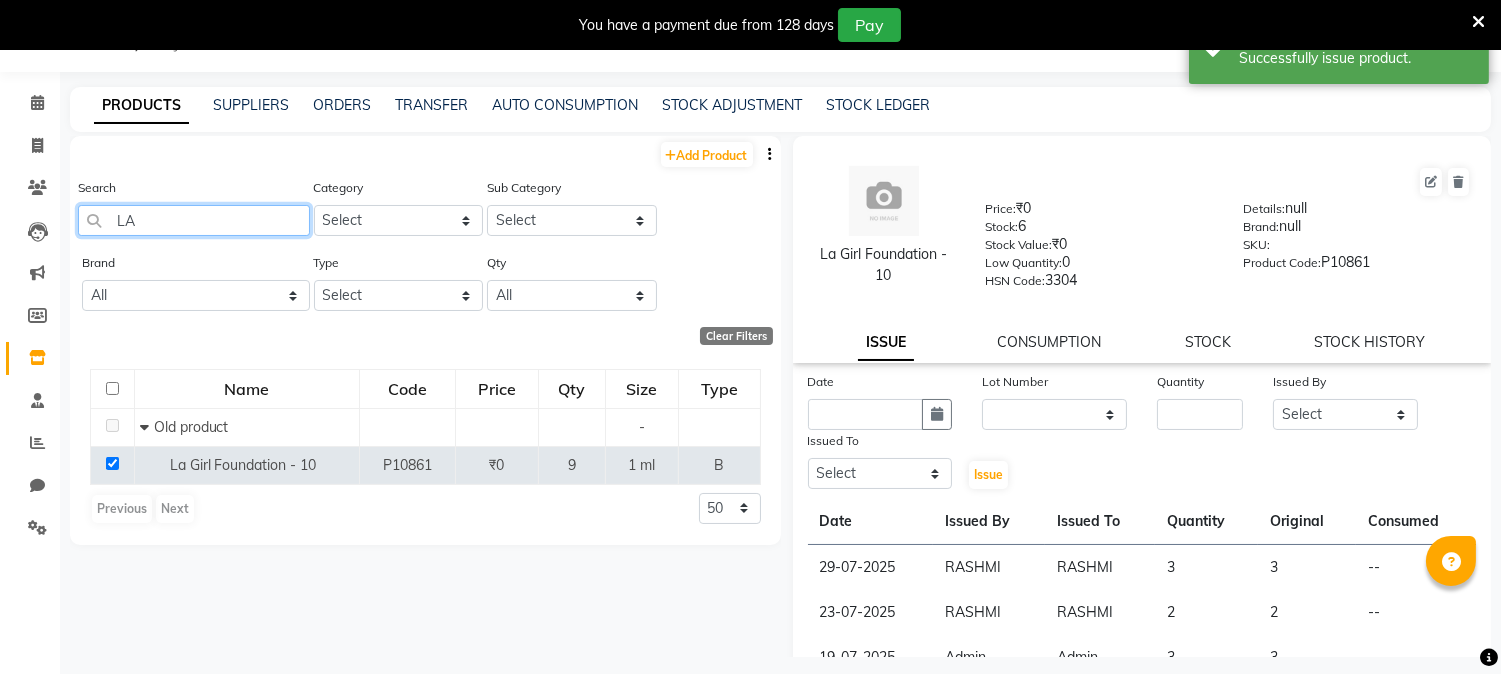type on "L" 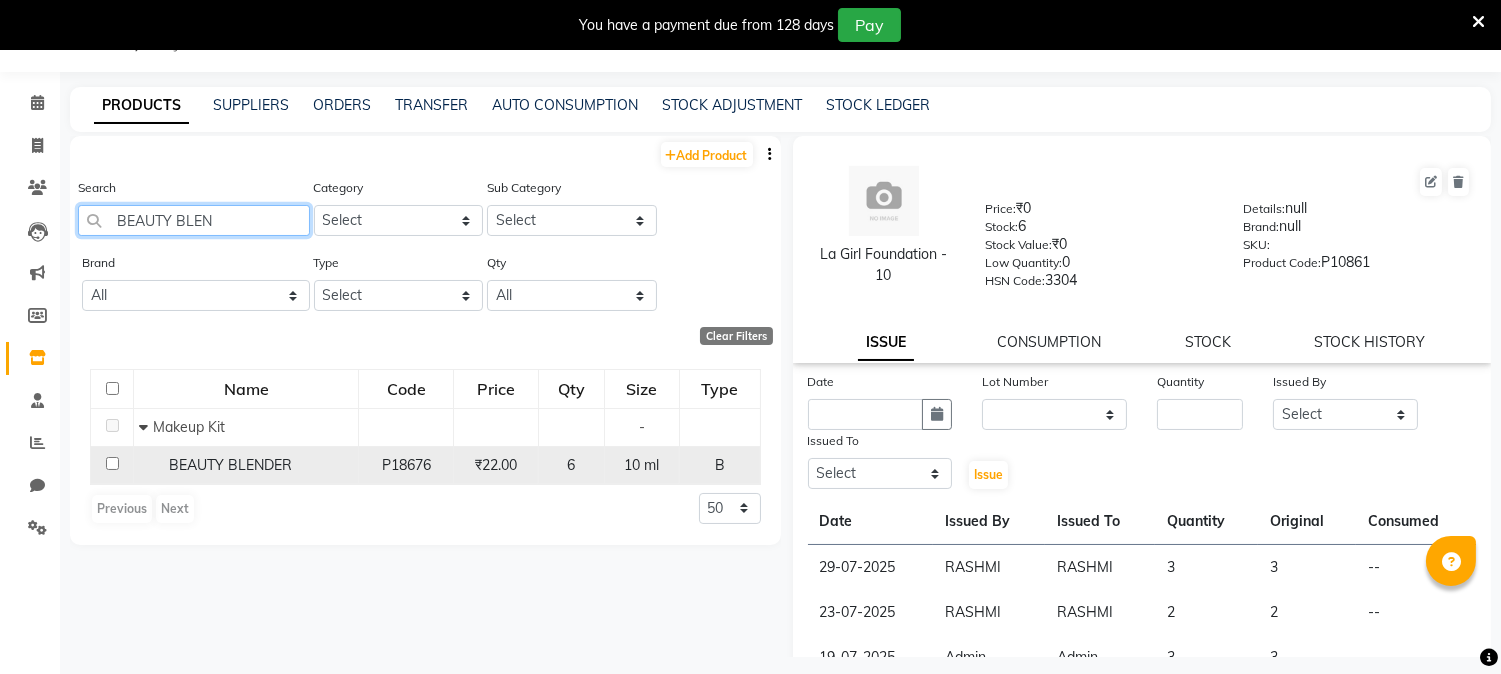 type on "BEAUTY BLEN" 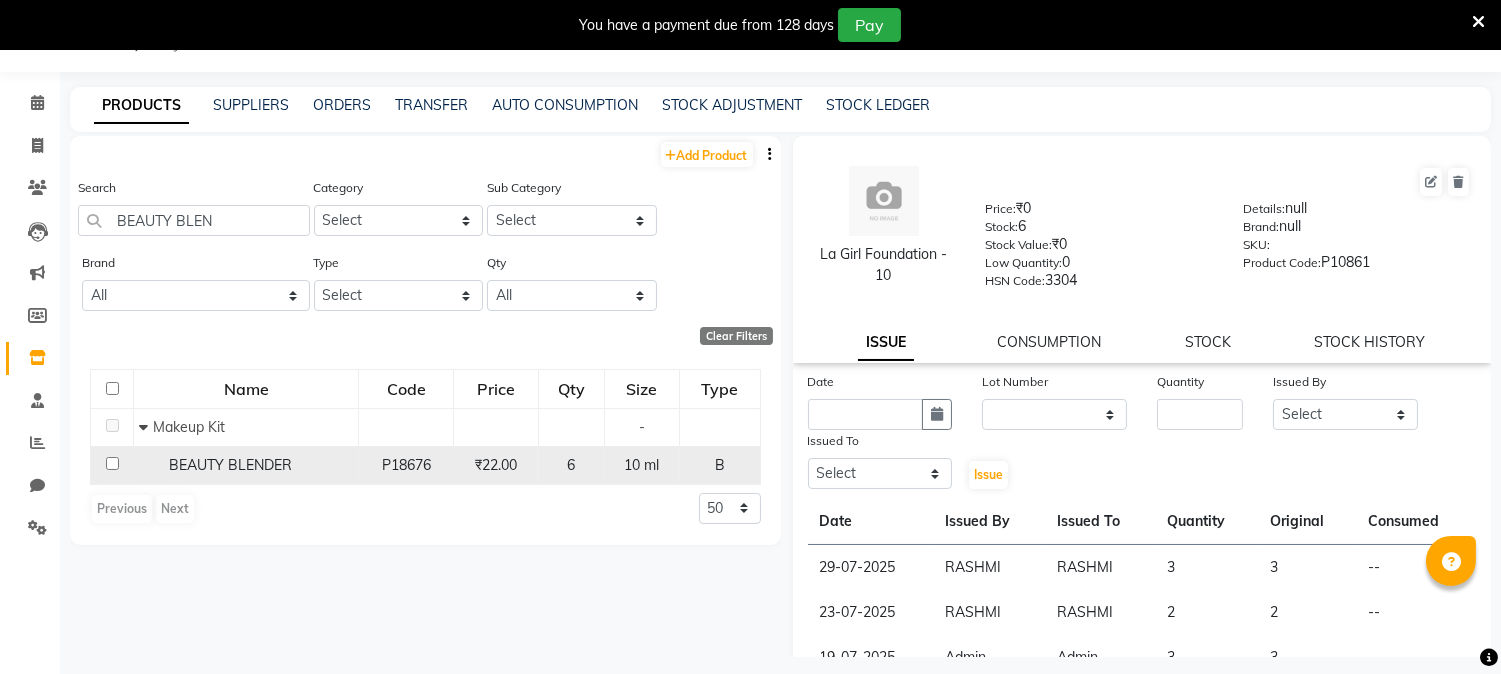click 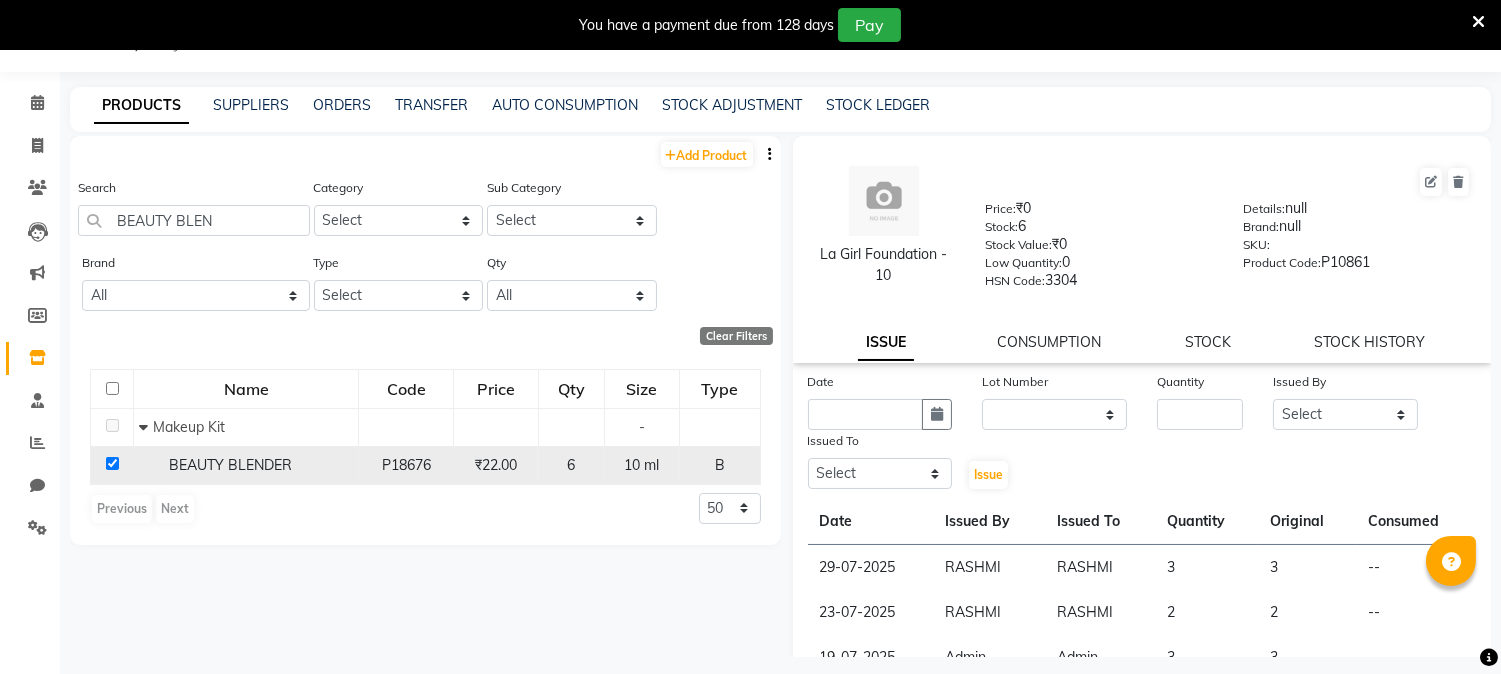 checkbox on "true" 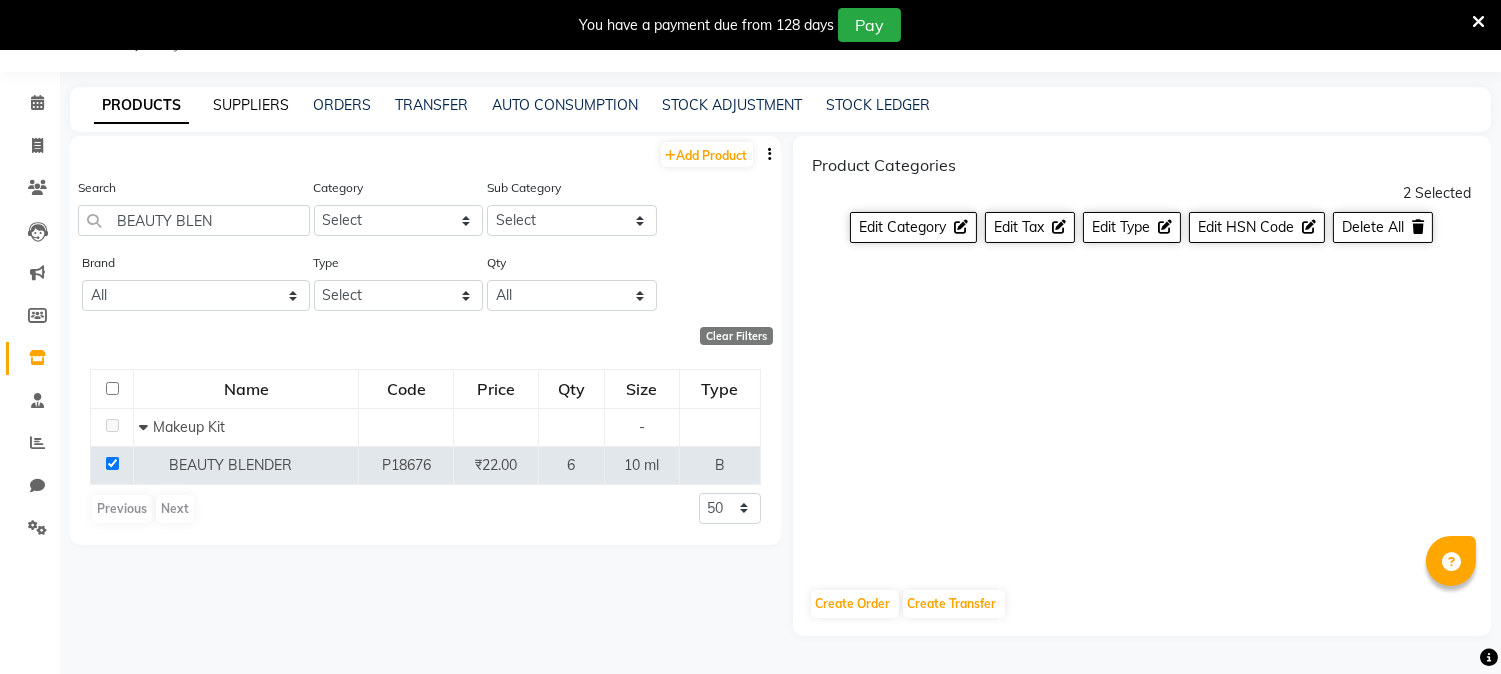 click on "SUPPLIERS" 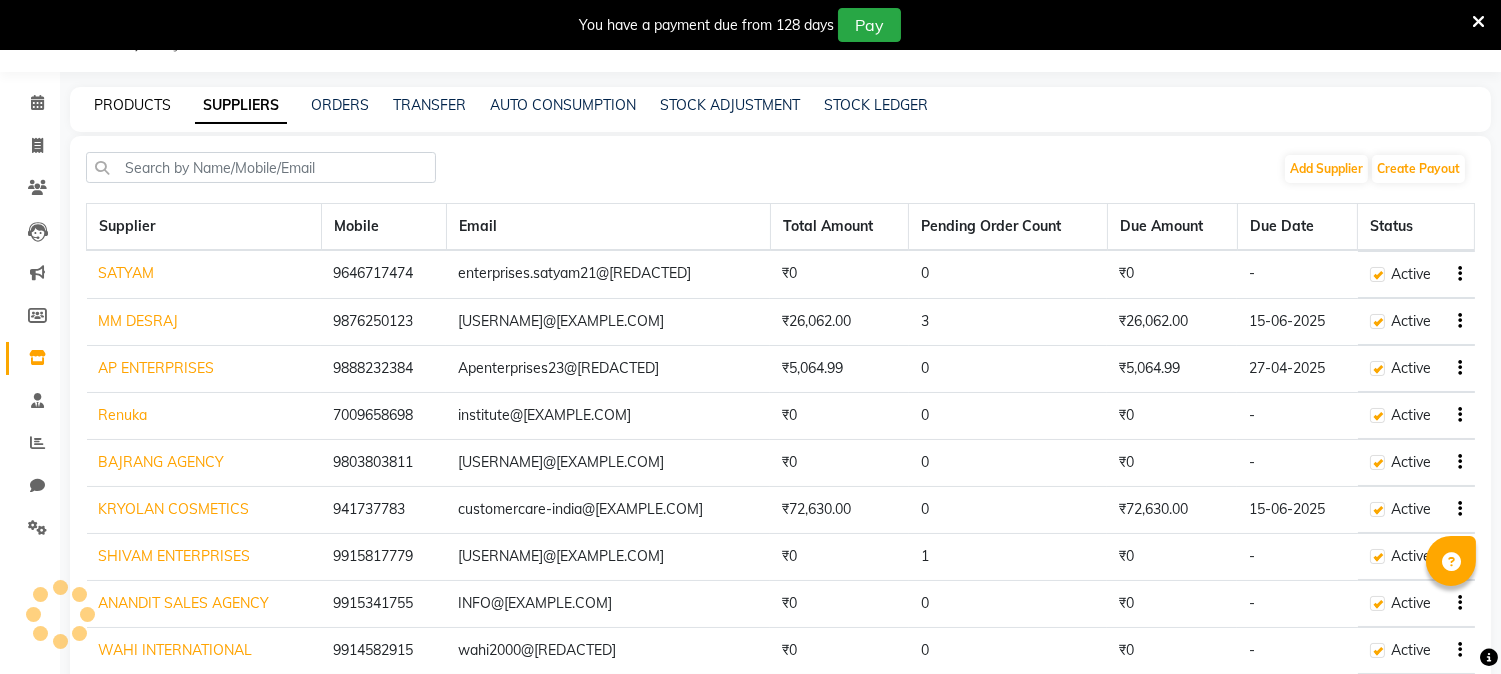 click on "PRODUCTS" 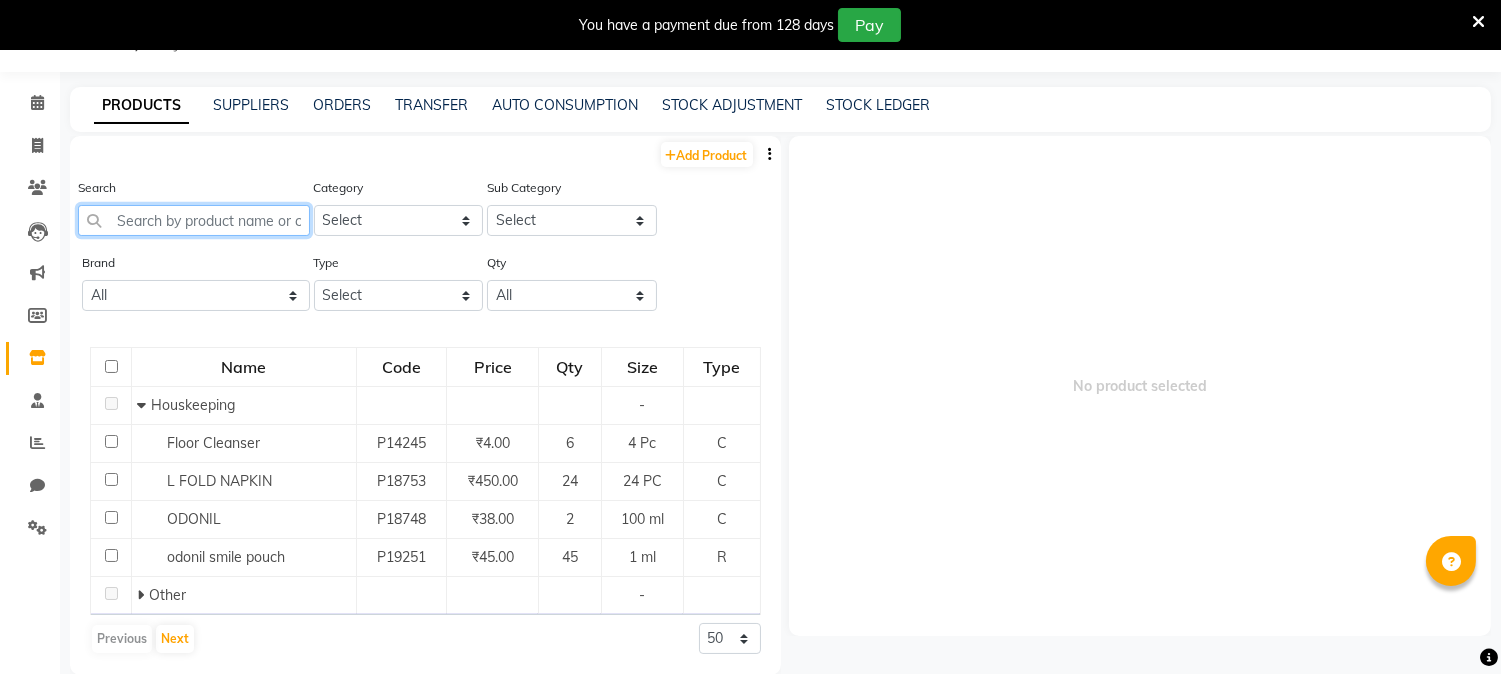 click 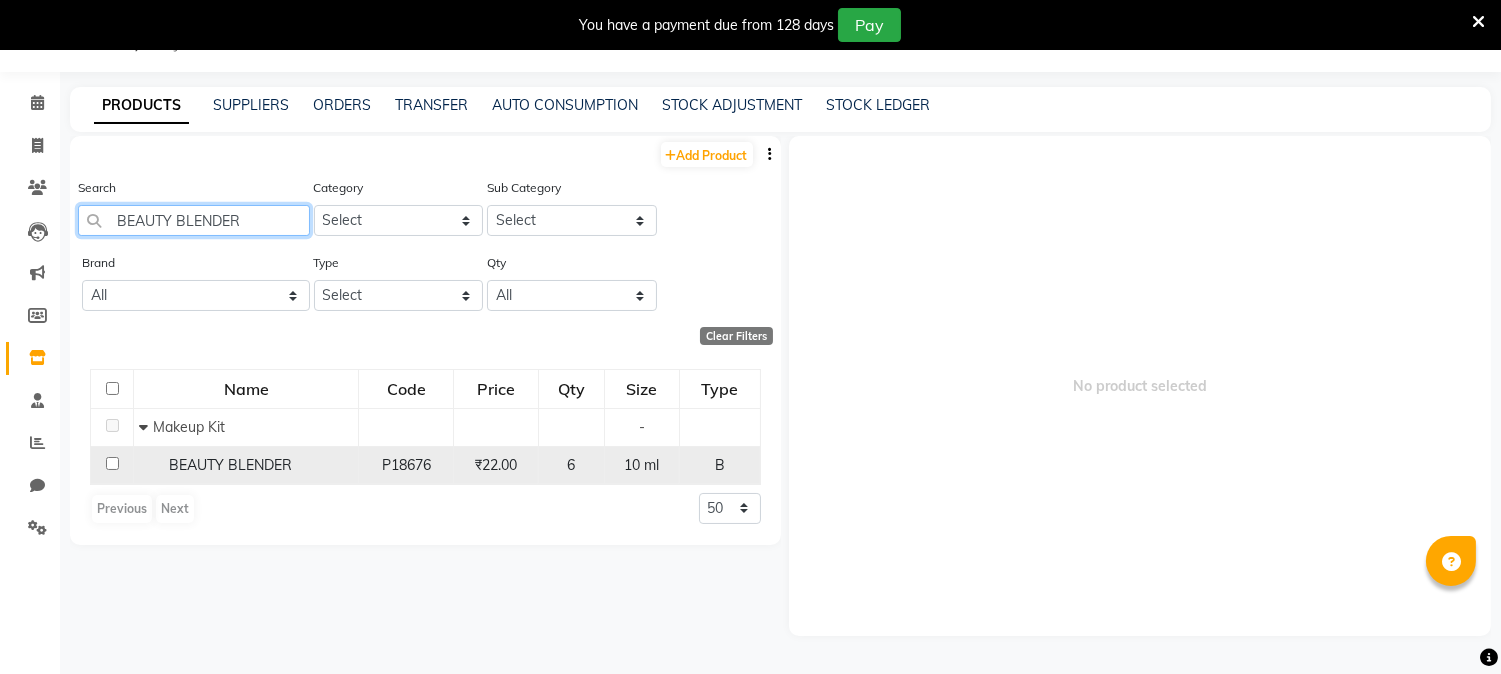type on "BEAUTY BLENDER" 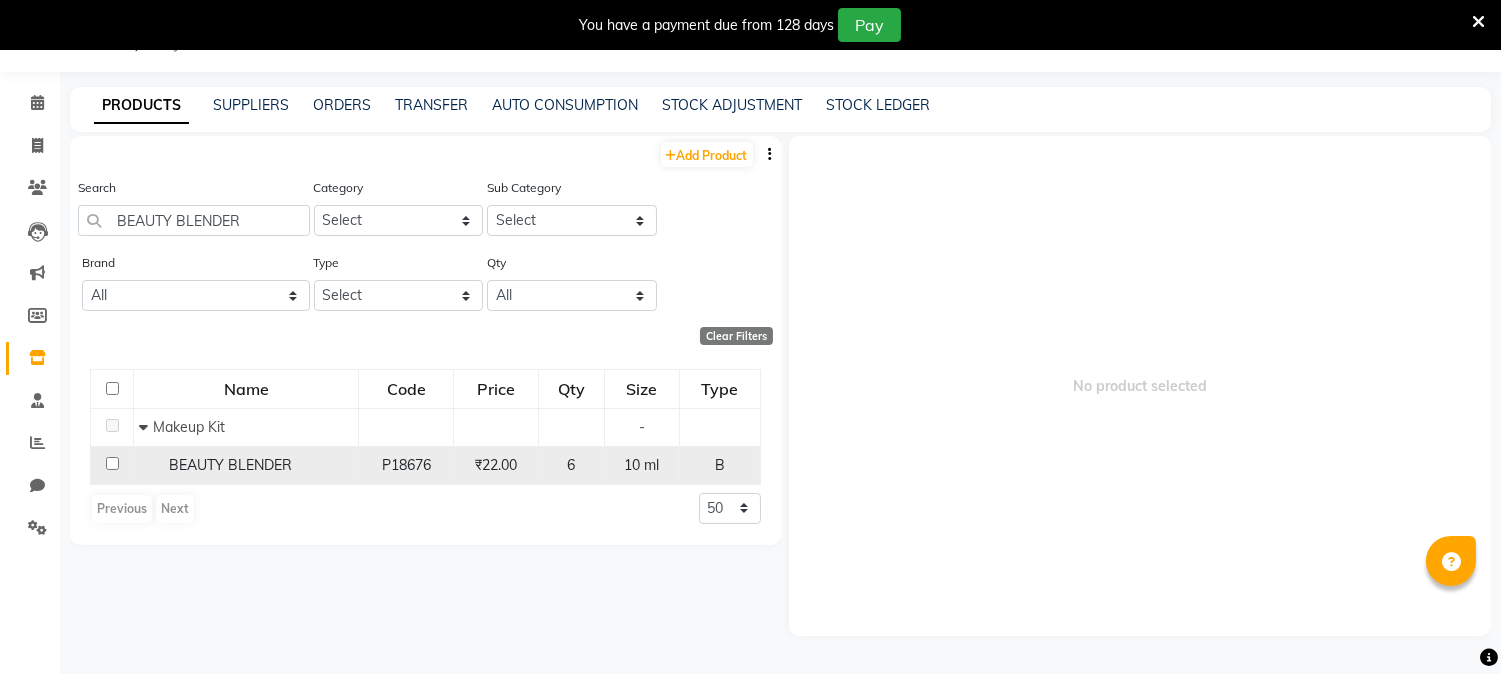 click 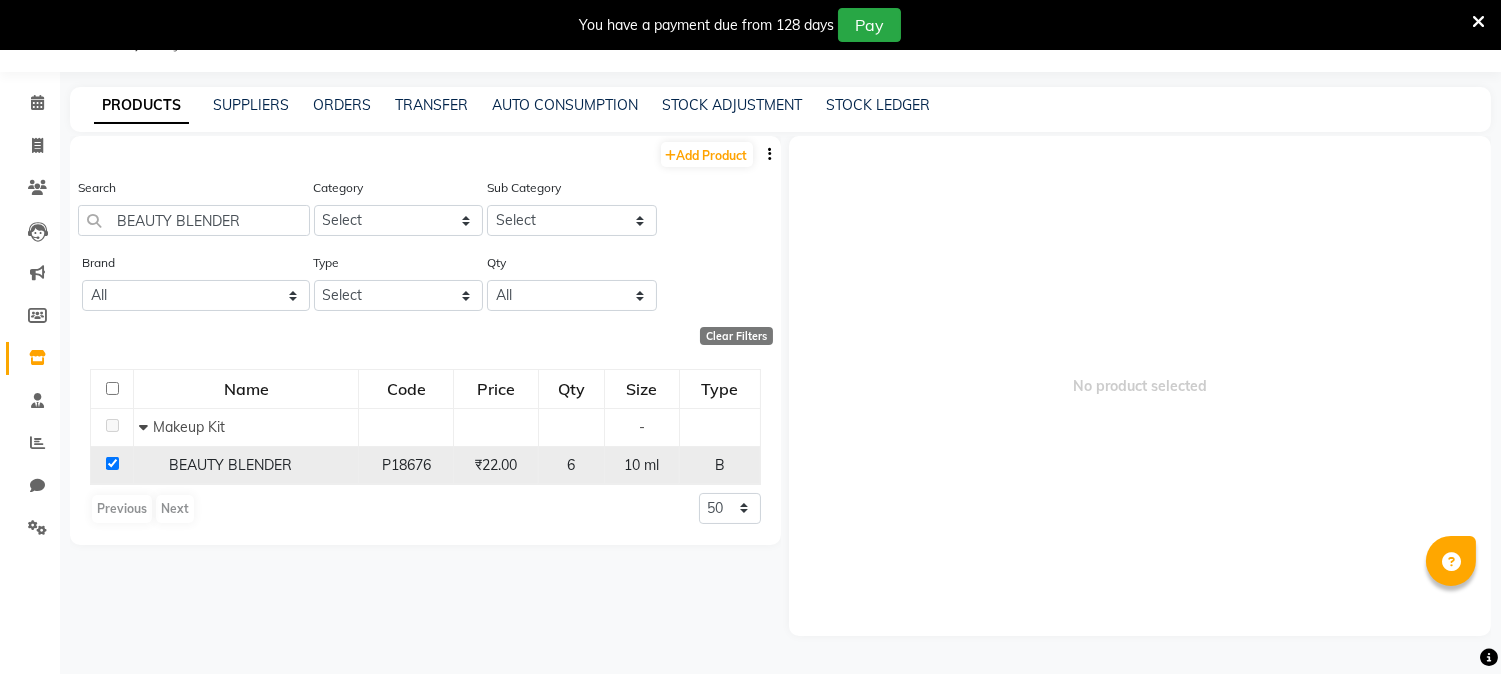 checkbox on "true" 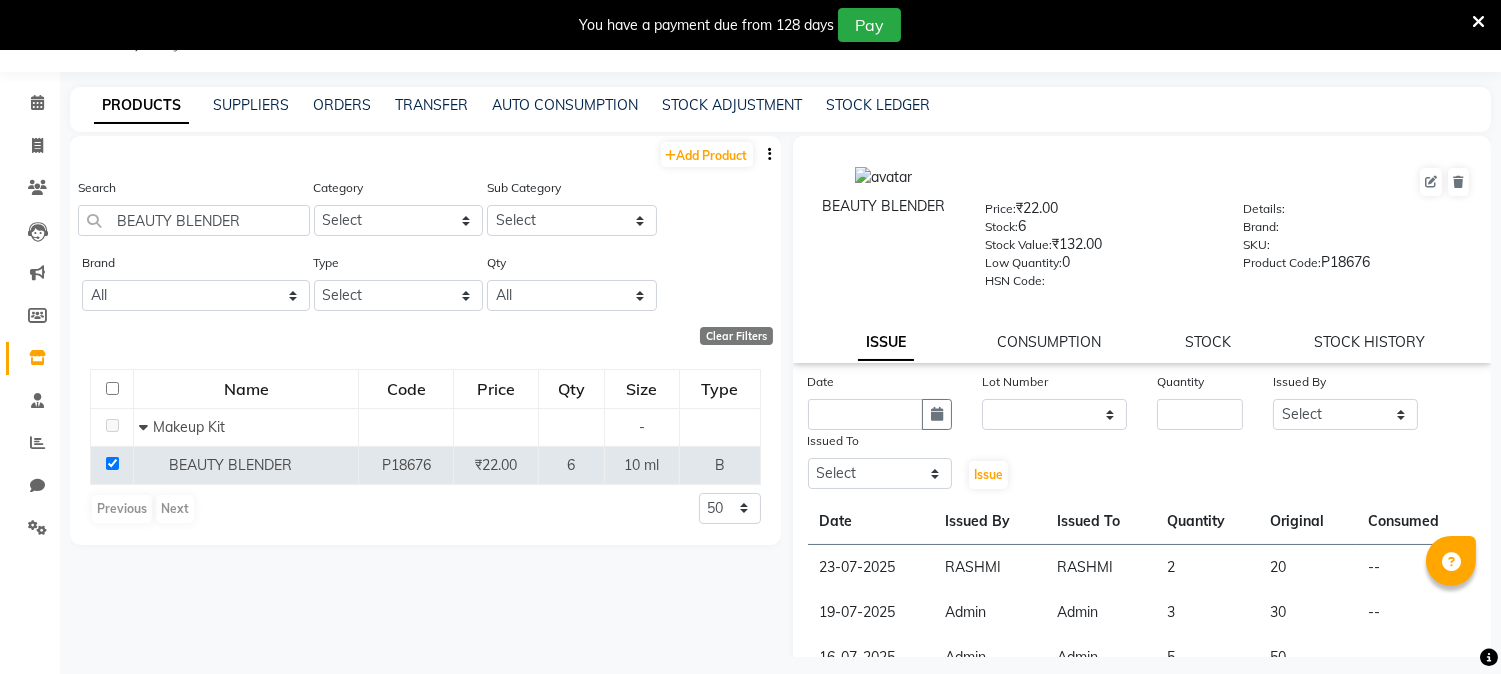 click on "Issued To" 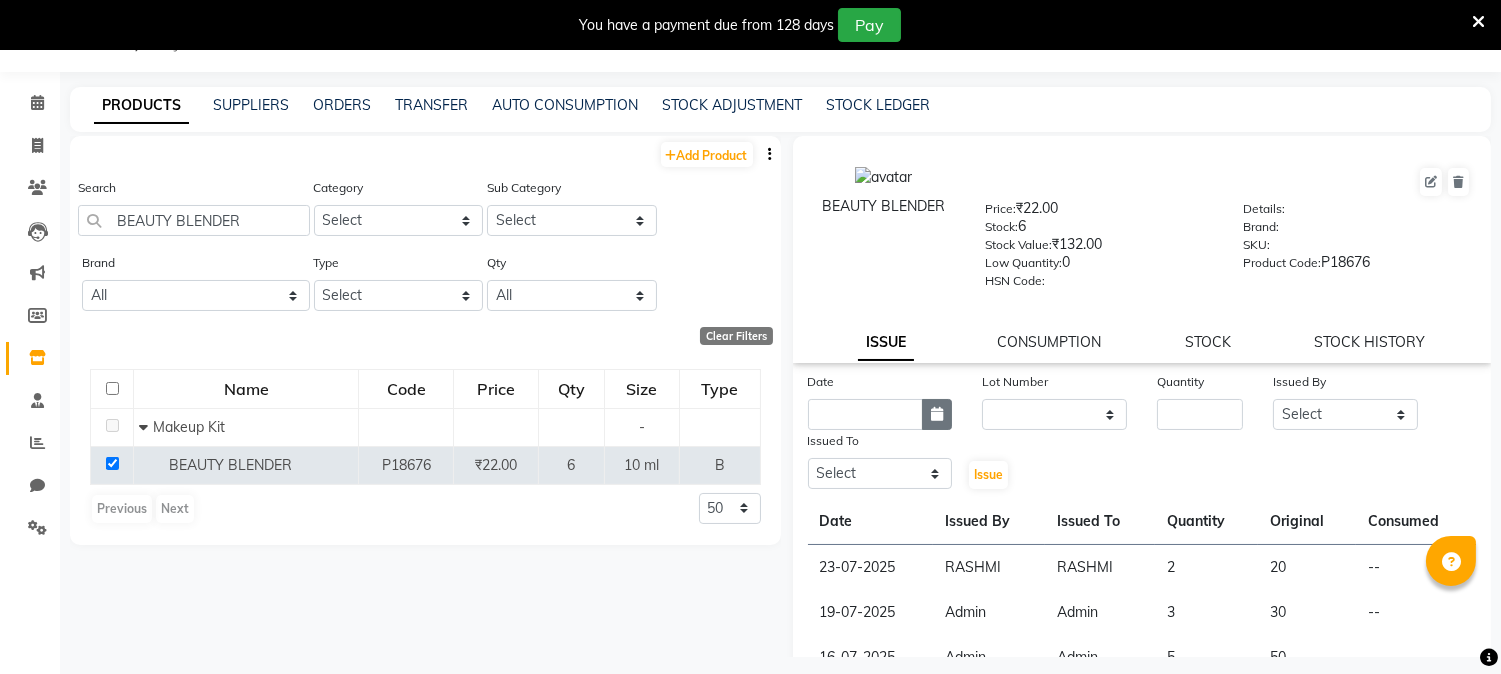 click 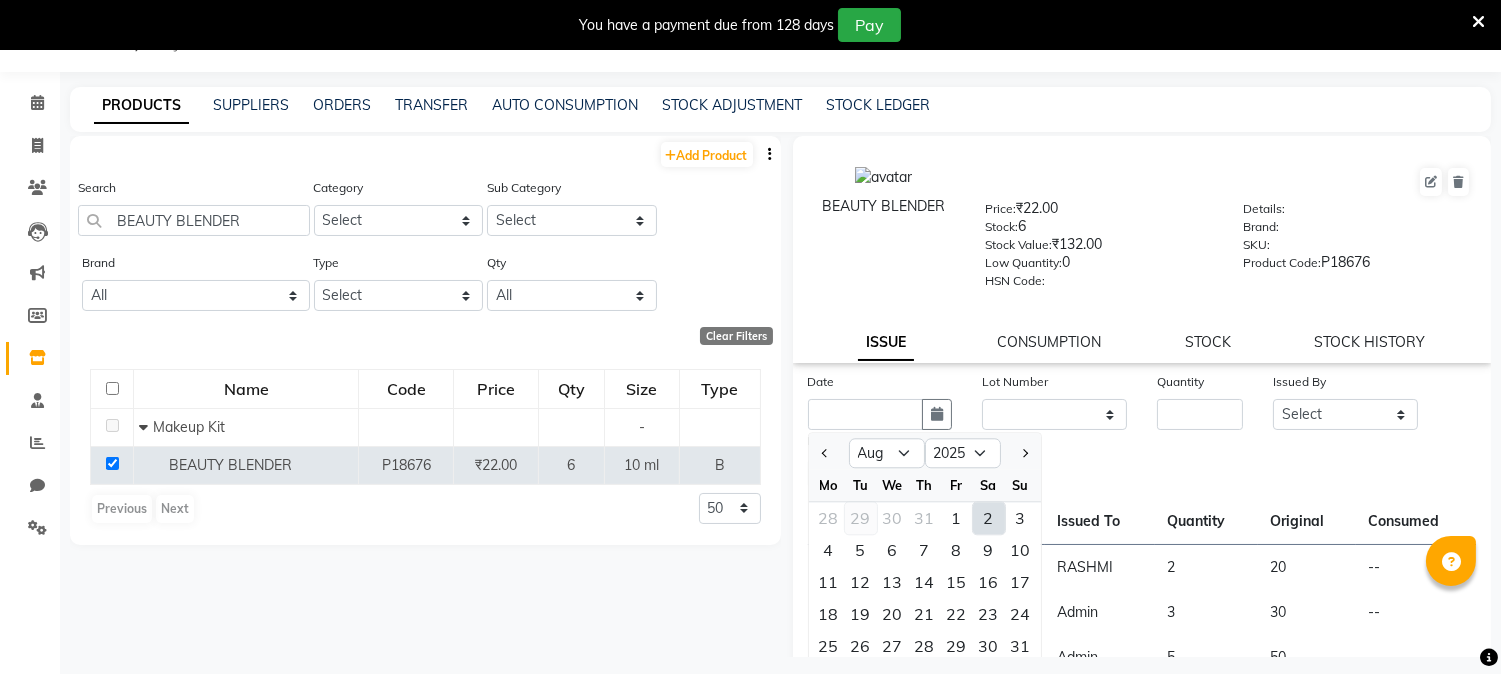 click on "29" 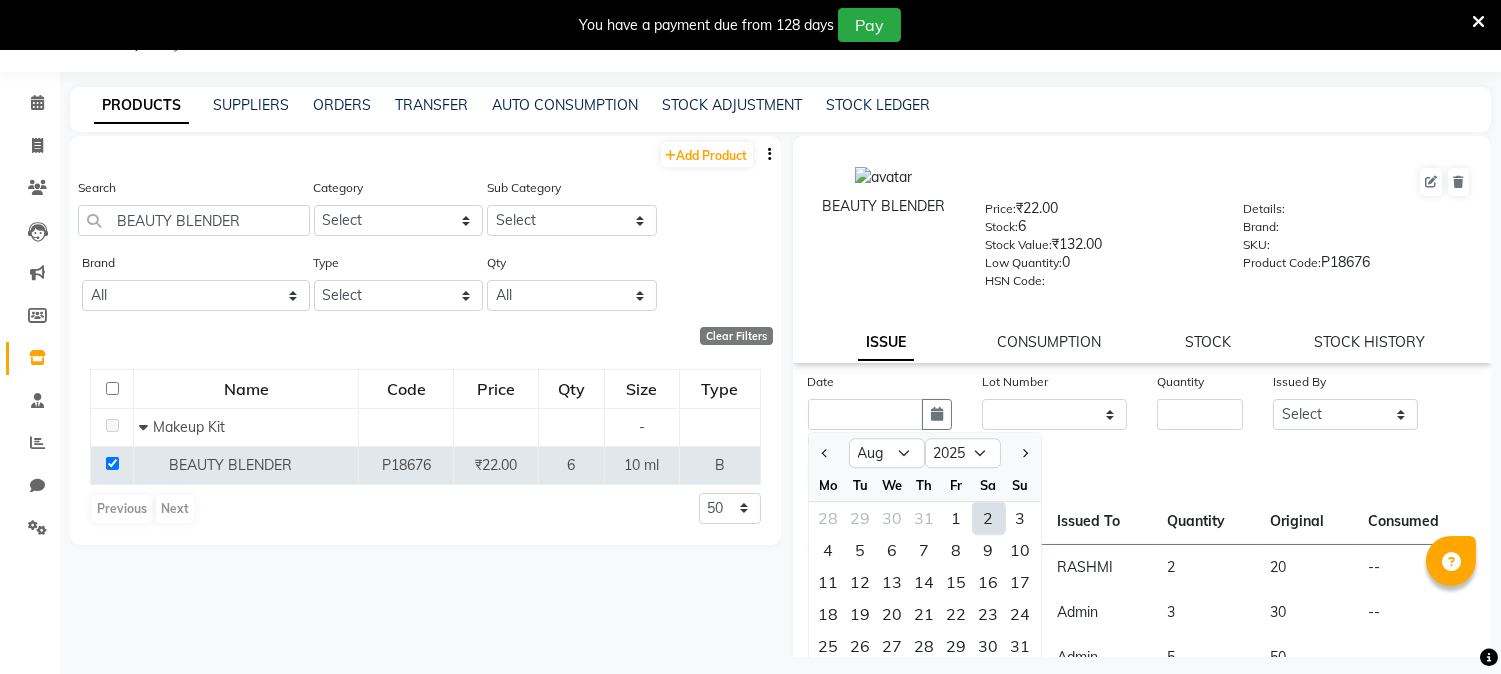 type on "29-07-2025" 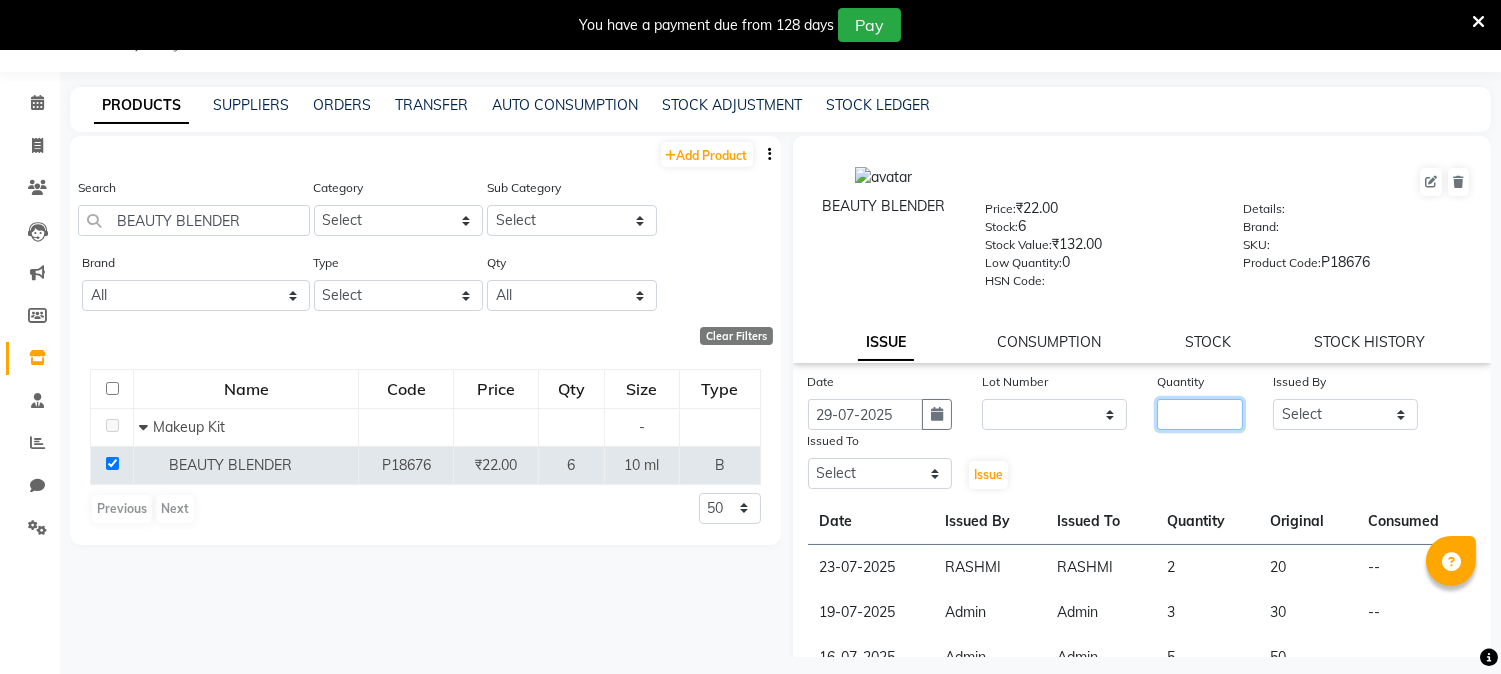 click 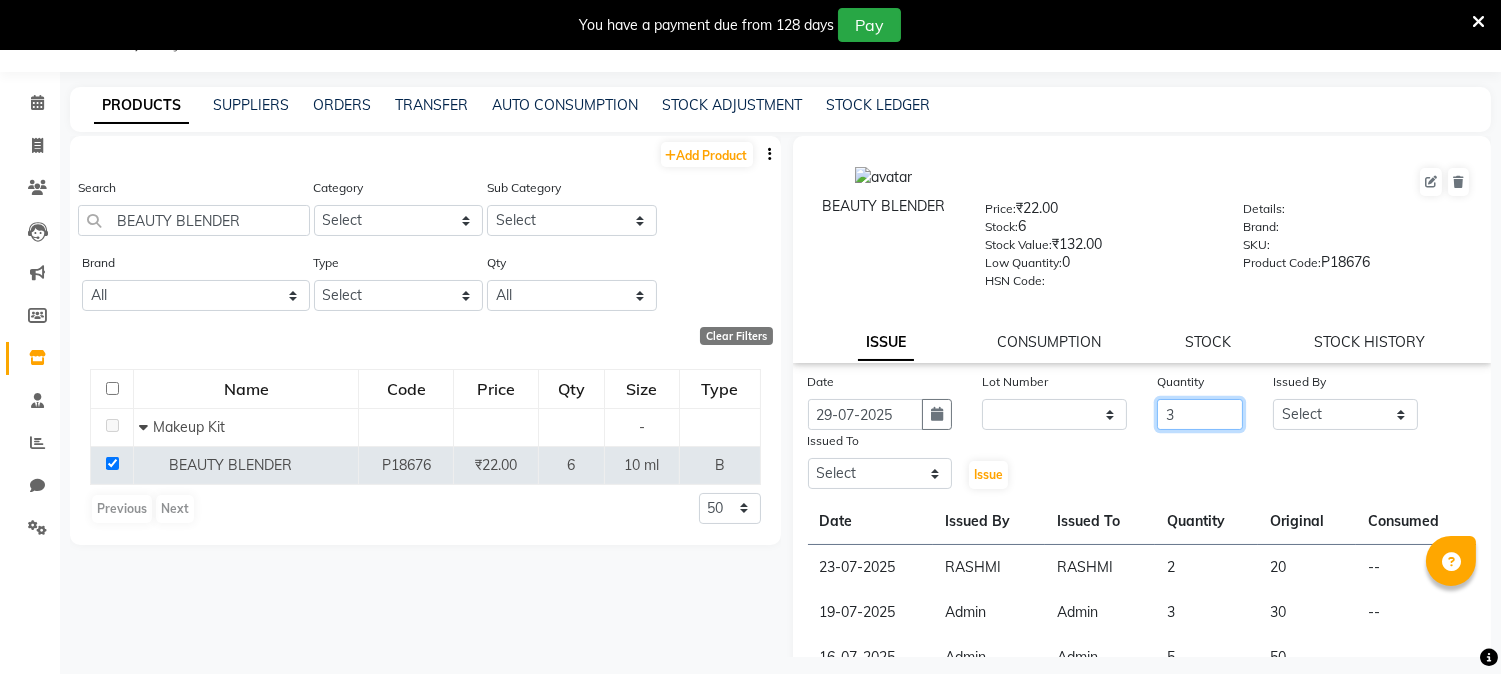 type on "3" 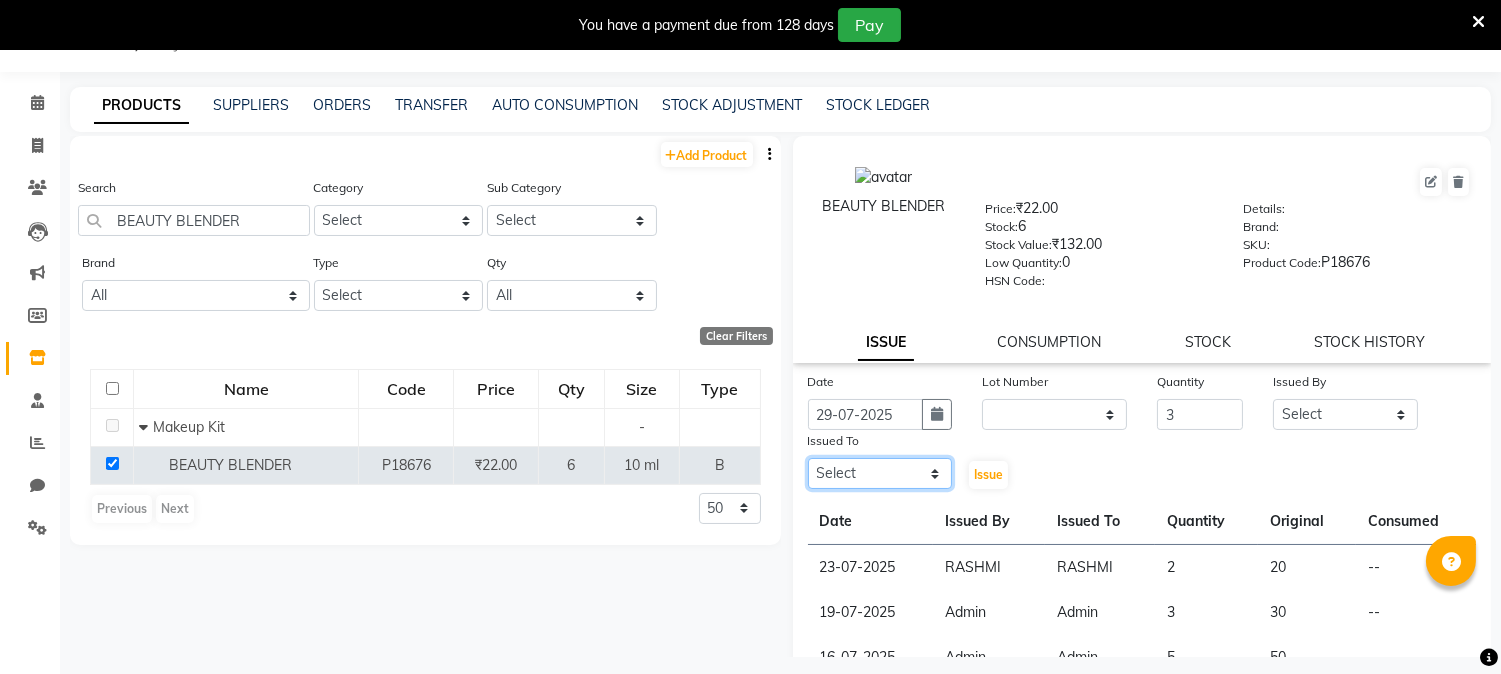 click on "Select [FIRST] [LAST] [FIRST] [LAST] [FIRST] [LAST] [FIRST] [LAST] [FIRST] [LAST] [FIRST] [LAST] [FIRST] [LAST] [FIRST] [LAST] [FIRST] [LAST] [FIRST] [LAST] [ADDRESS] Insititute [FIRST] [LAST] [FIRST] [LAST] [FIRST] [LAST] [FIRST] [LAST] [FIRST] [LAST]" 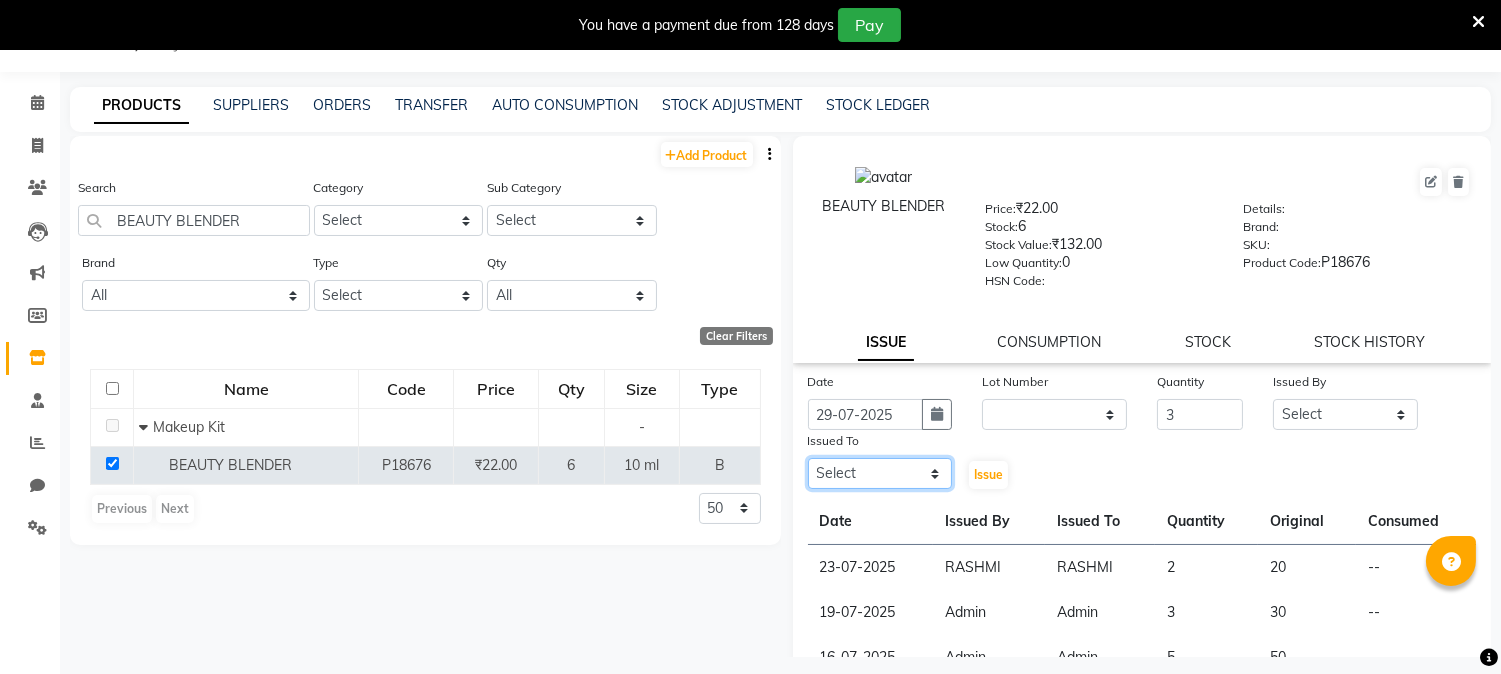 select on "71529" 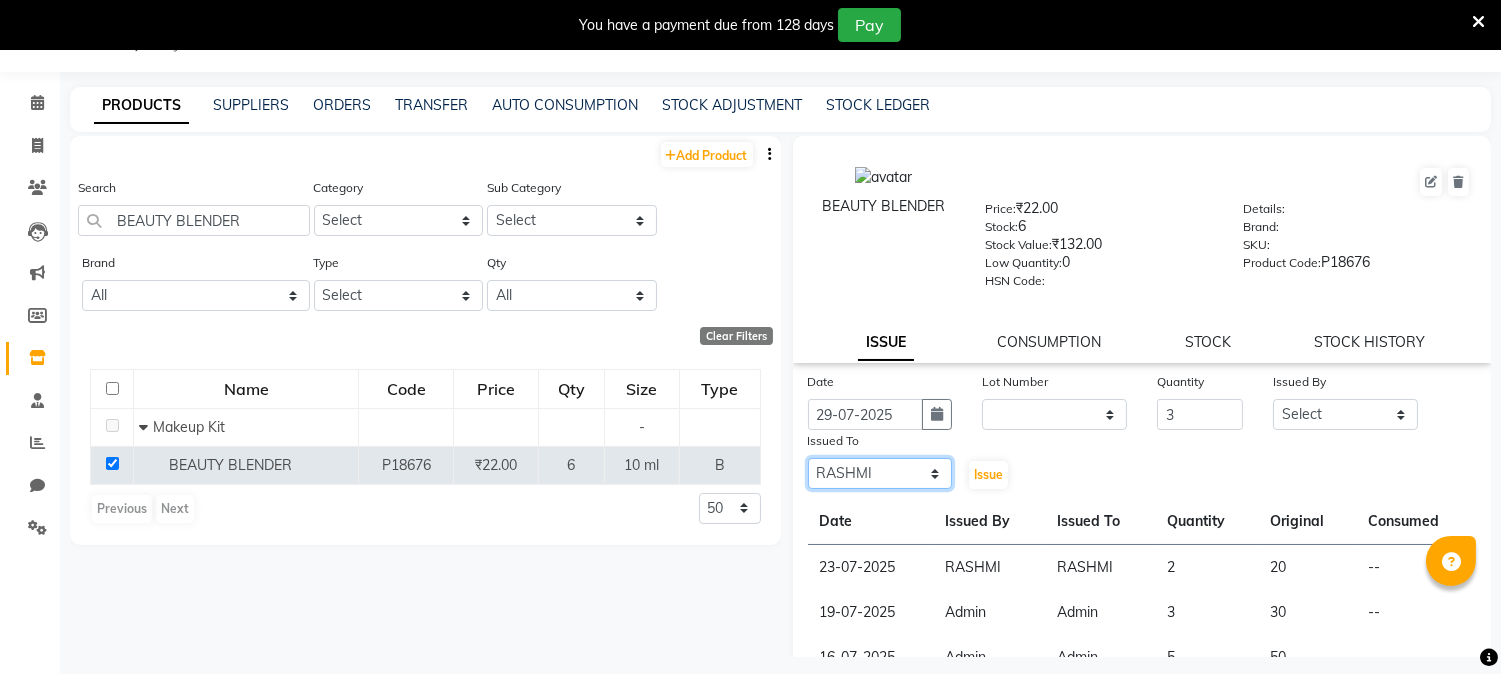 click on "Select [FIRST] [LAST] [FIRST] [LAST] [FIRST] [LAST] [FIRST] [LAST] [FIRST] [LAST] [FIRST] [LAST] [FIRST] [LAST] [FIRST] [LAST] [FIRST] [LAST] [FIRST] [LAST] [ADDRESS] Insititute [FIRST] [LAST] [FIRST] [LAST] [FIRST] [LAST] [FIRST] [LAST] [FIRST] [LAST]" 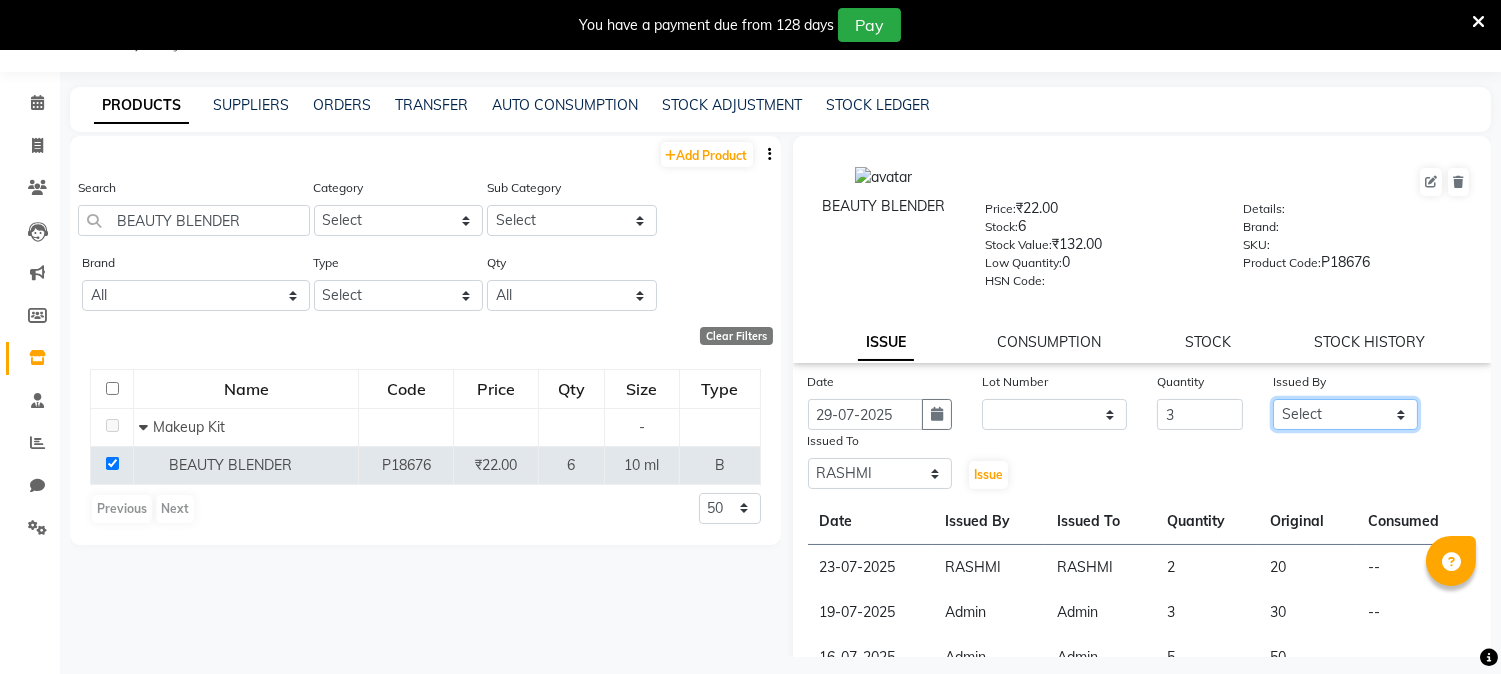 click on "Select [FIRST] [LAST] [FIRST] [LAST] [FIRST] [LAST] [FIRST] [LAST] [FIRST] [LAST] [FIRST] [LAST] [FIRST] [LAST] [FIRST] [LAST] [FIRST] [LAST] [FIRST] [LAST] [ADDRESS] Insititute [FIRST] [LAST] [FIRST] [LAST] [FIRST] [LAST] [FIRST] [LAST] [FIRST] [LAST]" 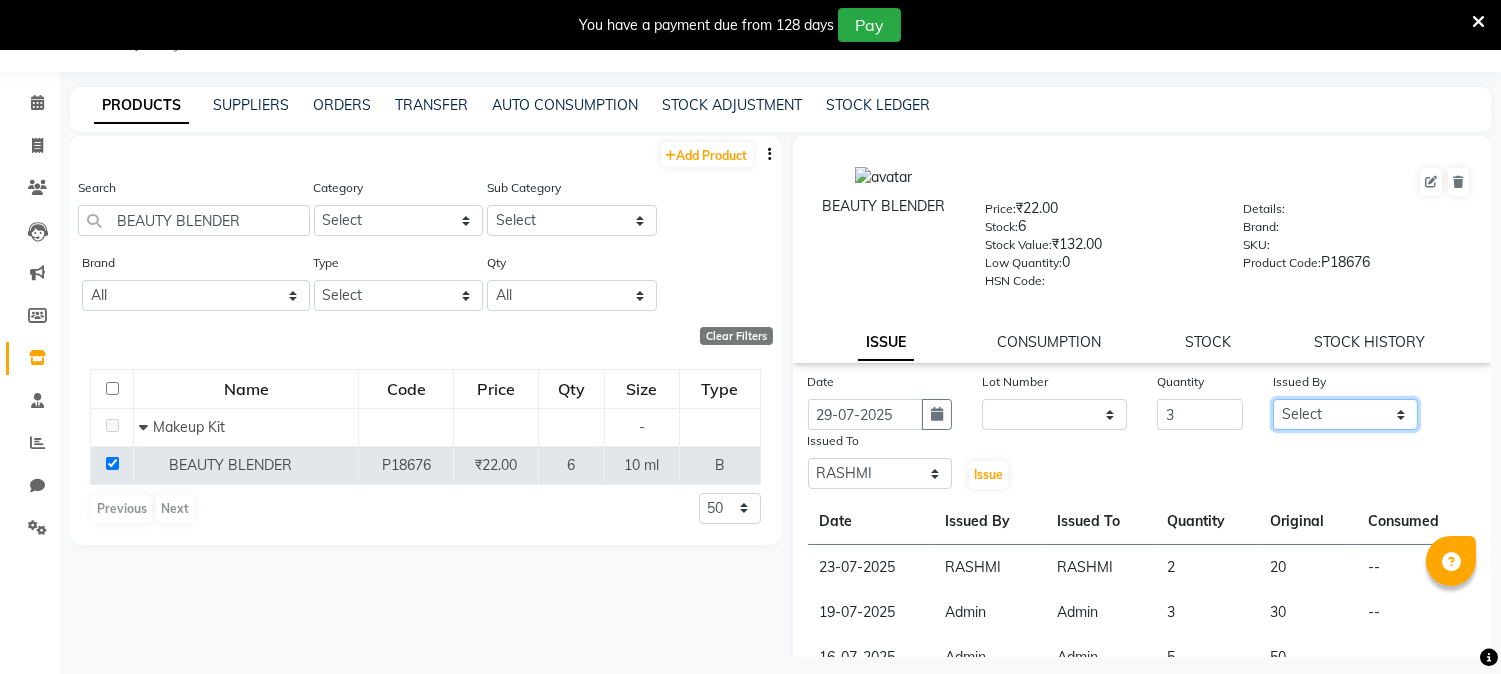select on "71529" 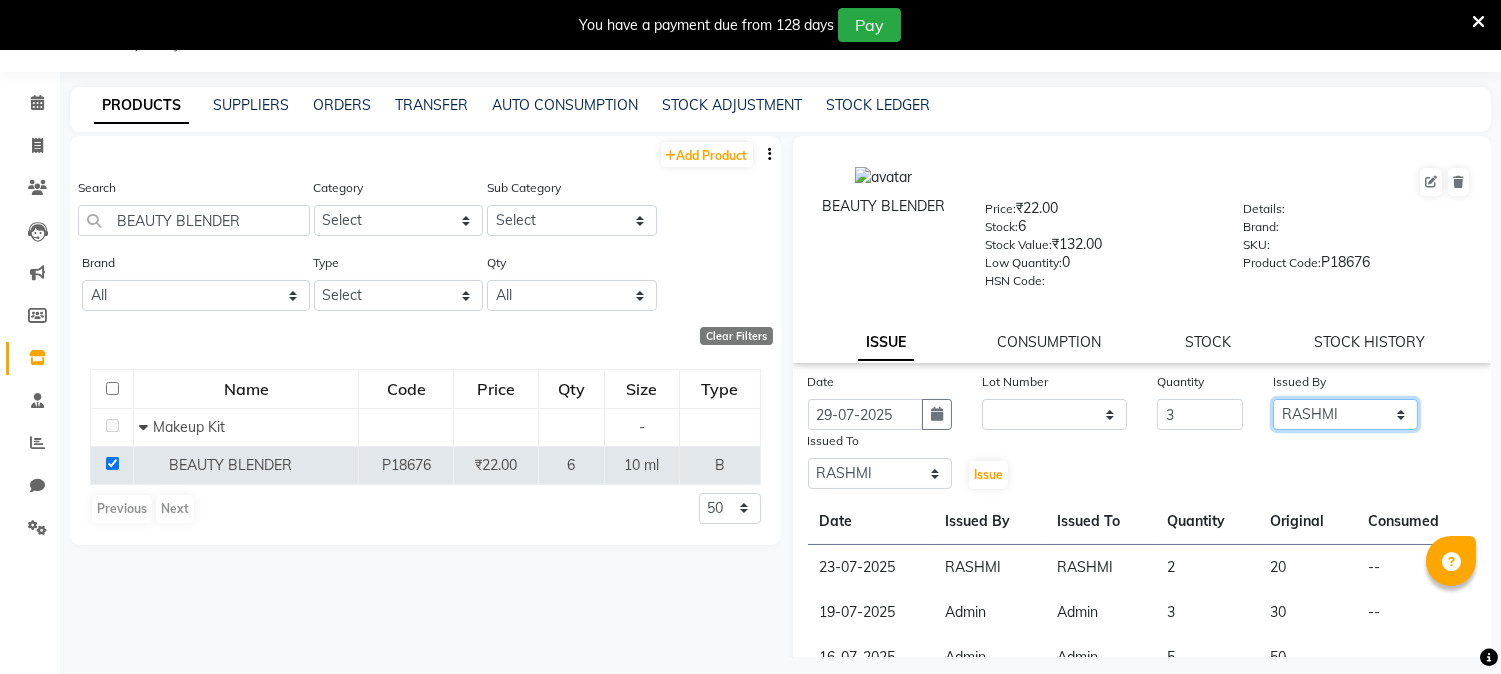 click on "Select [FIRST] [LAST] [FIRST] [LAST] [FIRST] [LAST] [FIRST] [LAST] [FIRST] [LAST] [FIRST] [LAST] [FIRST] [LAST] [FIRST] [LAST] [FIRST] [LAST] [FIRST] [LAST] [ADDRESS] Insititute [FIRST] [LAST] [FIRST] [LAST] [FIRST] [LAST] [FIRST] [LAST] [FIRST] [LAST]" 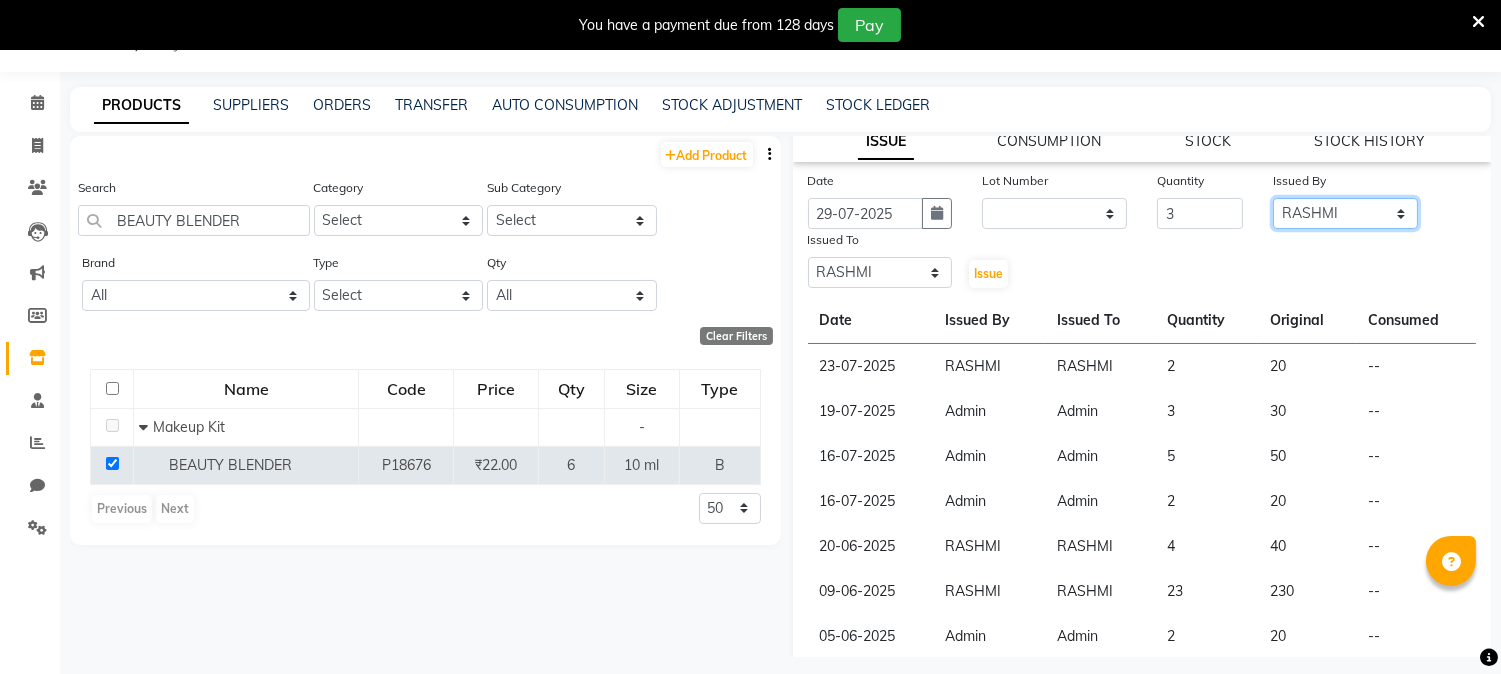 scroll, scrollTop: 220, scrollLeft: 0, axis: vertical 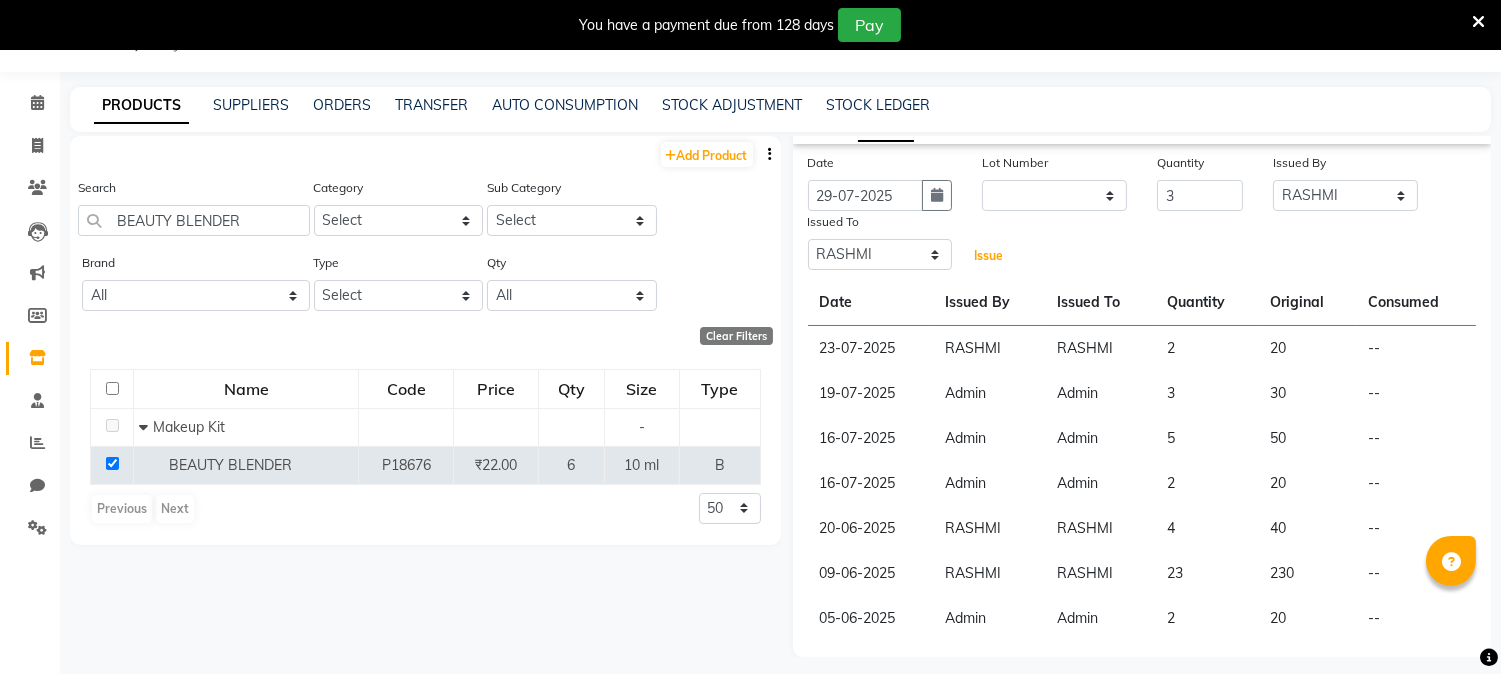click on "Issue" 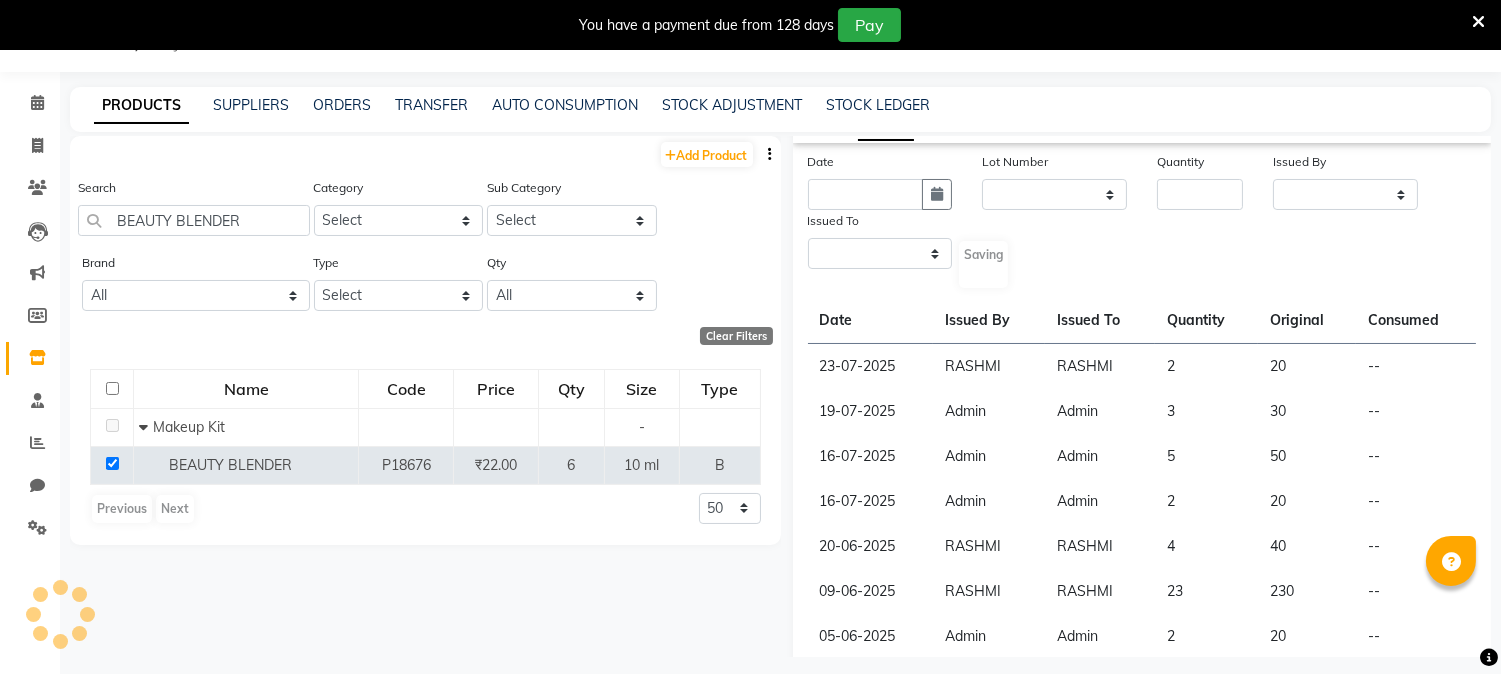scroll, scrollTop: 0, scrollLeft: 0, axis: both 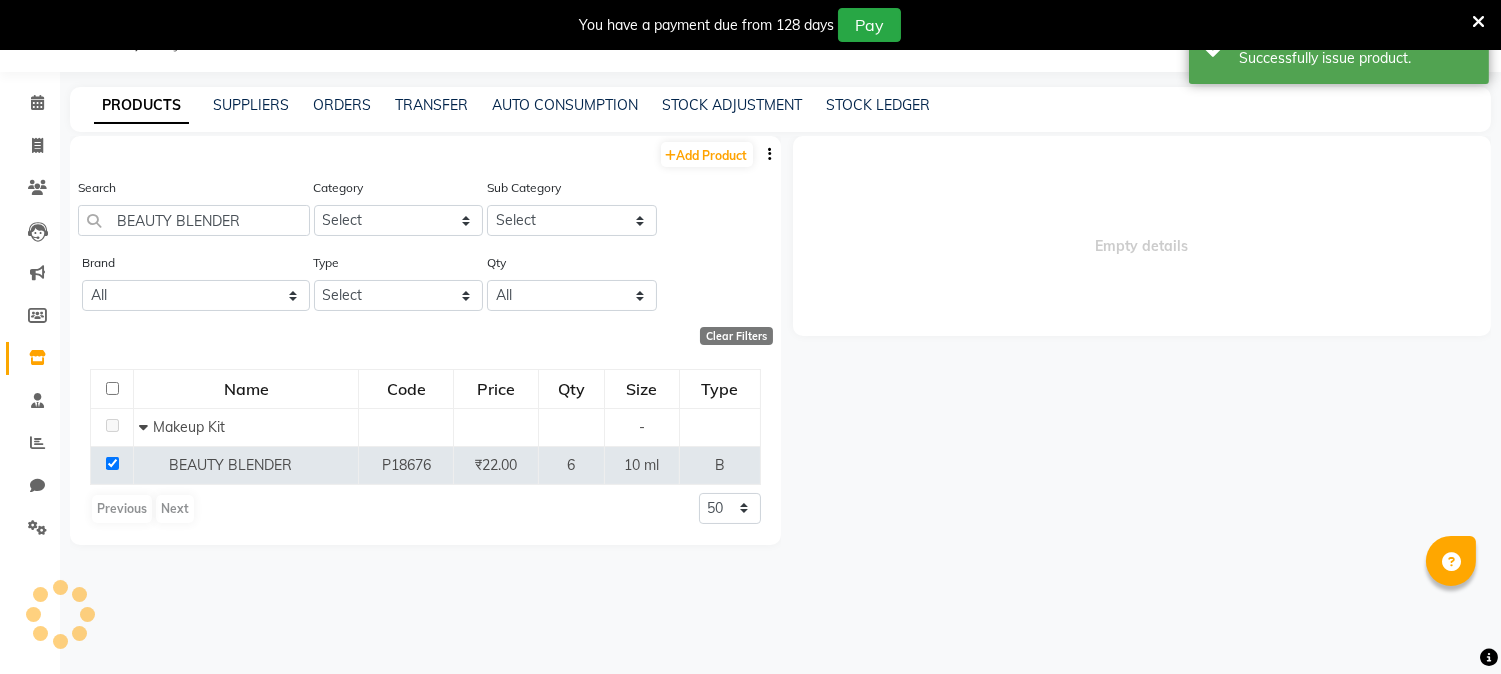 select 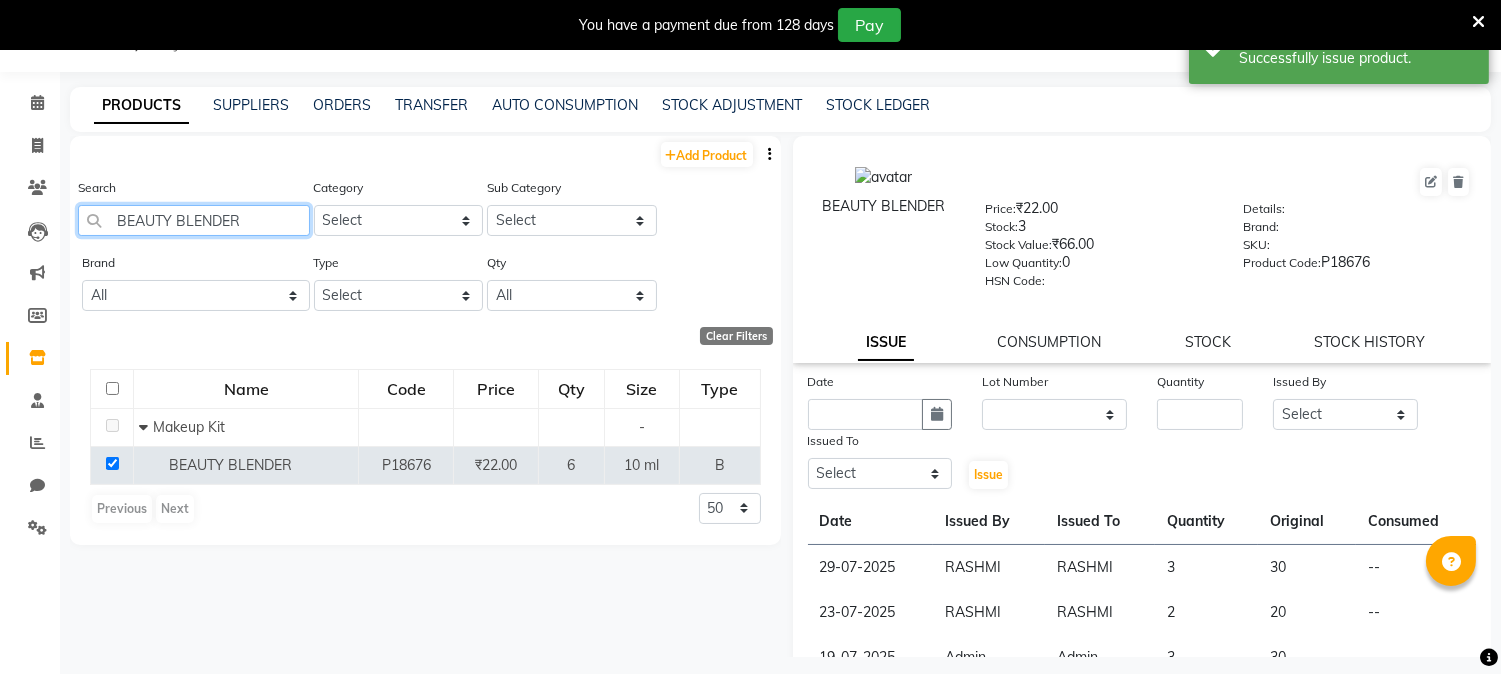 drag, startPoint x: 251, startPoint y: 214, endPoint x: 237, endPoint y: 202, distance: 18.439089 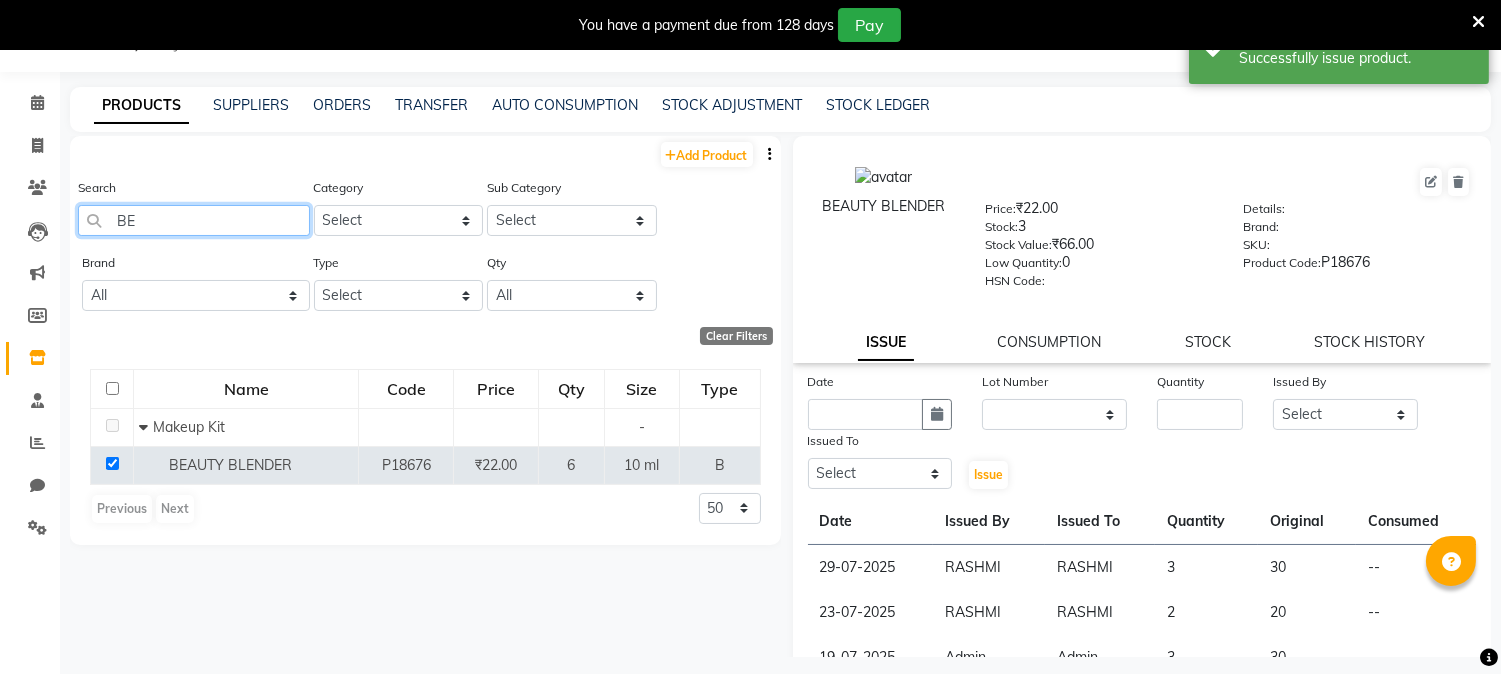 type on "B" 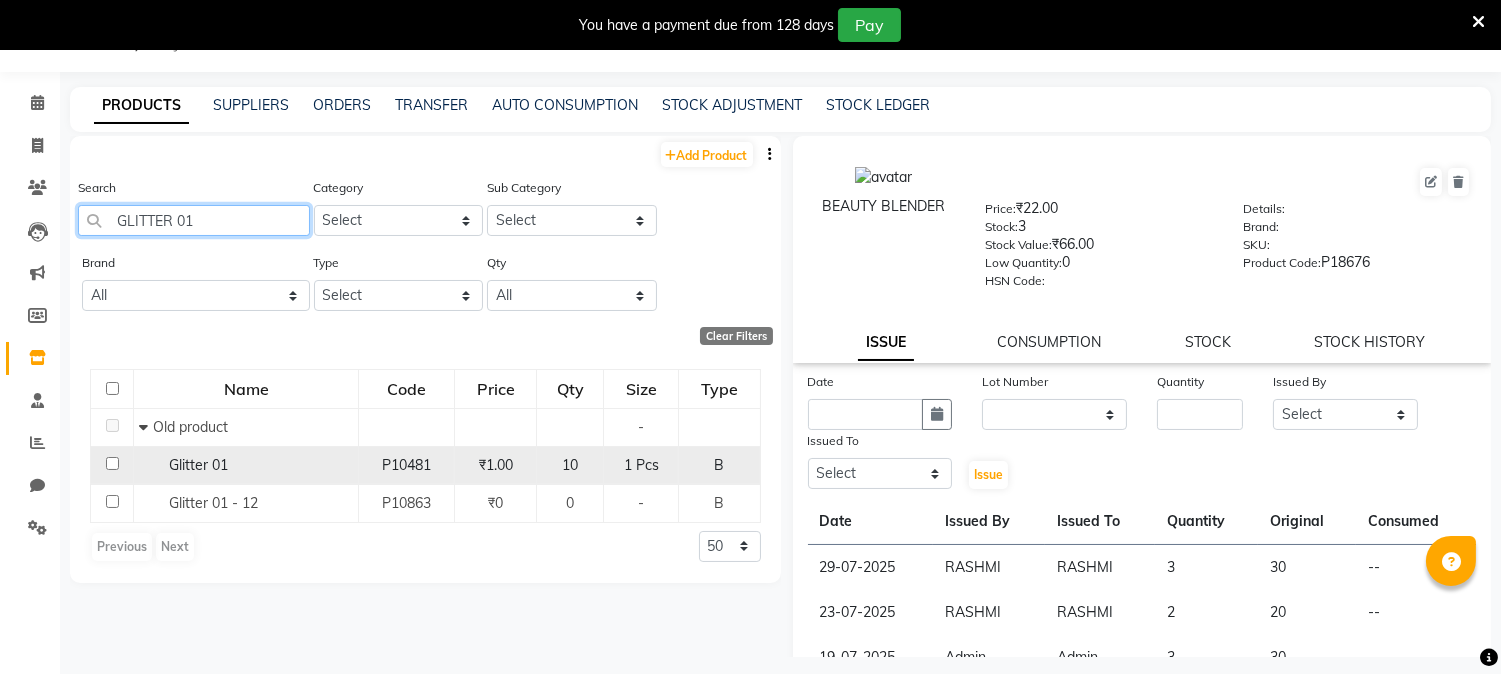 type on "GLITTER 01" 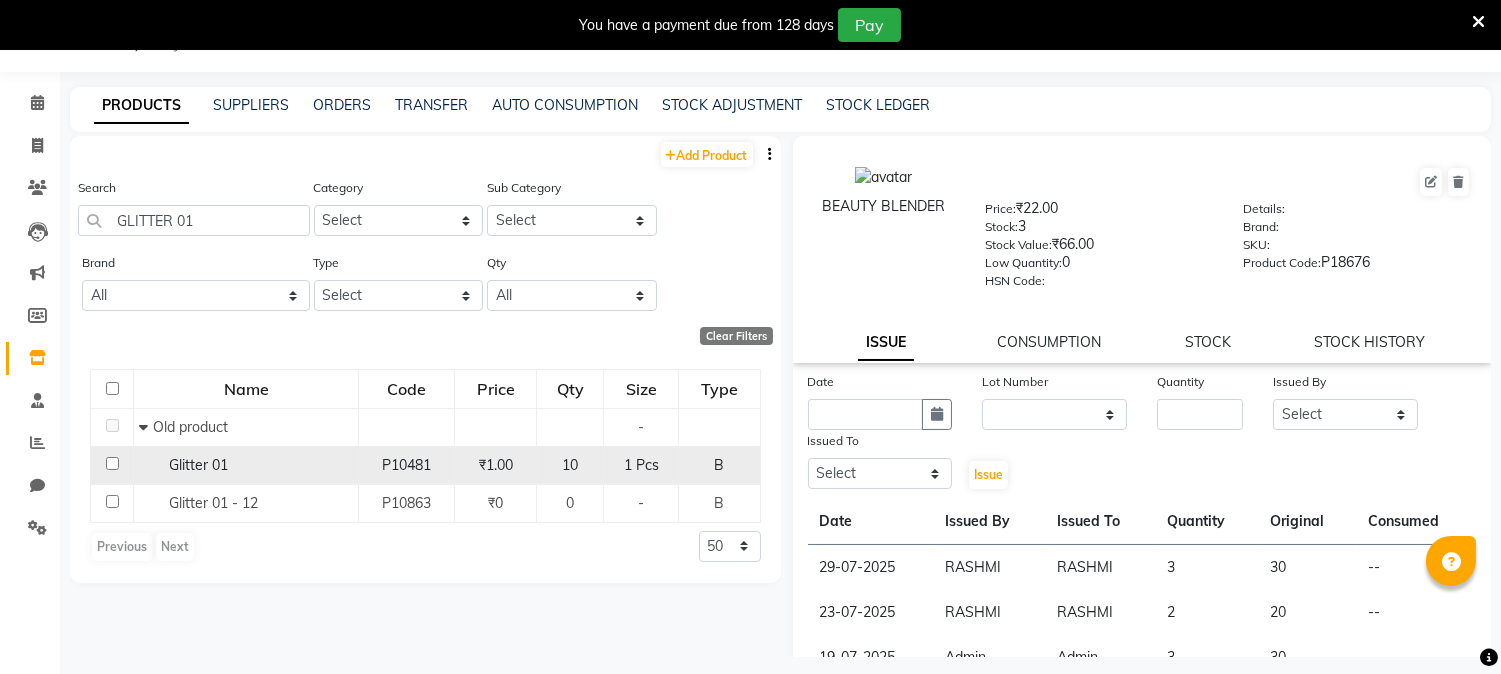 click 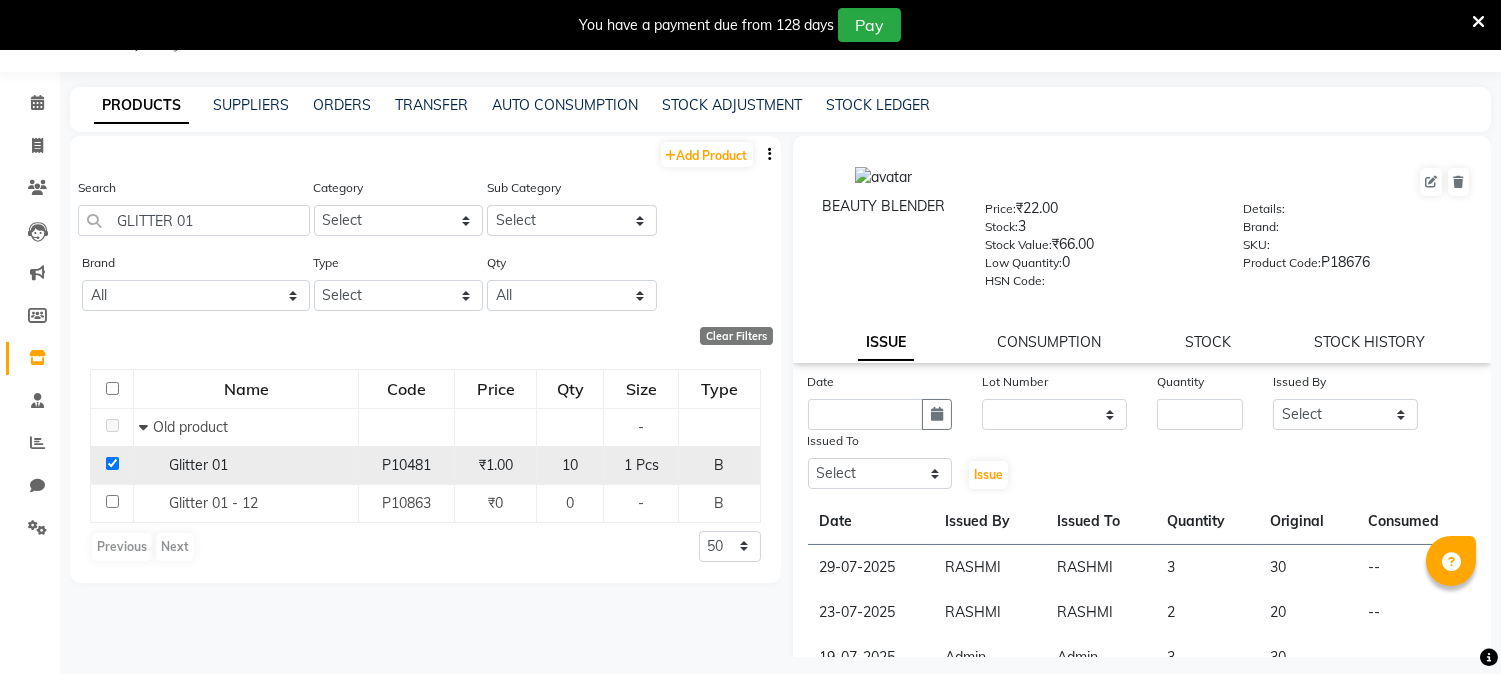 checkbox on "true" 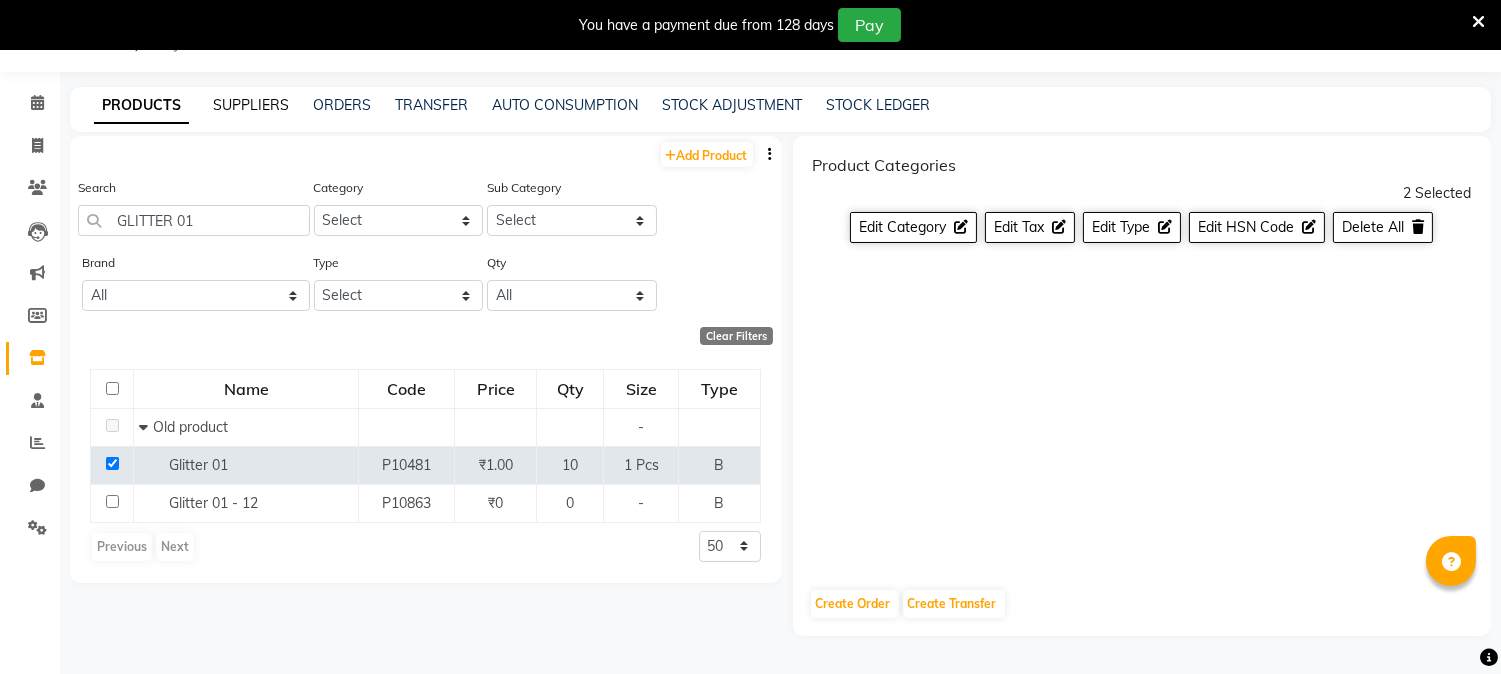 click on "SUPPLIERS" 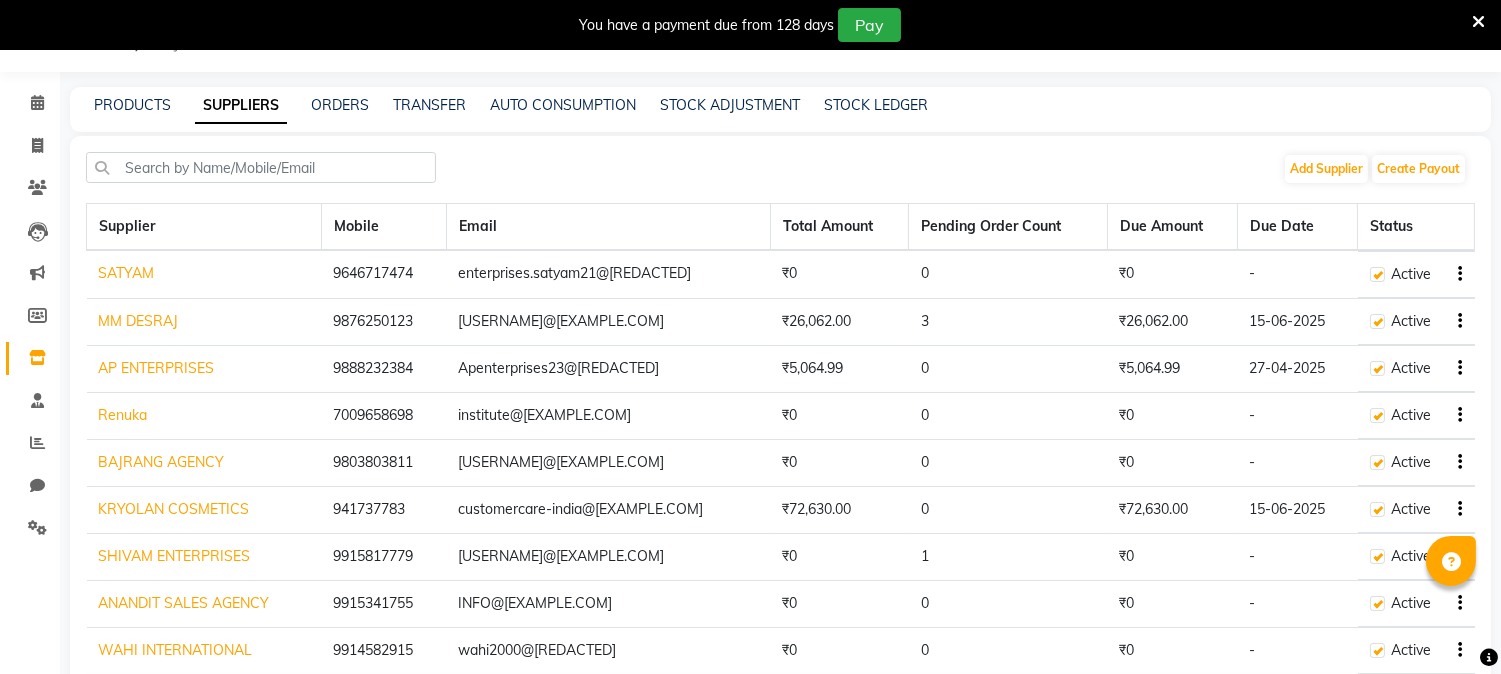 click on "PRODUCTS" 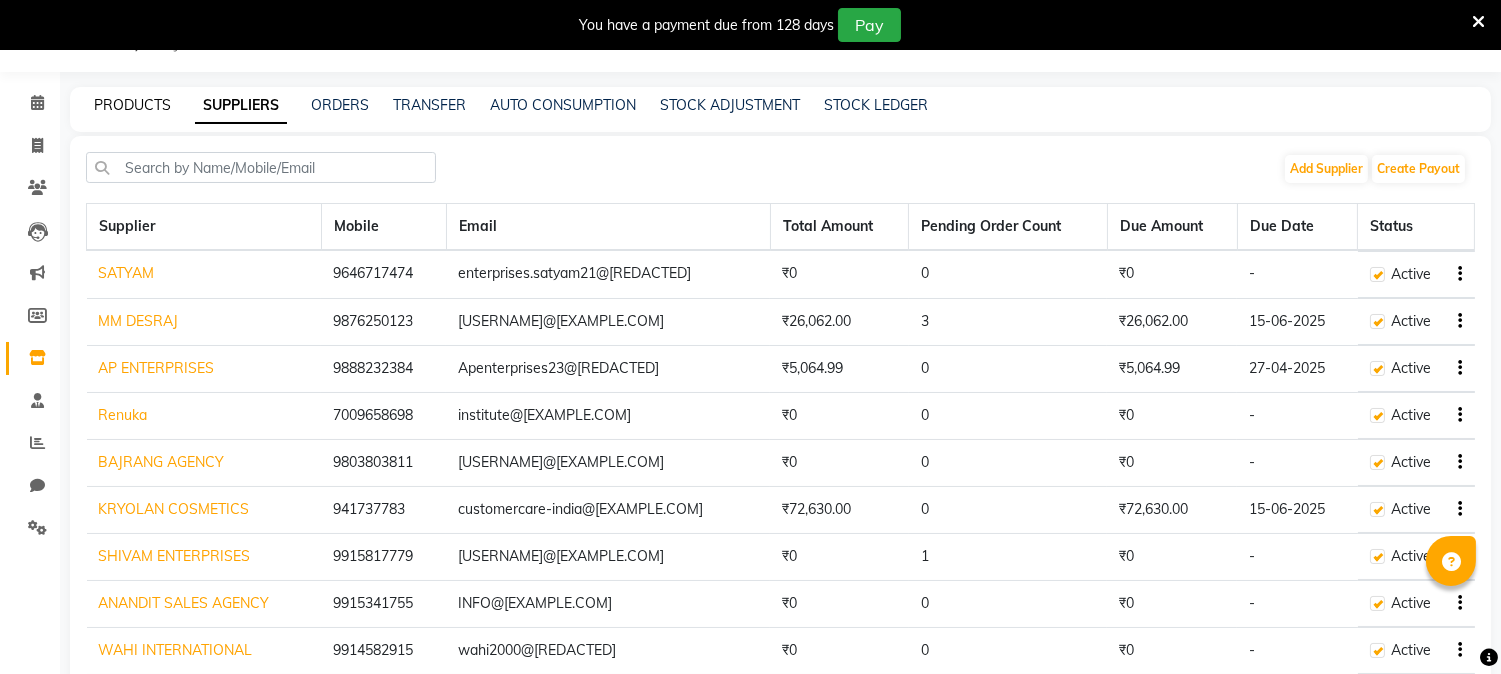 click on "PRODUCTS" 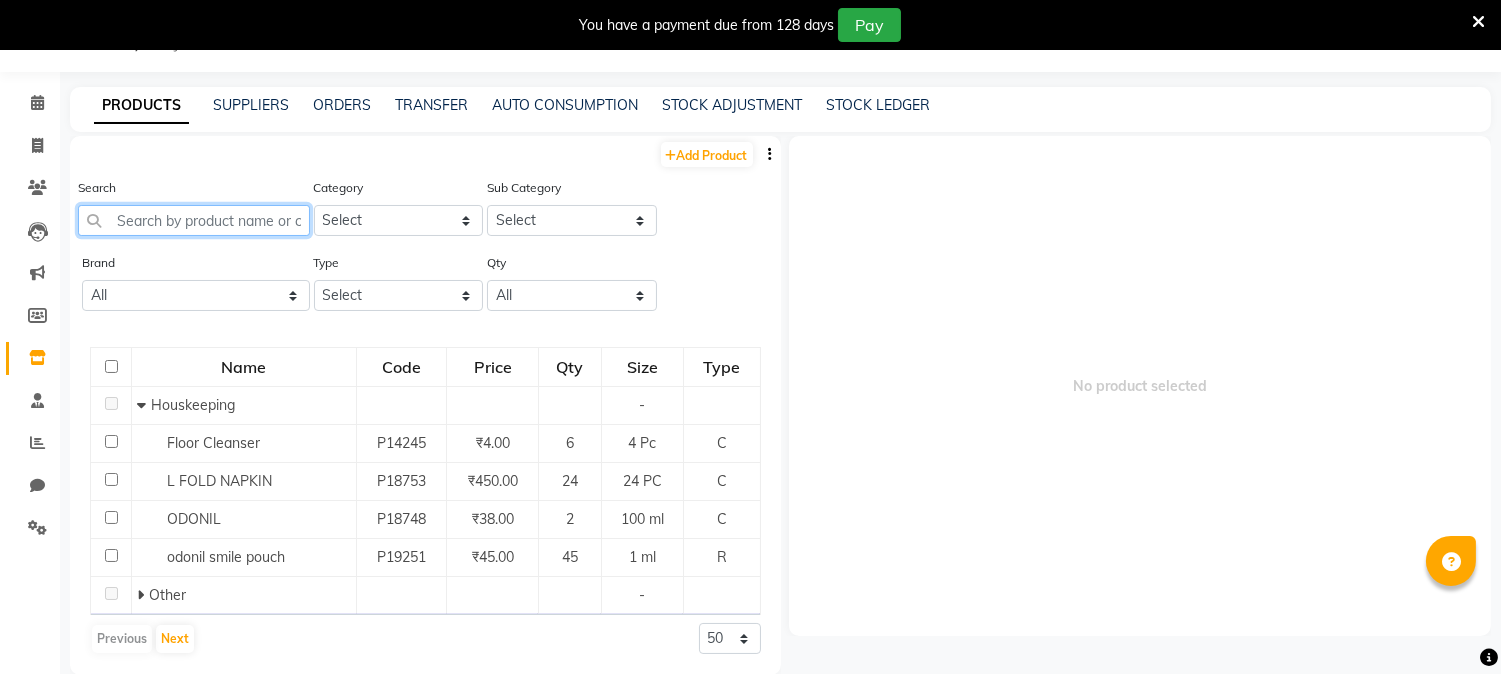 drag, startPoint x: 172, startPoint y: 220, endPoint x: 185, endPoint y: 217, distance: 13.341664 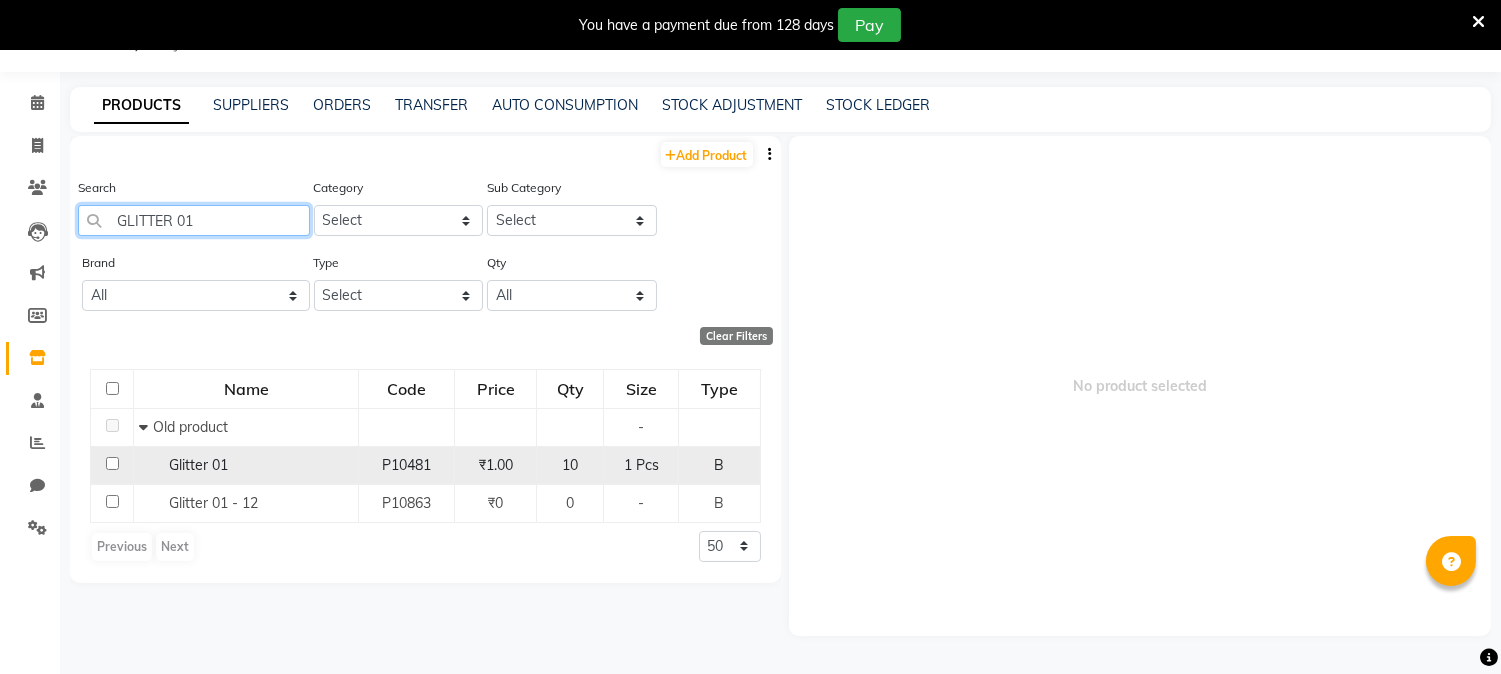 type on "GLITTER 01" 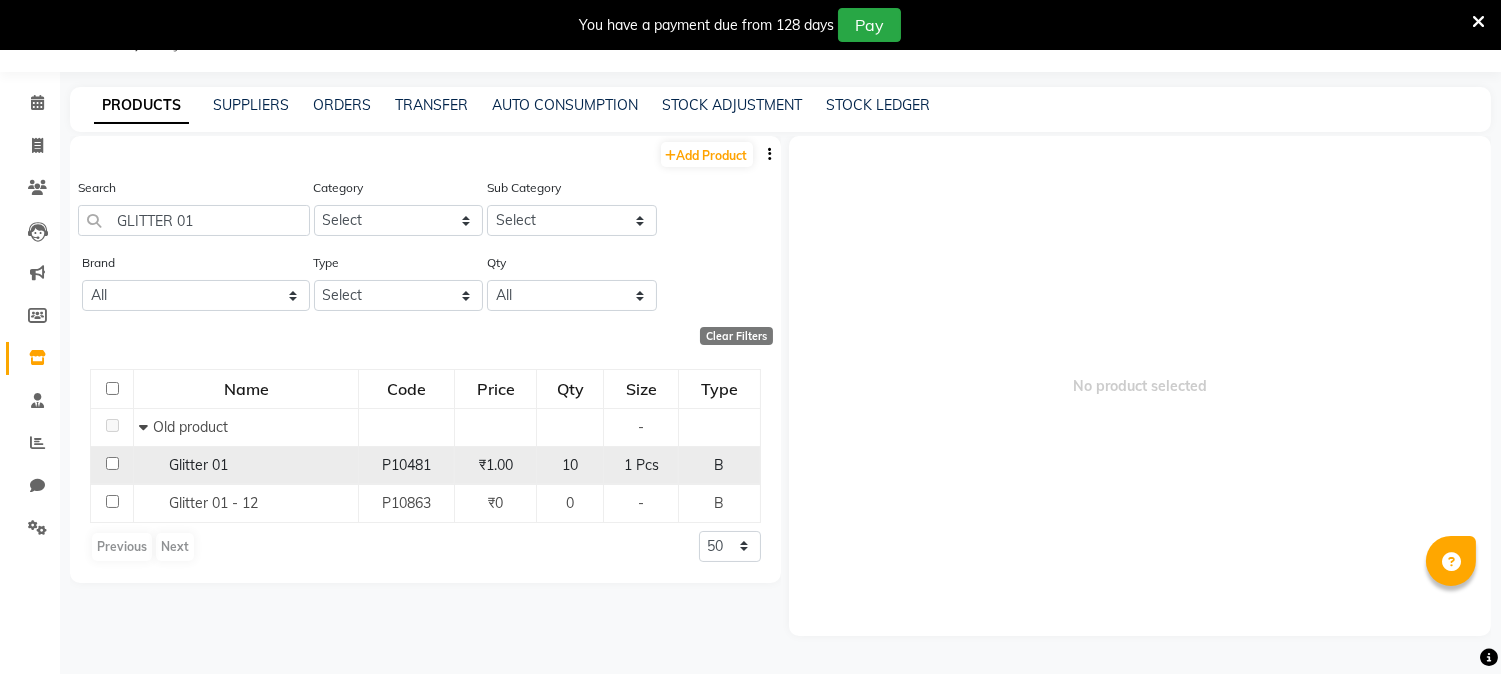 click 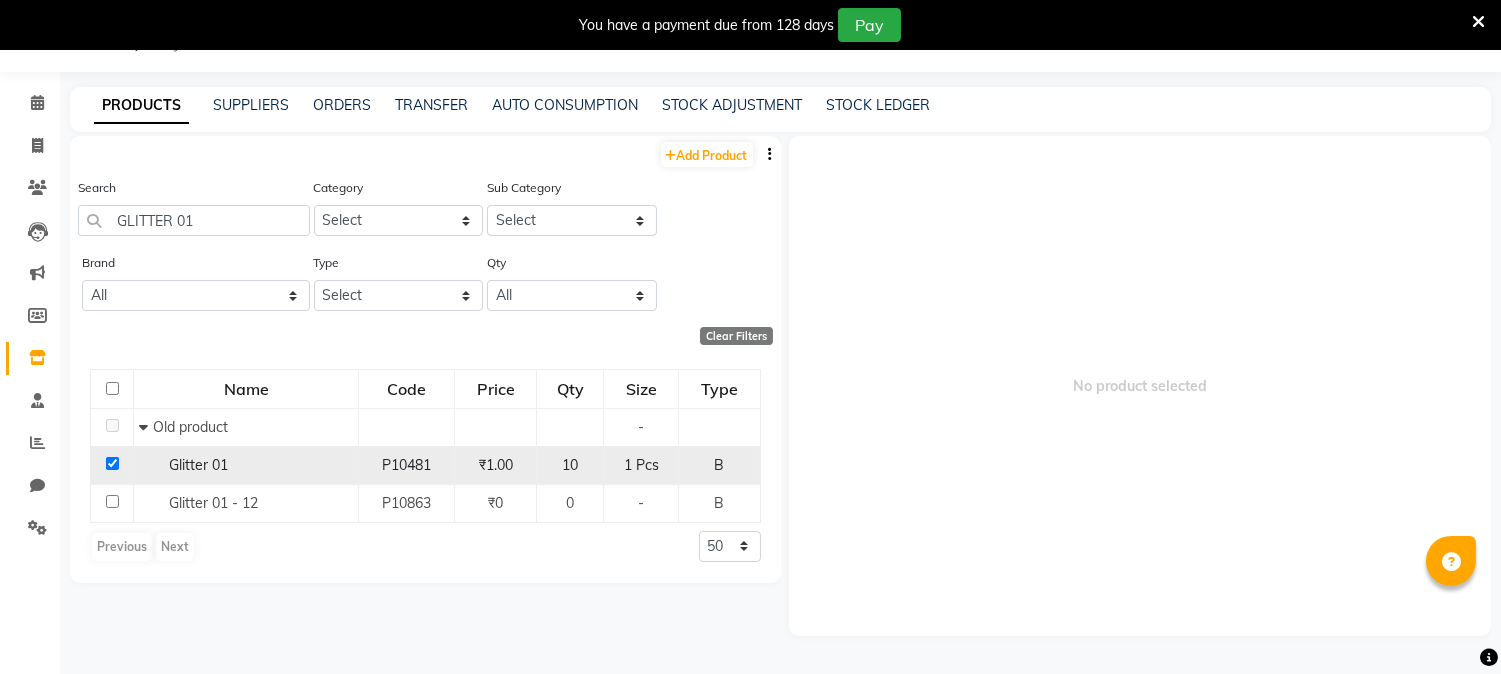 checkbox on "true" 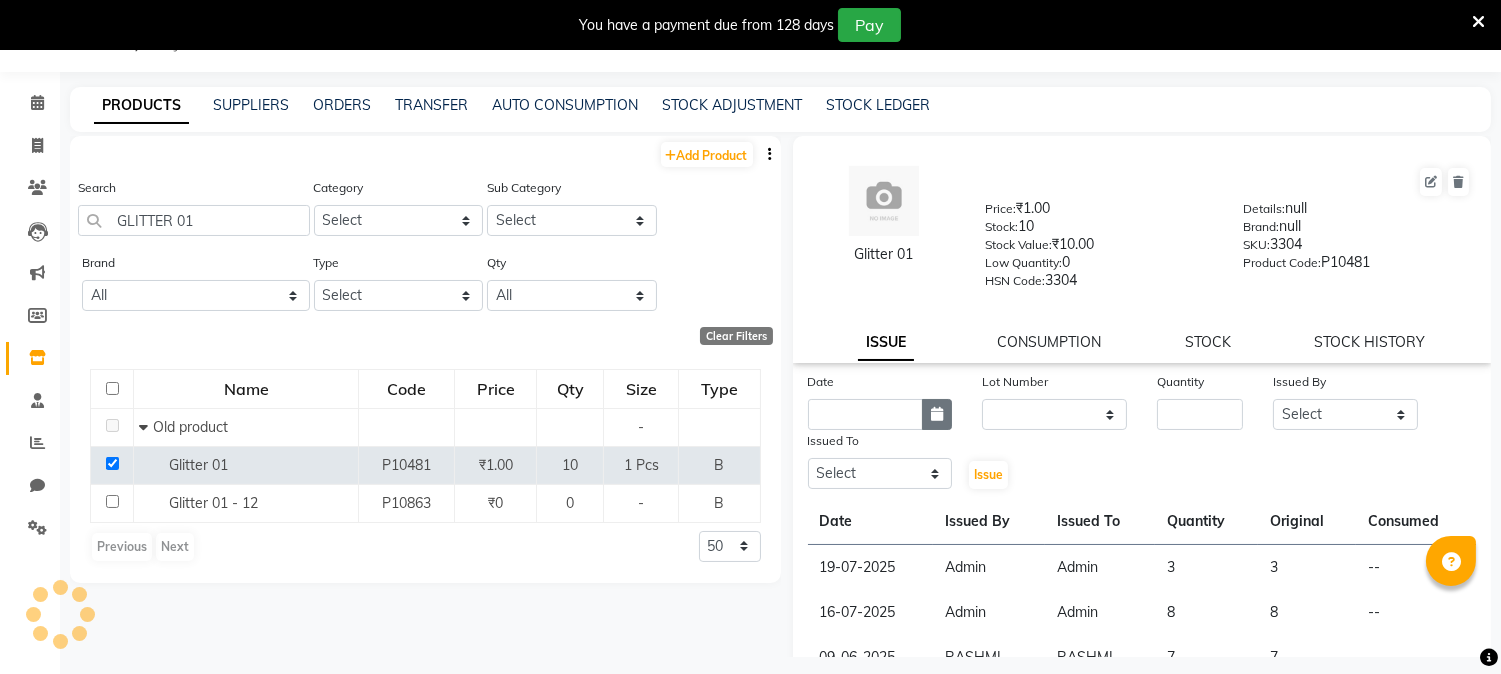 click 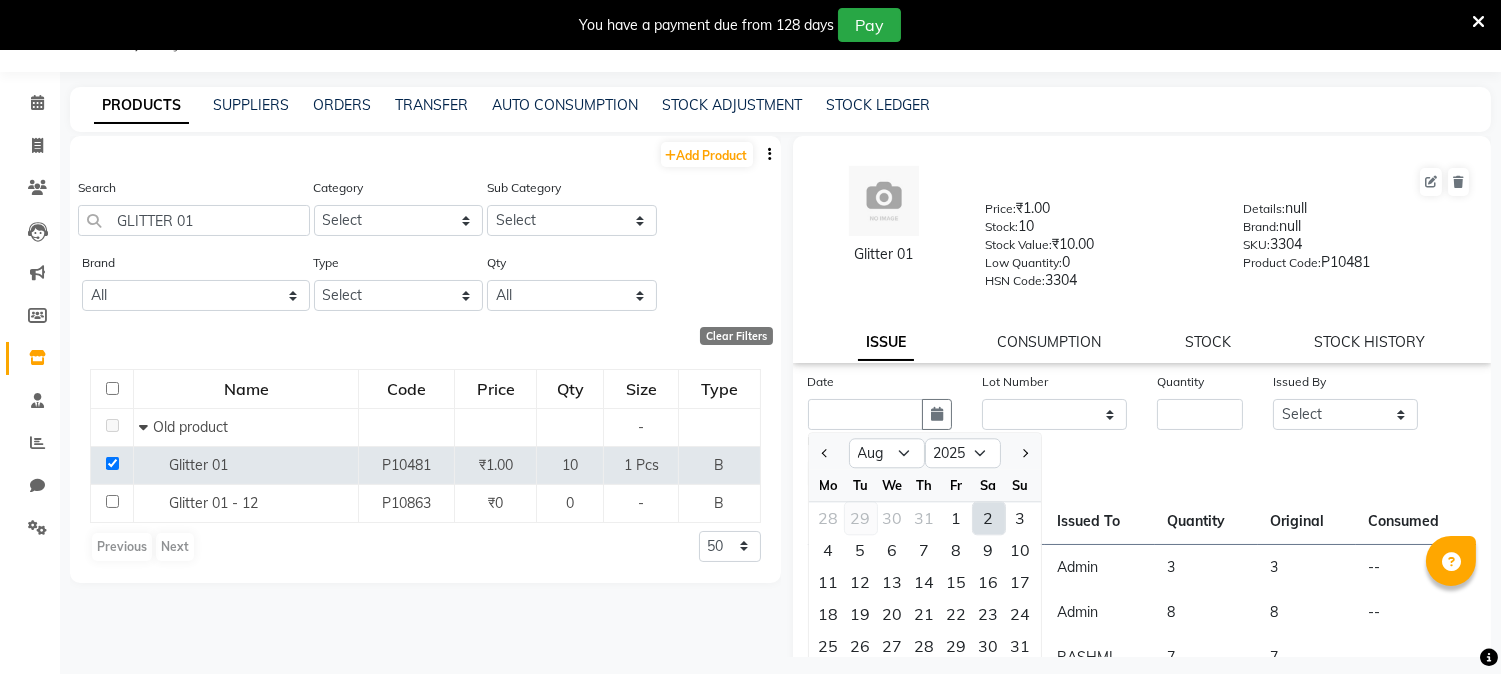 click on "29" 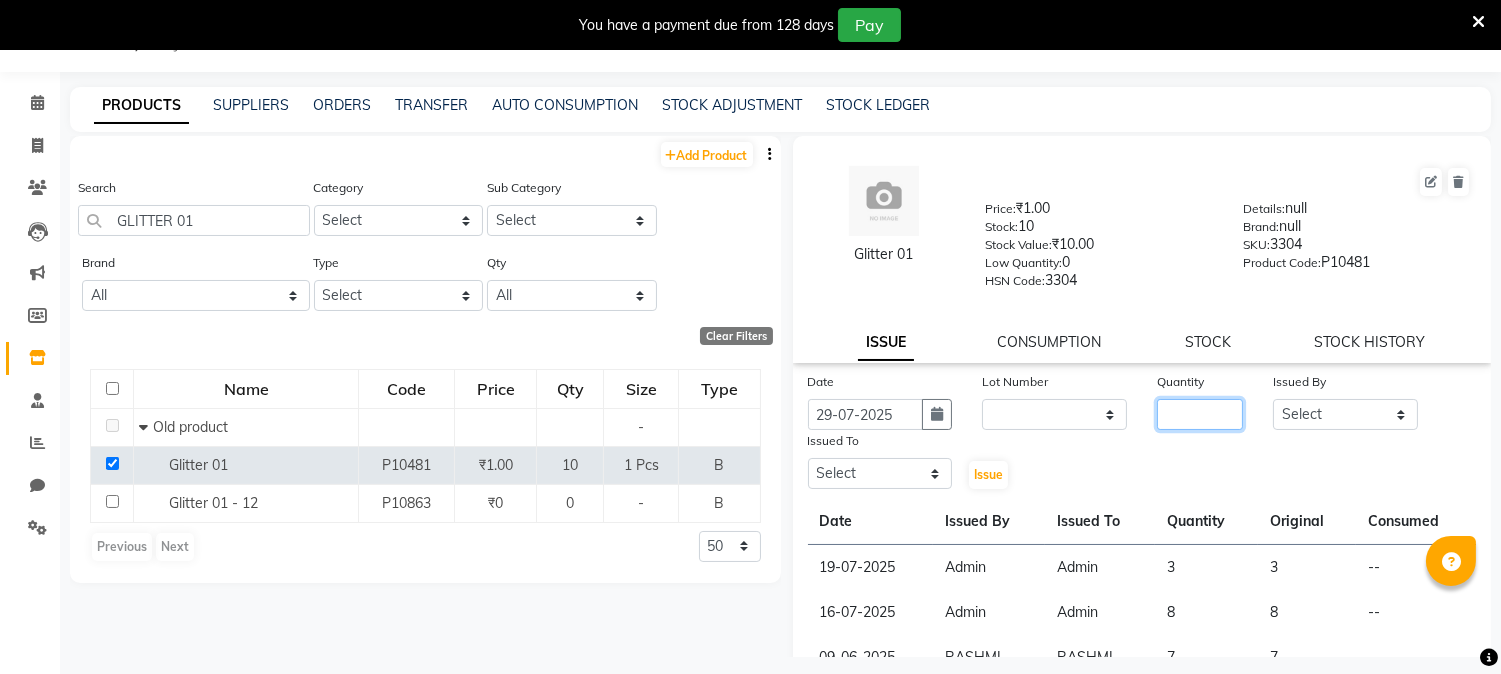 click 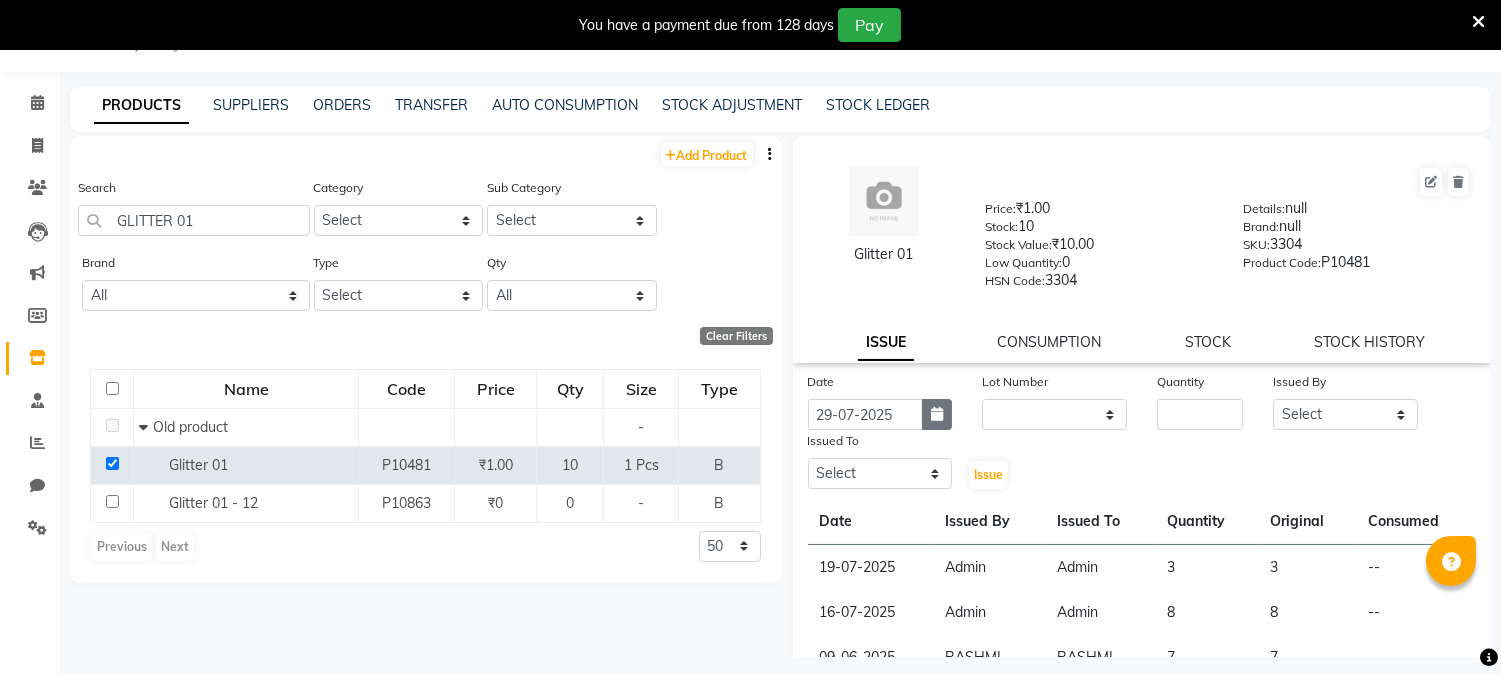 click 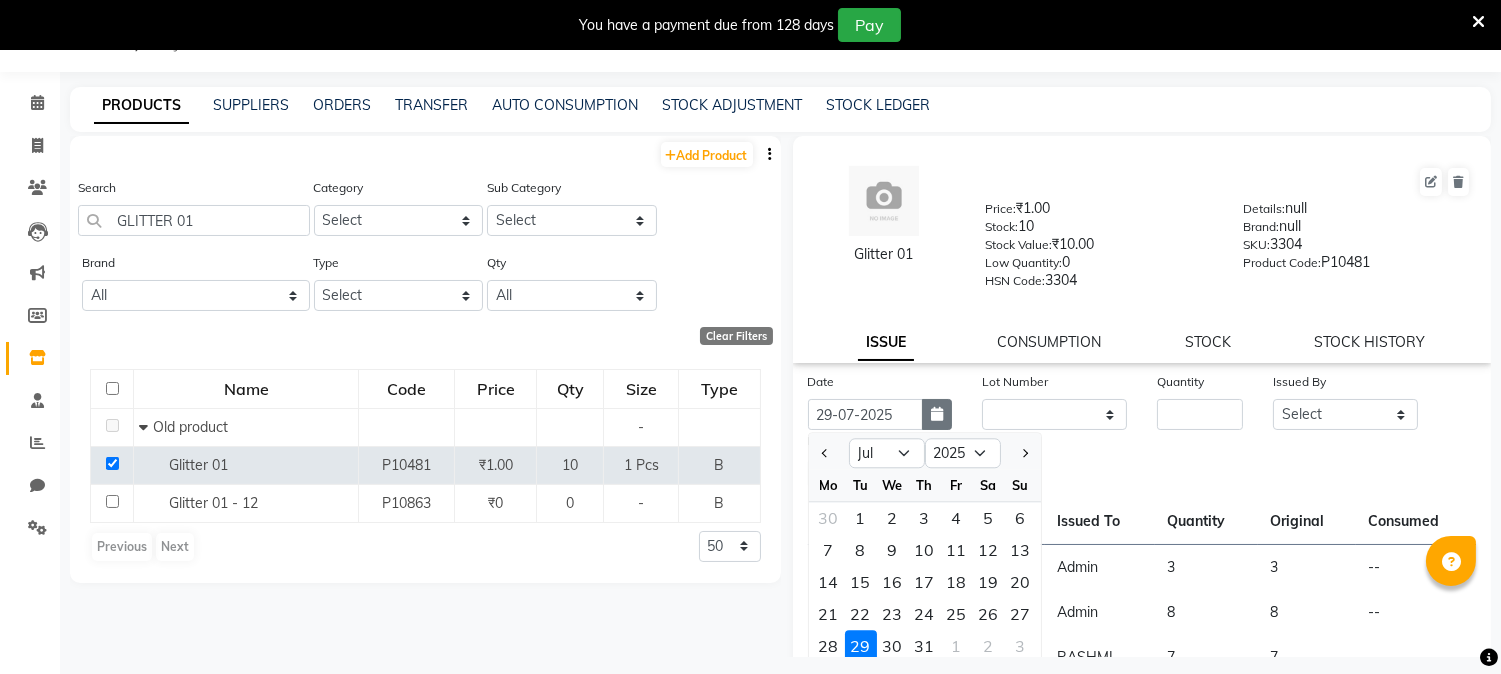 scroll, scrollTop: 6, scrollLeft: 0, axis: vertical 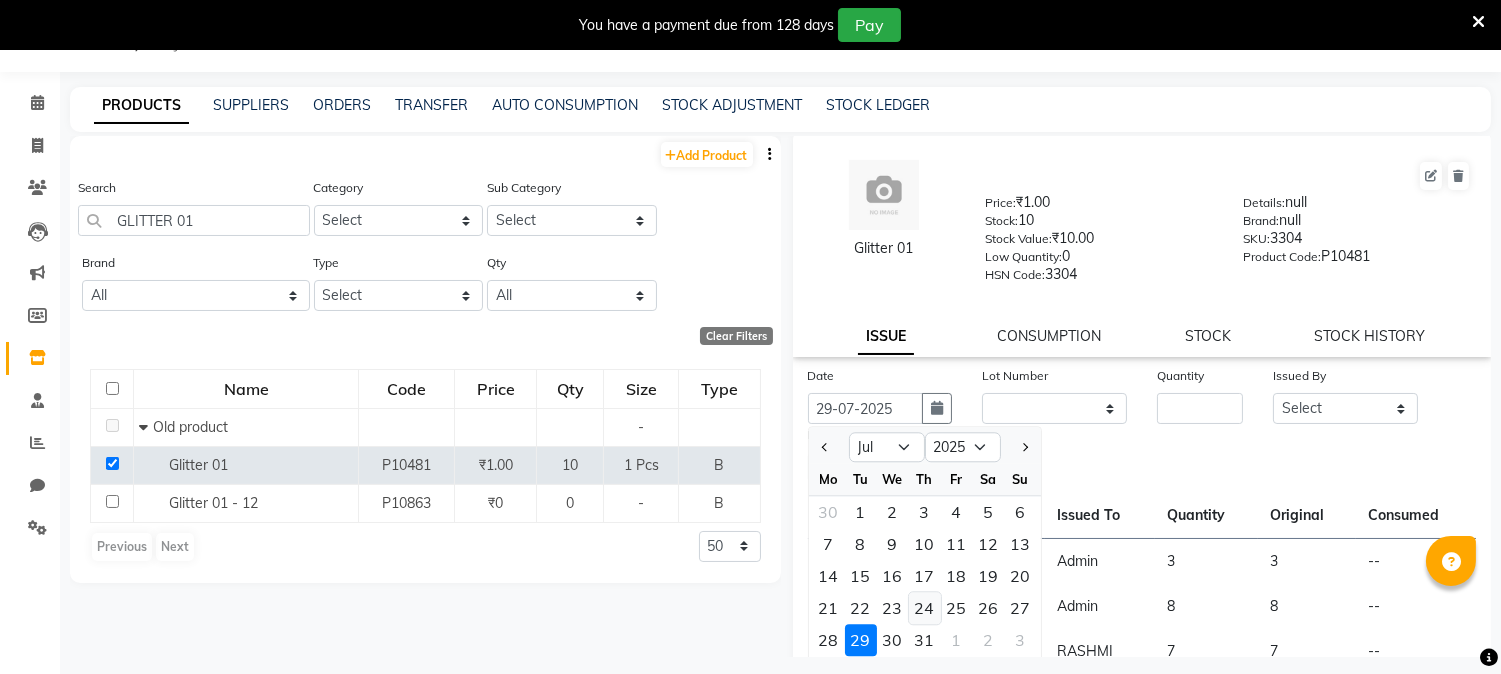 click on "24" 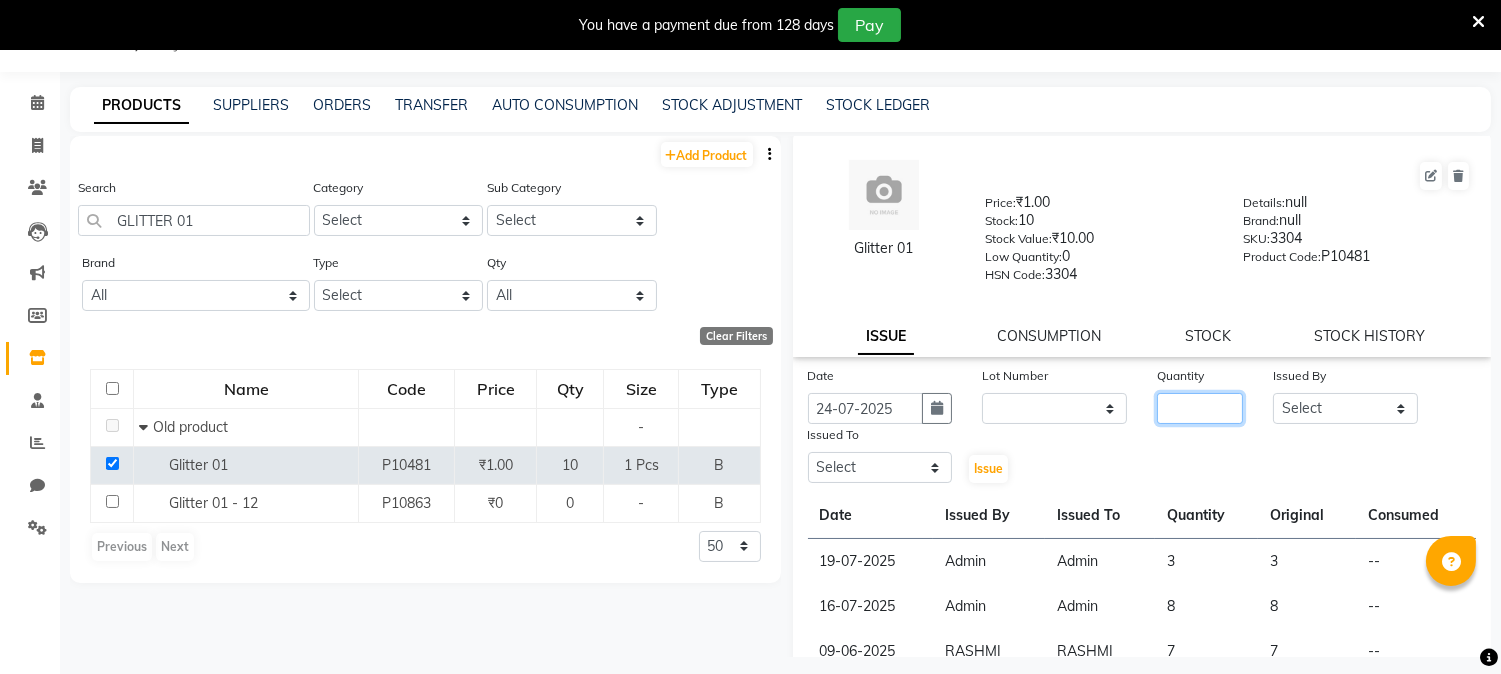 click 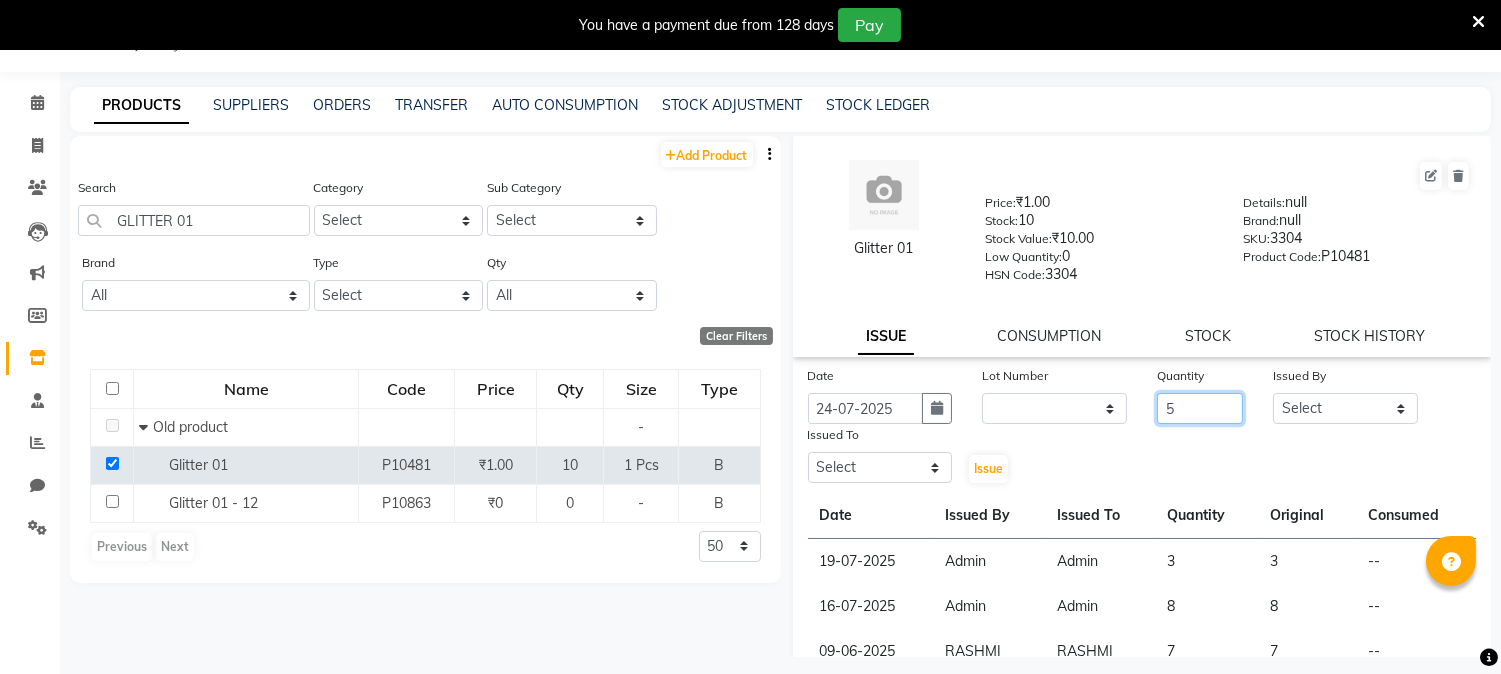 type on "5" 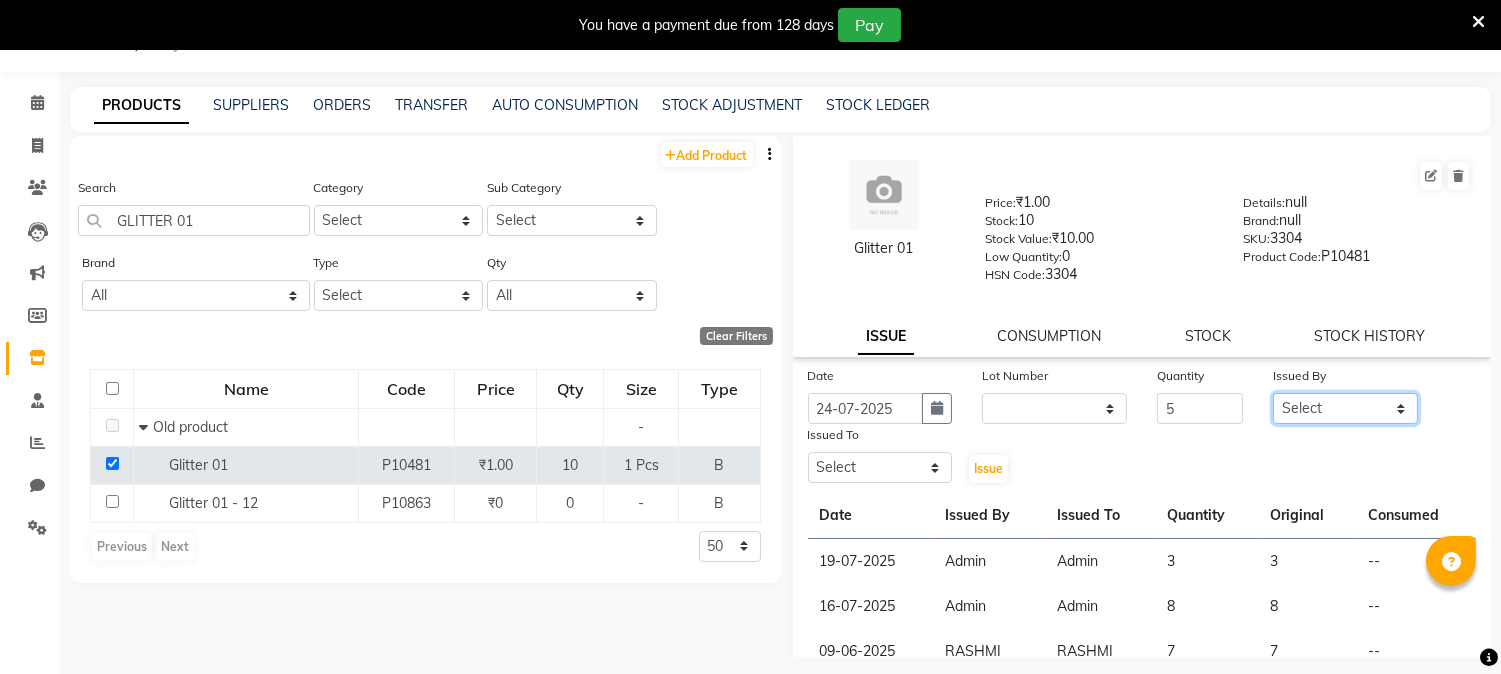 click on "Select [FIRST] [LAST] [FIRST] [LAST] [FIRST] [LAST] [FIRST] [LAST] [FIRST] [LAST] [FIRST] [LAST] [FIRST] [LAST] [FIRST] [LAST] [FIRST] [LAST] [FIRST] [LAST] [ADDRESS] Insititute [FIRST] [LAST] [FIRST] [LAST] [FIRST] [LAST] [FIRST] [LAST] [FIRST] [LAST]" 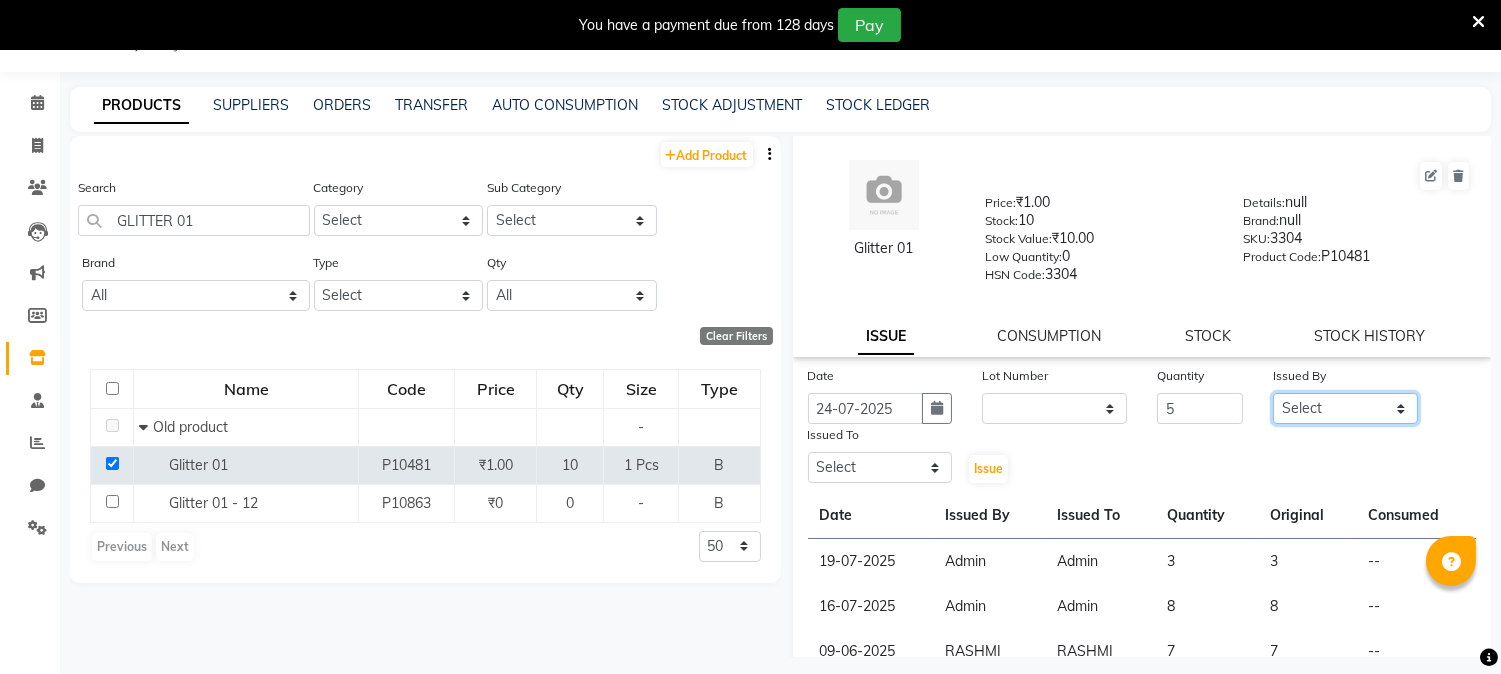 select on "71529" 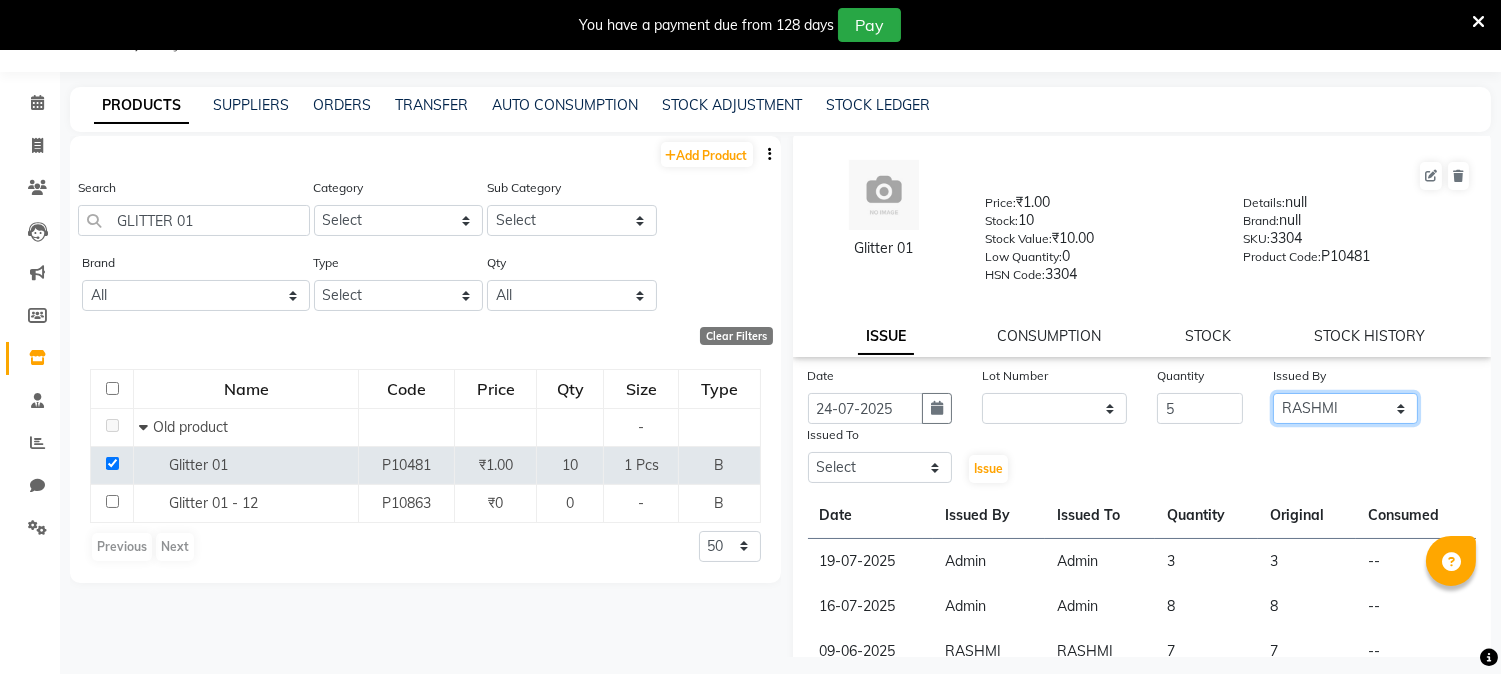 click on "Select [FIRST] [LAST] [FIRST] [LAST] [FIRST] [LAST] [FIRST] [LAST] [FIRST] [LAST] [FIRST] [LAST] [FIRST] [LAST] [FIRST] [LAST] [FIRST] [LAST] [FIRST] [LAST] [ADDRESS] Insititute [FIRST] [LAST] [FIRST] [LAST] [FIRST] [LAST] [FIRST] [LAST] [FIRST] [LAST]" 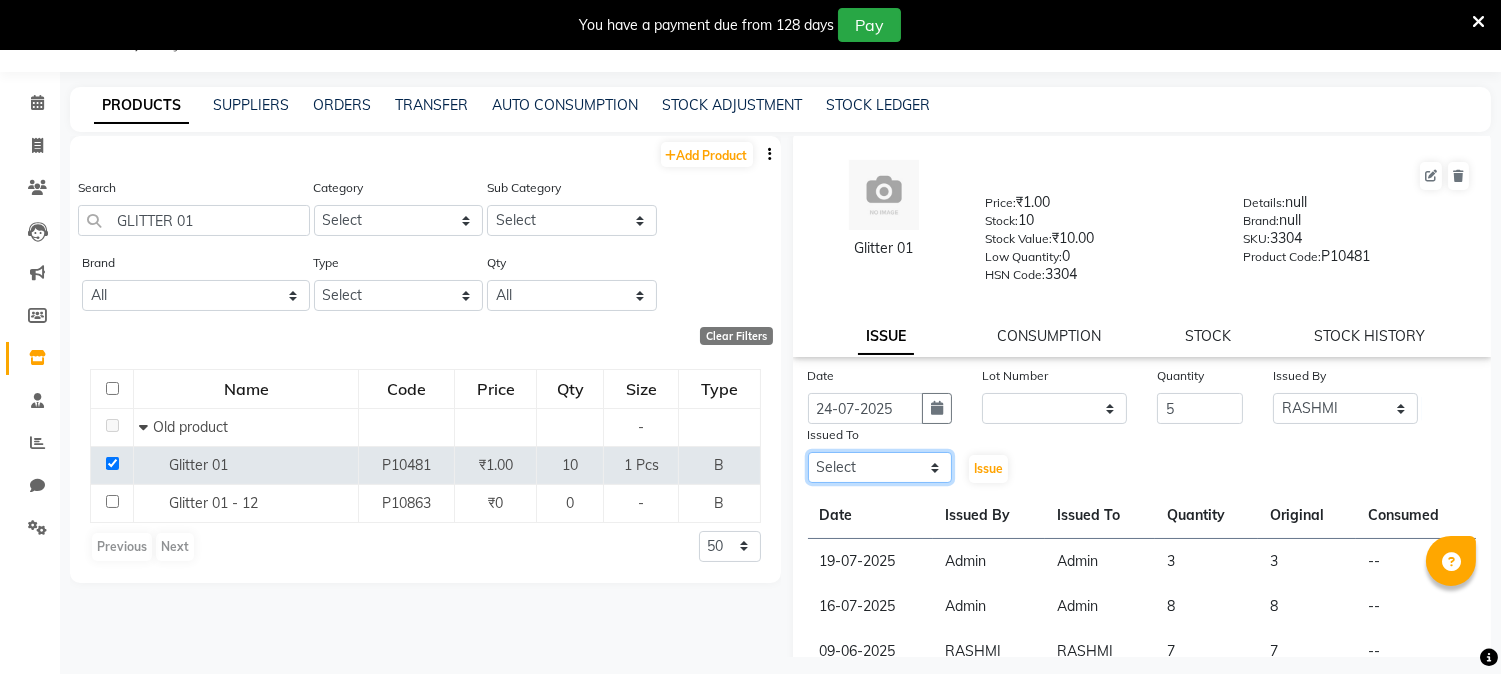 click on "Select [FIRST] [LAST] [FIRST] [LAST] [FIRST] [LAST] [FIRST] [LAST] [FIRST] [LAST] [FIRST] [LAST] [FIRST] [LAST] [FIRST] [LAST] [FIRST] [LAST] [FIRST] [LAST] [ADDRESS] Insititute [FIRST] [LAST] [FIRST] [LAST] [FIRST] [LAST] [FIRST] [LAST] [FIRST] [LAST]" 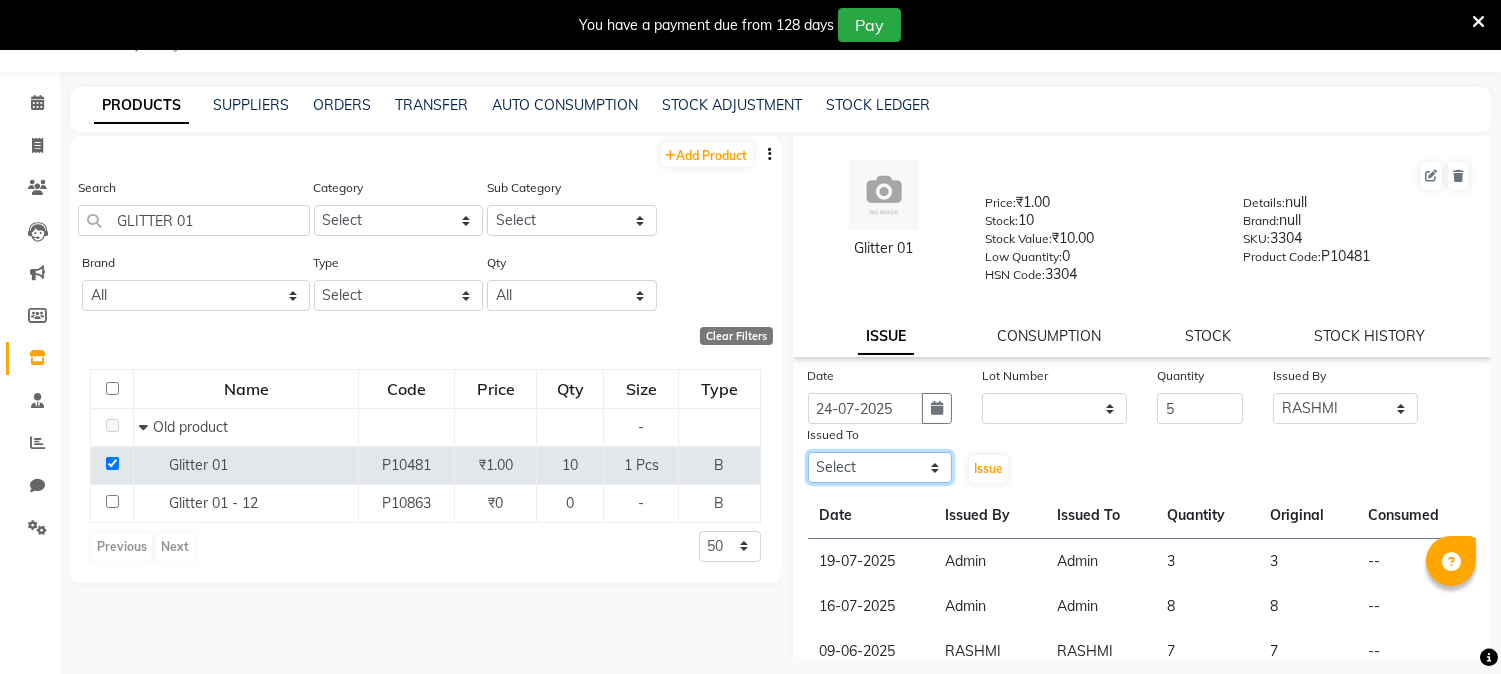 select on "71529" 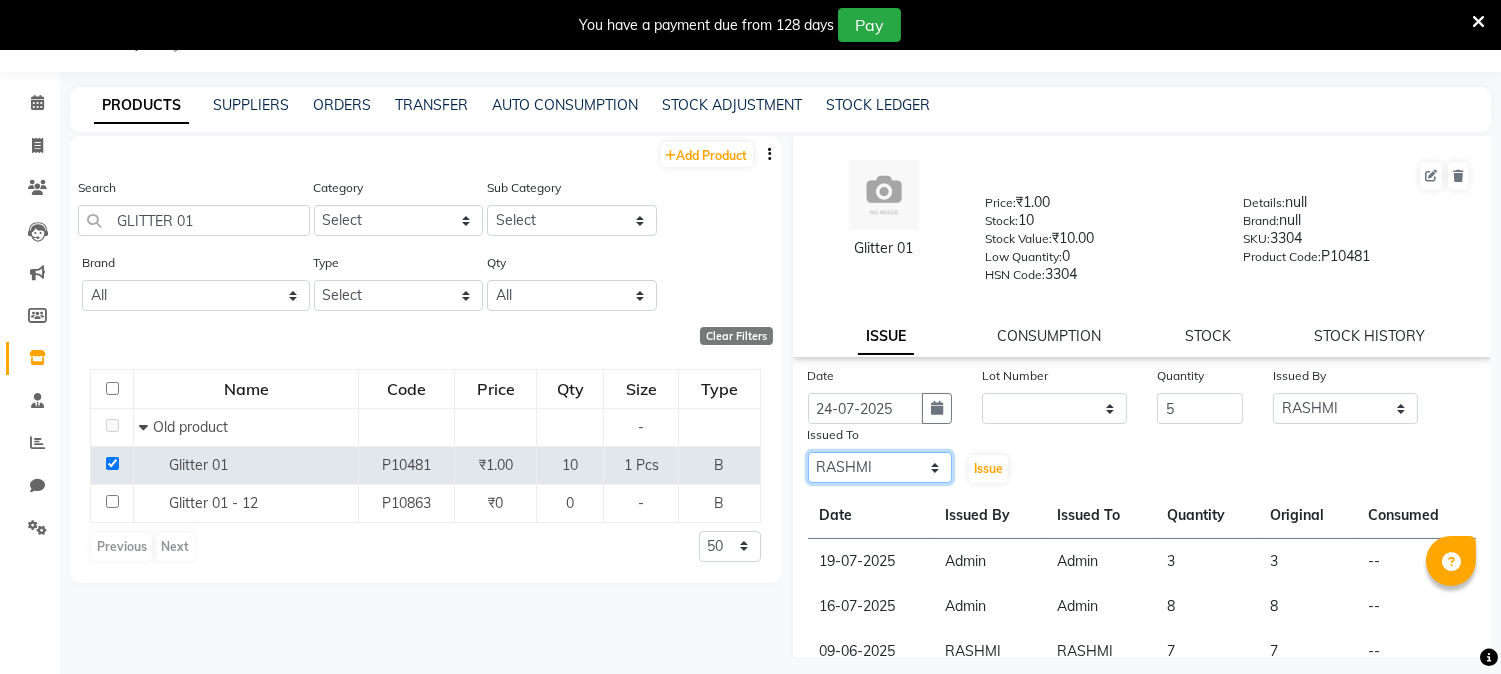 click on "Select [FIRST] [LAST] [FIRST] [LAST] [FIRST] [LAST] [FIRST] [LAST] [FIRST] [LAST] [FIRST] [LAST] [FIRST] [LAST] [FIRST] [LAST] [FIRST] [LAST] [FIRST] [LAST] [ADDRESS] Insititute [FIRST] [LAST] [FIRST] [LAST] [FIRST] [LAST] [FIRST] [LAST] [FIRST] [LAST]" 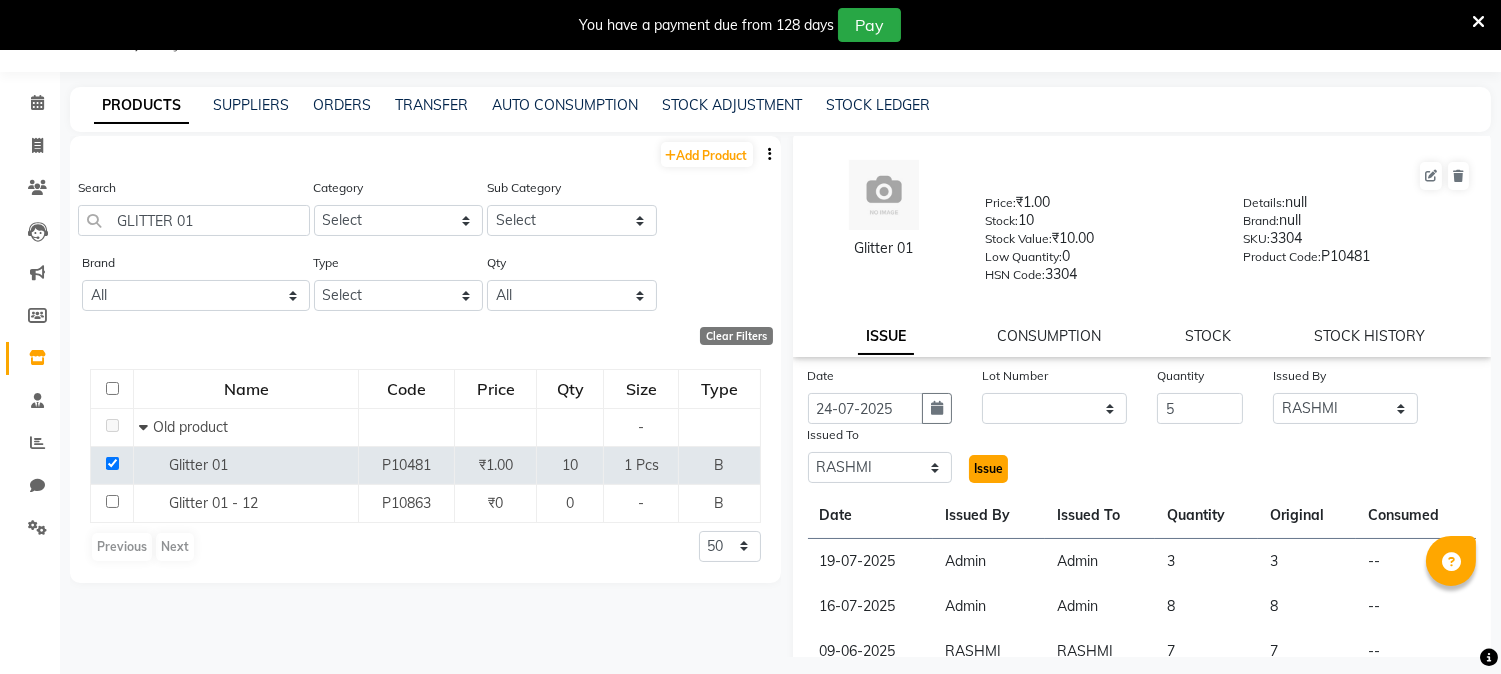 click on "Issue" 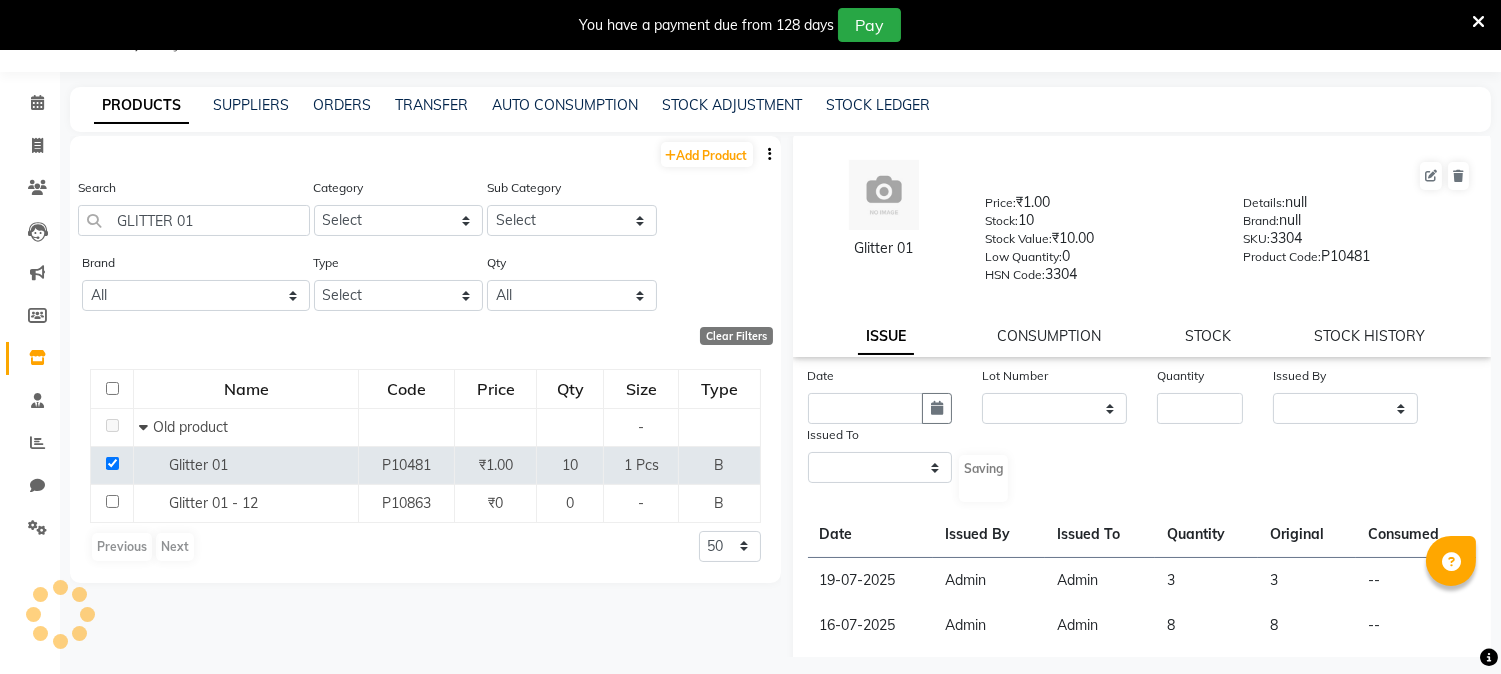 select 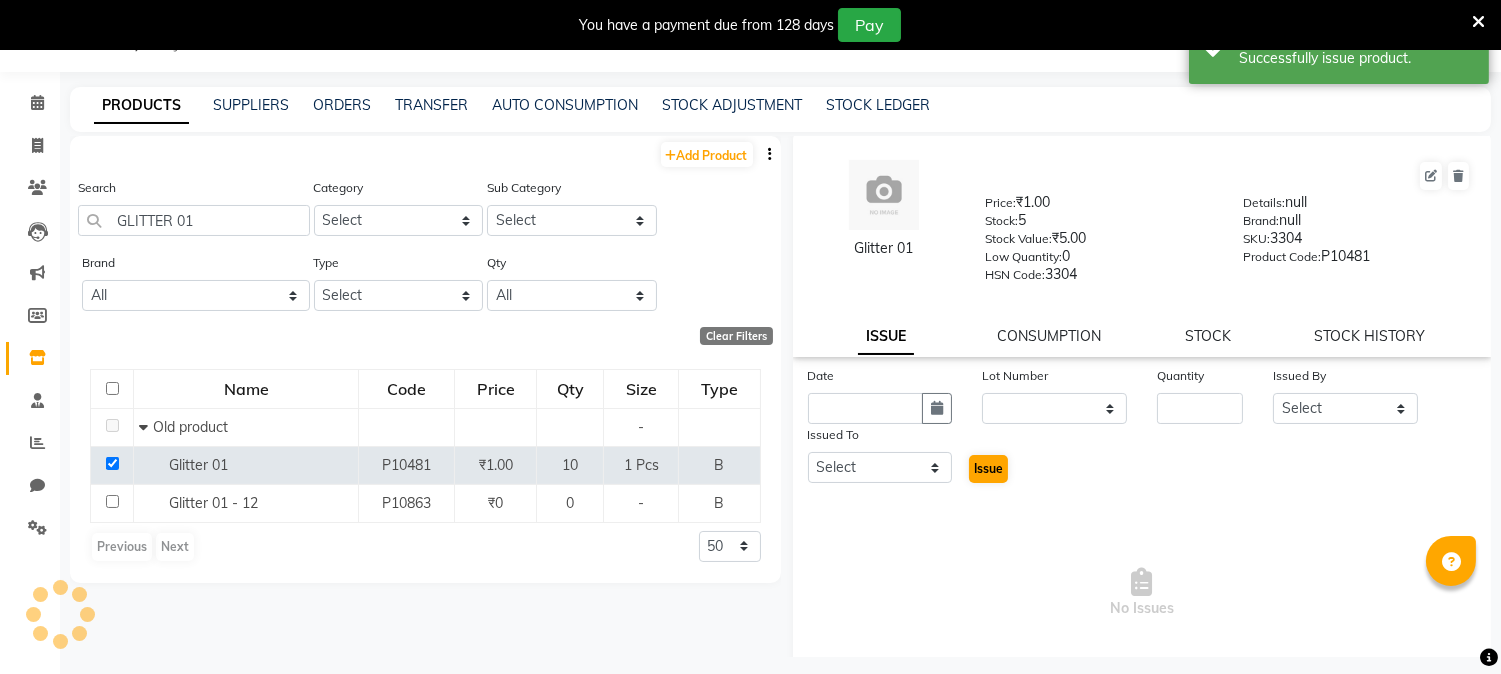 scroll, scrollTop: 0, scrollLeft: 0, axis: both 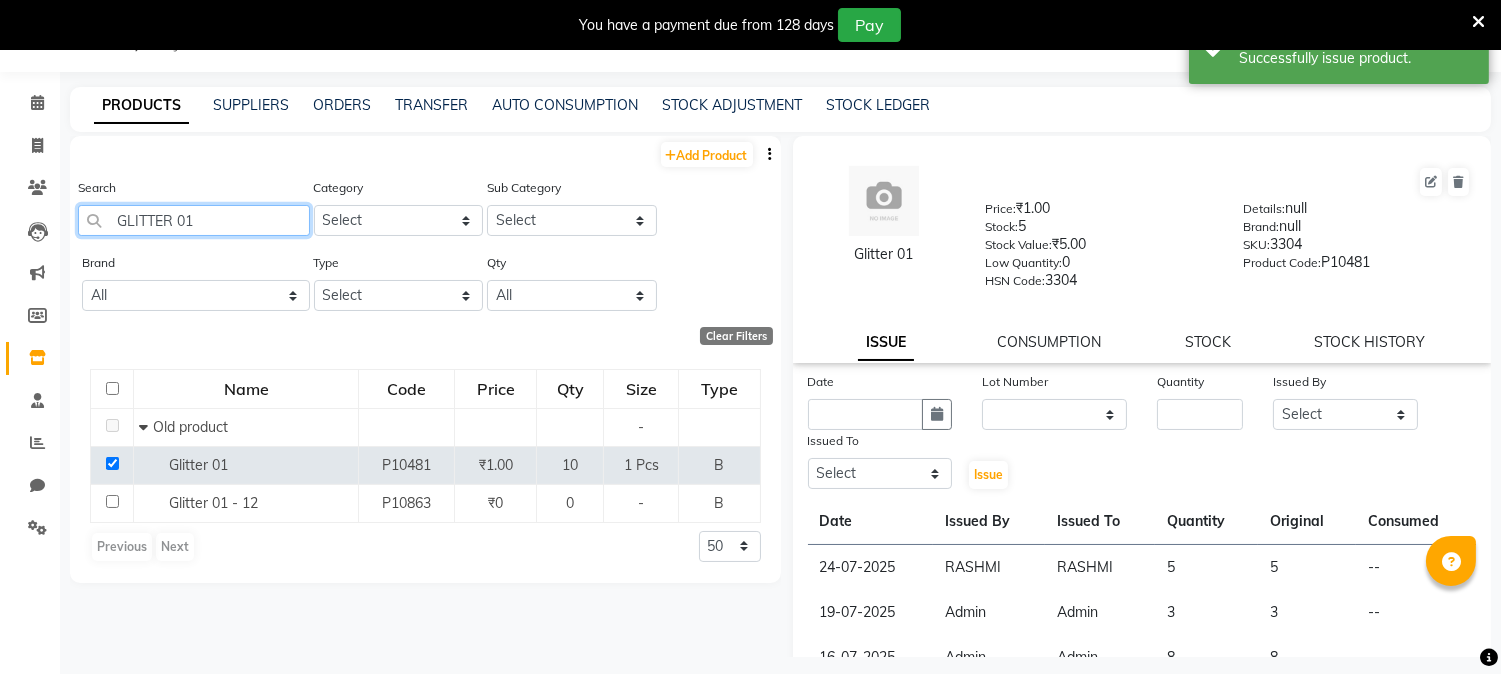 click on "GLITTER 01" 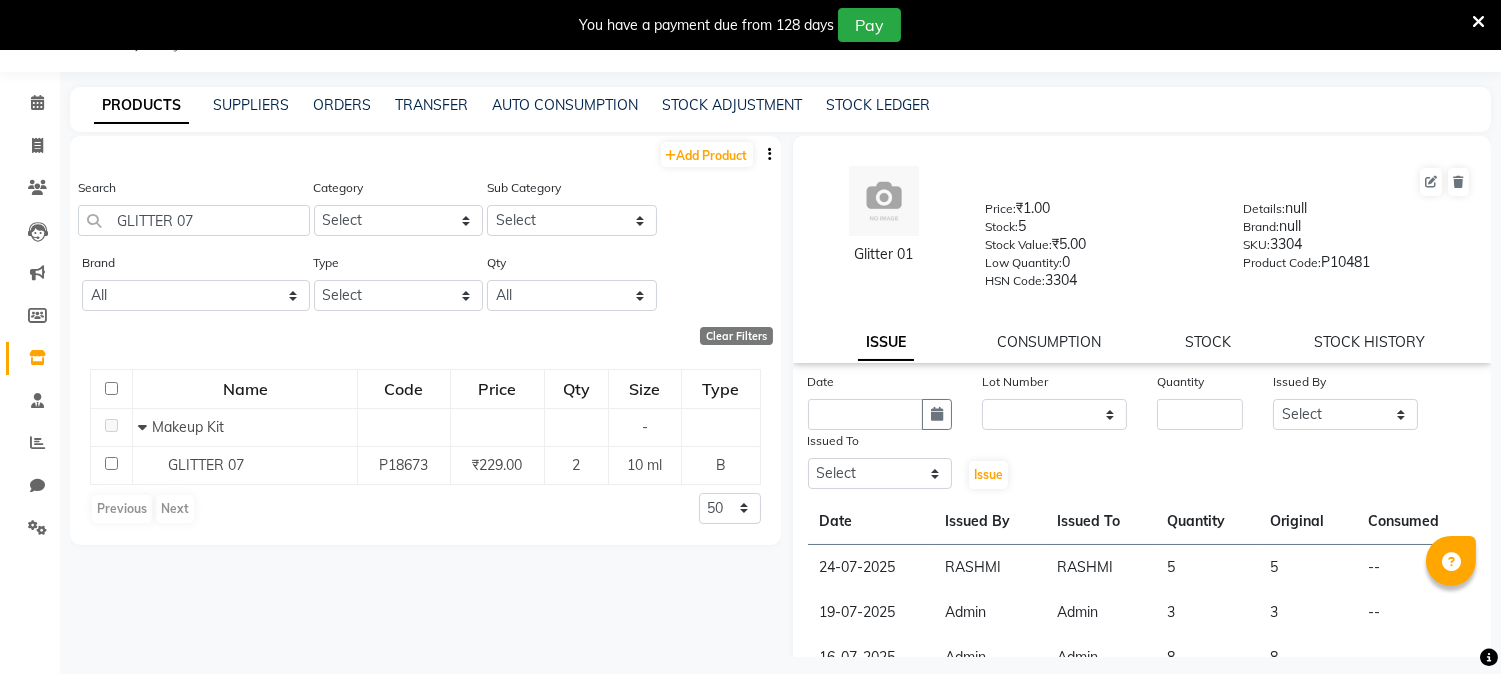 click on "Search GLITTER 07" 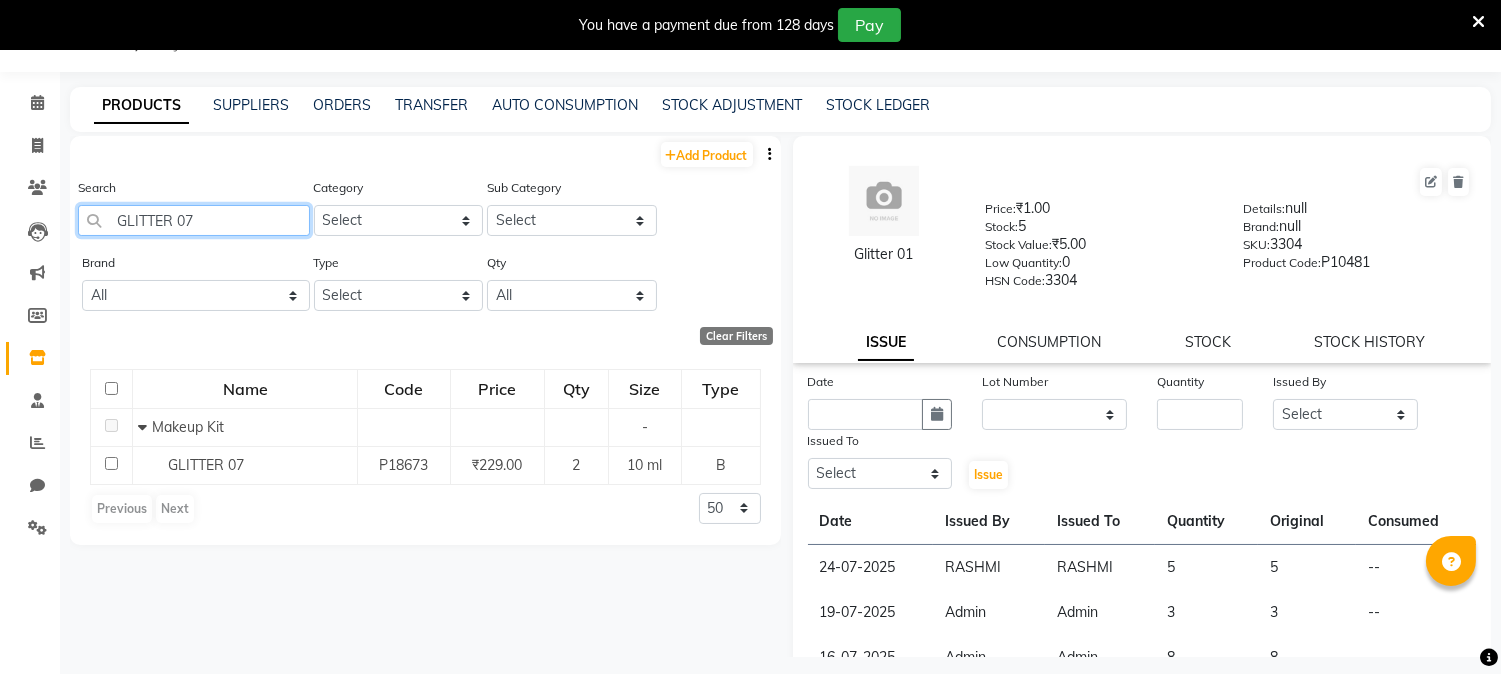 drag, startPoint x: 222, startPoint y: 215, endPoint x: 232, endPoint y: 214, distance: 10.049875 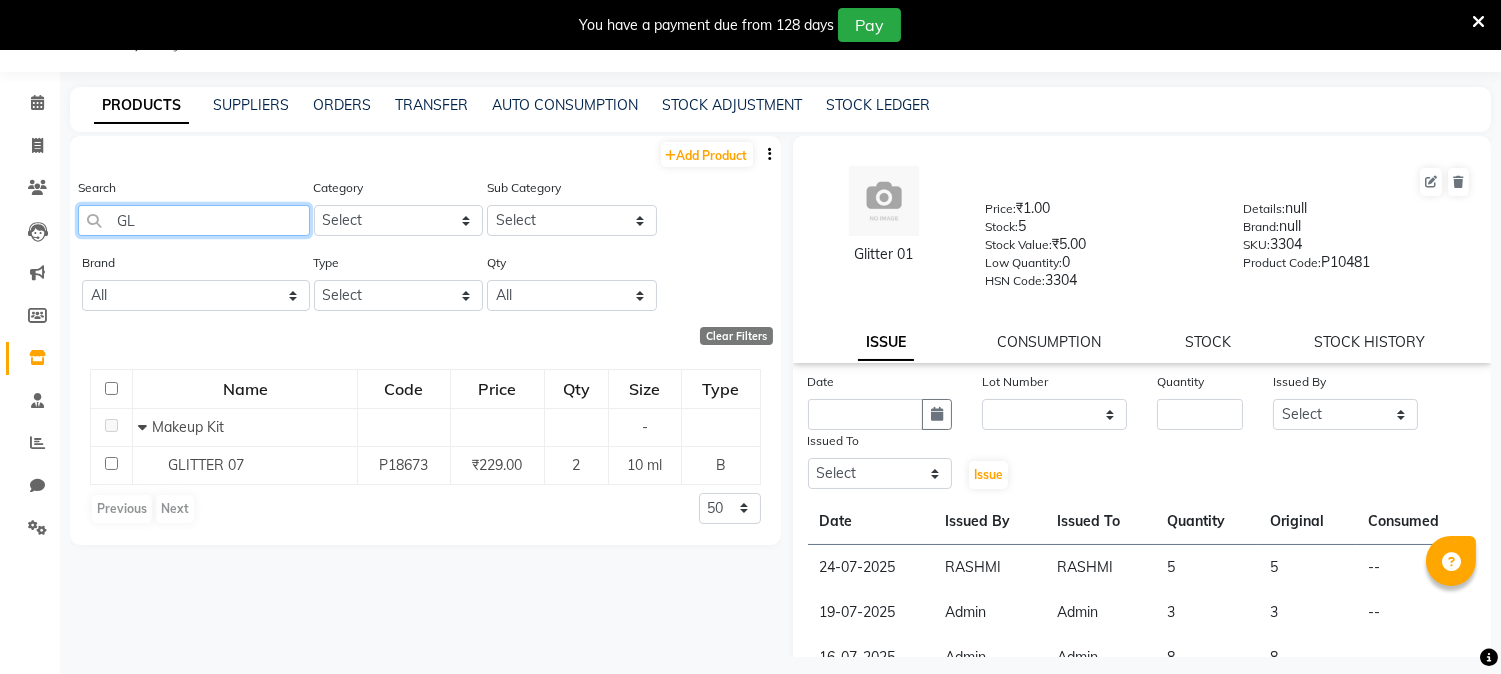 type on "G" 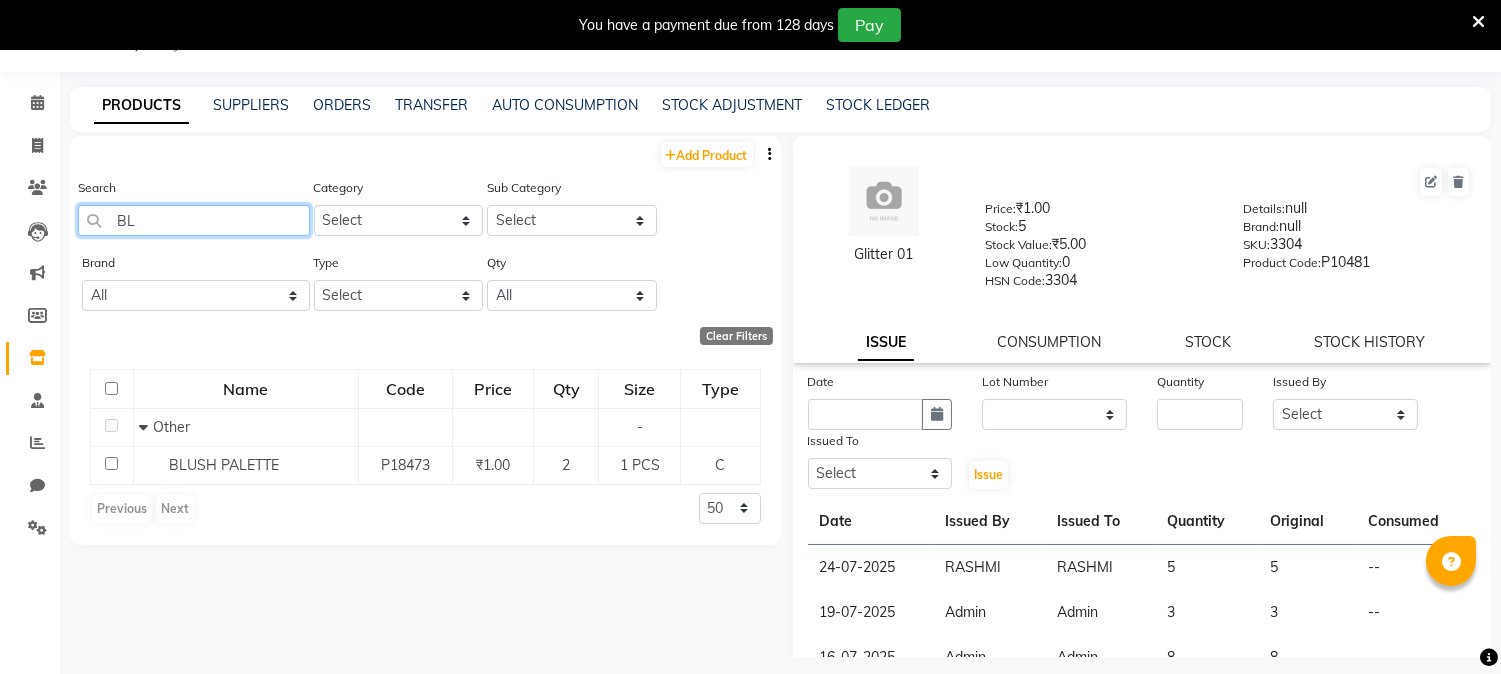 type on "B" 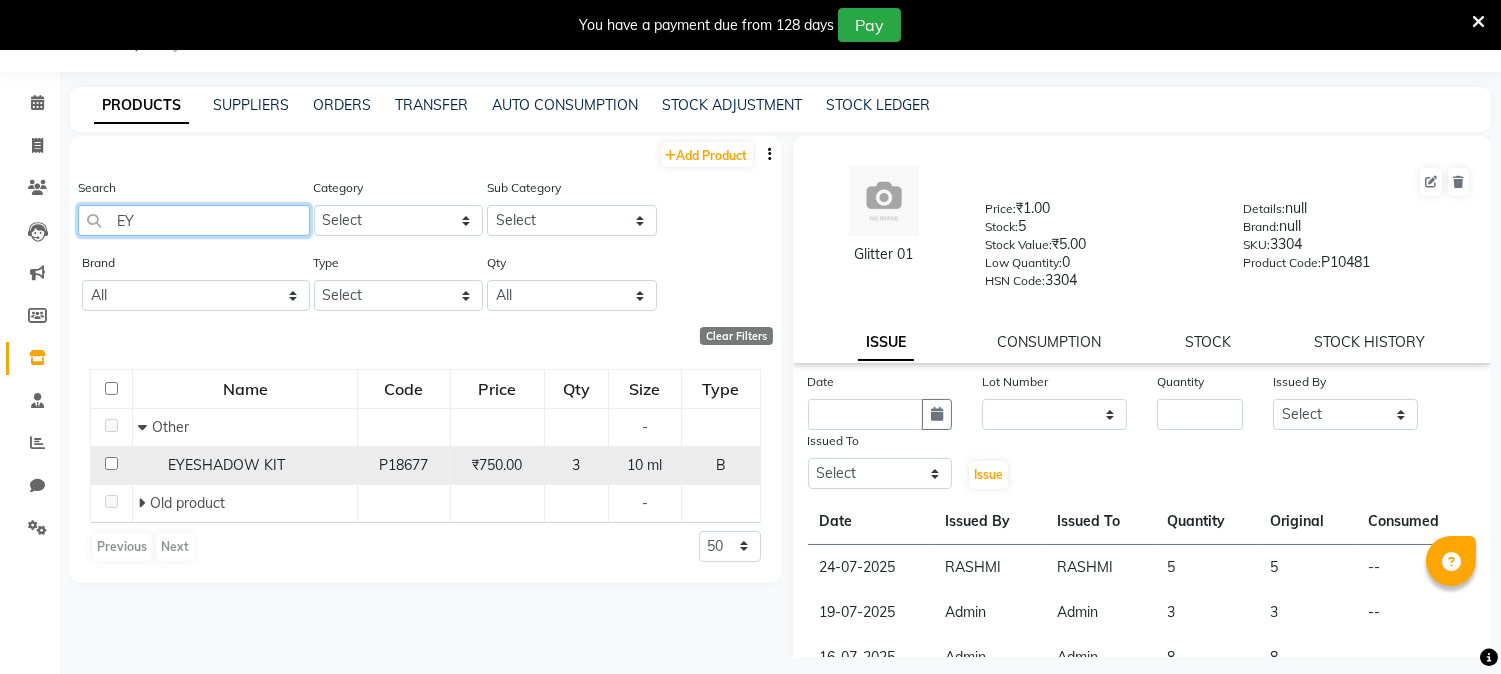 type on "E" 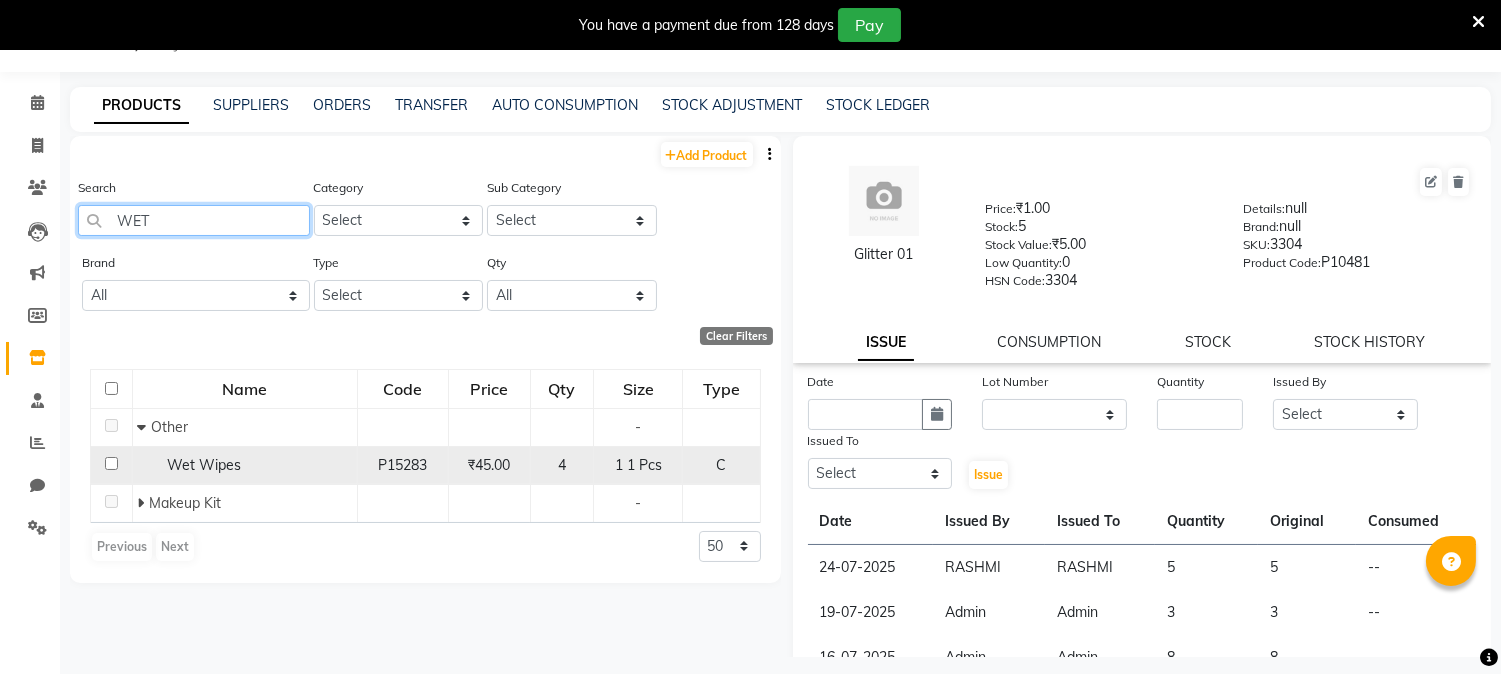 type on "WET" 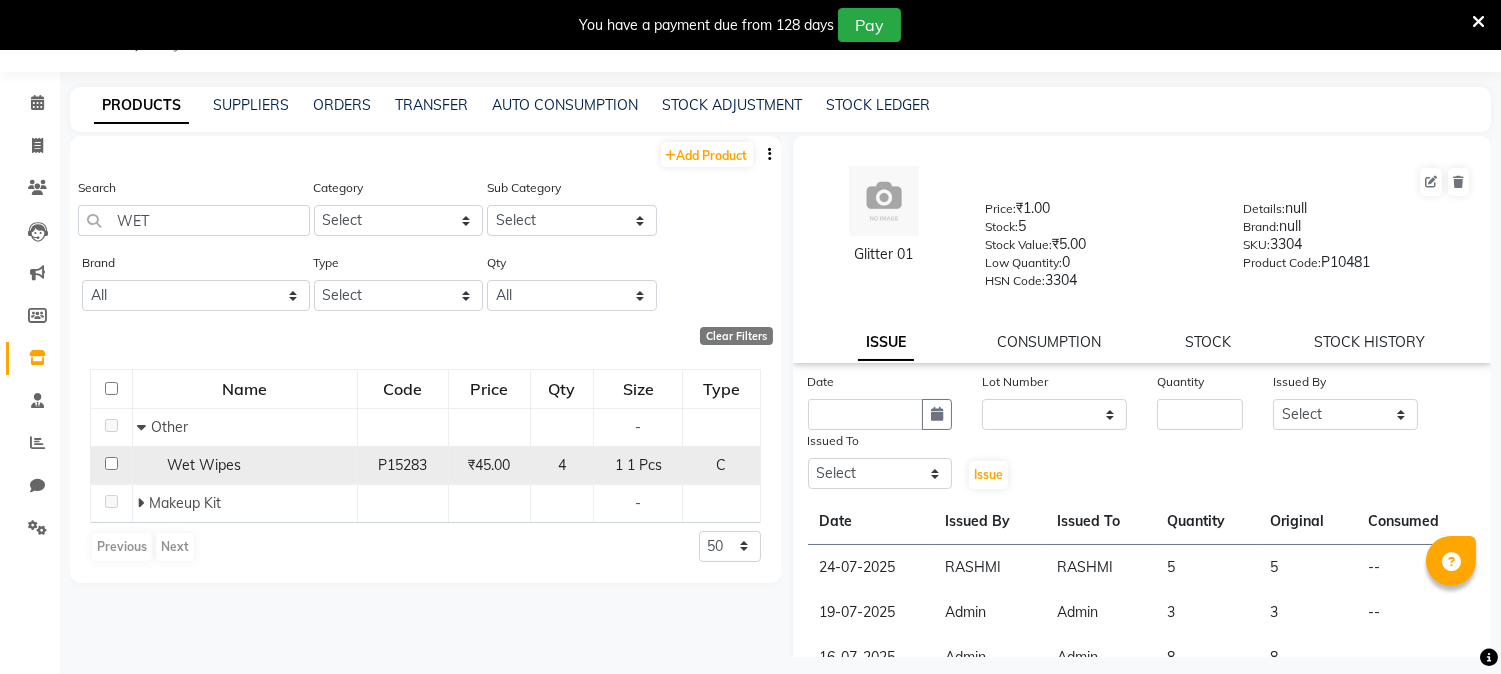 click 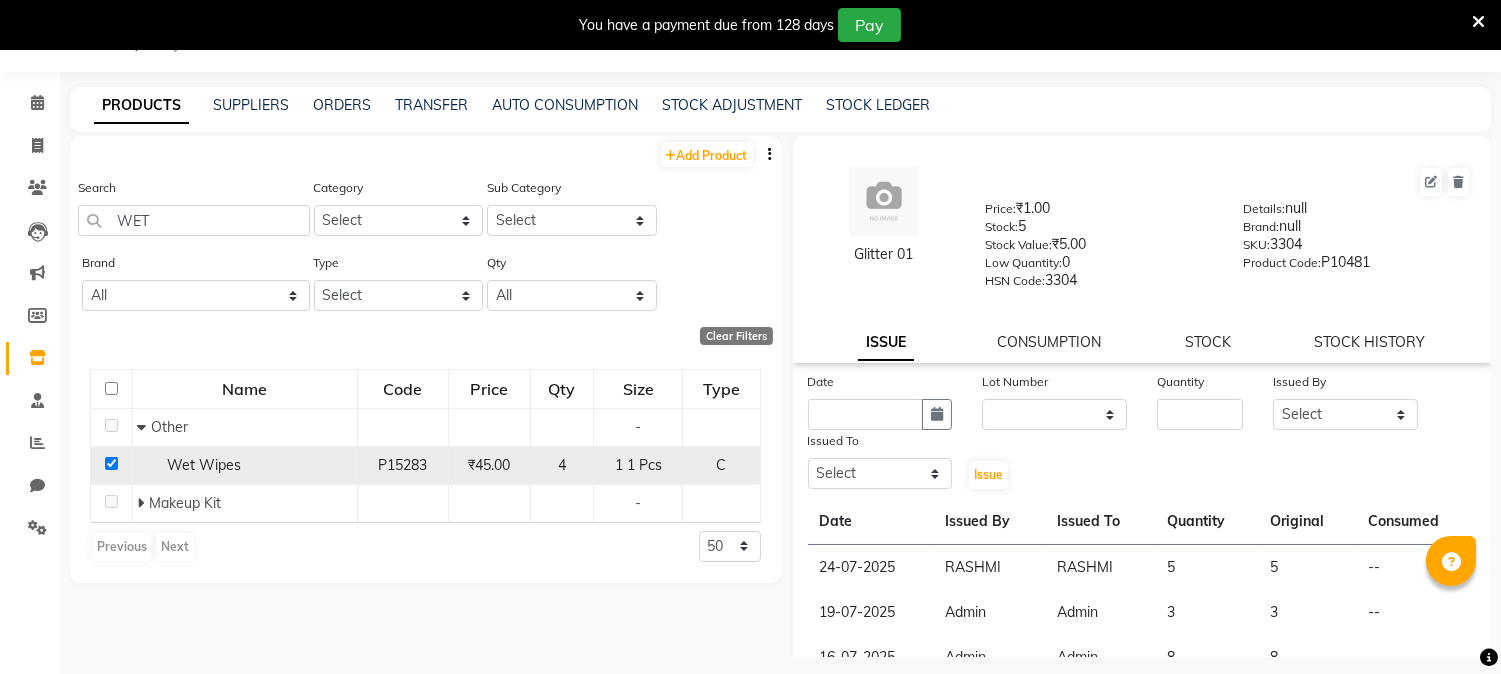 checkbox on "true" 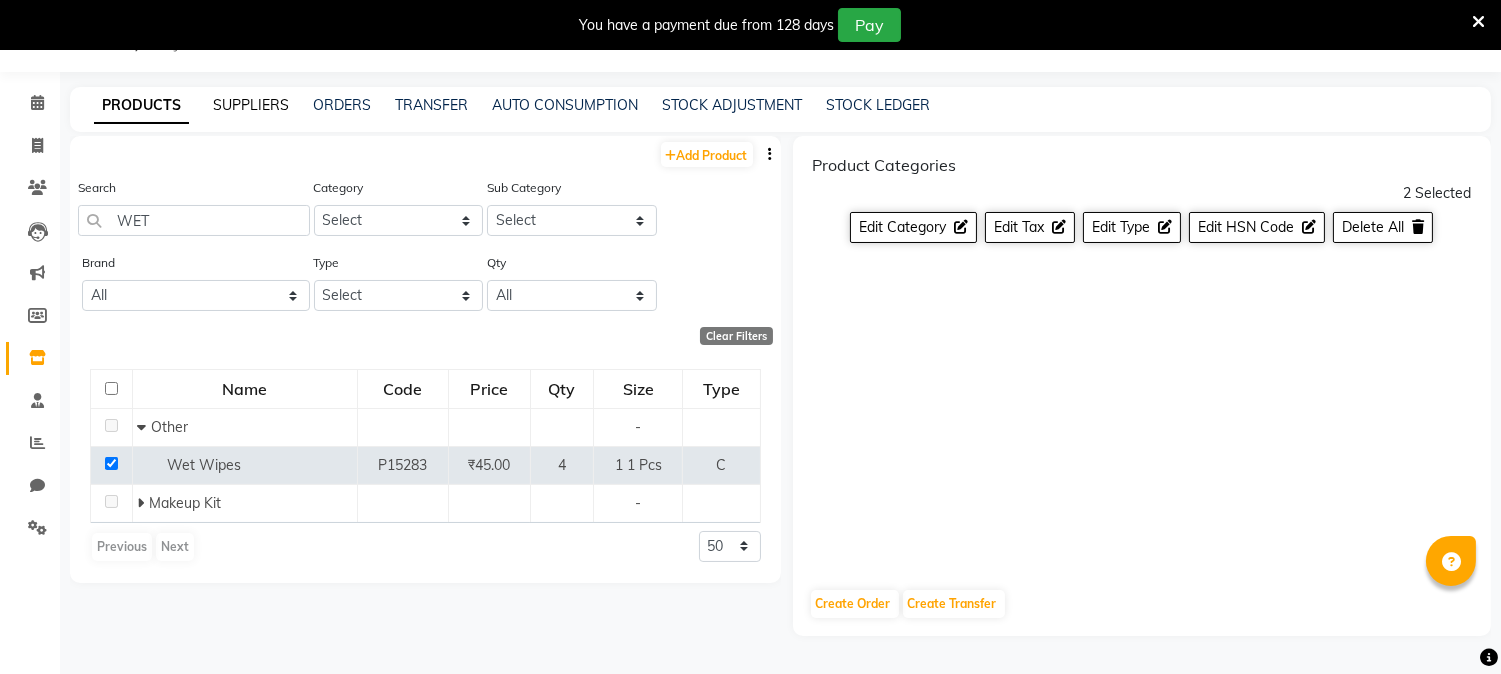 click on "SUPPLIERS" 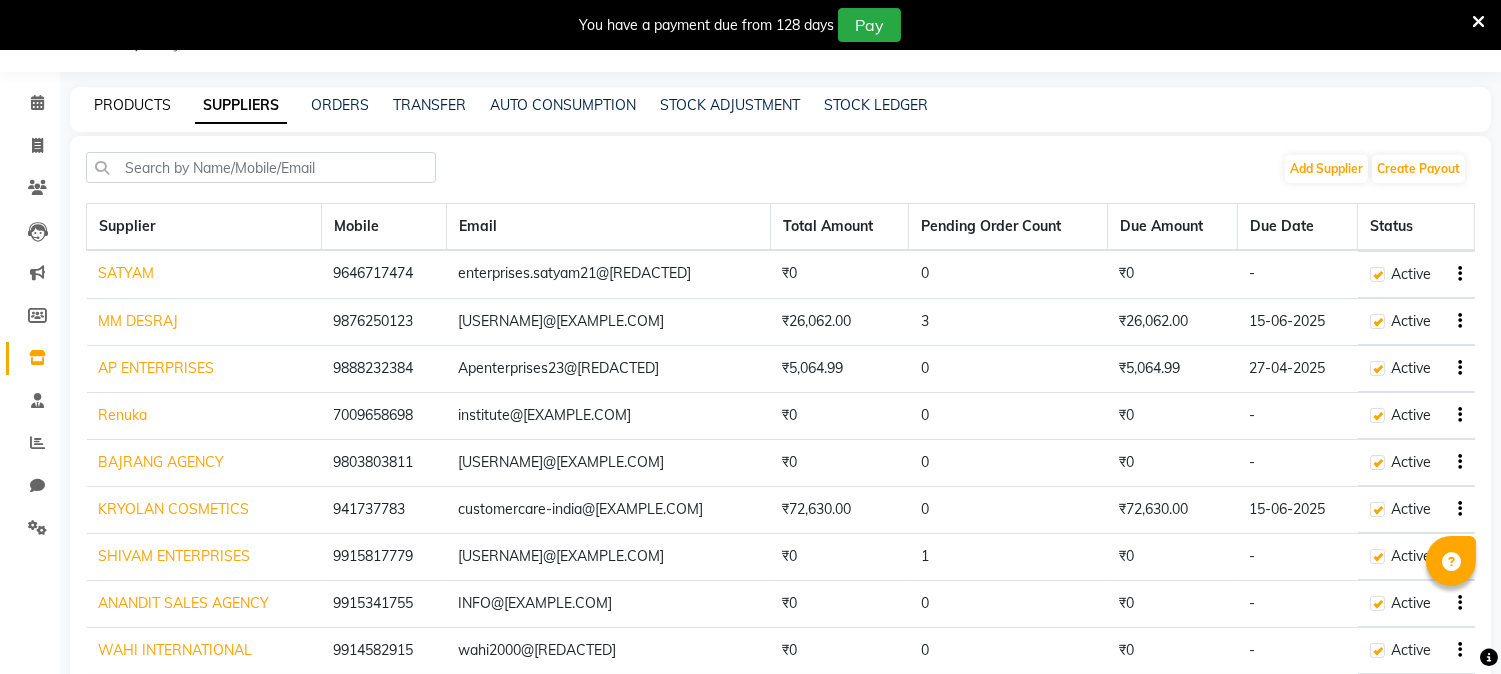 click on "PRODUCTS" 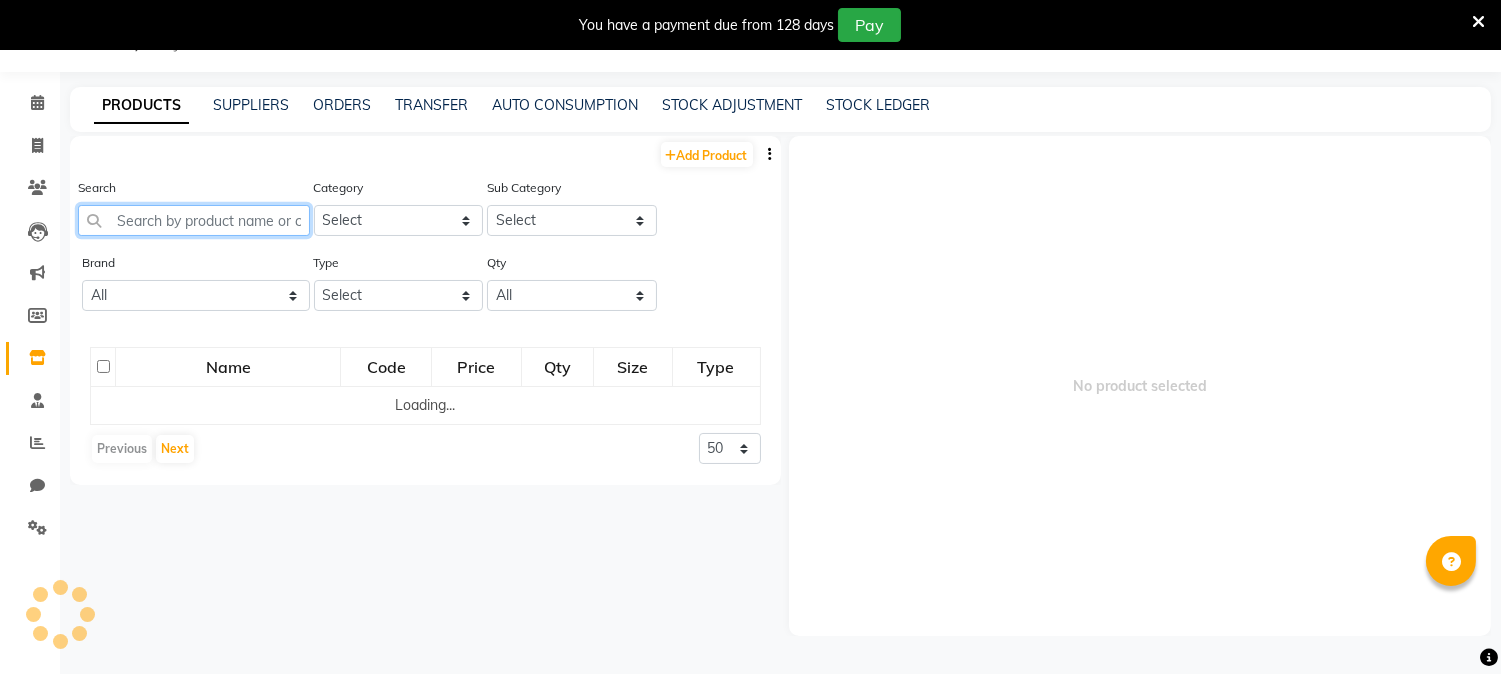 click 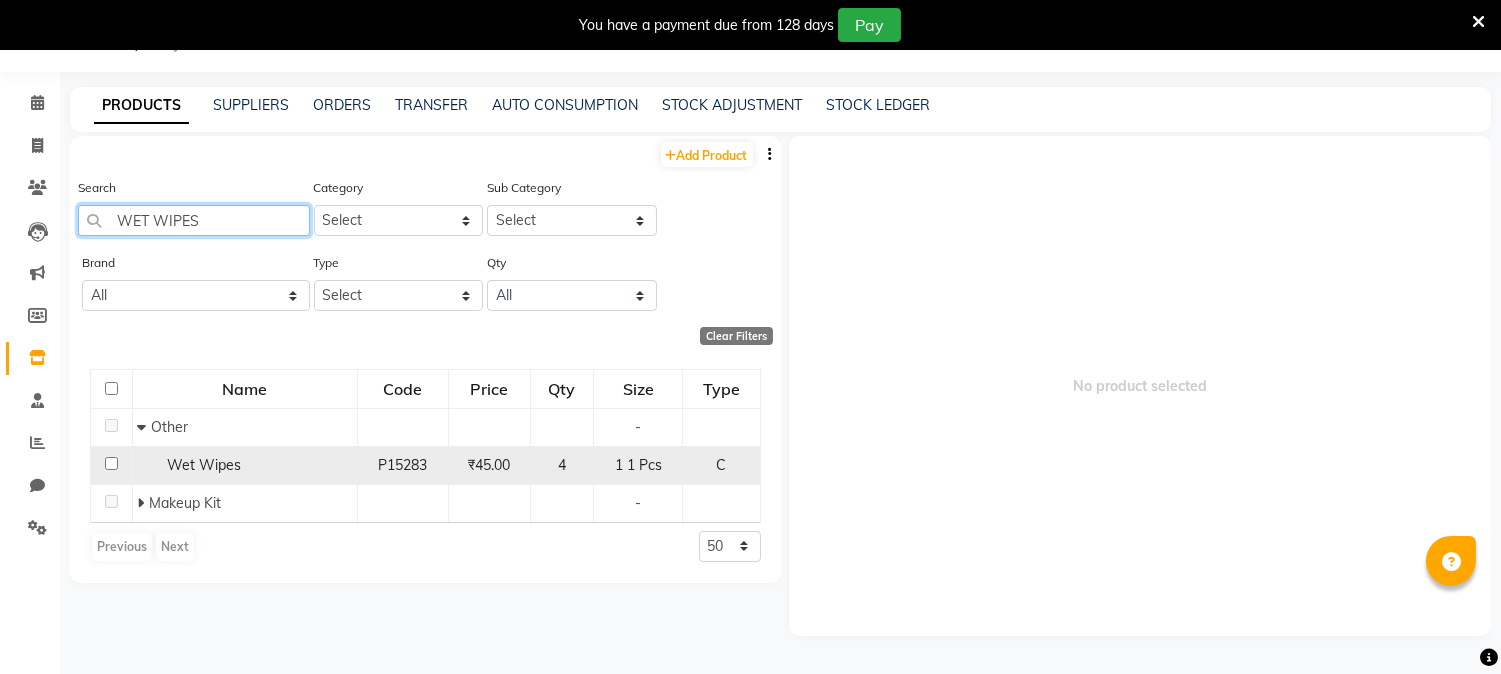 type on "WET WIPES" 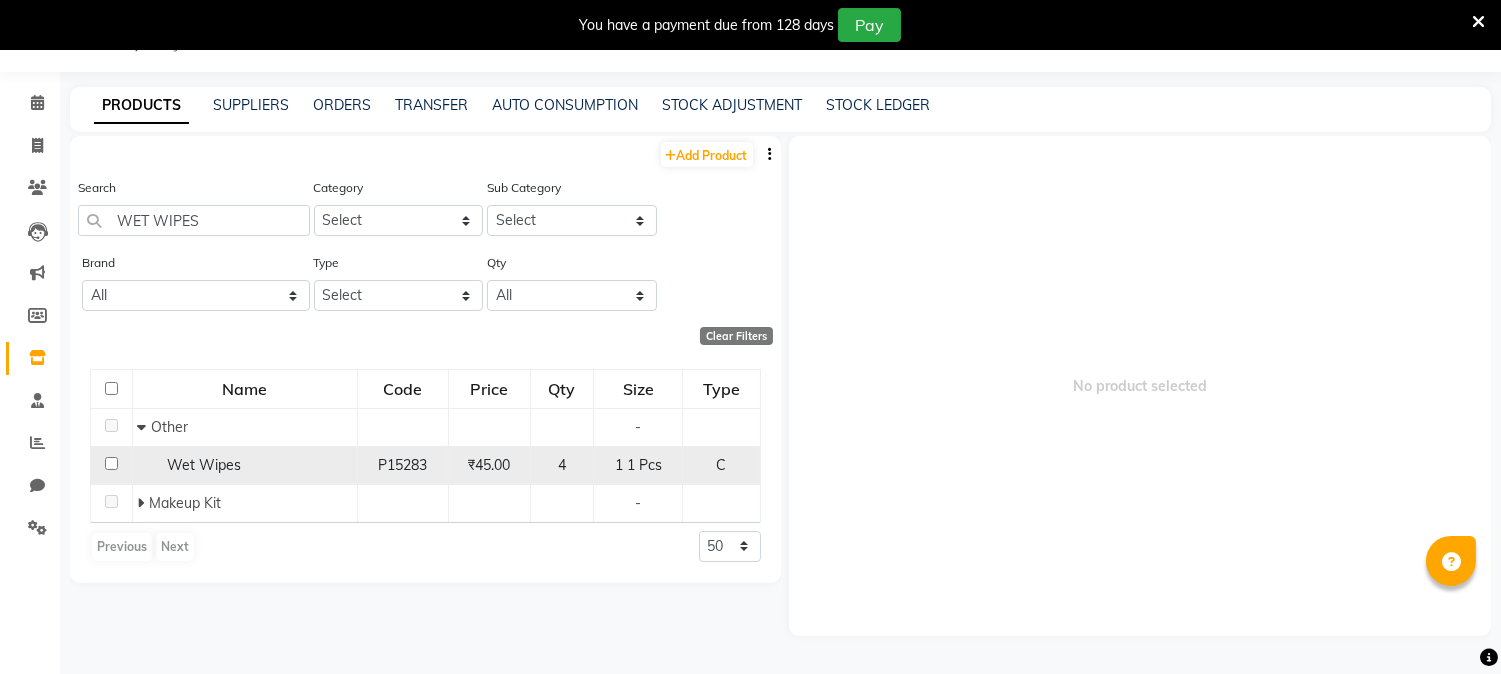 click 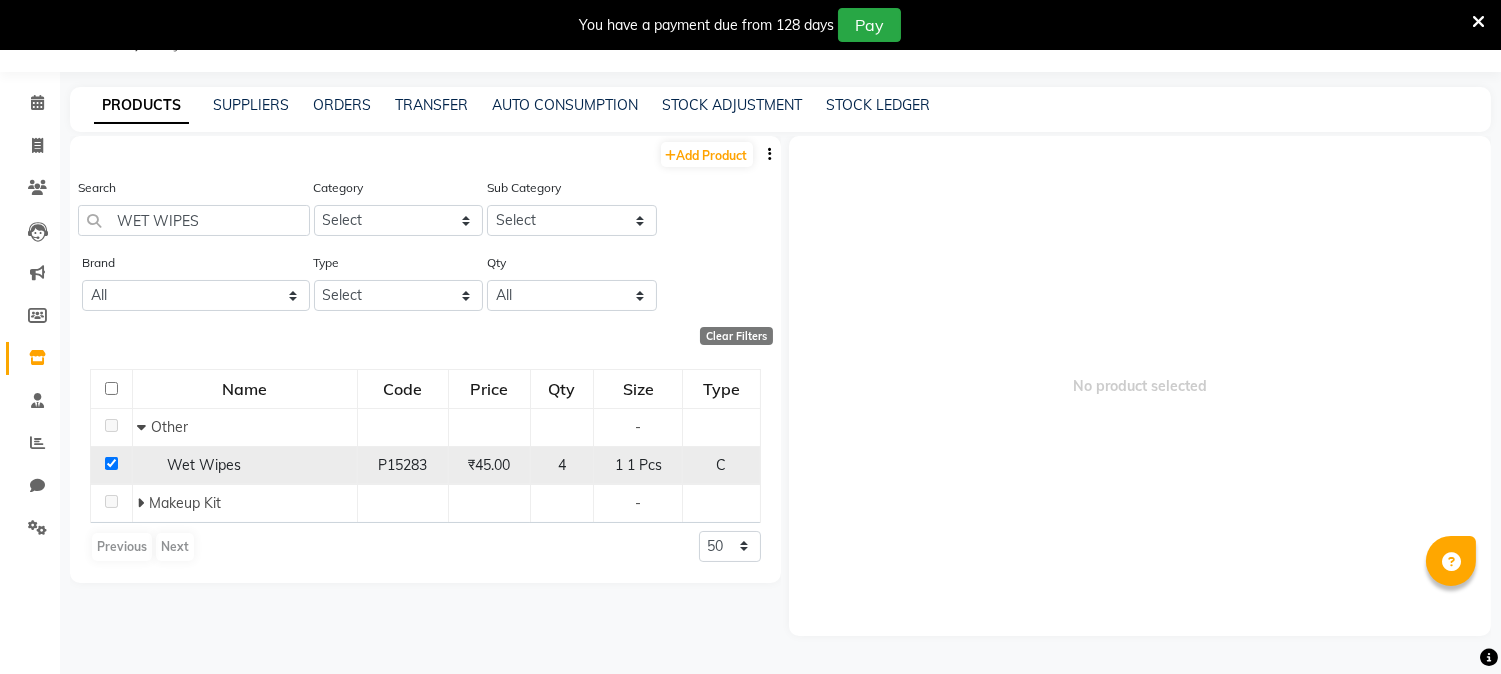 checkbox on "true" 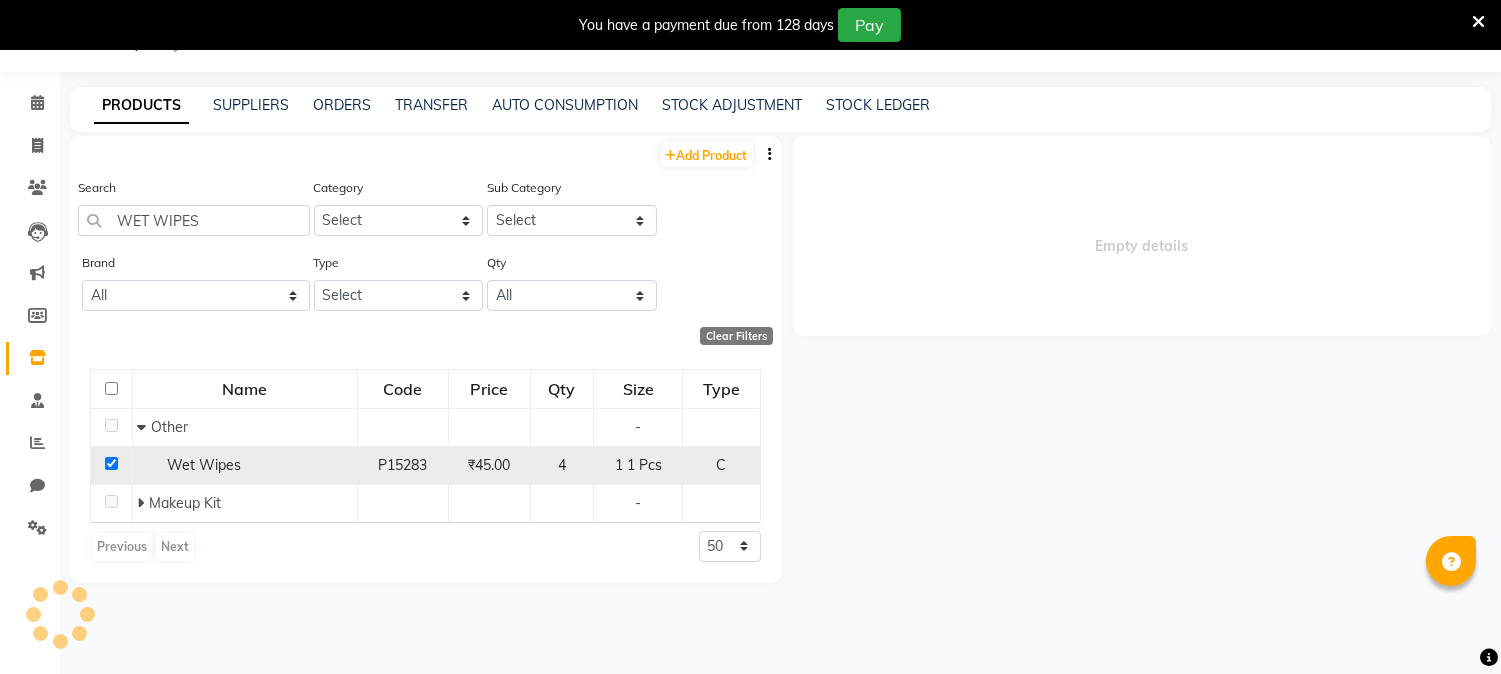 select 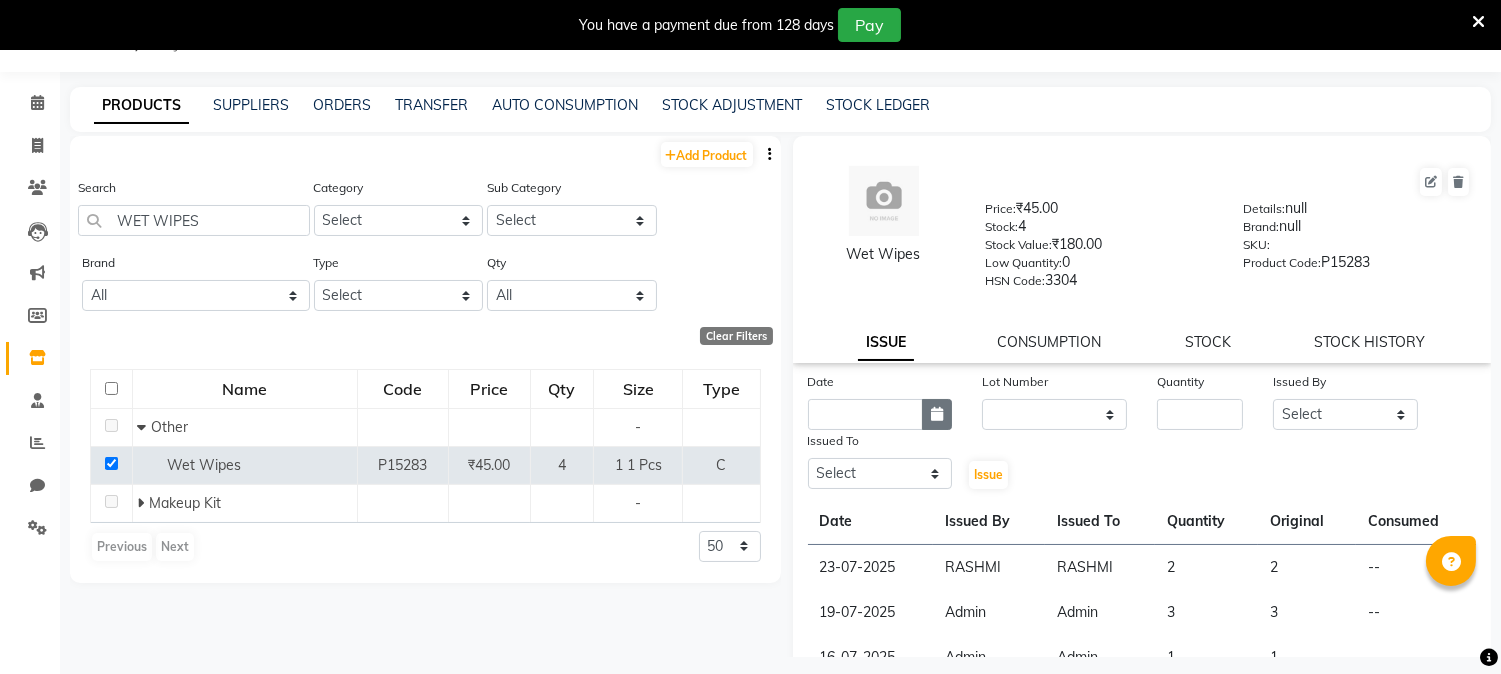 click 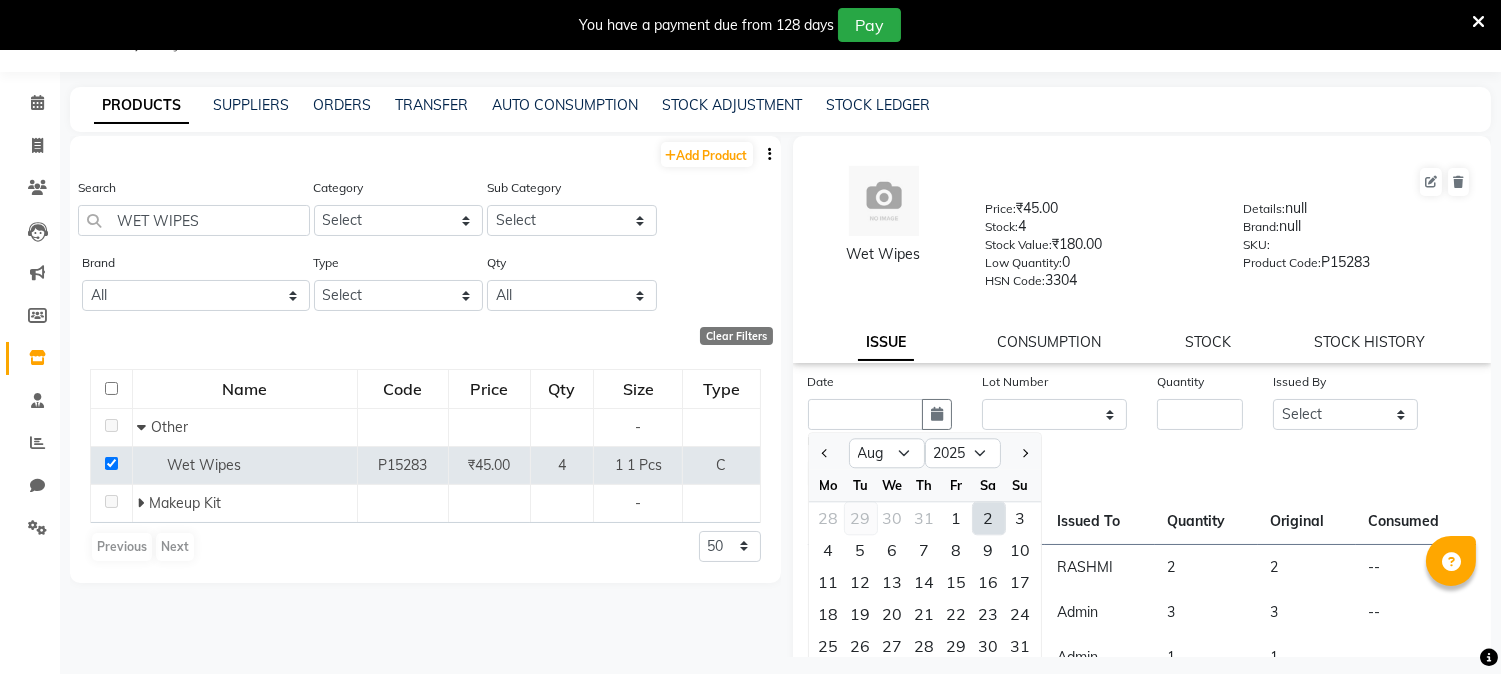 click on "29" 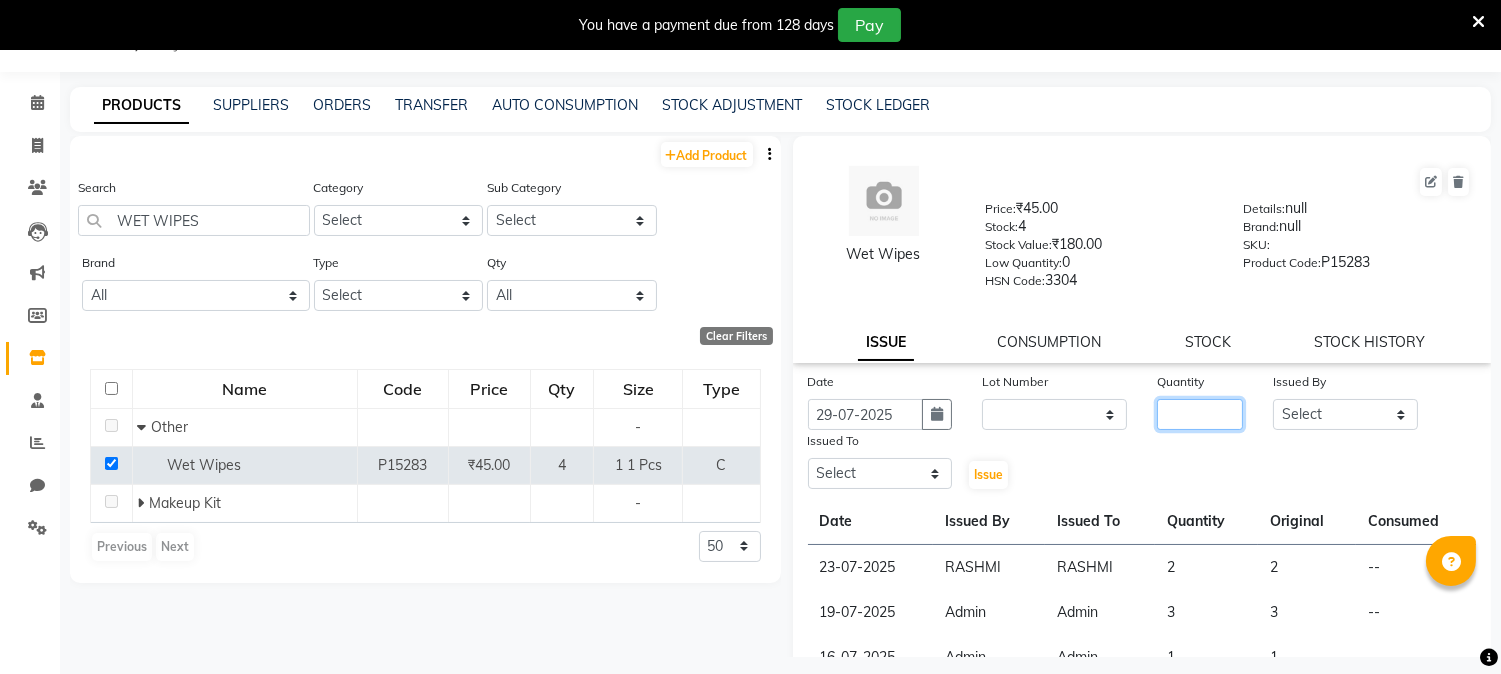 click 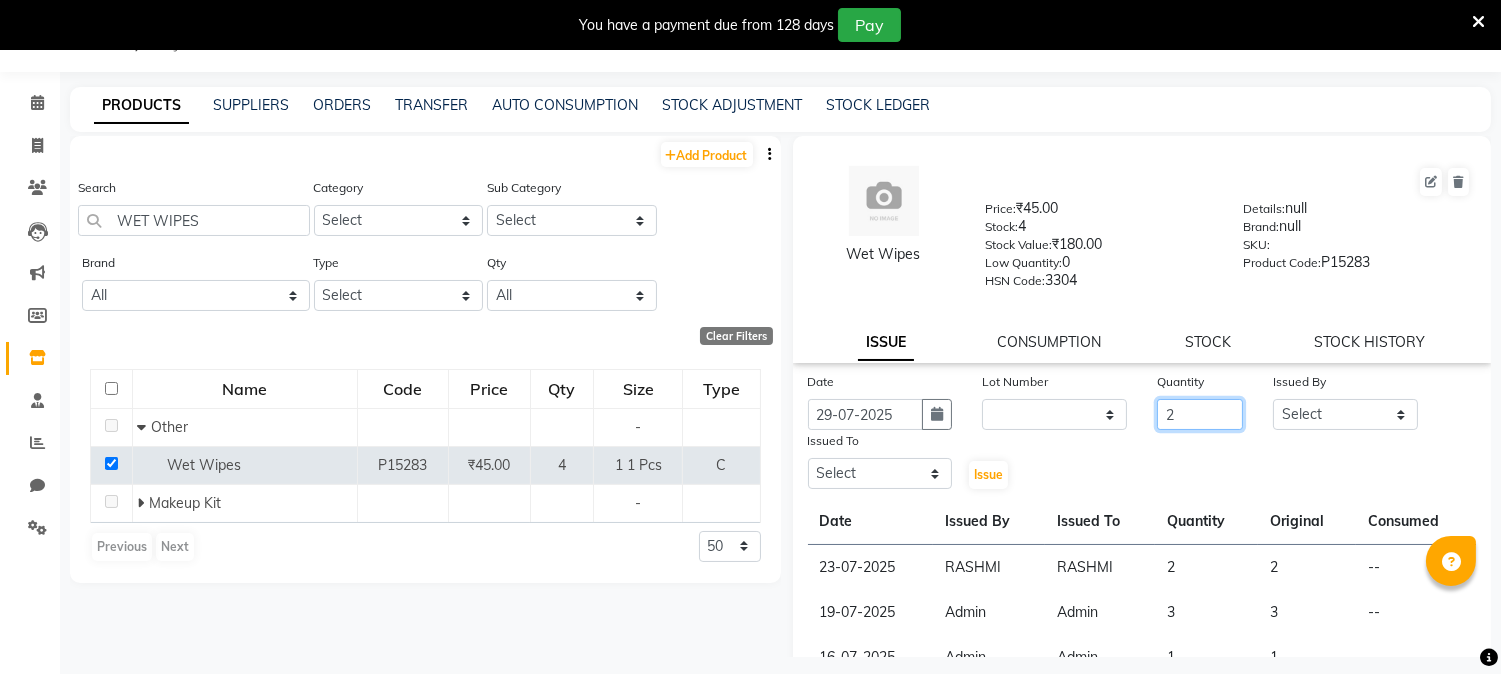 type on "2" 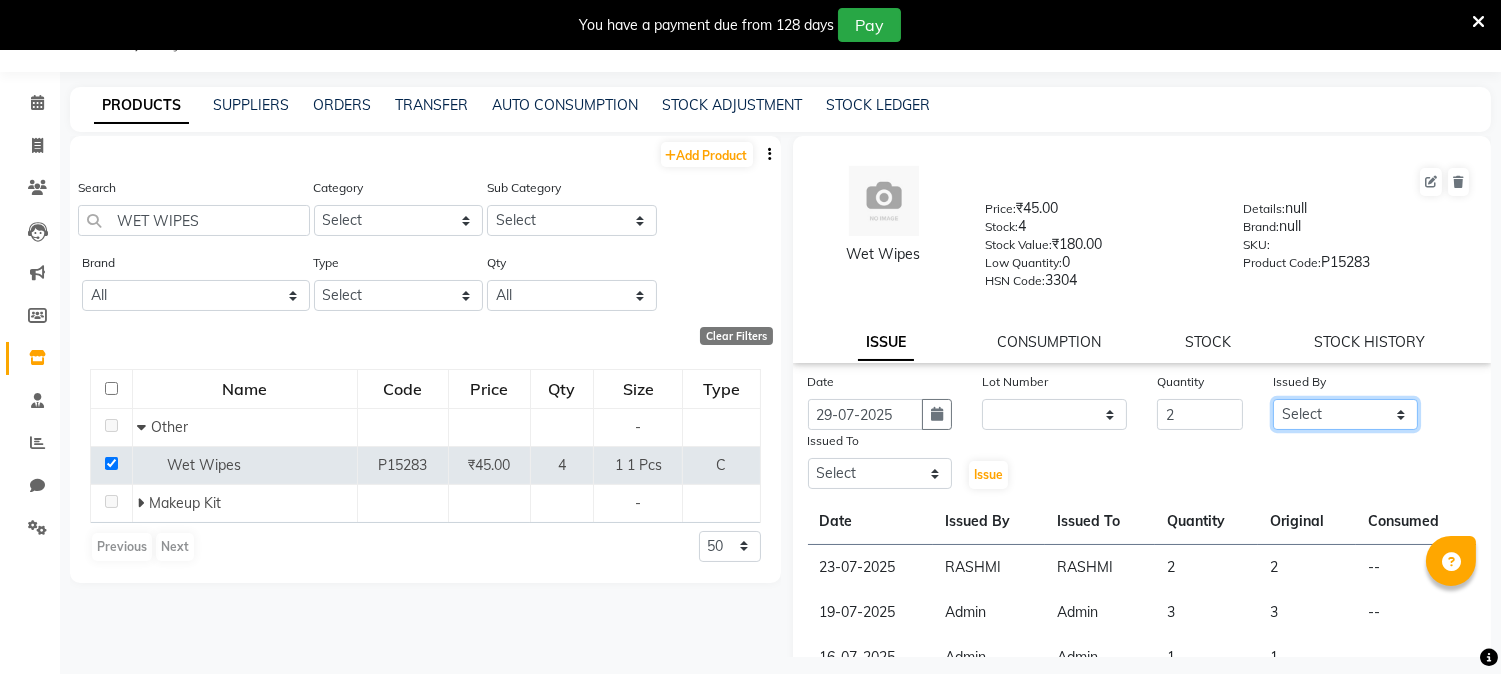click on "Select [FIRST] [LAST] [FIRST] [LAST] [FIRST] [LAST] [FIRST] [LAST] [FIRST] [LAST] [FIRST] [LAST] [FIRST] [LAST] [FIRST] [LAST] [FIRST] [LAST] [FIRST] [LAST] [ADDRESS] Insititute [FIRST] [LAST] [FIRST] [LAST] [FIRST] [LAST] [FIRST] [LAST] [FIRST] [LAST]" 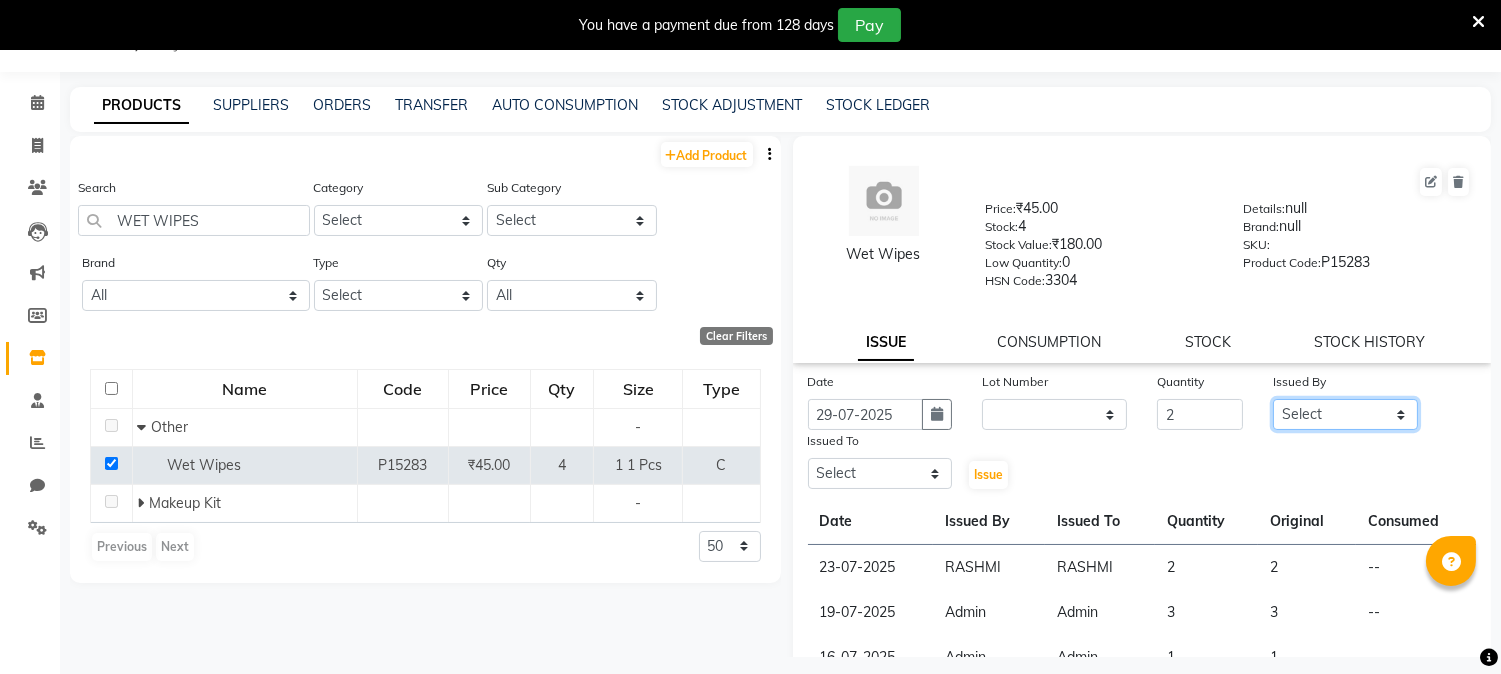 select on "71529" 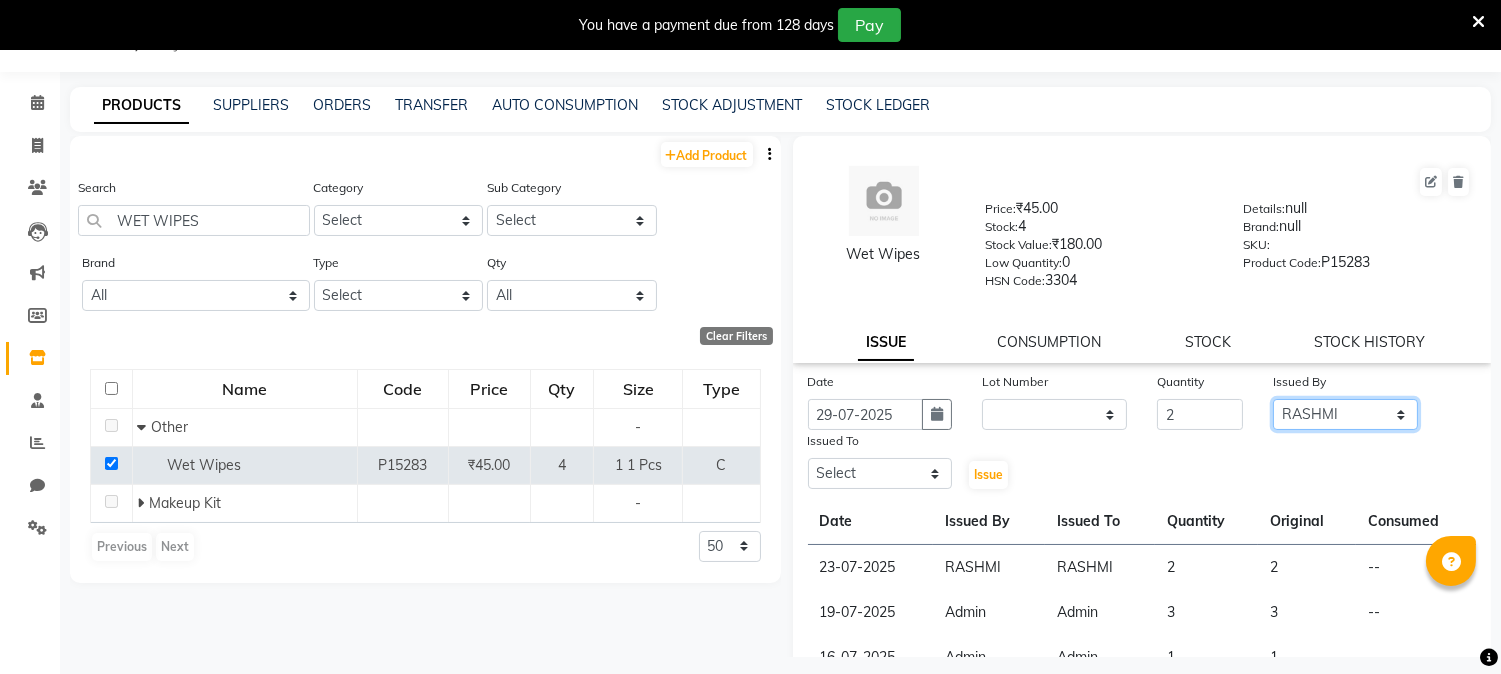 click on "Select [FIRST] [LAST] [FIRST] [LAST] [FIRST] [LAST] [FIRST] [LAST] [FIRST] [LAST] [FIRST] [LAST] [FIRST] [LAST] [FIRST] [LAST] [FIRST] [LAST] [FIRST] [LAST] [ADDRESS] Insititute [FIRST] [LAST] [FIRST] [LAST] [FIRST] [LAST] [FIRST] [LAST] [FIRST] [LAST]" 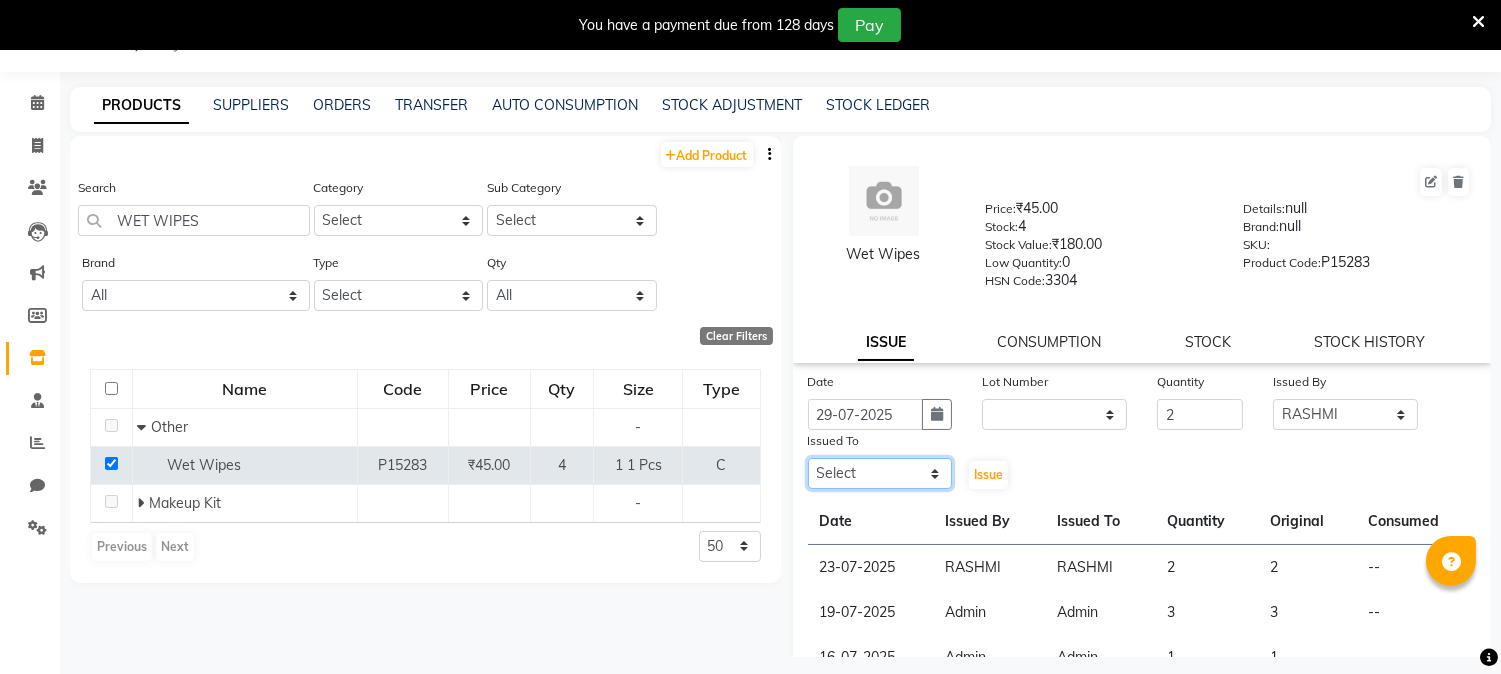 click on "Select [FIRST] [LAST] [FIRST] [LAST] [FIRST] [LAST] [FIRST] [LAST] [FIRST] [LAST] [FIRST] [LAST] [FIRST] [LAST] [FIRST] [LAST] [FIRST] [LAST] [FIRST] [LAST] [ADDRESS] Insititute [FIRST] [LAST] [FIRST] [LAST] [FIRST] [LAST] [FIRST] [LAST] [FIRST] [LAST]" 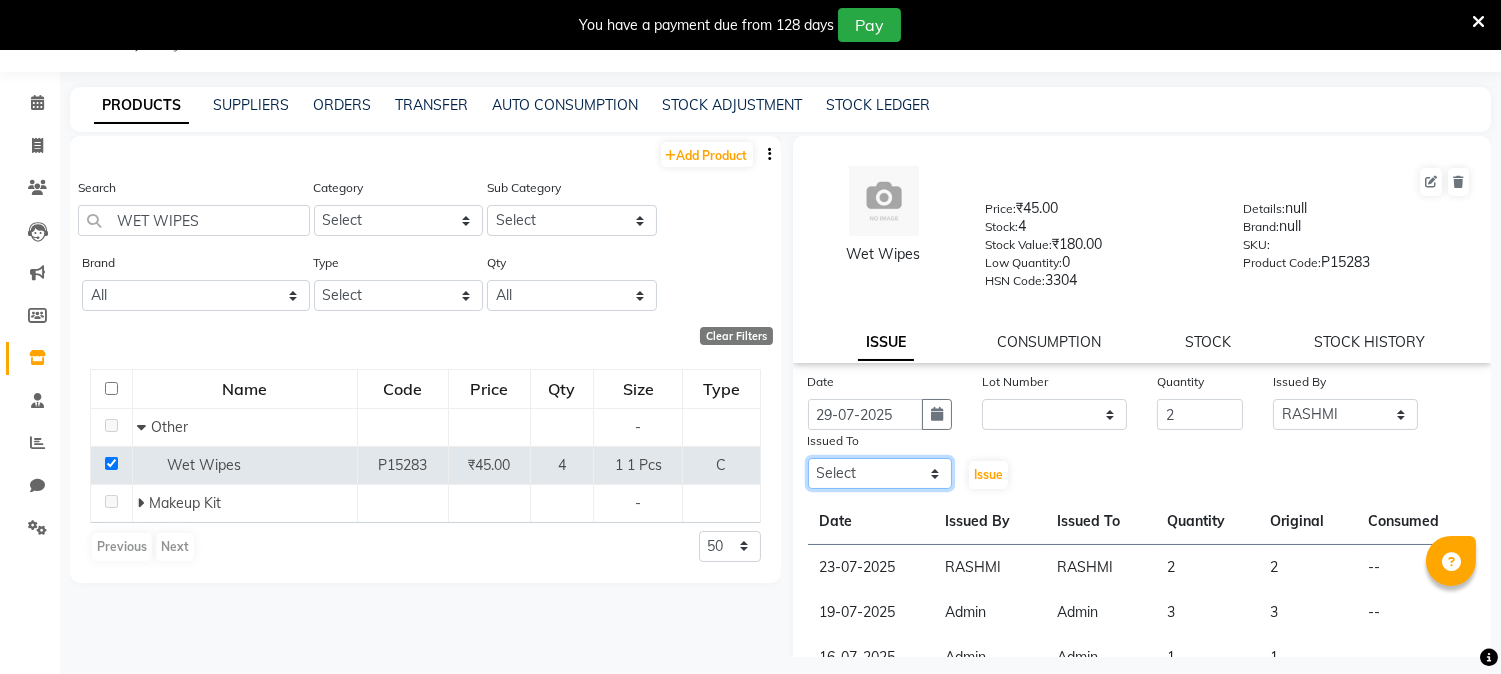 select on "71529" 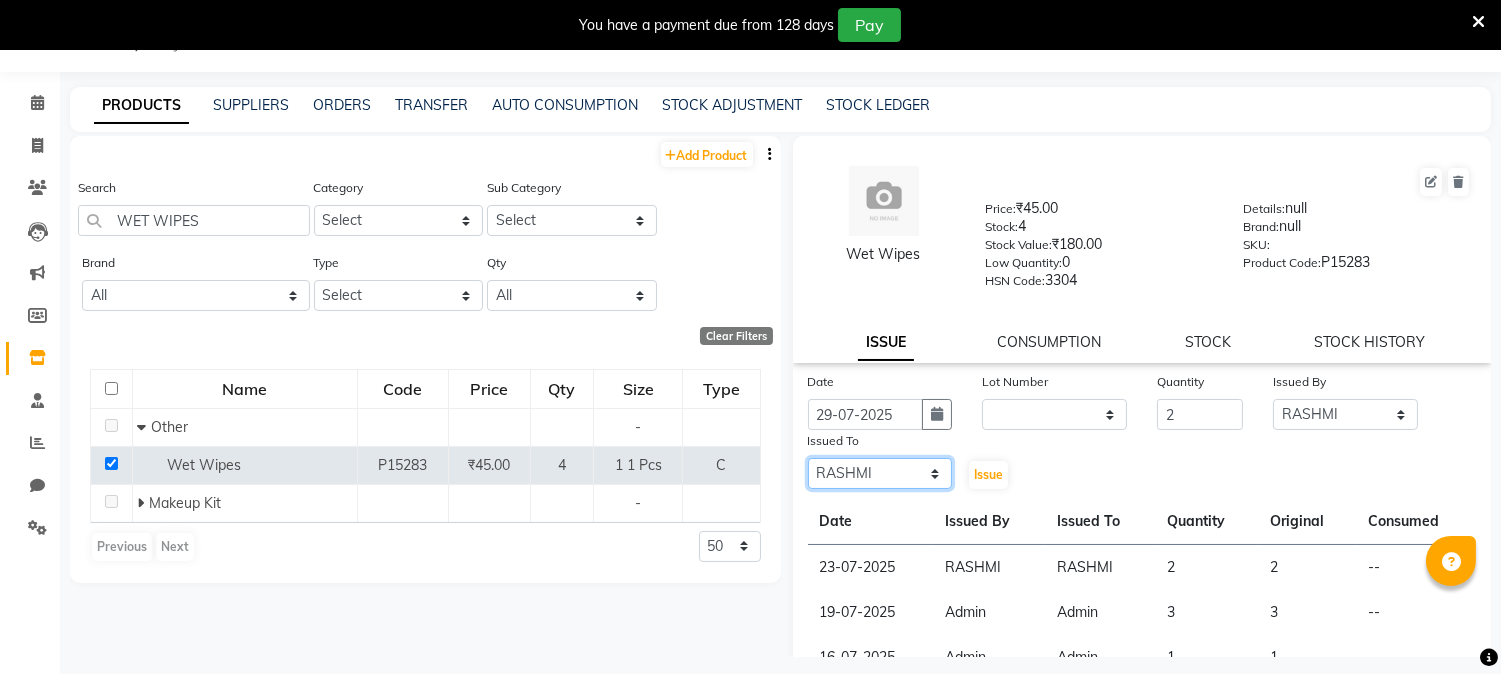 click on "Select [FIRST] [LAST] [FIRST] [LAST] [FIRST] [LAST] [FIRST] [LAST] [FIRST] [LAST] [FIRST] [LAST] [FIRST] [LAST] [FIRST] [LAST] [FIRST] [LAST] [FIRST] [LAST] [ADDRESS] Insititute [FIRST] [LAST] [FIRST] [LAST] [FIRST] [LAST] [FIRST] [LAST] [FIRST] [LAST]" 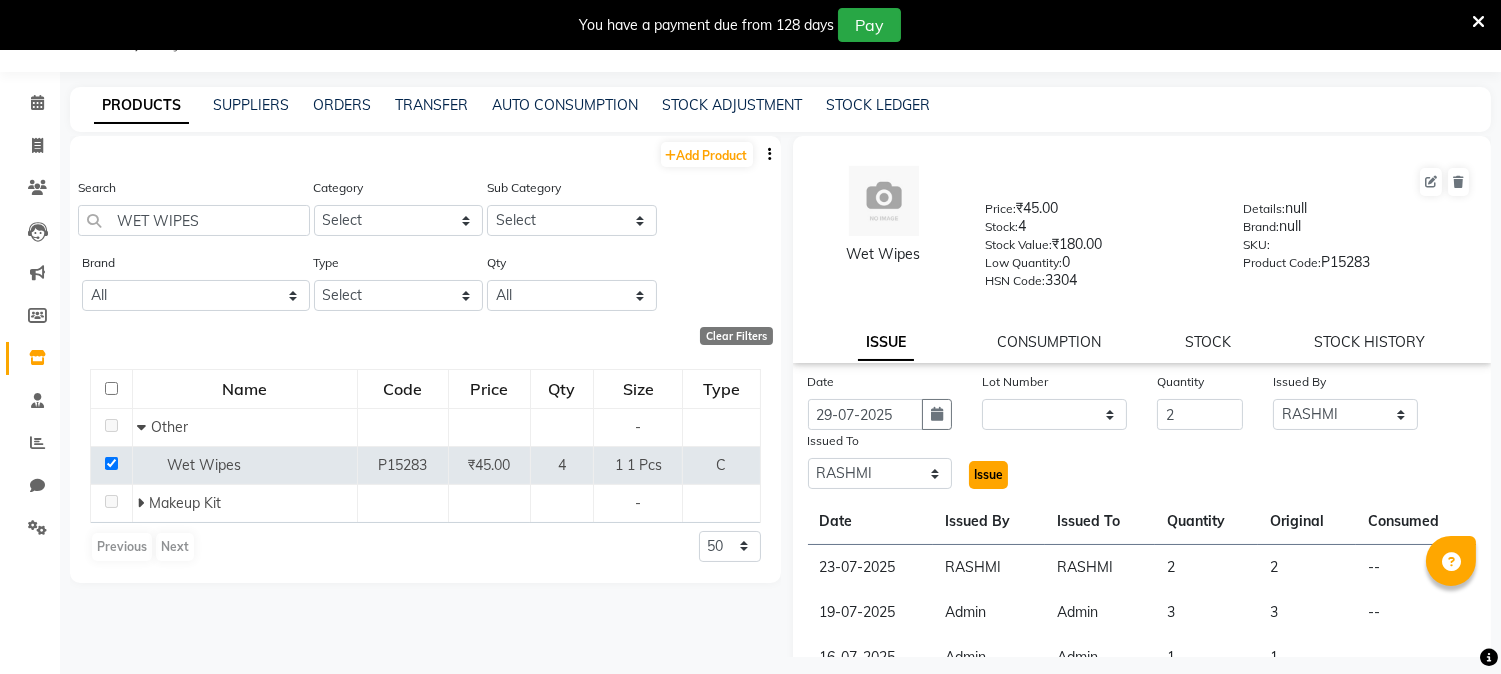 click on "Issue" 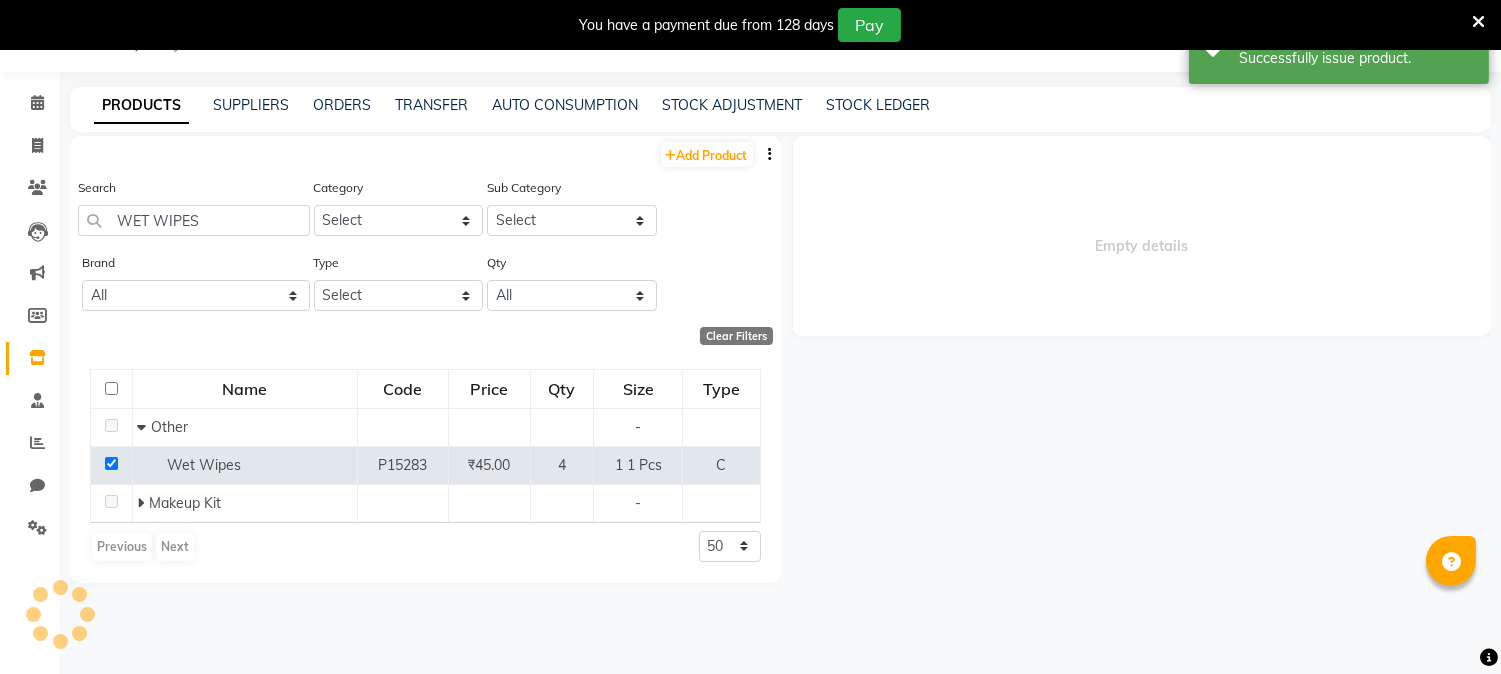 select 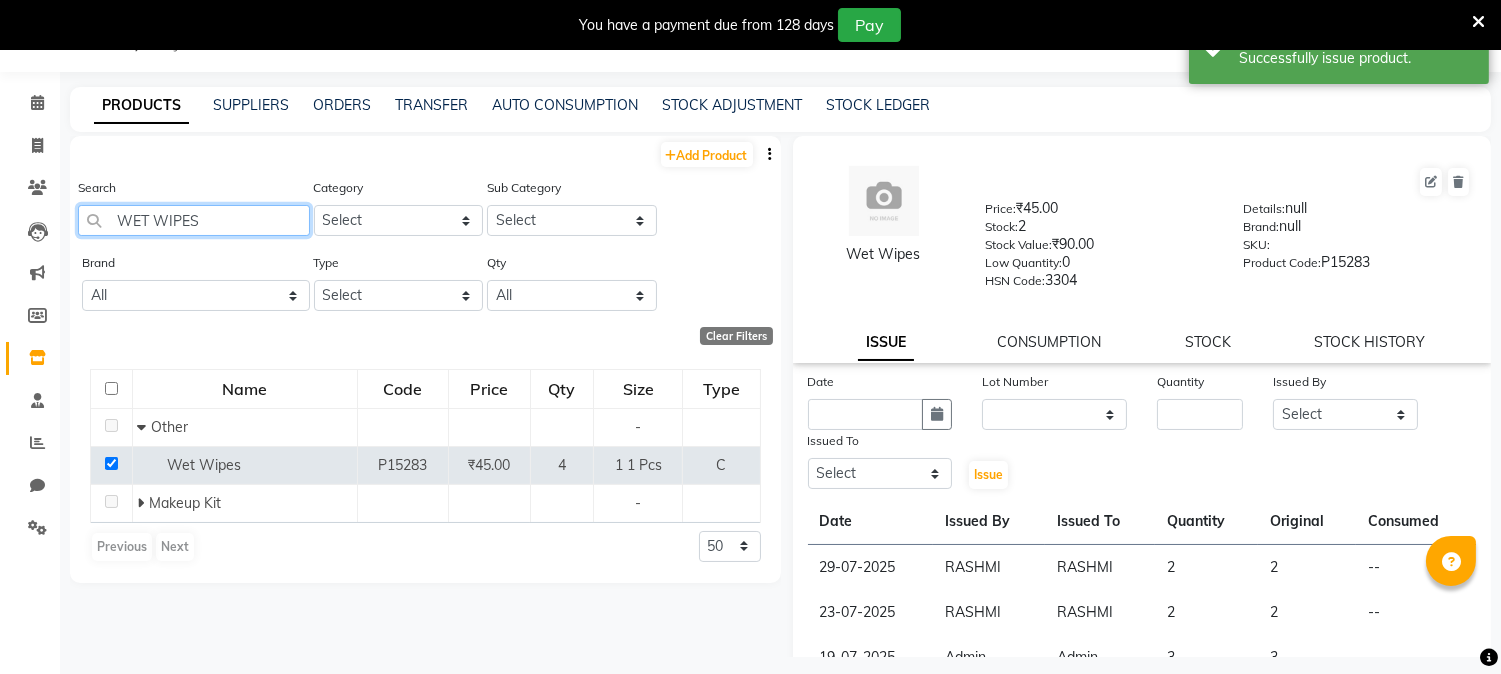 click on "WET WIPES" 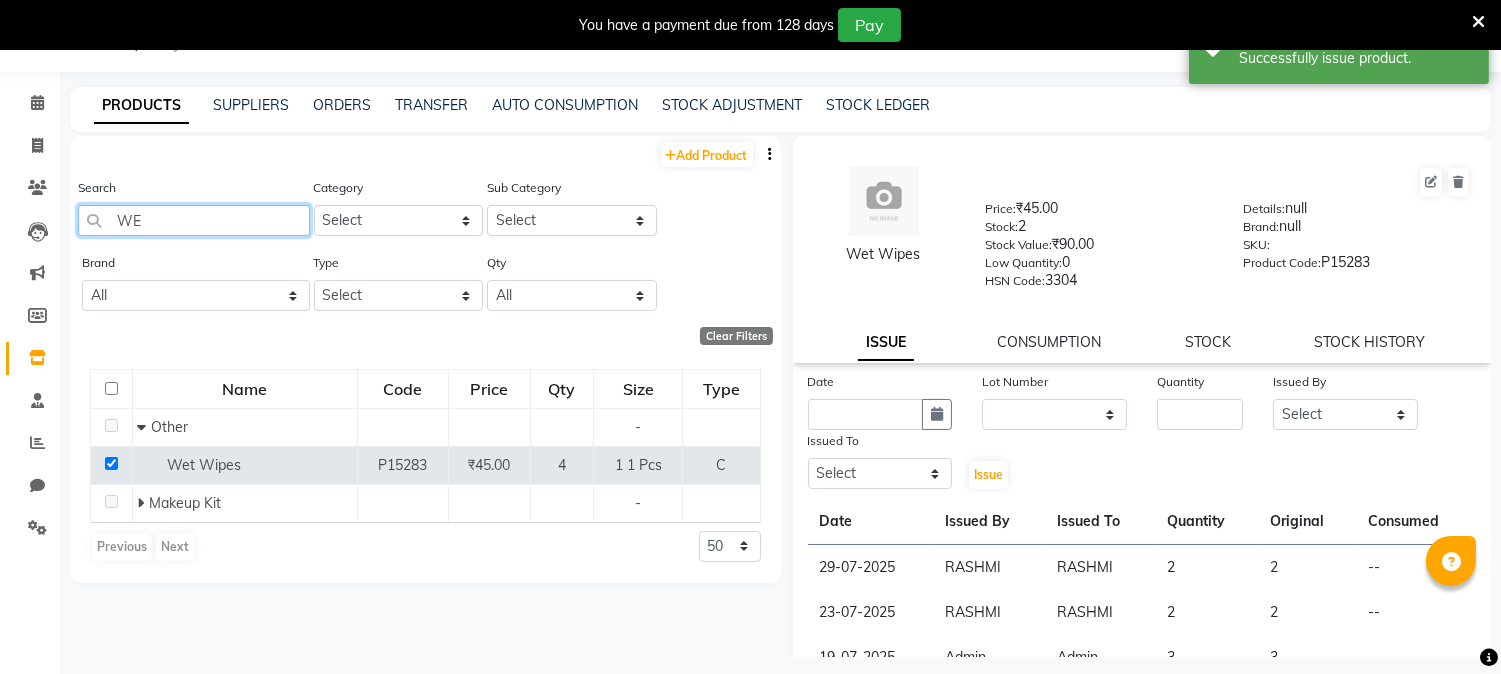 type on "W" 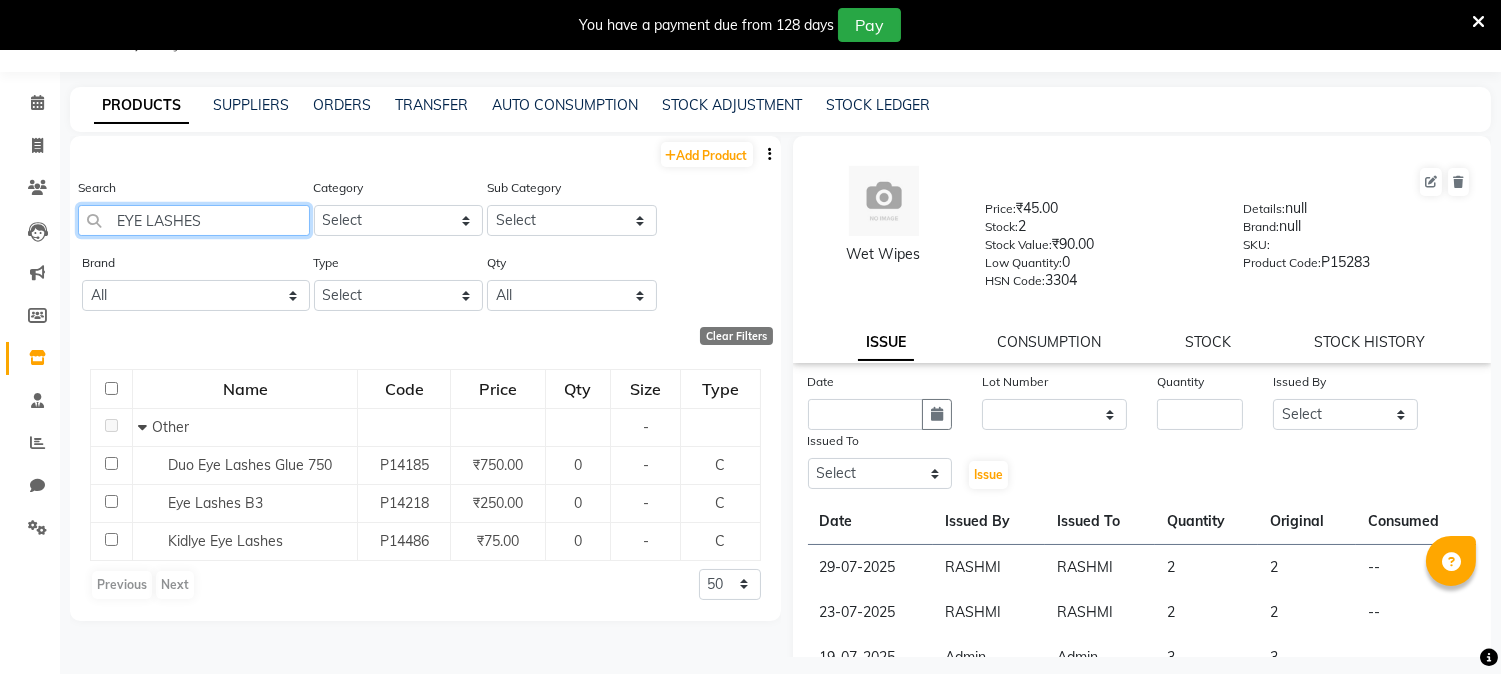 click on "EYE LASHES" 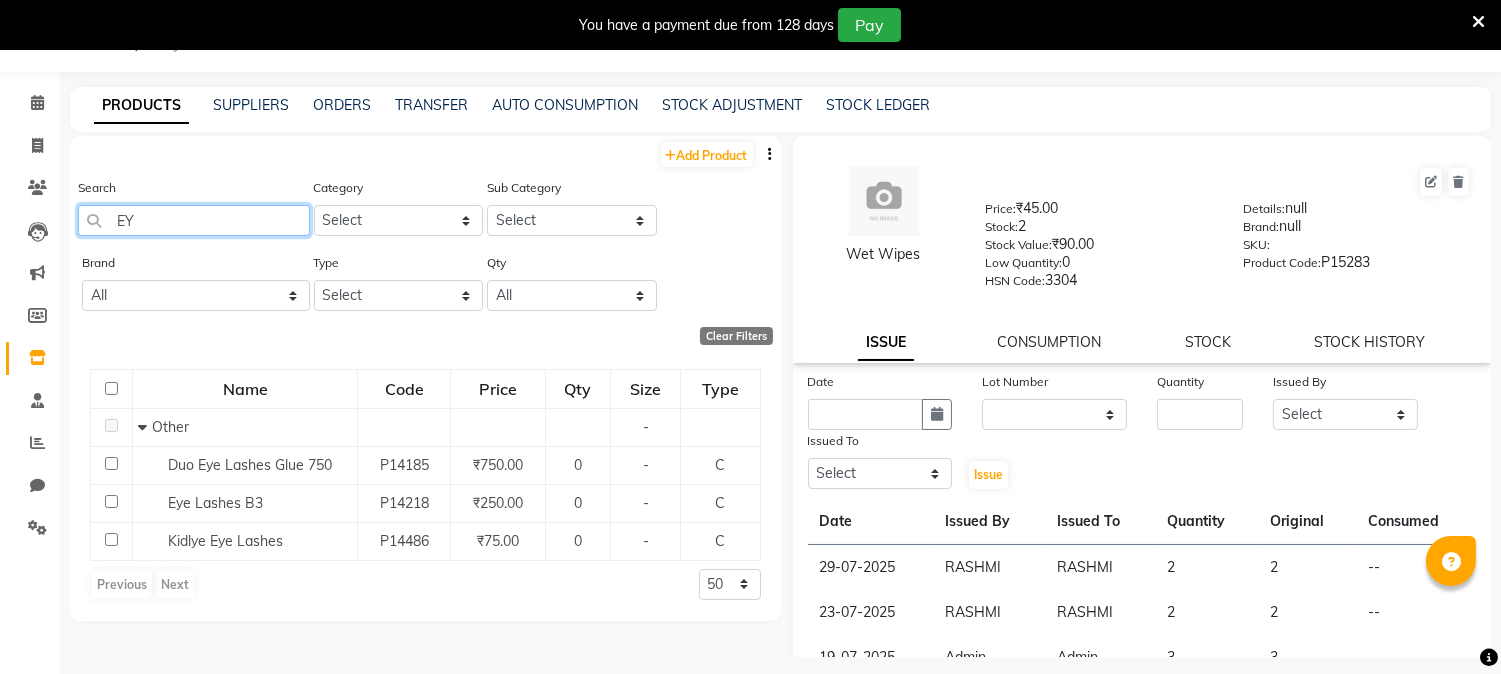 type on "E" 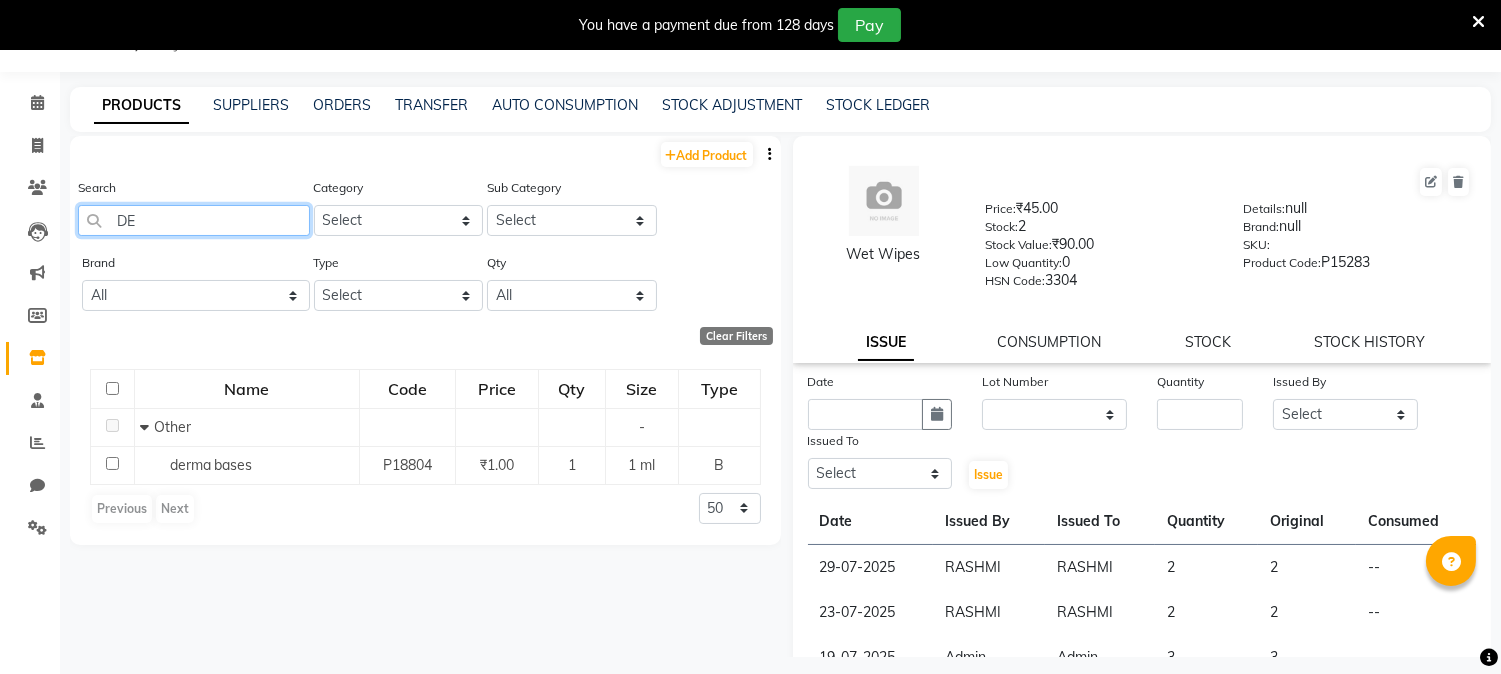 type on "D" 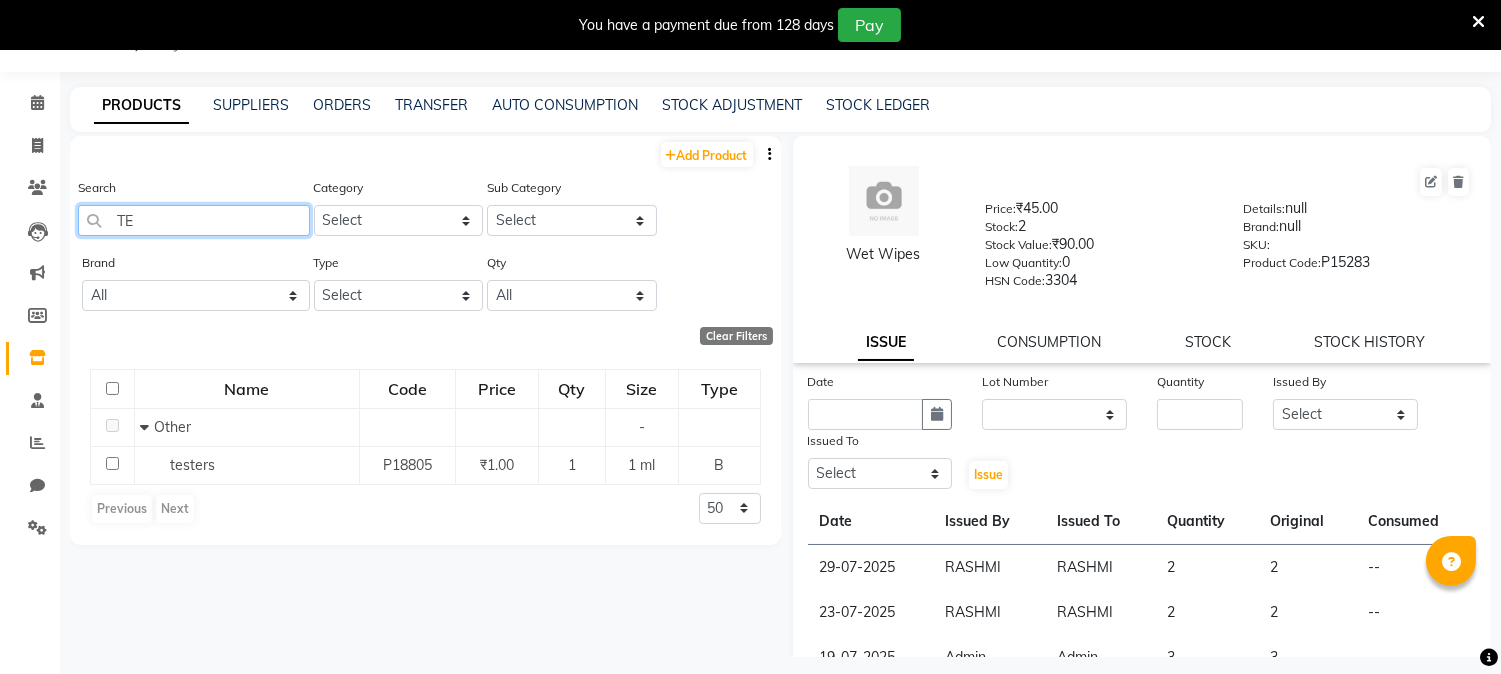 type on "T" 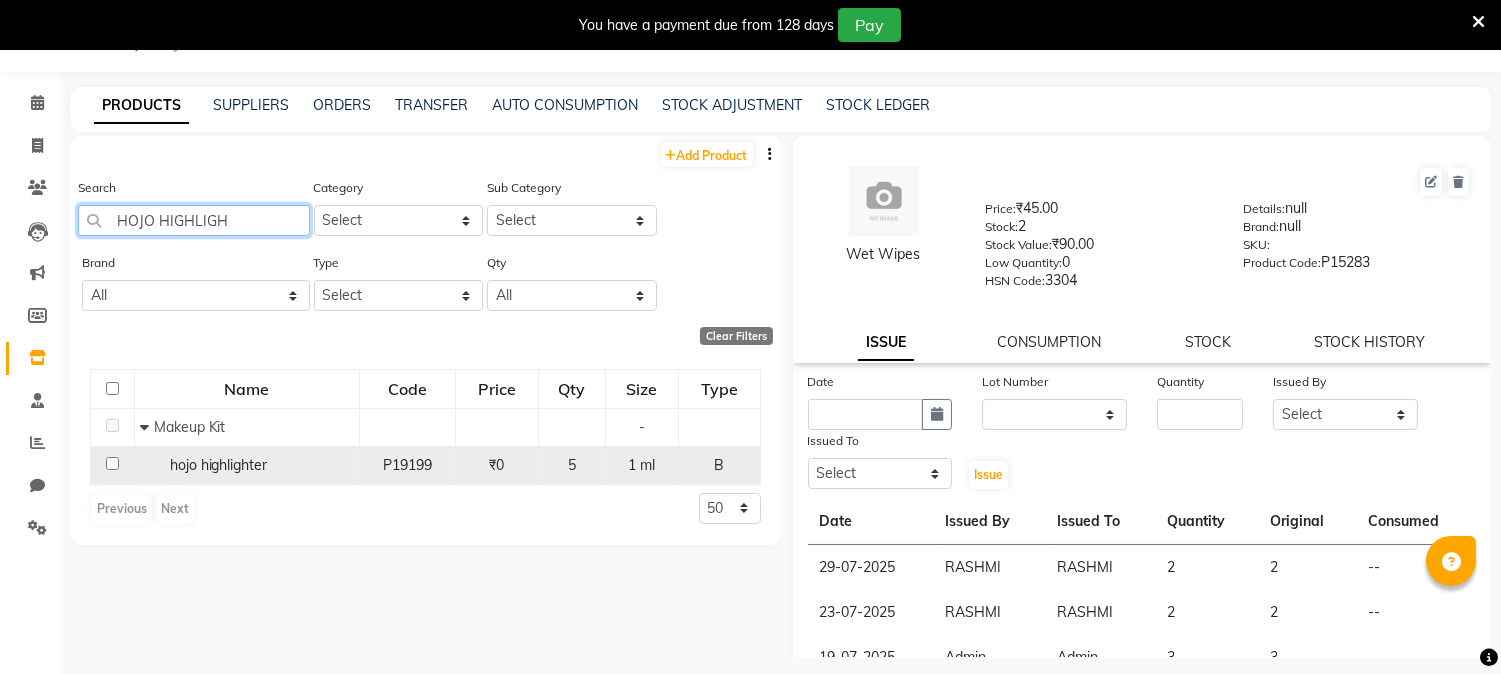 type on "HOJO HIGHLIGH" 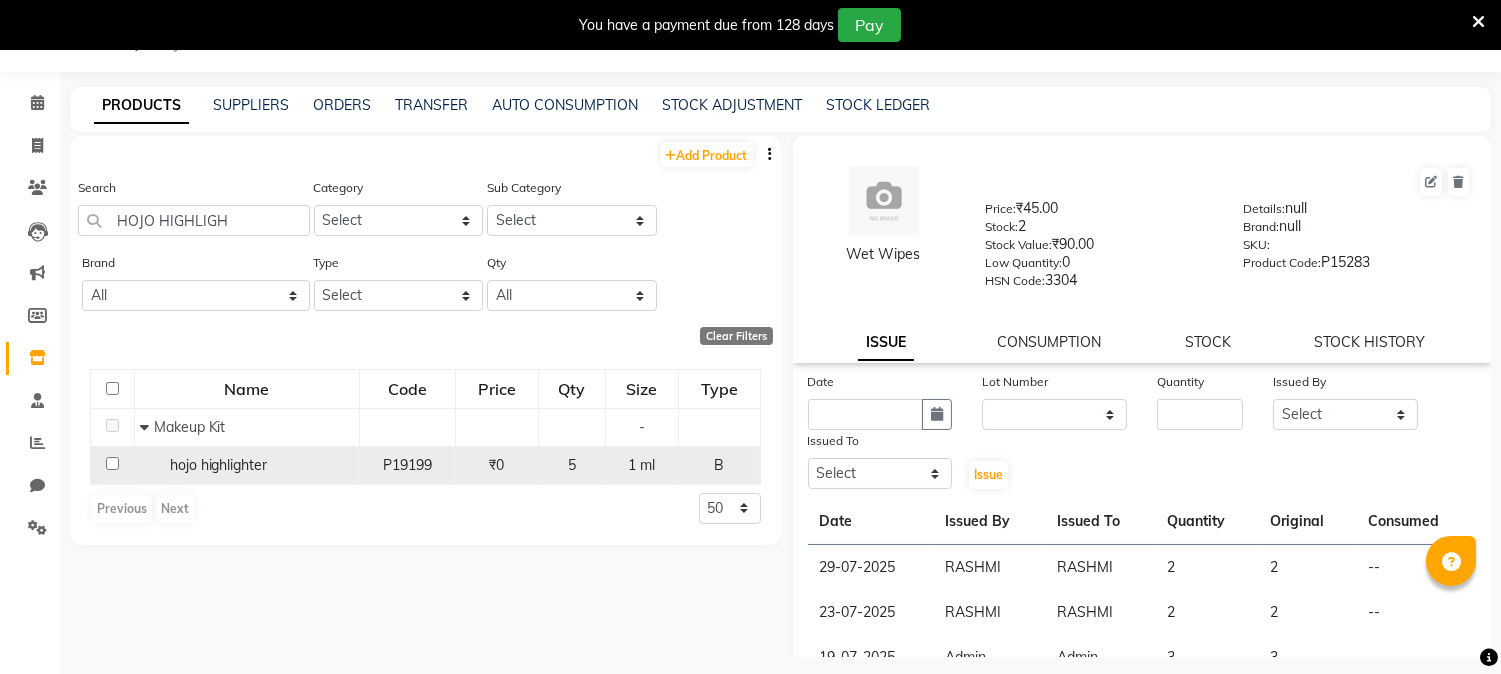 click 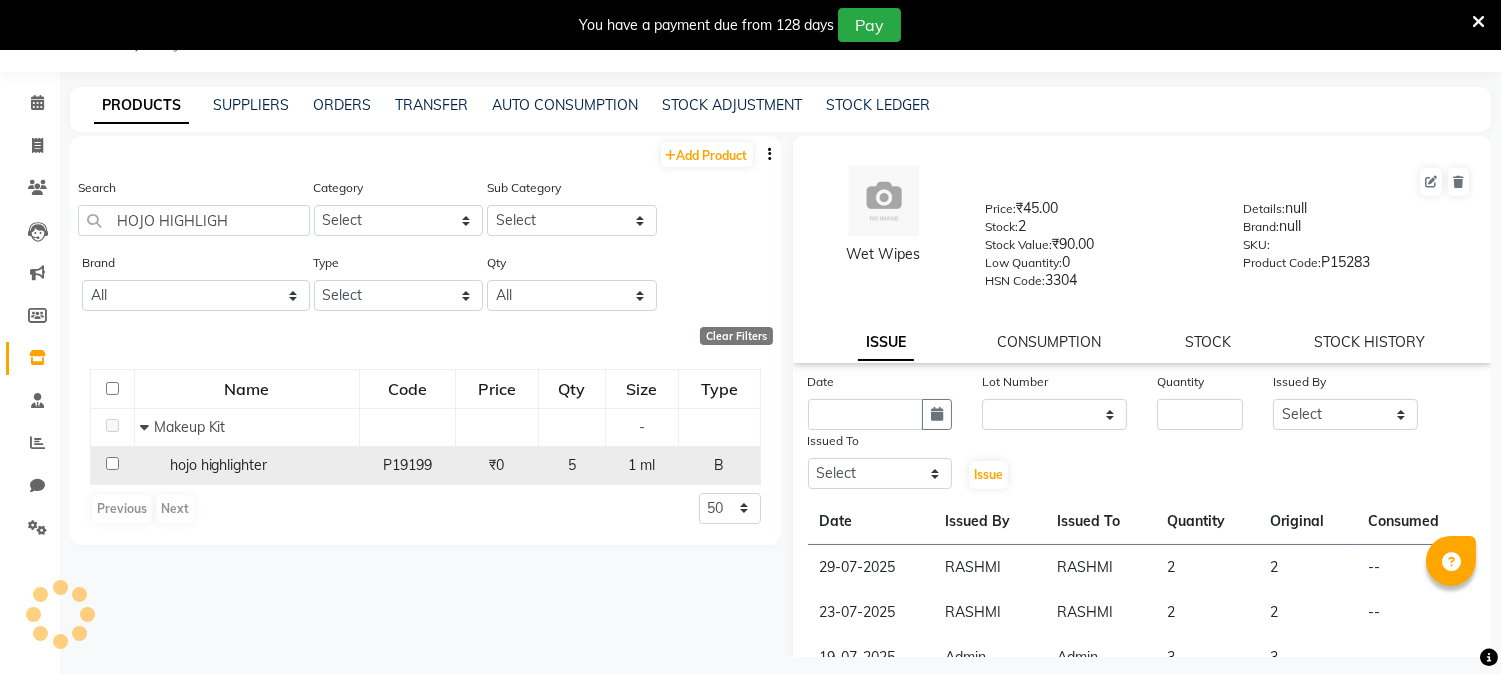 click 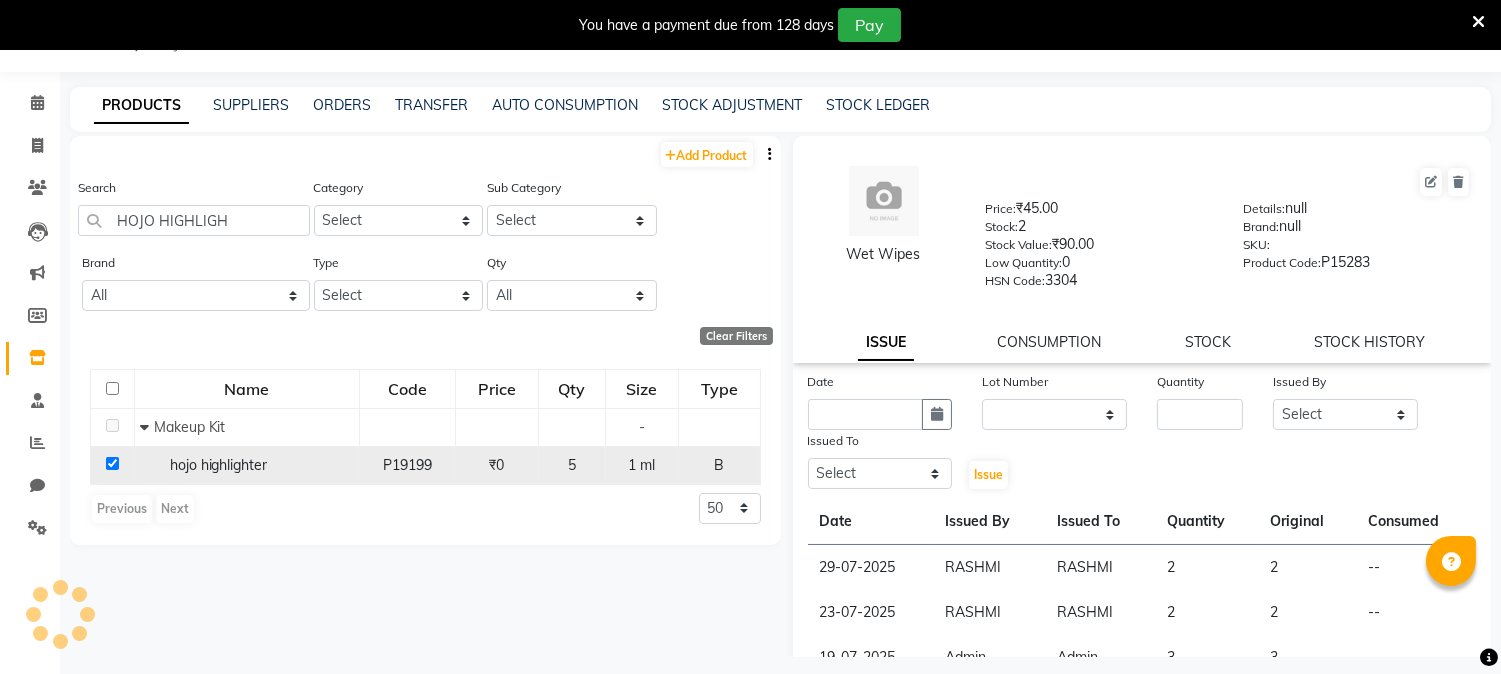 checkbox on "true" 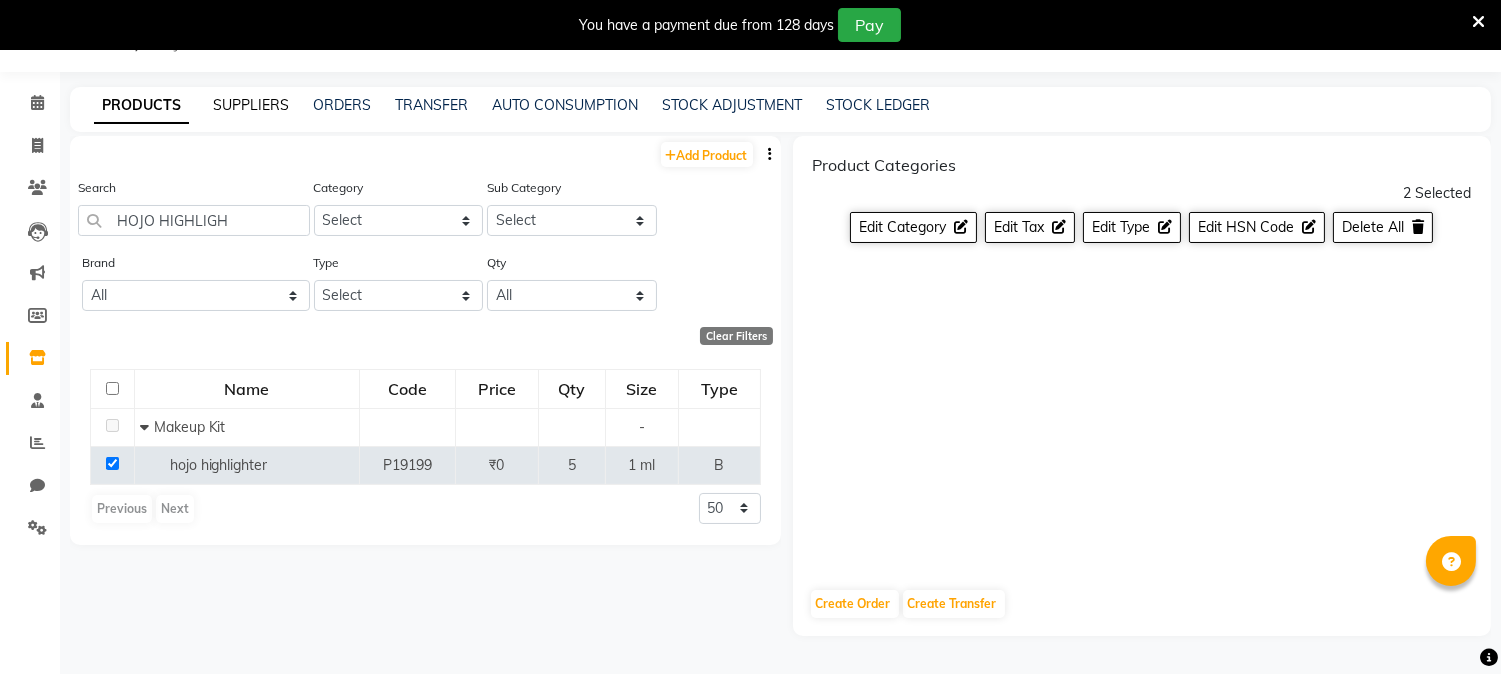 click on "SUPPLIERS" 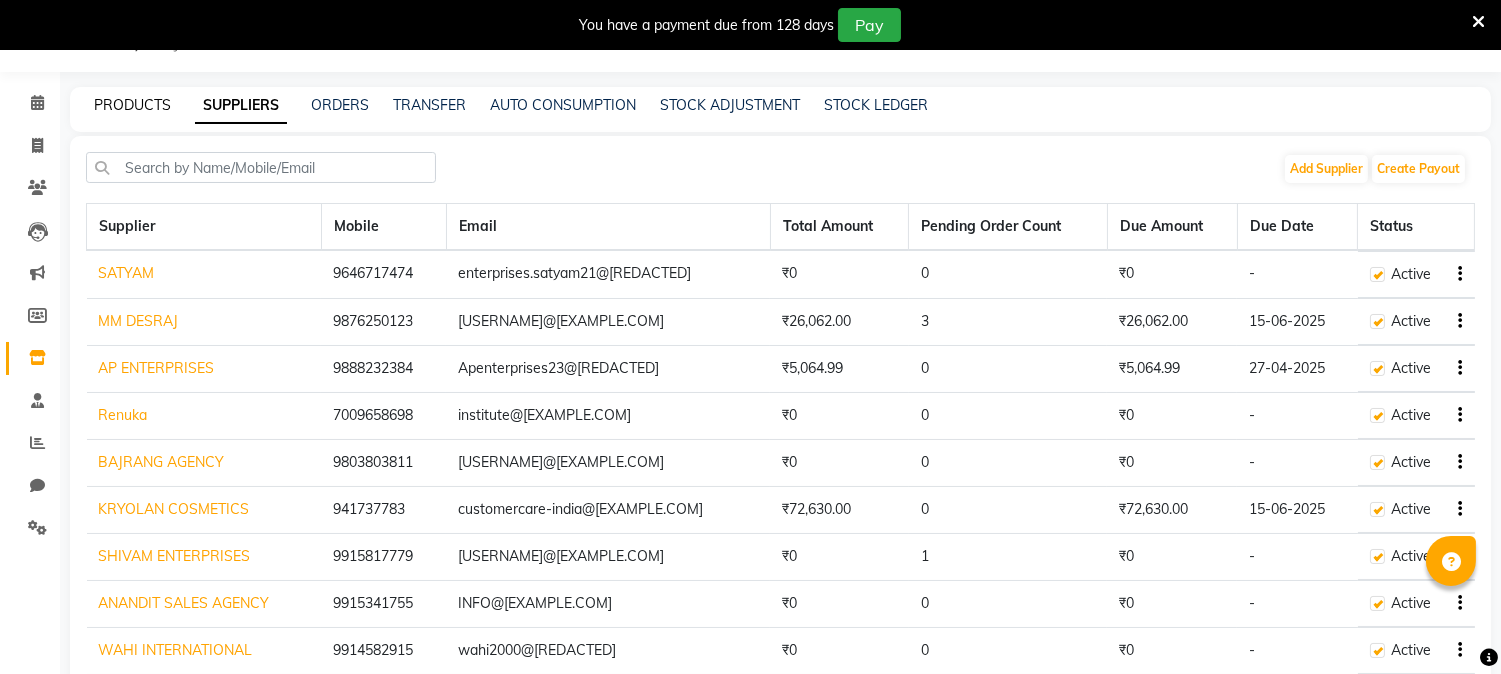 drag, startPoint x: 158, startPoint y: 97, endPoint x: 161, endPoint y: 118, distance: 21.213203 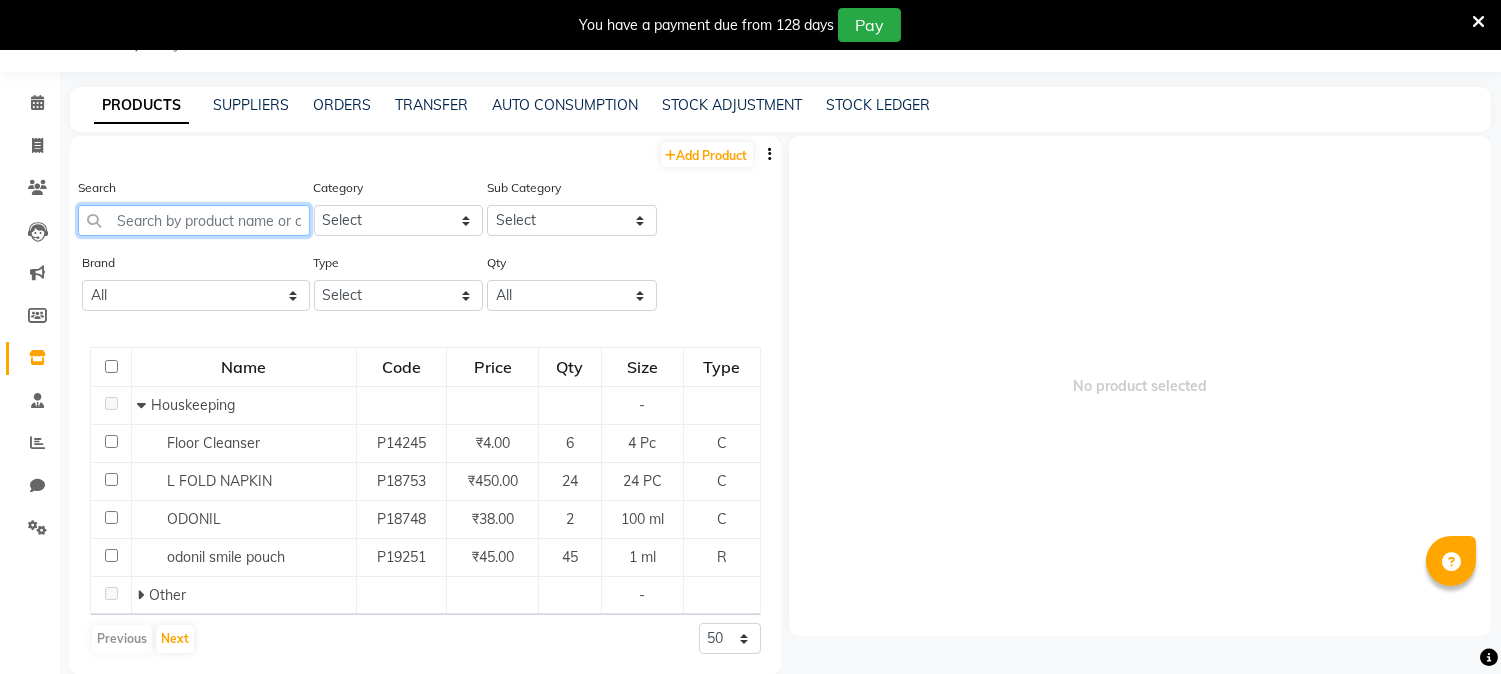 click 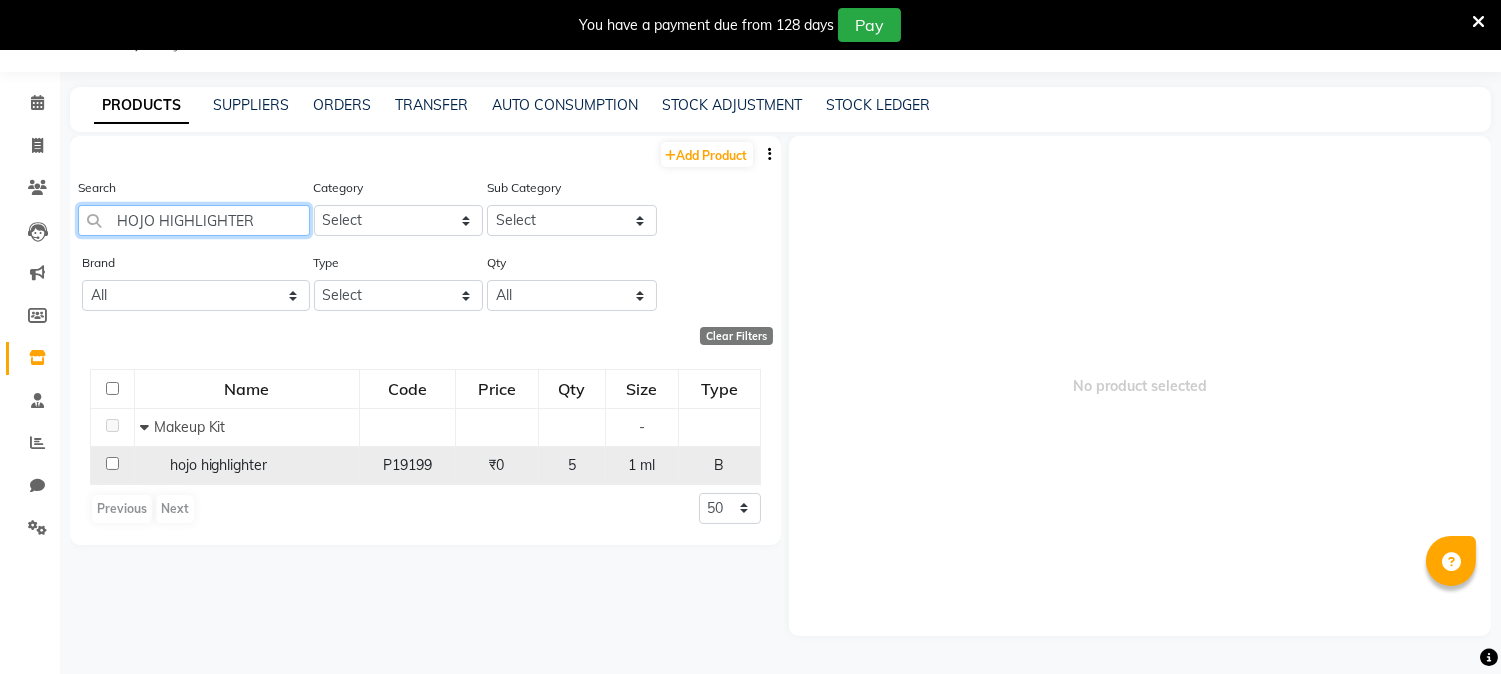 type on "HOJO HIGHLIGHTER" 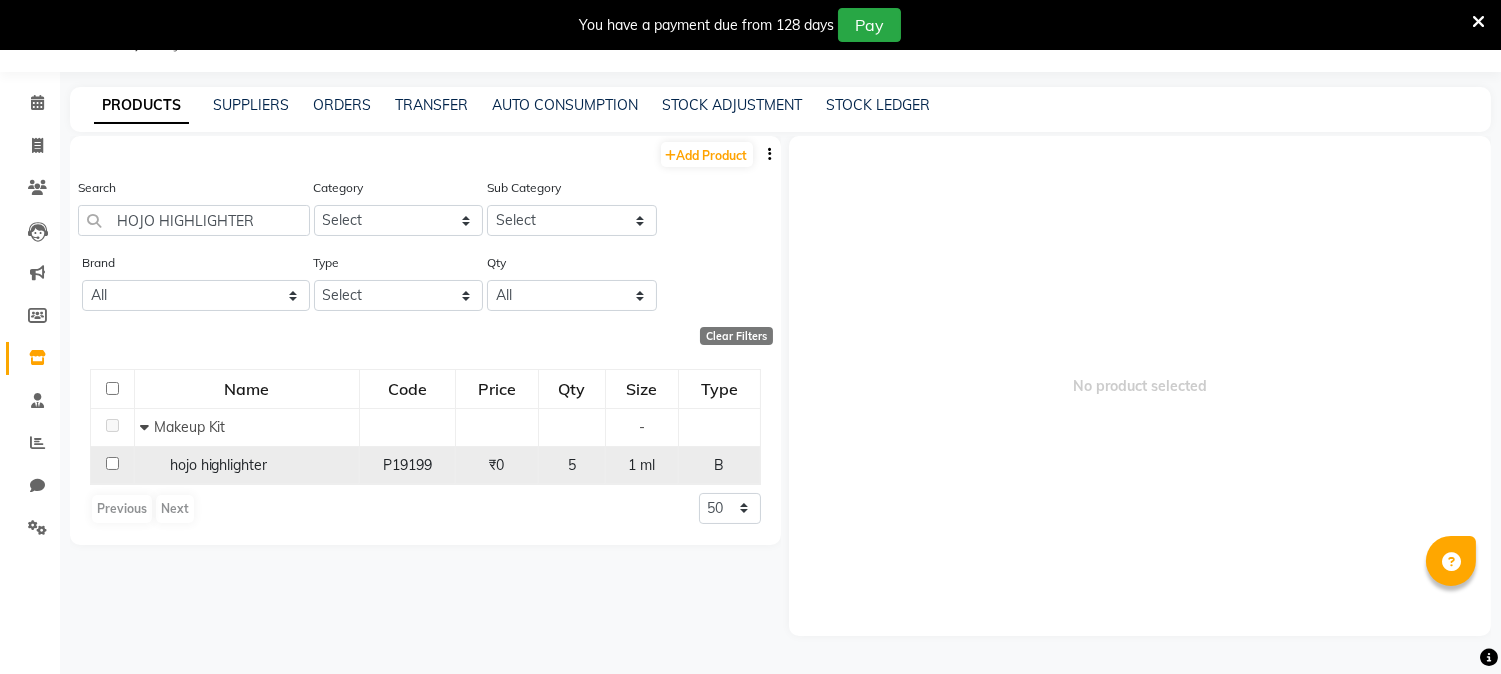 click 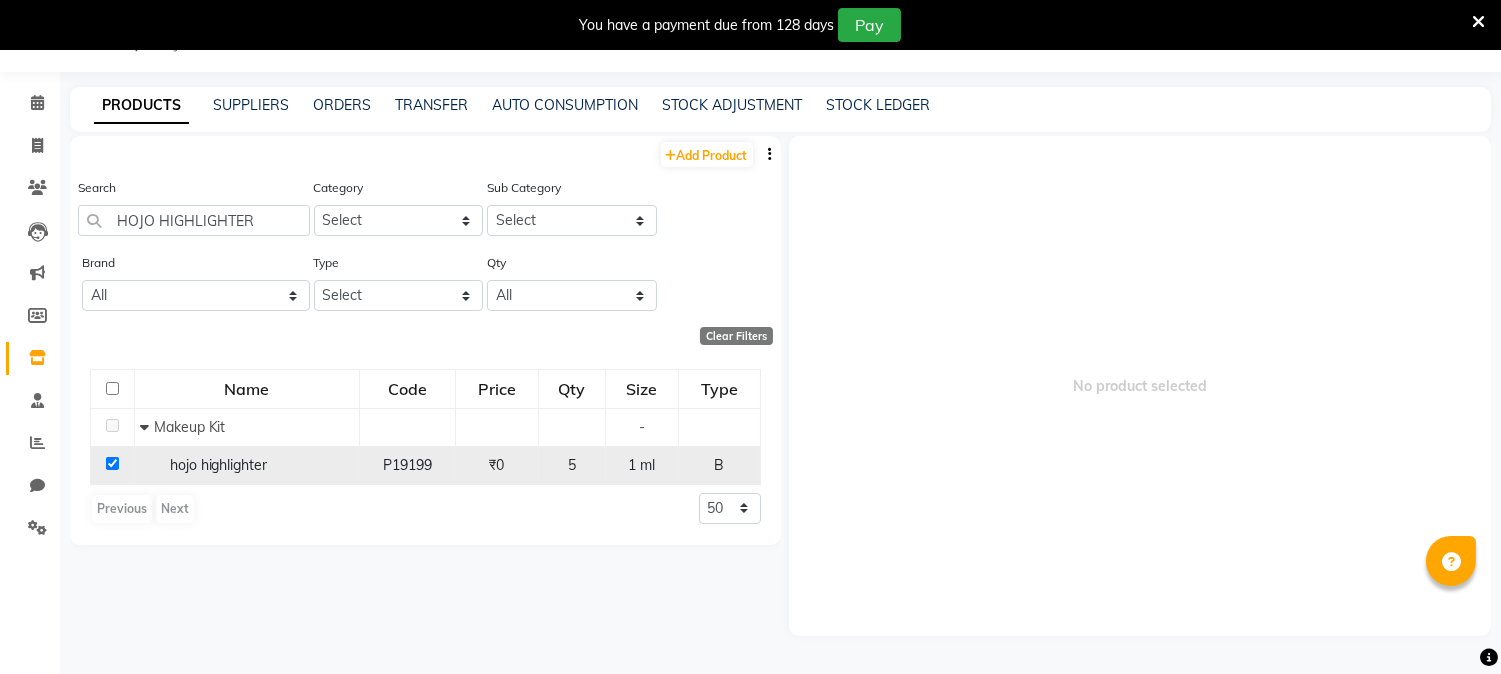 checkbox on "true" 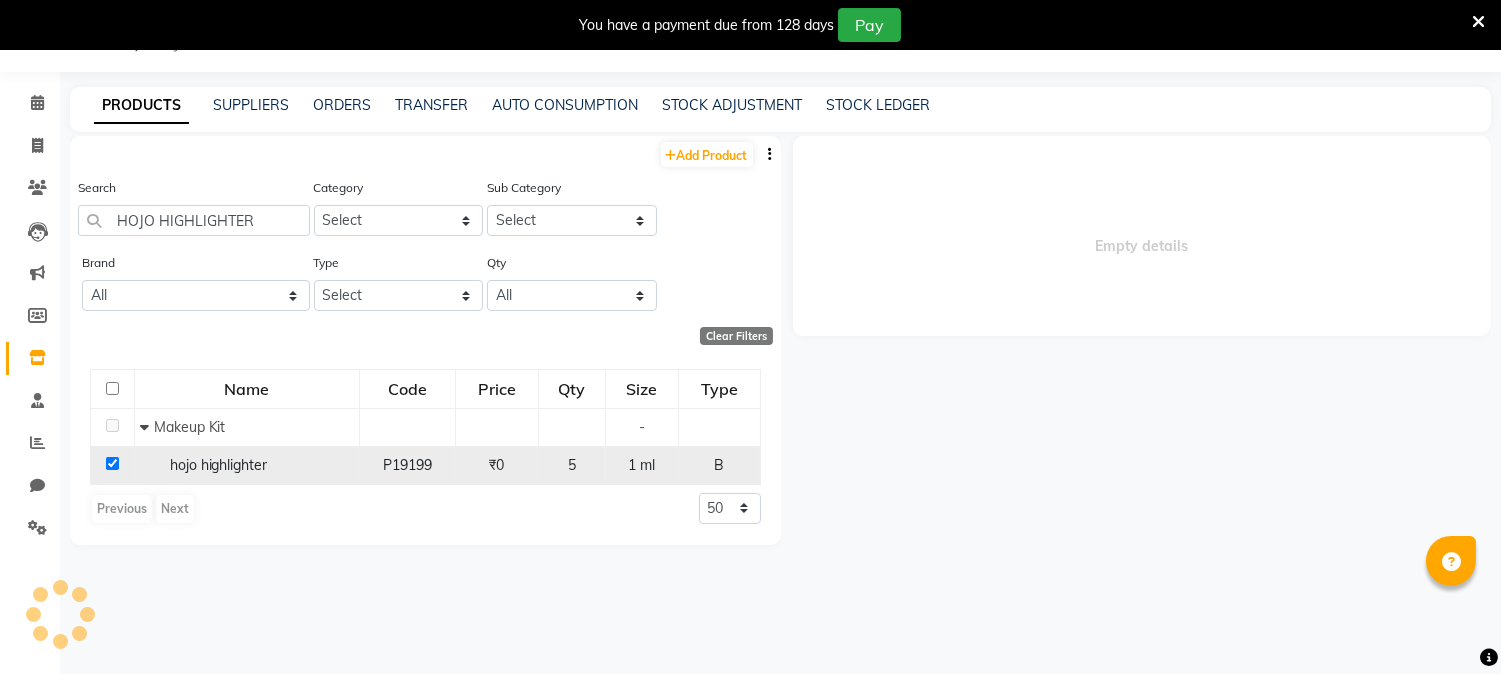 select 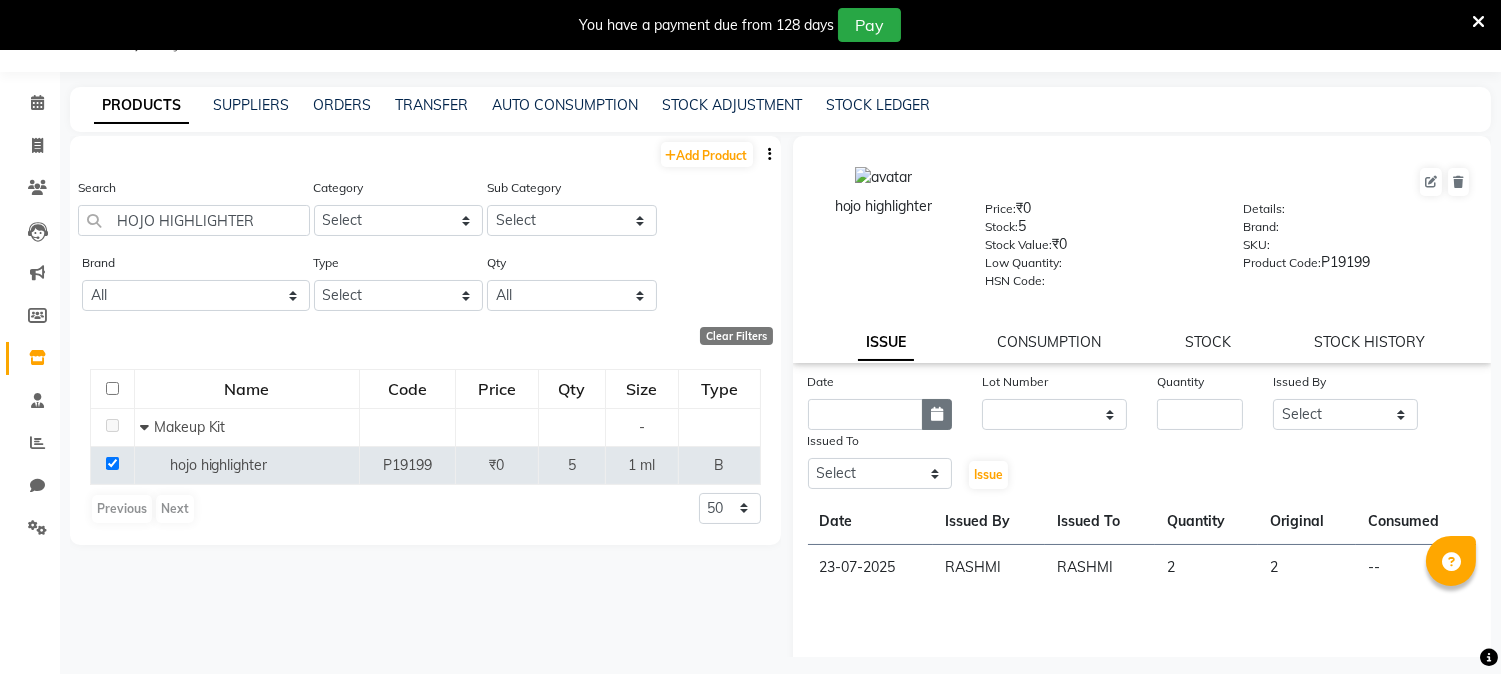 click 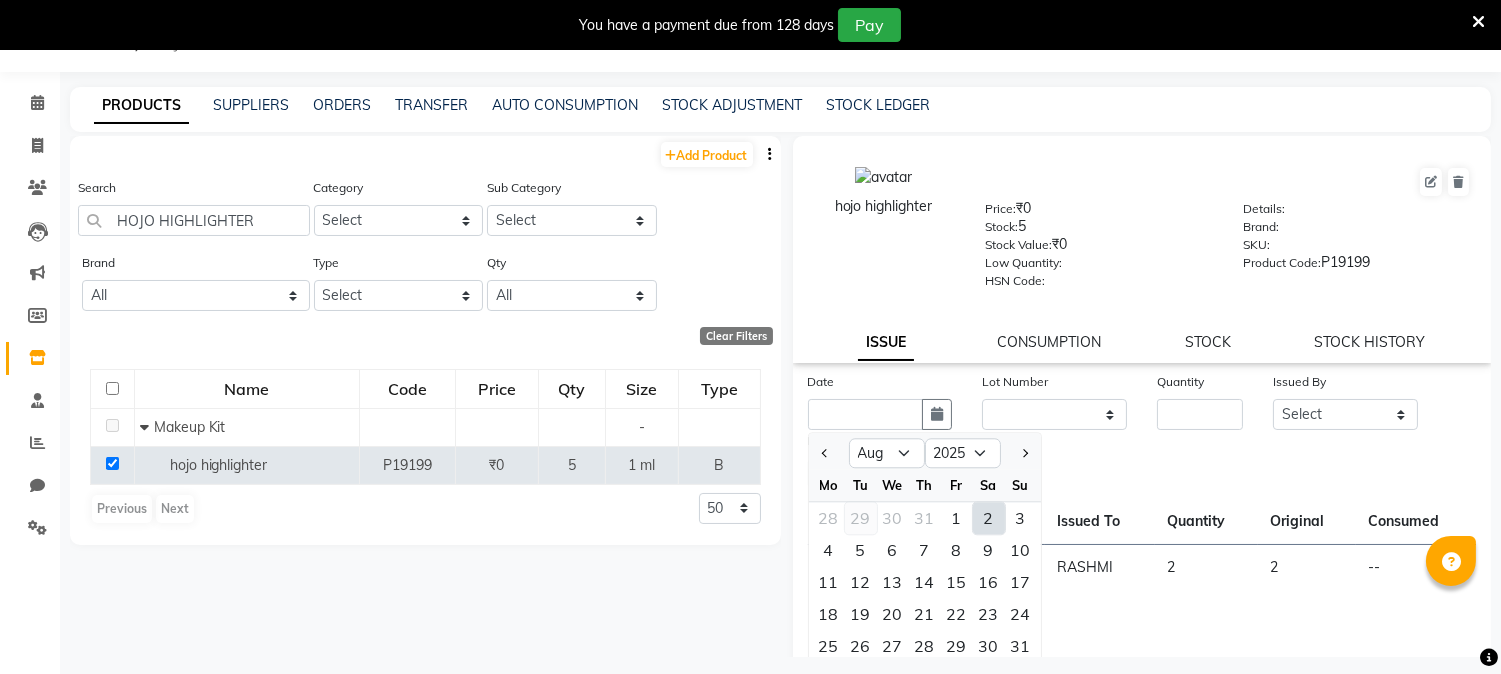 click on "29" 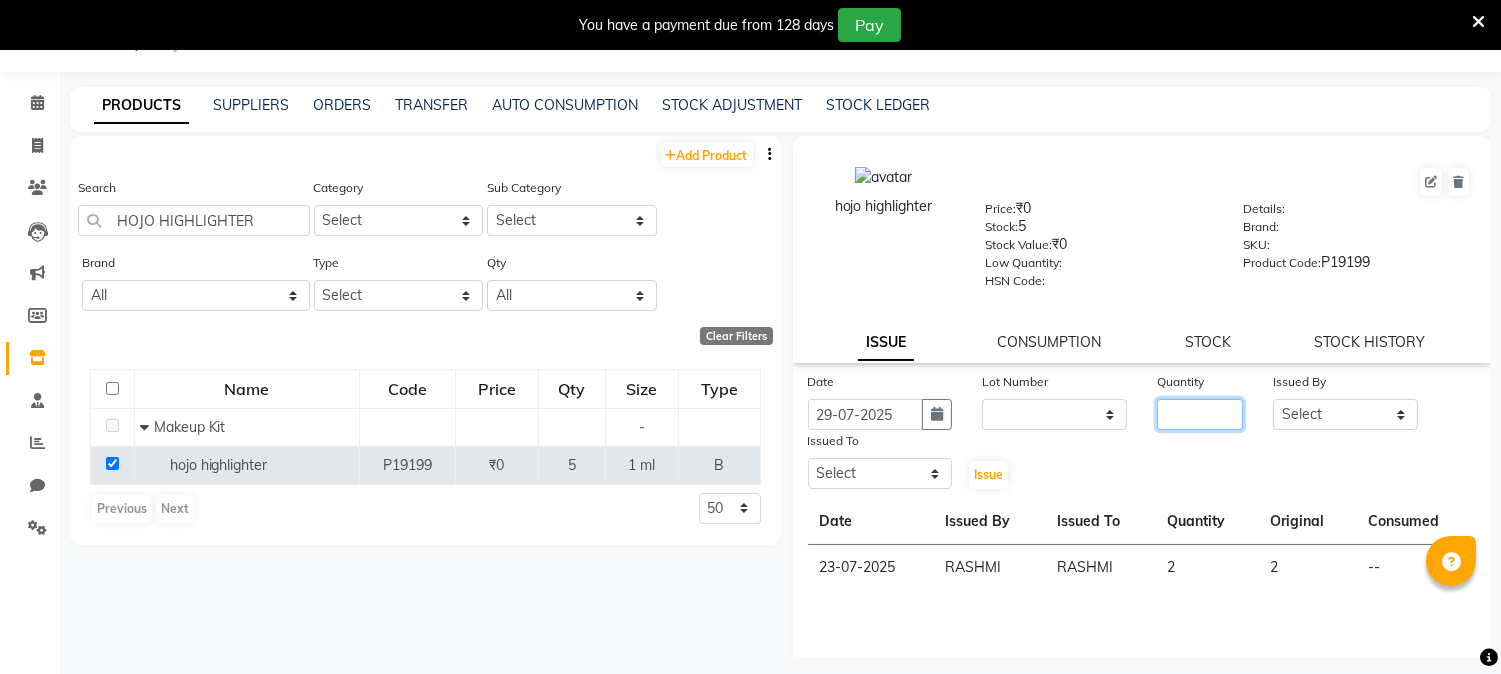 click 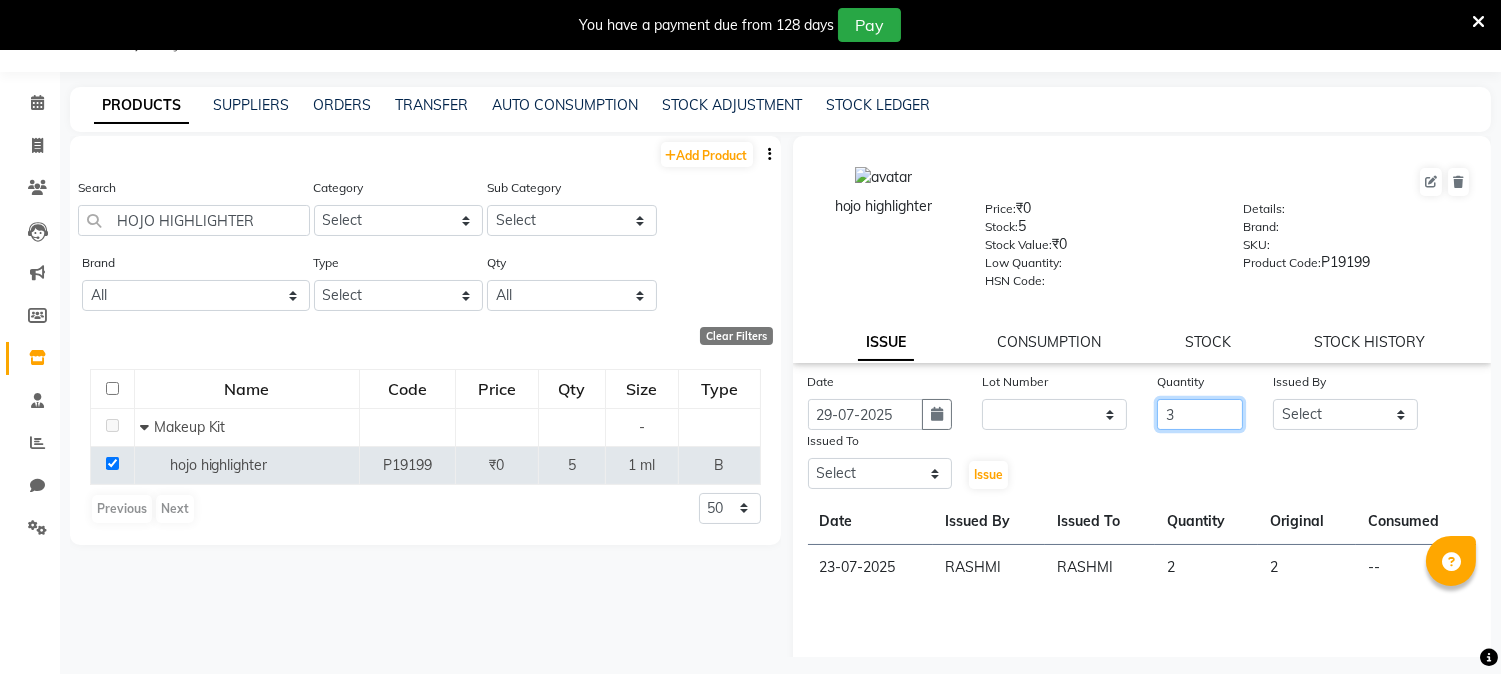 type on "3" 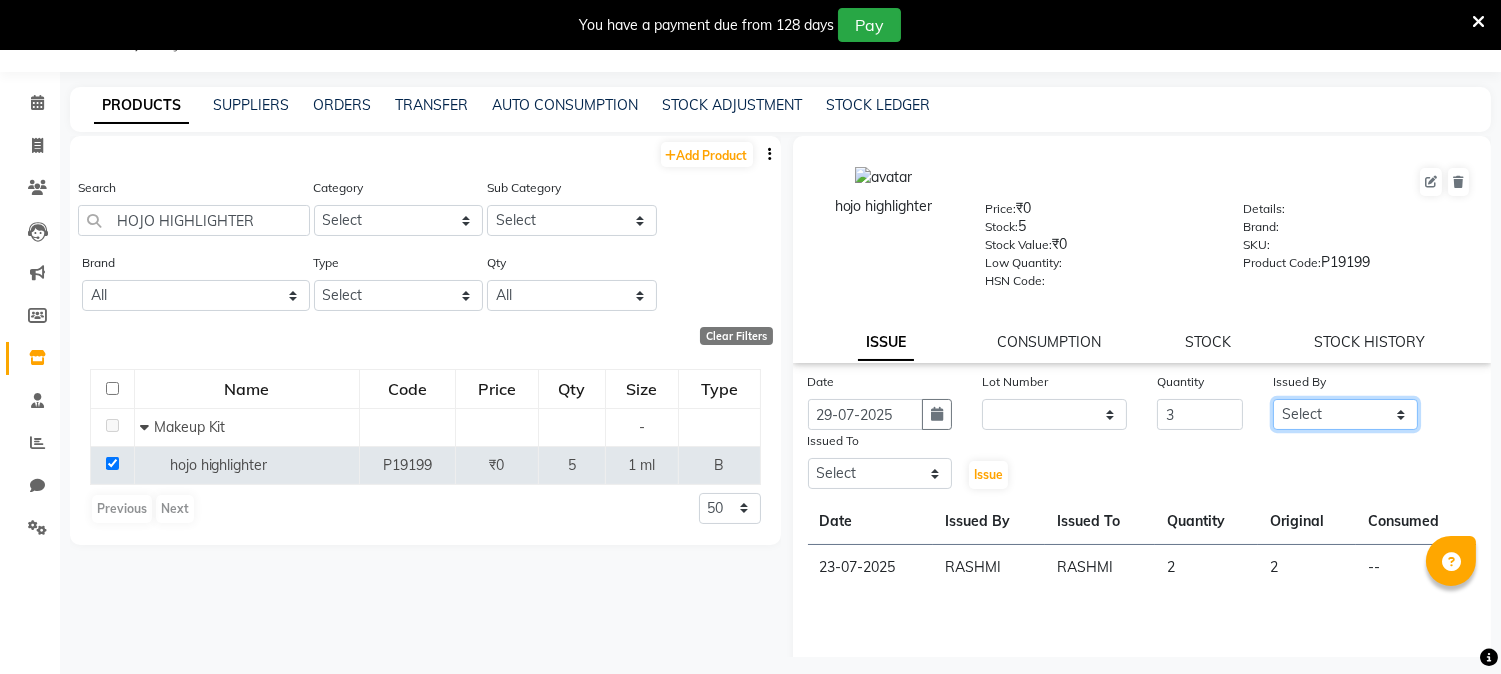 click on "Select [FIRST] [LAST] [FIRST] [LAST] [FIRST] [LAST] [FIRST] [LAST] [FIRST] [LAST] [FIRST] [LAST] [FIRST] [LAST] [FIRST] [LAST] [FIRST] [LAST] [FIRST] [LAST] [ADDRESS] Insititute [FIRST] [LAST] [FIRST] [LAST] [FIRST] [LAST] [FIRST] [LAST] [FIRST] [LAST]" 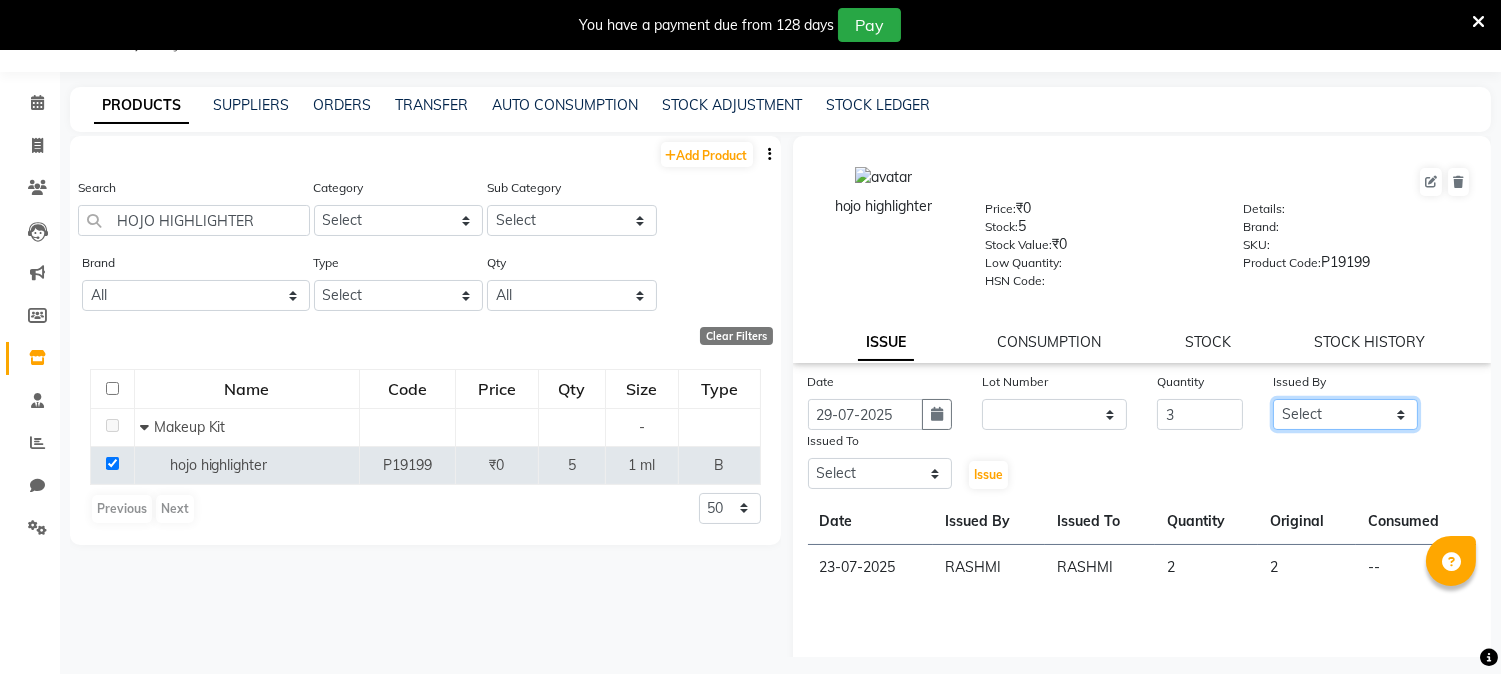 select on "71529" 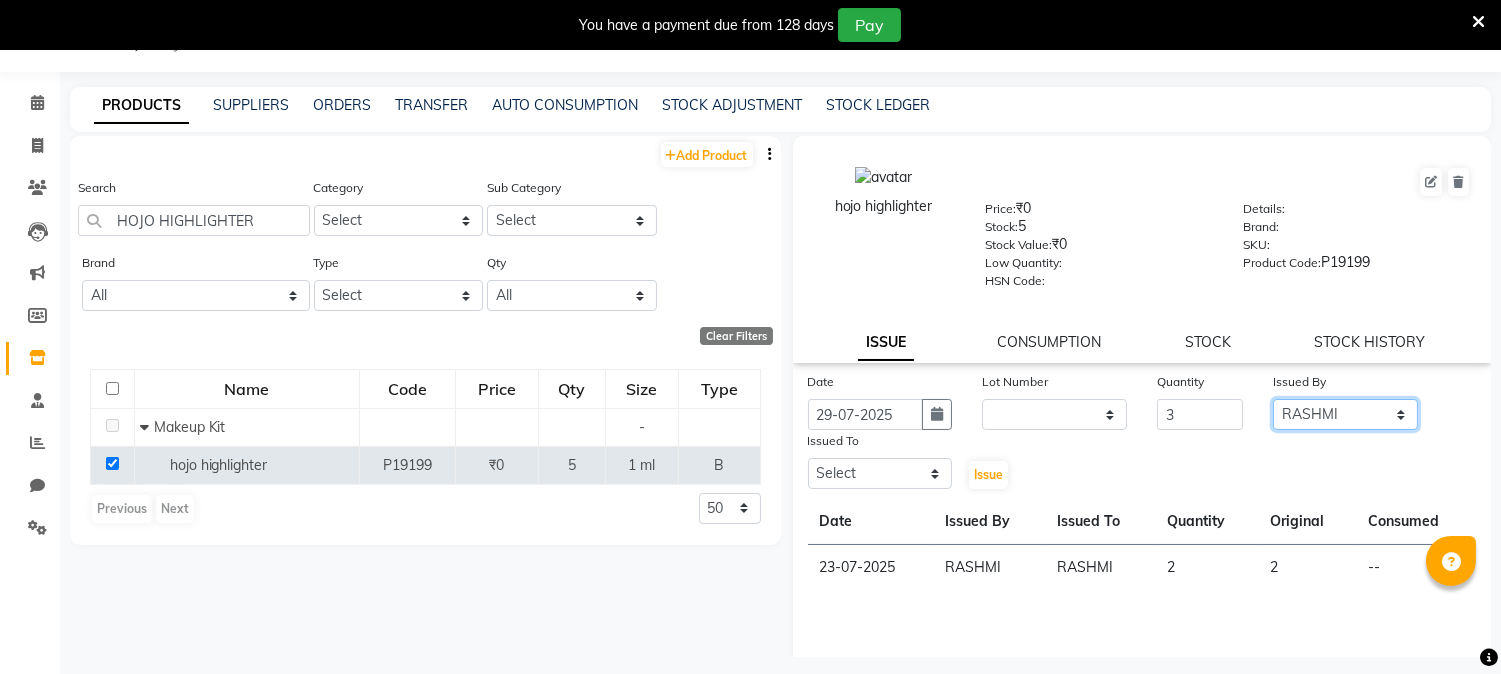 click on "Select [FIRST] [LAST] [FIRST] [LAST] [FIRST] [LAST] [FIRST] [LAST] [FIRST] [LAST] [FIRST] [LAST] [FIRST] [LAST] [FIRST] [LAST] [FIRST] [LAST] [FIRST] [LAST] [ADDRESS] Insititute [FIRST] [LAST] [FIRST] [LAST] [FIRST] [LAST] [FIRST] [LAST] [FIRST] [LAST]" 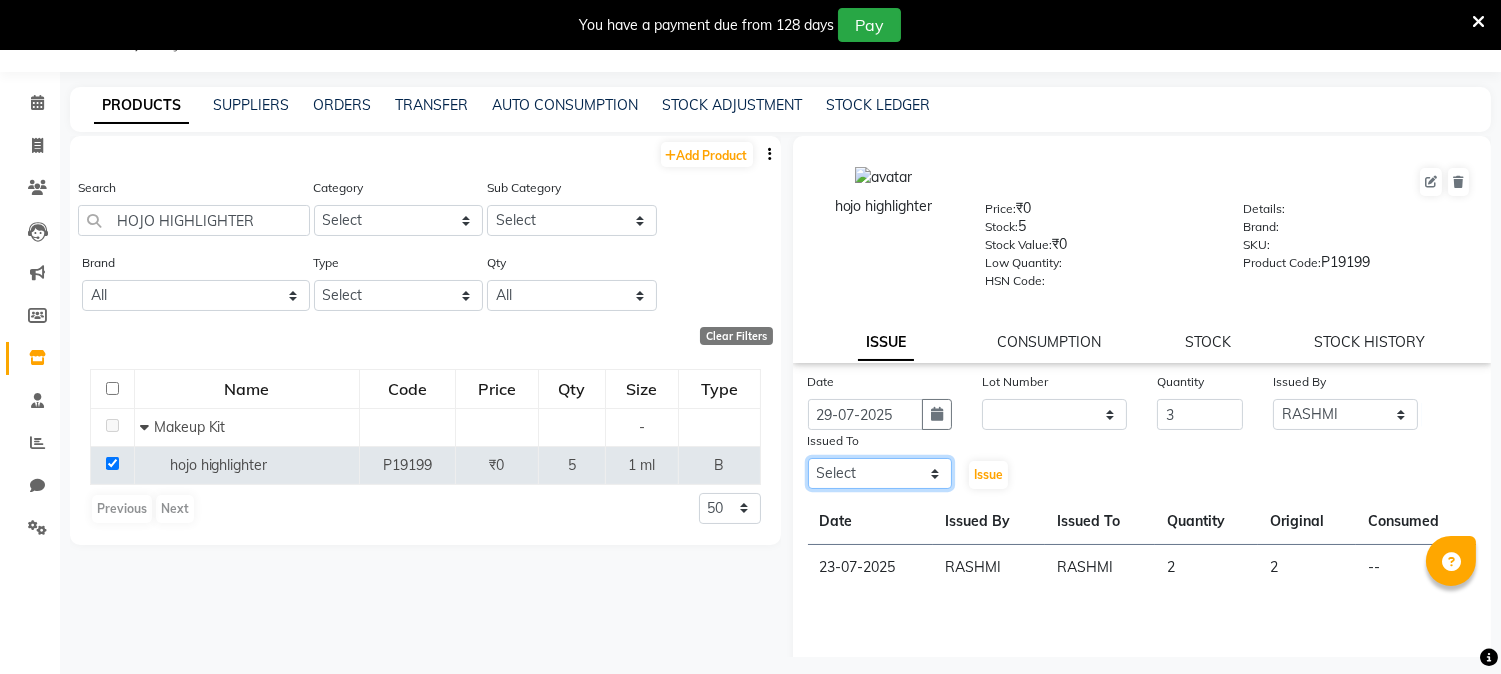 click on "Select [FIRST] [LAST] [FIRST] [LAST] [FIRST] [LAST] [FIRST] [LAST] [FIRST] [LAST] [FIRST] [LAST] [FIRST] [LAST] [FIRST] [LAST] [FIRST] [LAST] [FIRST] [LAST] [ADDRESS] Insititute [FIRST] [LAST] [FIRST] [LAST] [FIRST] [LAST] [FIRST] [LAST] [FIRST] [LAST]" 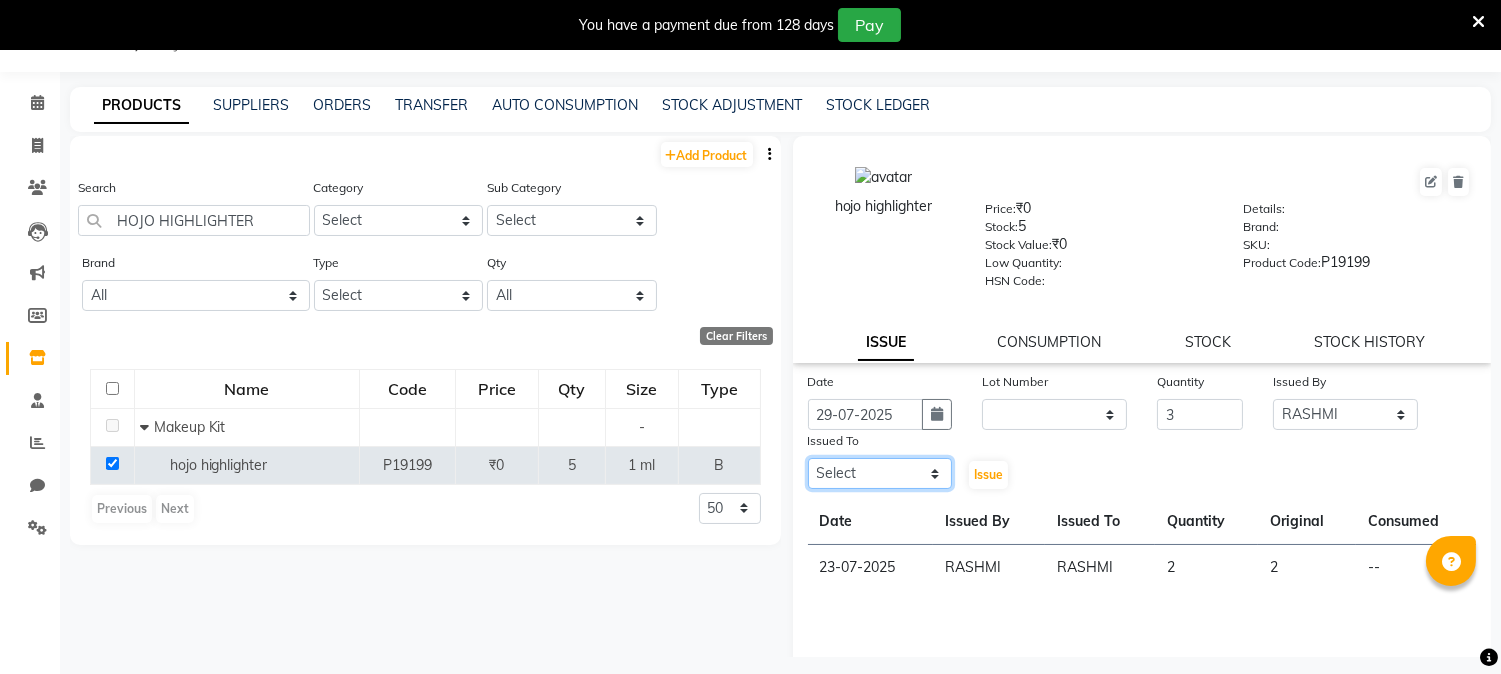 select on "71529" 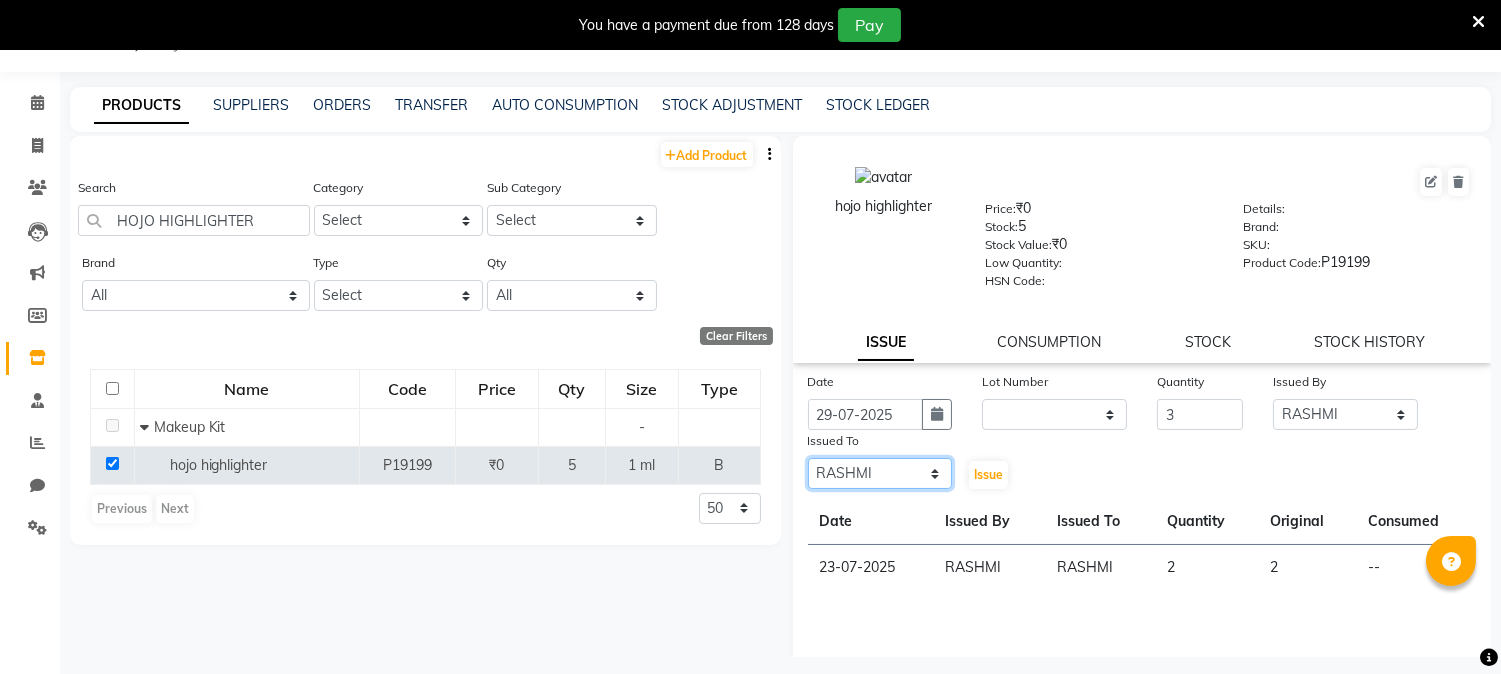 click on "Select [FIRST] [LAST] [FIRST] [LAST] [FIRST] [LAST] [FIRST] [LAST] [FIRST] [LAST] [FIRST] [LAST] [FIRST] [LAST] [FIRST] [LAST] [FIRST] [LAST] [FIRST] [LAST] [ADDRESS] Insititute [FIRST] [LAST] [FIRST] [LAST] [FIRST] [LAST] [FIRST] [LAST] [FIRST] [LAST]" 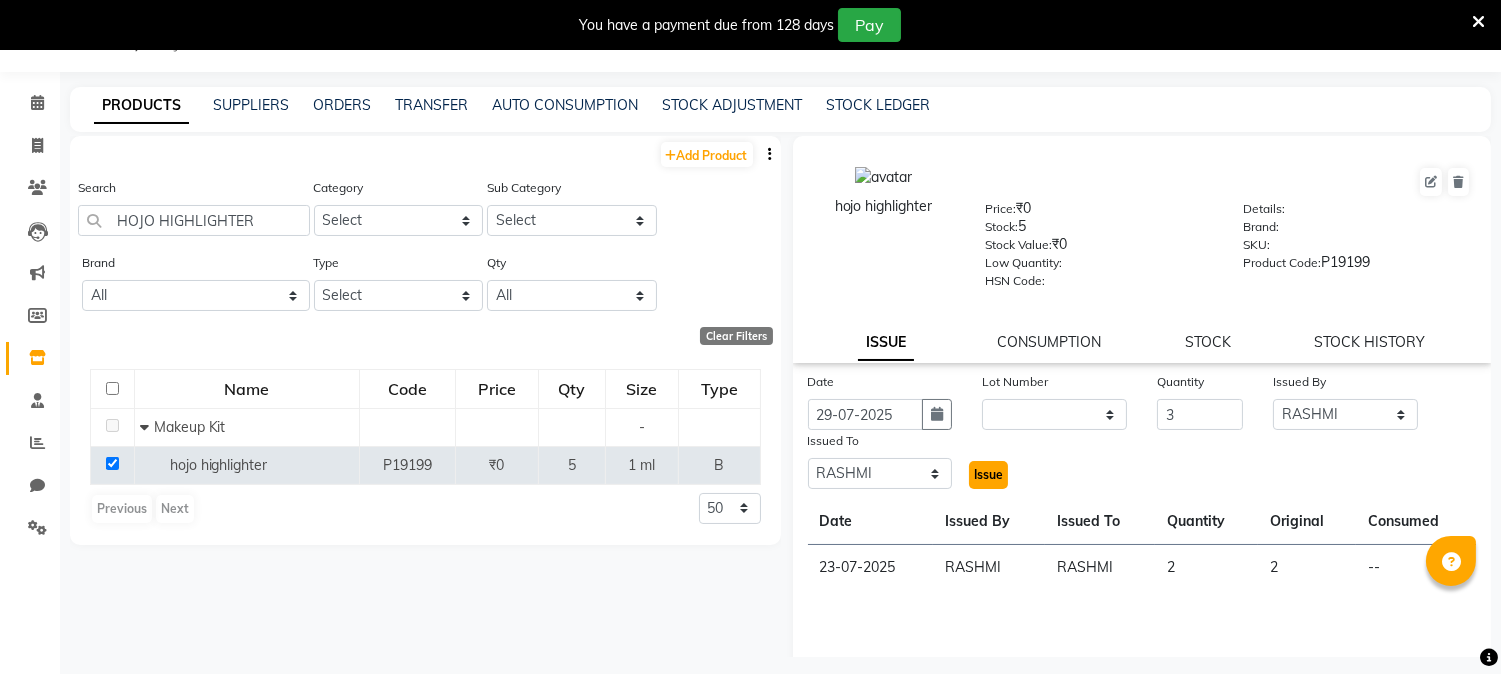 click on "Issue" 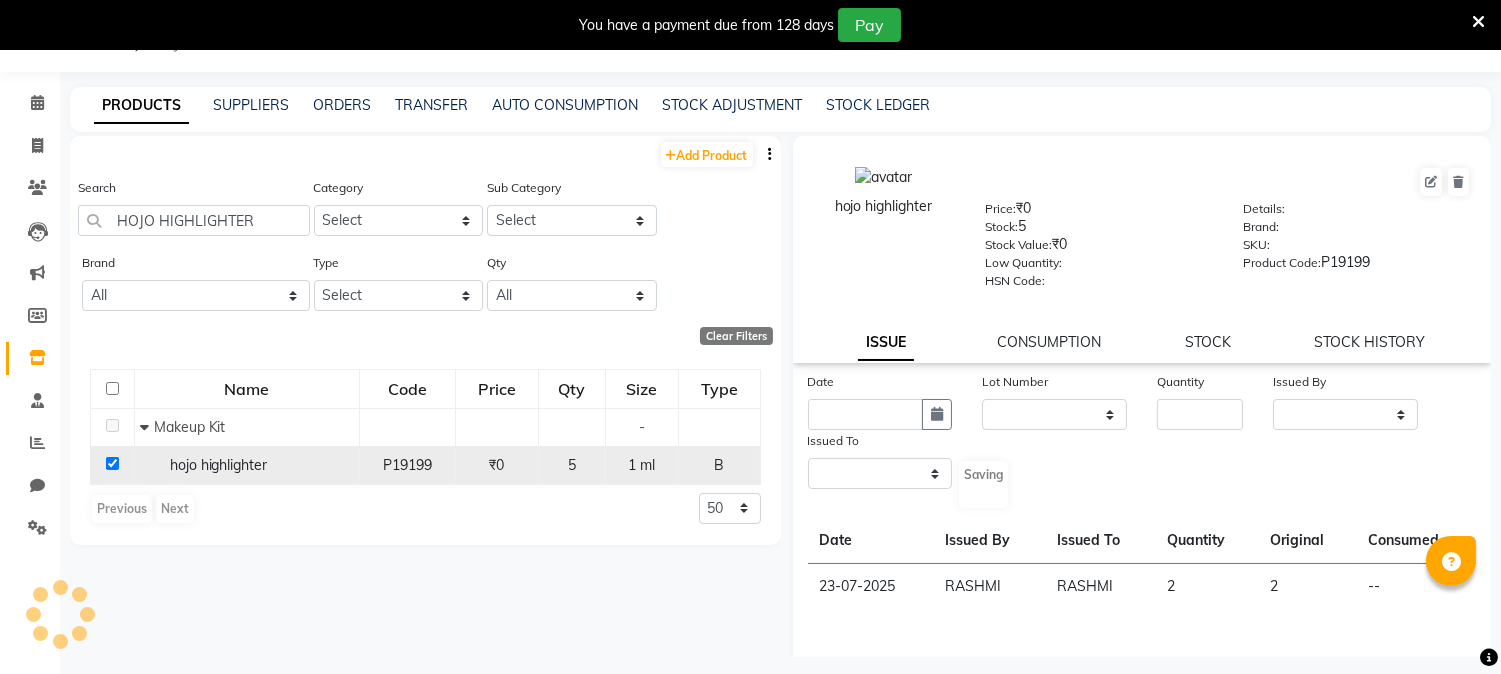 select 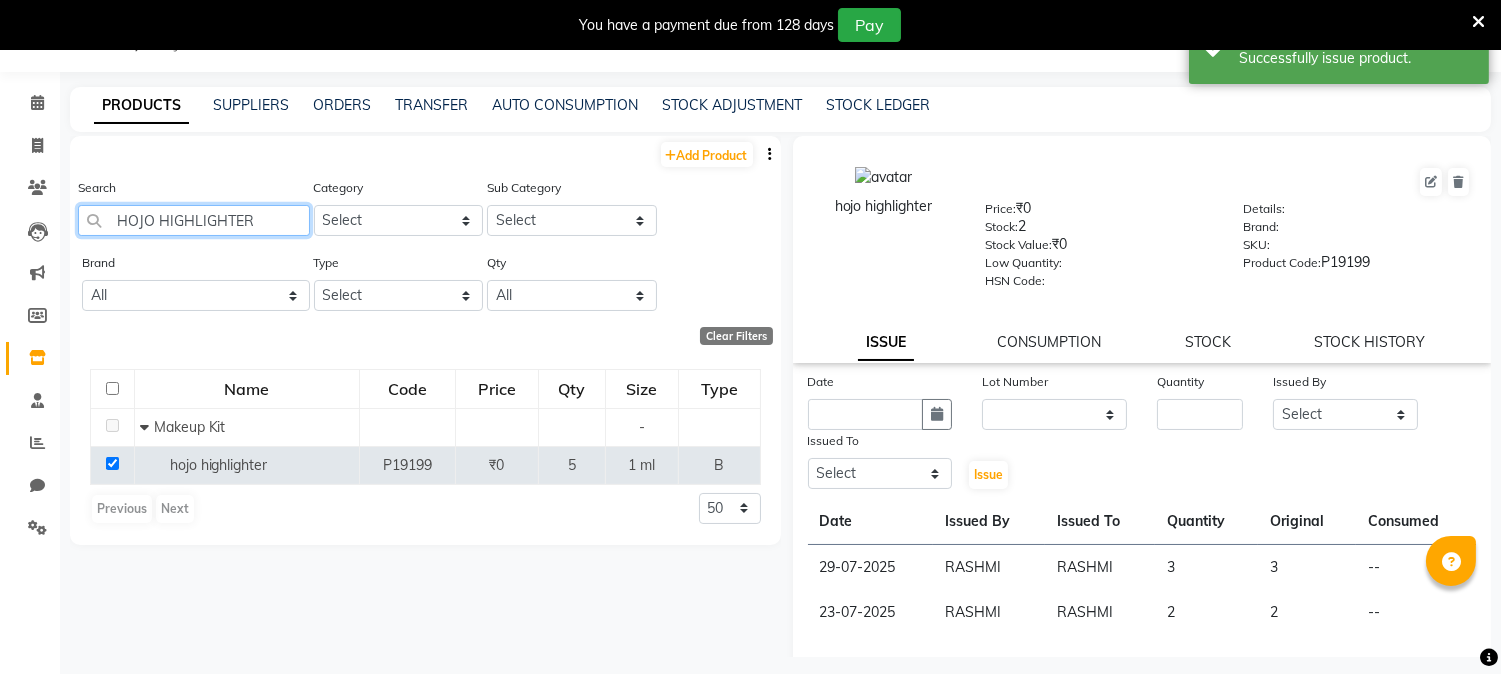 click on "HOJO HIGHLIGHTER" 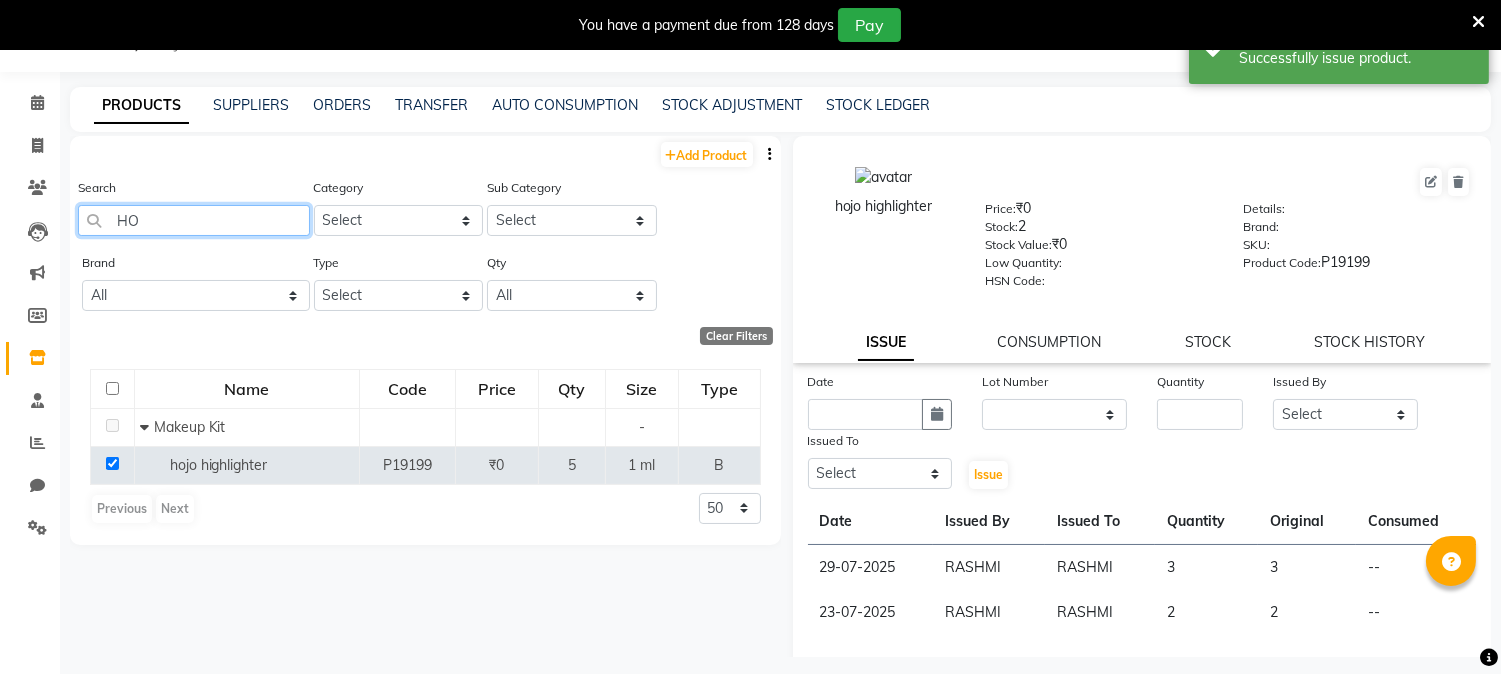 type on "H" 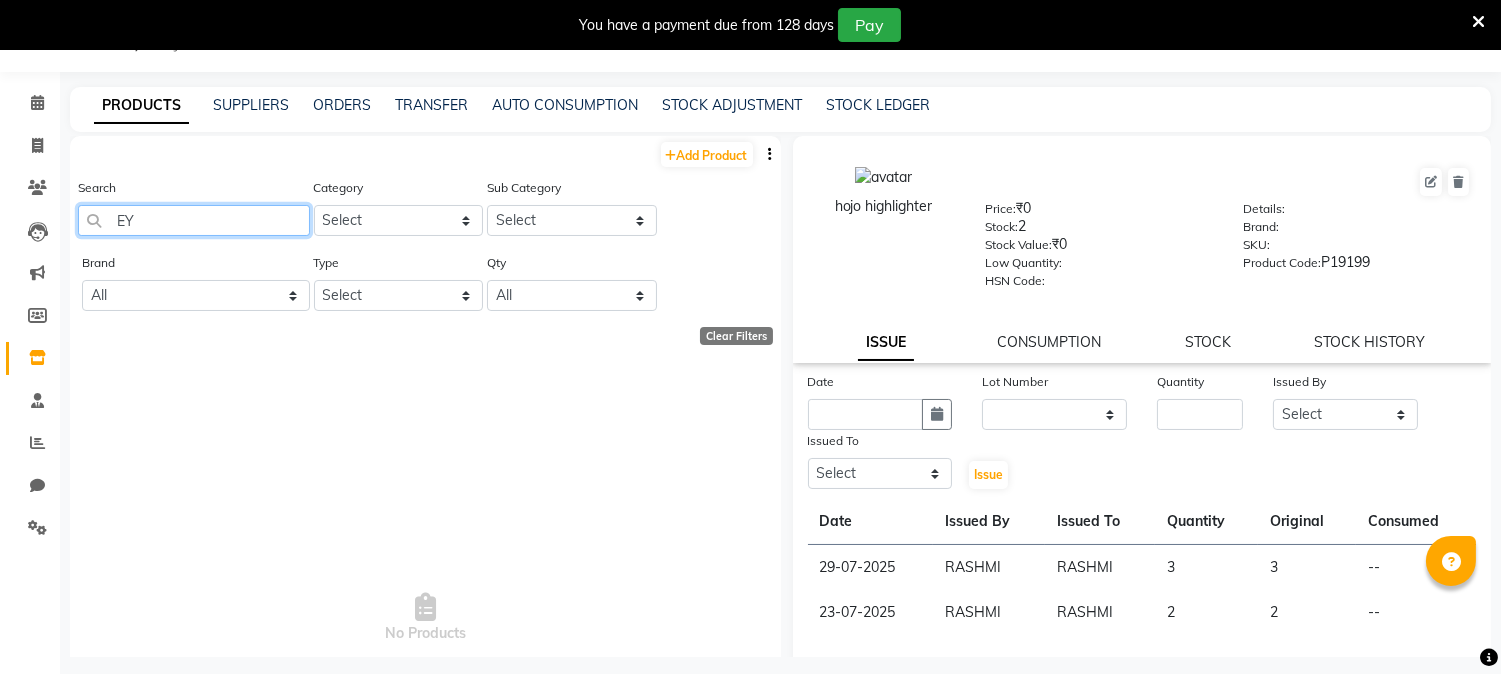 type on "E" 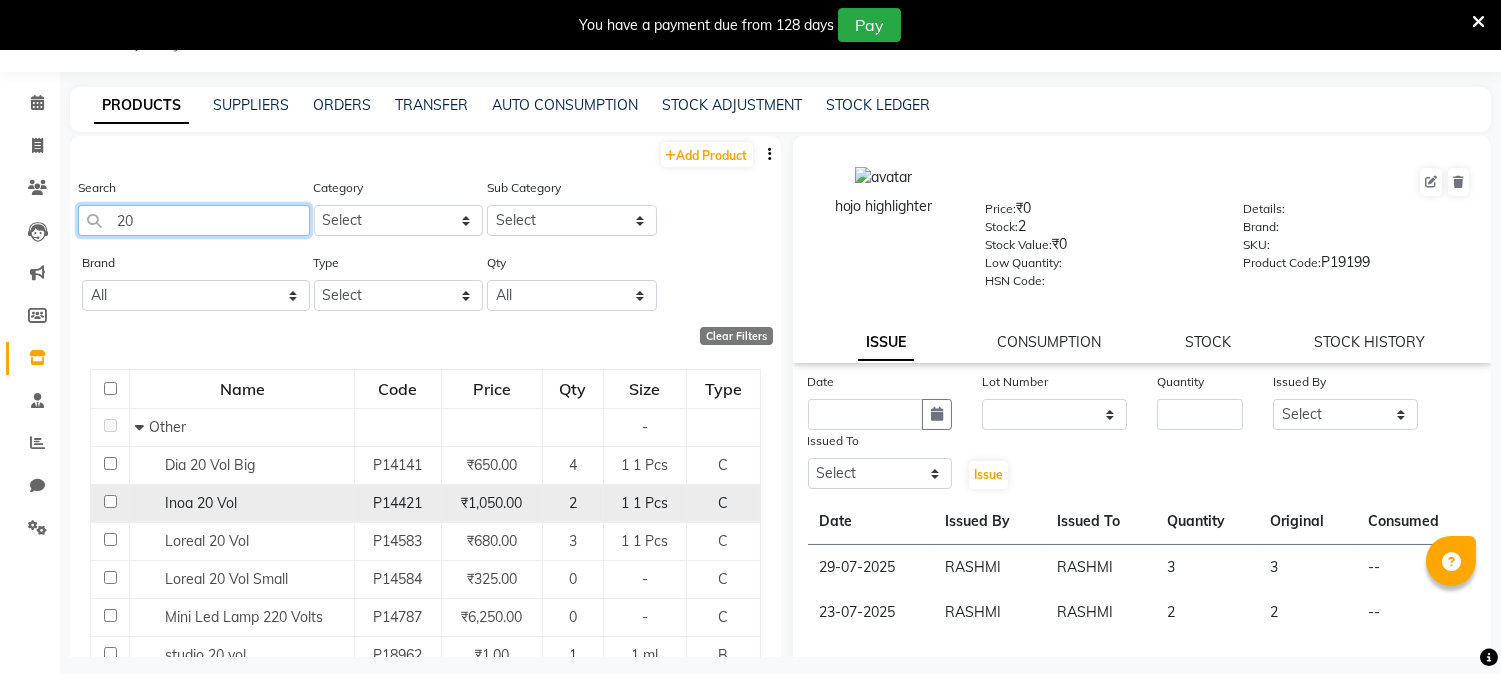 type on "2" 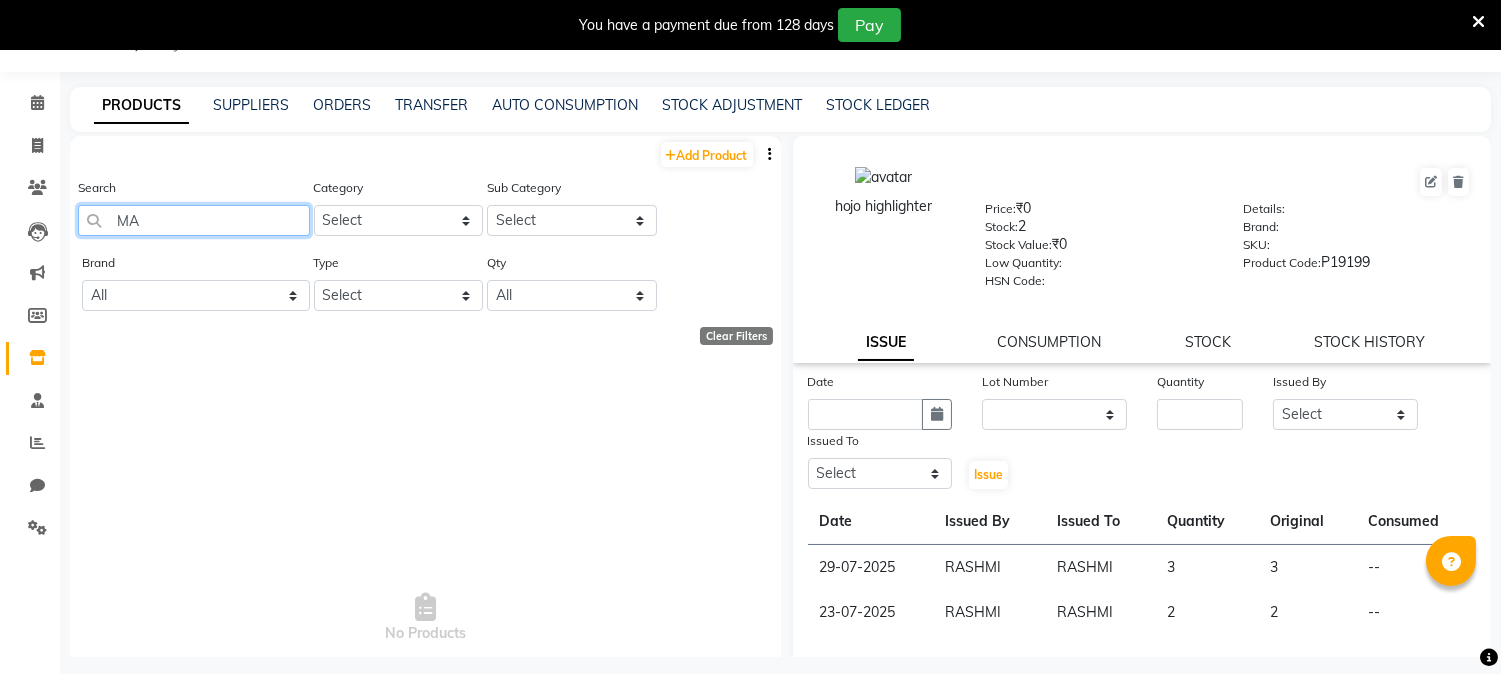 type on "M" 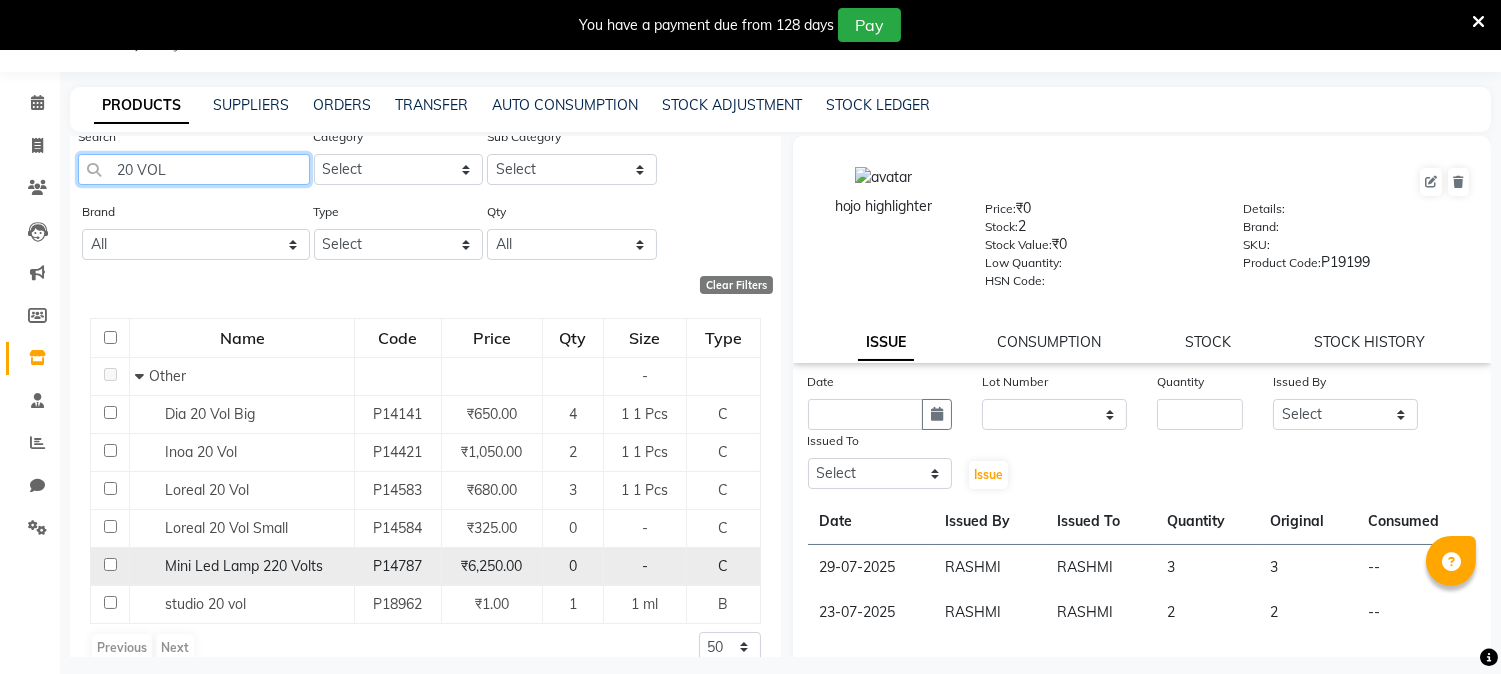 scroll, scrollTop: 78, scrollLeft: 0, axis: vertical 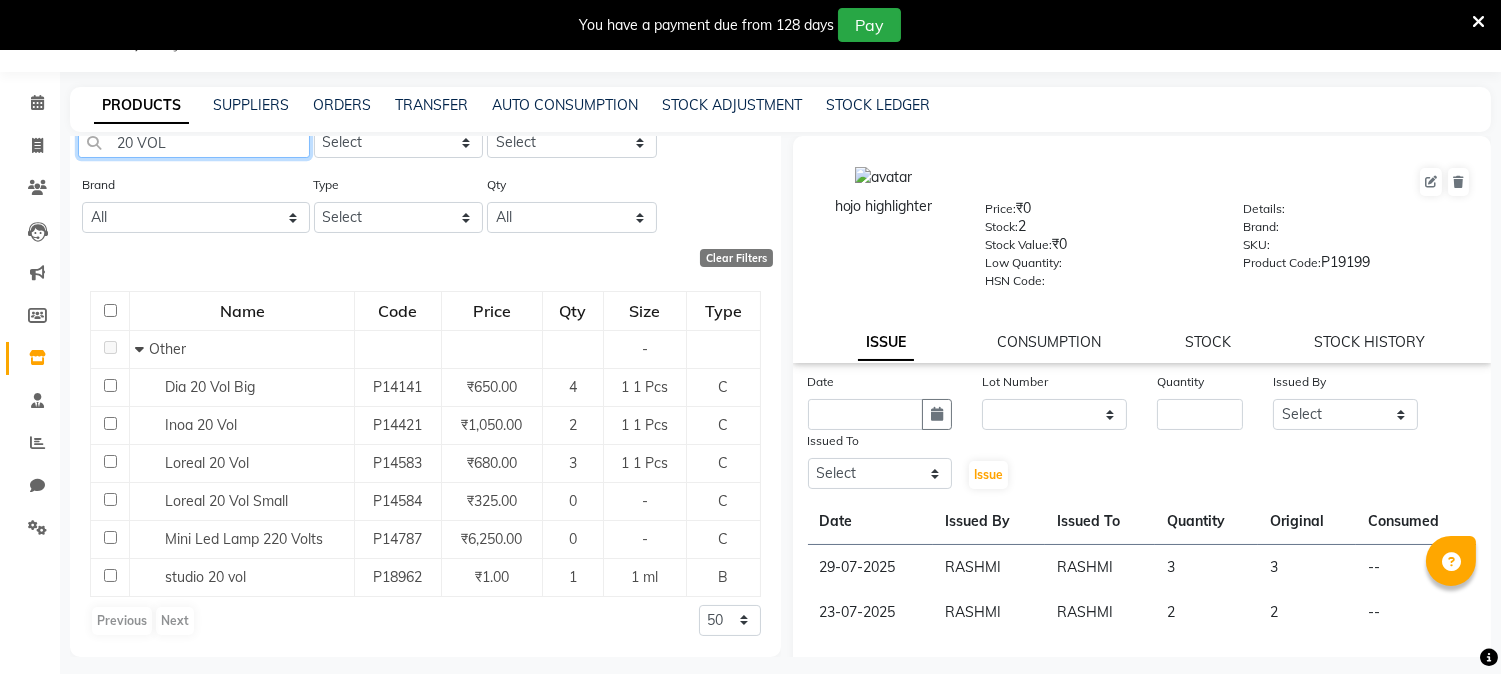 click on "20 VOL" 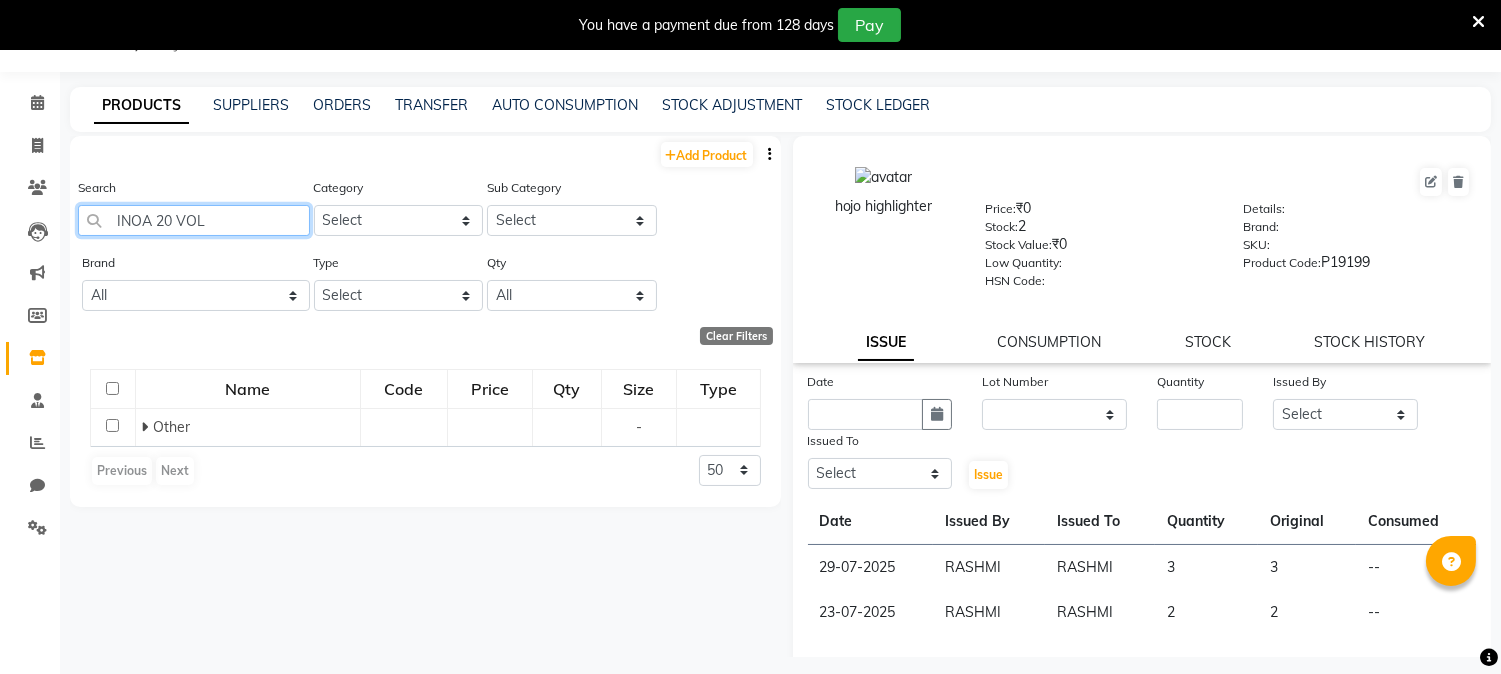 scroll, scrollTop: 0, scrollLeft: 0, axis: both 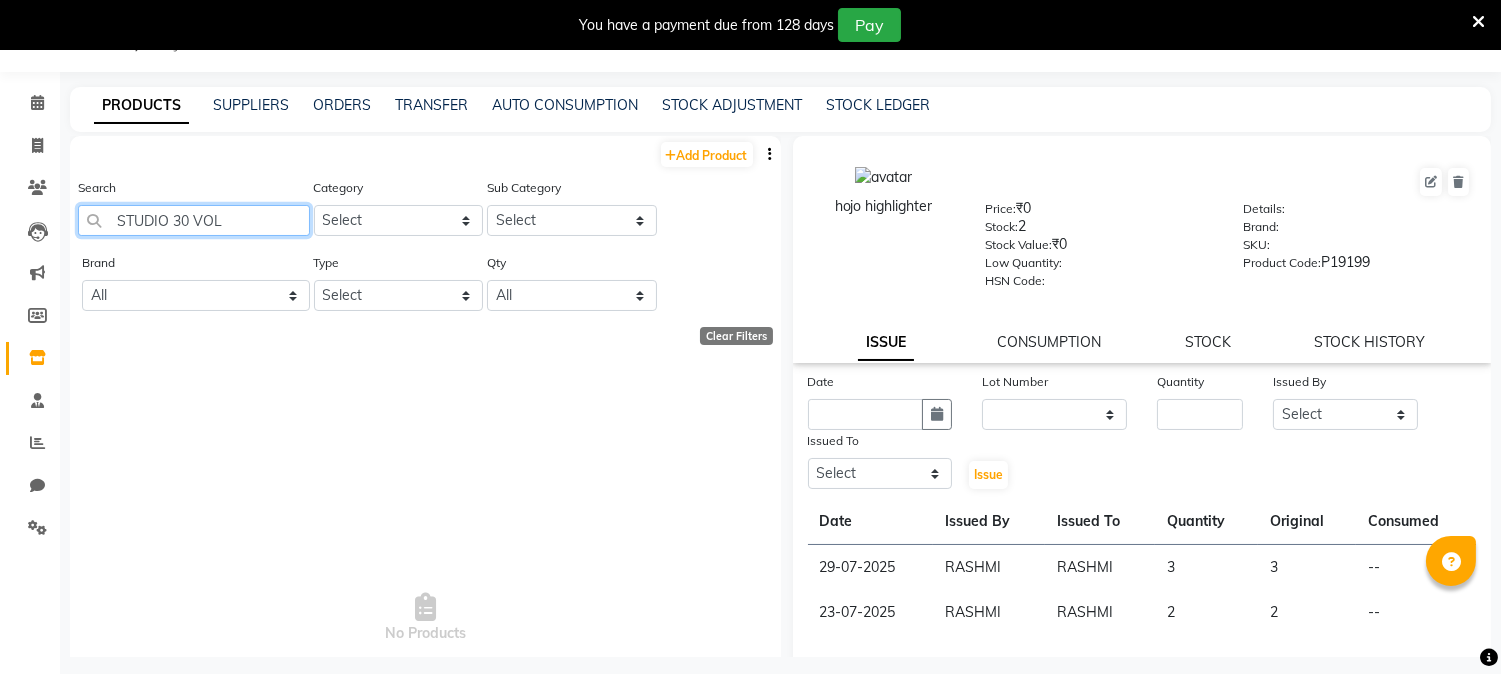 click on "STUDIO 30 VOL" 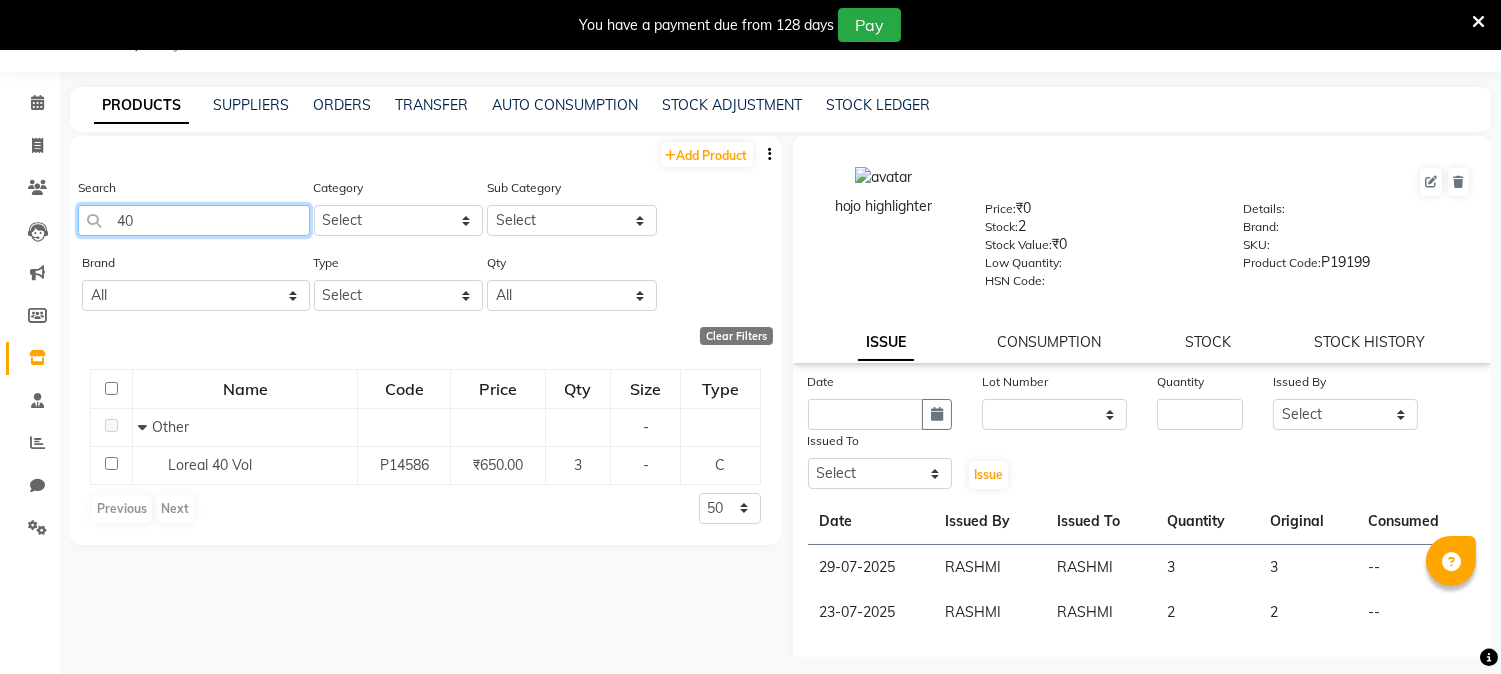 type on "4" 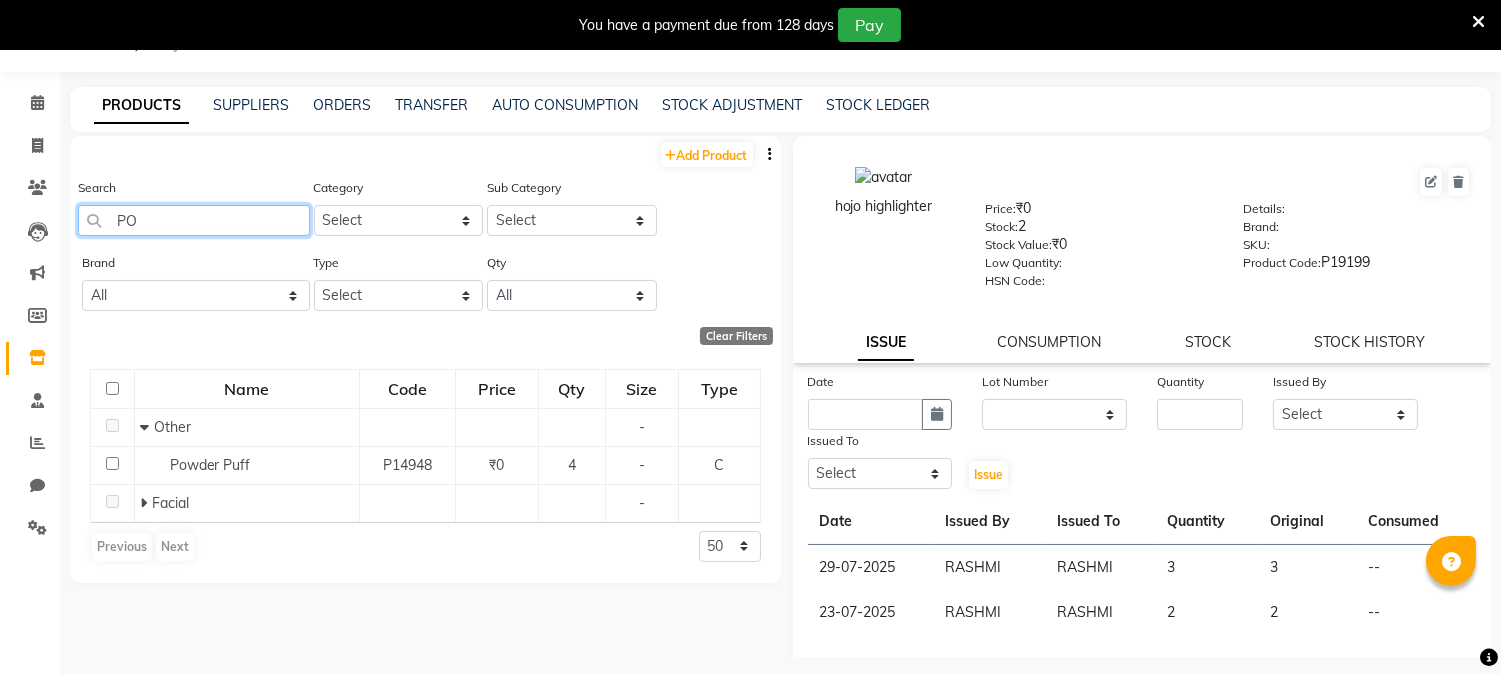 type on "P" 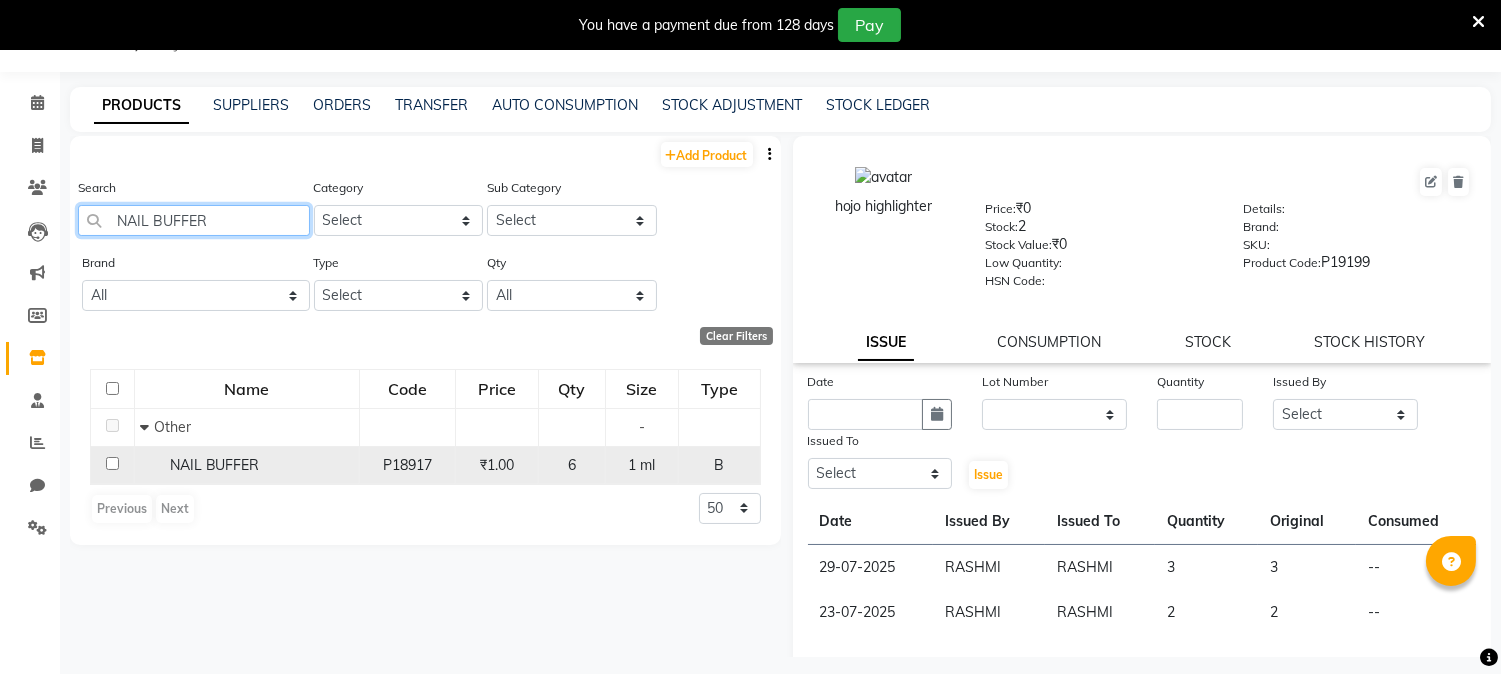 type on "NAIL BUFFER" 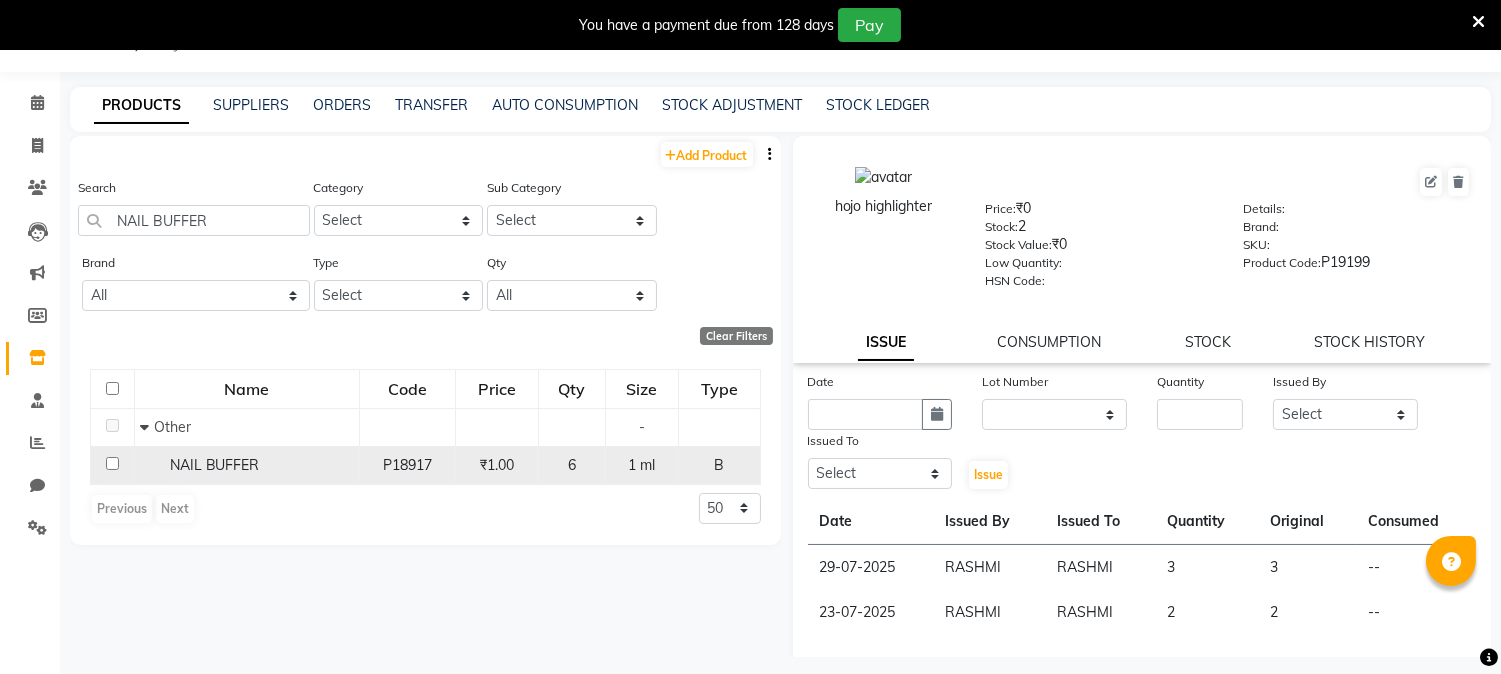 click 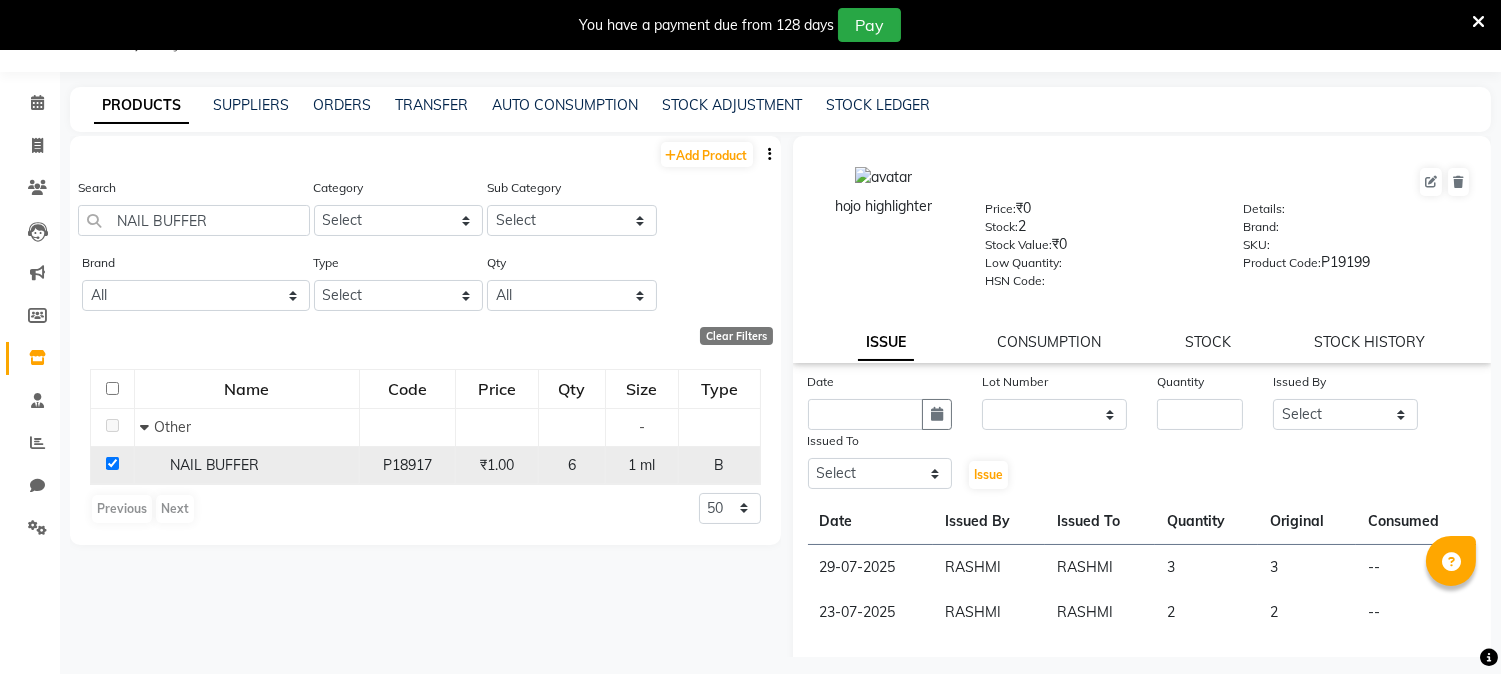 checkbox on "true" 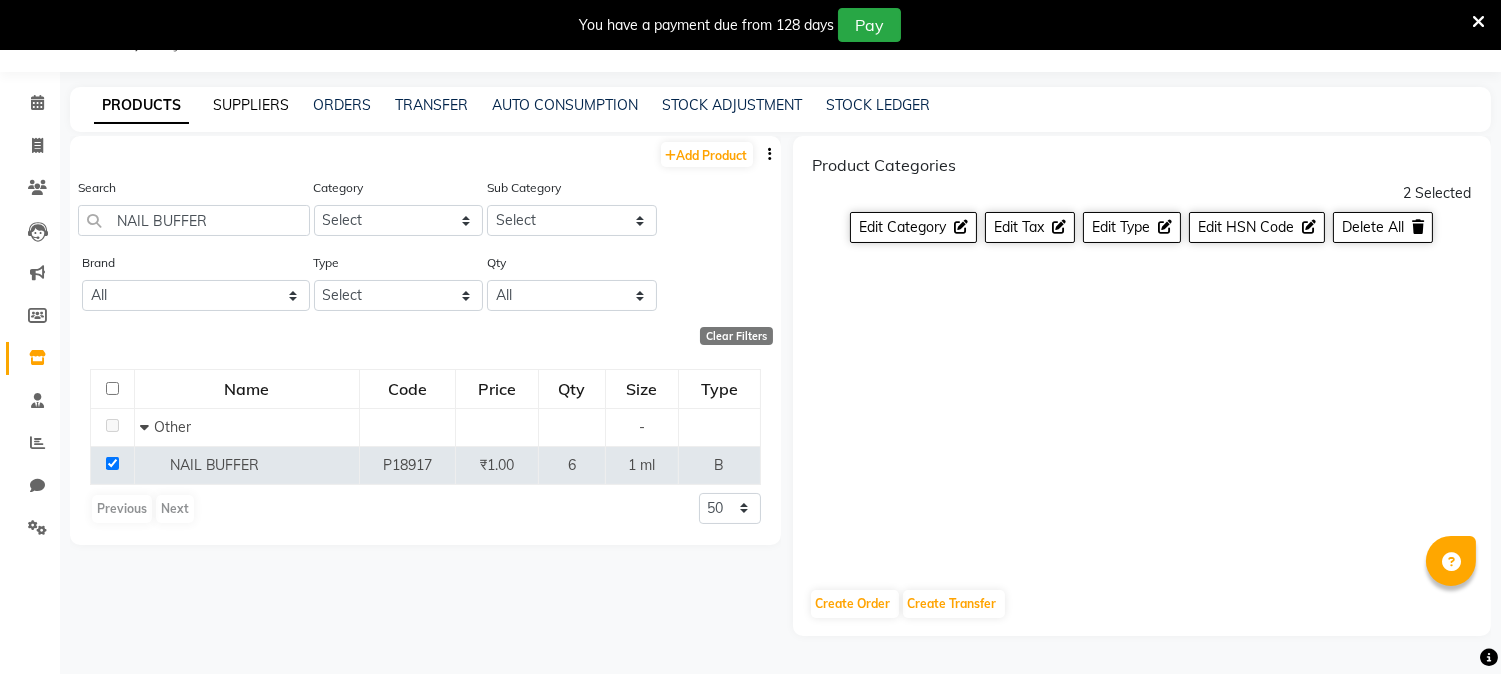 click on "SUPPLIERS" 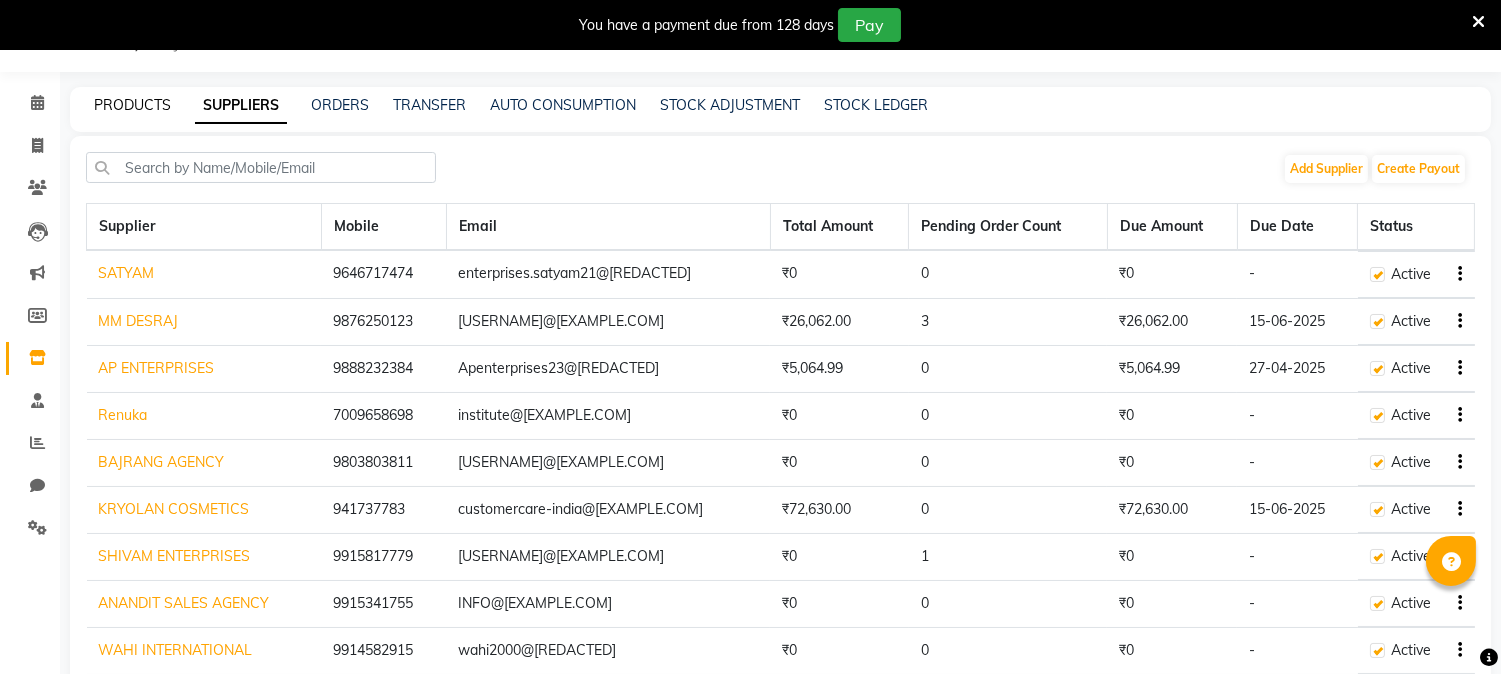click on "PRODUCTS" 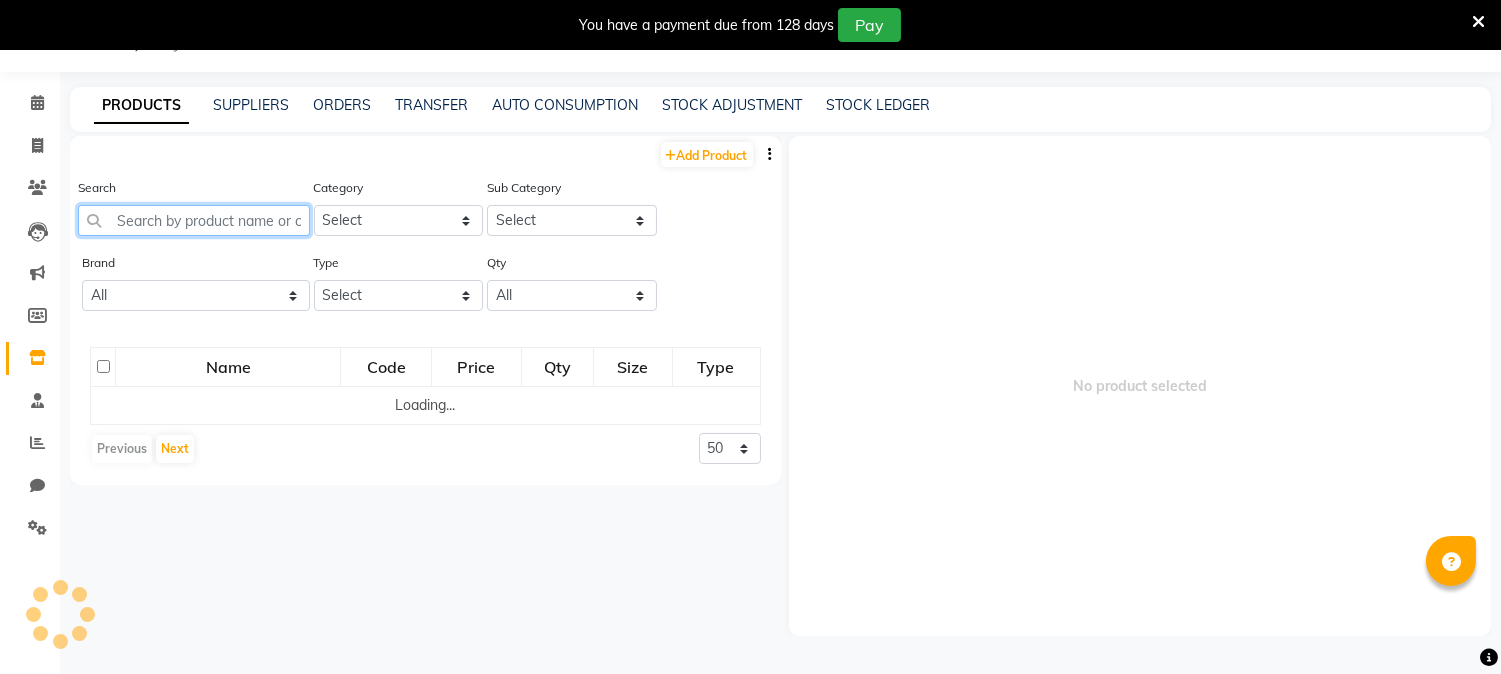 drag, startPoint x: 186, startPoint y: 220, endPoint x: 223, endPoint y: 222, distance: 37.054016 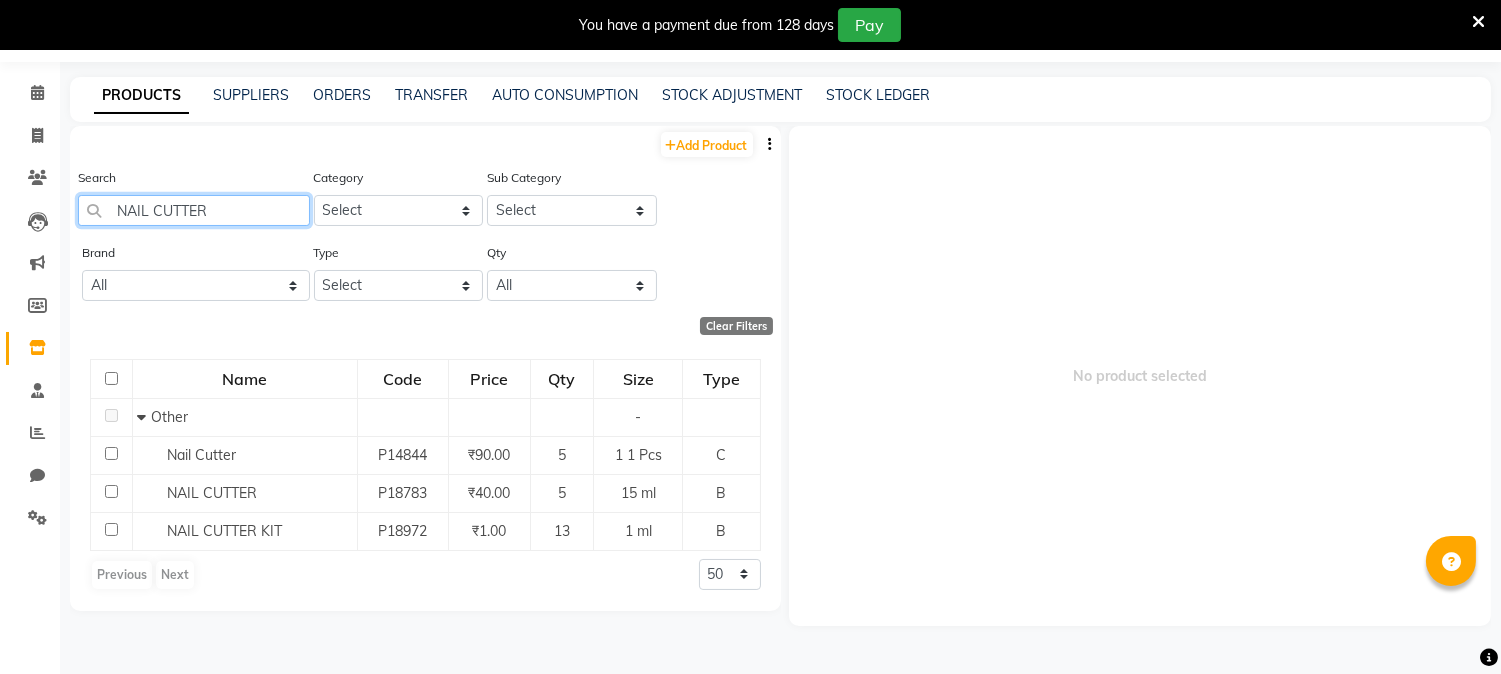 scroll, scrollTop: 62, scrollLeft: 0, axis: vertical 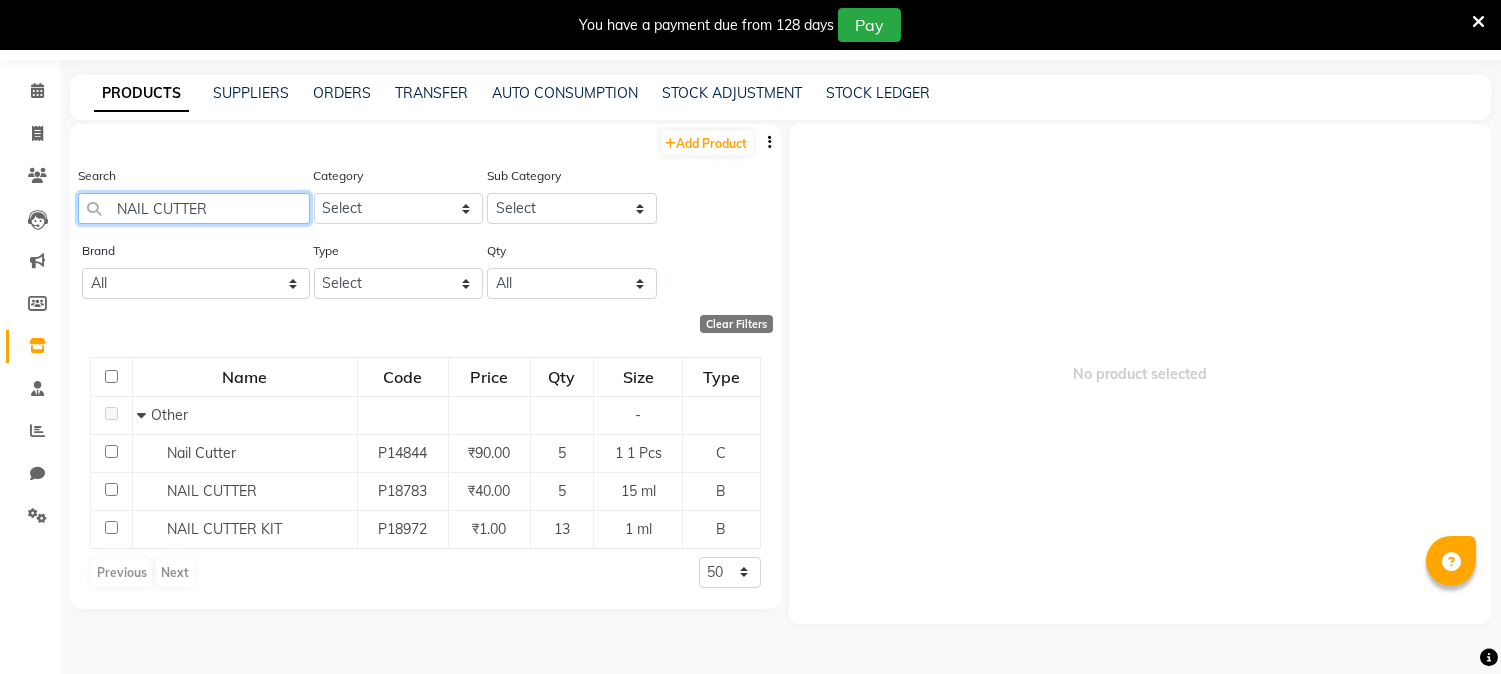 click on "NAIL CUTTER" 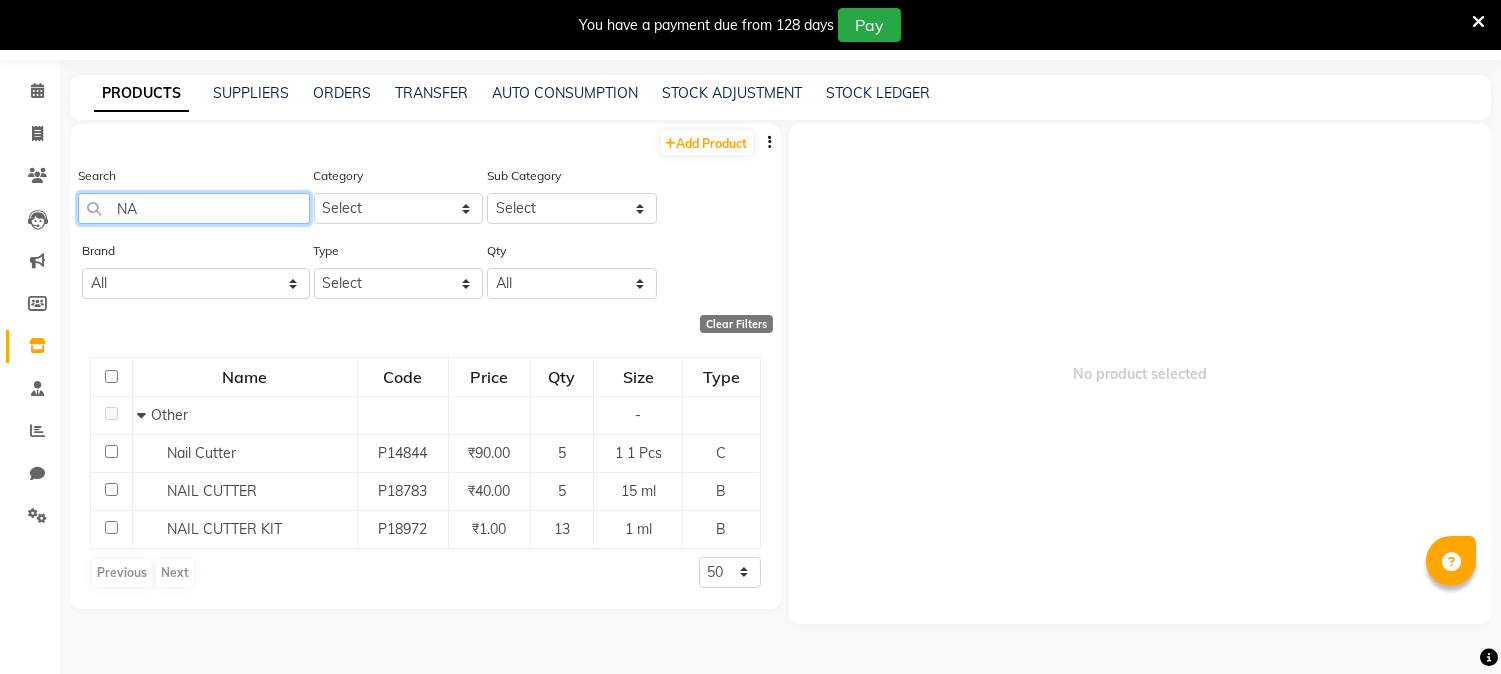 type on "N" 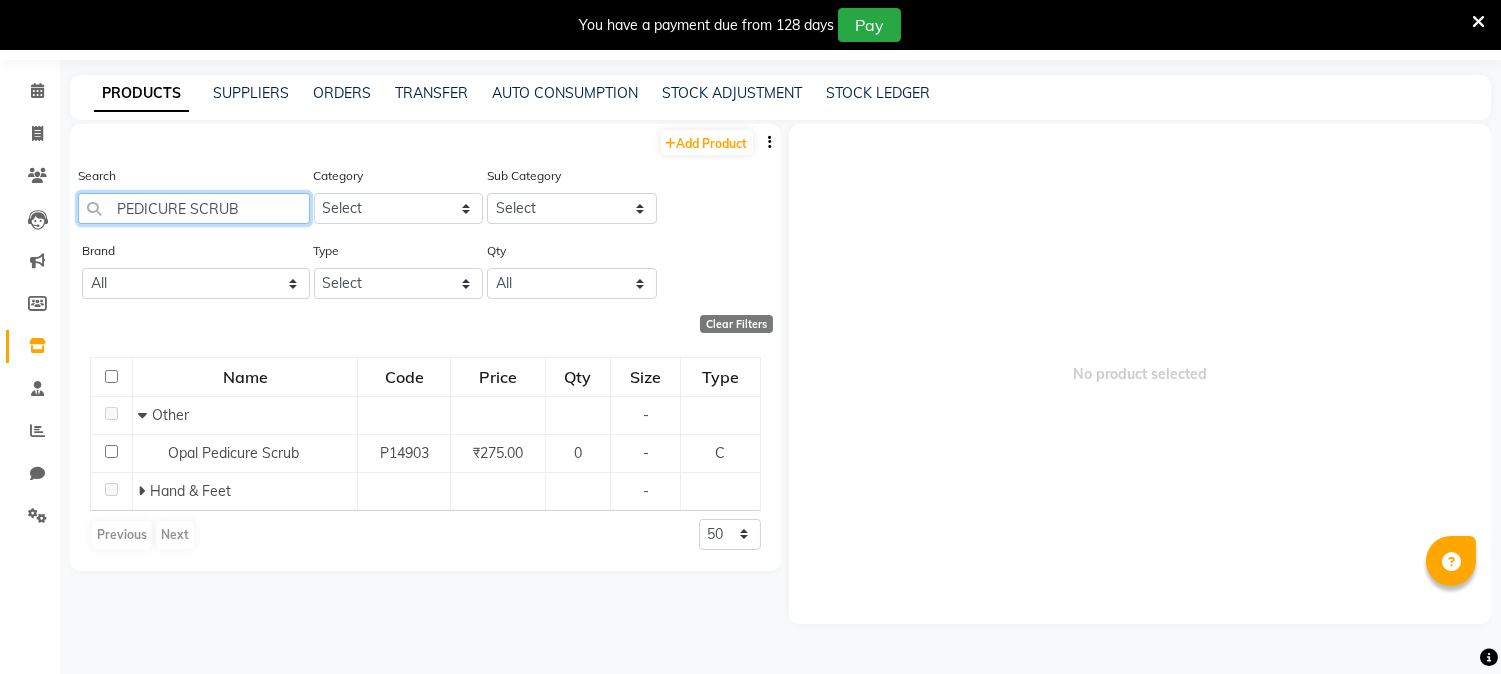 click on "PEDICURE SCRUB" 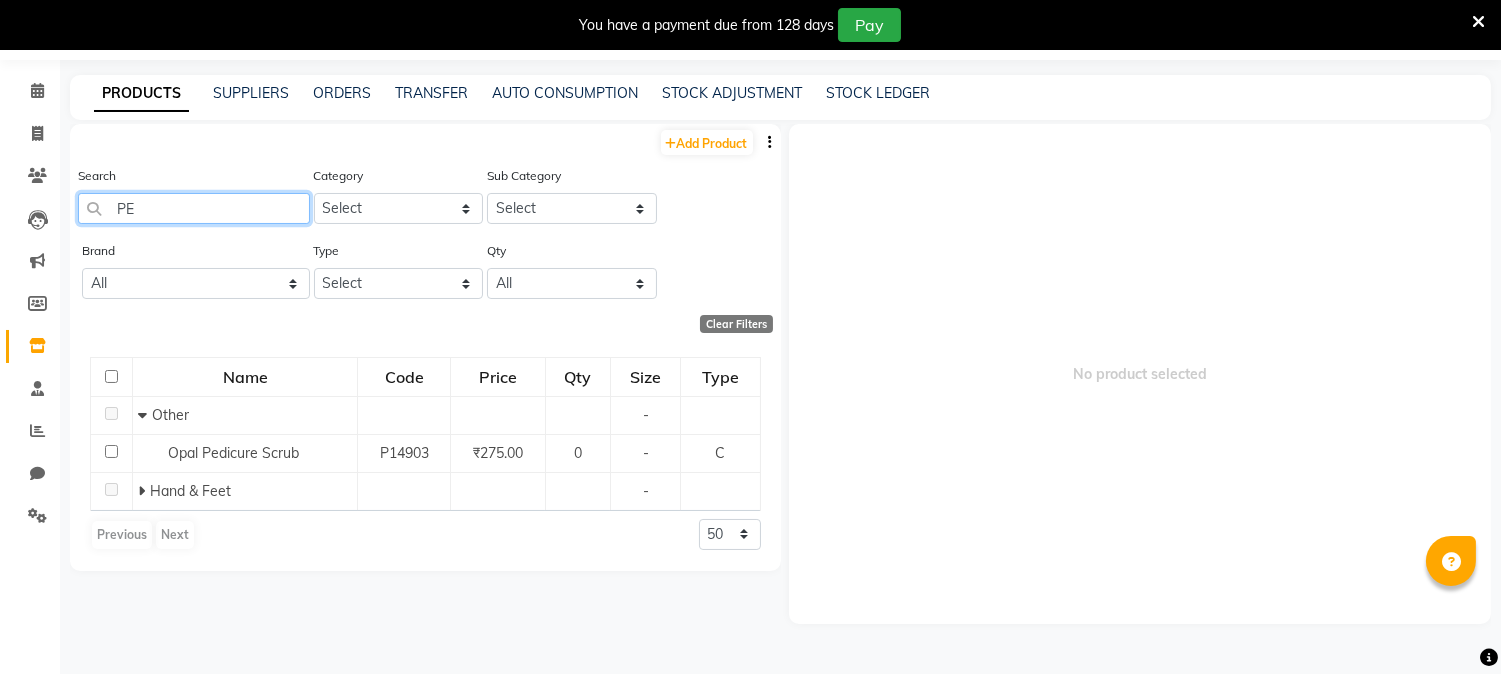 type on "P" 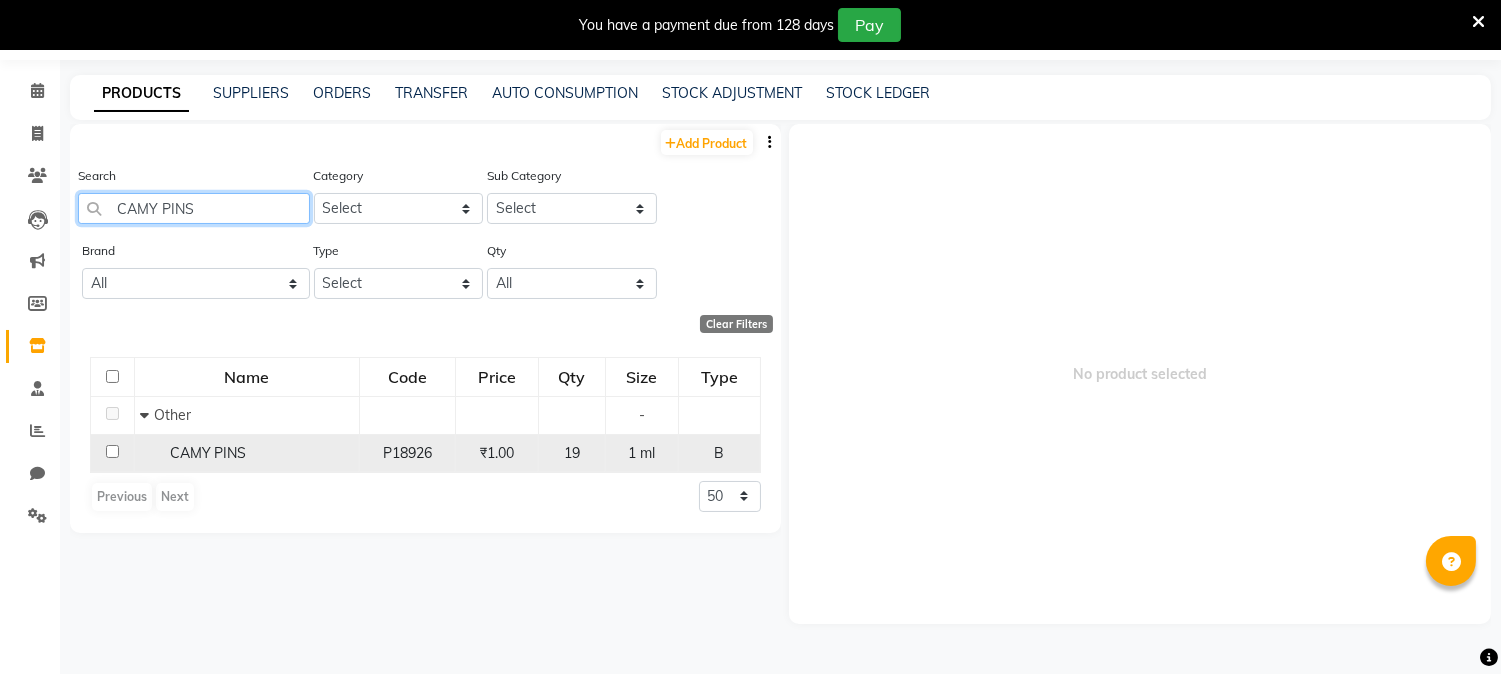 type on "CAMY PINS" 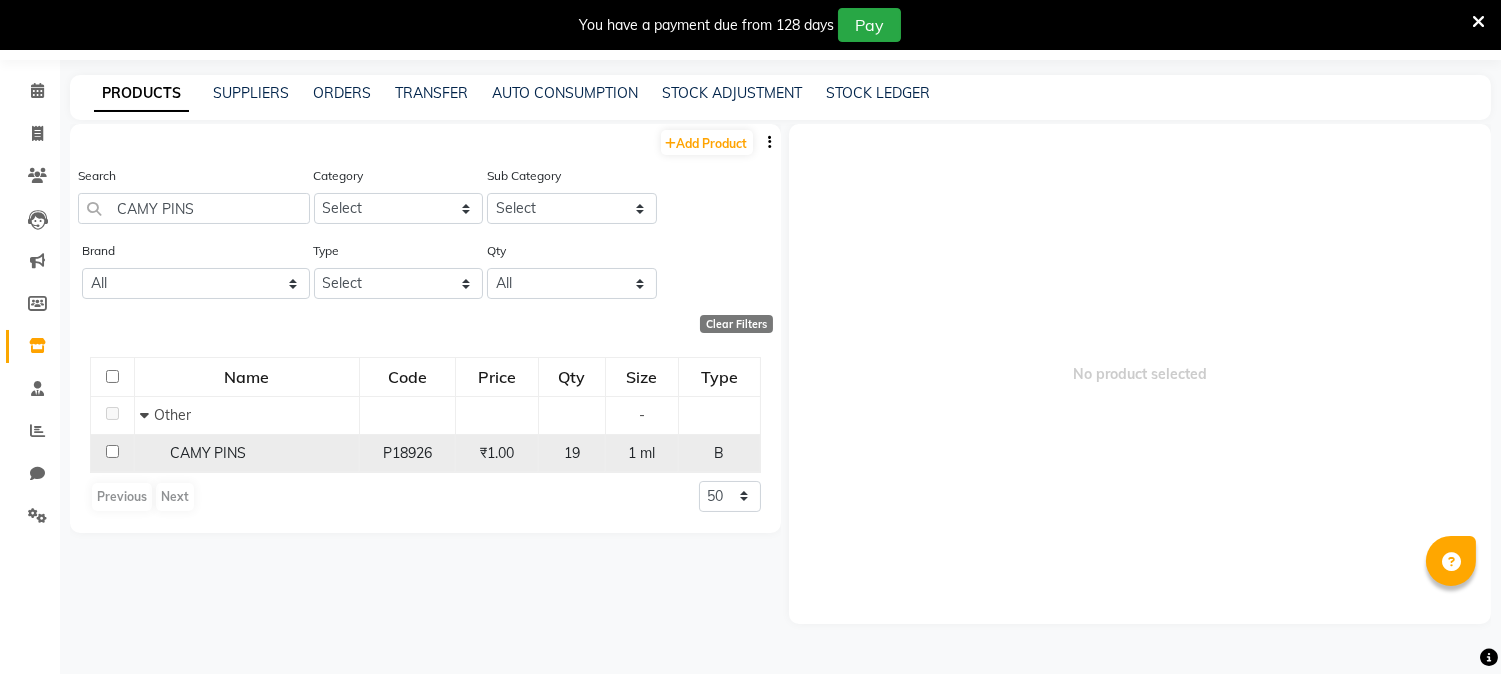 click 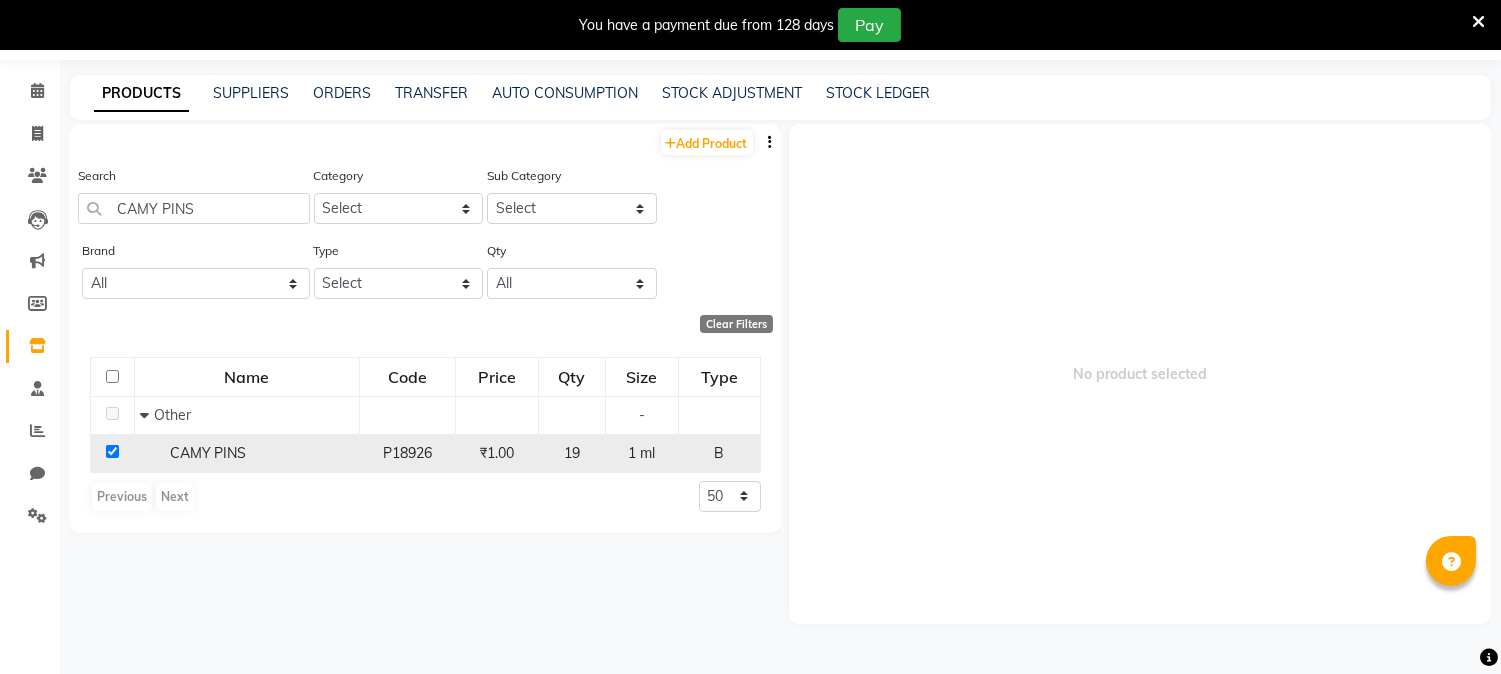checkbox on "true" 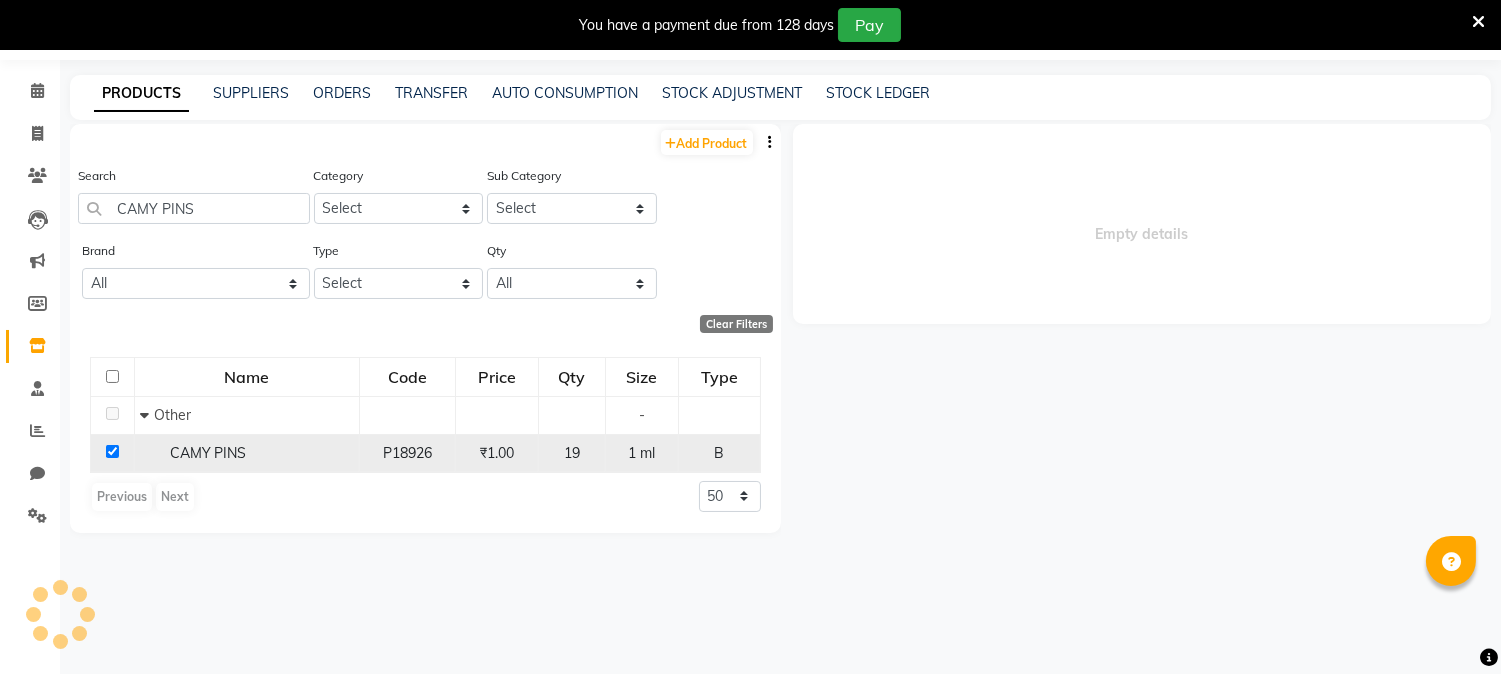 select 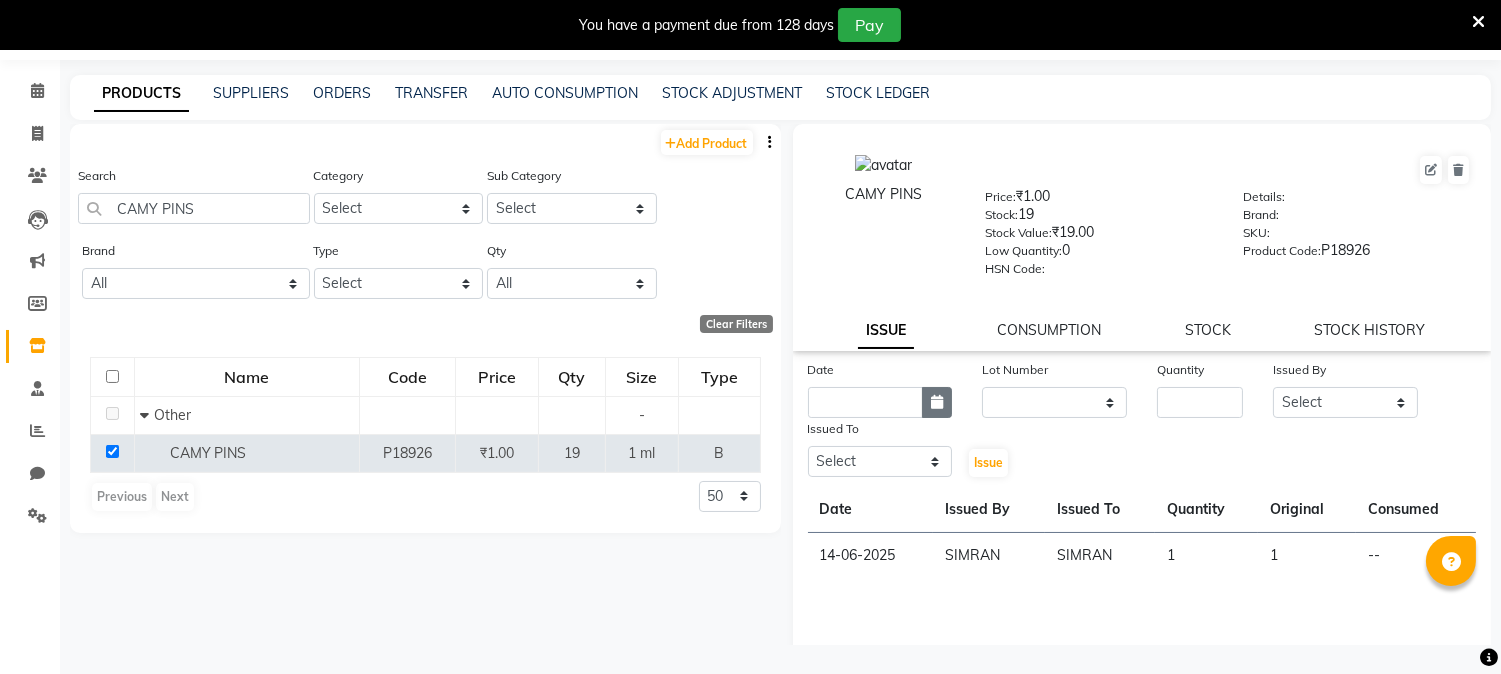 click 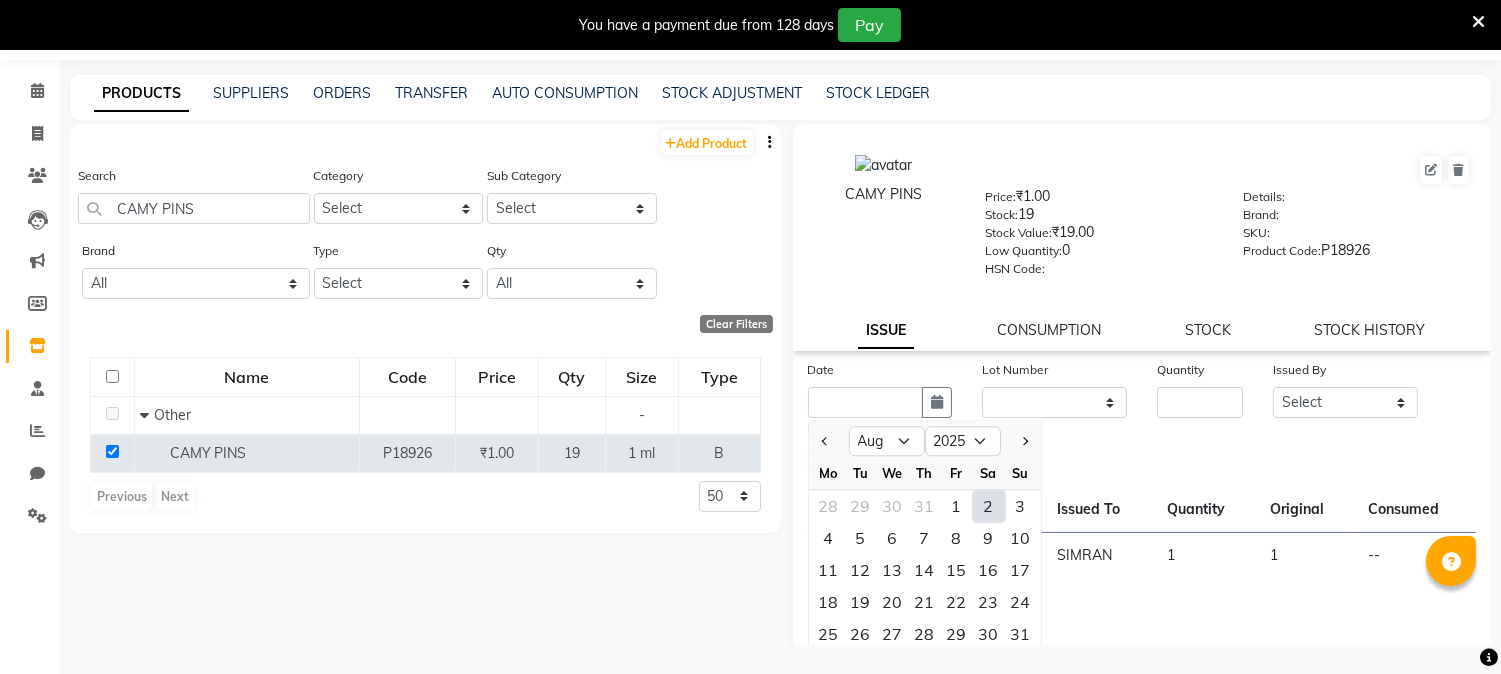 click on "31" 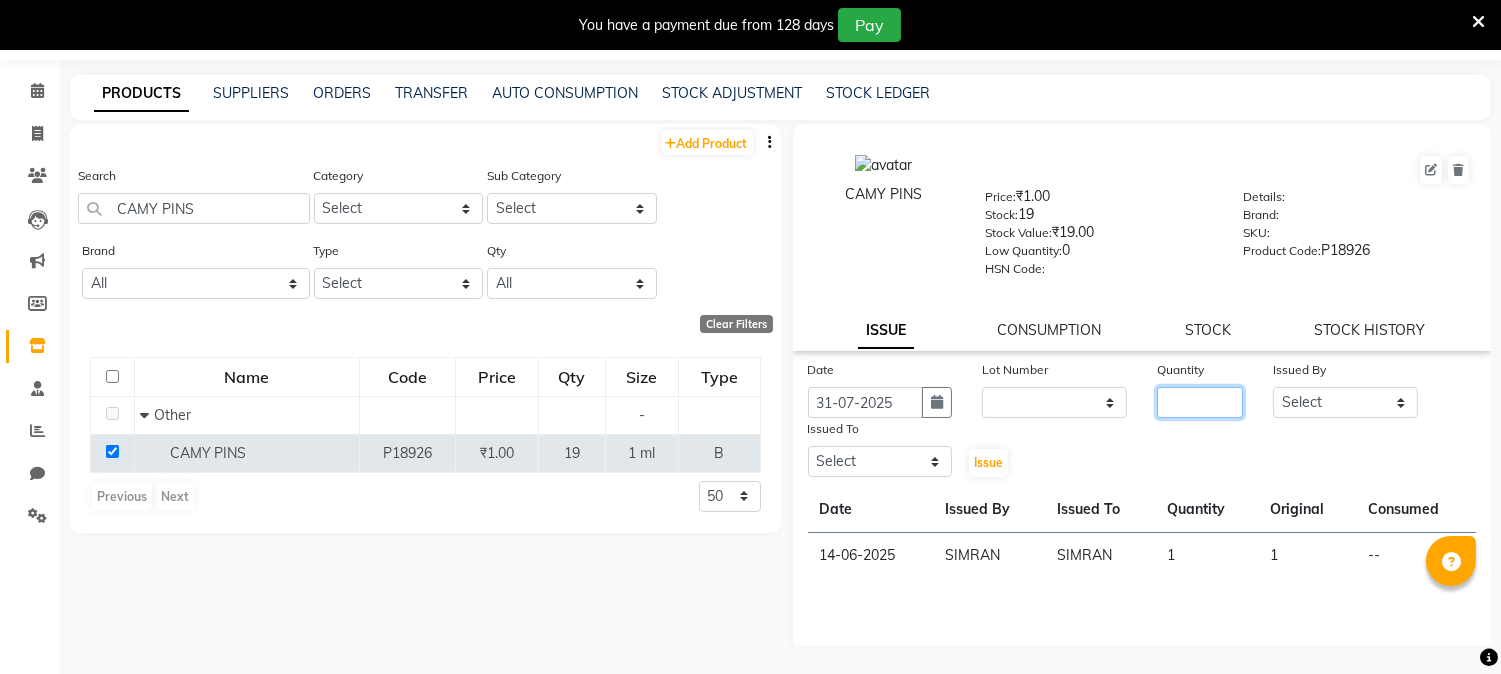 click 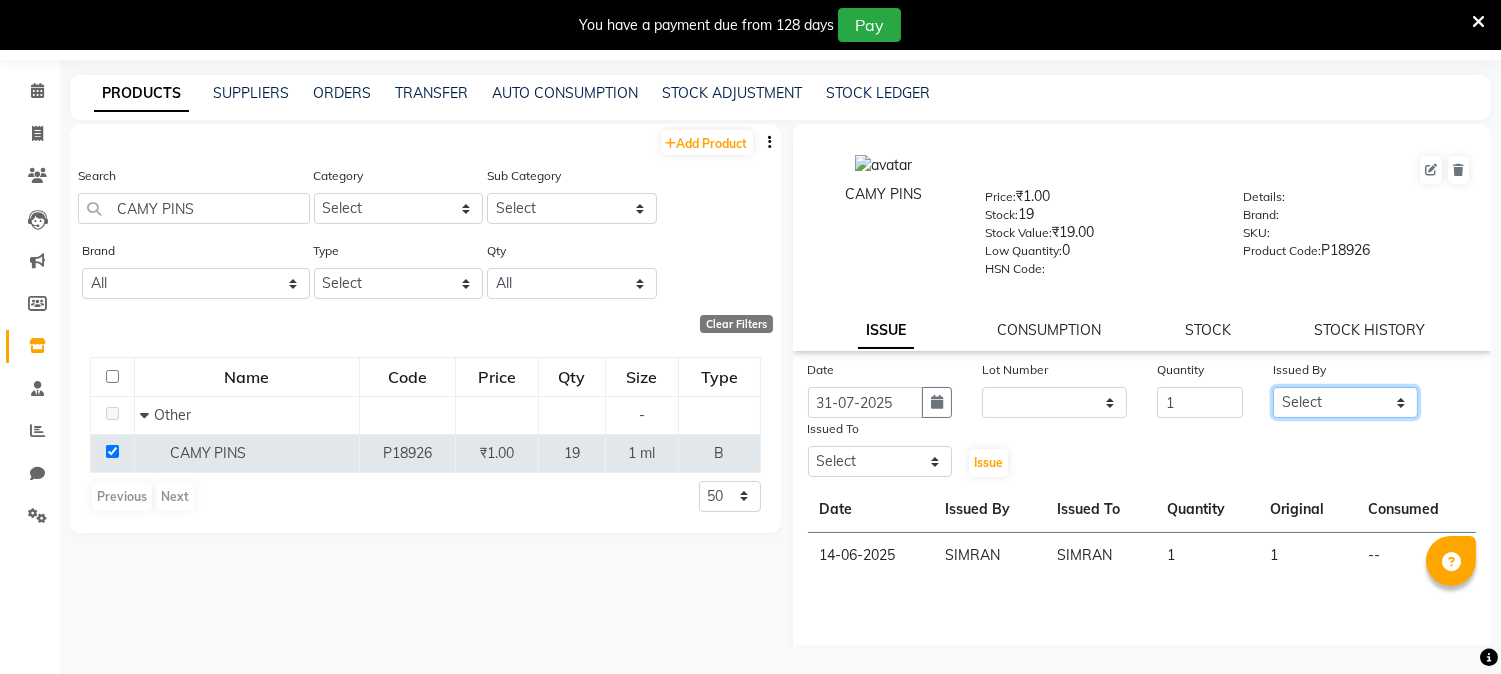 click on "Select [FIRST] [LAST] [FIRST] [LAST] [FIRST] [LAST] [FIRST] [LAST] [FIRST] [LAST] [FIRST] [LAST] [FIRST] [LAST] [FIRST] [LAST] [FIRST] [LAST] [FIRST] [LAST] [ADDRESS] Insititute [FIRST] [LAST] [FIRST] [LAST] [FIRST] [LAST] [FIRST] [LAST] [FIRST] [LAST]" 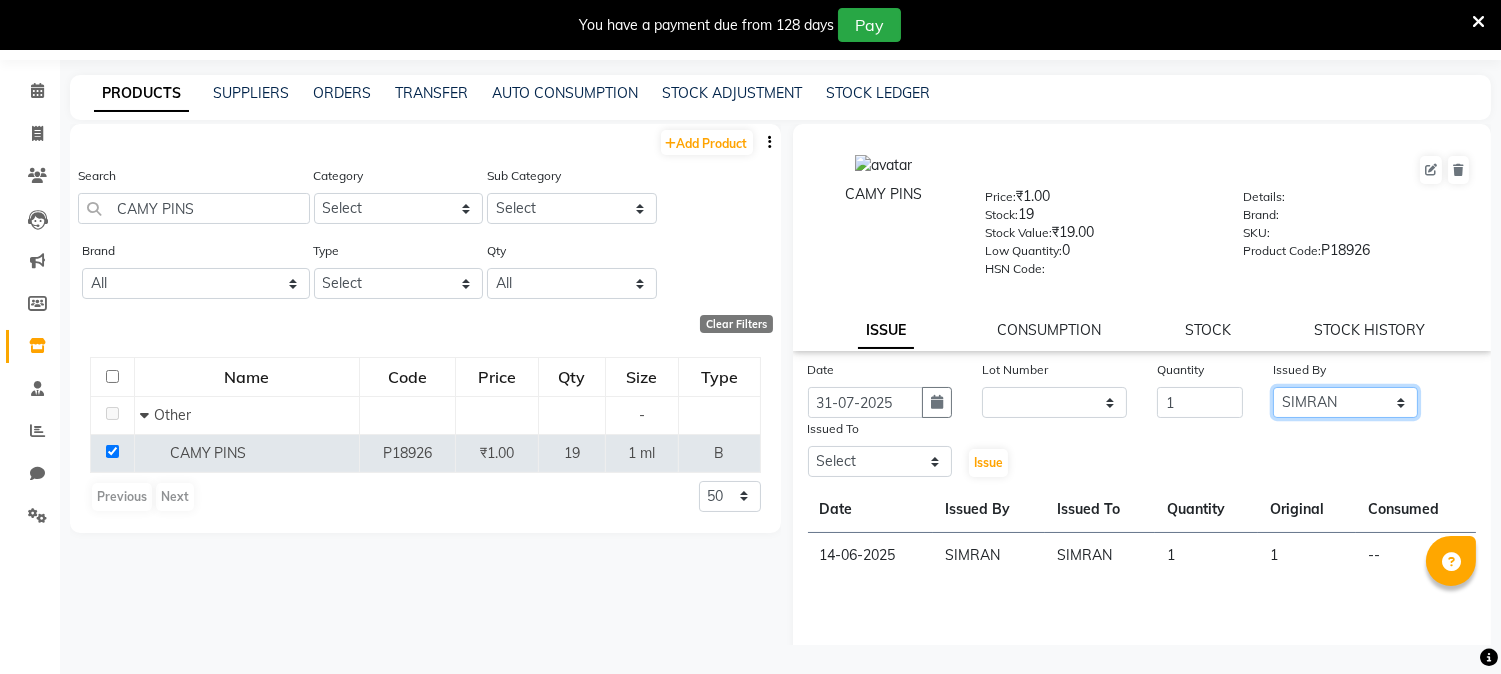 click on "Select [FIRST] [LAST] [FIRST] [LAST] [FIRST] [LAST] [FIRST] [LAST] [FIRST] [LAST] [FIRST] [LAST] [FIRST] [LAST] [FIRST] [LAST] [FIRST] [LAST] [FIRST] [LAST] [ADDRESS] Insititute [FIRST] [LAST] [FIRST] [LAST] [FIRST] [LAST] [FIRST] [LAST] [FIRST] [LAST]" 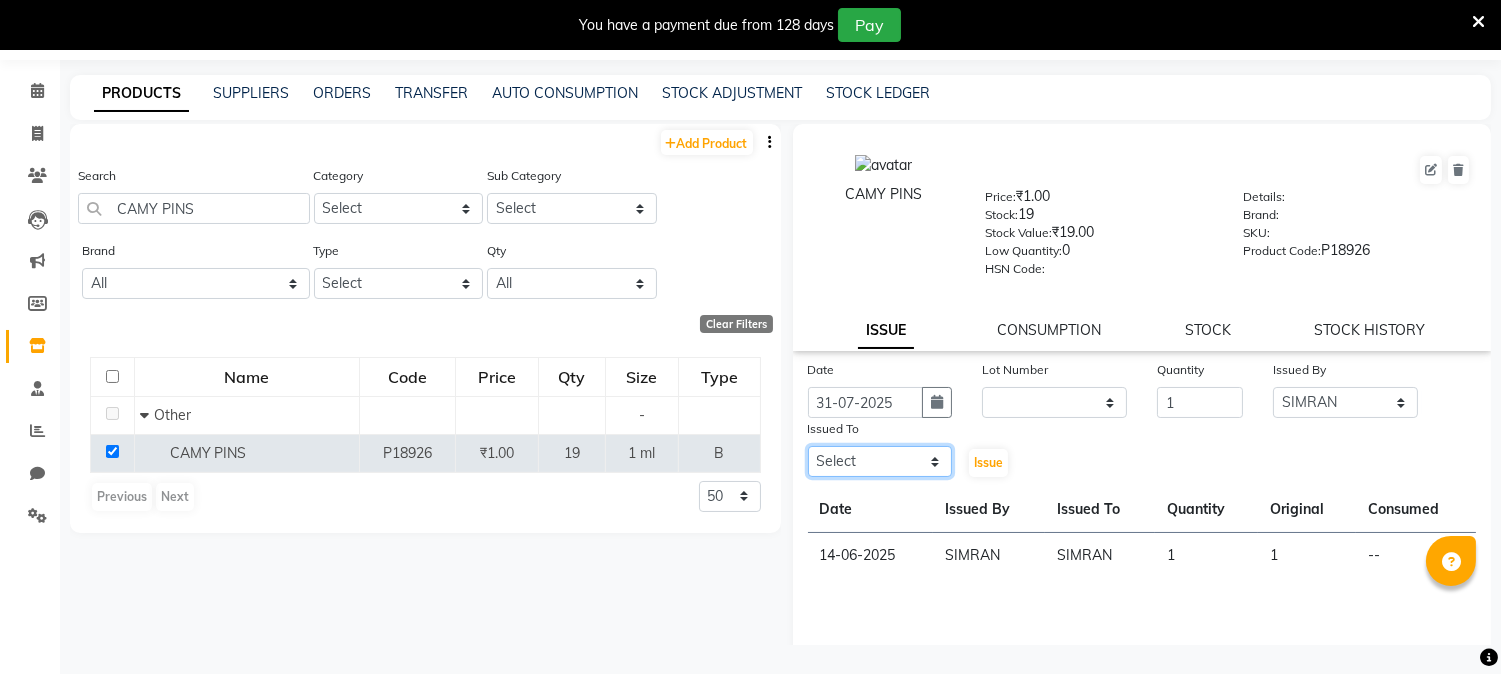 click on "Select [FIRST] [LAST] [FIRST] [LAST] [FIRST] [LAST] [FIRST] [LAST] [FIRST] [LAST] [FIRST] [LAST] [FIRST] [LAST] [FIRST] [LAST] [FIRST] [LAST] [FIRST] [LAST] [ADDRESS] Insititute [FIRST] [LAST] [FIRST] [LAST] [FIRST] [LAST] [FIRST] [LAST] [FIRST] [LAST]" 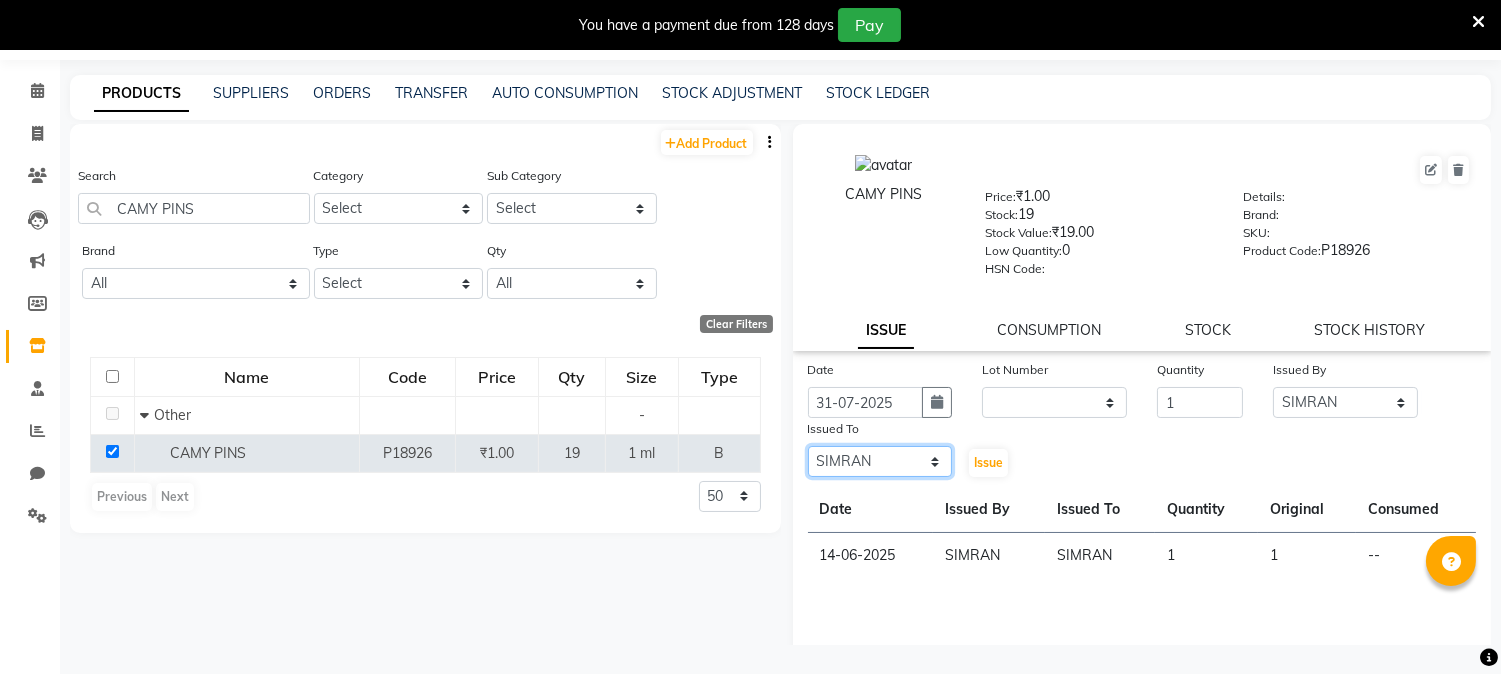 click on "Select [FIRST] [LAST] [FIRST] [LAST] [FIRST] [LAST] [FIRST] [LAST] [FIRST] [LAST] [FIRST] [LAST] [FIRST] [LAST] [FIRST] [LAST] [FIRST] [LAST] [FIRST] [LAST] [ADDRESS] Insititute [FIRST] [LAST] [FIRST] [LAST] [FIRST] [LAST] [FIRST] [LAST] [FIRST] [LAST]" 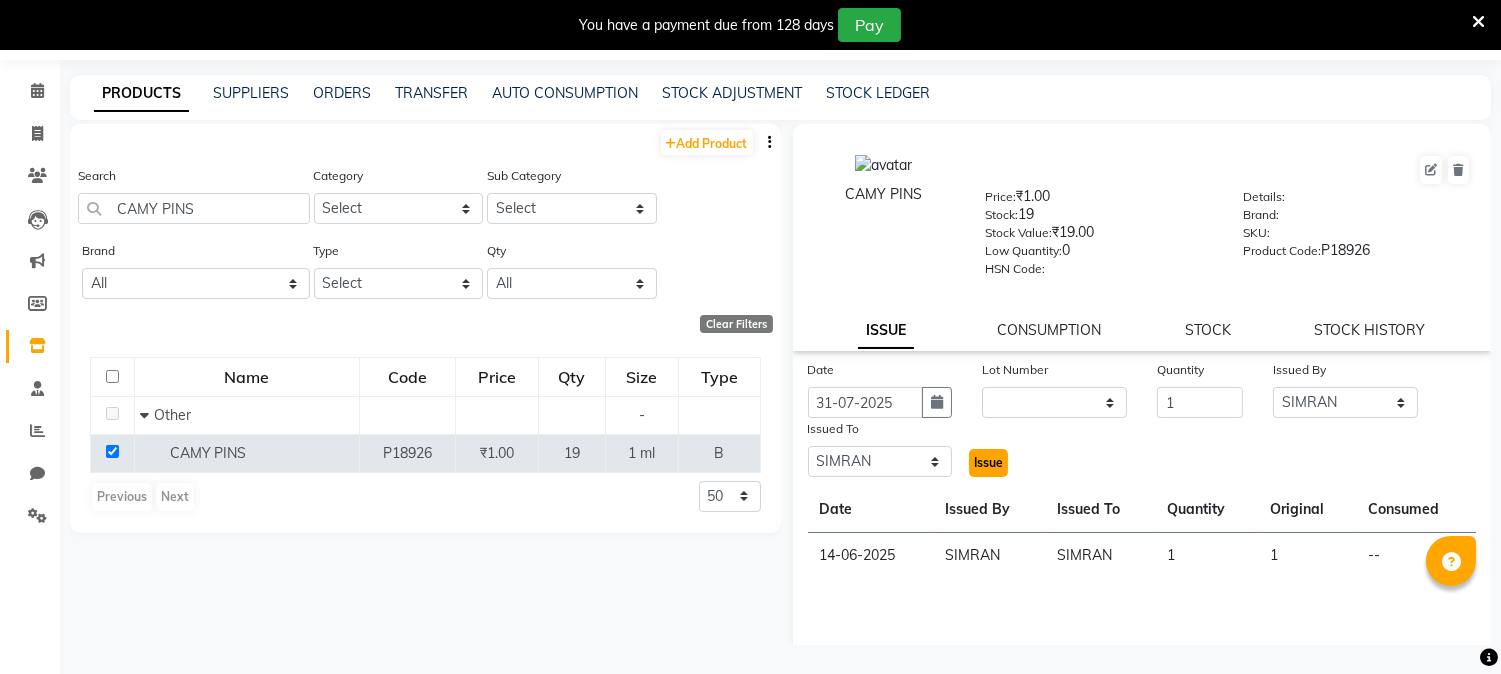 click on "Issue" 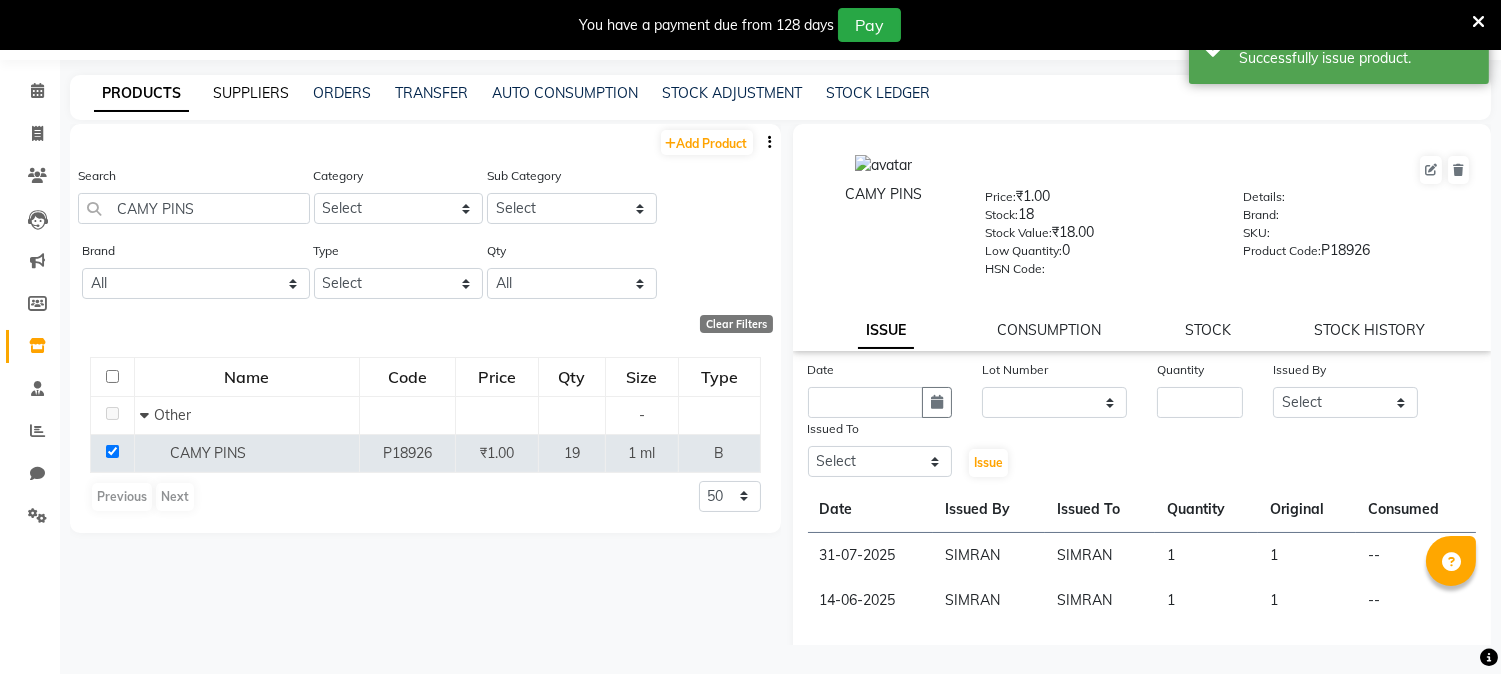 click on "SUPPLIERS" 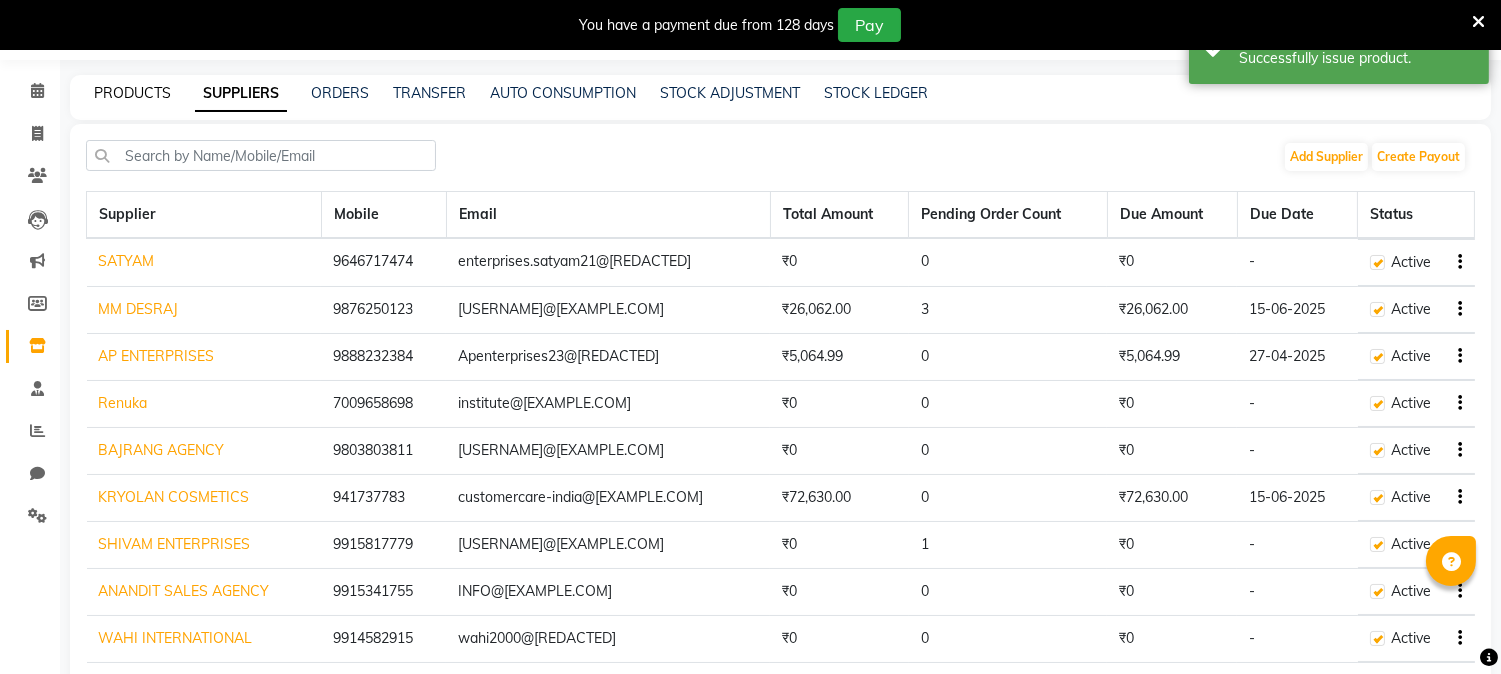 click on "PRODUCTS" 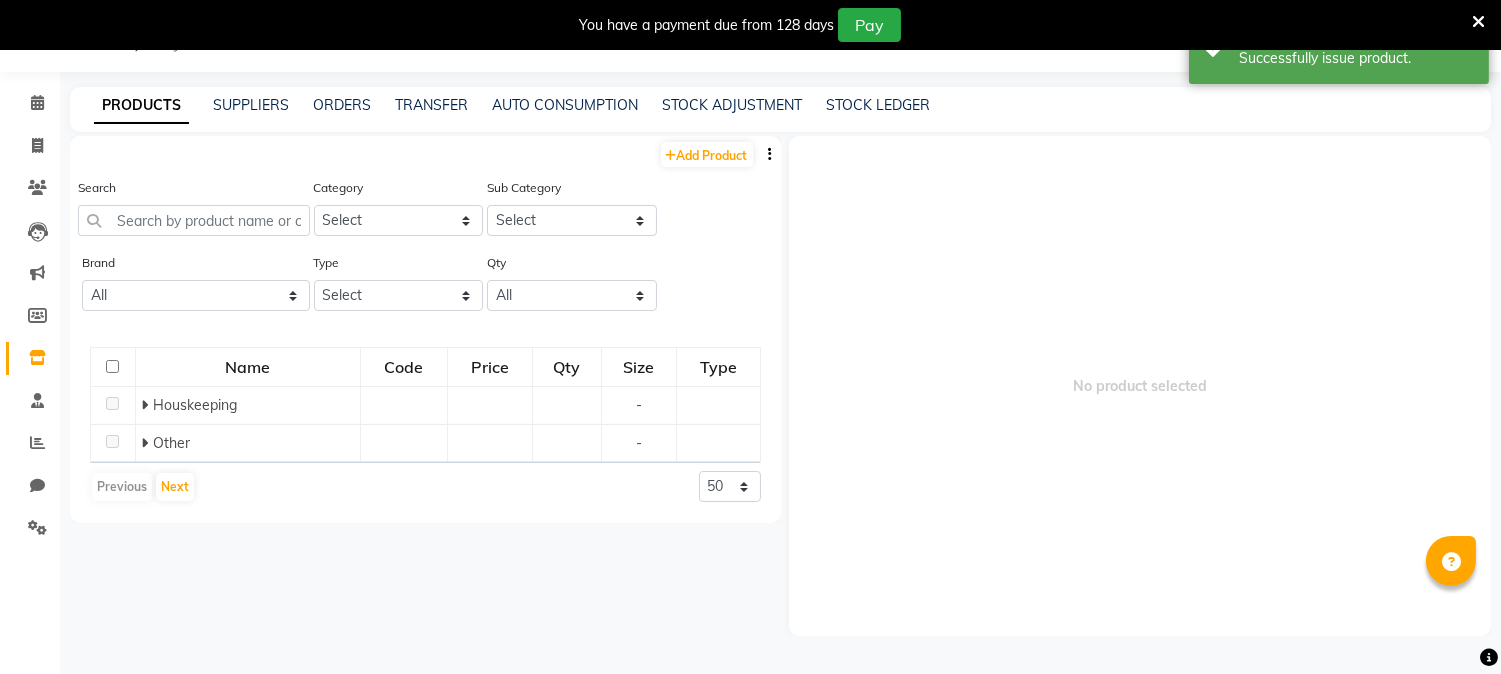 scroll, scrollTop: 62, scrollLeft: 0, axis: vertical 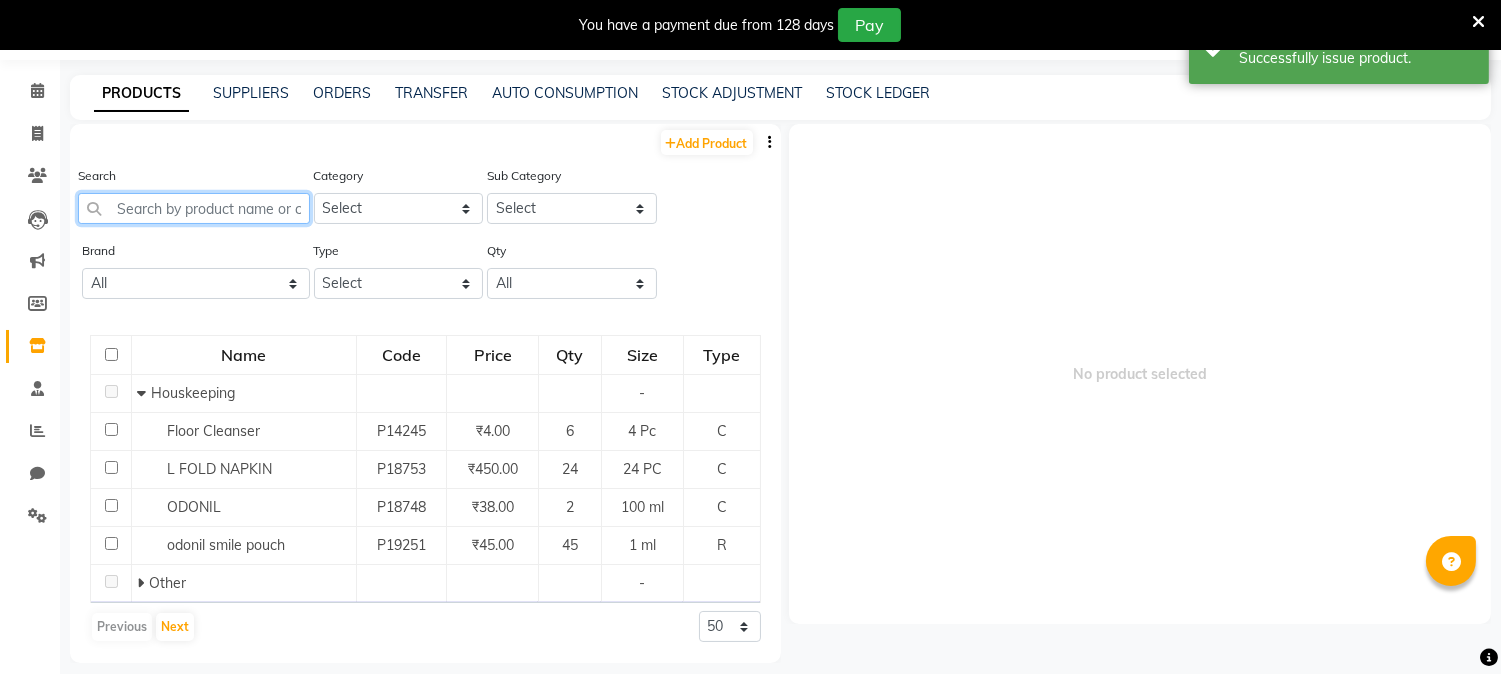 click 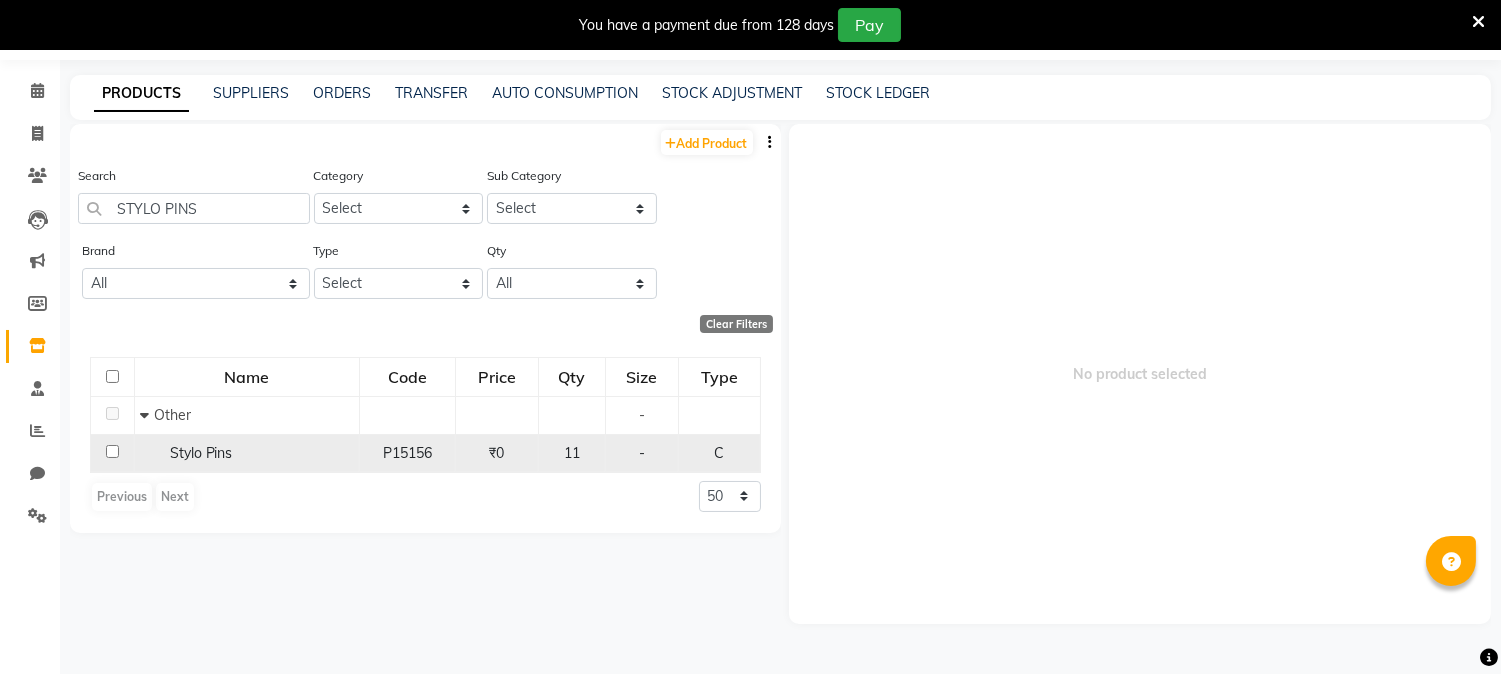 click 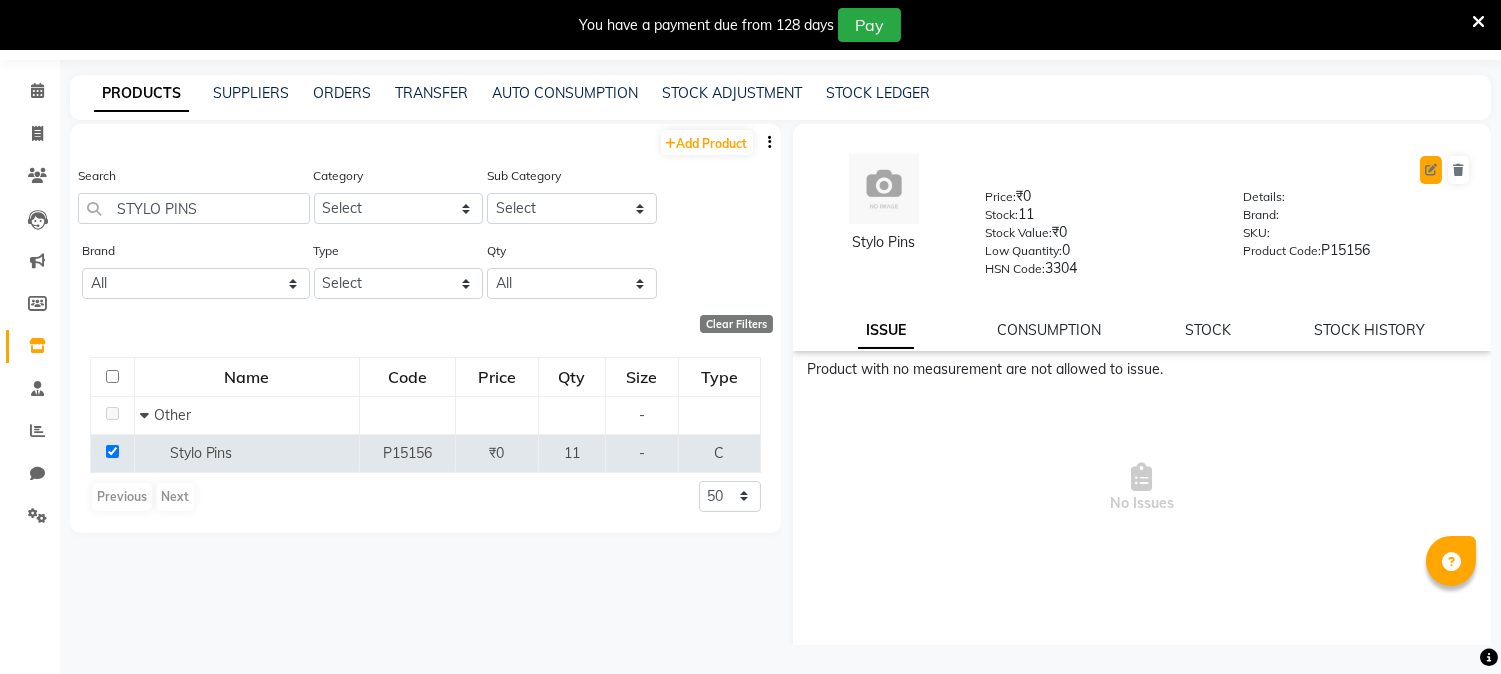 click 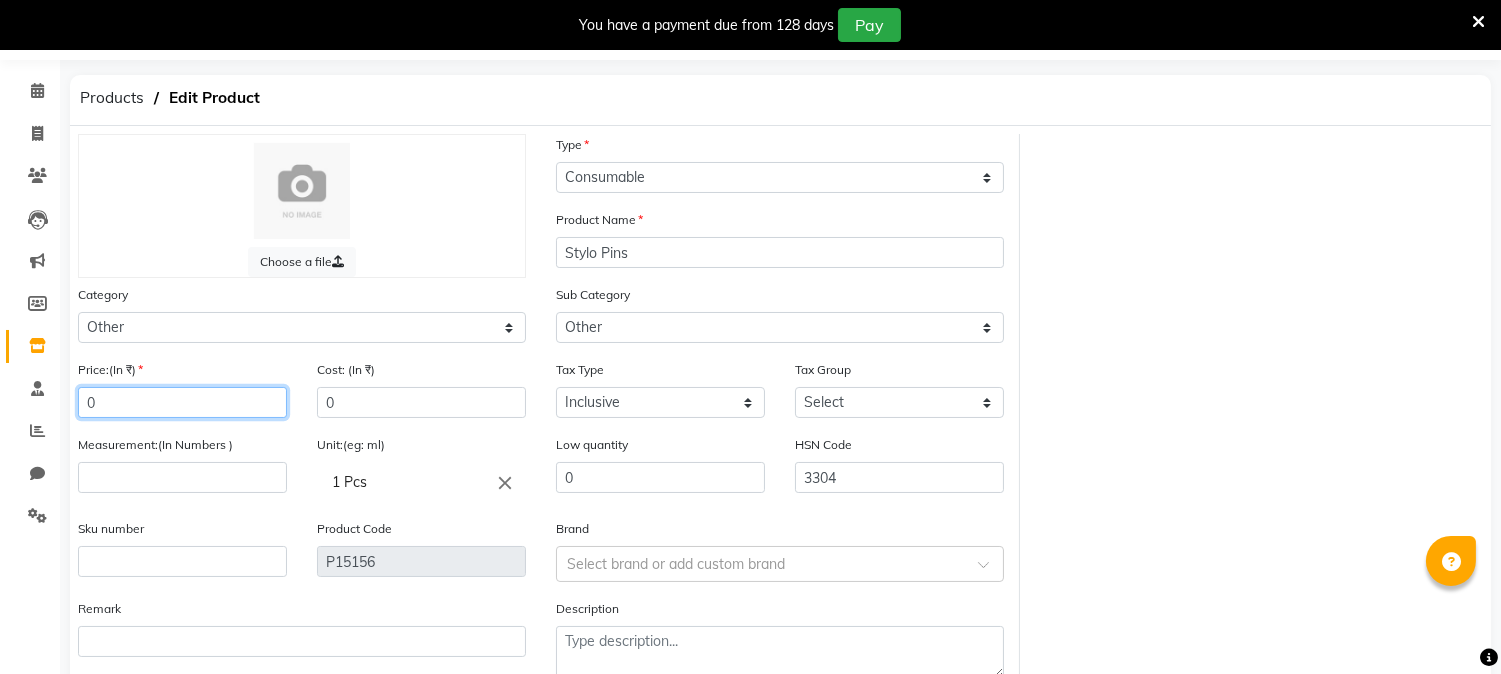 click on "Price:(In ₹) 0" 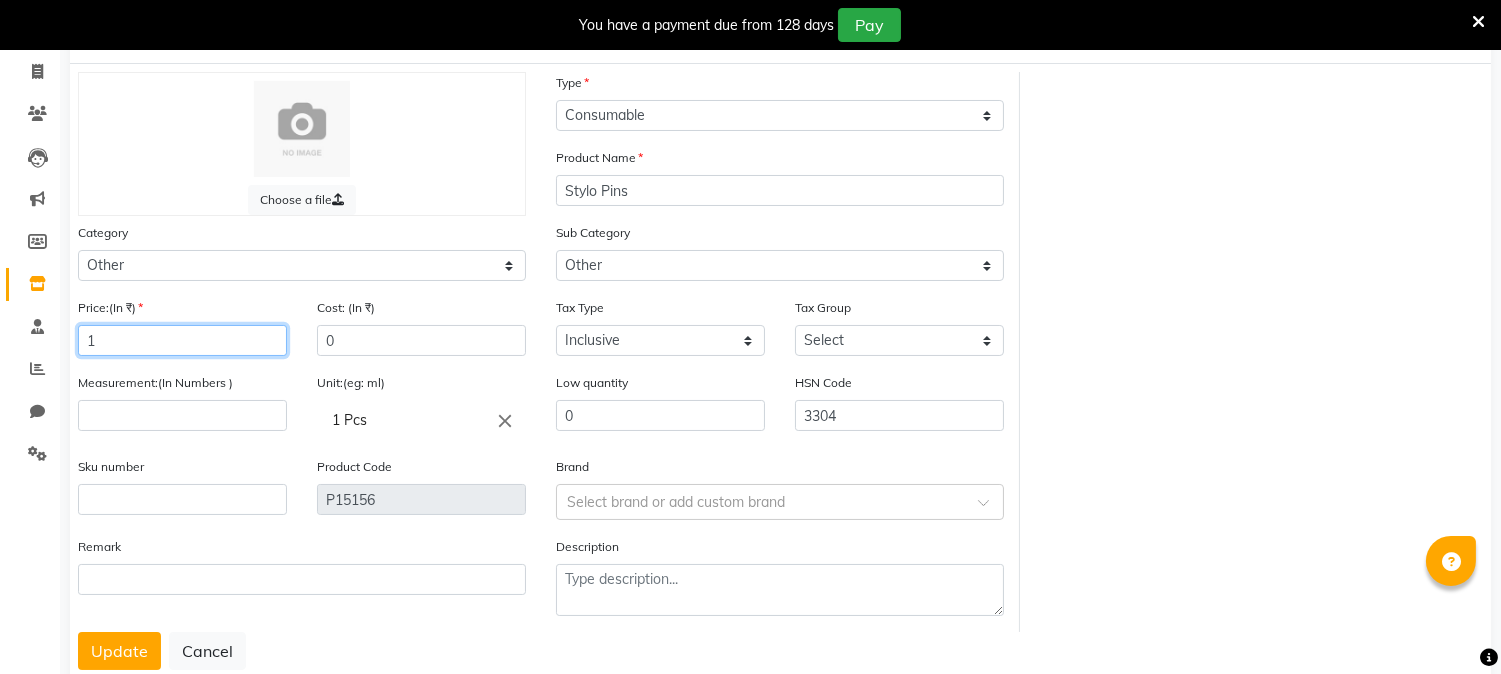 scroll, scrollTop: 178, scrollLeft: 0, axis: vertical 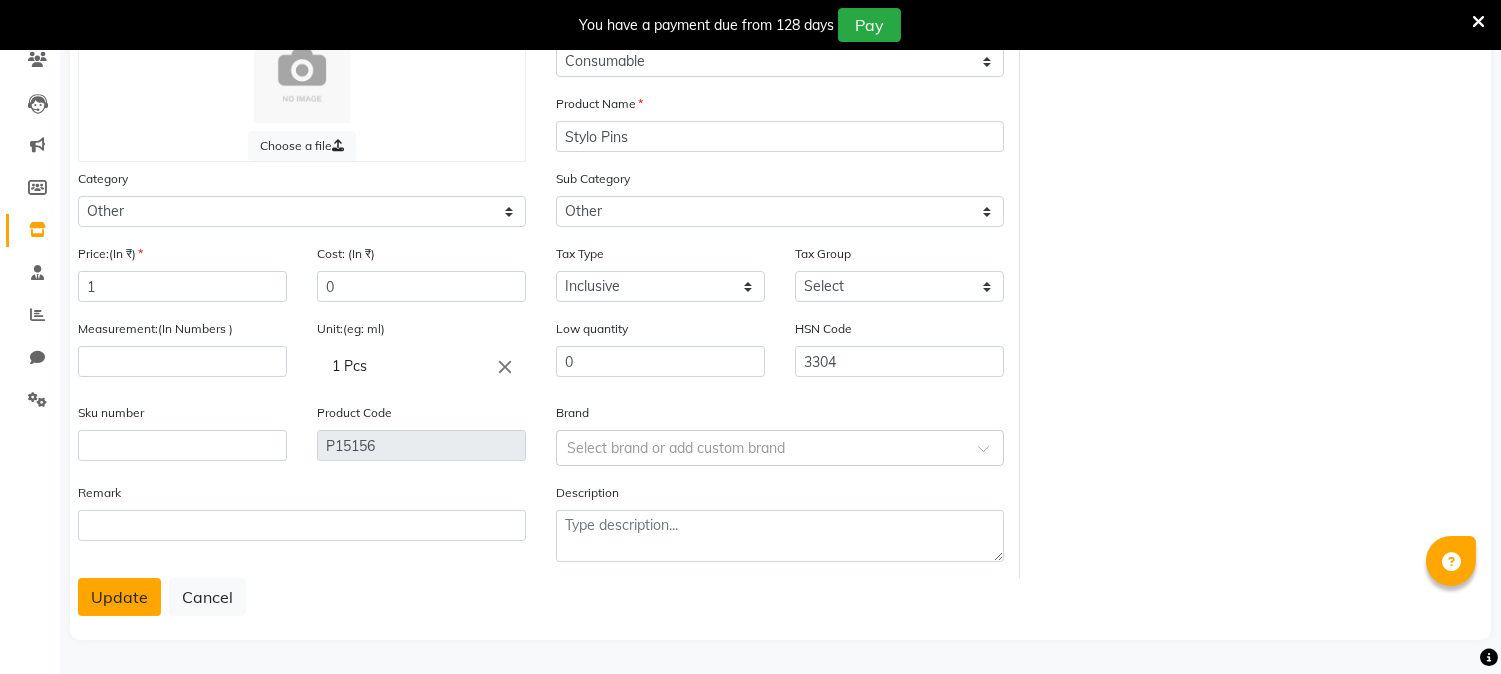 click on "Update" 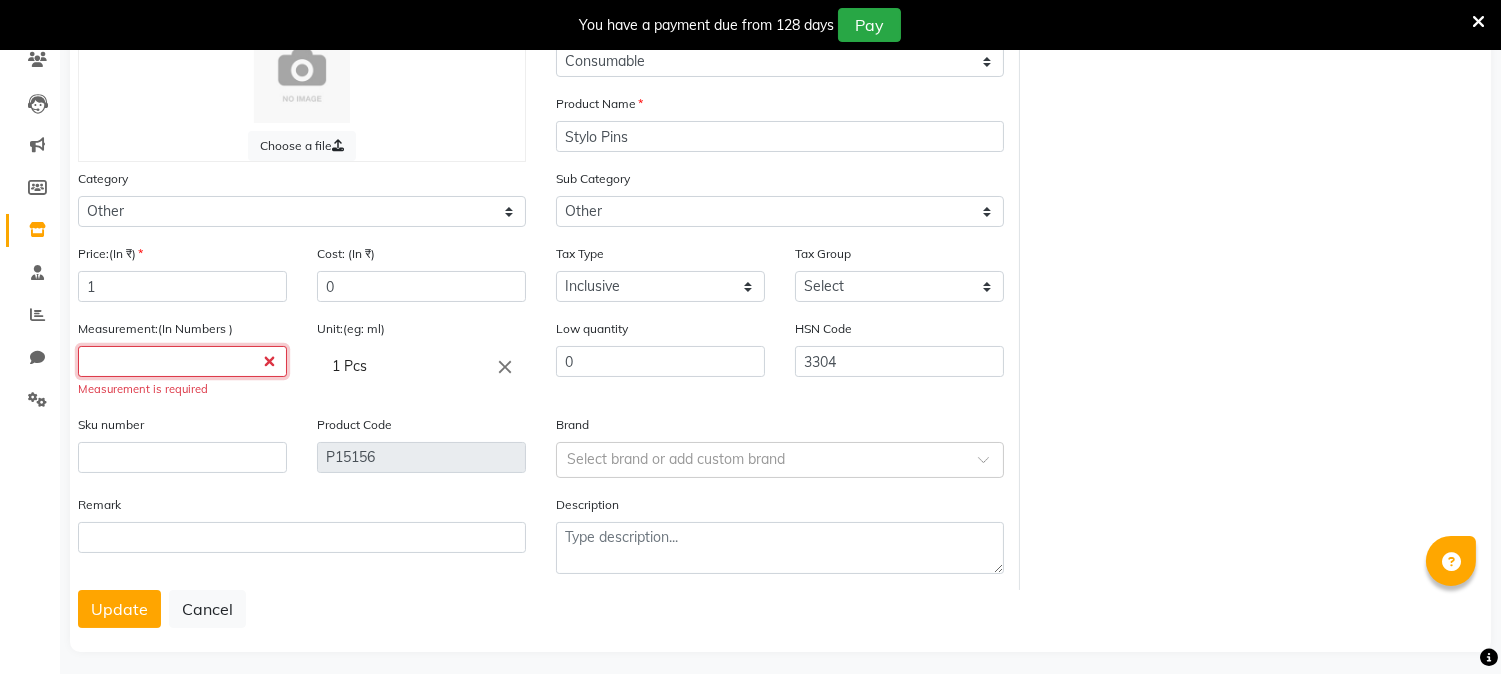 click 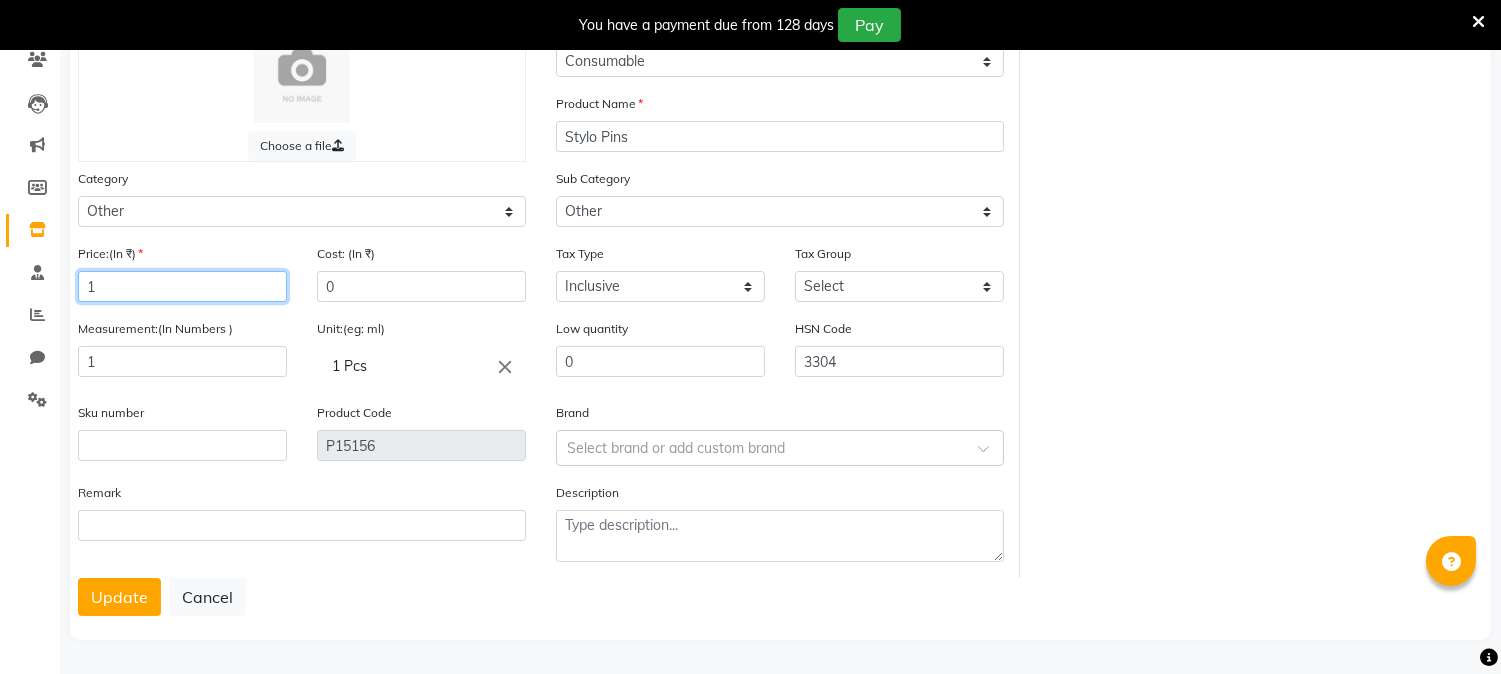 click on "1" 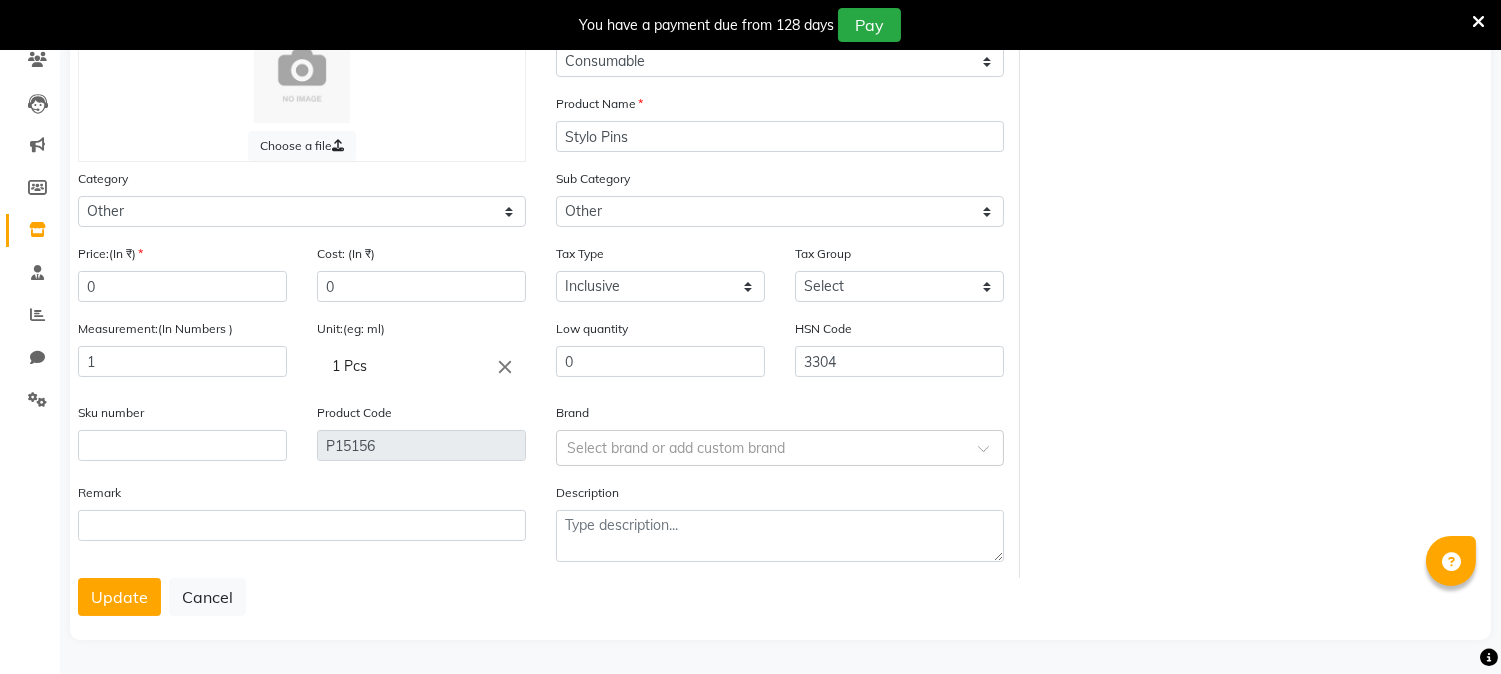 click on "Update" 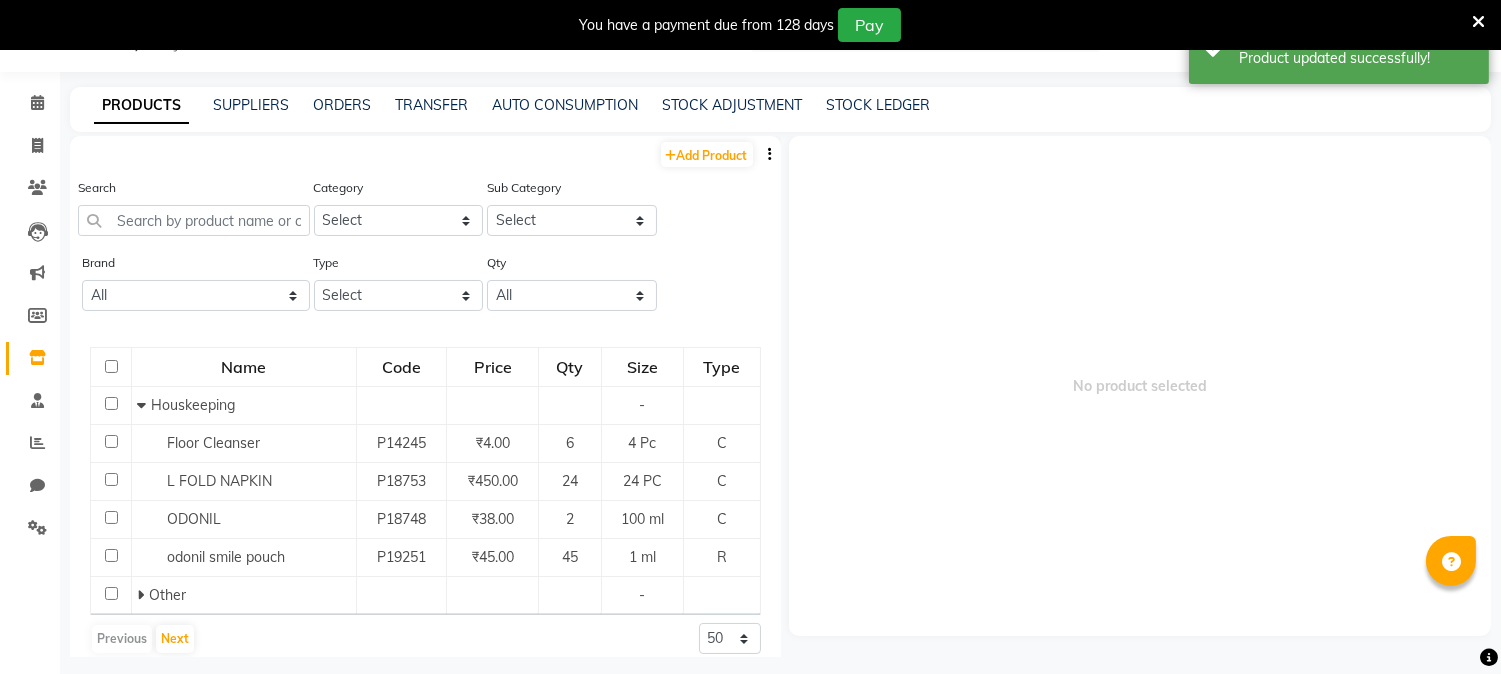 scroll, scrollTop: 62, scrollLeft: 0, axis: vertical 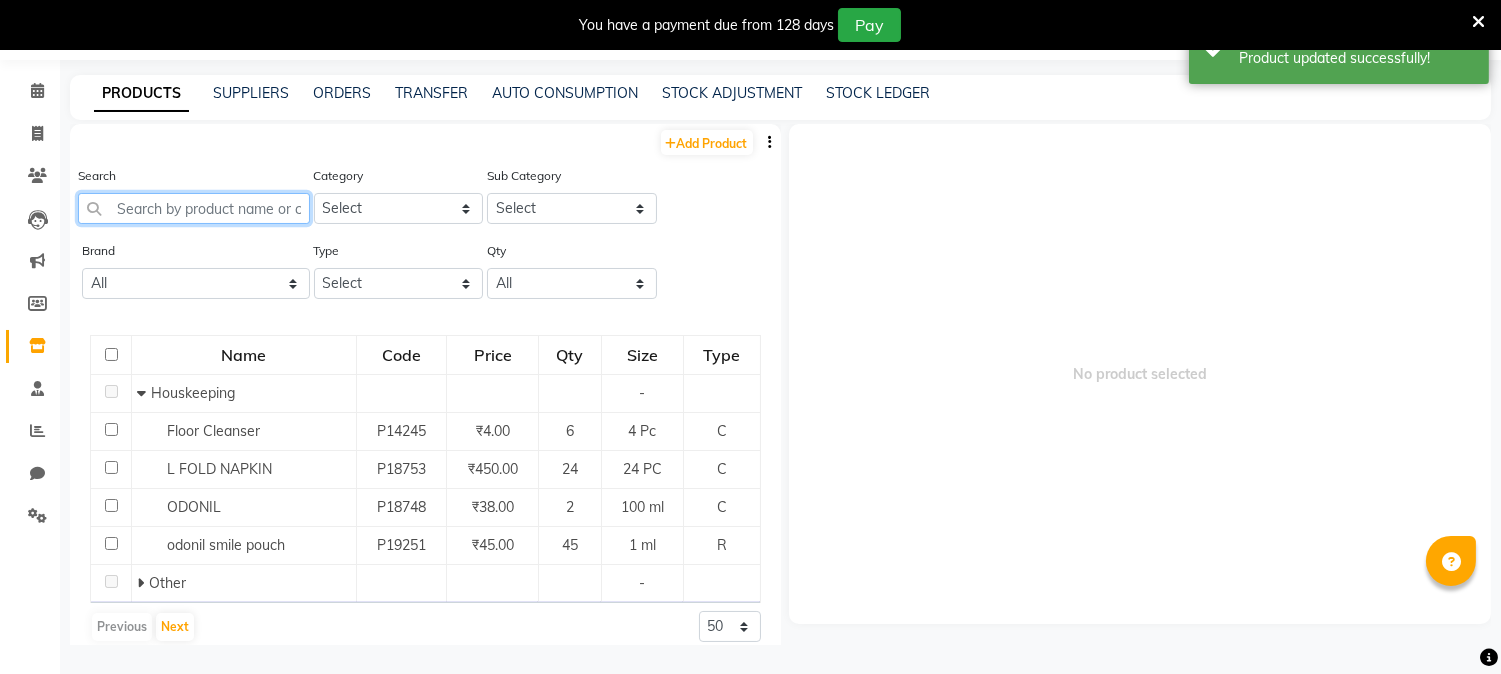 click 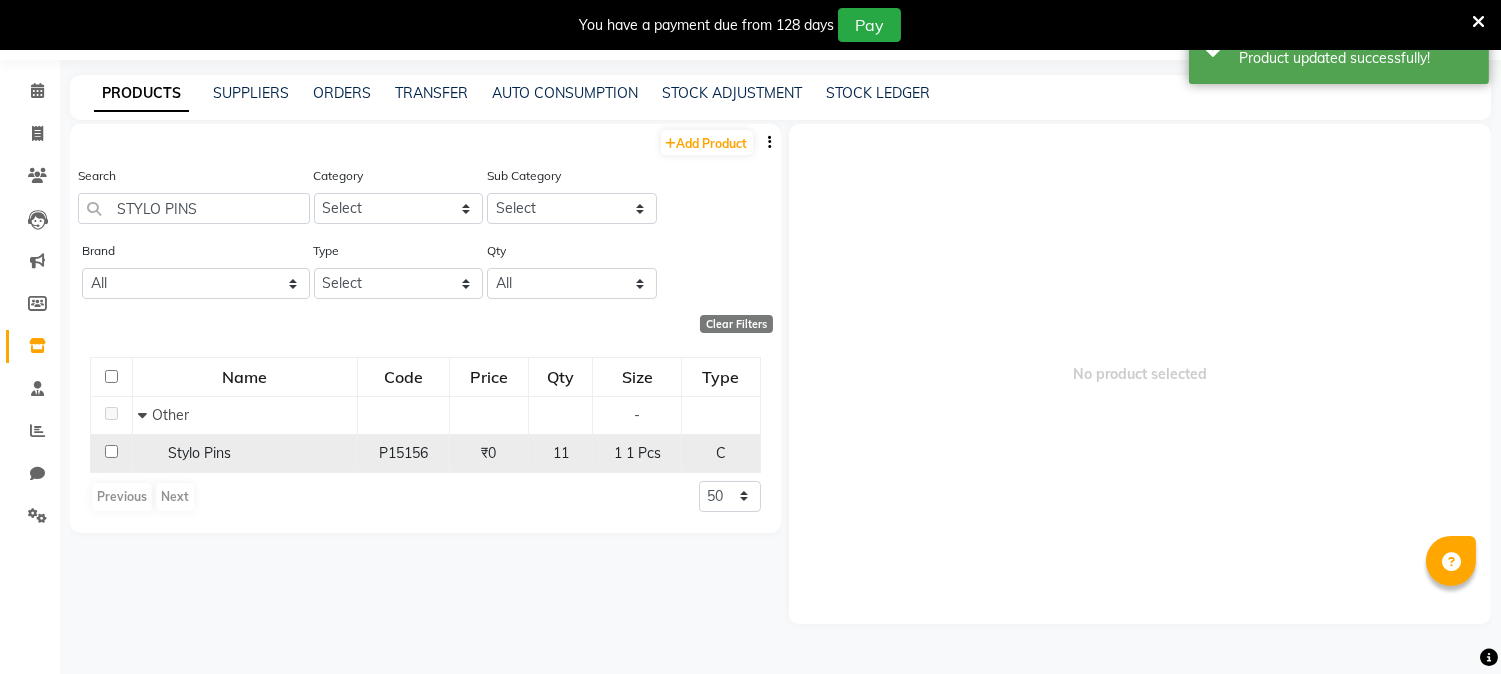 click 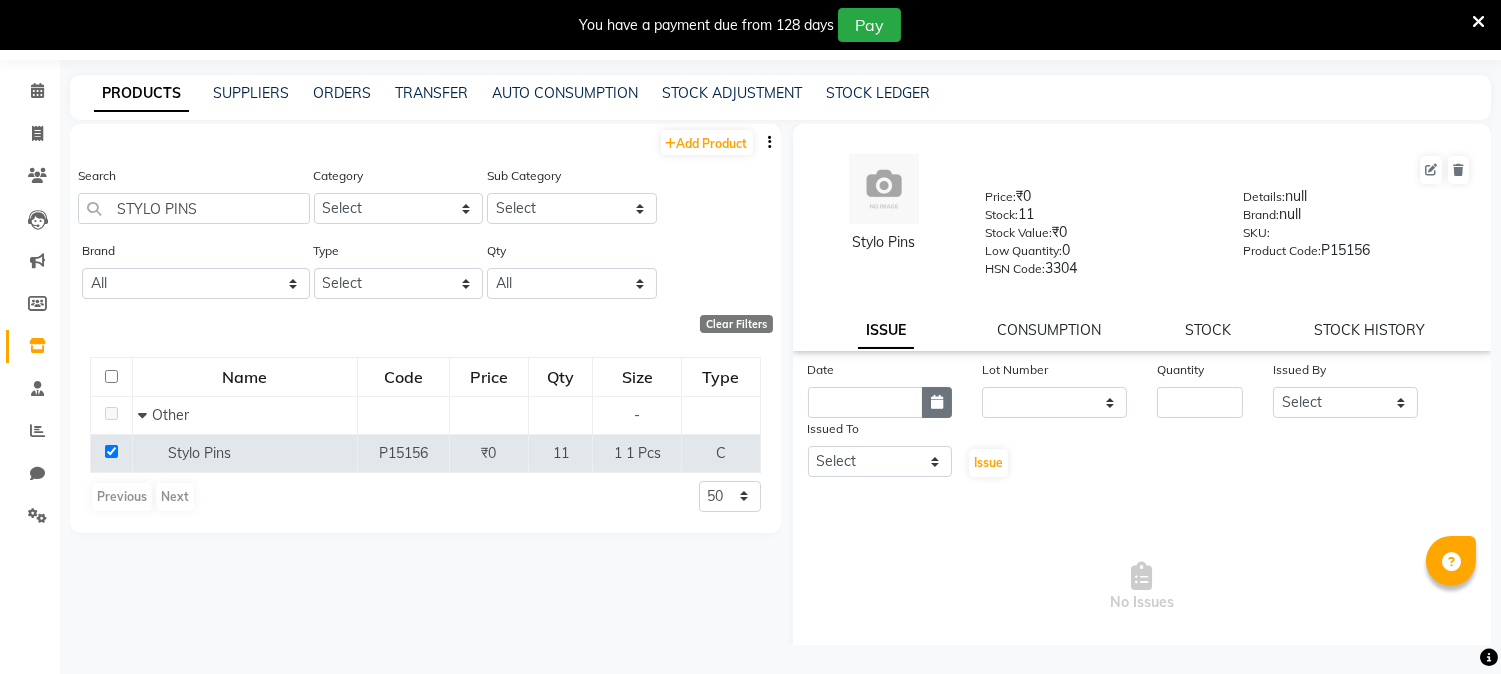 click 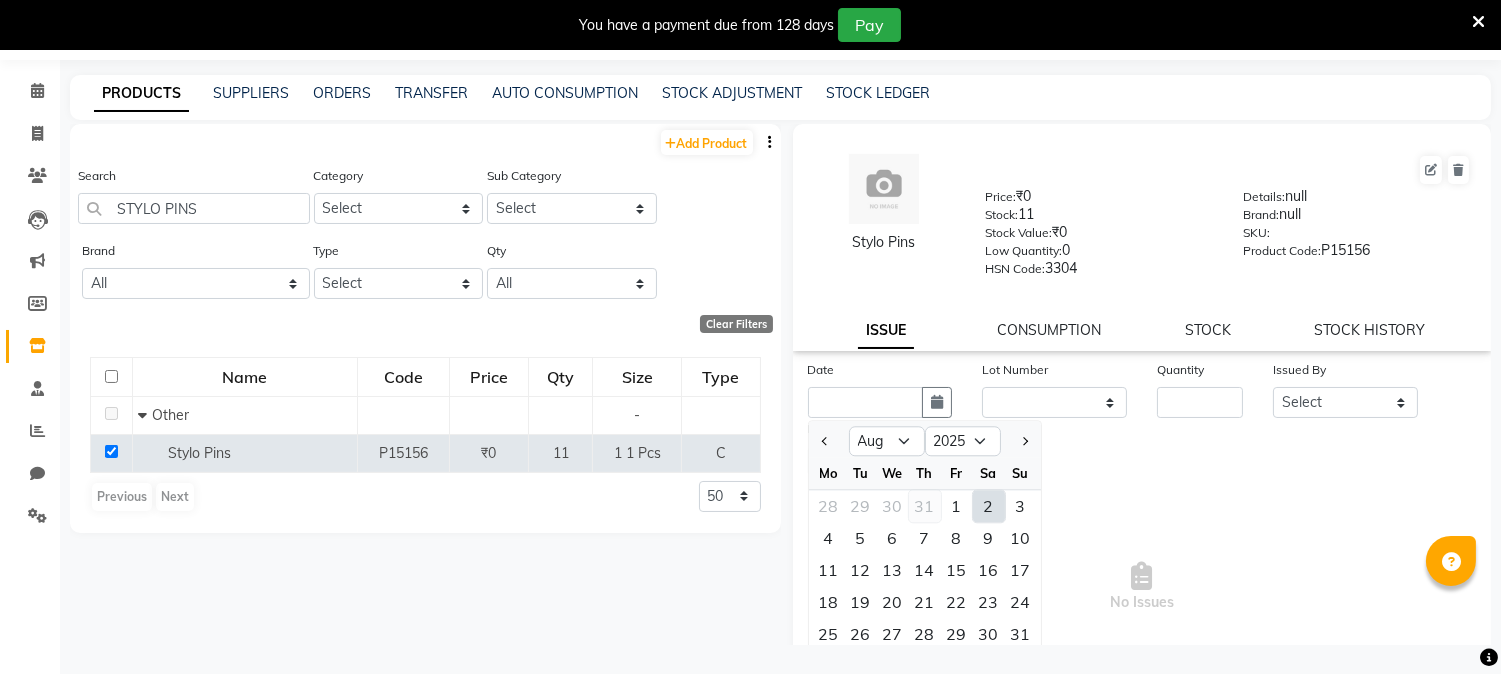 click on "31" 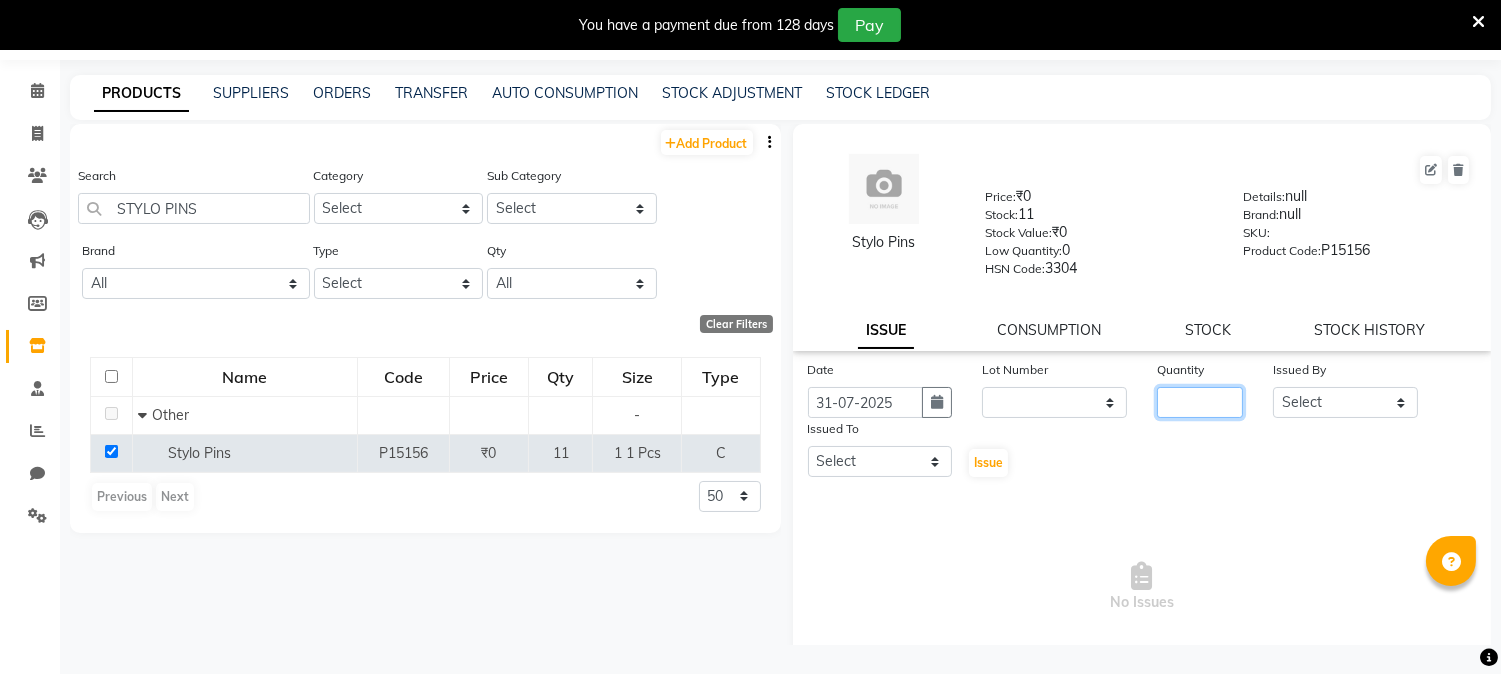 drag, startPoint x: 1204, startPoint y: 418, endPoint x: 1265, endPoint y: 406, distance: 62.169125 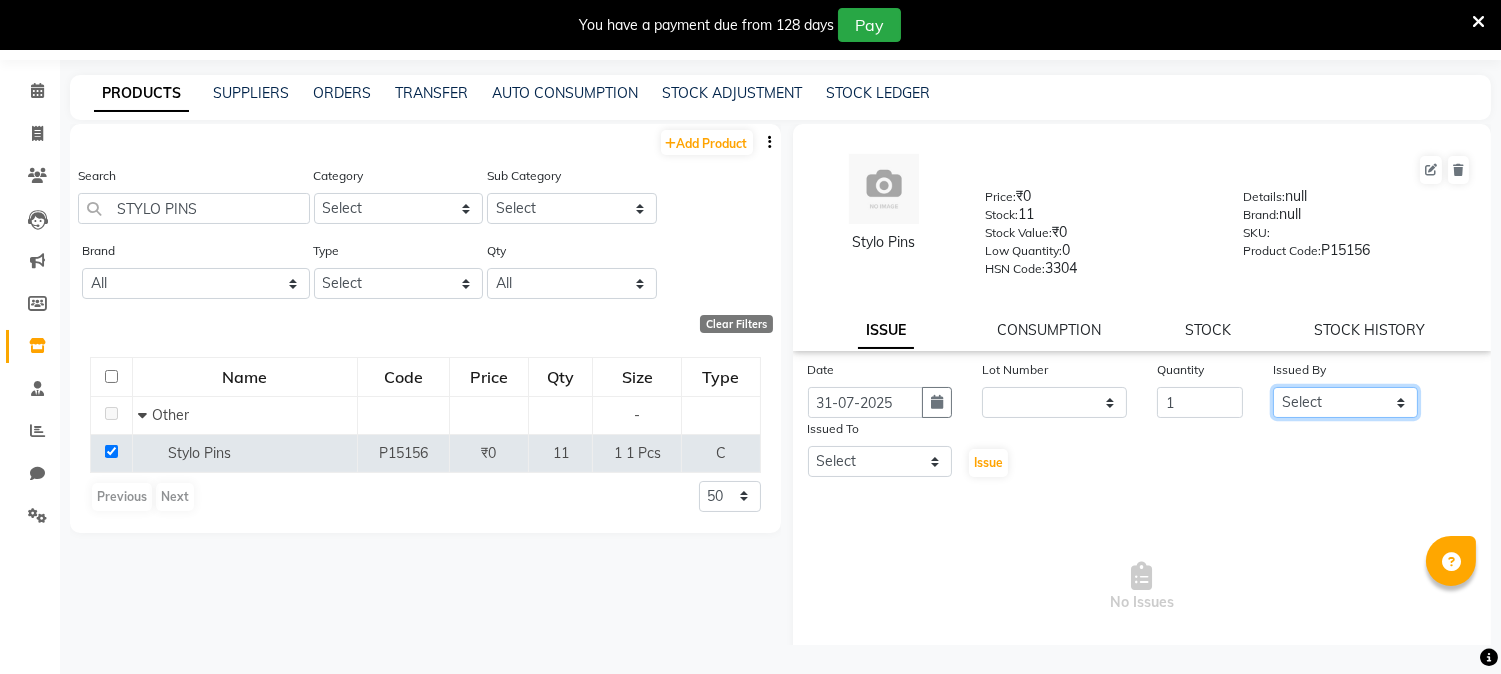 click on "Select [FIRST] [LAST] [FIRST] [LAST] [FIRST] [LAST] [FIRST] [LAST] [FIRST] [LAST] [FIRST] [LAST] [FIRST] [LAST] [FIRST] [LAST] [FIRST] [LAST] [FIRST] [LAST] [ADDRESS] Insititute [FIRST] [LAST] [FIRST] [LAST] [FIRST] [LAST] [FIRST] [LAST] [FIRST] [LAST]" 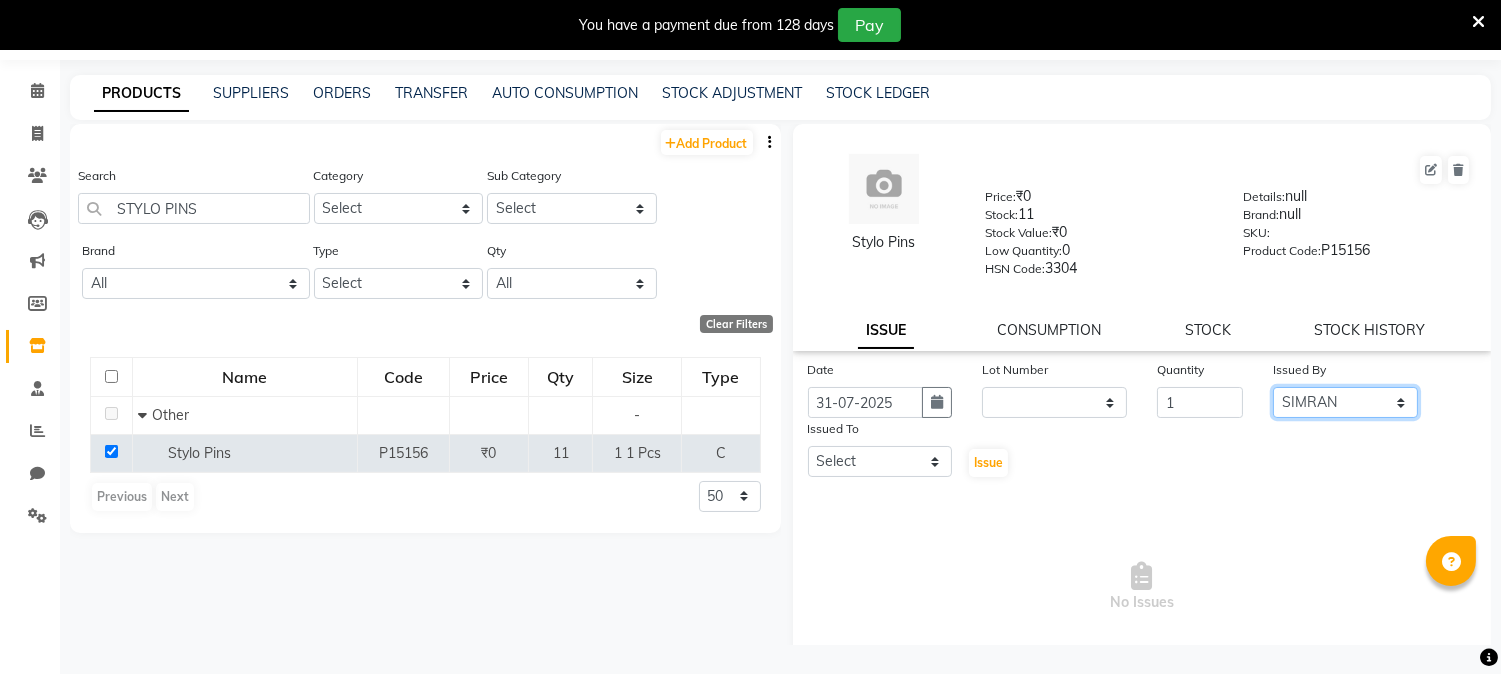 click on "Select [FIRST] [LAST] [FIRST] [LAST] [FIRST] [LAST] [FIRST] [LAST] [FIRST] [LAST] [FIRST] [LAST] [FIRST] [LAST] [FIRST] [LAST] [FIRST] [LAST] [FIRST] [LAST] [ADDRESS] Insititute [FIRST] [LAST] [FIRST] [LAST] [FIRST] [LAST] [FIRST] [LAST] [FIRST] [LAST]" 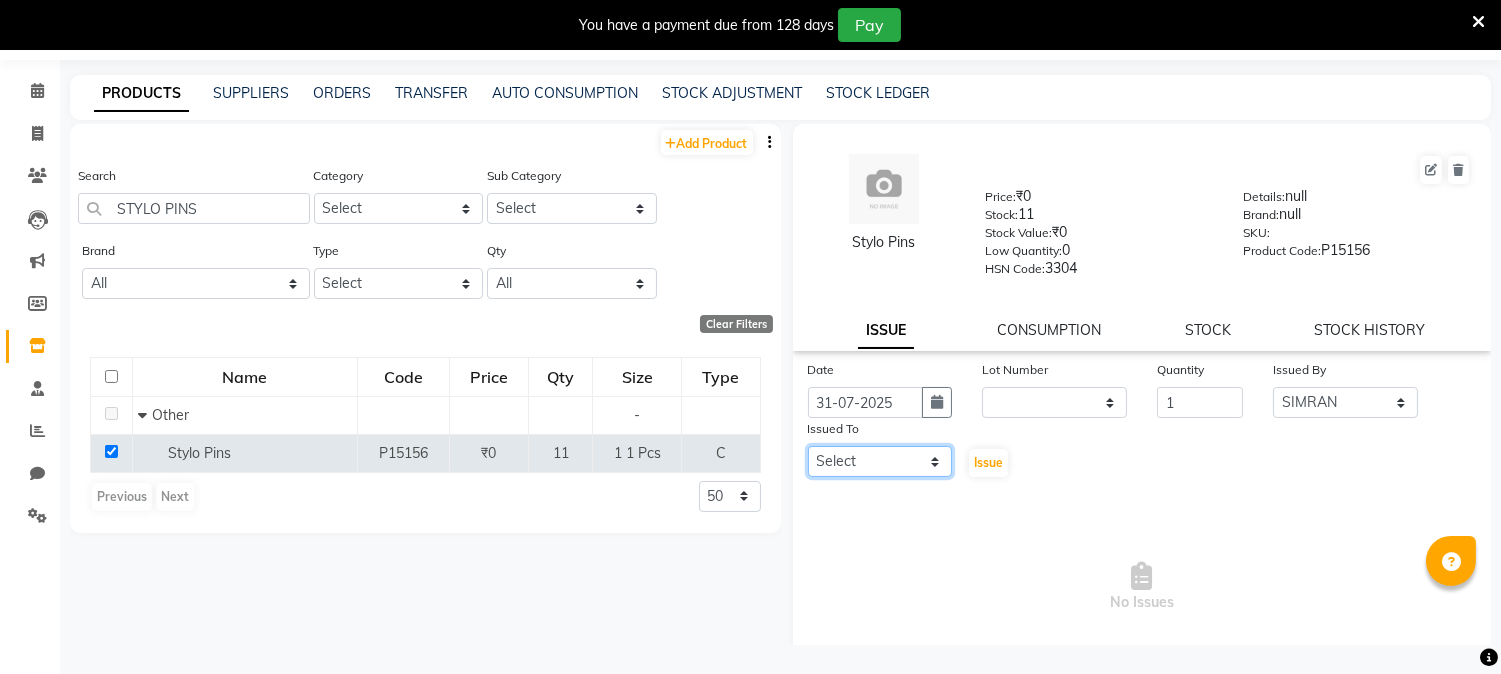 drag, startPoint x: 915, startPoint y: 460, endPoint x: 921, endPoint y: 441, distance: 19.924858 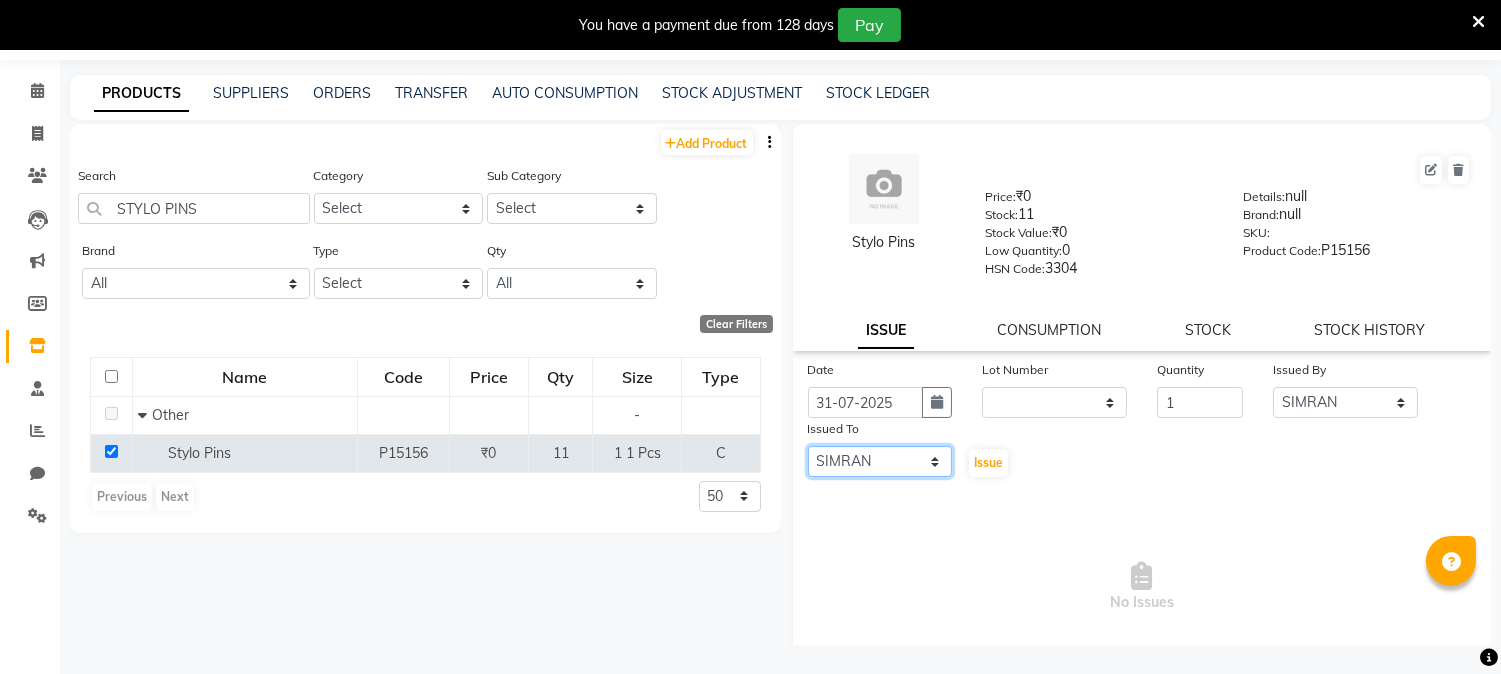 click on "Select [FIRST] [LAST] [FIRST] [LAST] [FIRST] [LAST] [FIRST] [LAST] [FIRST] [LAST] [FIRST] [LAST] [FIRST] [LAST] [FIRST] [LAST] [FIRST] [LAST] [FIRST] [LAST] [ADDRESS] Insititute [FIRST] [LAST] [FIRST] [LAST] [FIRST] [LAST] [FIRST] [LAST] [FIRST] [LAST]" 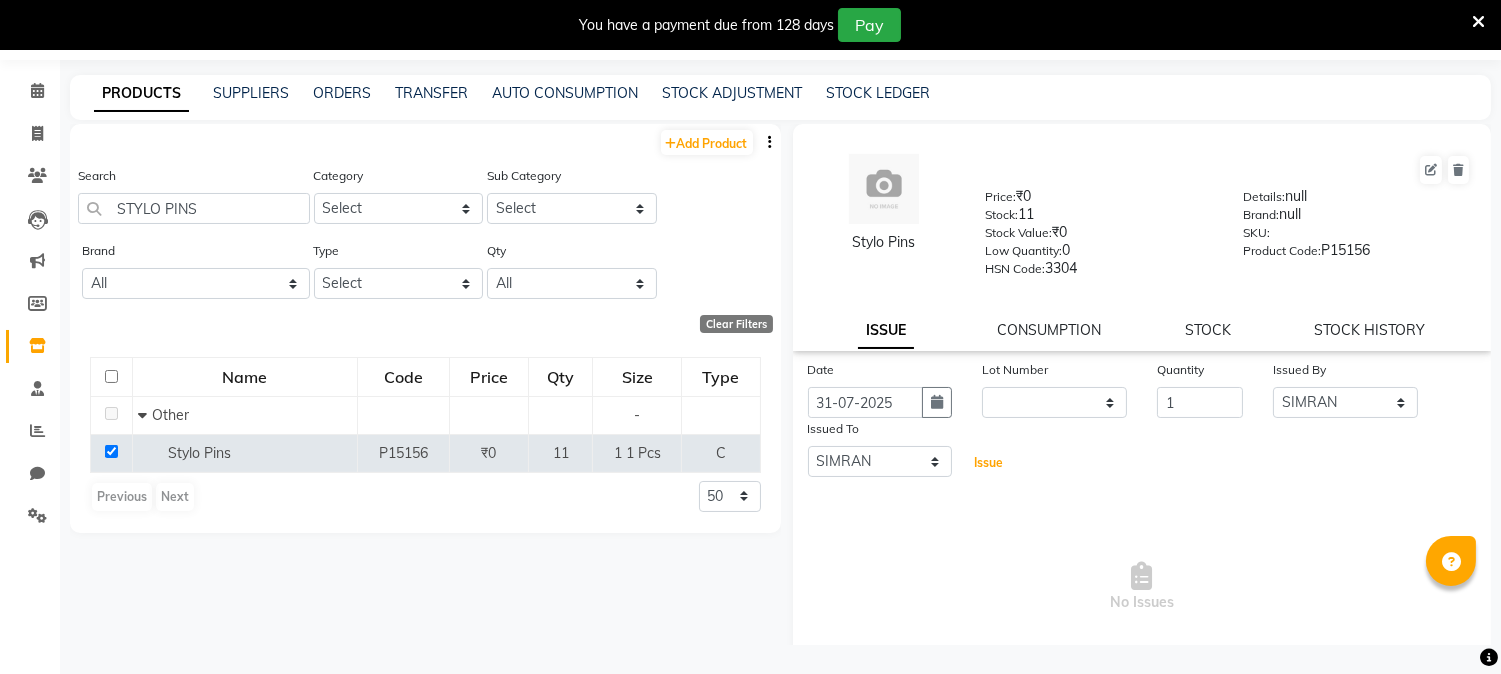 drag, startPoint x: 976, startPoint y: 461, endPoint x: 960, endPoint y: 443, distance: 24.083189 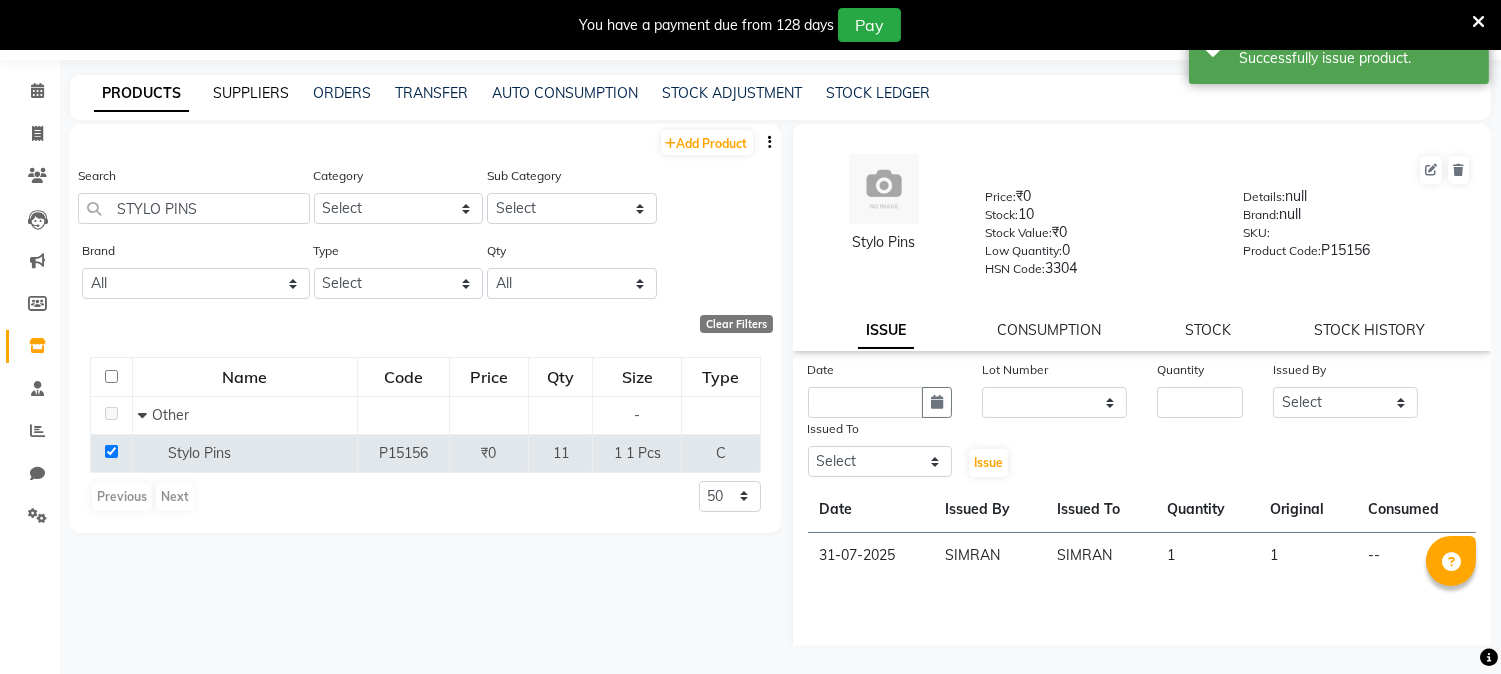 click on "SUPPLIERS" 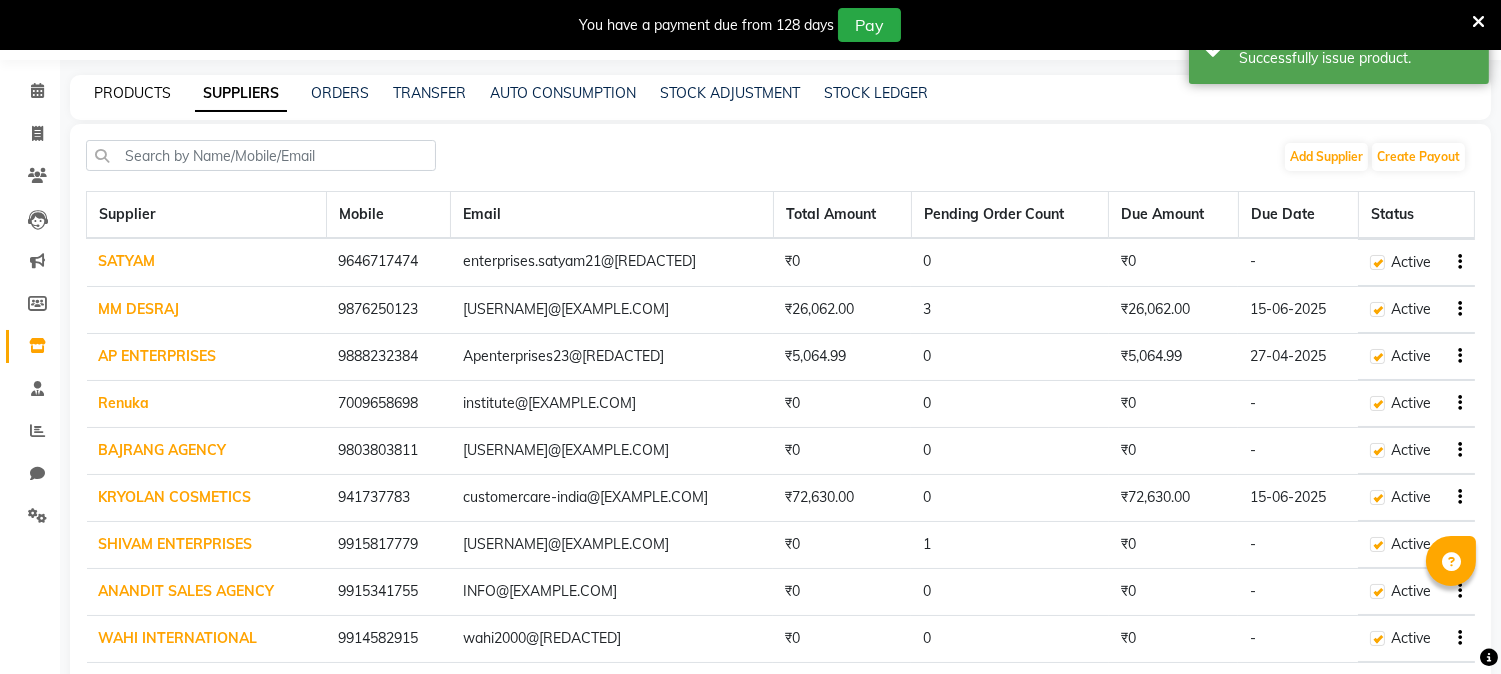 drag, startPoint x: 162, startPoint y: 93, endPoint x: 166, endPoint y: 115, distance: 22.36068 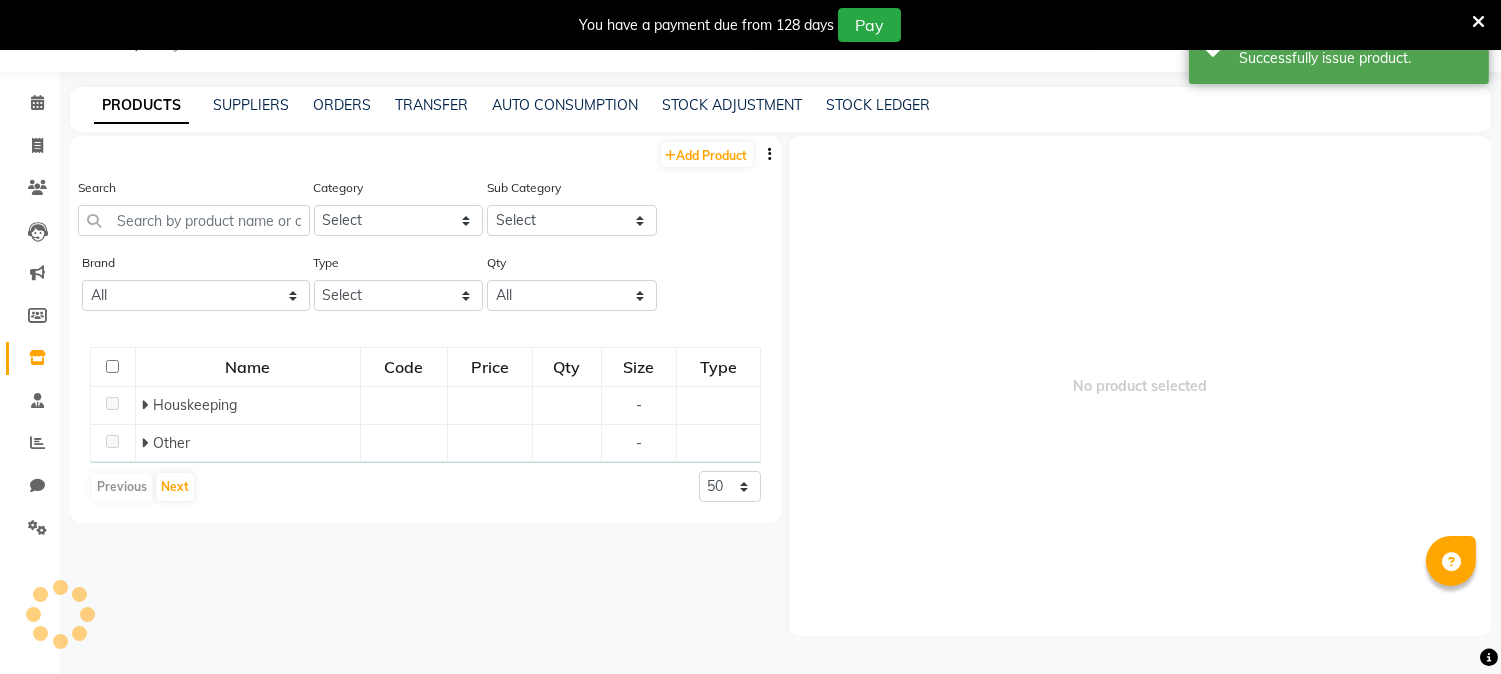 scroll, scrollTop: 62, scrollLeft: 0, axis: vertical 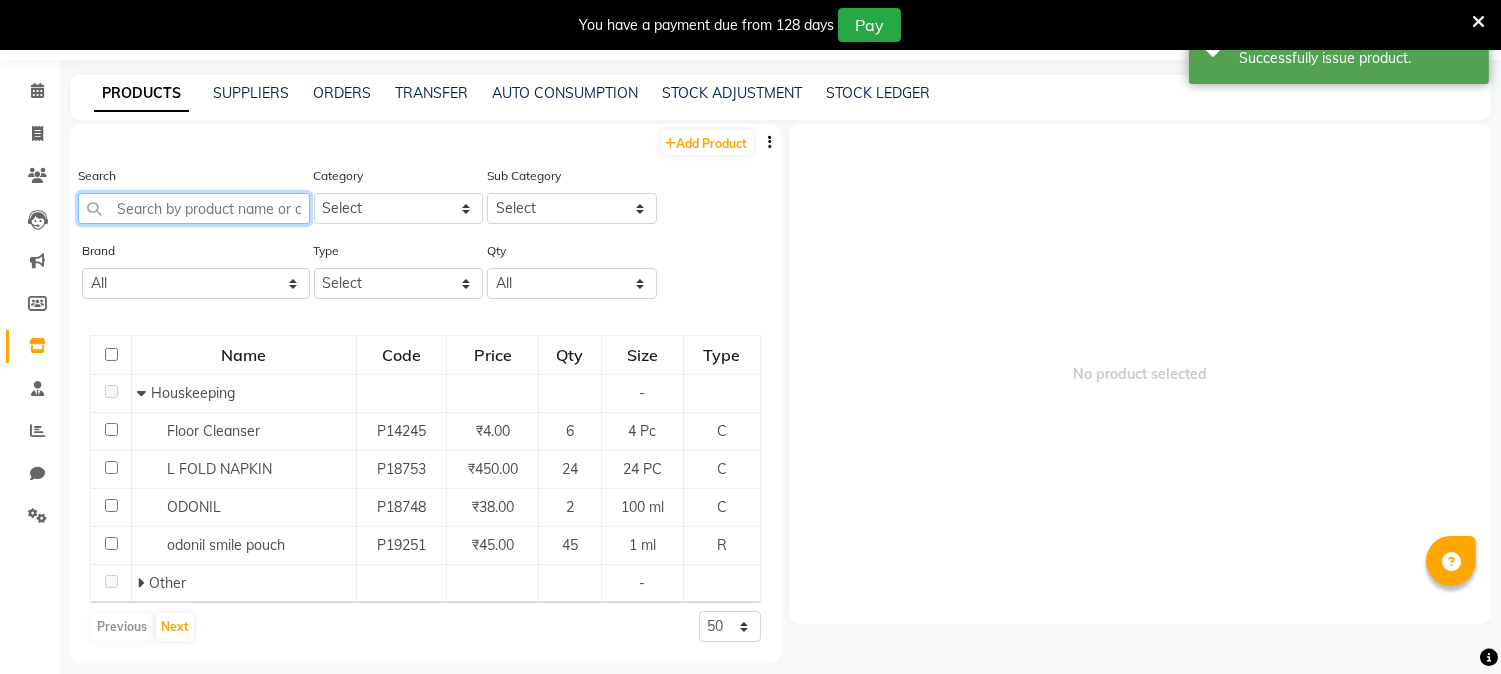 drag, startPoint x: 218, startPoint y: 201, endPoint x: 505, endPoint y: 215, distance: 287.34125 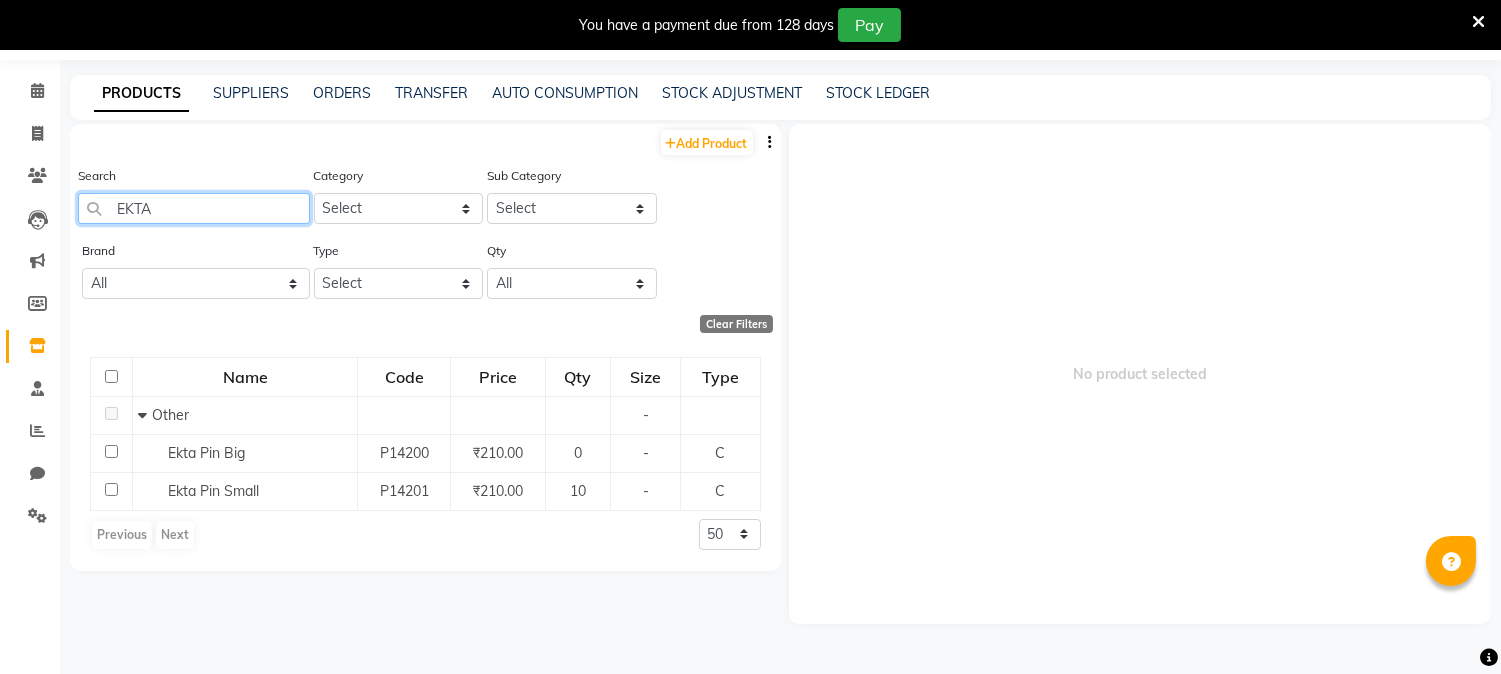 click on "EKTA" 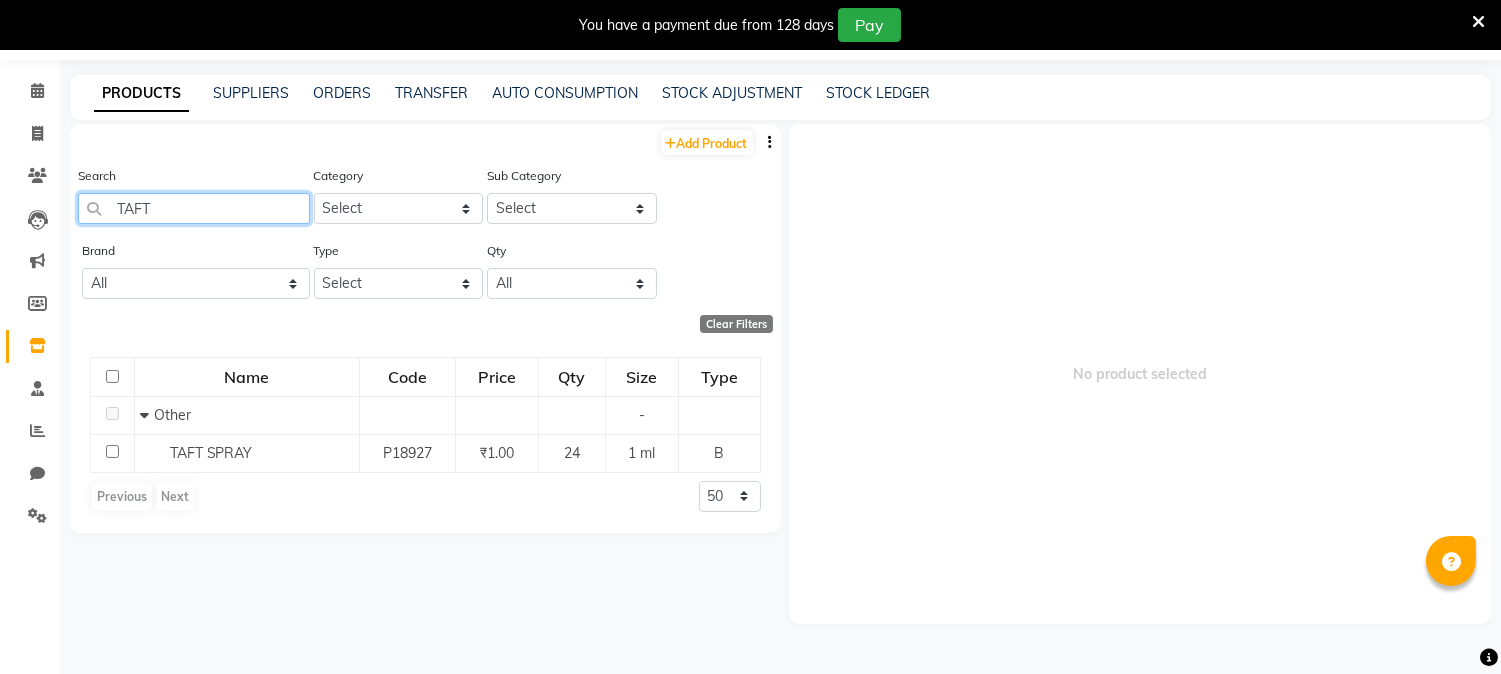 click on "TAFT" 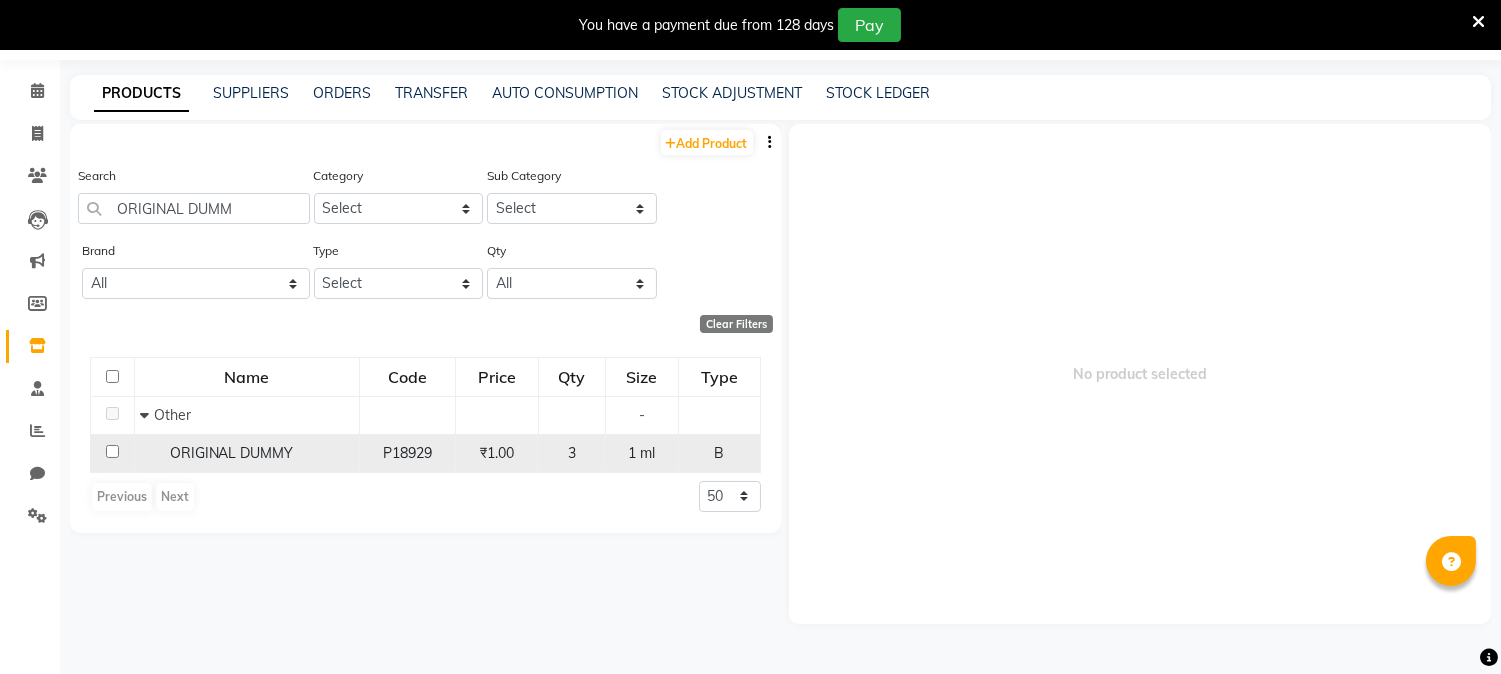click 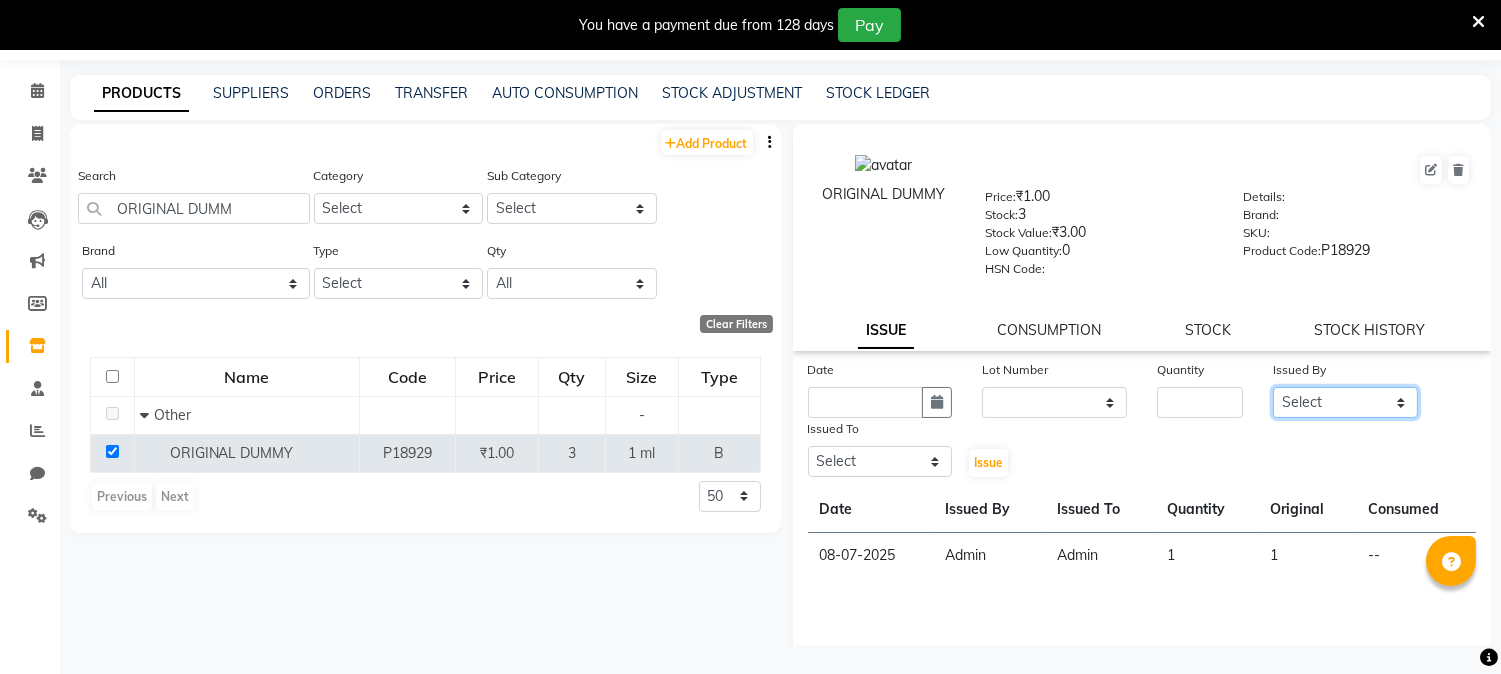 drag, startPoint x: 1292, startPoint y: 402, endPoint x: 1307, endPoint y: 400, distance: 15.132746 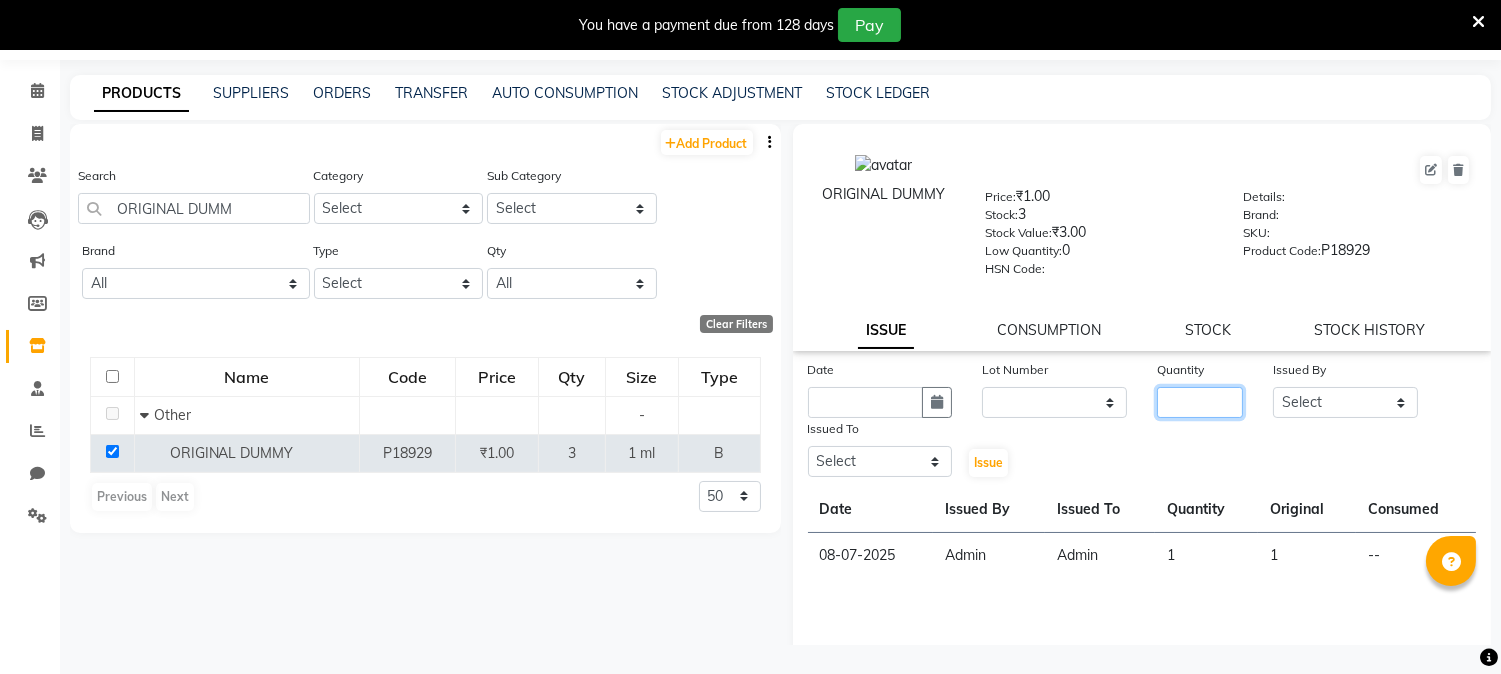 click 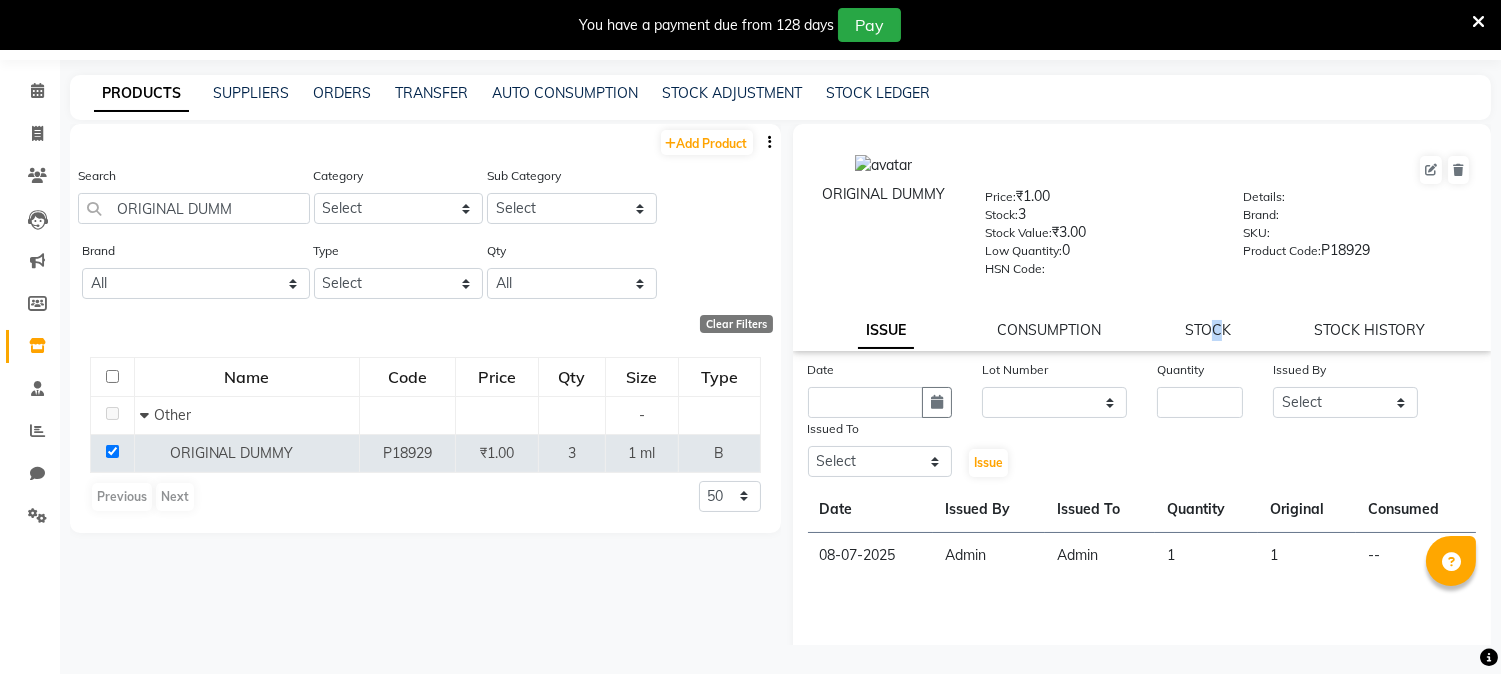 click on "ORIGINAL DUMMY Price: ₹1.00 Stock: 3 Stock Value: ₹3.00 Low Quantity: 0 HSN Code: Details: Brand: SKU: Product Code: P18929 ISSUE CONSUMPTION STOCK STOCK HISTORY" 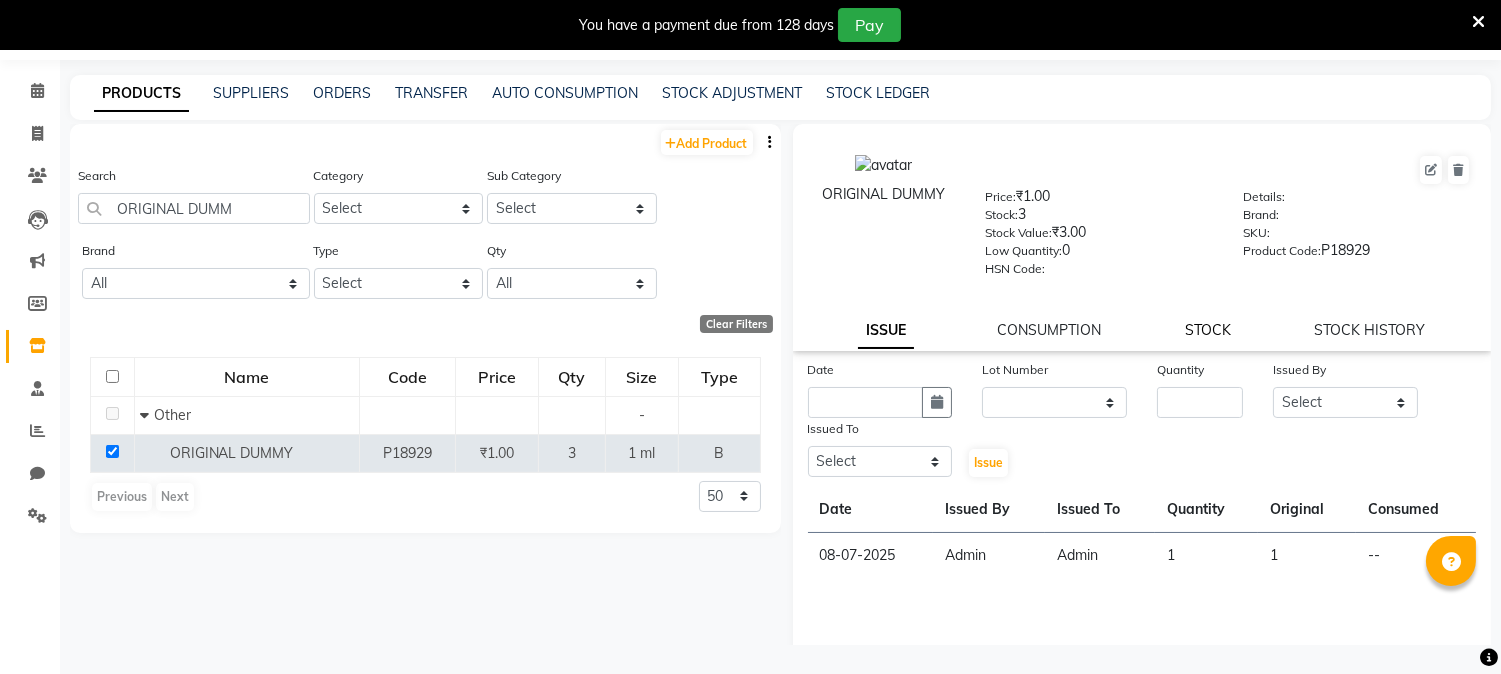 click on "STOCK" 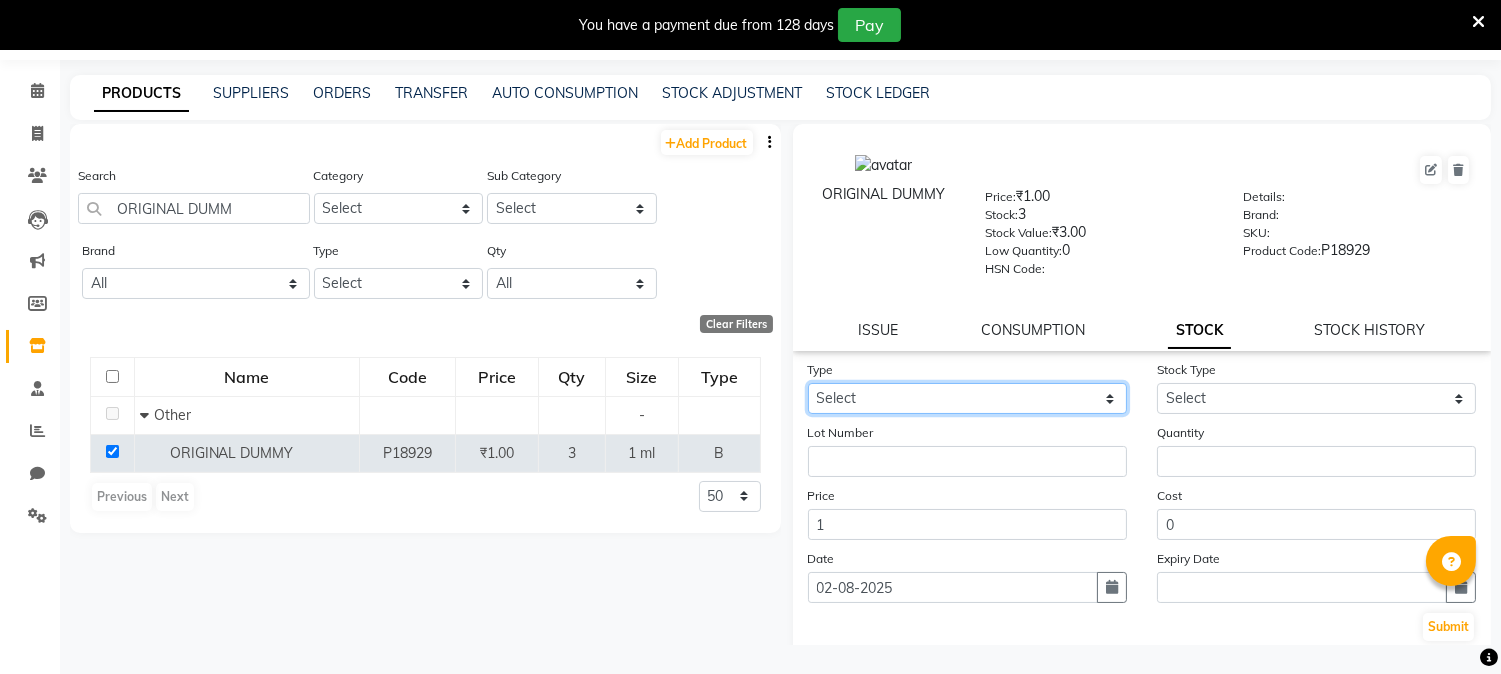 click on "Select In Out" 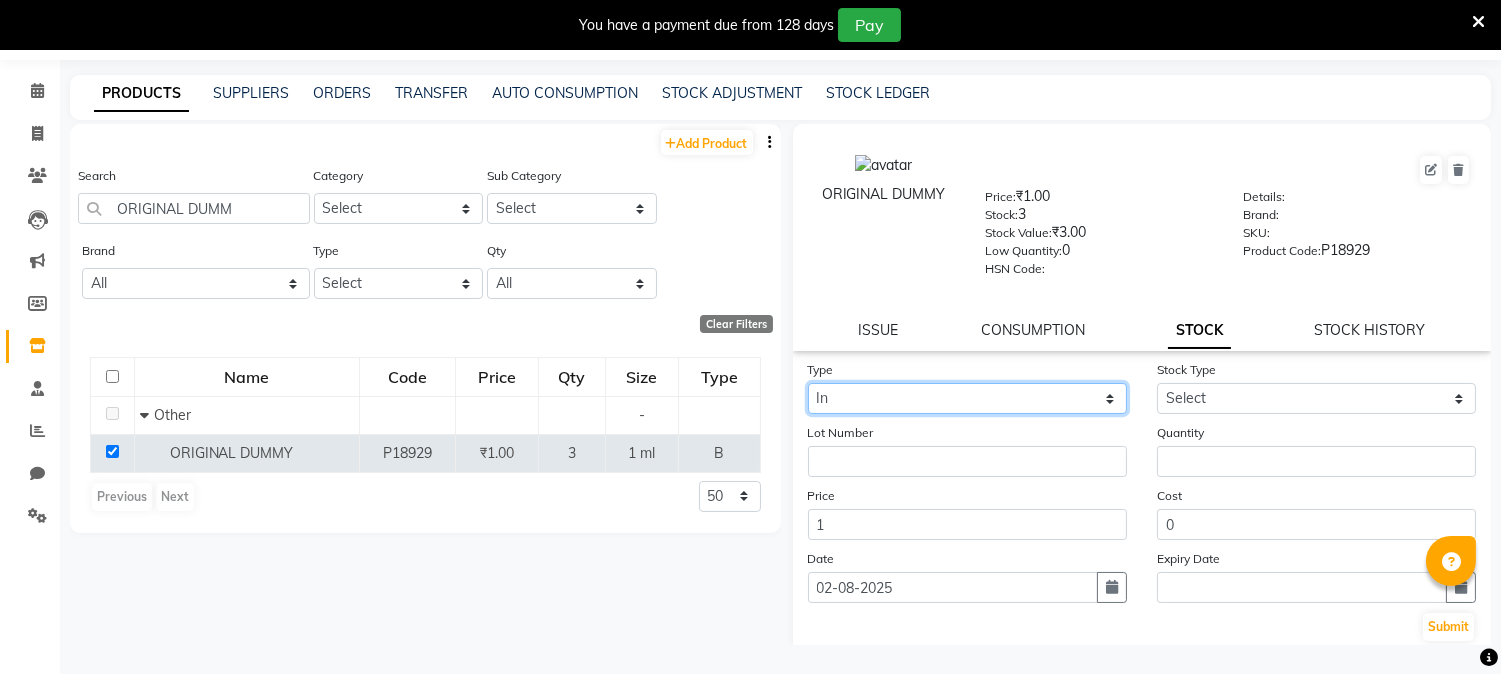 click on "Select In Out" 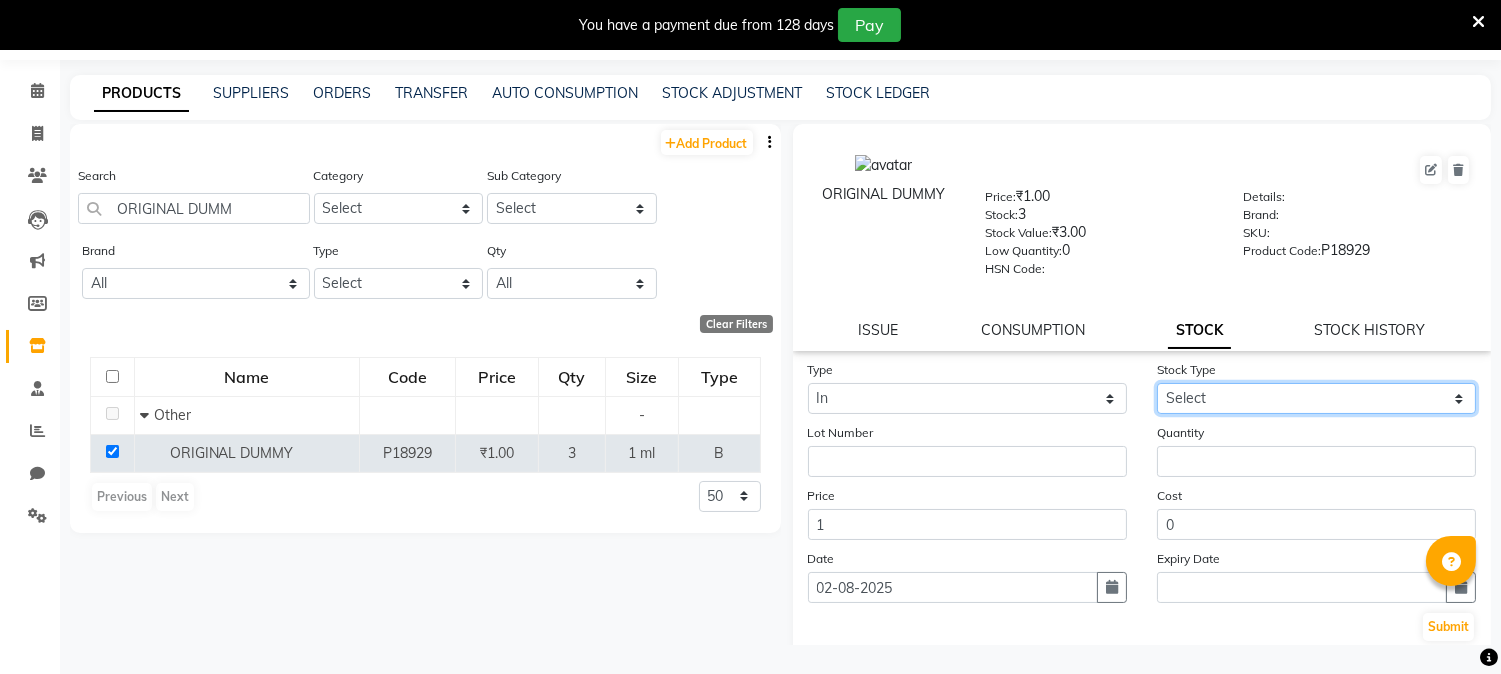 click on "Select New Stock Adjustment Return Other" 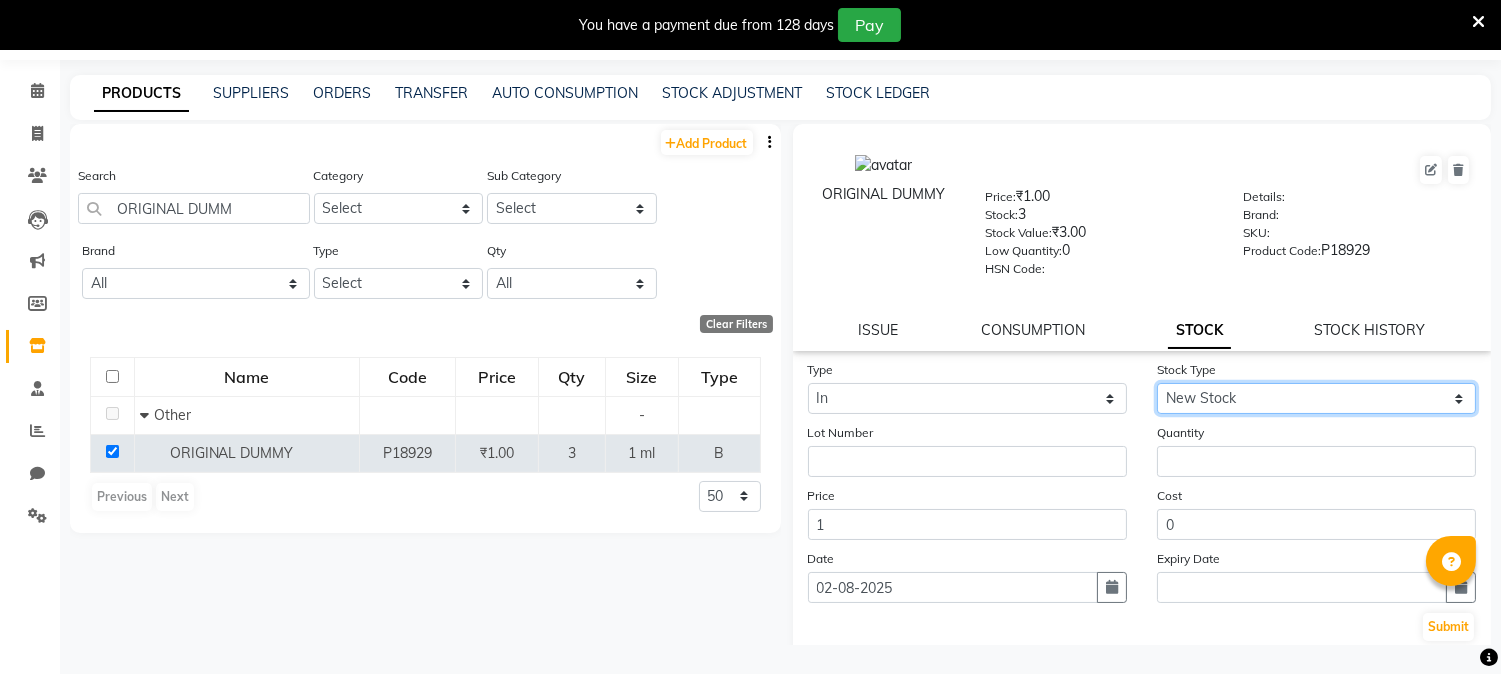 click on "Select New Stock Adjustment Return Other" 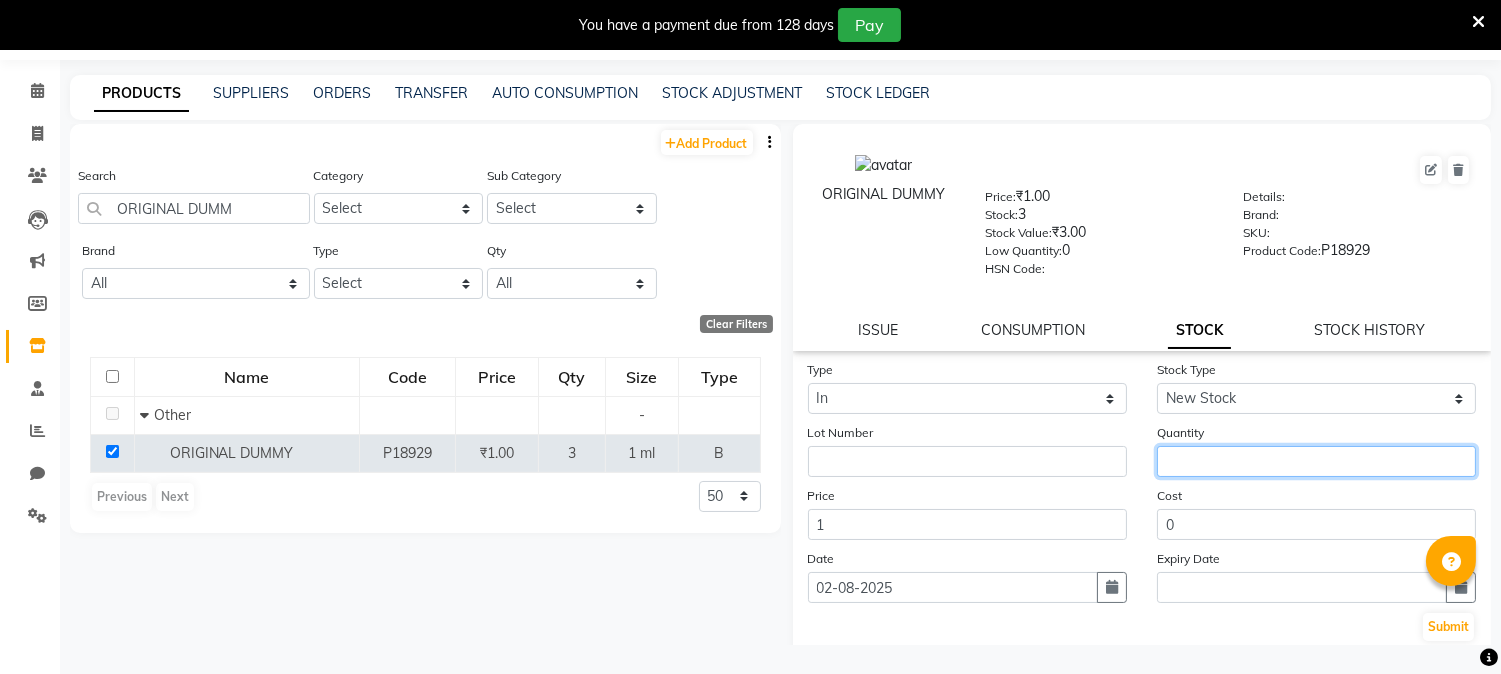 click 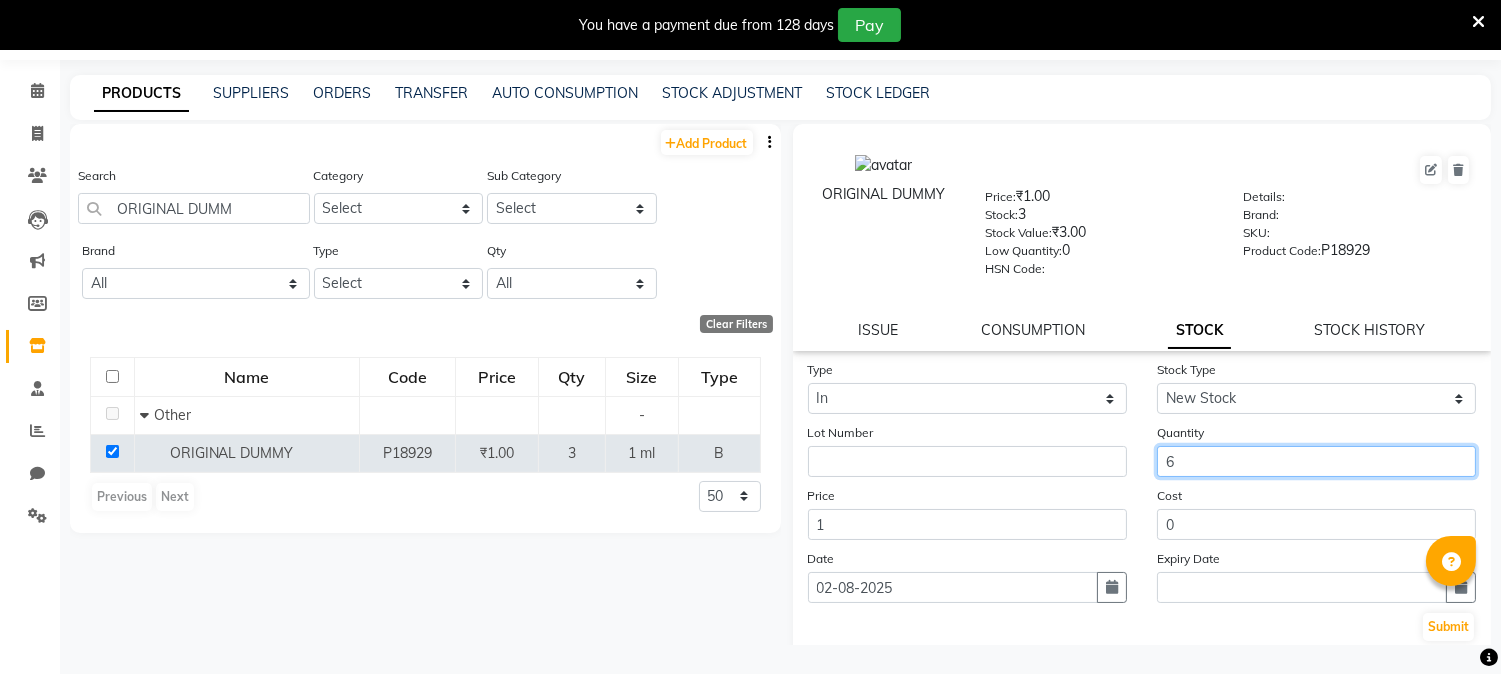 scroll, scrollTop: 114, scrollLeft: 0, axis: vertical 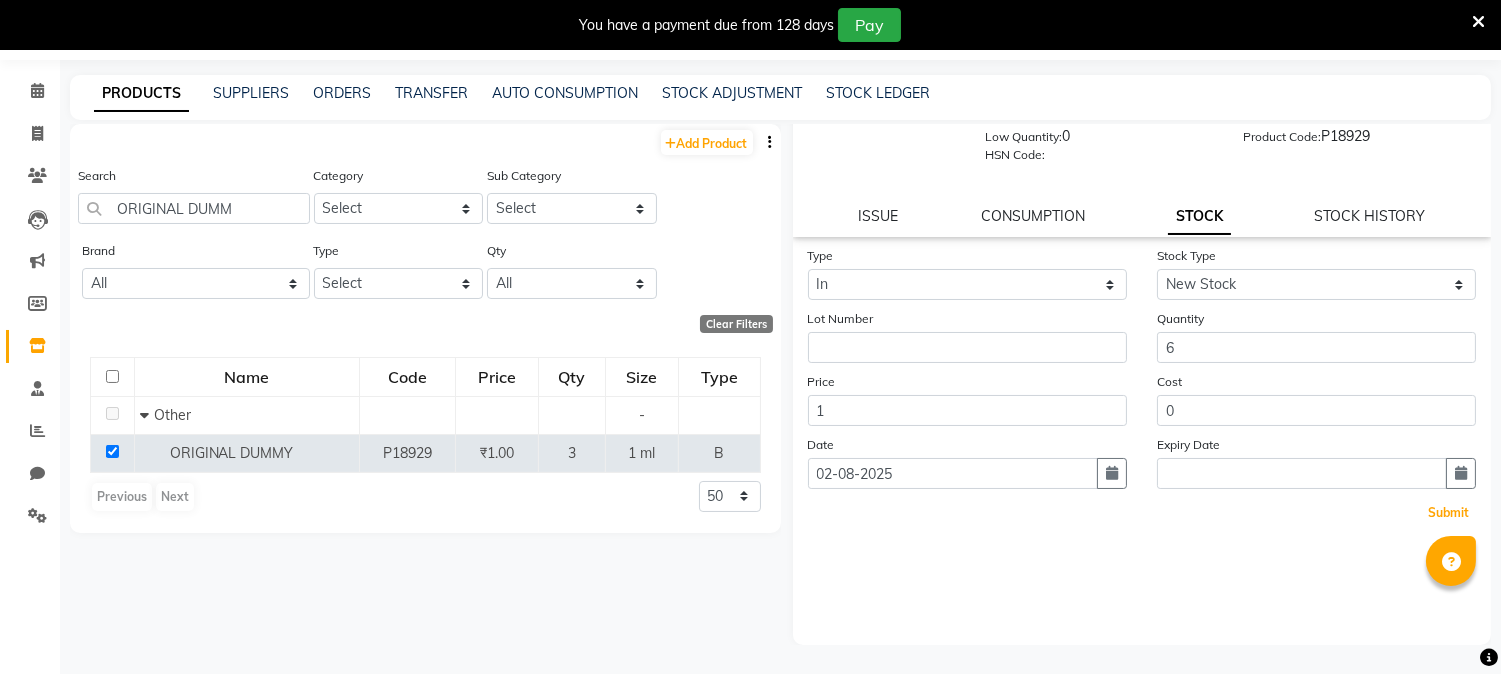 drag, startPoint x: 1446, startPoint y: 506, endPoint x: 1406, endPoint y: 512, distance: 40.4475 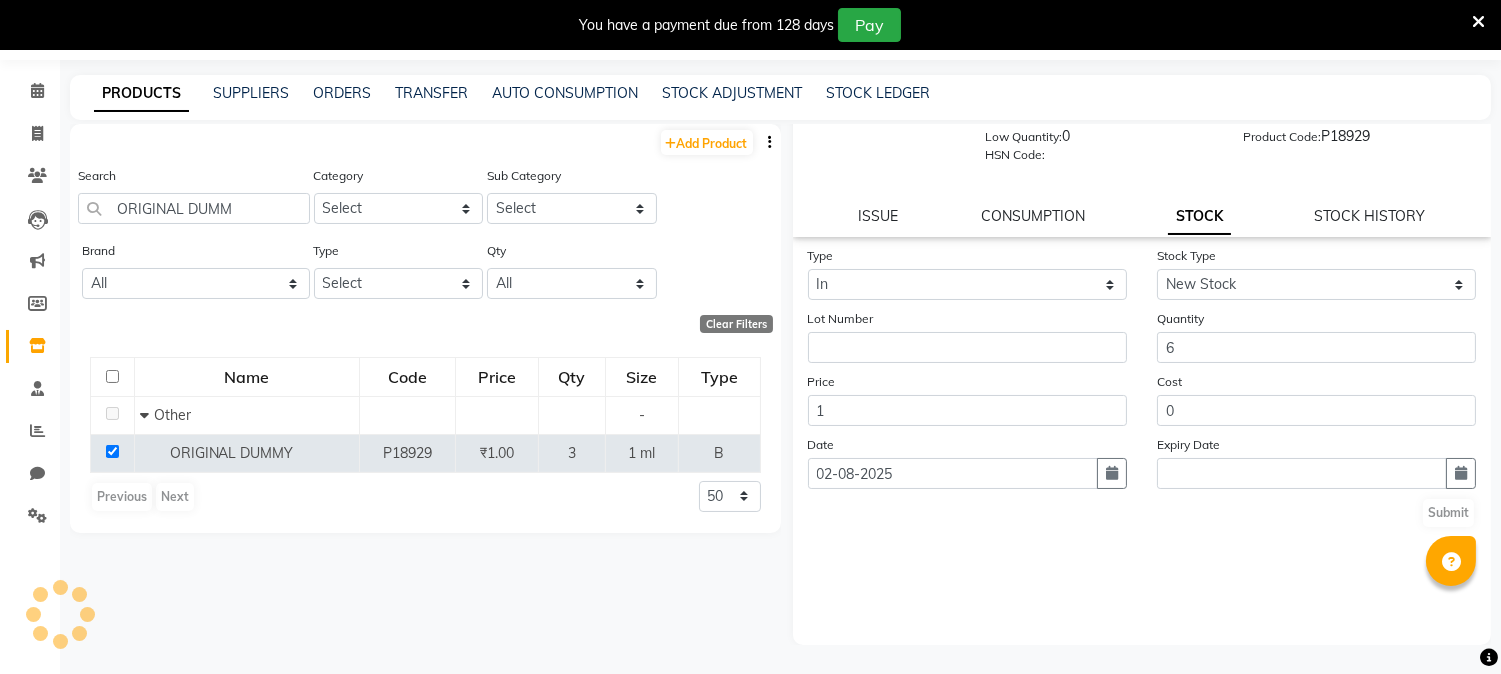 scroll, scrollTop: 0, scrollLeft: 0, axis: both 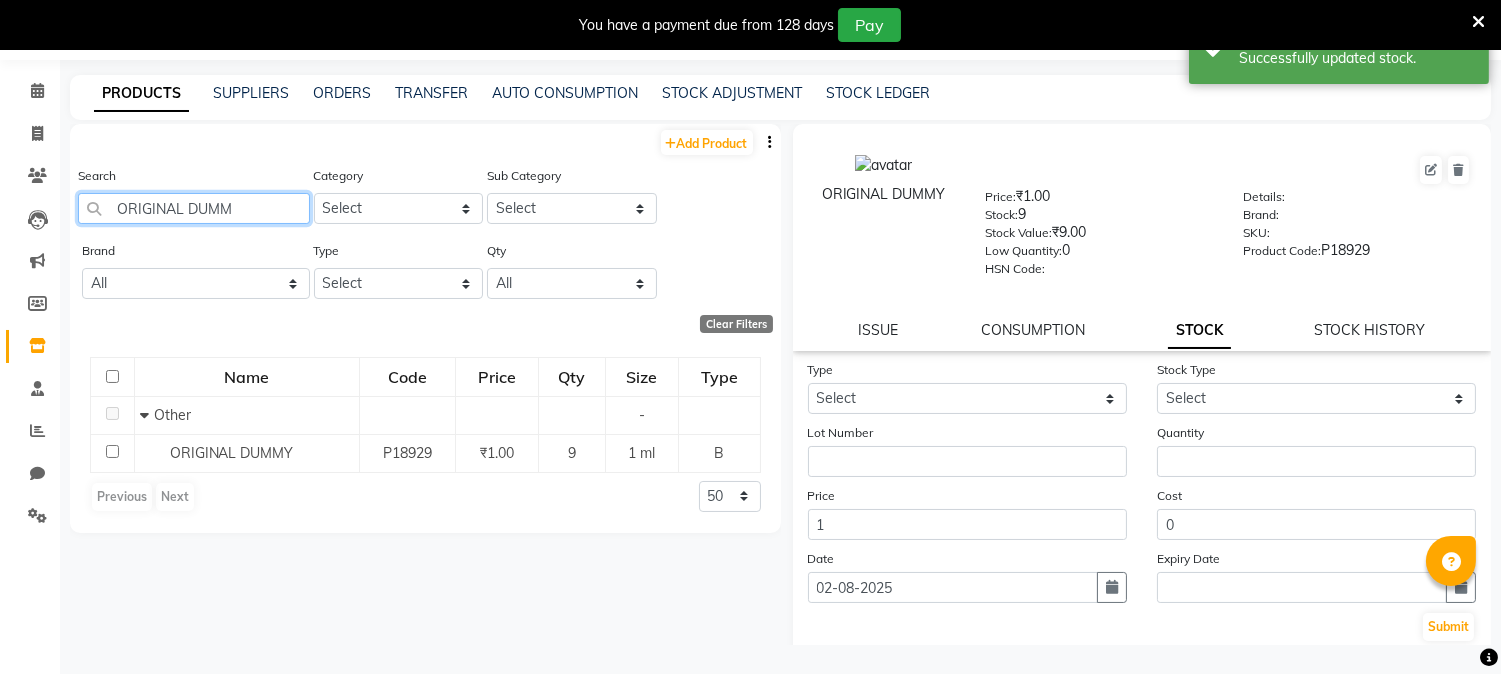 click on "ORIGINAL DUMM" 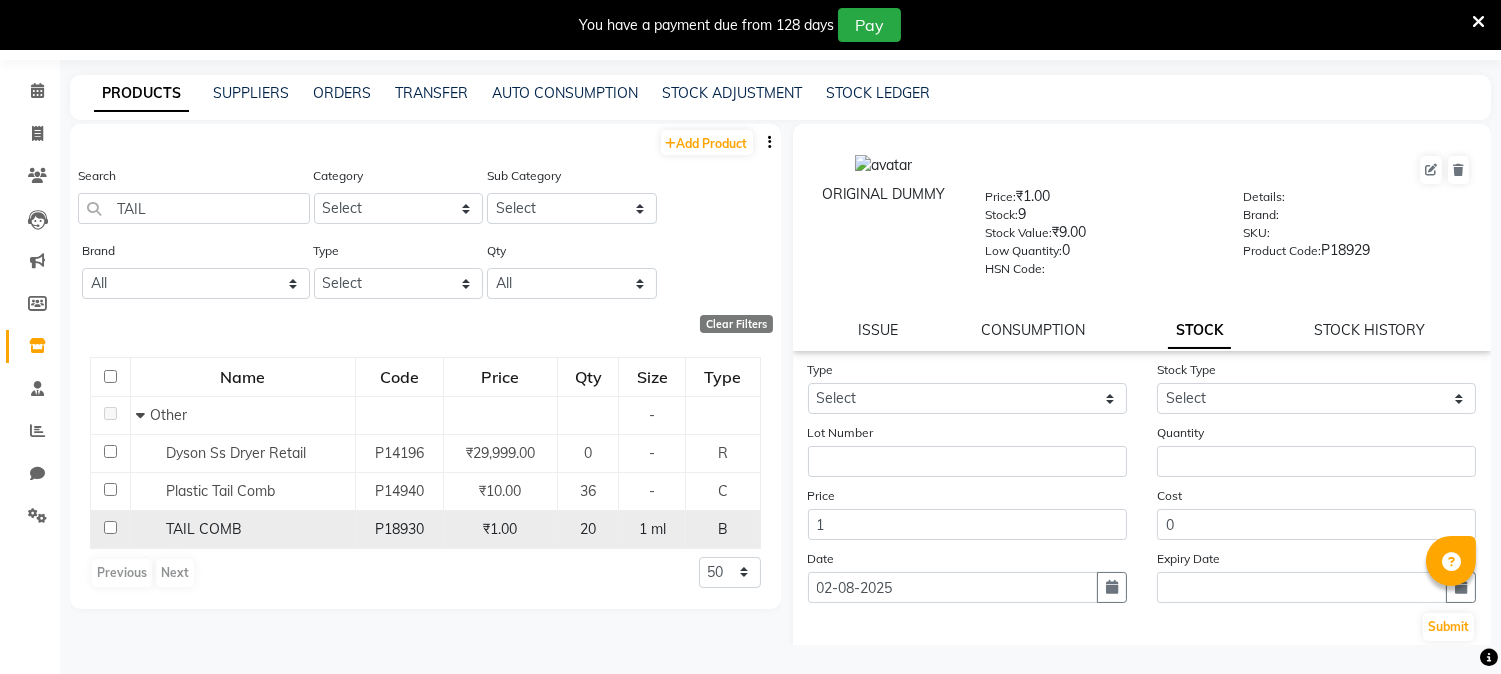 click 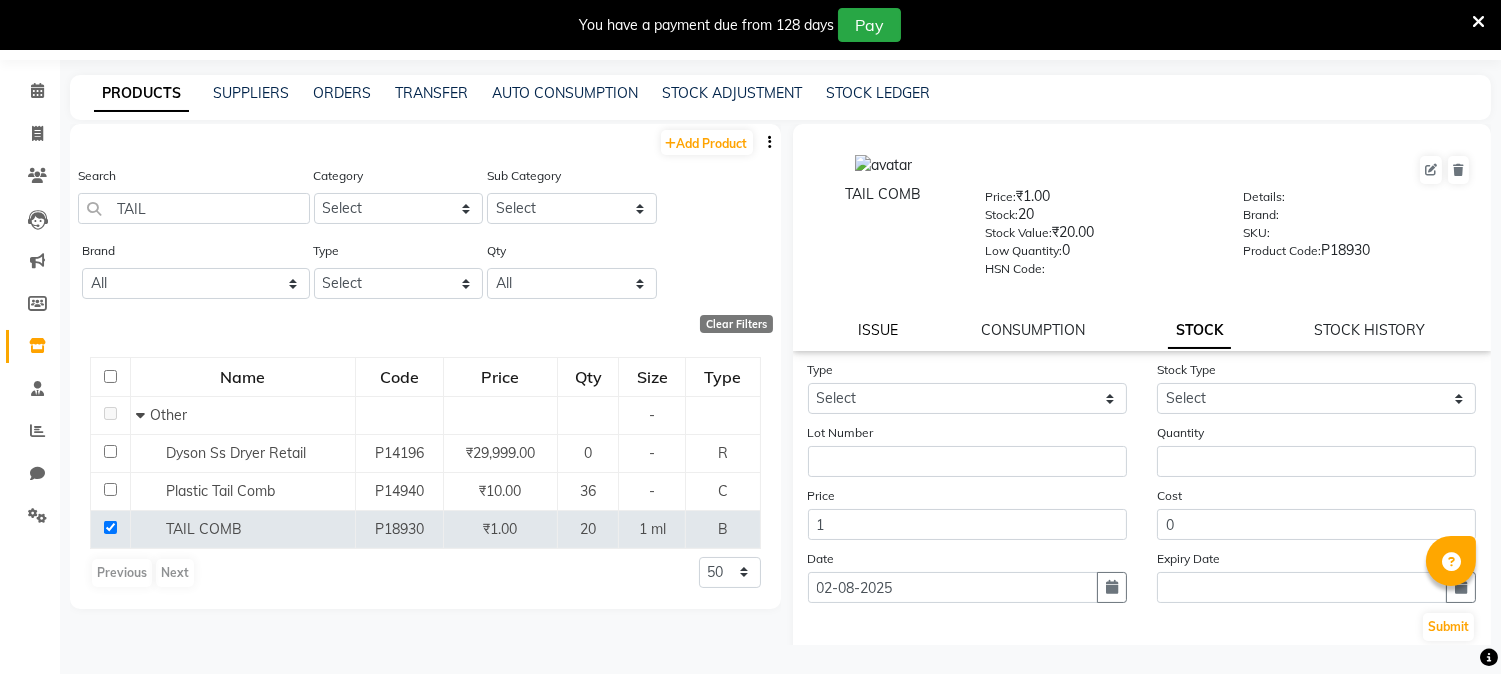 click on "TAIL COMB Price: ₹1.00 Stock: 20 Stock Value: ₹20.00 Low Quantity: 0 HSN Code: Details: Brand: SKU: Product Code: P18930 ISSUE CONSUMPTION STOCK STOCK HISTORY" 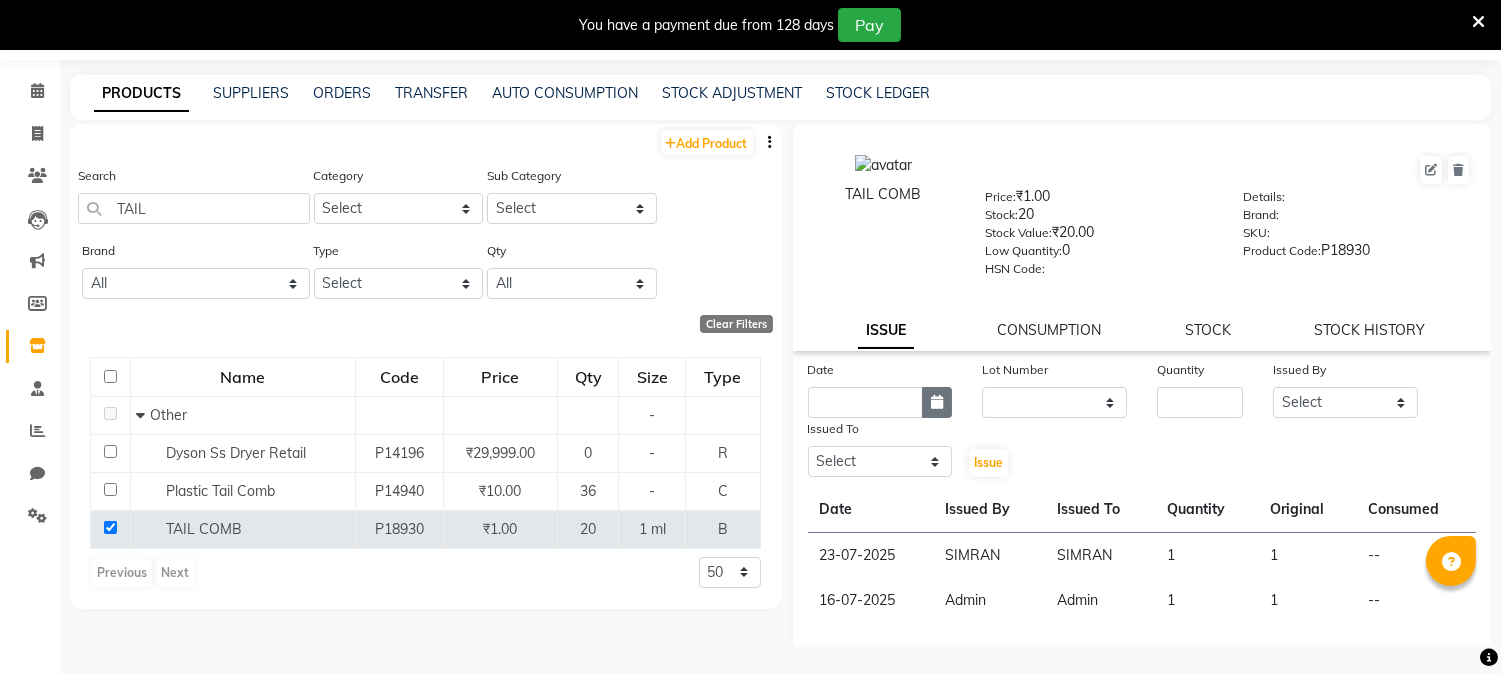 click 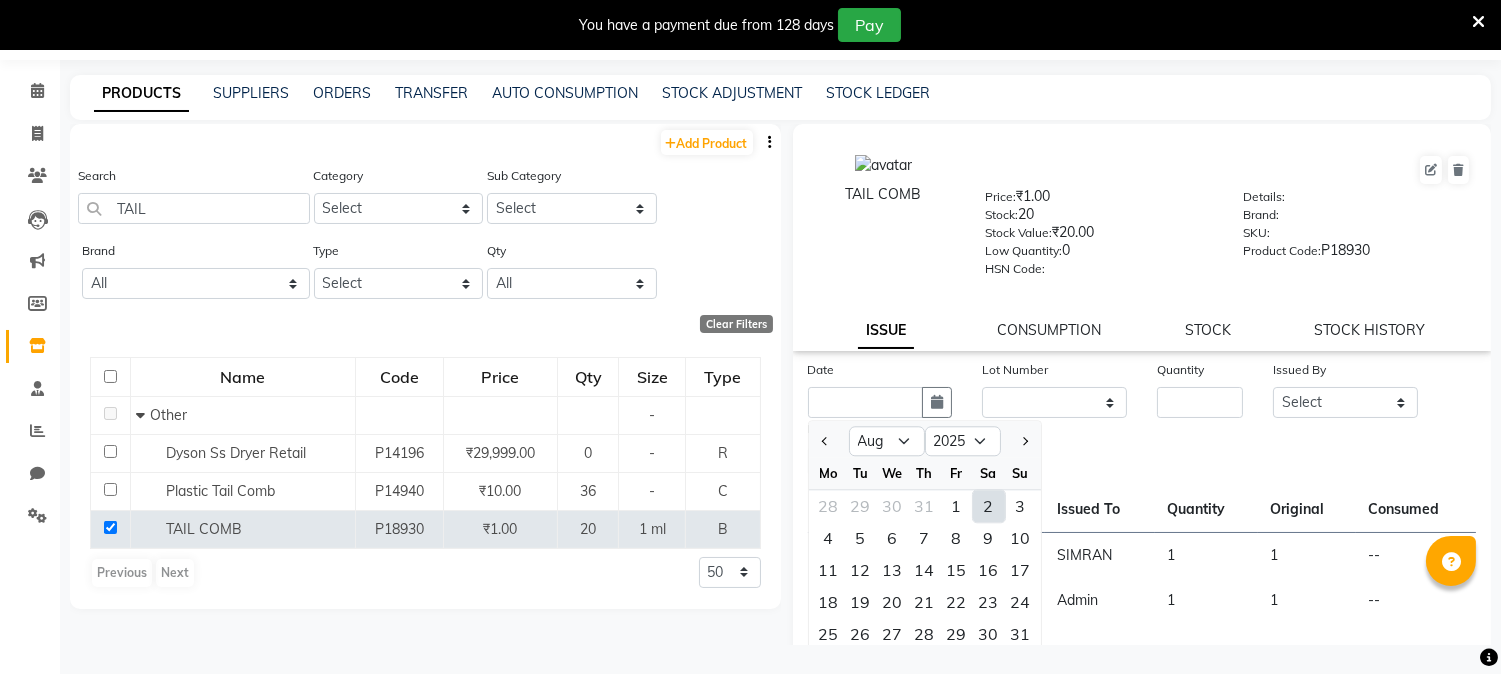 click on "28" 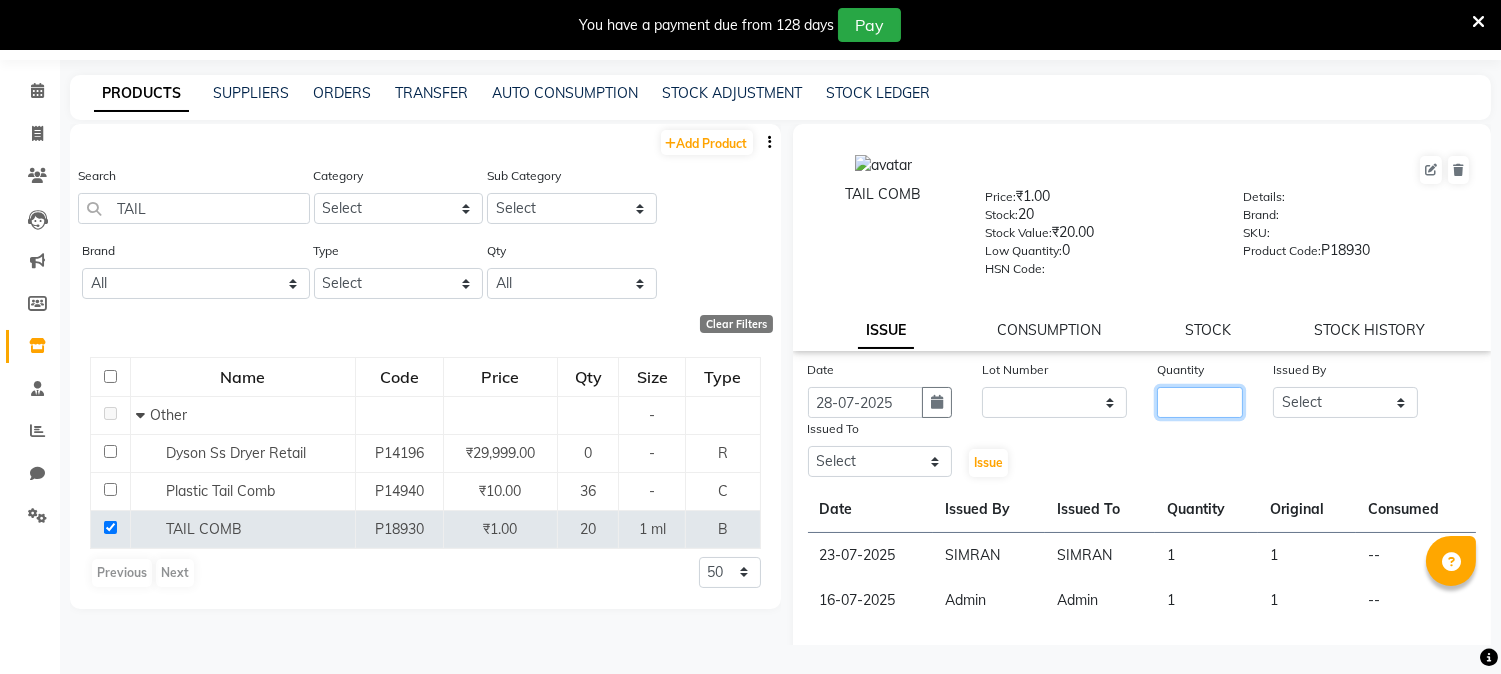 drag, startPoint x: 1165, startPoint y: 395, endPoint x: 1188, endPoint y: 401, distance: 23.769728 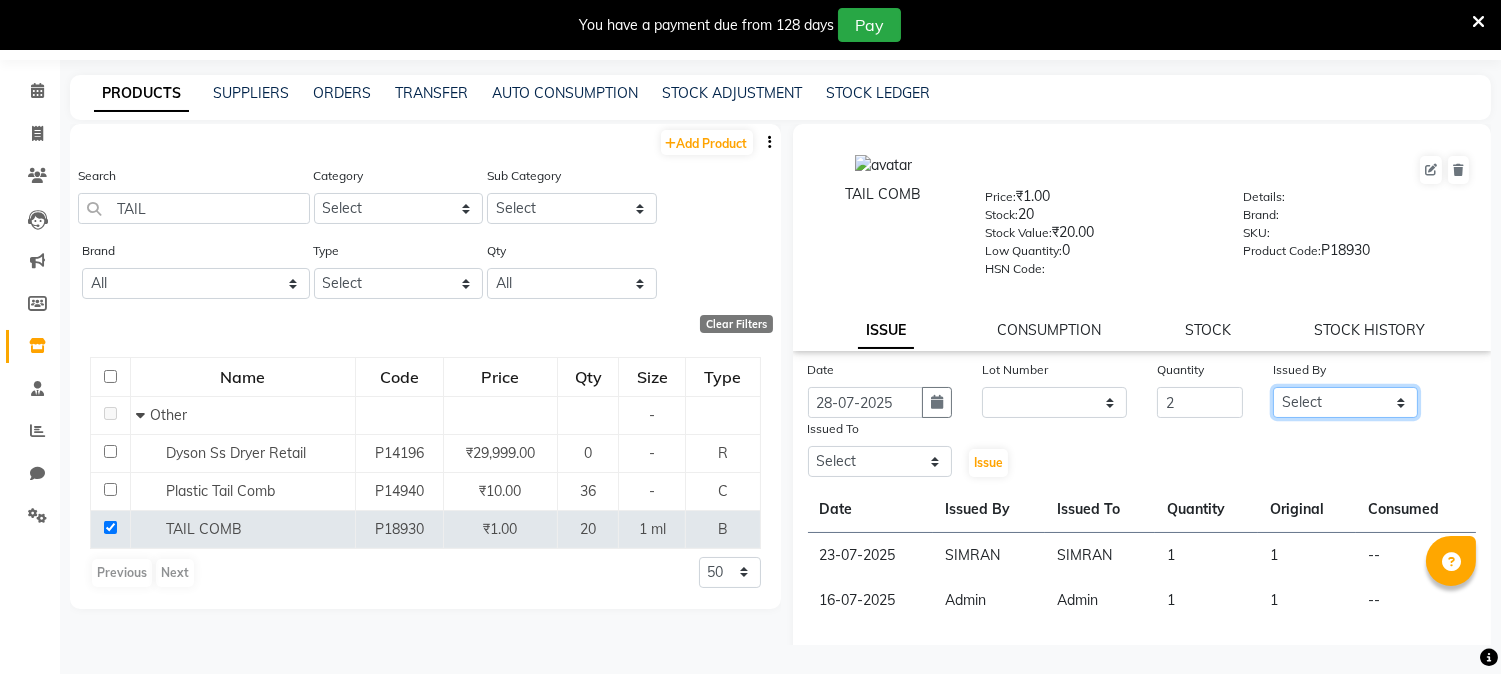 click on "Select [FIRST] [LAST] [FIRST] [LAST] [FIRST] [LAST] [FIRST] [LAST] [FIRST] [LAST] [FIRST] [LAST] [FIRST] [LAST] [FIRST] [LAST] [FIRST] [LAST] [FIRST] [LAST] [ADDRESS] Insititute [FIRST] [LAST] [FIRST] [LAST] [FIRST] [LAST] [FIRST] [LAST] [FIRST] [LAST]" 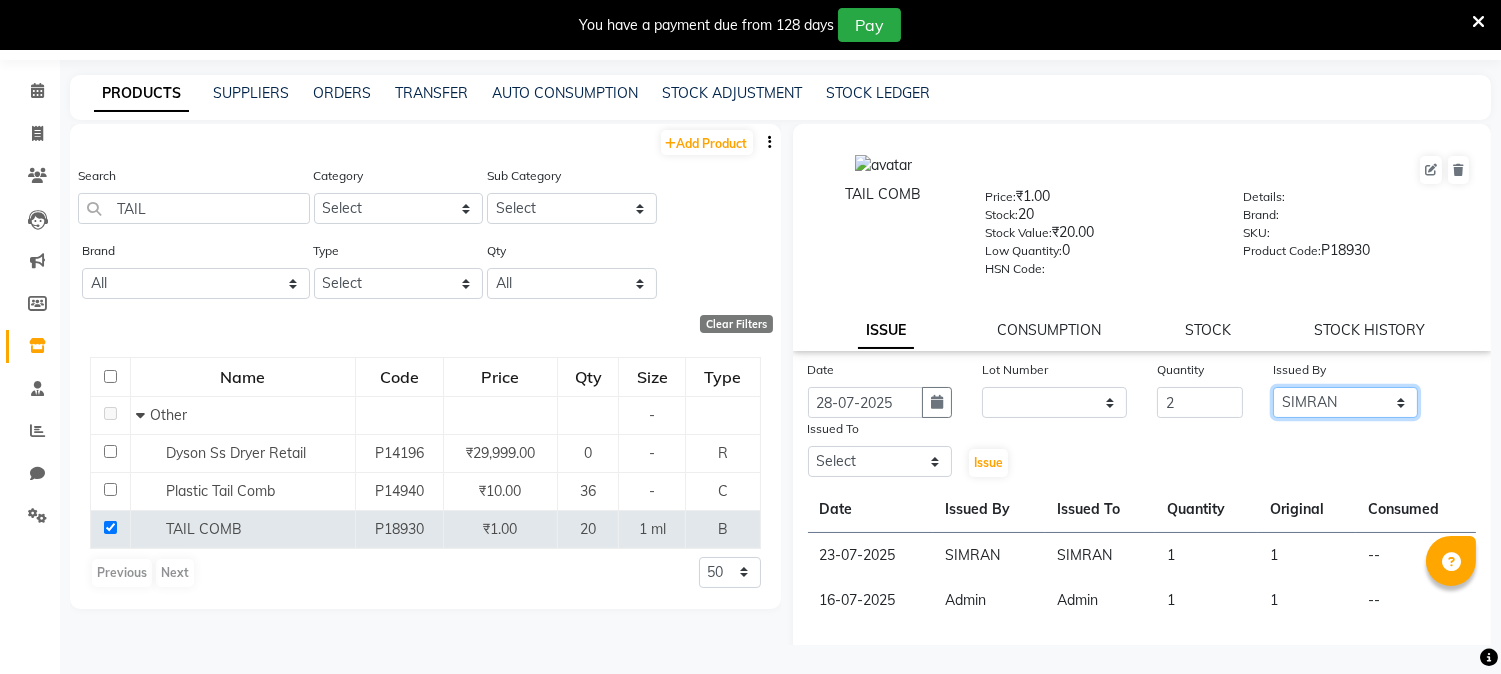 click on "Select [FIRST] [LAST] [FIRST] [LAST] [FIRST] [LAST] [FIRST] [LAST] [FIRST] [LAST] [FIRST] [LAST] [FIRST] [LAST] [FIRST] [LAST] [FIRST] [LAST] [FIRST] [LAST] [ADDRESS] Insititute [FIRST] [LAST] [FIRST] [LAST] [FIRST] [LAST] [FIRST] [LAST] [FIRST] [LAST]" 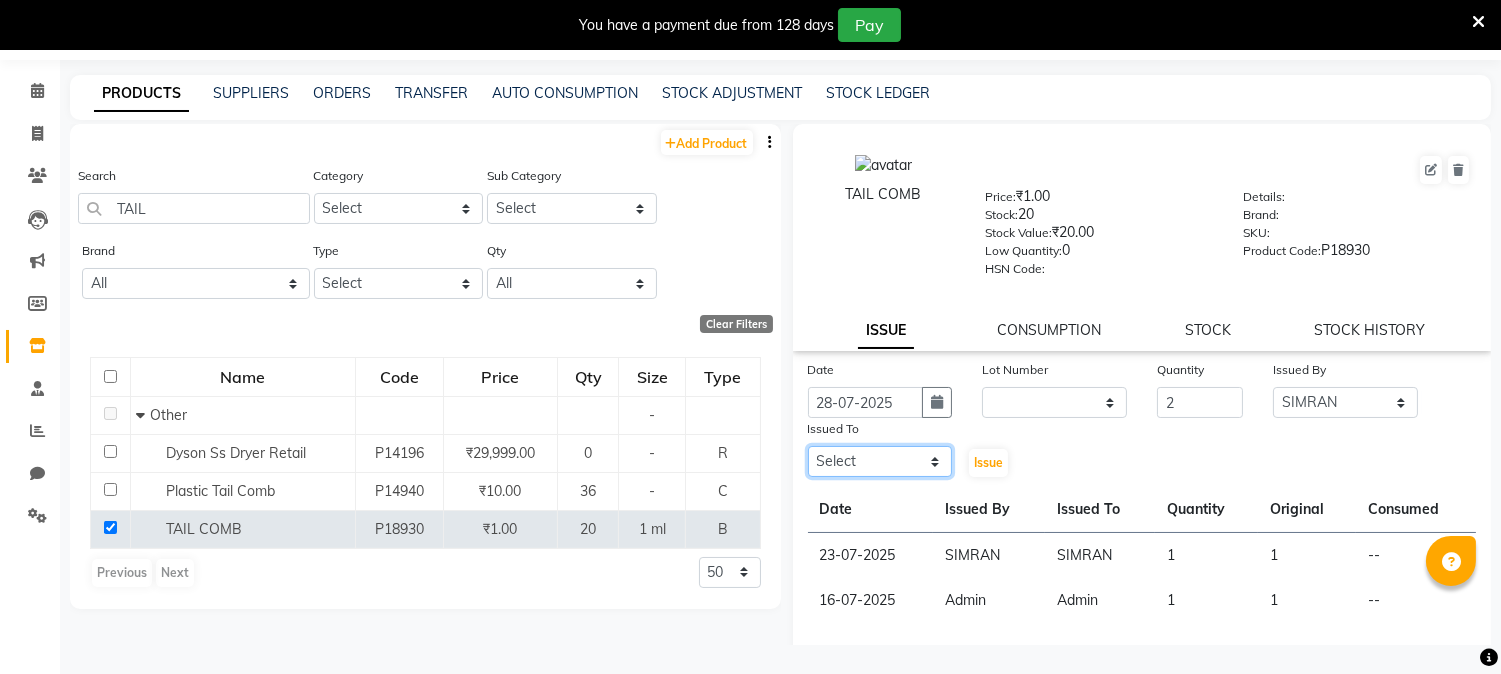 click on "Select [FIRST] [LAST] [FIRST] [LAST] [FIRST] [LAST] [FIRST] [LAST] [FIRST] [LAST] [FIRST] [LAST] [FIRST] [LAST] [FIRST] [LAST] [FIRST] [LAST] [FIRST] [LAST] [ADDRESS] Insititute [FIRST] [LAST] [FIRST] [LAST] [FIRST] [LAST] [FIRST] [LAST] [FIRST] [LAST]" 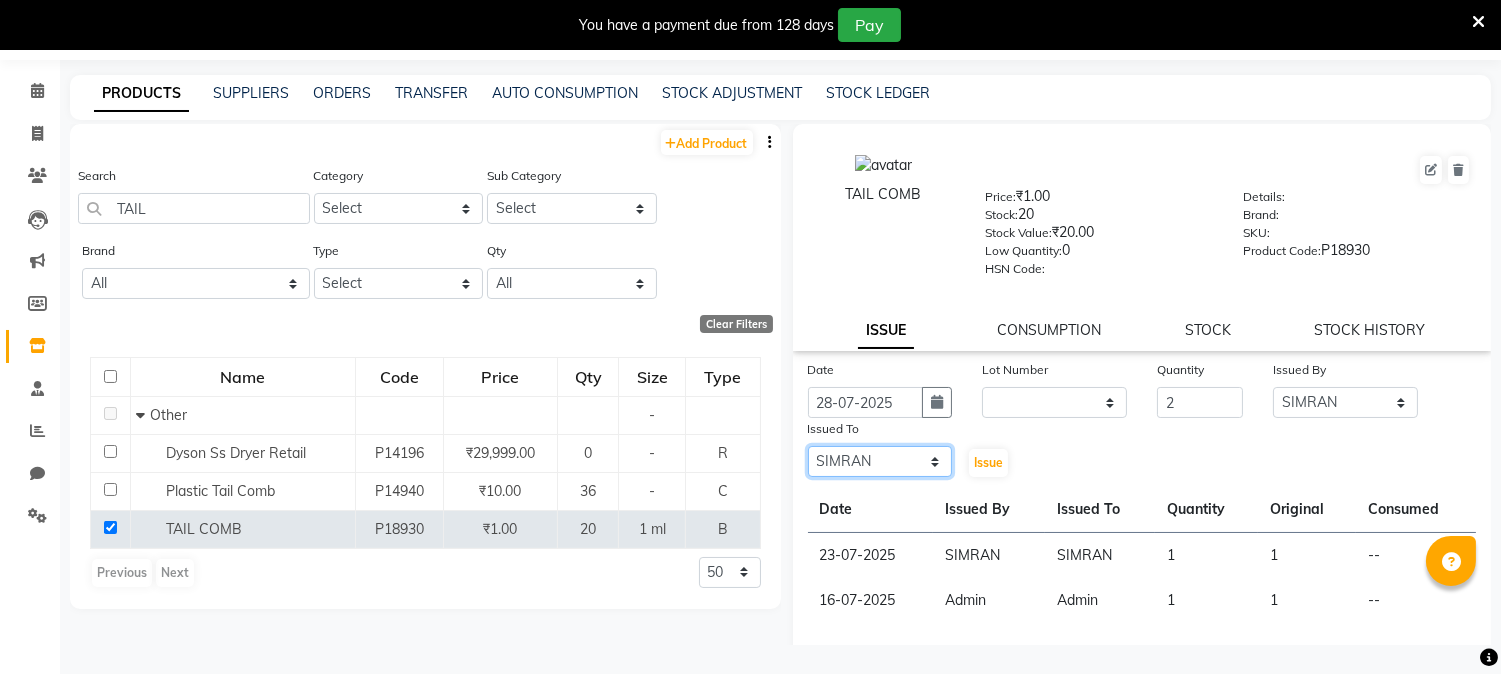 click on "Select [FIRST] [LAST] [FIRST] [LAST] [FIRST] [LAST] [FIRST] [LAST] [FIRST] [LAST] [FIRST] [LAST] [FIRST] [LAST] [FIRST] [LAST] [FIRST] [LAST] [FIRST] [LAST] [ADDRESS] Insititute [FIRST] [LAST] [FIRST] [LAST] [FIRST] [LAST] [FIRST] [LAST] [FIRST] [LAST]" 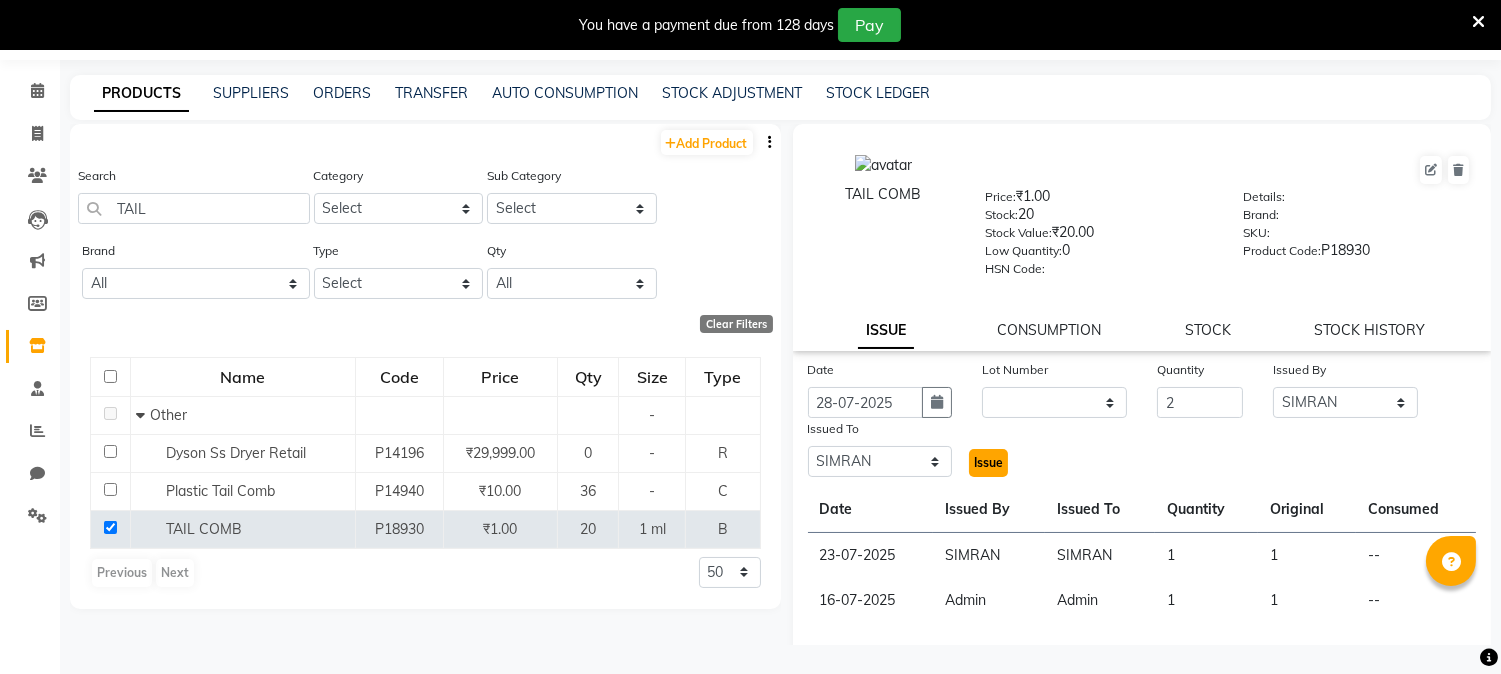 click on "Issue" 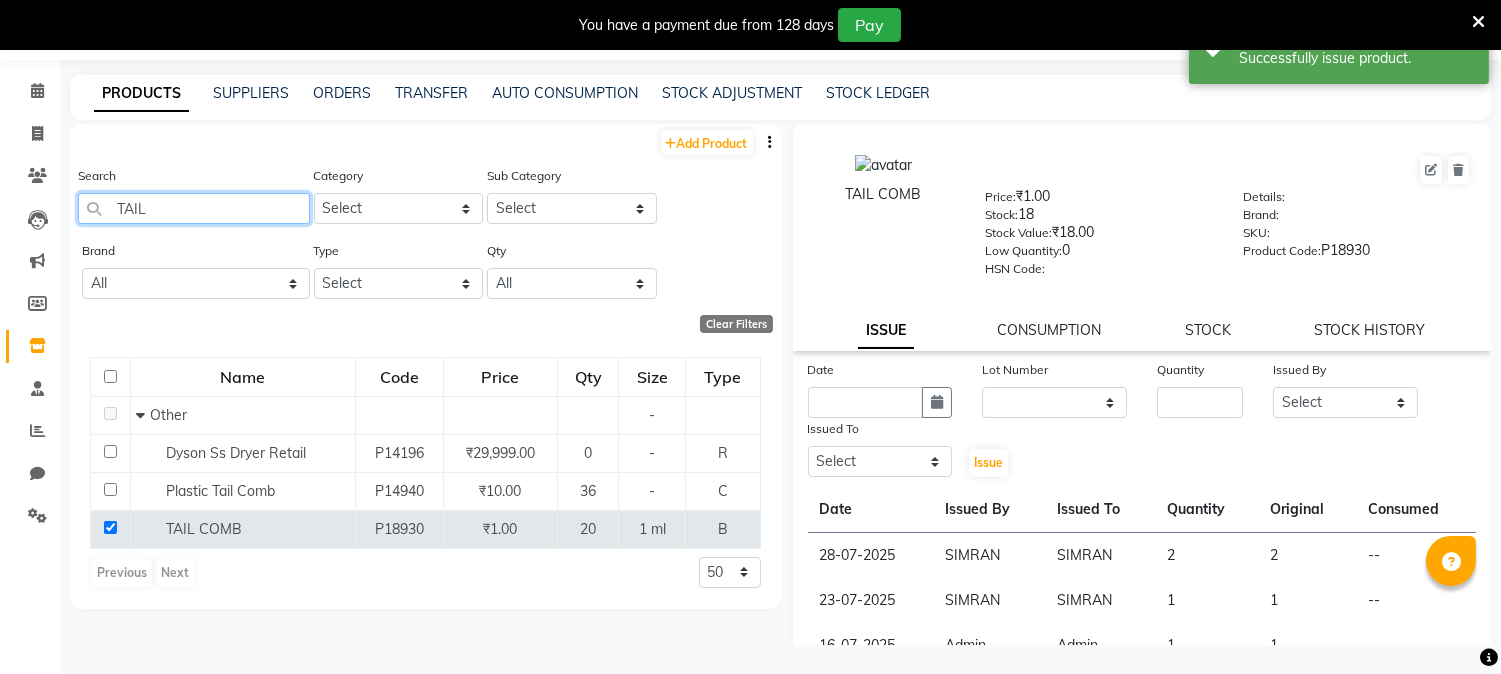 click on "TAIL" 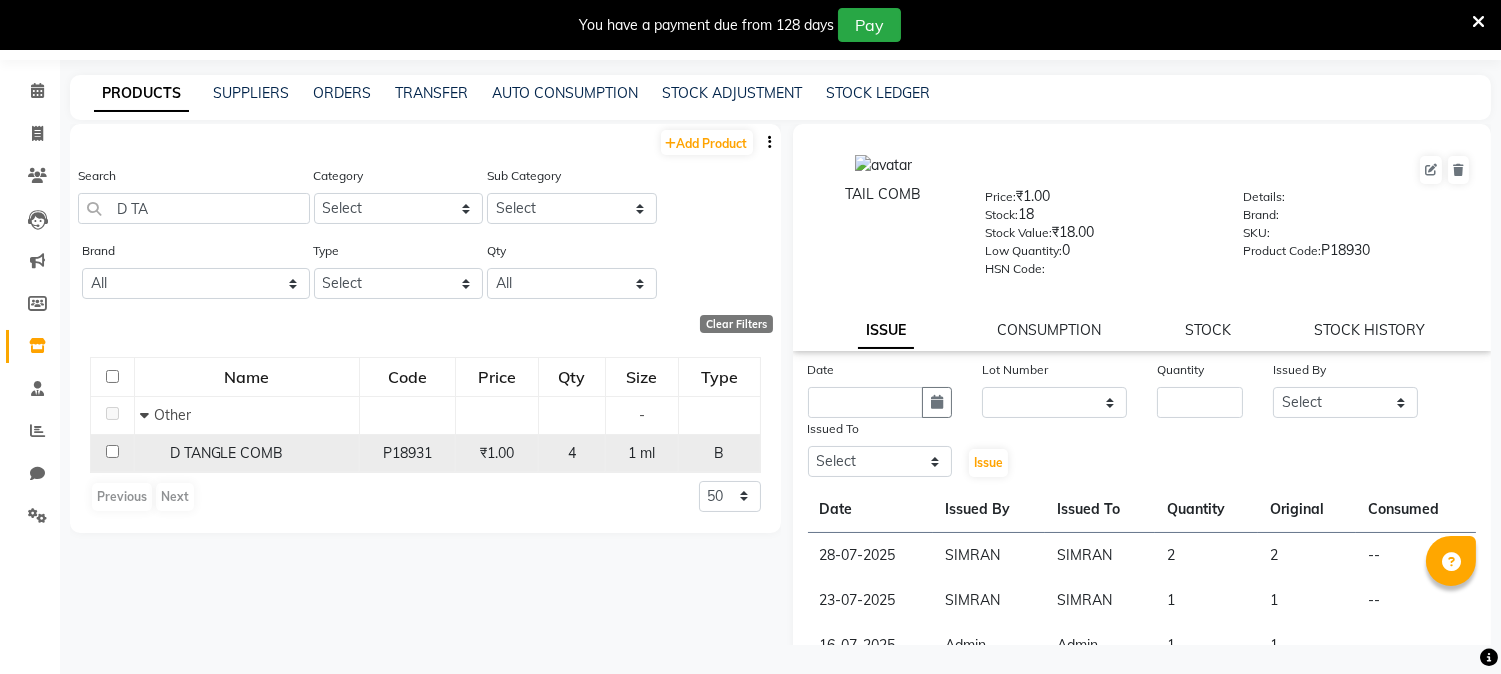 click 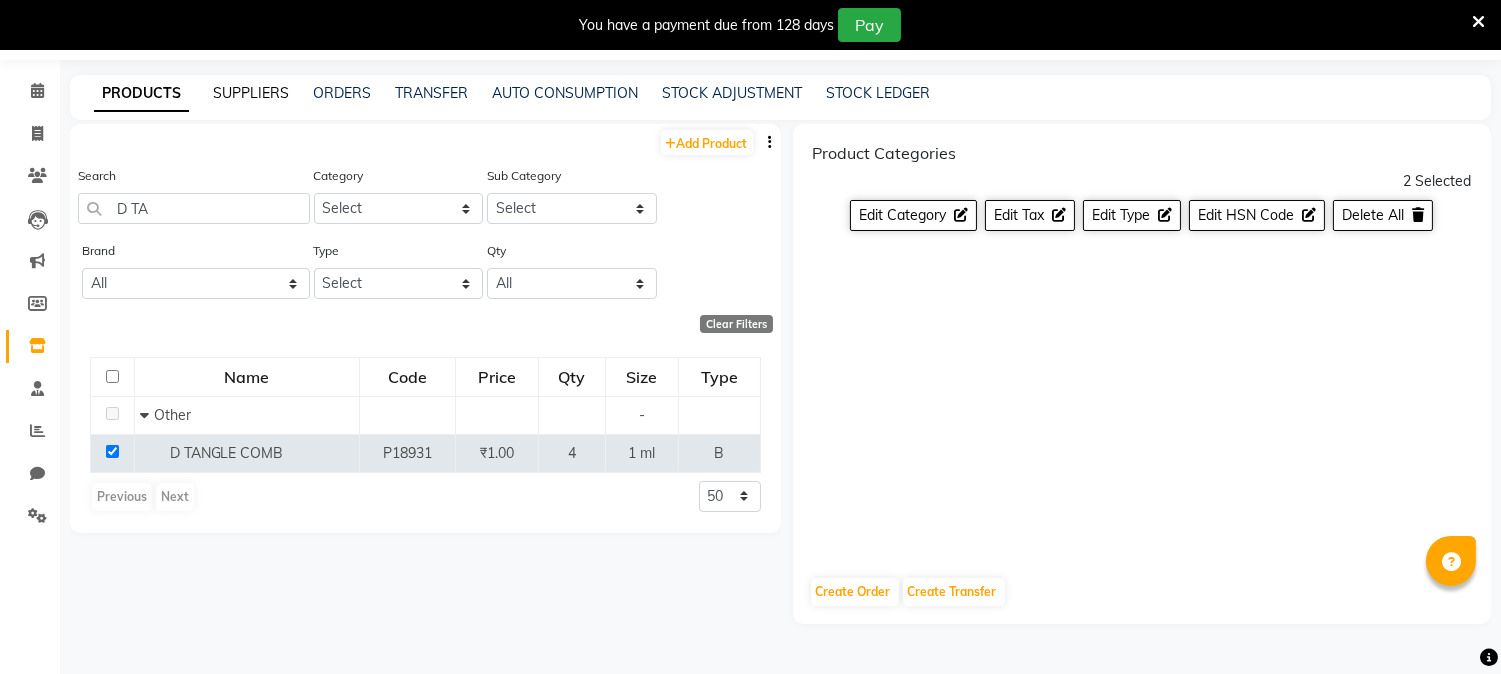 click on "SUPPLIERS" 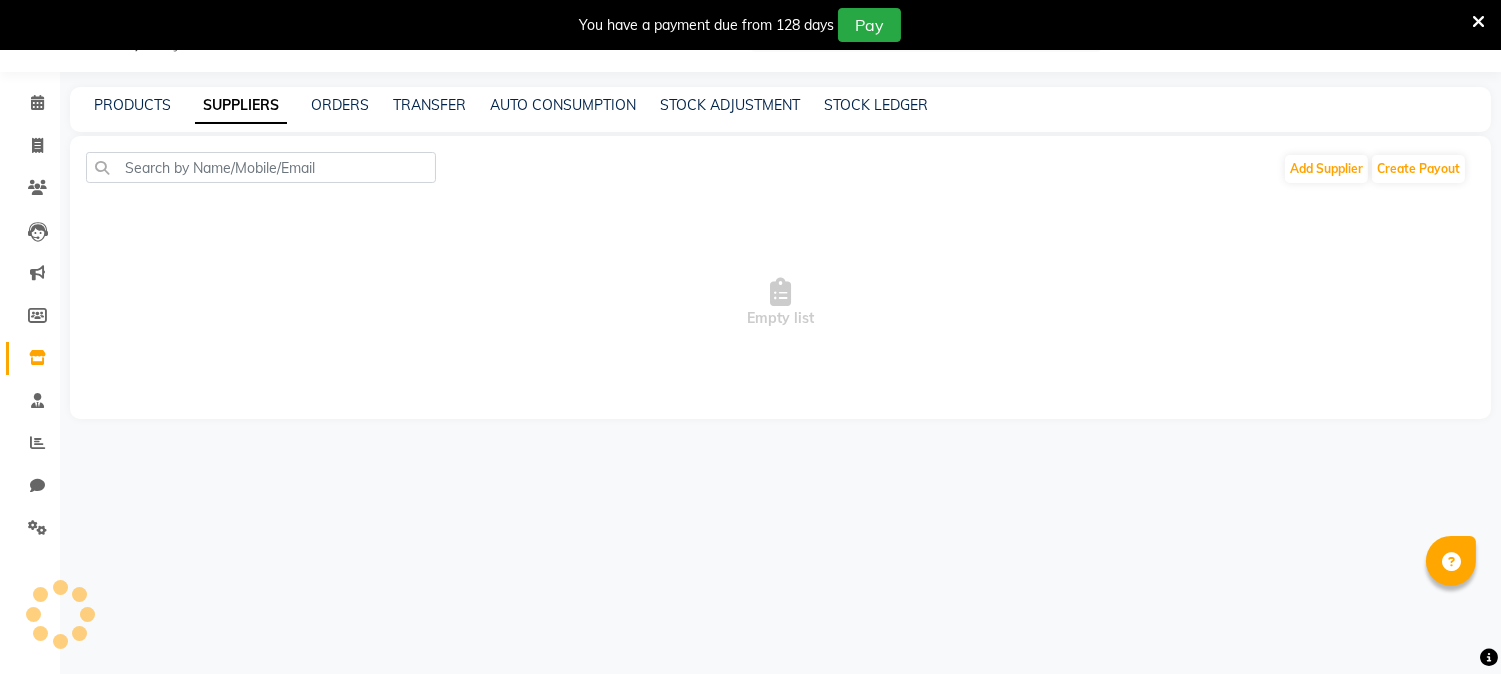 scroll, scrollTop: 50, scrollLeft: 0, axis: vertical 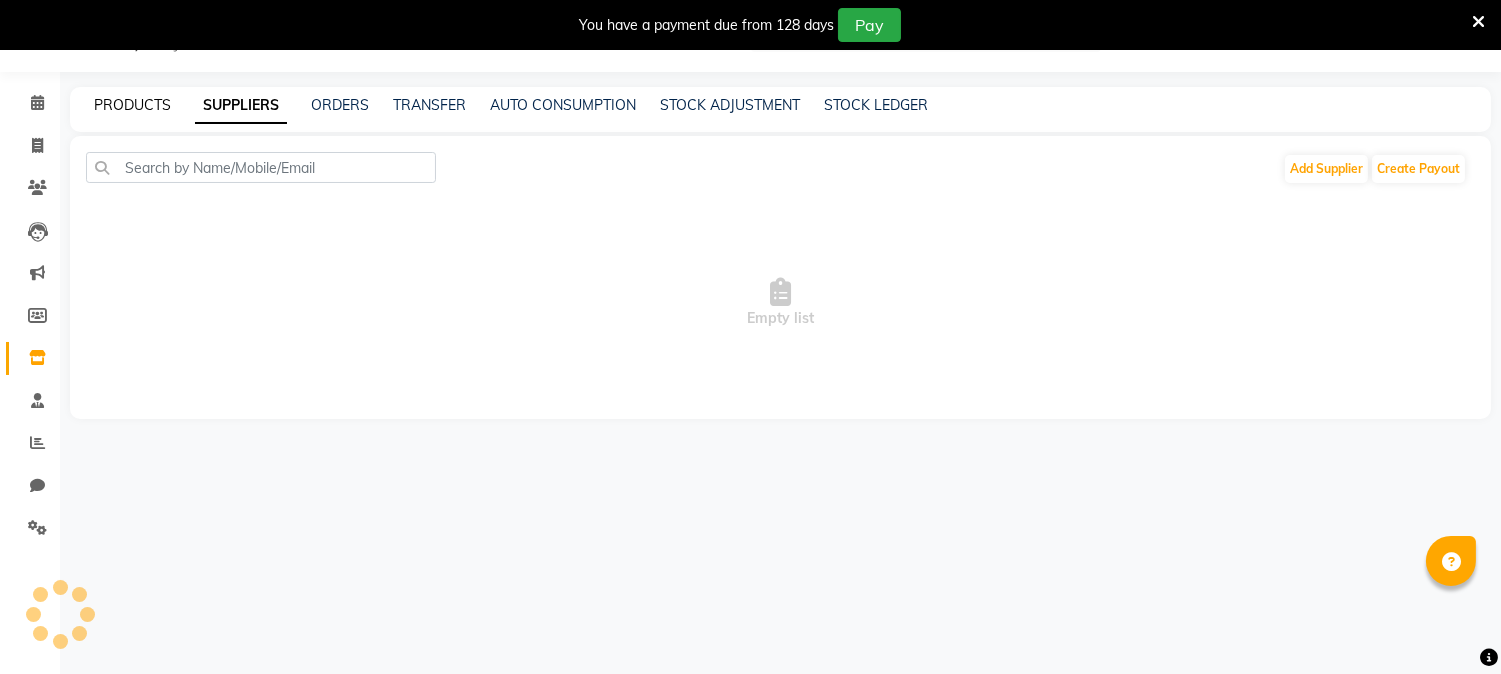 click on "PRODUCTS" 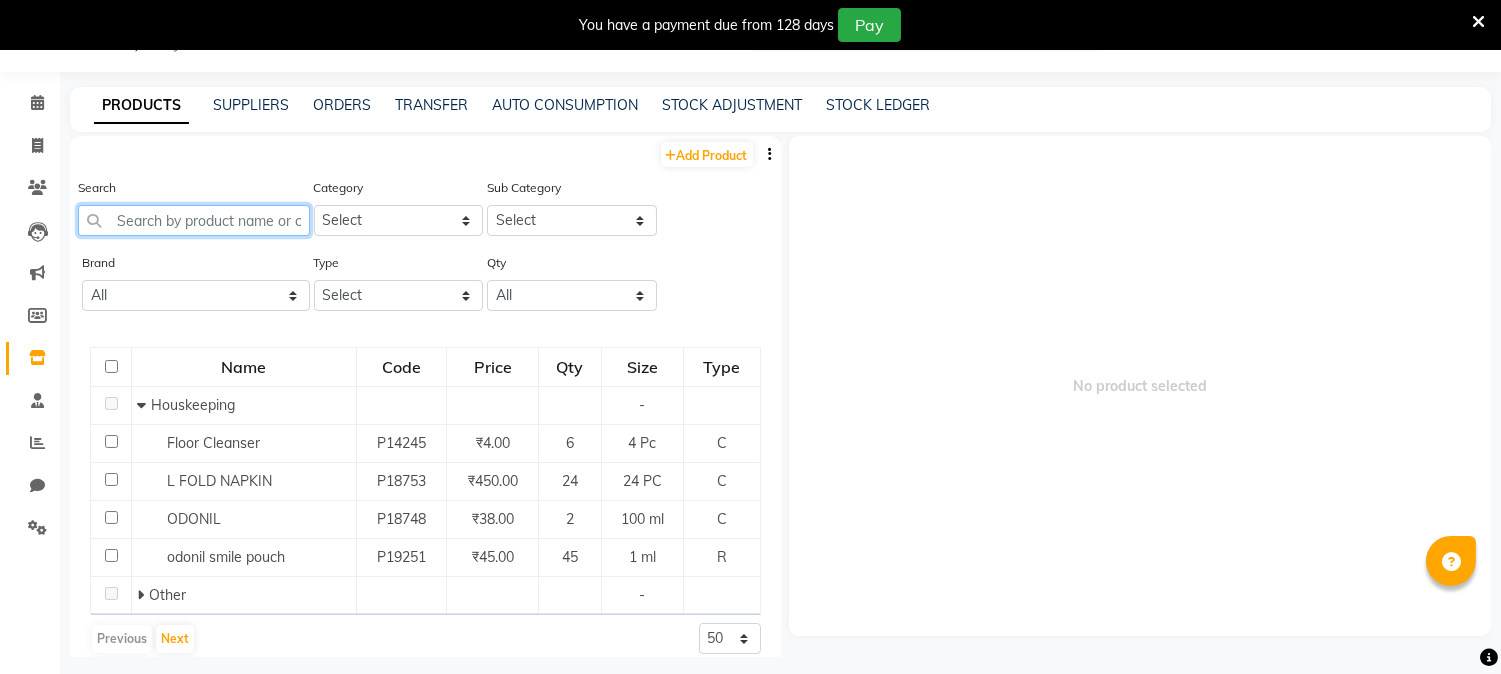 click 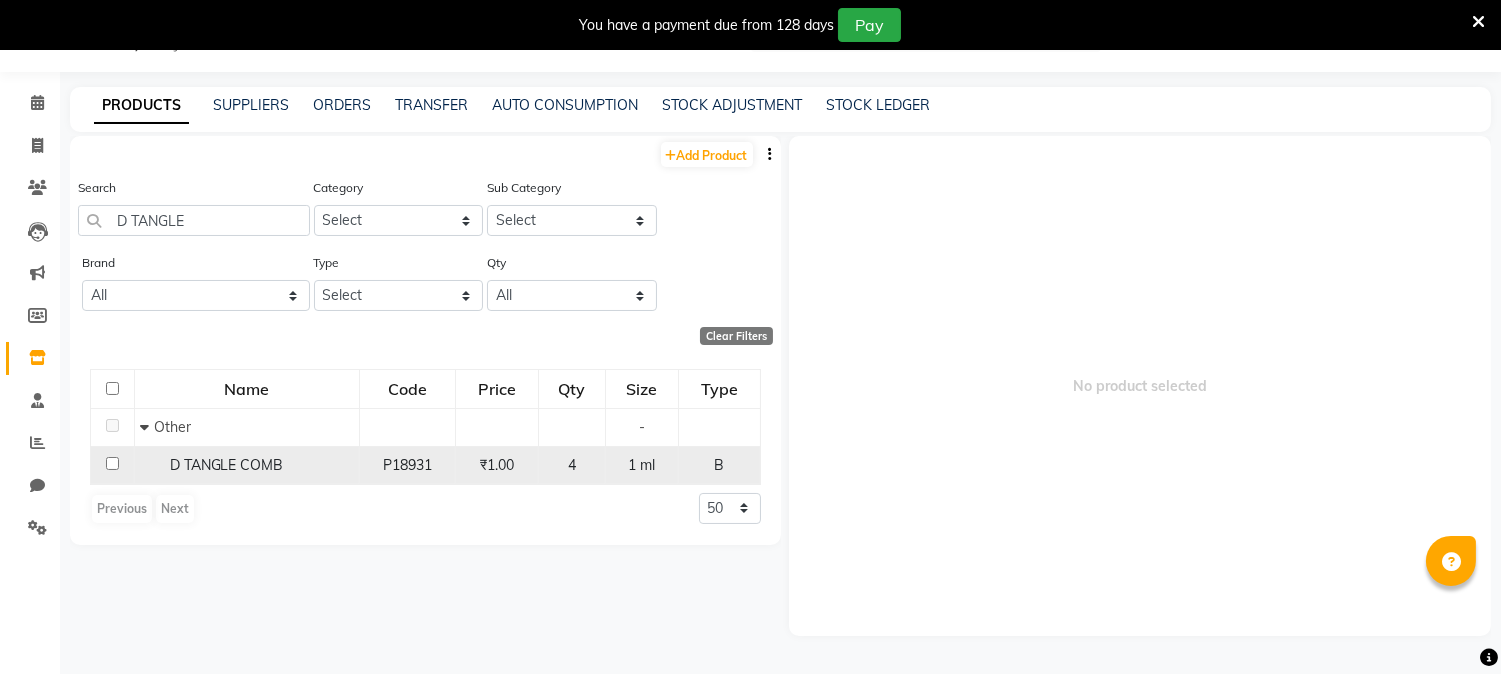 click 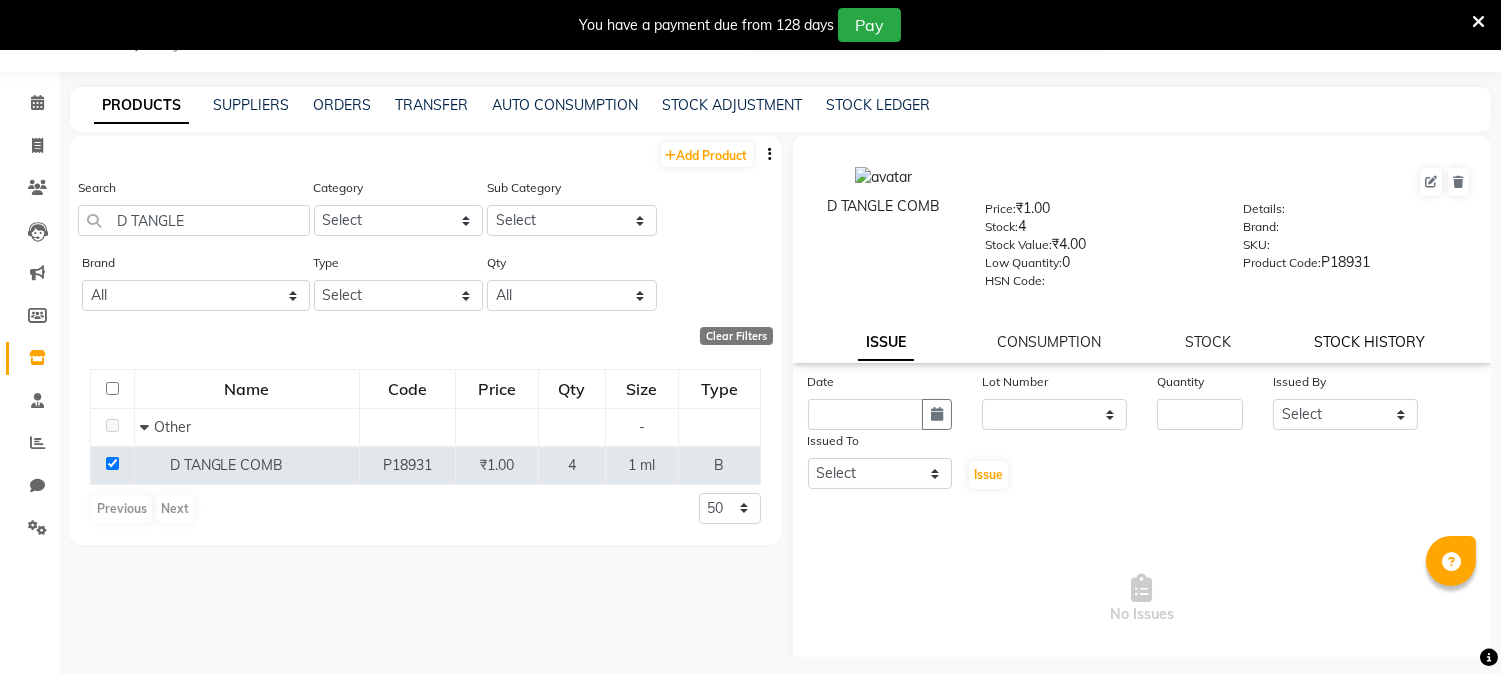 click on "STOCK HISTORY" 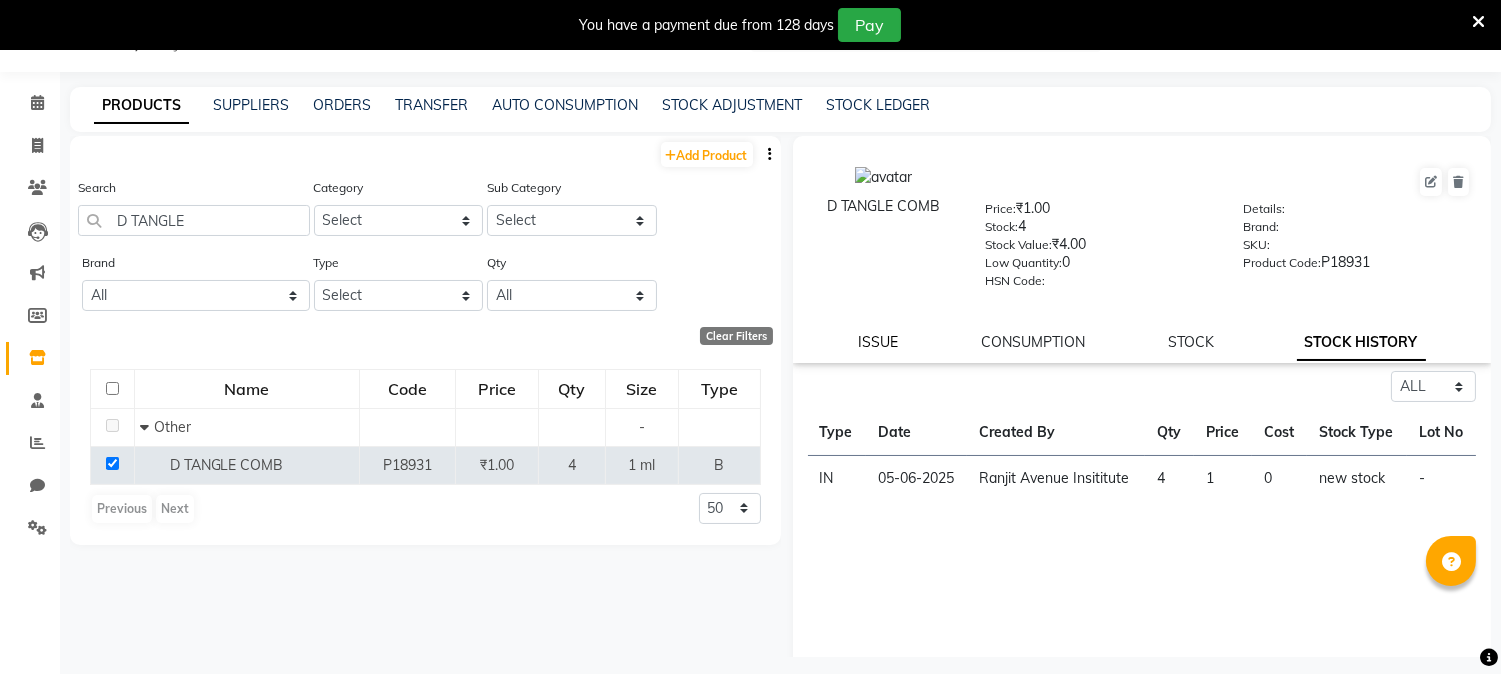 click on "ISSUE" 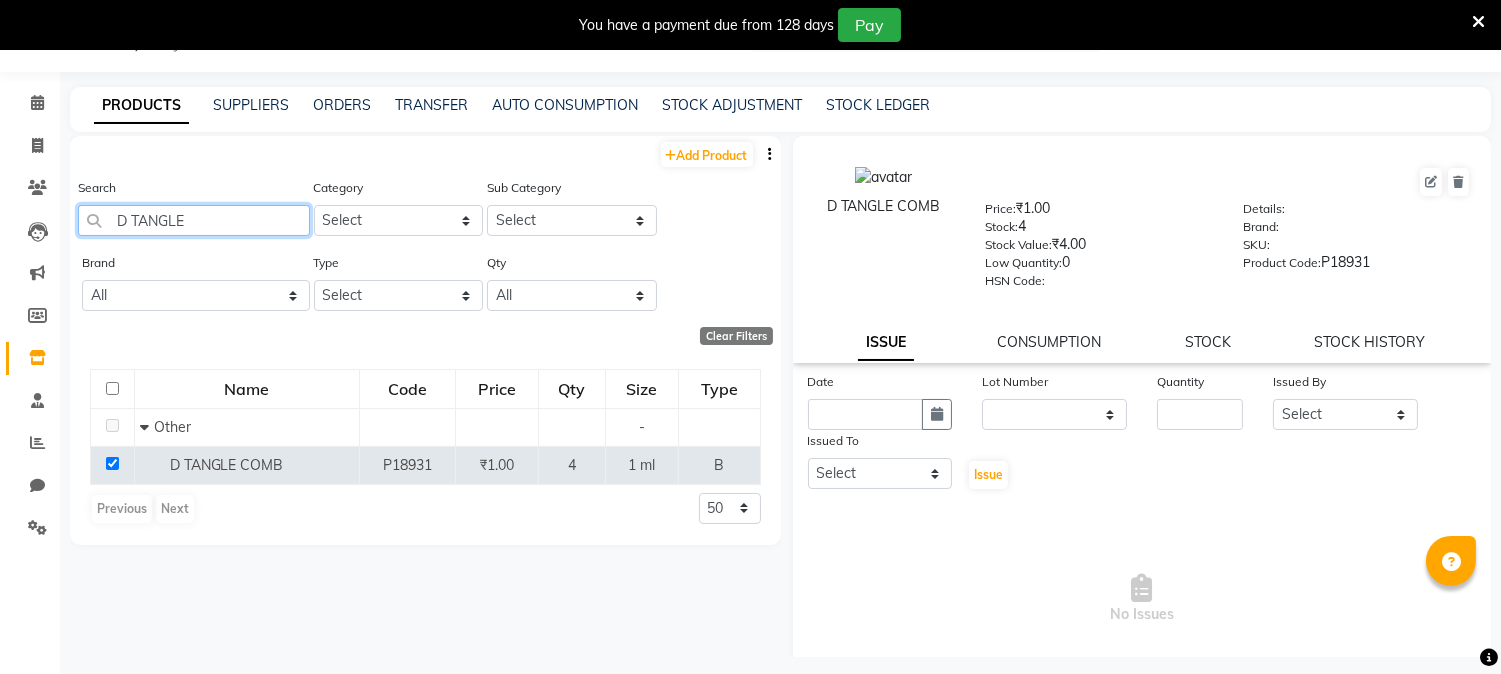 click on "D TANGLE" 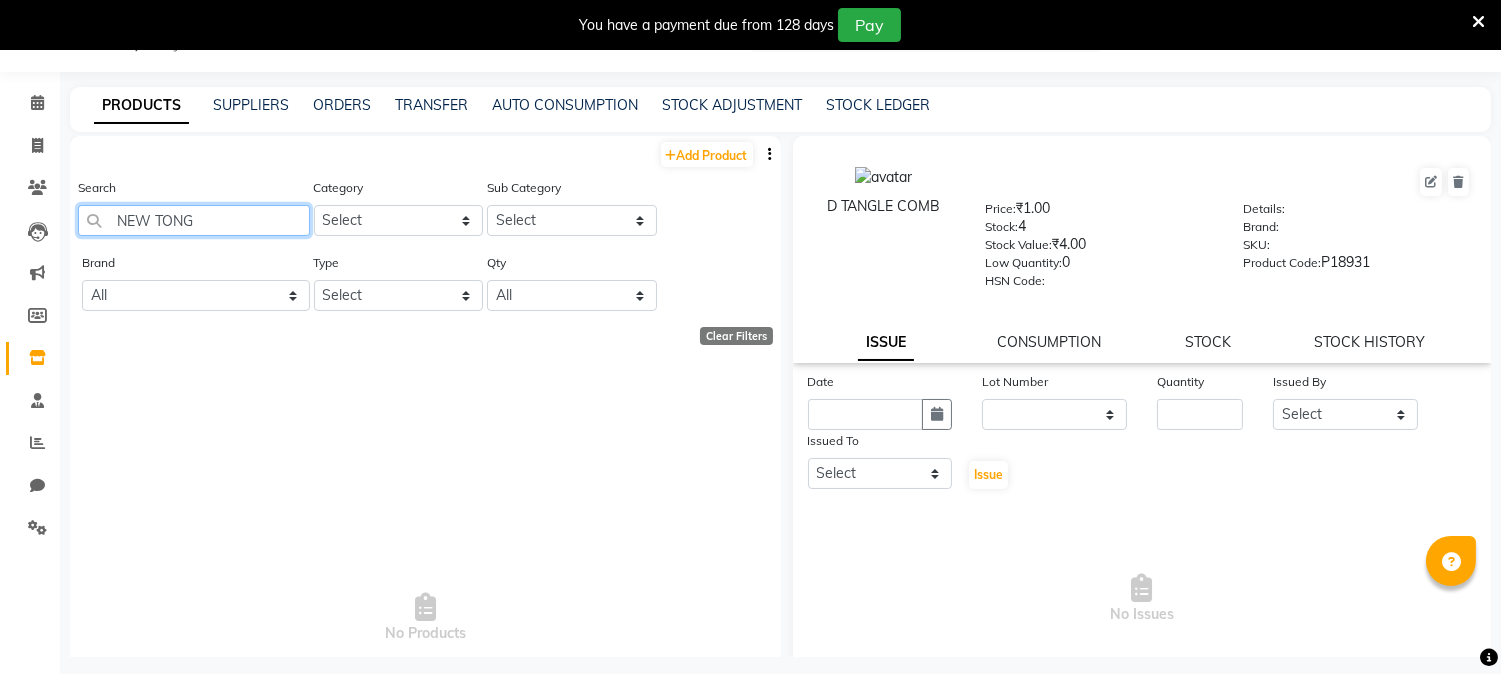 click on "NEW TONG" 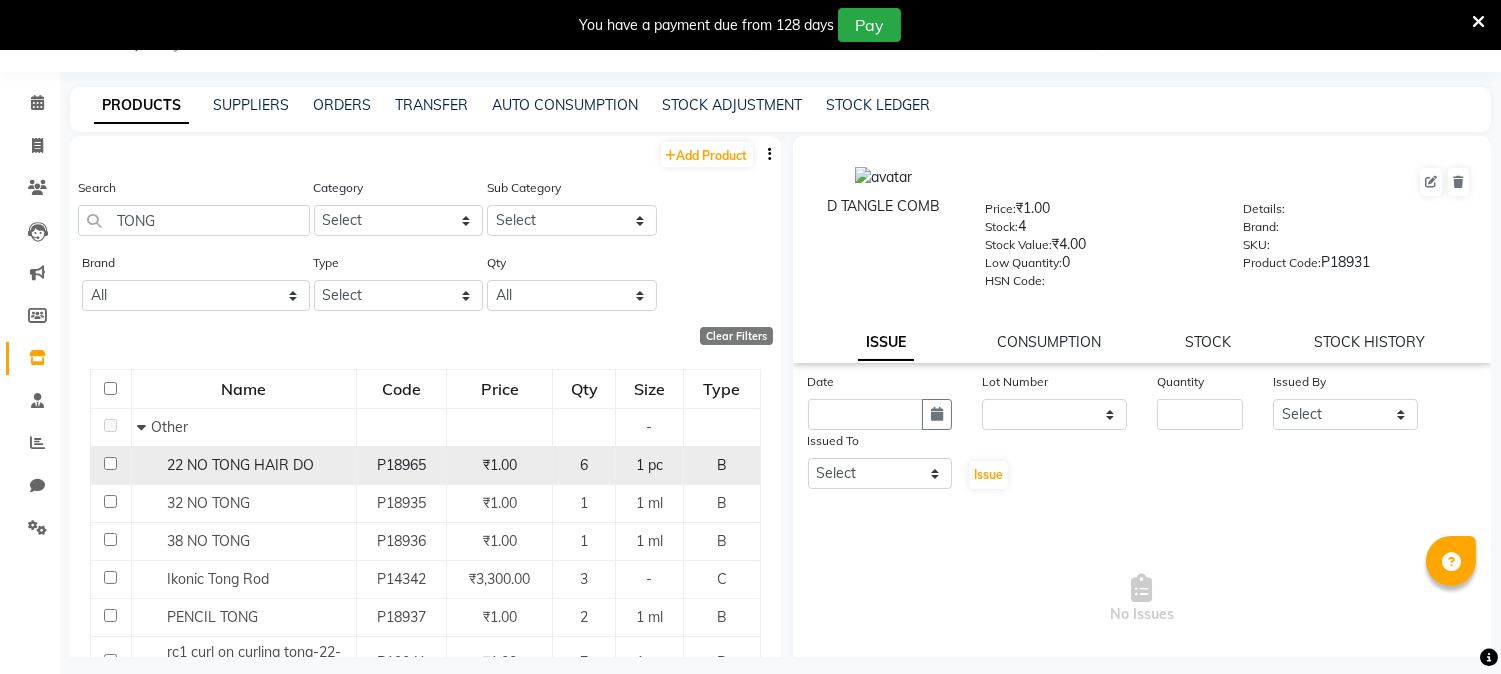 click 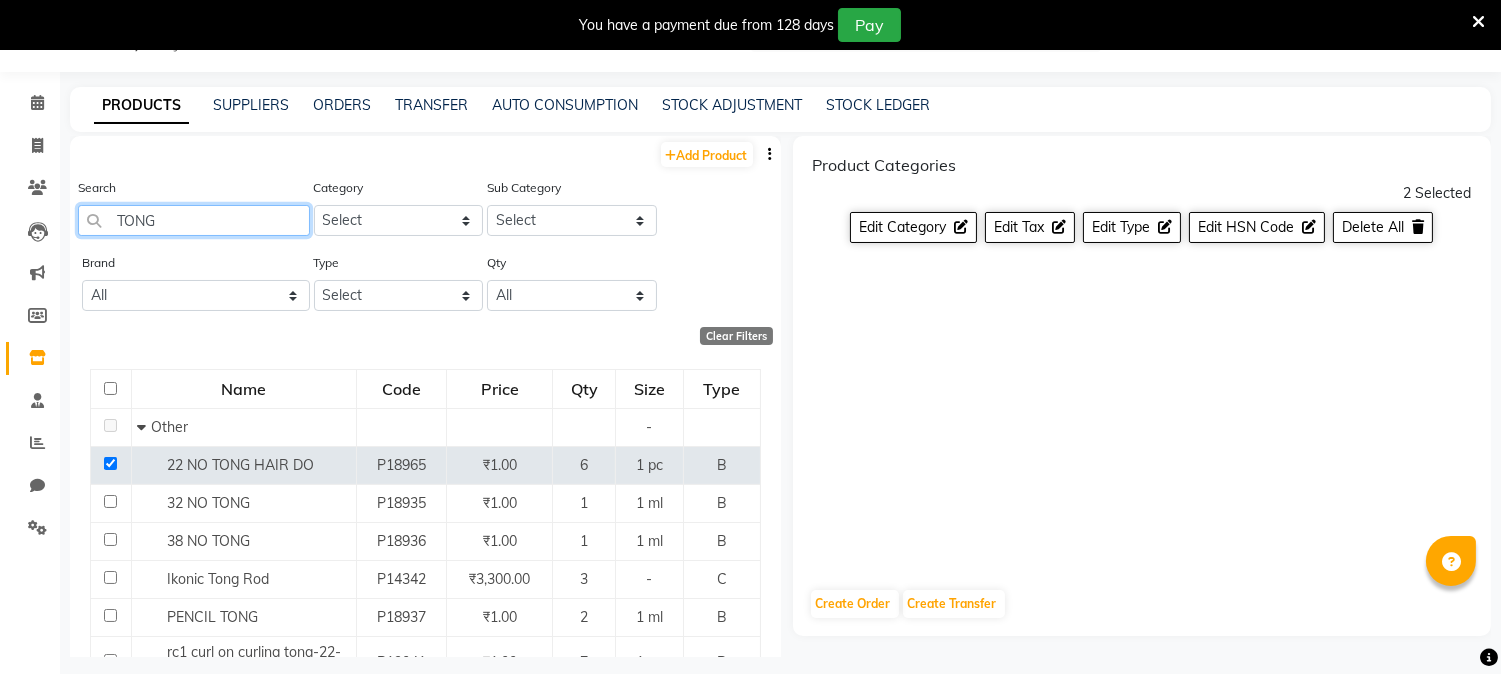 drag, startPoint x: 193, startPoint y: 231, endPoint x: 206, endPoint y: 224, distance: 14.764823 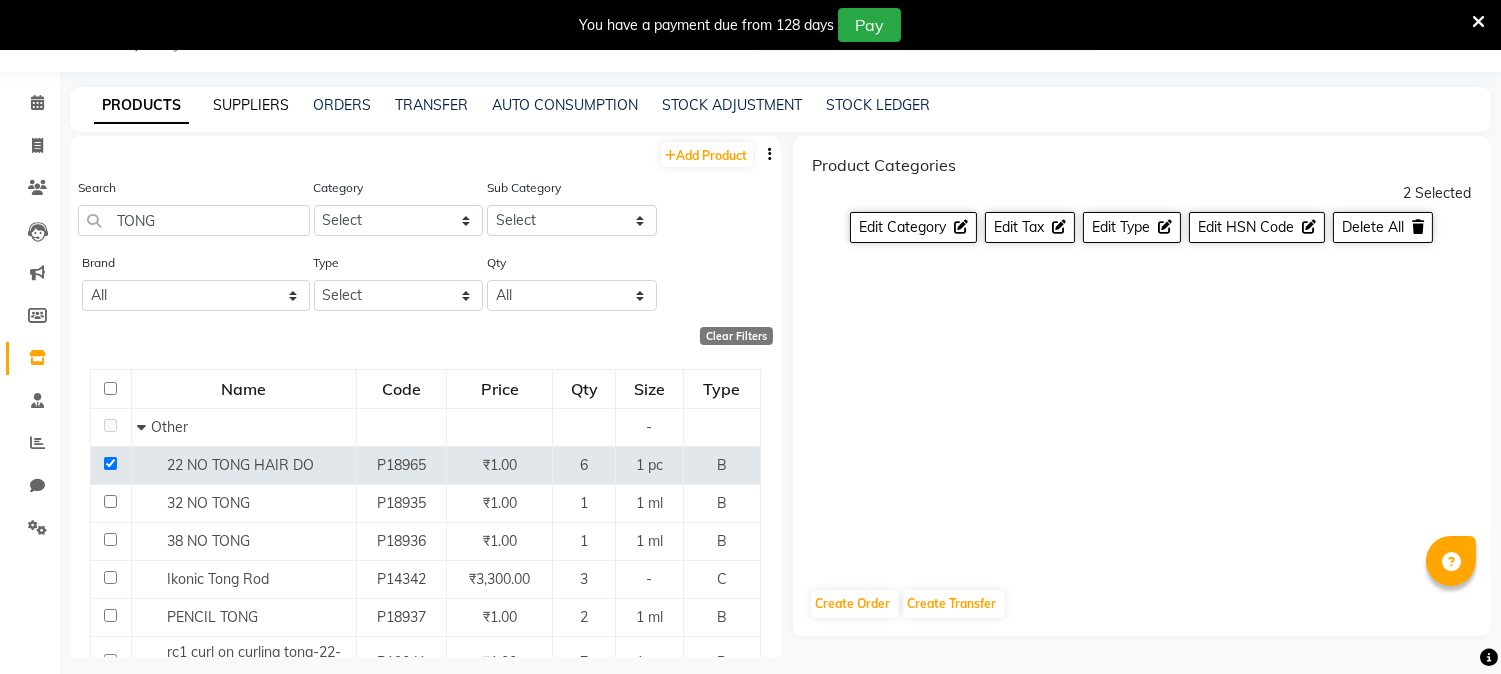 drag, startPoint x: 226, startPoint y: 94, endPoint x: 225, endPoint y: 107, distance: 13.038404 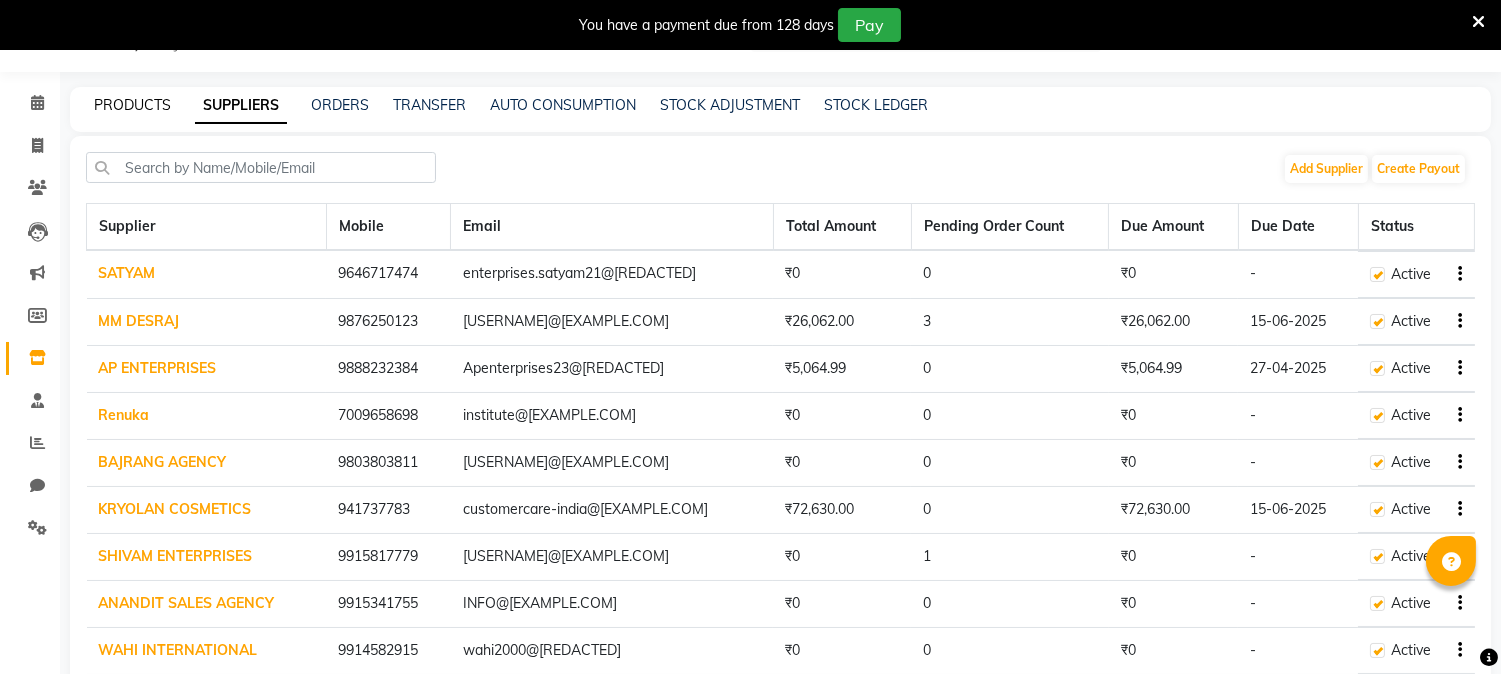 click on "PRODUCTS" 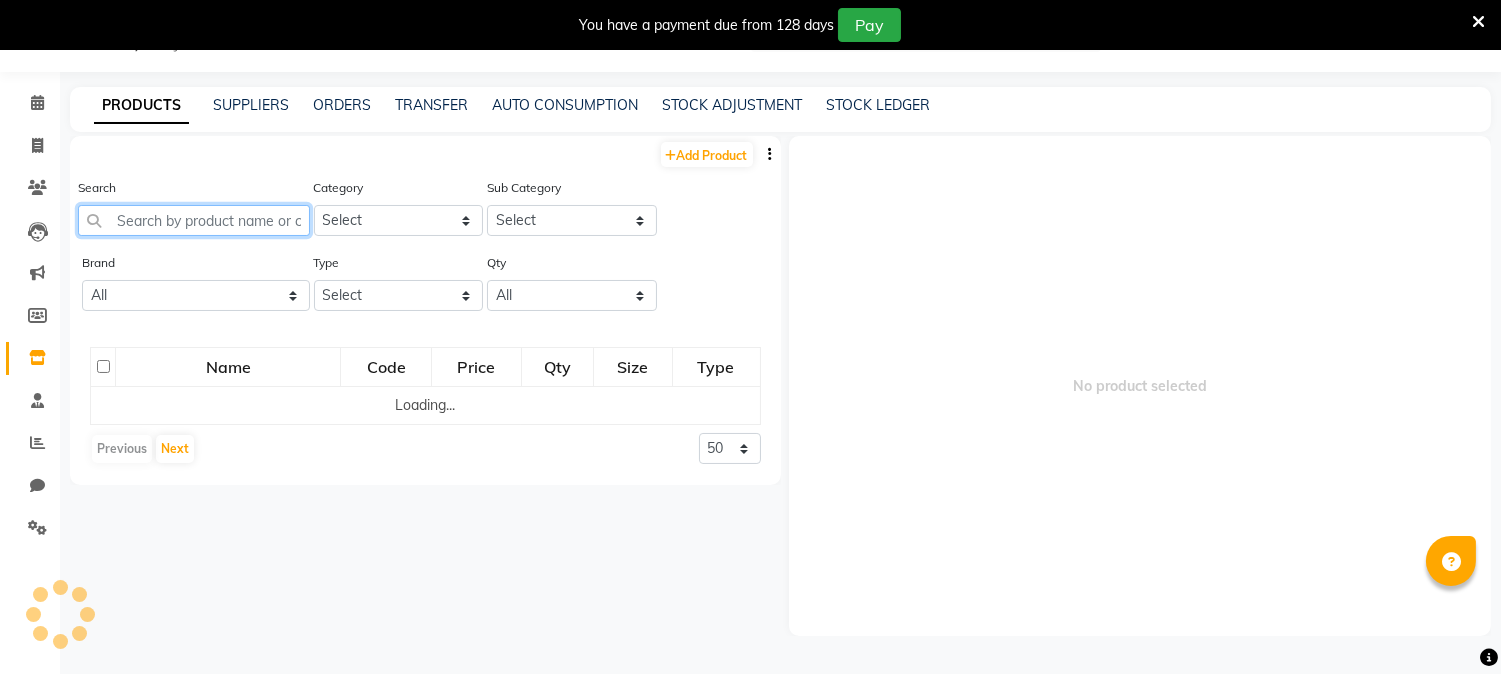 drag, startPoint x: 170, startPoint y: 214, endPoint x: 272, endPoint y: 218, distance: 102.0784 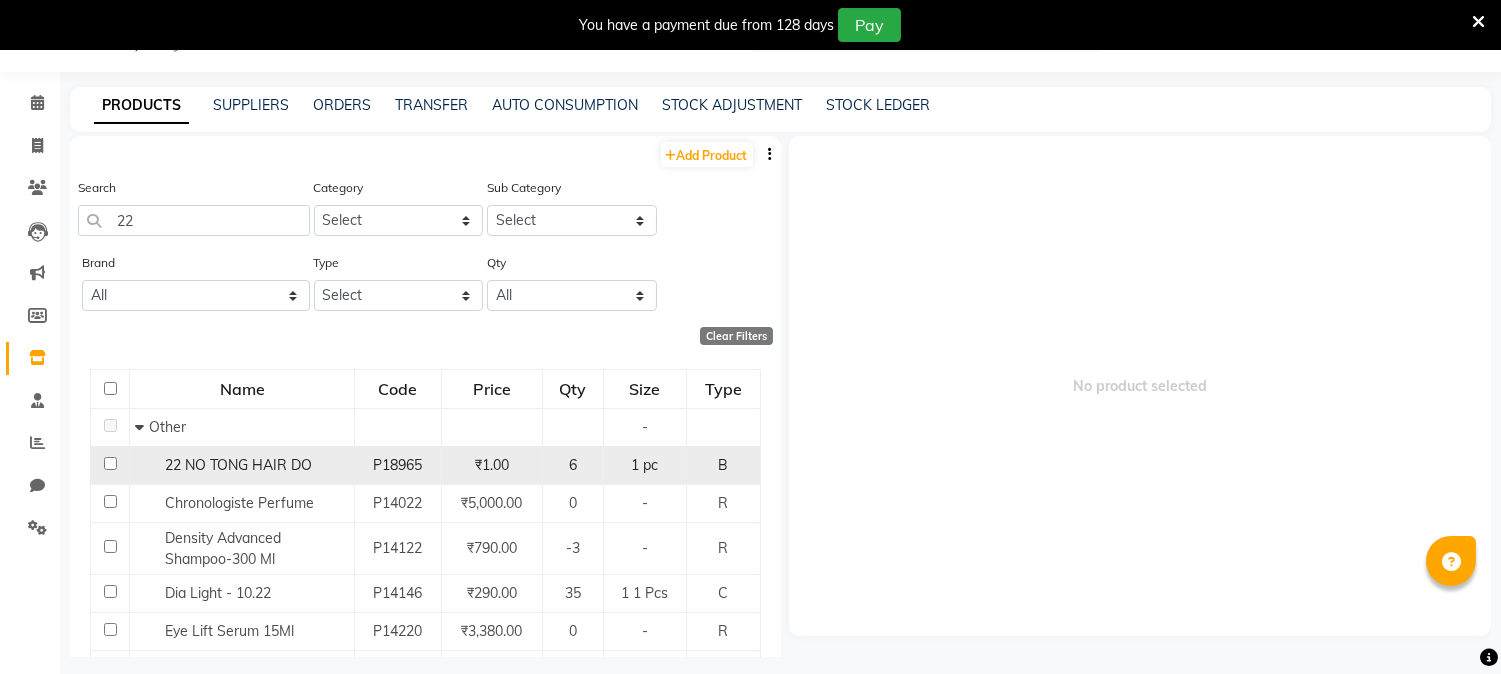 click 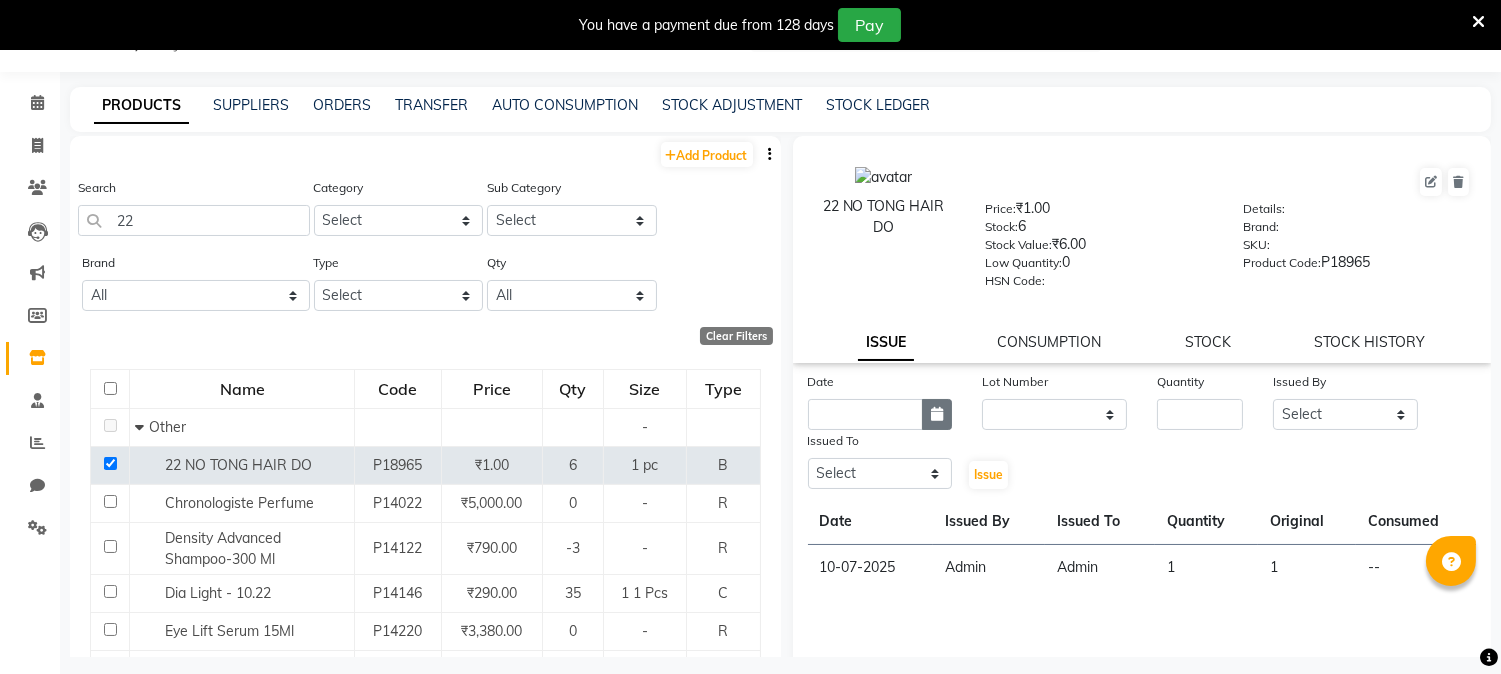 click 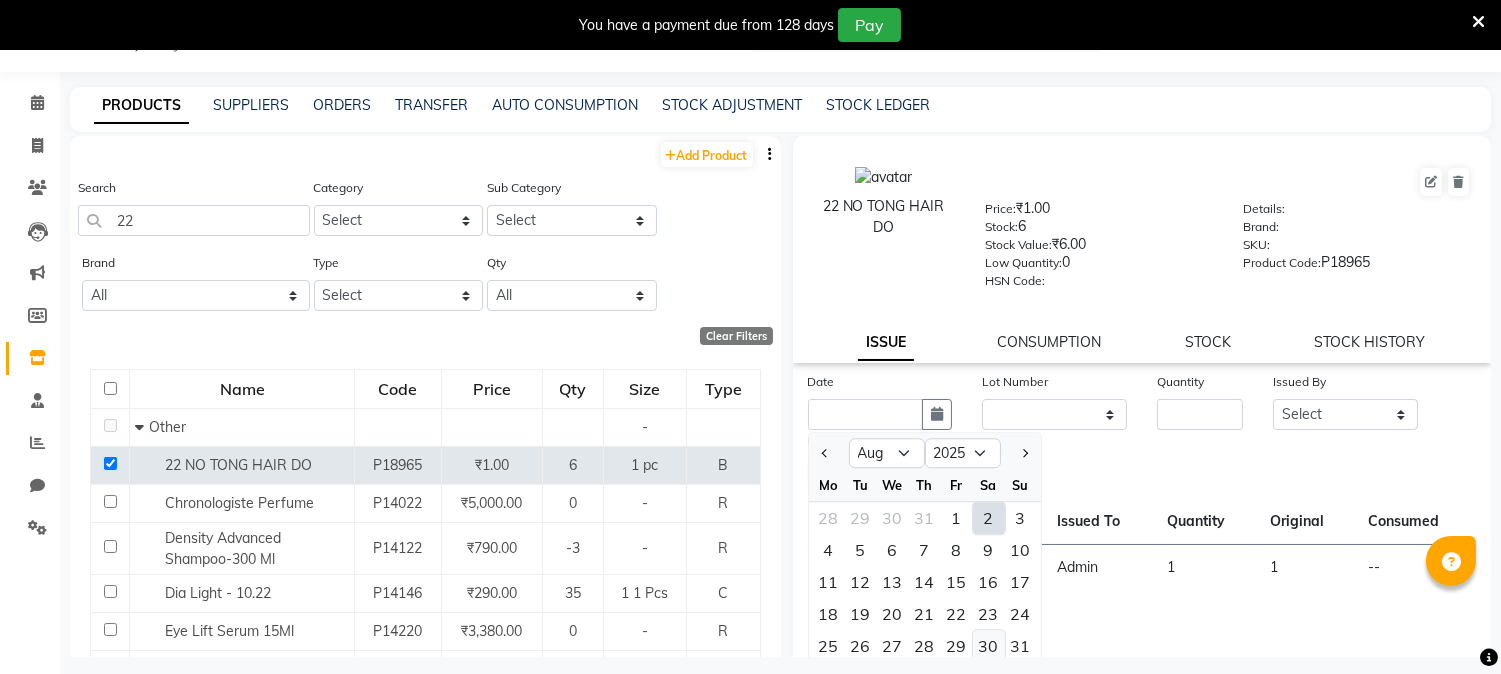click on "30" 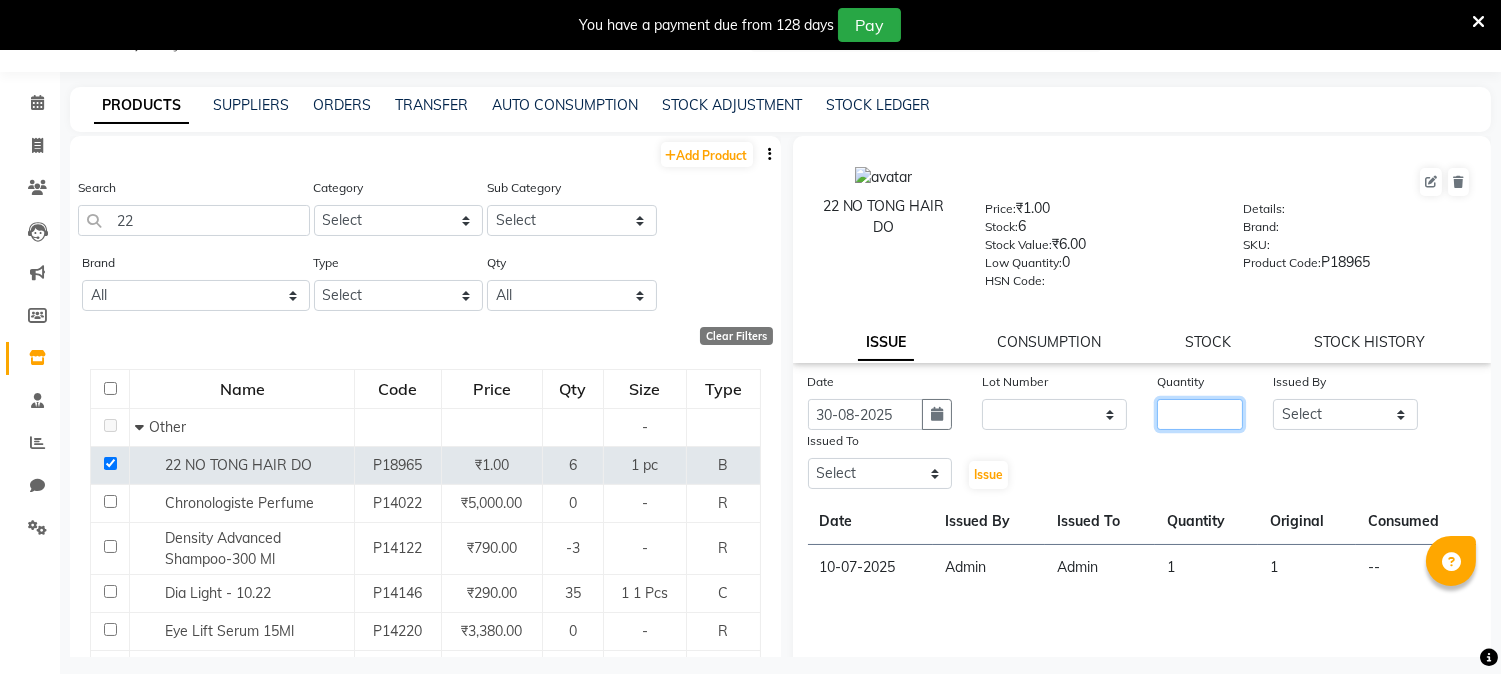 click 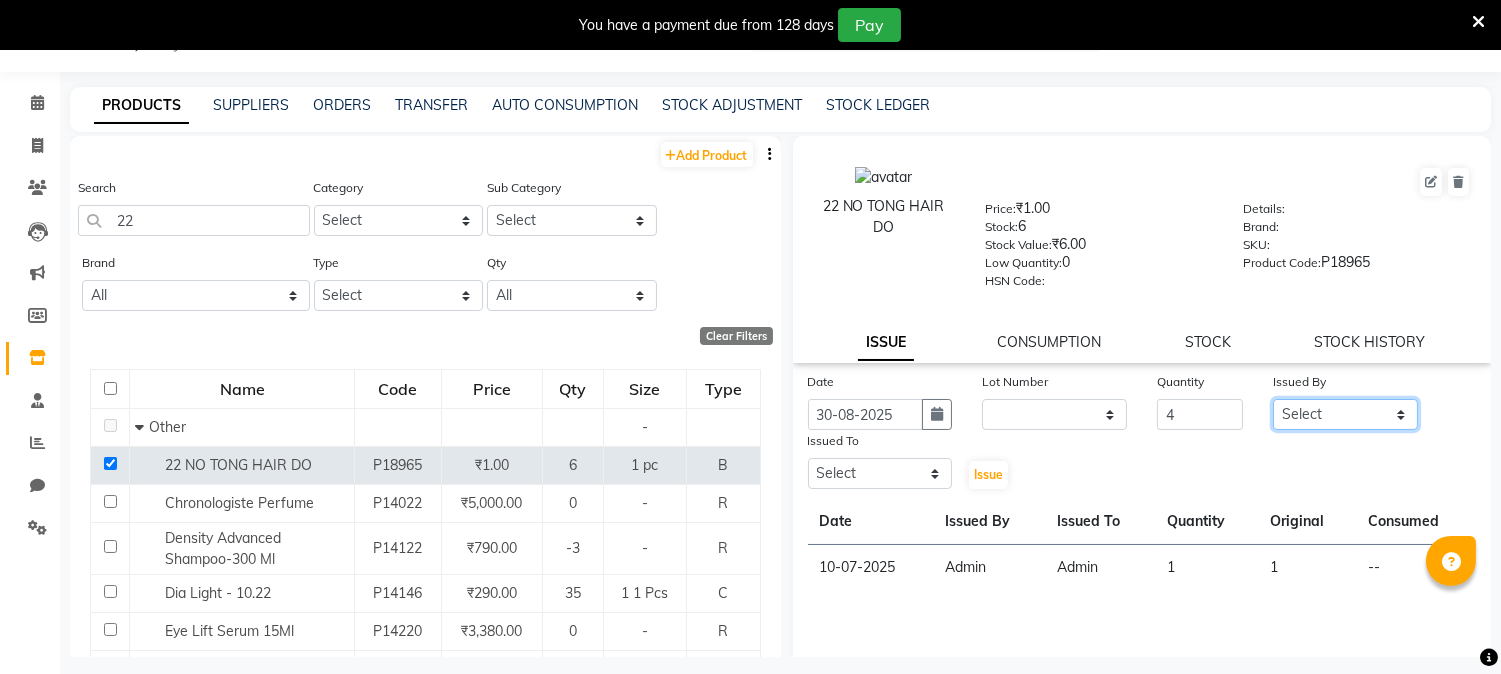 drag, startPoint x: 1333, startPoint y: 416, endPoint x: 1348, endPoint y: 425, distance: 17.492855 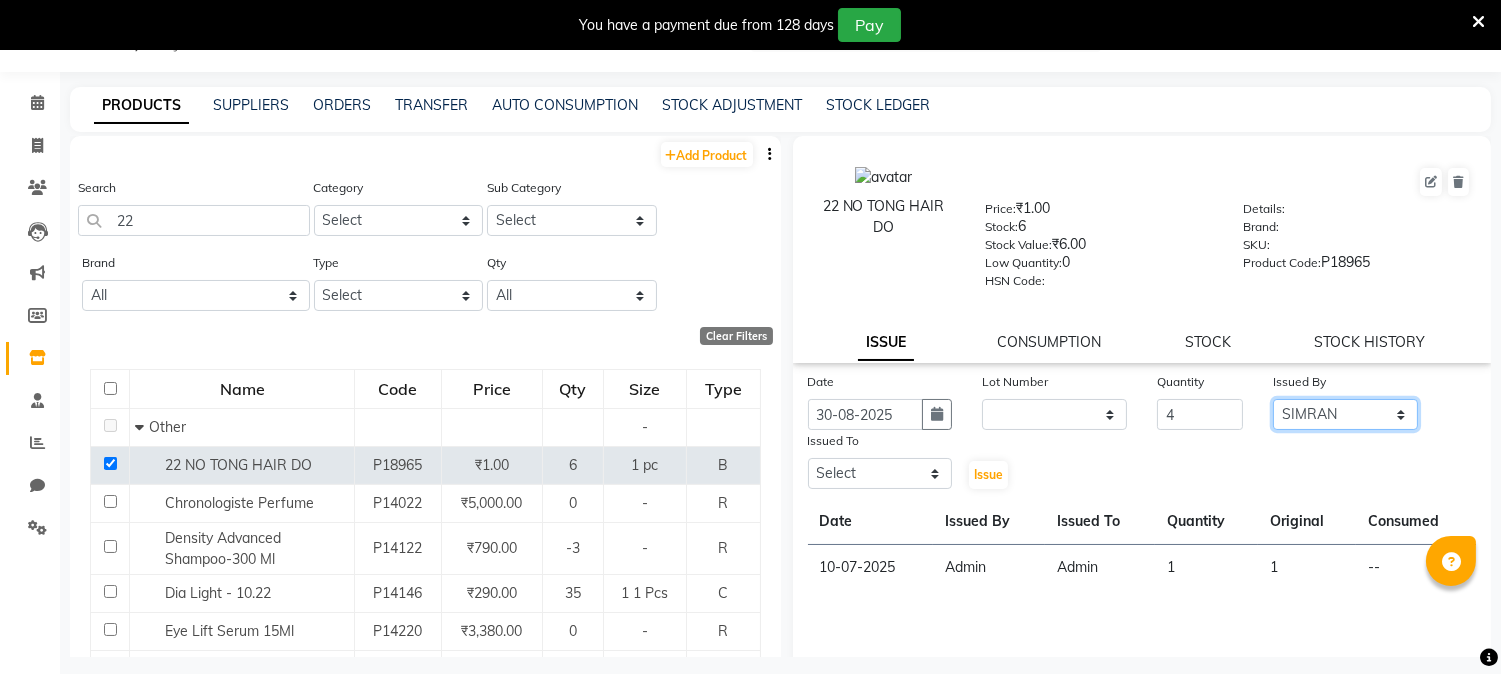 click on "Select [FIRST] [LAST] [FIRST] [LAST] [FIRST] [LAST] [FIRST] [LAST] [FIRST] [LAST] [FIRST] [LAST] [FIRST] [LAST] [FIRST] [LAST] [FIRST] [LAST] [FIRST] [LAST] [ADDRESS] Insititute [FIRST] [LAST] [FIRST] [LAST] [FIRST] [LAST] [FIRST] [LAST] [FIRST] [LAST]" 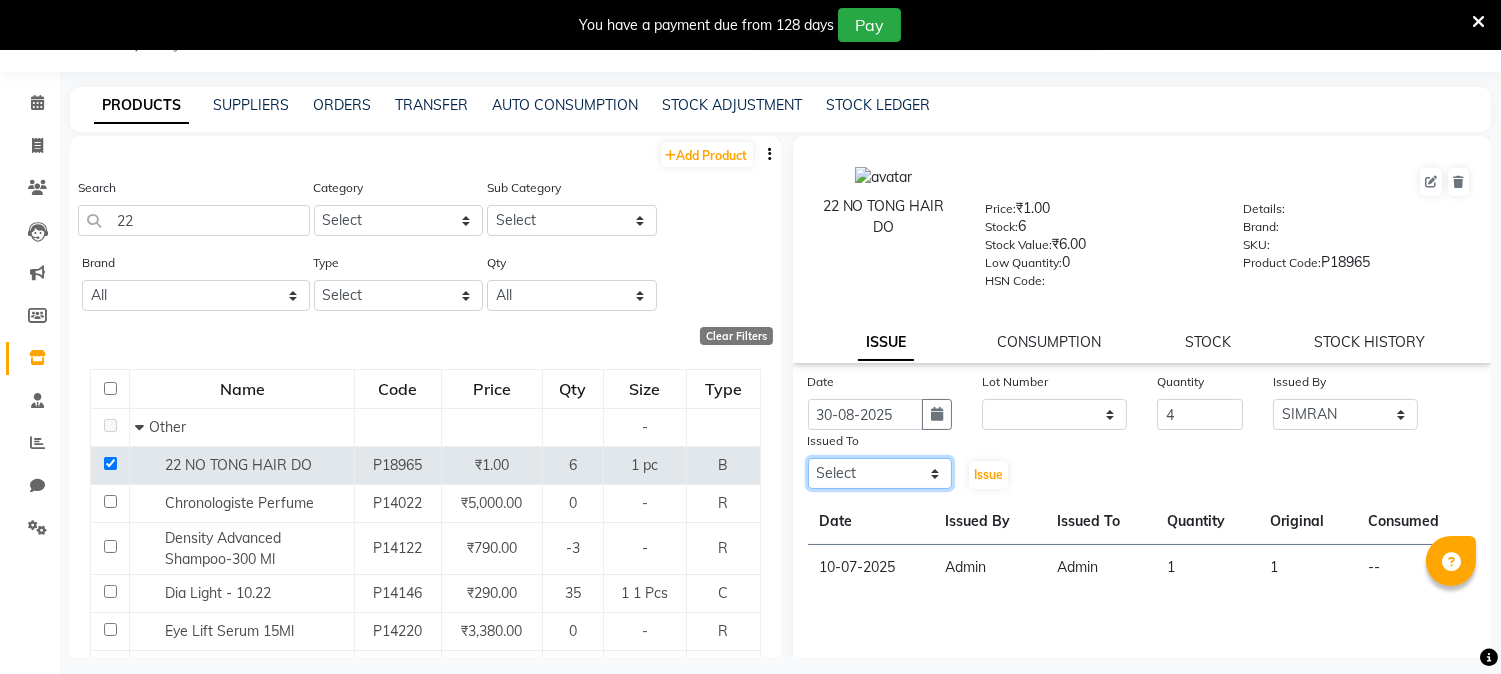 click on "Select [FIRST] [LAST] [FIRST] [LAST] [FIRST] [LAST] [FIRST] [LAST] [FIRST] [LAST] [FIRST] [LAST] [FIRST] [LAST] [FIRST] [LAST] [FIRST] [LAST] [FIRST] [LAST] [ADDRESS] Insititute [FIRST] [LAST] [FIRST] [LAST] [FIRST] [LAST] [FIRST] [LAST] [FIRST] [LAST]" 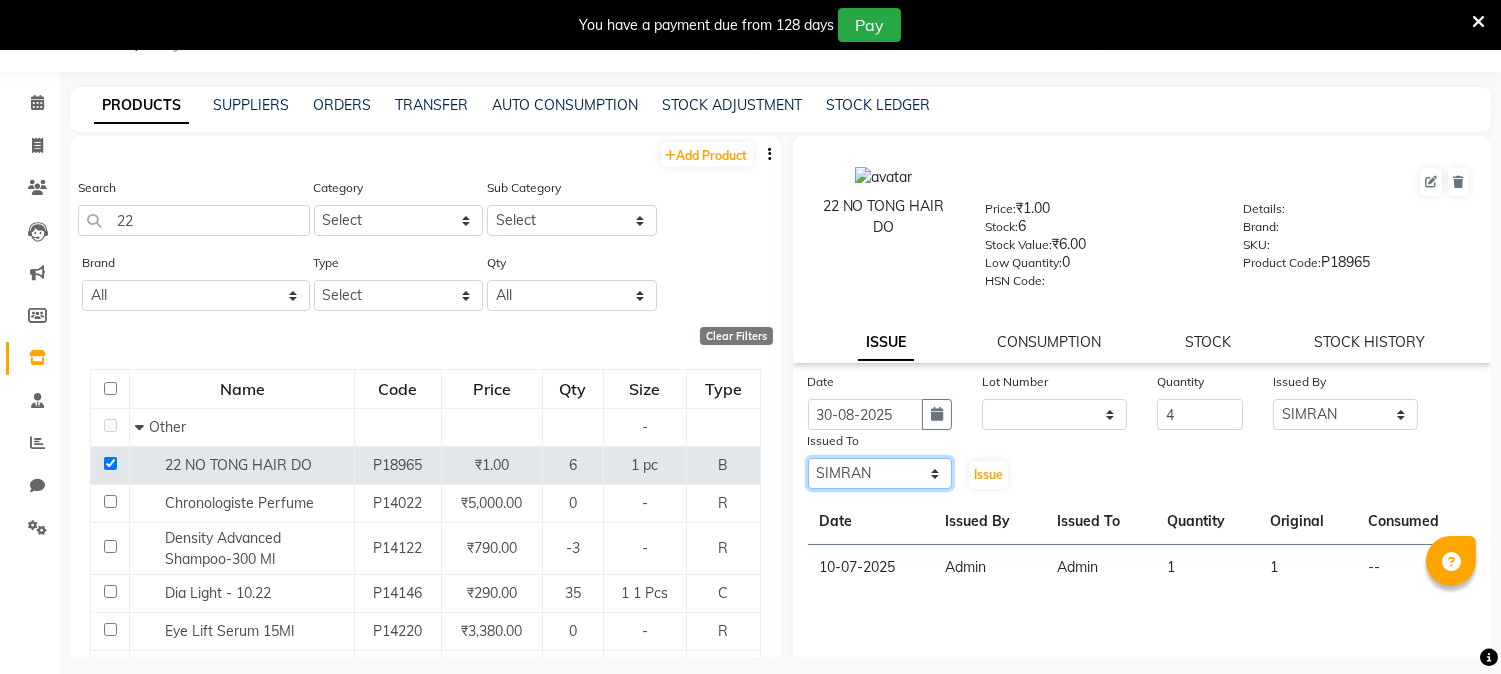 click on "Select [FIRST] [LAST] [FIRST] [LAST] [FIRST] [LAST] [FIRST] [LAST] [FIRST] [LAST] [FIRST] [LAST] [FIRST] [LAST] [FIRST] [LAST] [FIRST] [LAST] [FIRST] [LAST] [ADDRESS] Insititute [FIRST] [LAST] [FIRST] [LAST] [FIRST] [LAST] [FIRST] [LAST] [FIRST] [LAST]" 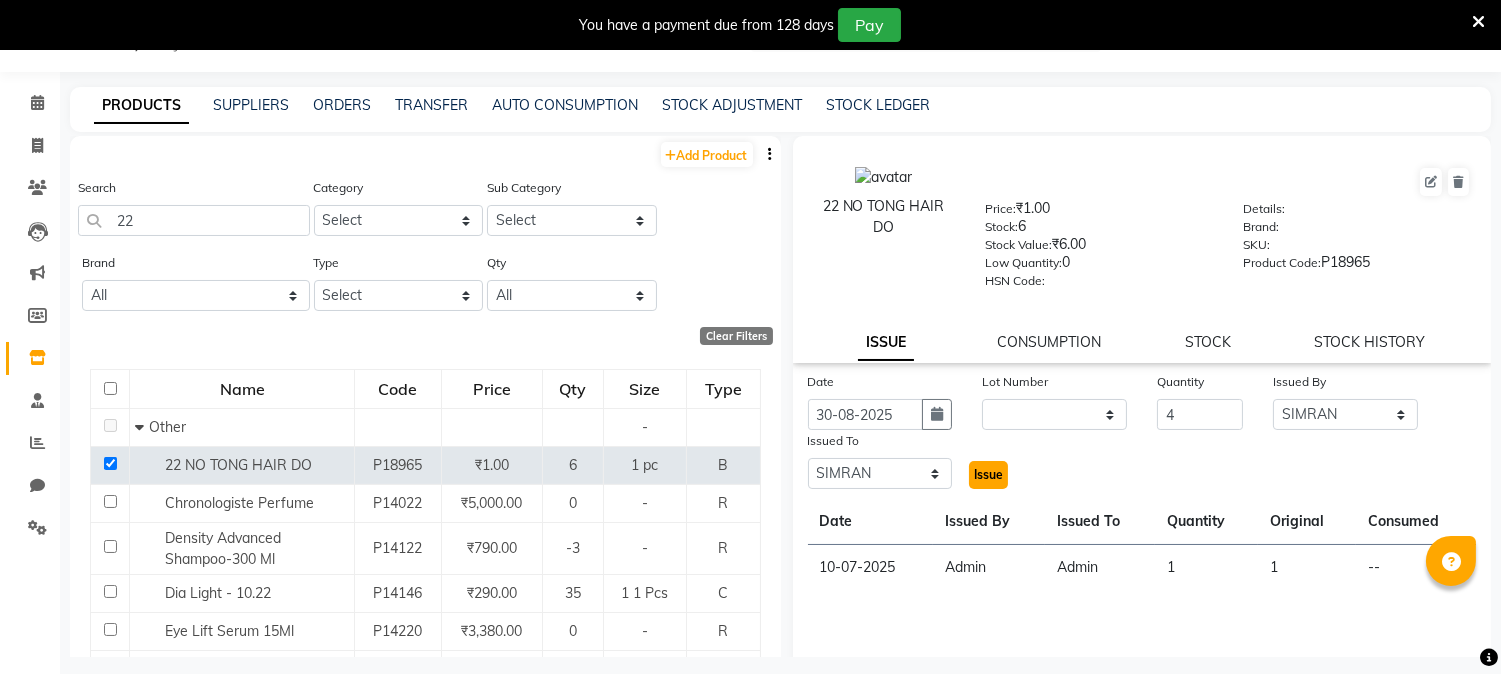 click on "Issue" 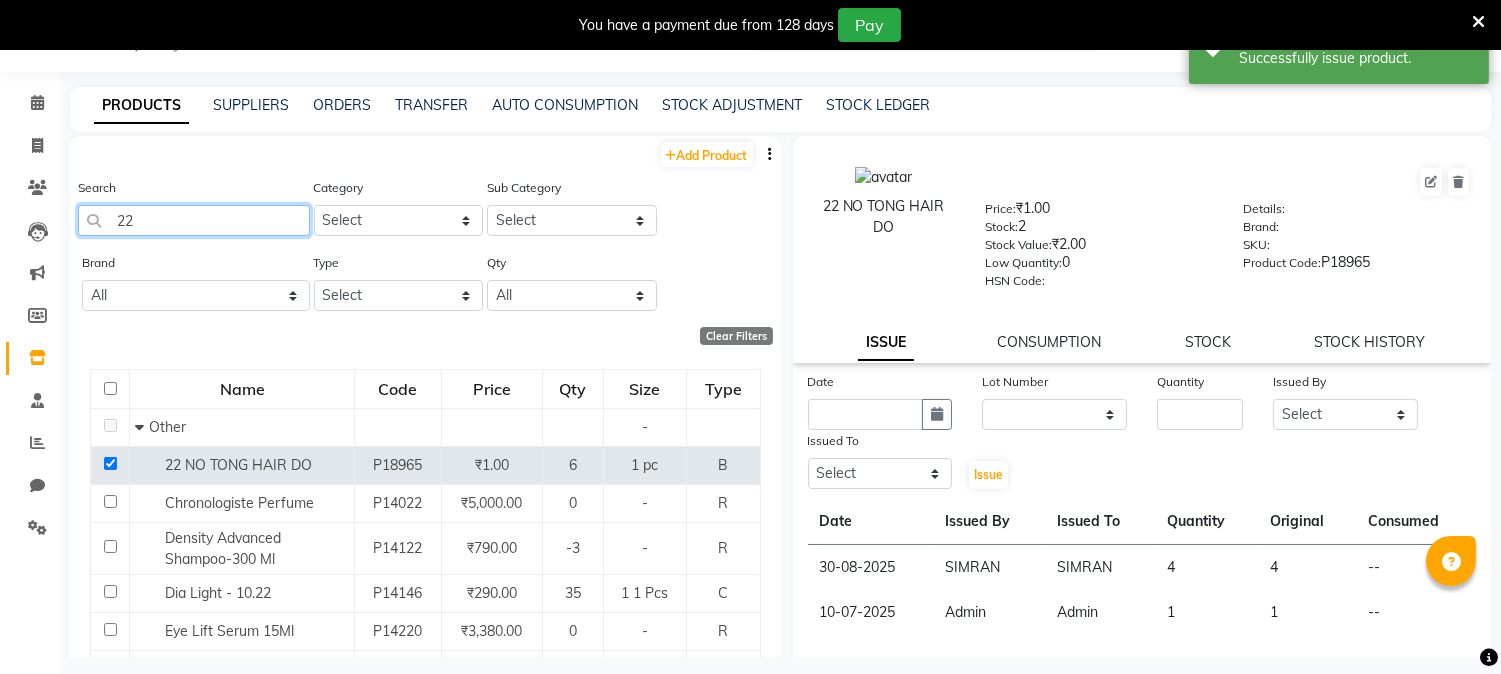 click on "22" 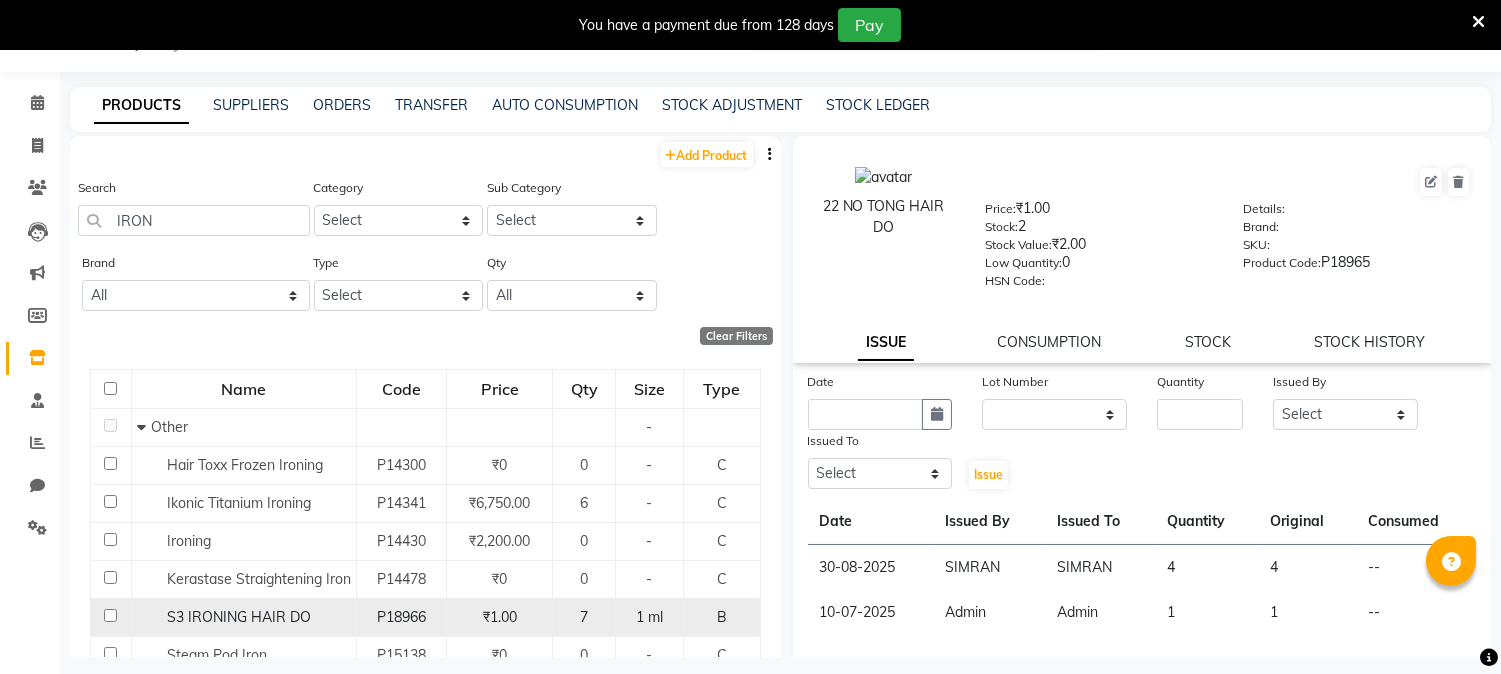 click 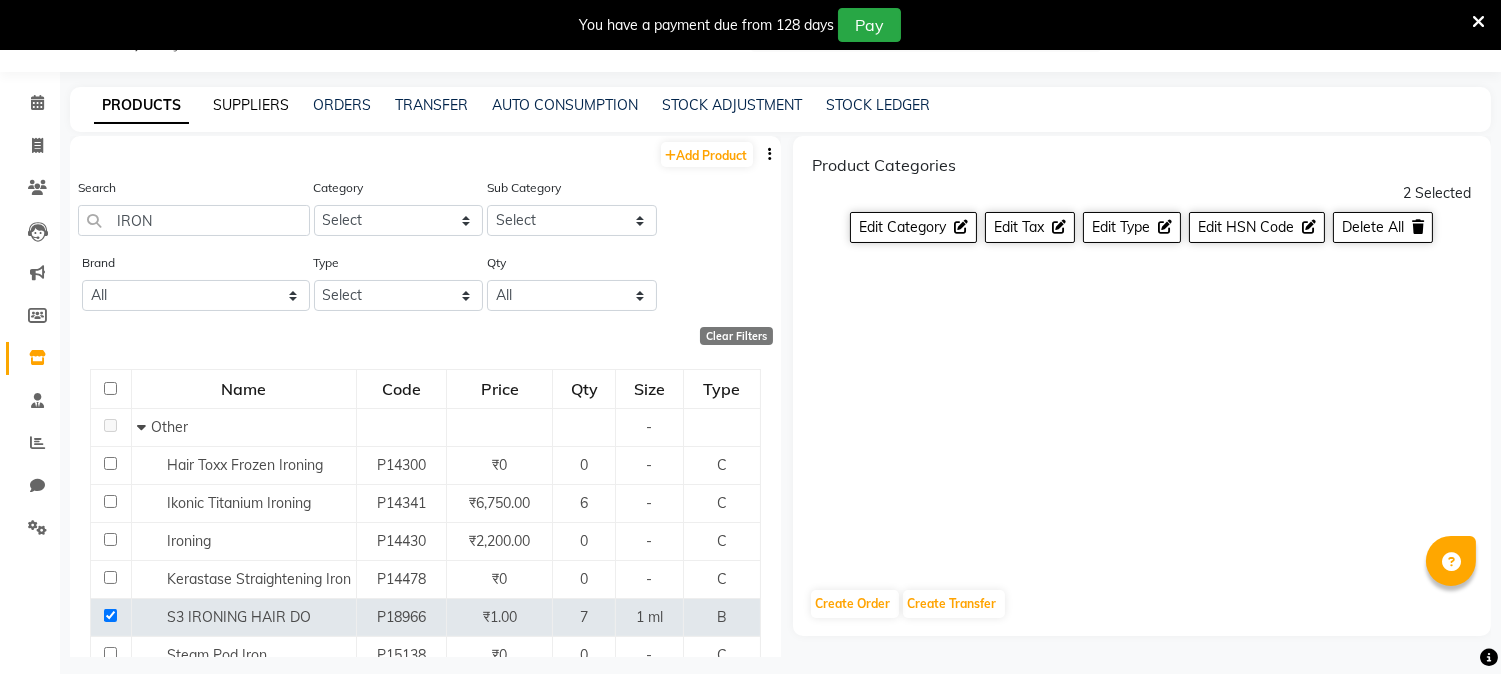 click on "SUPPLIERS" 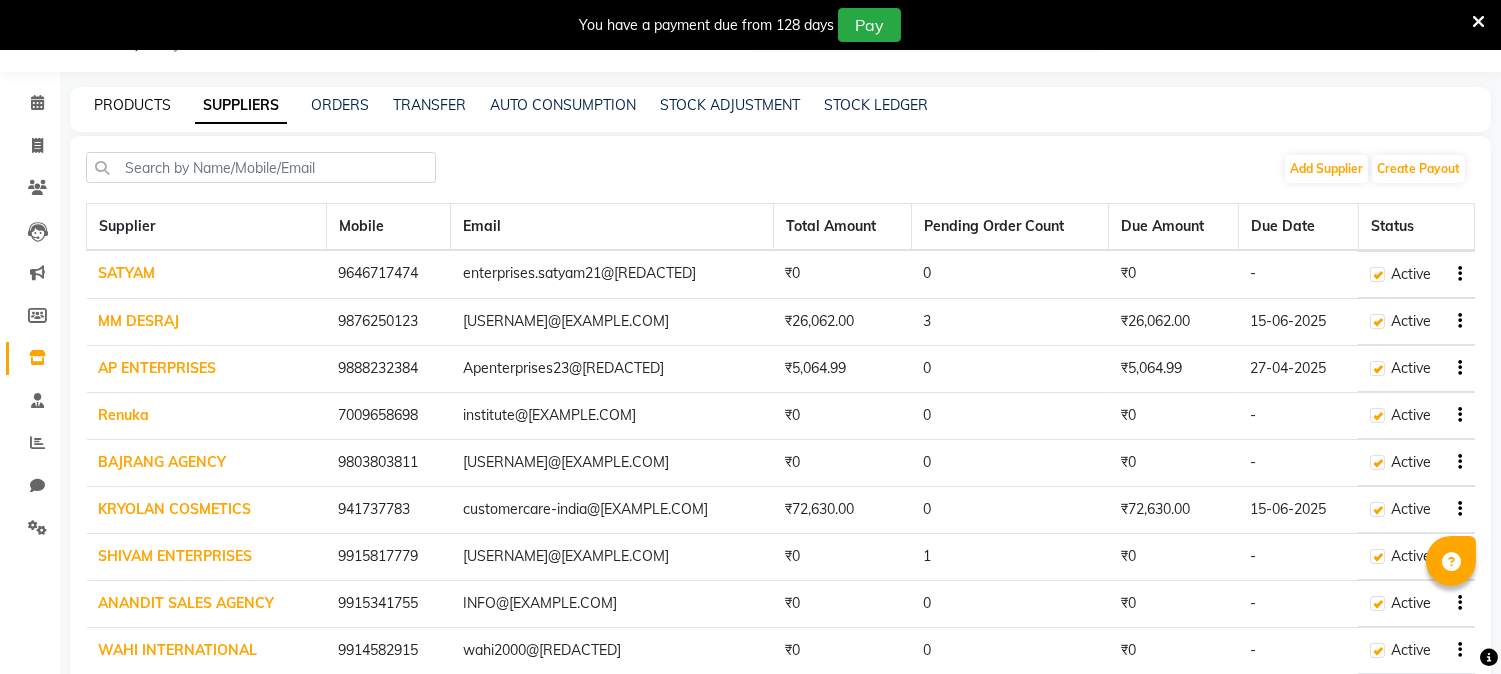 click on "PRODUCTS" 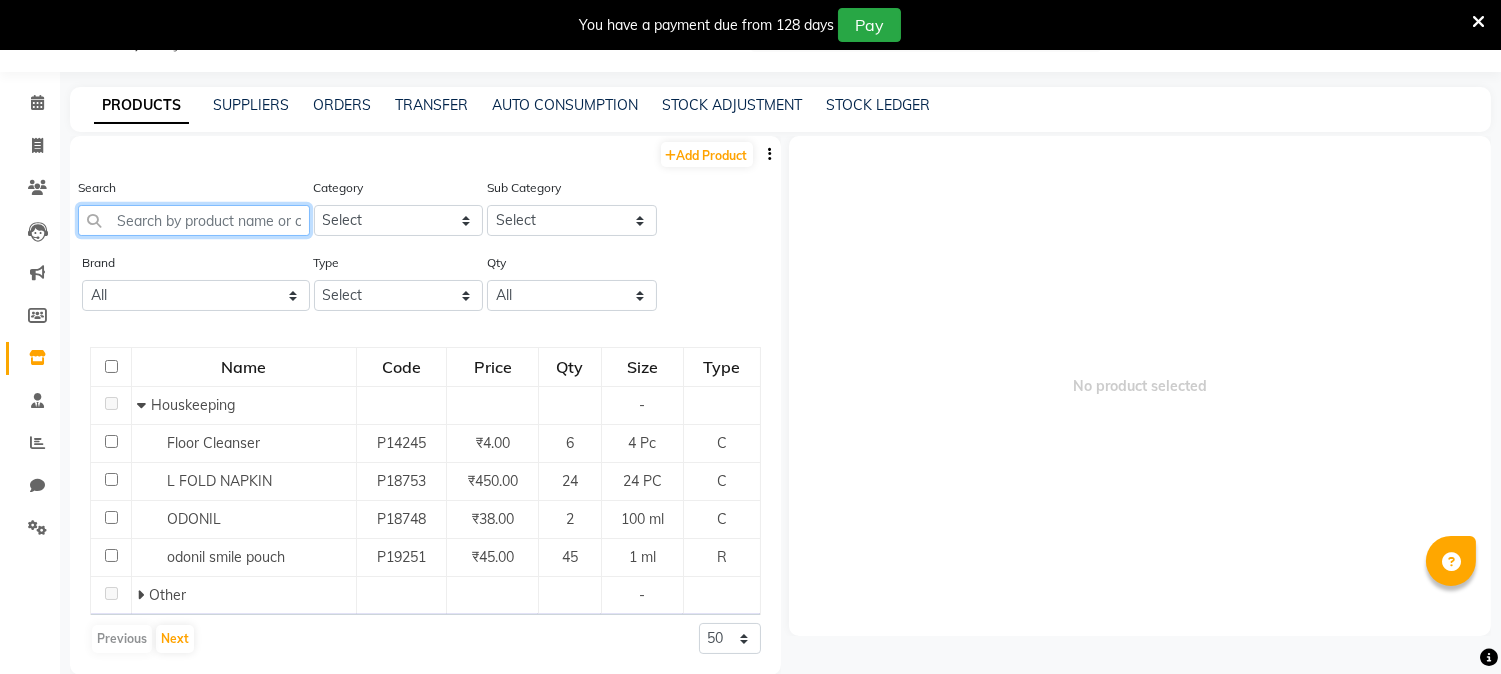 click 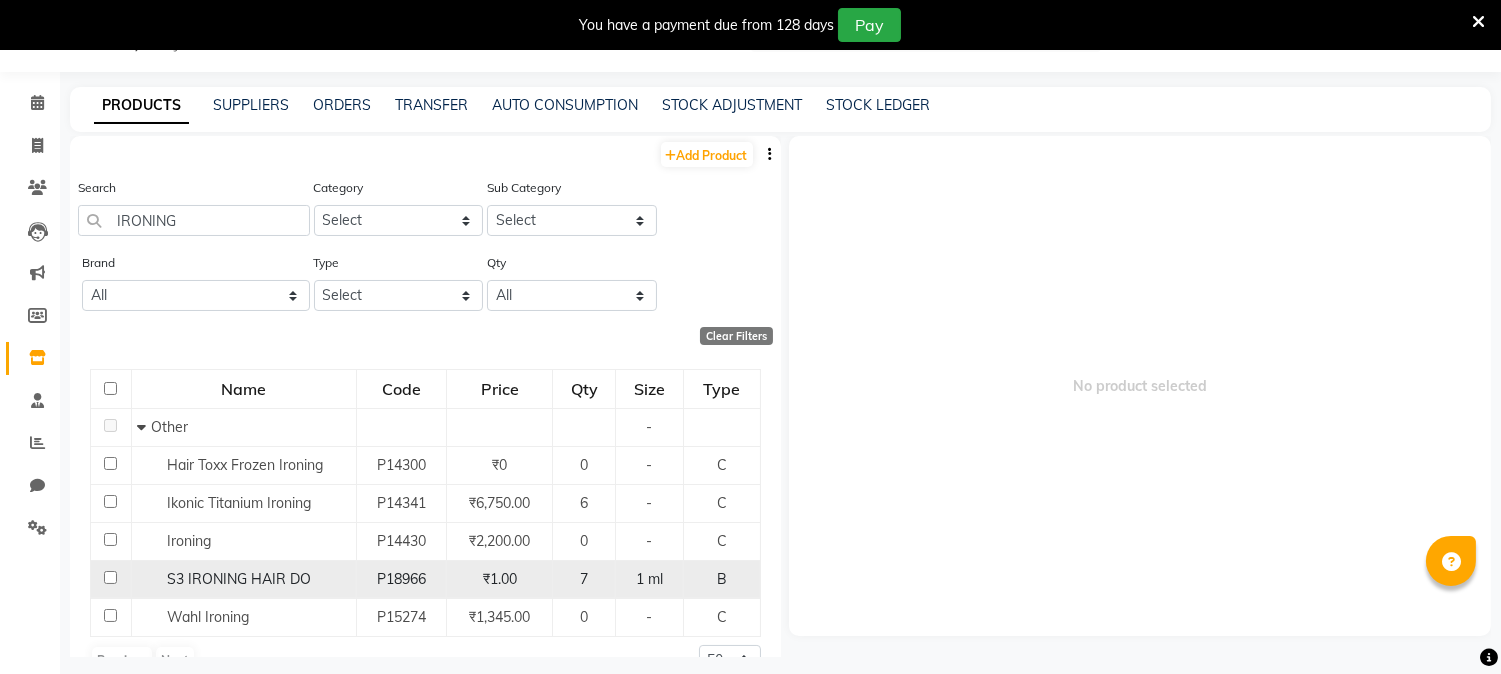 click 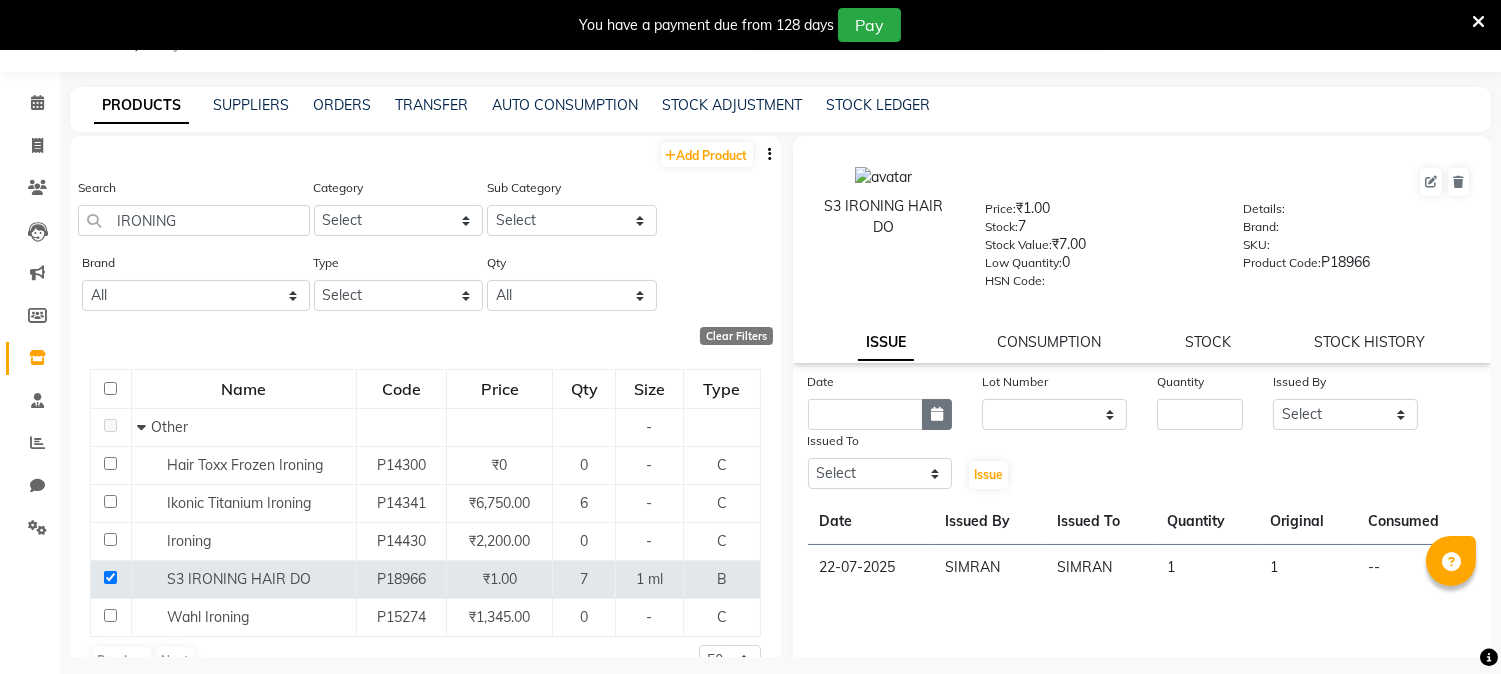 click 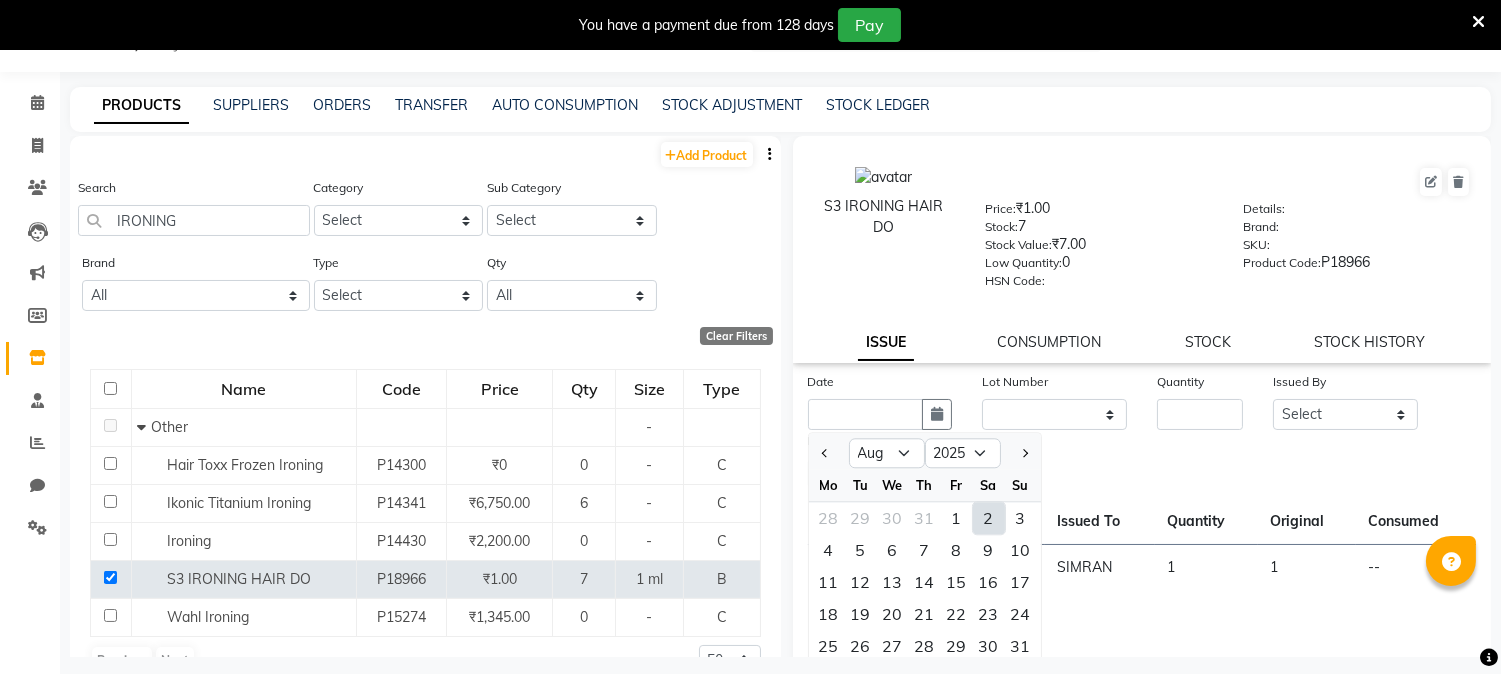drag, startPoint x: 981, startPoint y: 641, endPoint x: 997, endPoint y: 634, distance: 17.464249 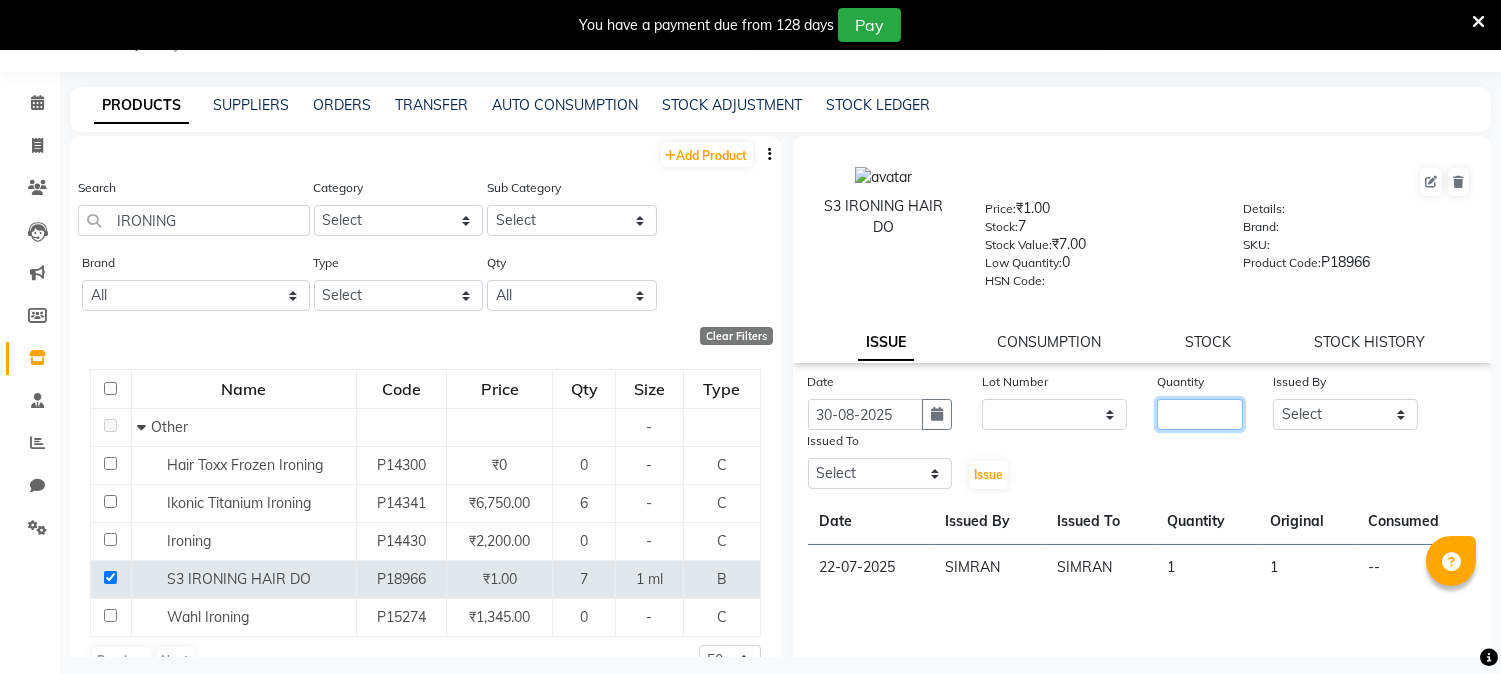 click 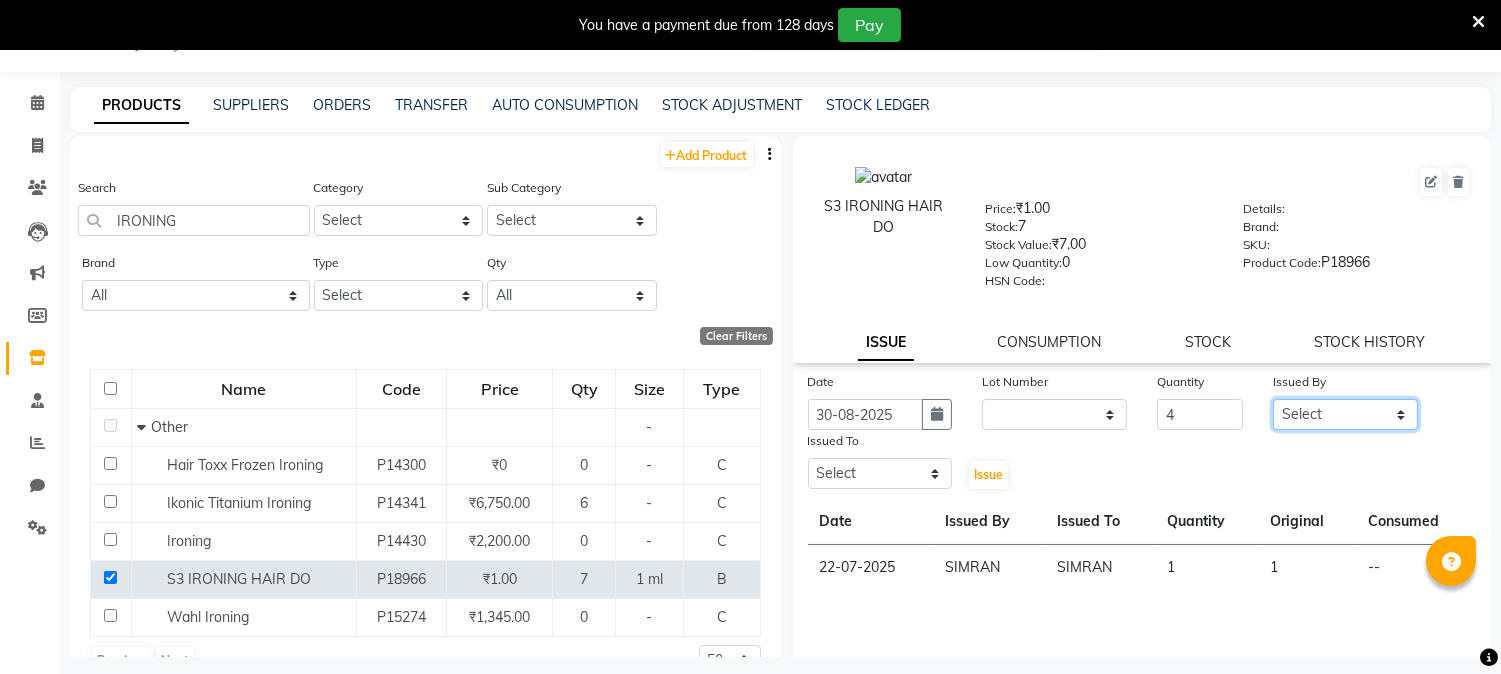 click on "Select [FIRST] [LAST] [FIRST] [LAST] [FIRST] [LAST] [FIRST] [LAST] [FIRST] [LAST] [FIRST] [LAST] [FIRST] [LAST] [FIRST] [LAST] [FIRST] [LAST] [FIRST] [LAST] [ADDRESS] Insititute [FIRST] [LAST] [FIRST] [LAST] [FIRST] [LAST] [FIRST] [LAST] [FIRST] [LAST]" 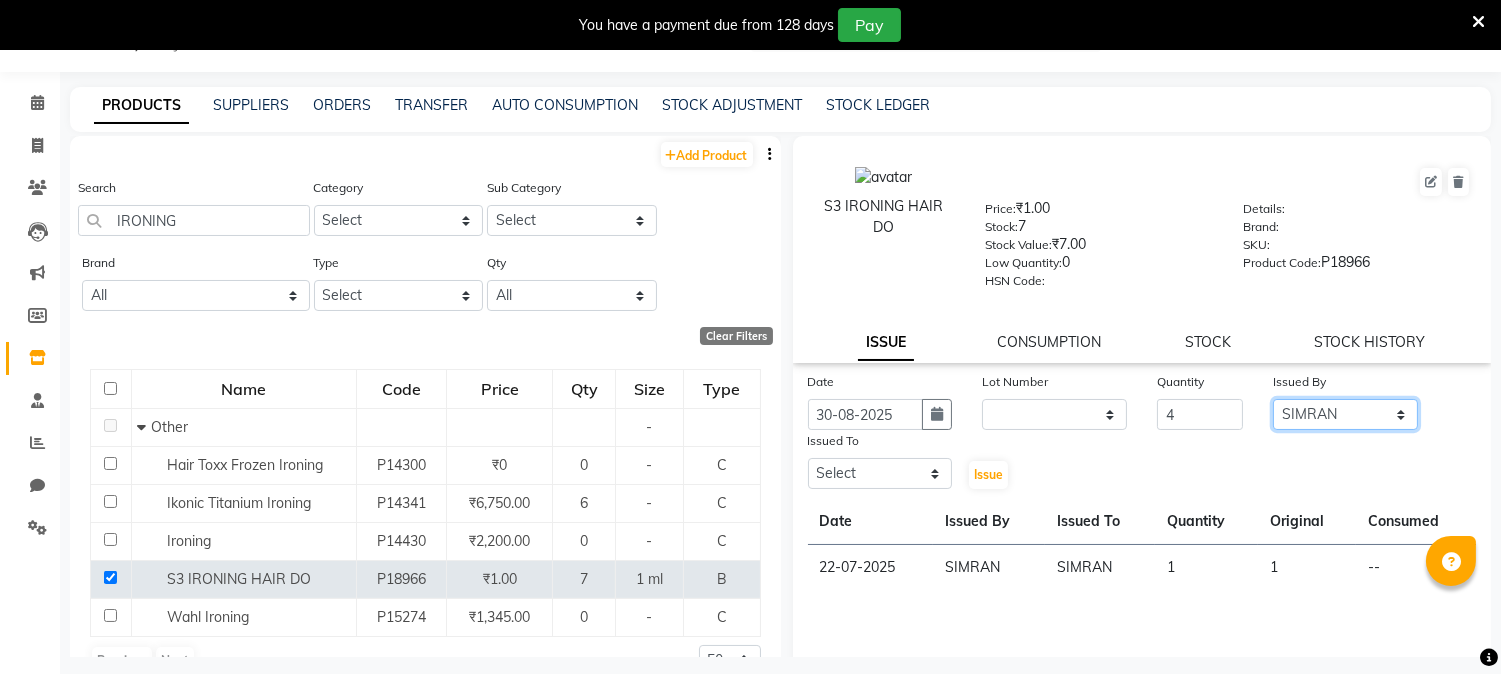 click on "Select [FIRST] [LAST] [FIRST] [LAST] [FIRST] [LAST] [FIRST] [LAST] [FIRST] [LAST] [FIRST] [LAST] [FIRST] [LAST] [FIRST] [LAST] [FIRST] [LAST] [FIRST] [LAST] [ADDRESS] Insititute [FIRST] [LAST] [FIRST] [LAST] [FIRST] [LAST] [FIRST] [LAST] [FIRST] [LAST]" 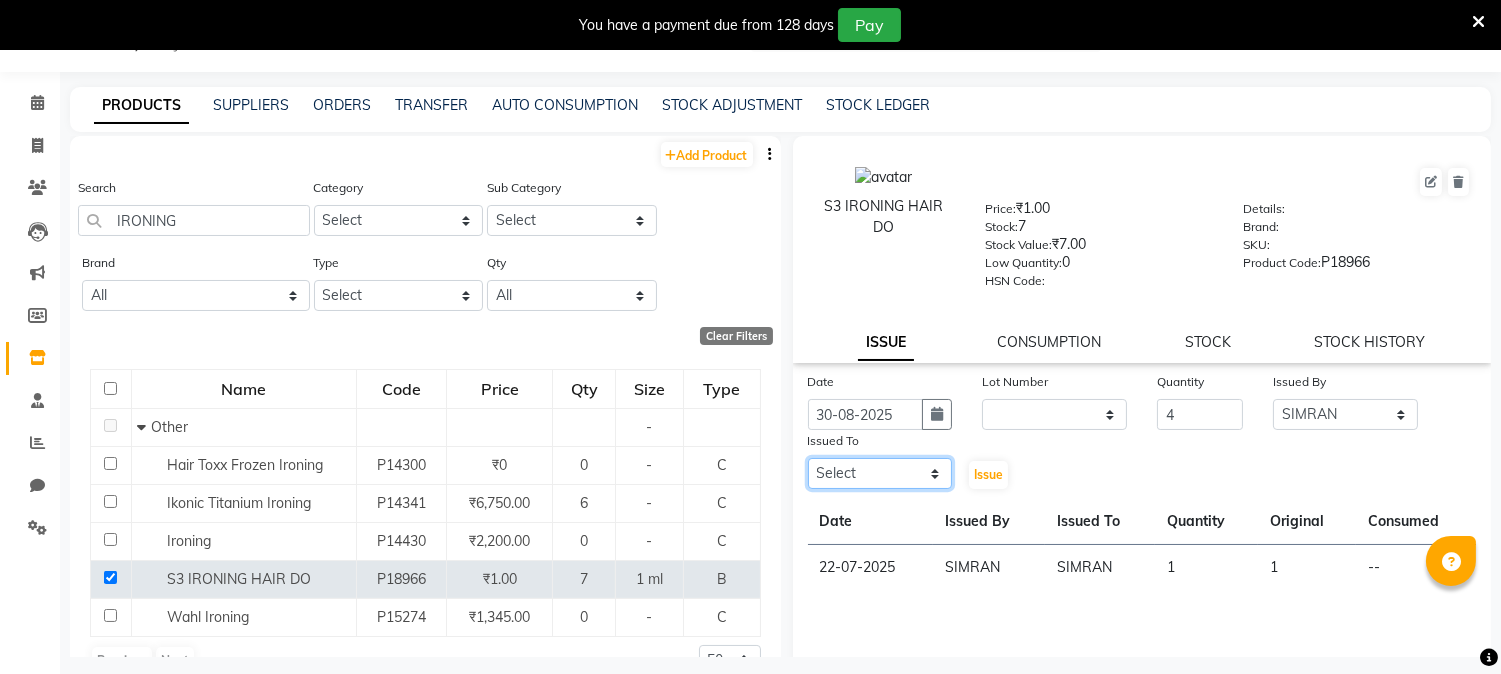 click on "Select [FIRST] [LAST] [FIRST] [LAST] [FIRST] [LAST] [FIRST] [LAST] [FIRST] [LAST] [FIRST] [LAST] [FIRST] [LAST] [FIRST] [LAST] [FIRST] [LAST] [FIRST] [LAST] [ADDRESS] Insititute [FIRST] [LAST] [FIRST] [LAST] [FIRST] [LAST] [FIRST] [LAST] [FIRST] [LAST]" 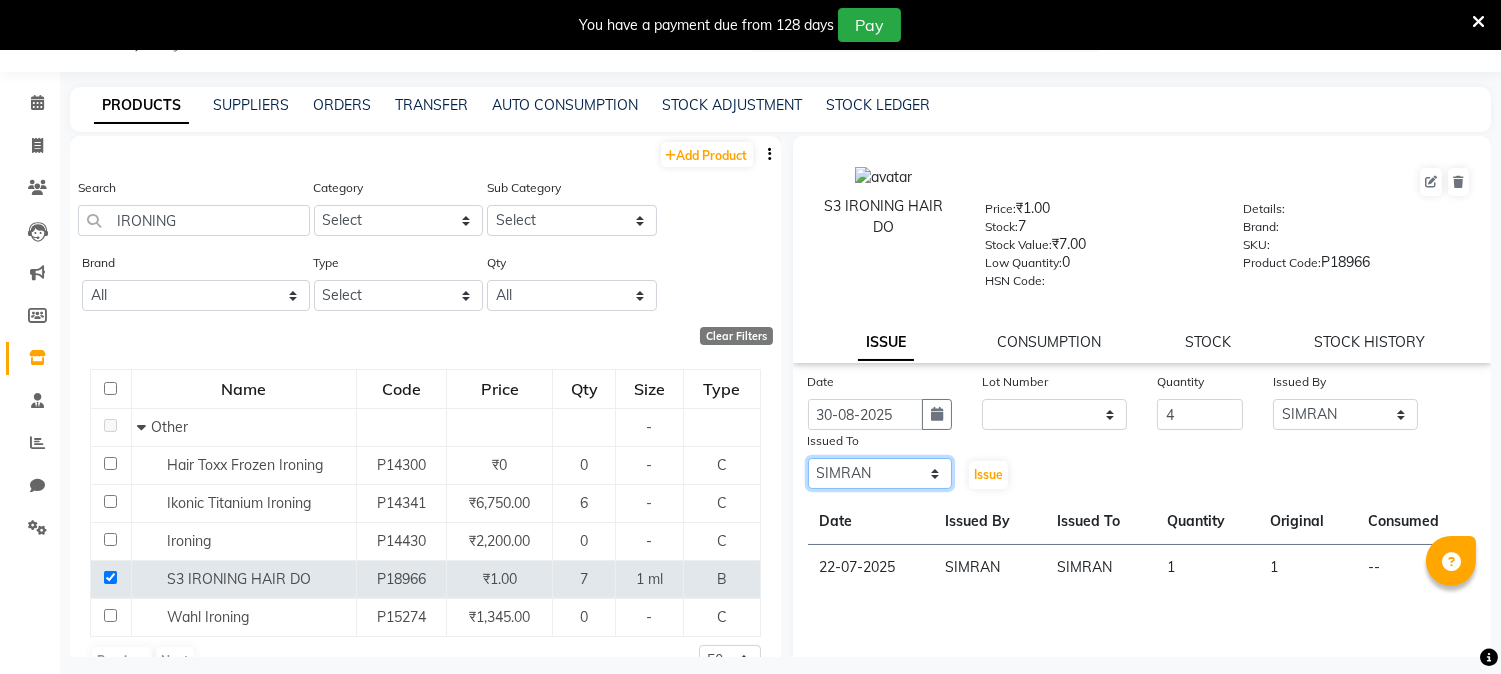 click on "Select [FIRST] [LAST] [FIRST] [LAST] [FIRST] [LAST] [FIRST] [LAST] [FIRST] [LAST] [FIRST] [LAST] [FIRST] [LAST] [FIRST] [LAST] [FIRST] [LAST] [FIRST] [LAST] [ADDRESS] Insititute [FIRST] [LAST] [FIRST] [LAST] [FIRST] [LAST] [FIRST] [LAST] [FIRST] [LAST]" 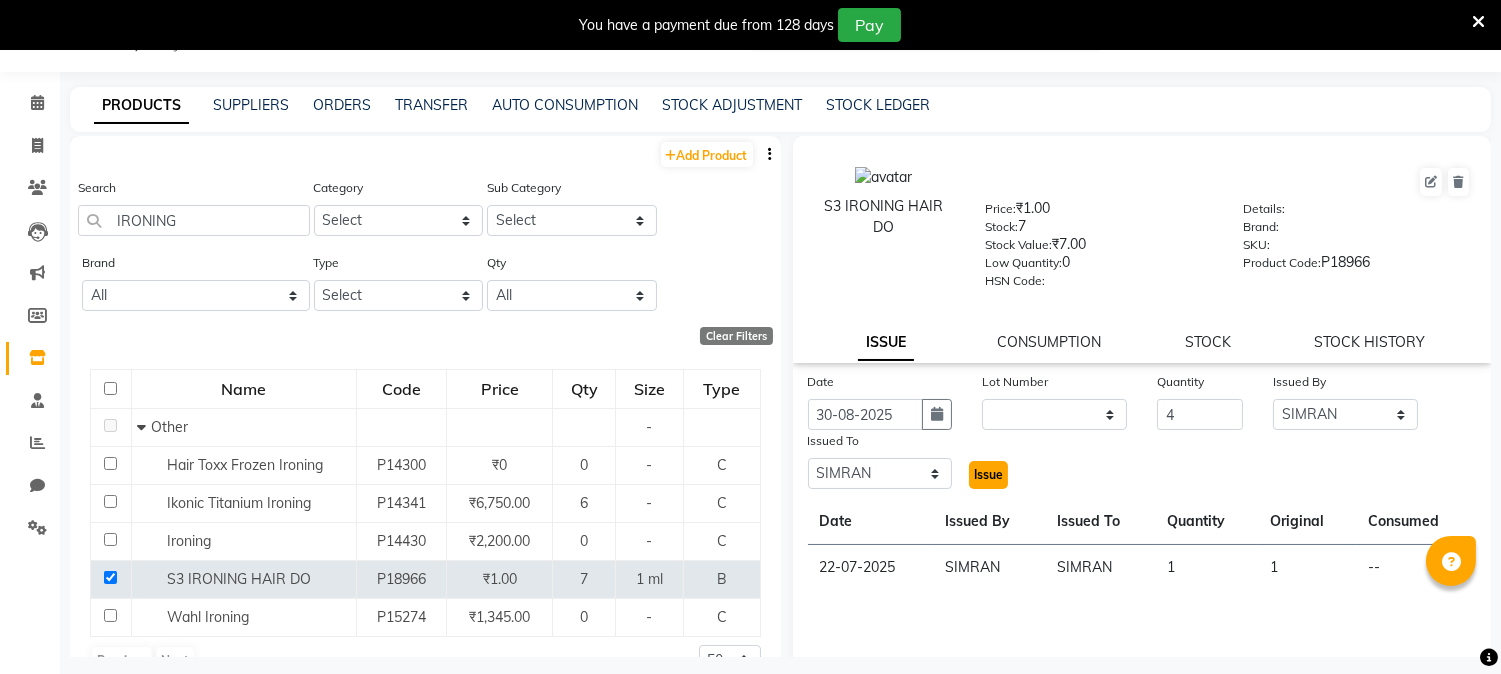 click on "Issue" 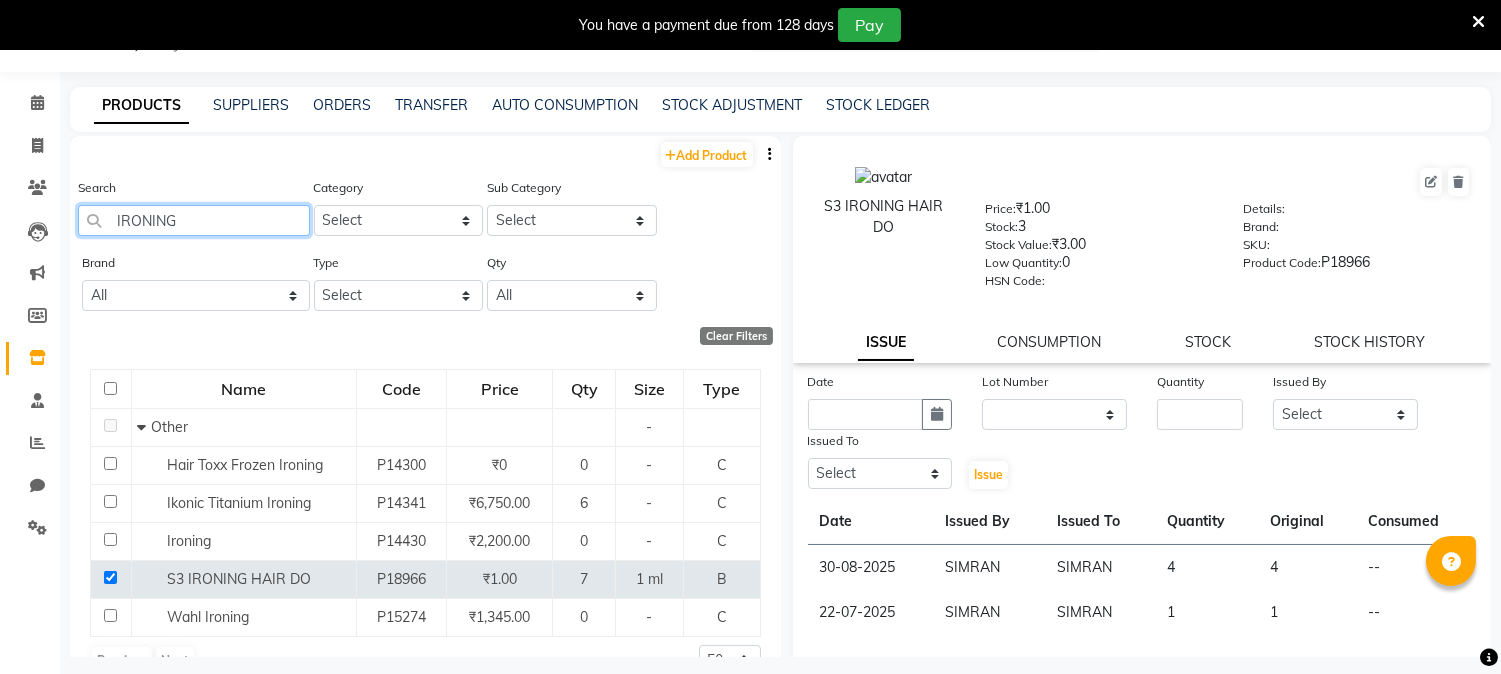 click on "IRONING" 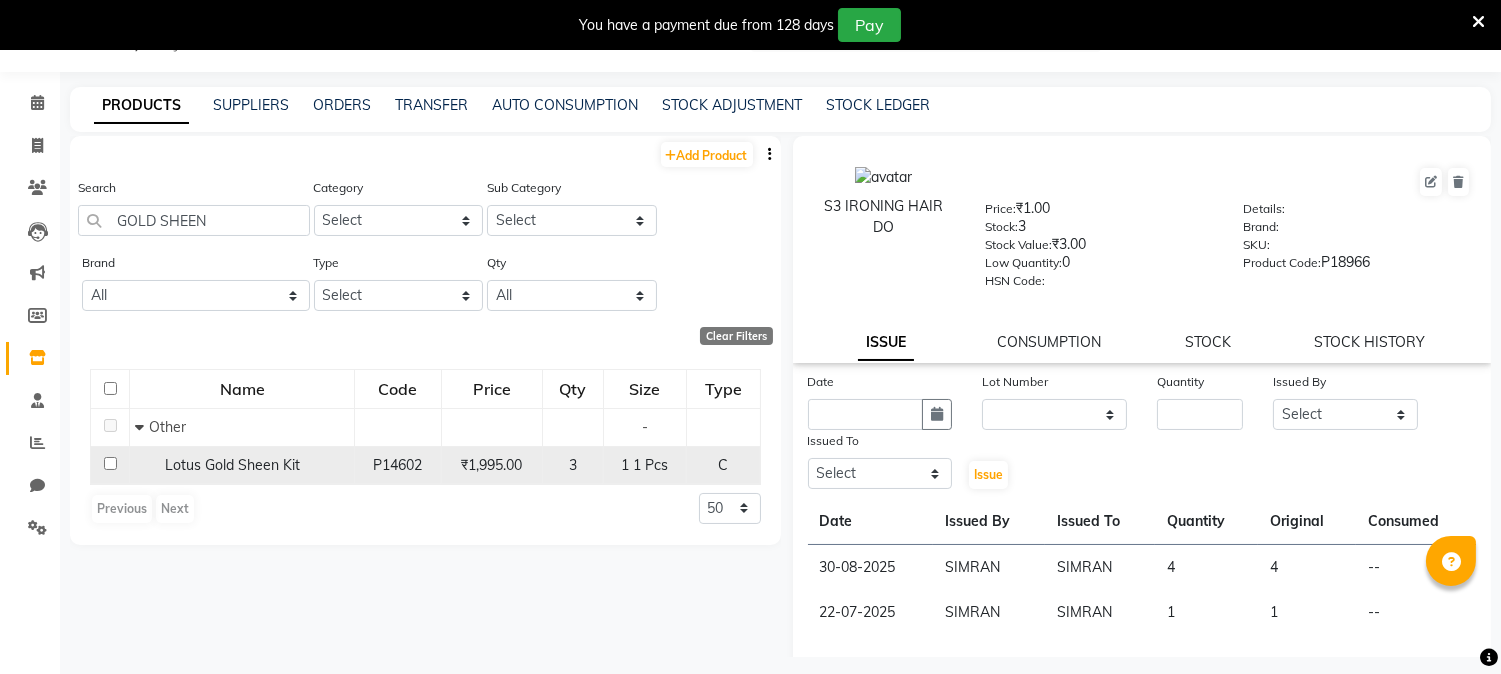 click 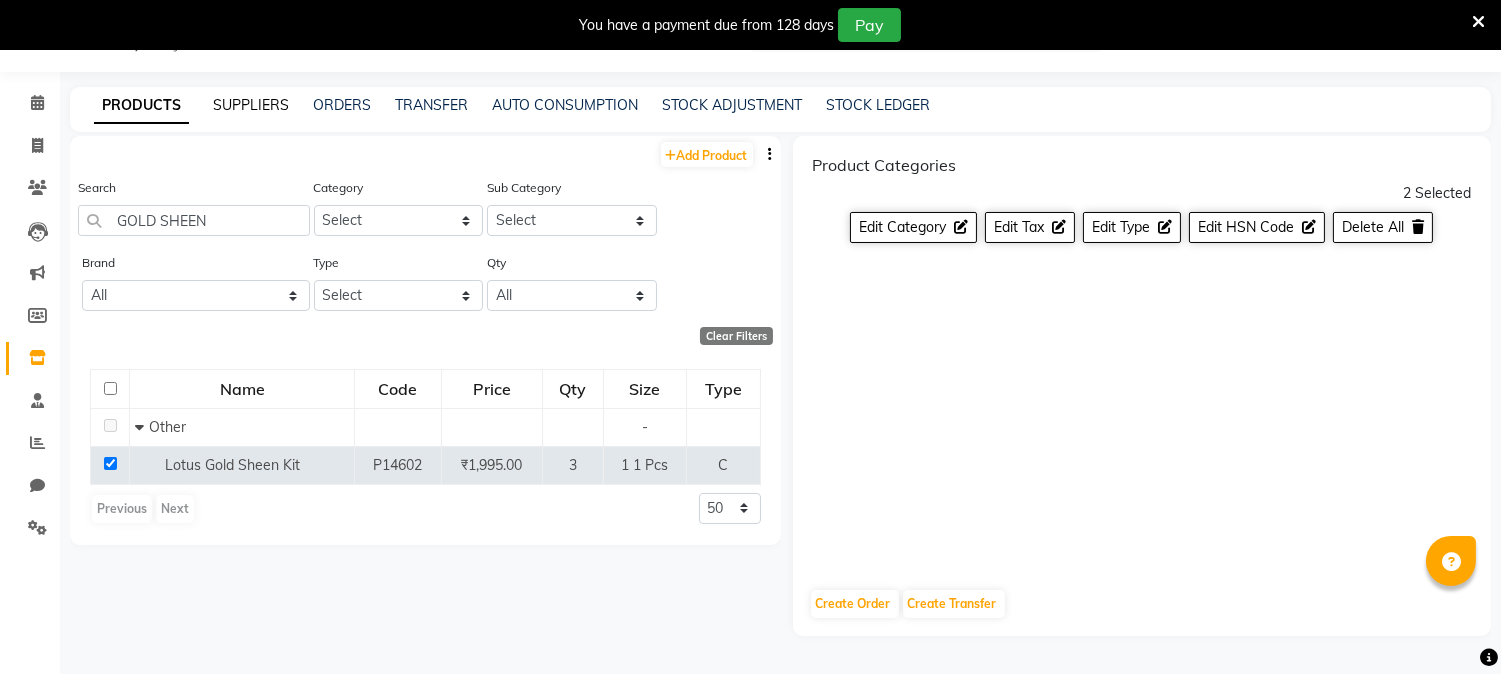 click on "SUPPLIERS" 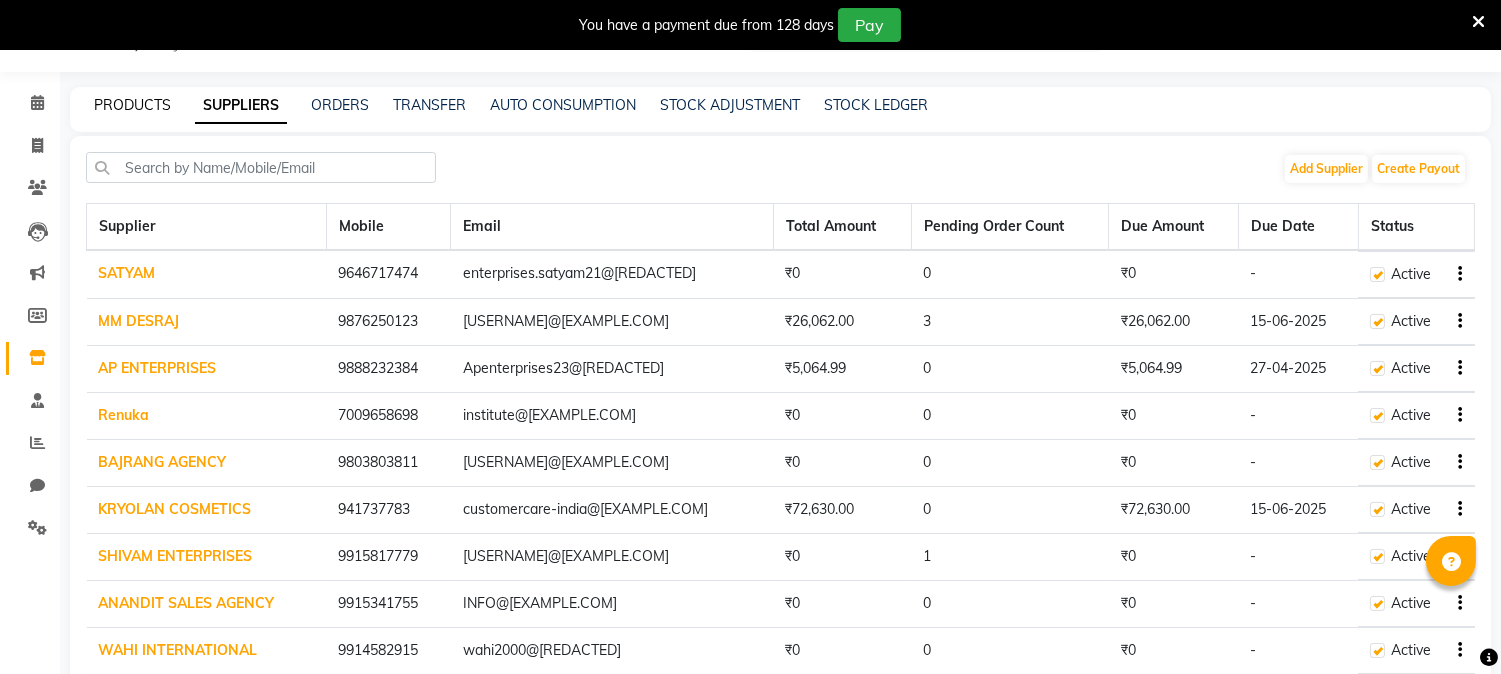 click on "PRODUCTS" 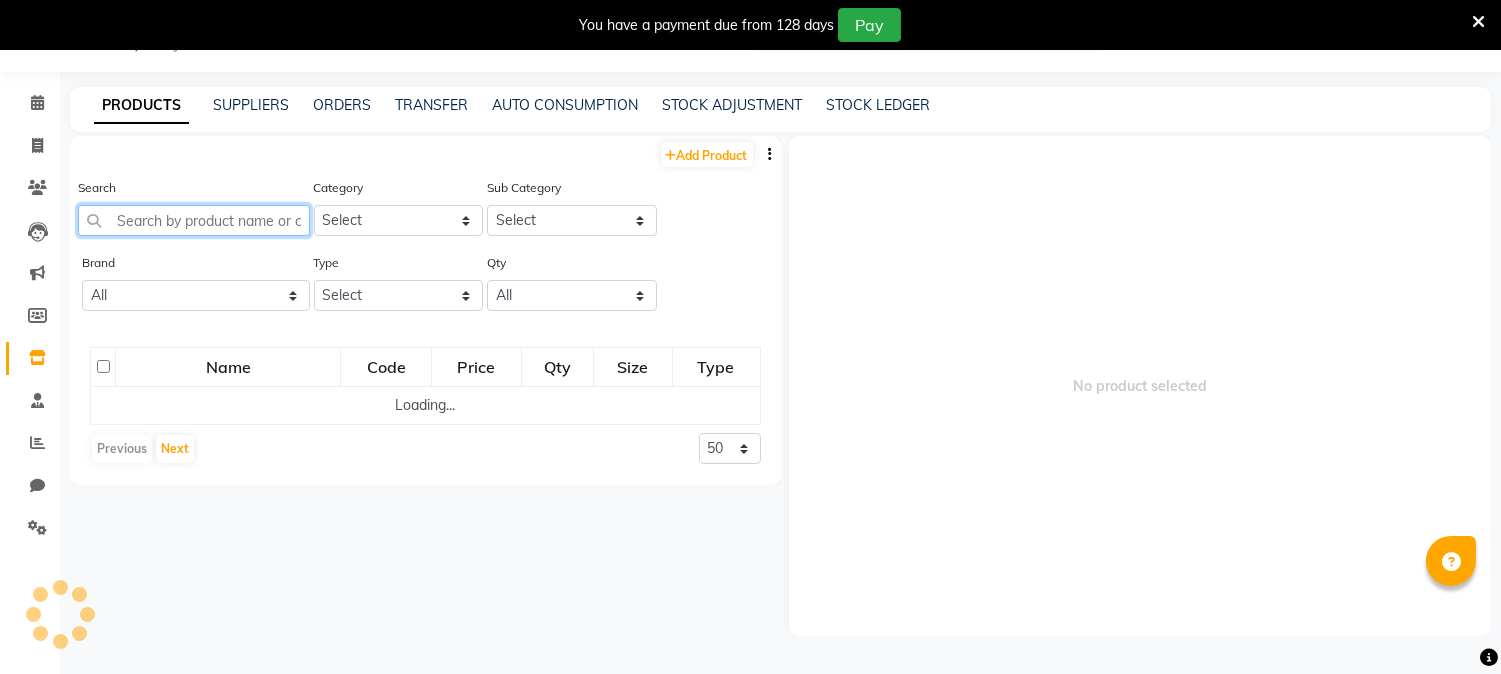 drag, startPoint x: 198, startPoint y: 218, endPoint x: 240, endPoint y: 220, distance: 42.047592 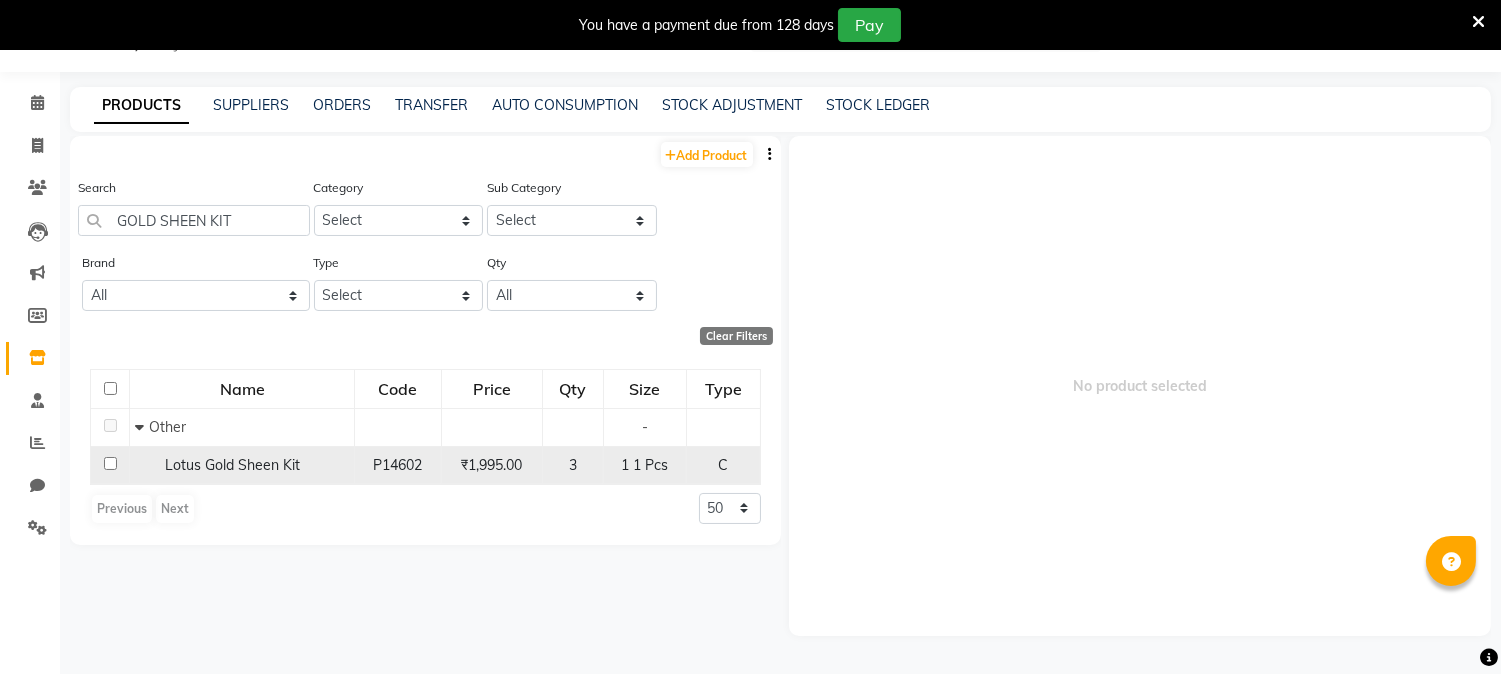 click 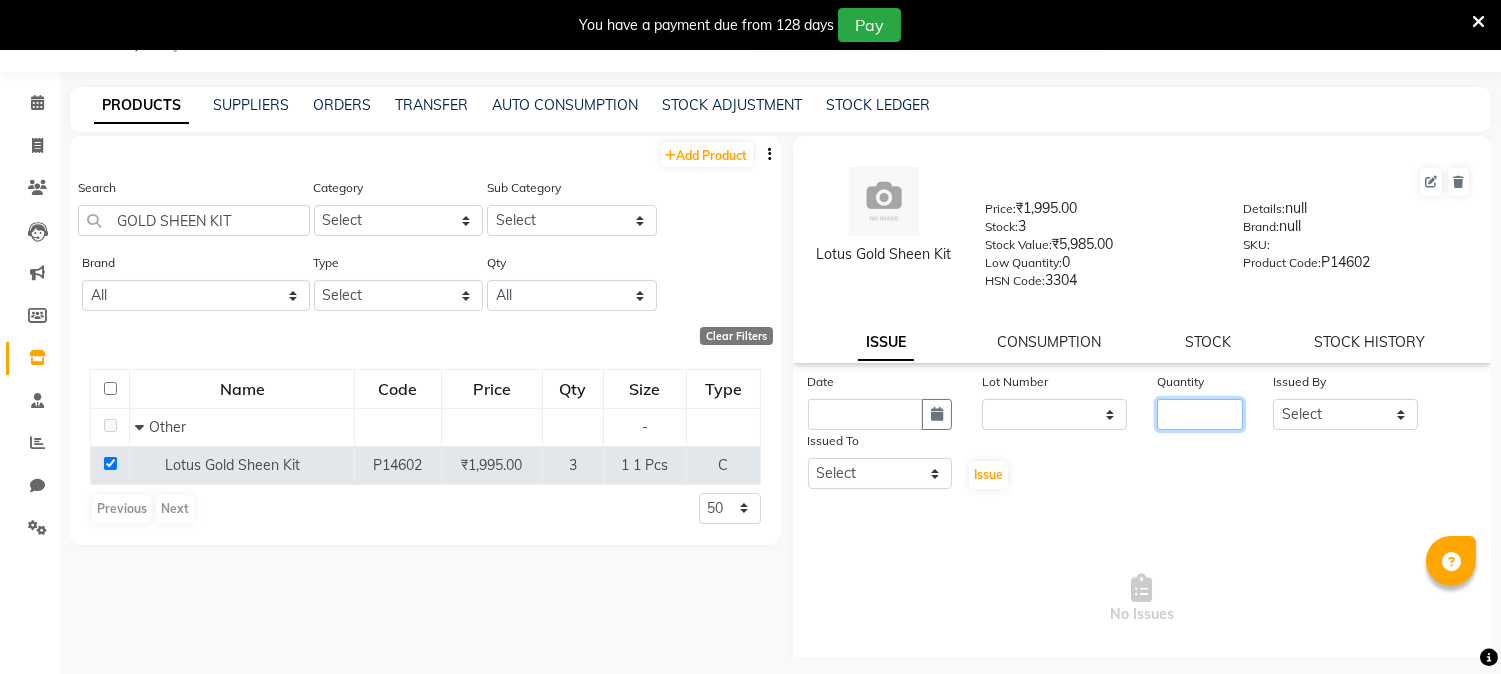 click 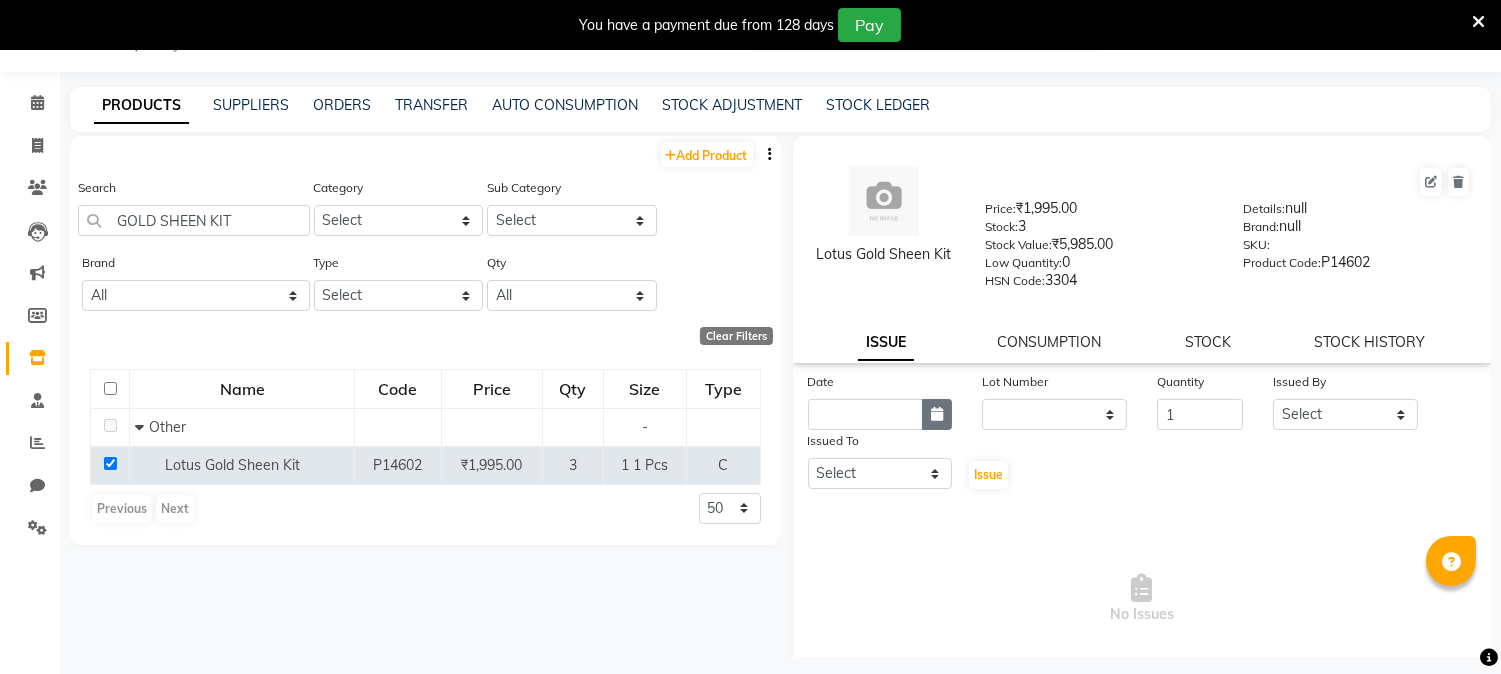 click 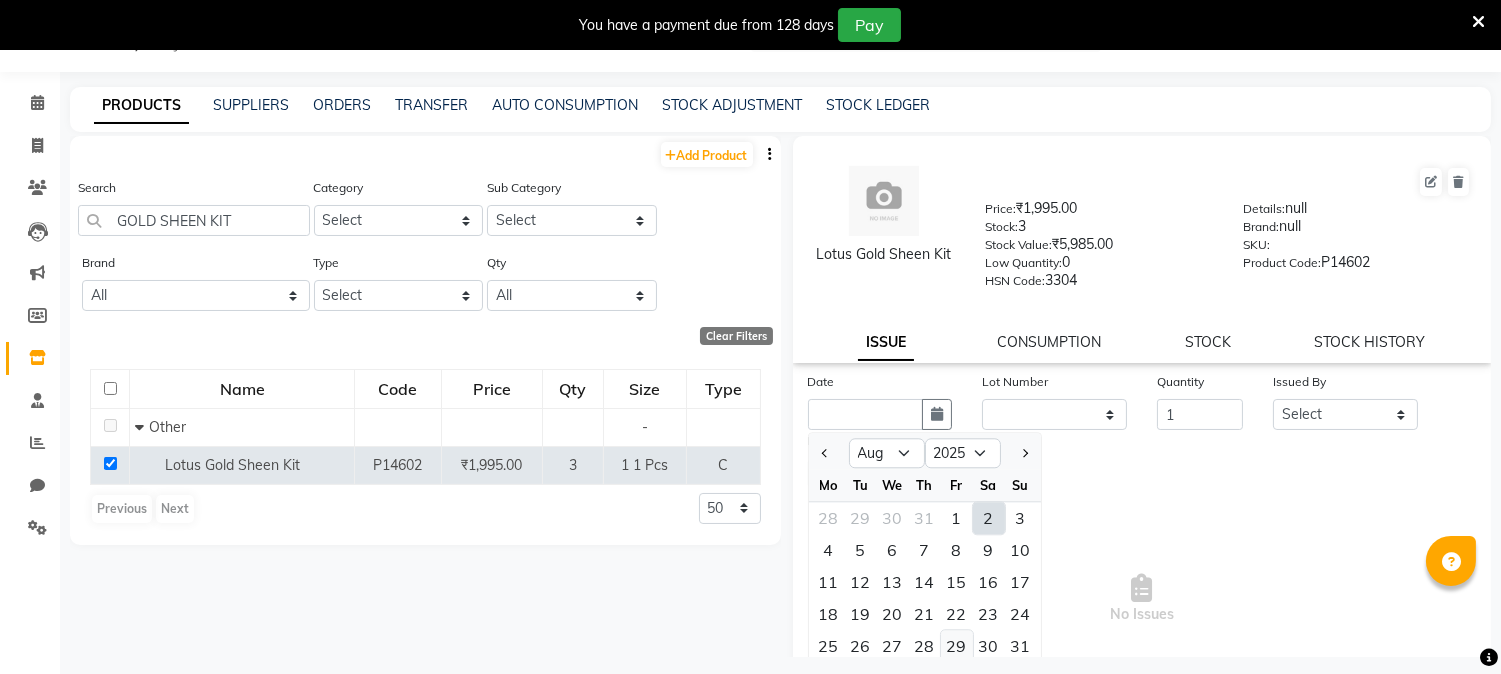 click on "29" 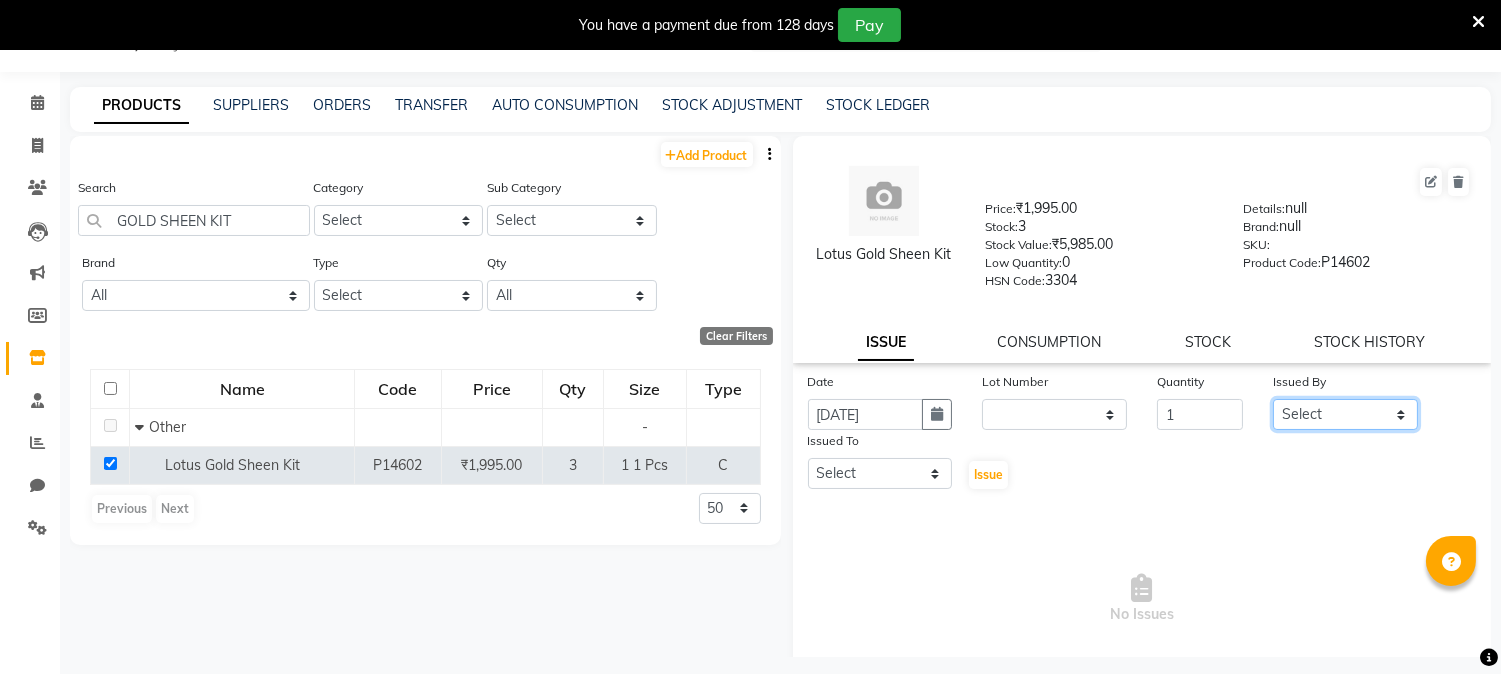 drag, startPoint x: 1301, startPoint y: 421, endPoint x: 1290, endPoint y: 408, distance: 17.029387 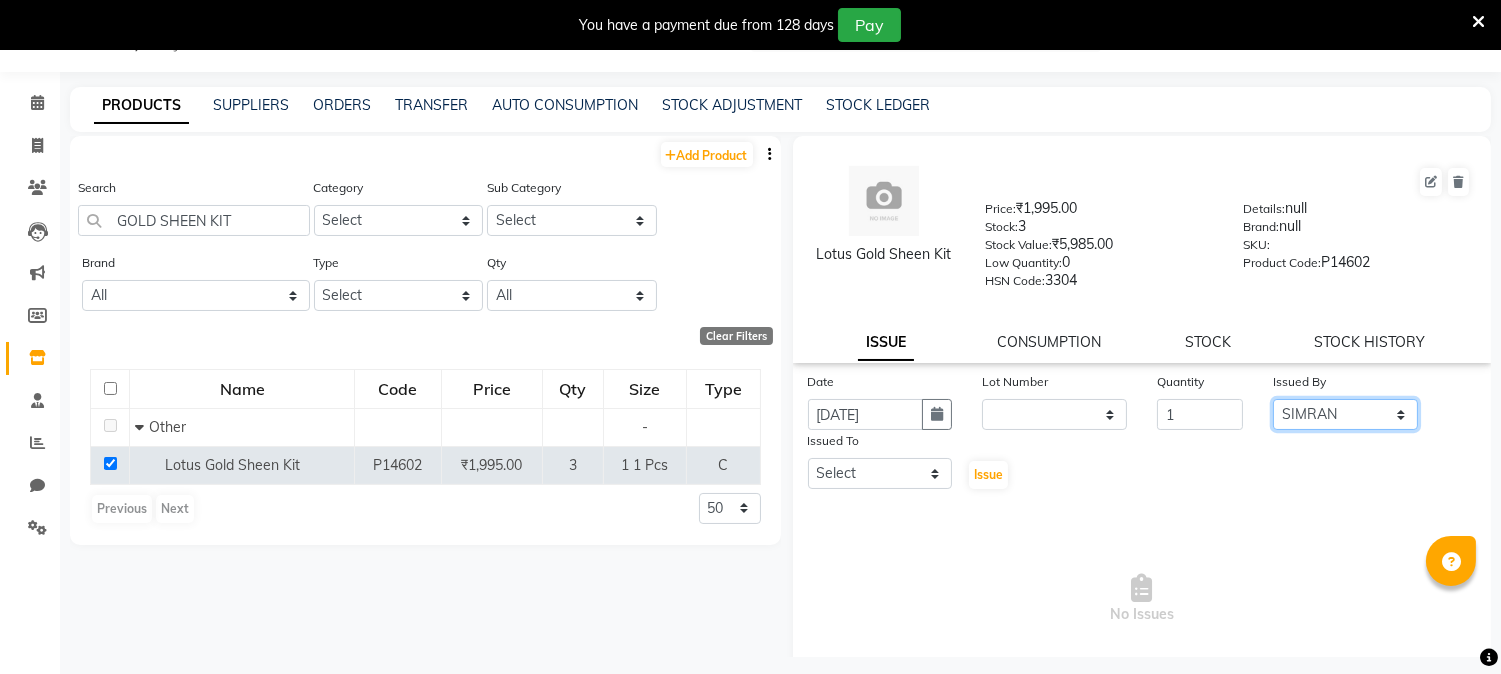 click on "Select [FIRST] [LAST] [FIRST] [LAST] [FIRST] [LAST] [FIRST] [LAST] [FIRST] [LAST] [FIRST] [LAST] [FIRST] [LAST] [FIRST] [LAST] [FIRST] [LAST] [FIRST] [LAST] [ADDRESS] Insititute [FIRST] [LAST] [FIRST] [LAST] [FIRST] [LAST] [FIRST] [LAST] [FIRST] [LAST]" 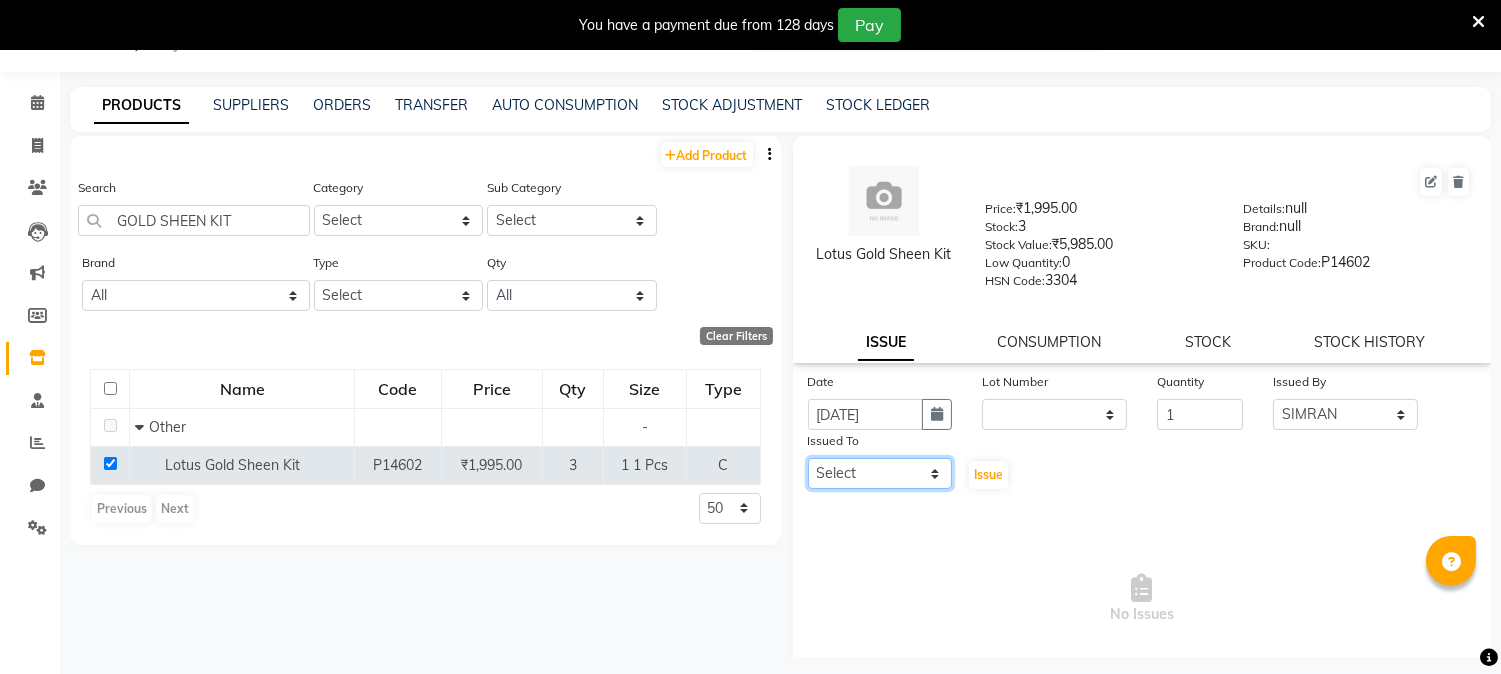click on "Select [FIRST] [LAST] [FIRST] [LAST] [FIRST] [LAST] [FIRST] [LAST] [FIRST] [LAST] [FIRST] [LAST] [FIRST] [LAST] [FIRST] [LAST] [FIRST] [LAST] [FIRST] [LAST] [ADDRESS] Insititute [FIRST] [LAST] [FIRST] [LAST] [FIRST] [LAST] [FIRST] [LAST] [FIRST] [LAST]" 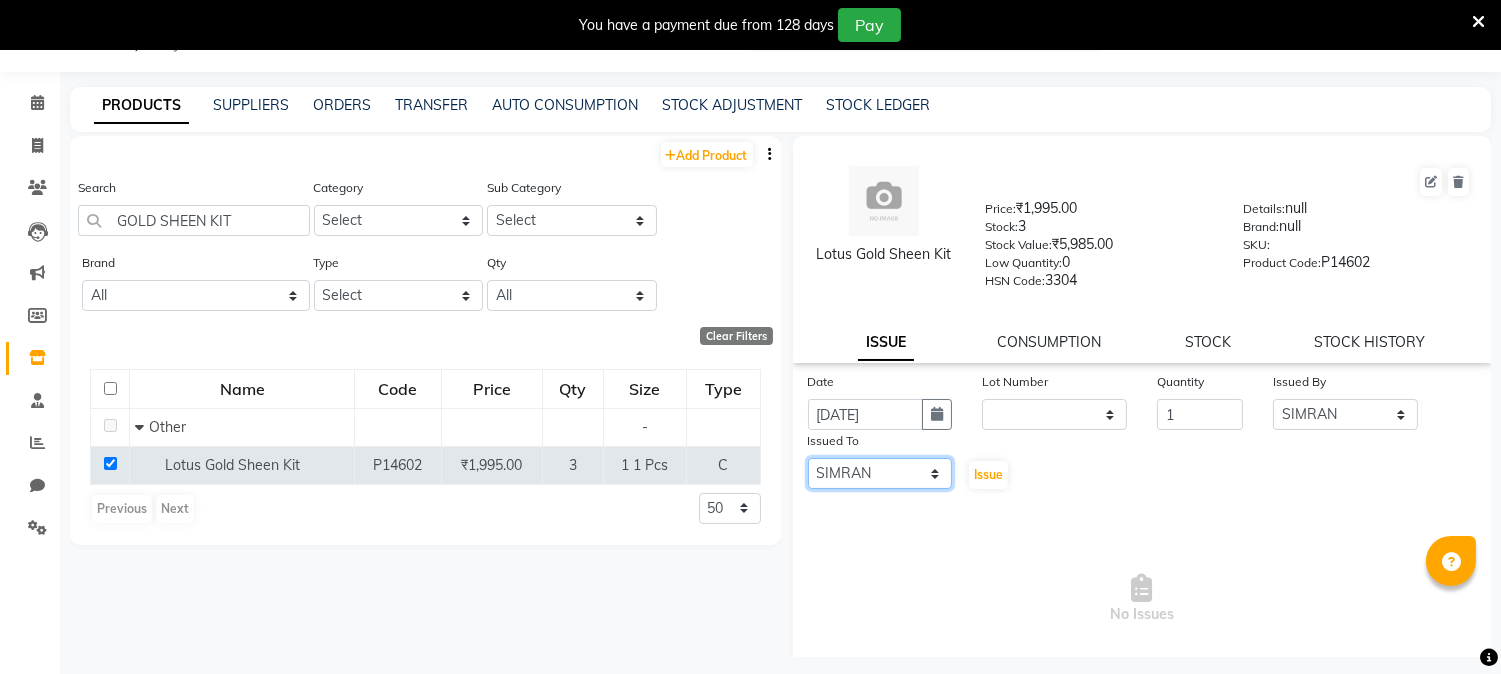 click on "Select [FIRST] [LAST] [FIRST] [LAST] [FIRST] [LAST] [FIRST] [LAST] [FIRST] [LAST] [FIRST] [LAST] [FIRST] [LAST] [FIRST] [LAST] [FIRST] [LAST] [FIRST] [LAST] [ADDRESS] Insititute [FIRST] [LAST] [FIRST] [LAST] [FIRST] [LAST] [FIRST] [LAST] [FIRST] [LAST]" 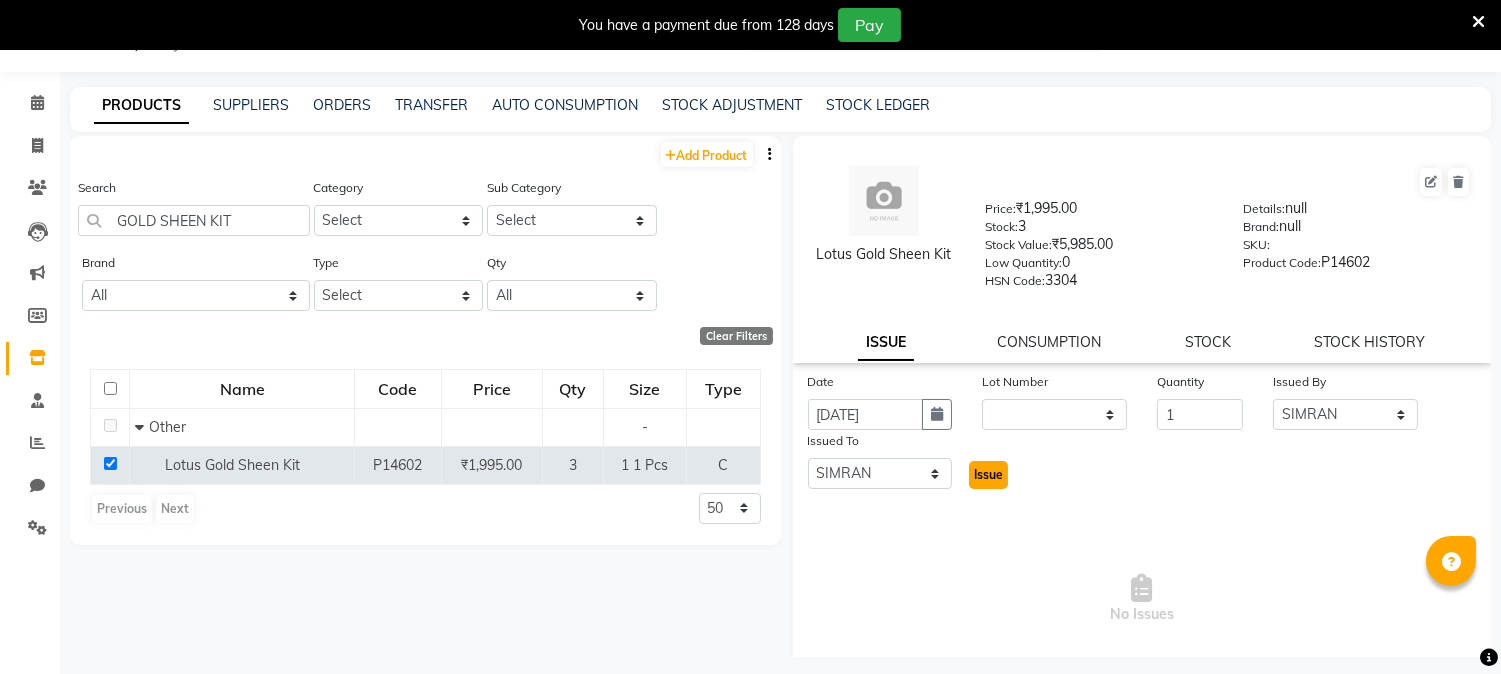 click on "Issue" 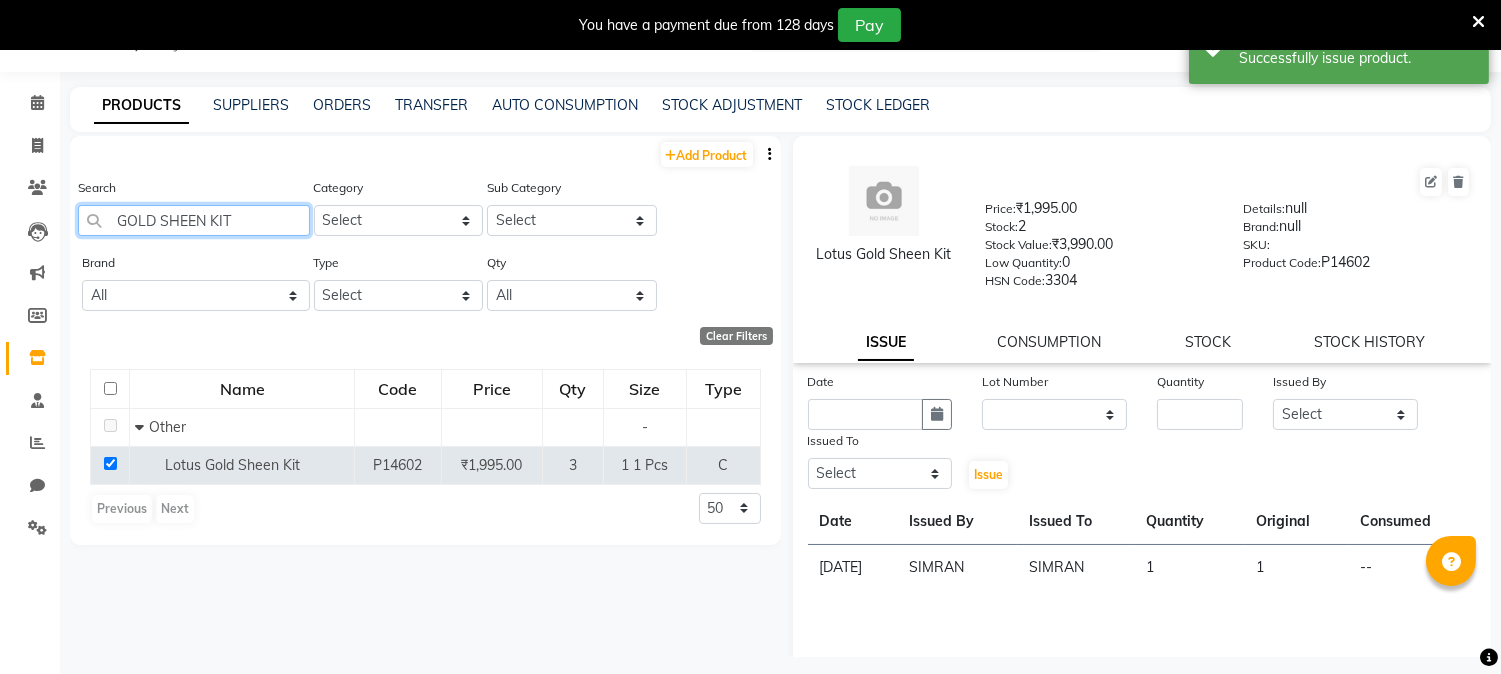 click on "GOLD SHEEN KIT" 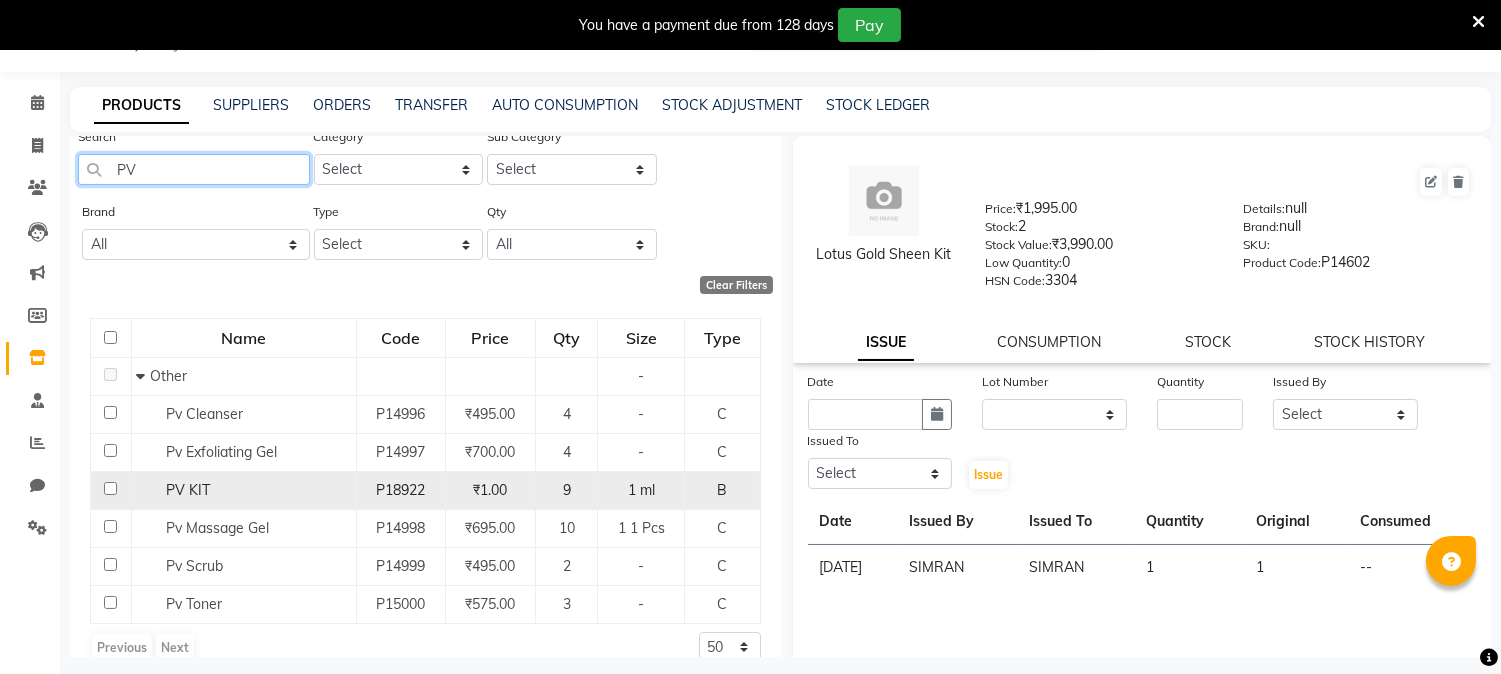 scroll, scrollTop: 78, scrollLeft: 0, axis: vertical 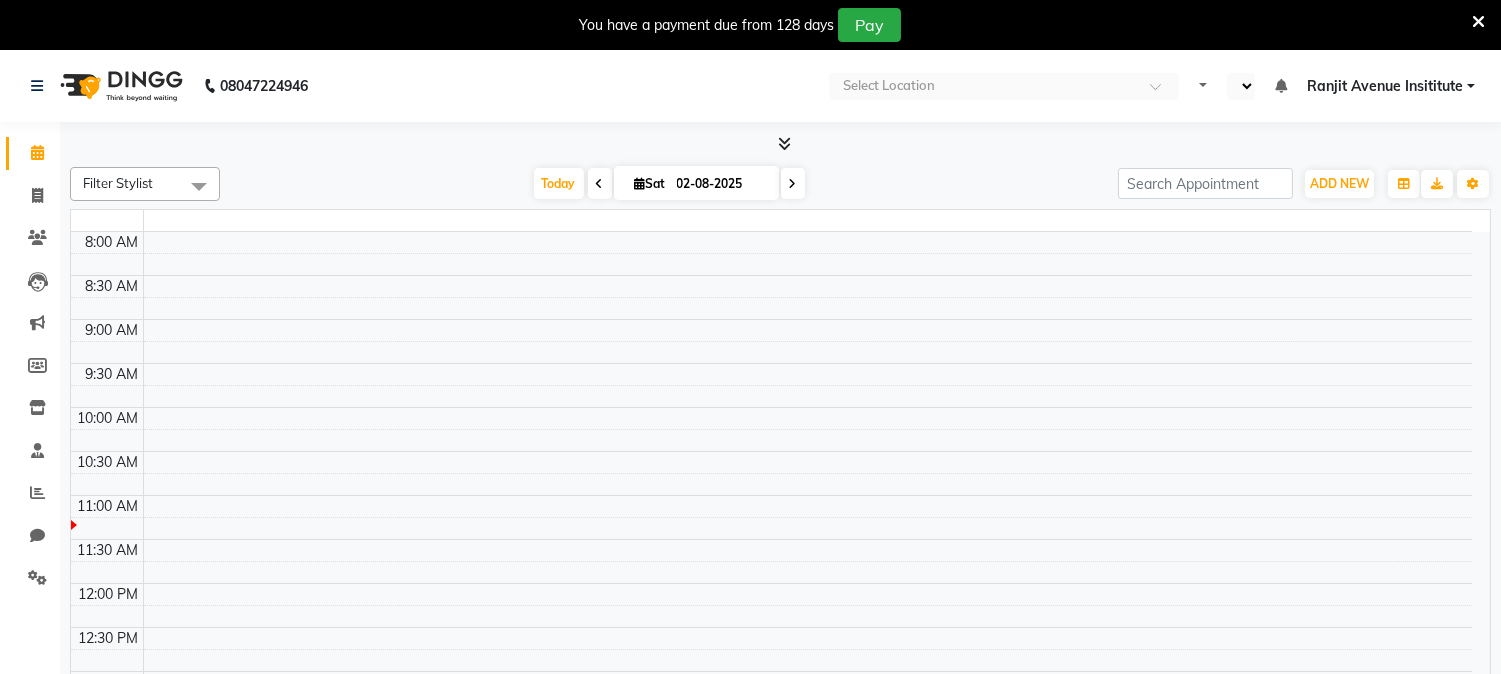select on "en" 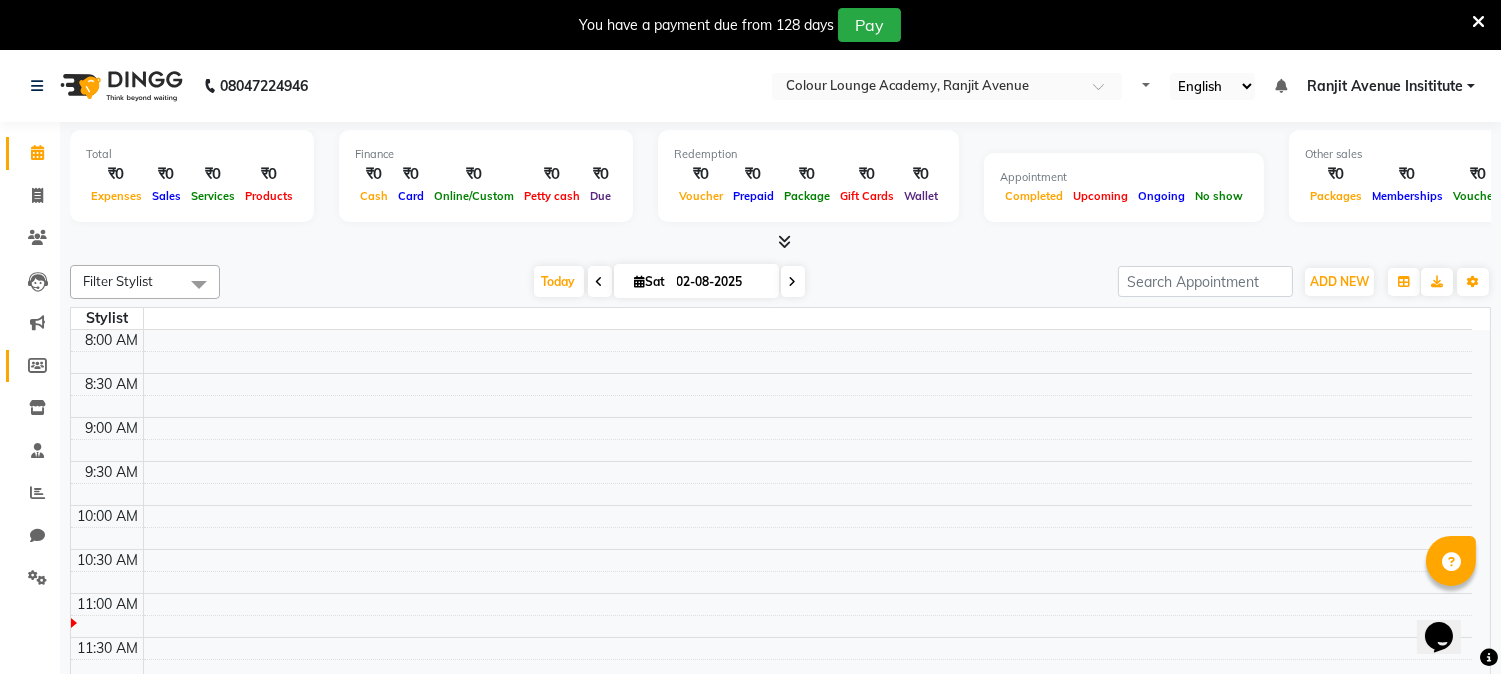 scroll, scrollTop: 0, scrollLeft: 0, axis: both 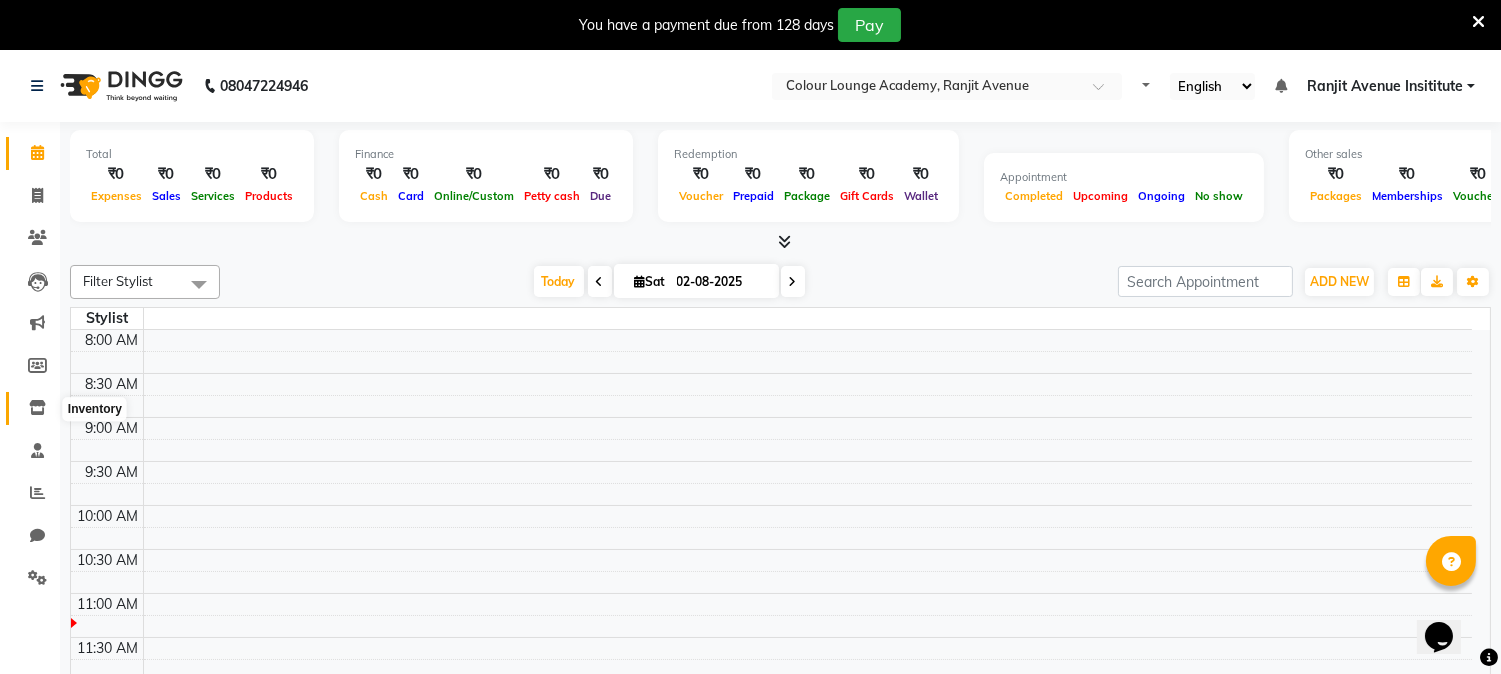 click 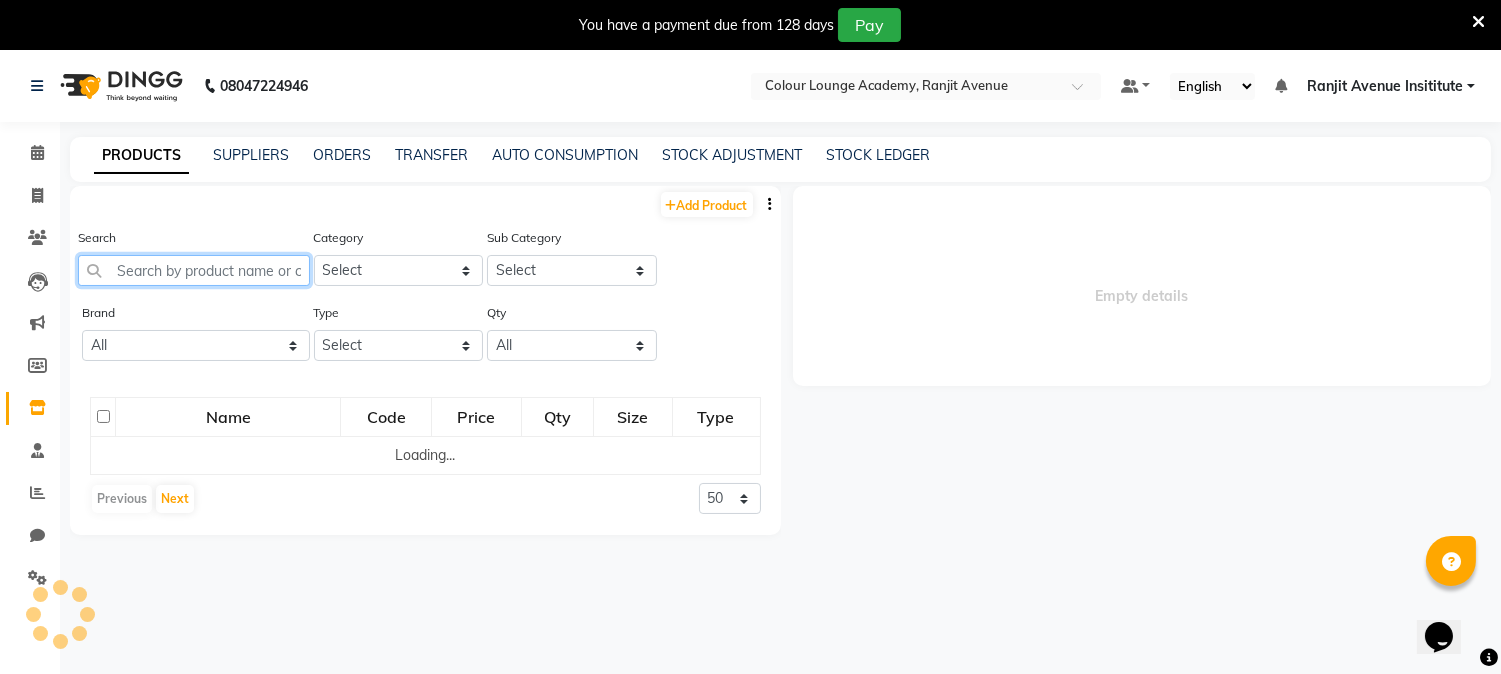 click 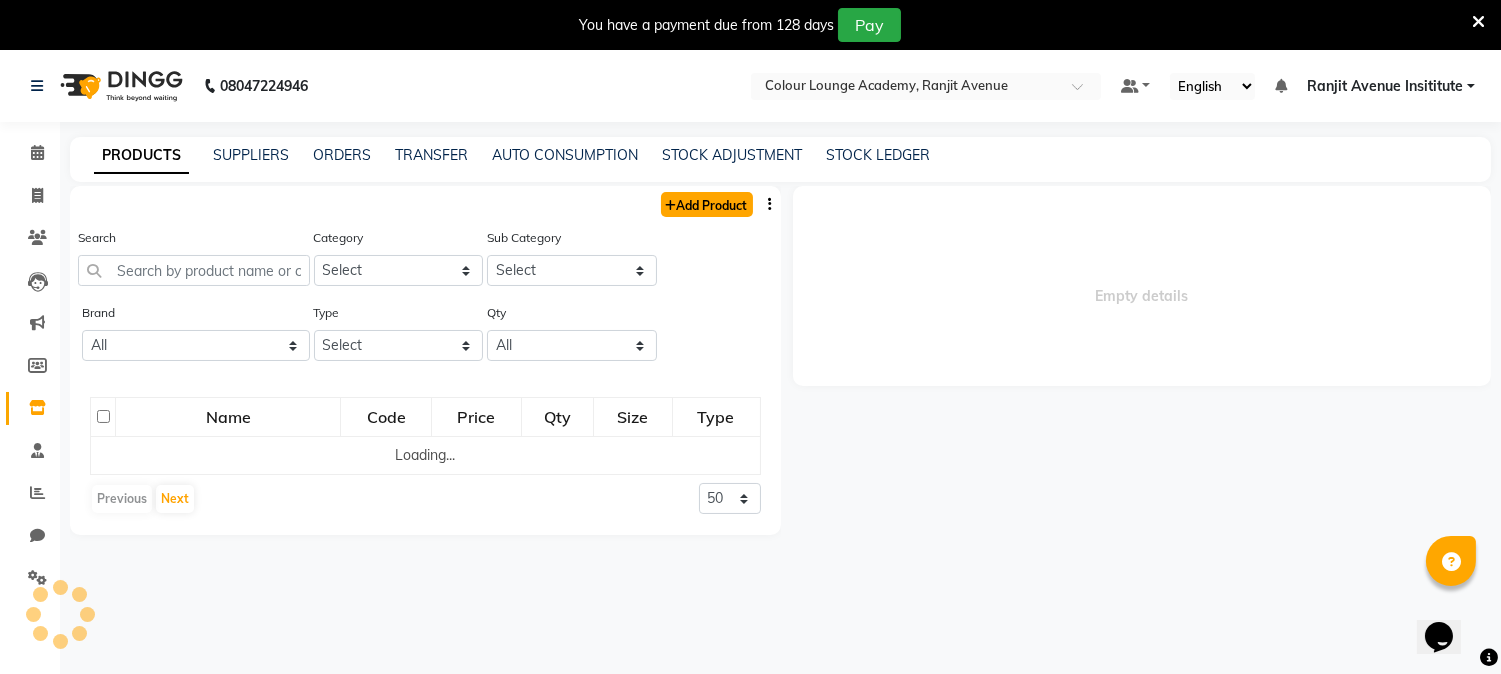select 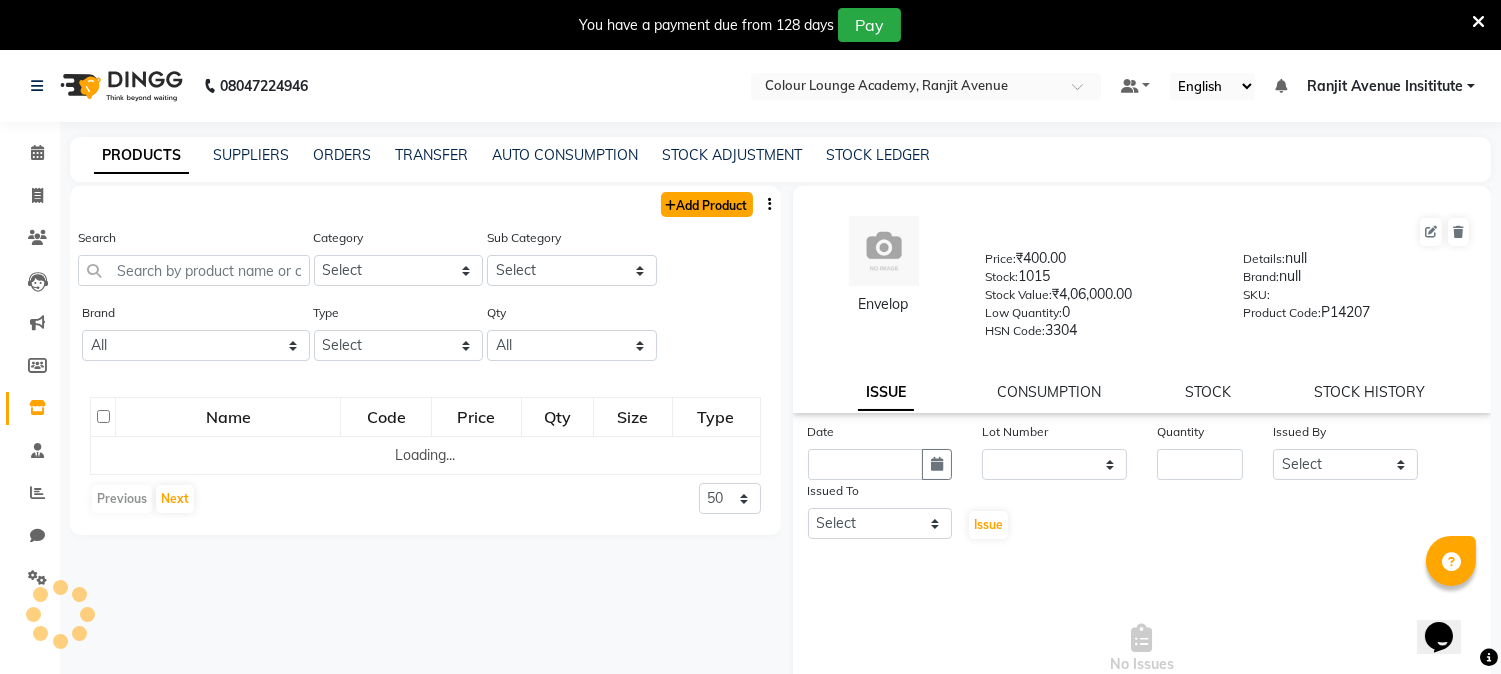 click on "Add Product" 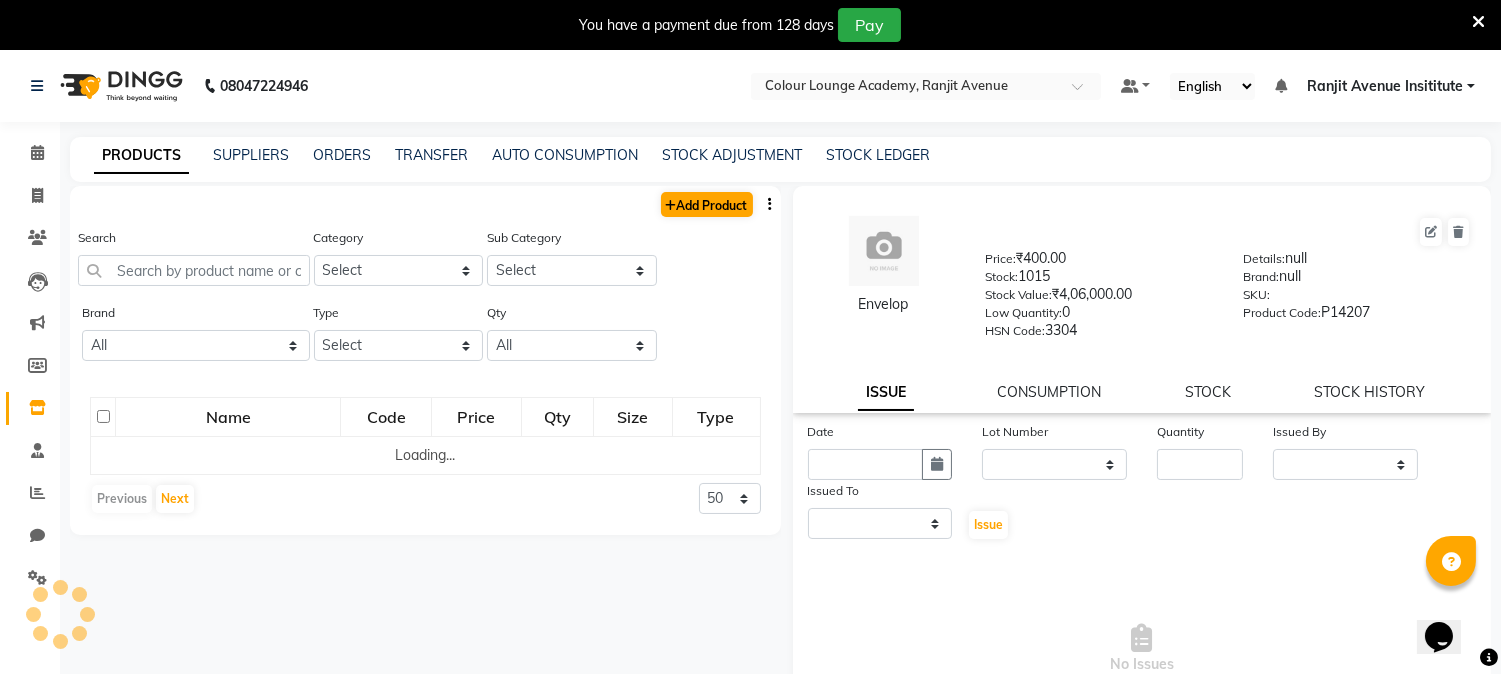 select on "true" 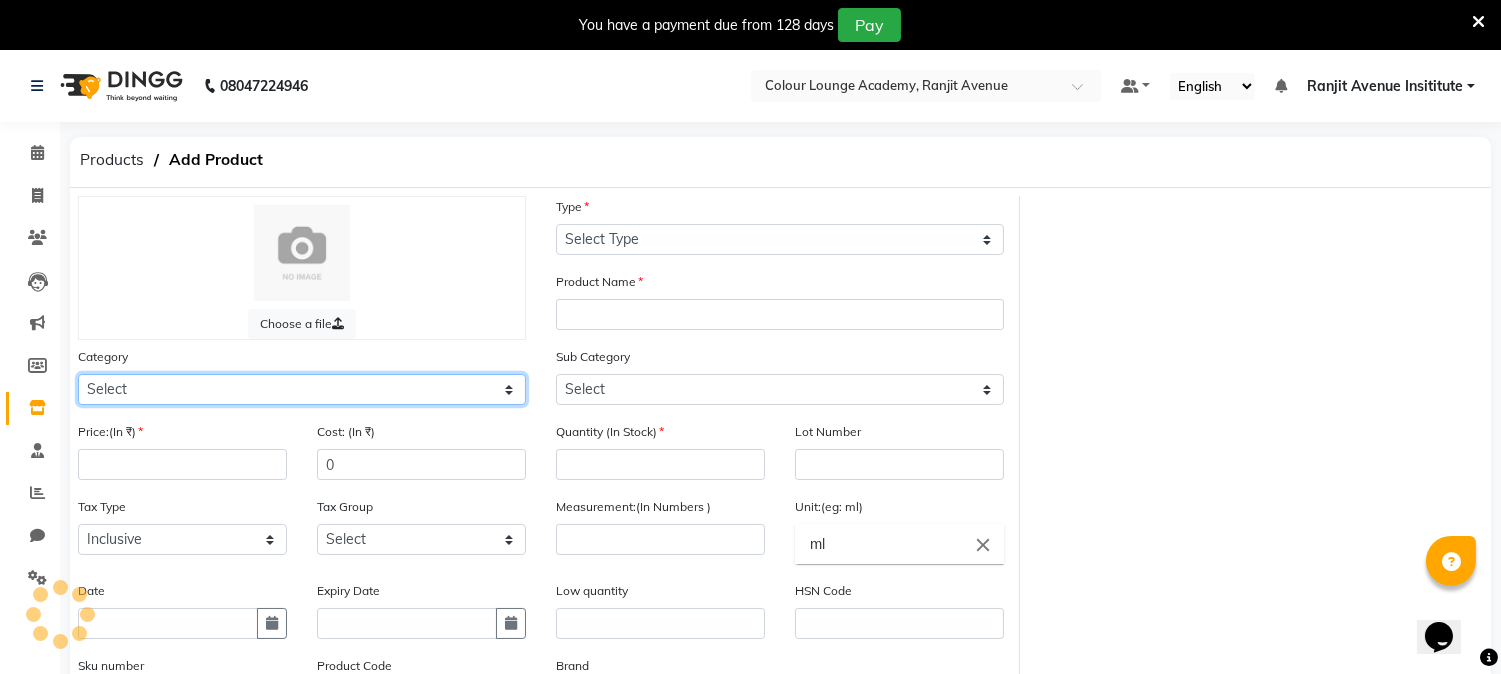 click on "Select Hair Skin Makeup Personal Care Appliances Beard Waxing Disposable Threading Hands and Feet Beauty Planet Botox Cadiveu Casmara Cheryls Loreal Olaplex Old Product Other" 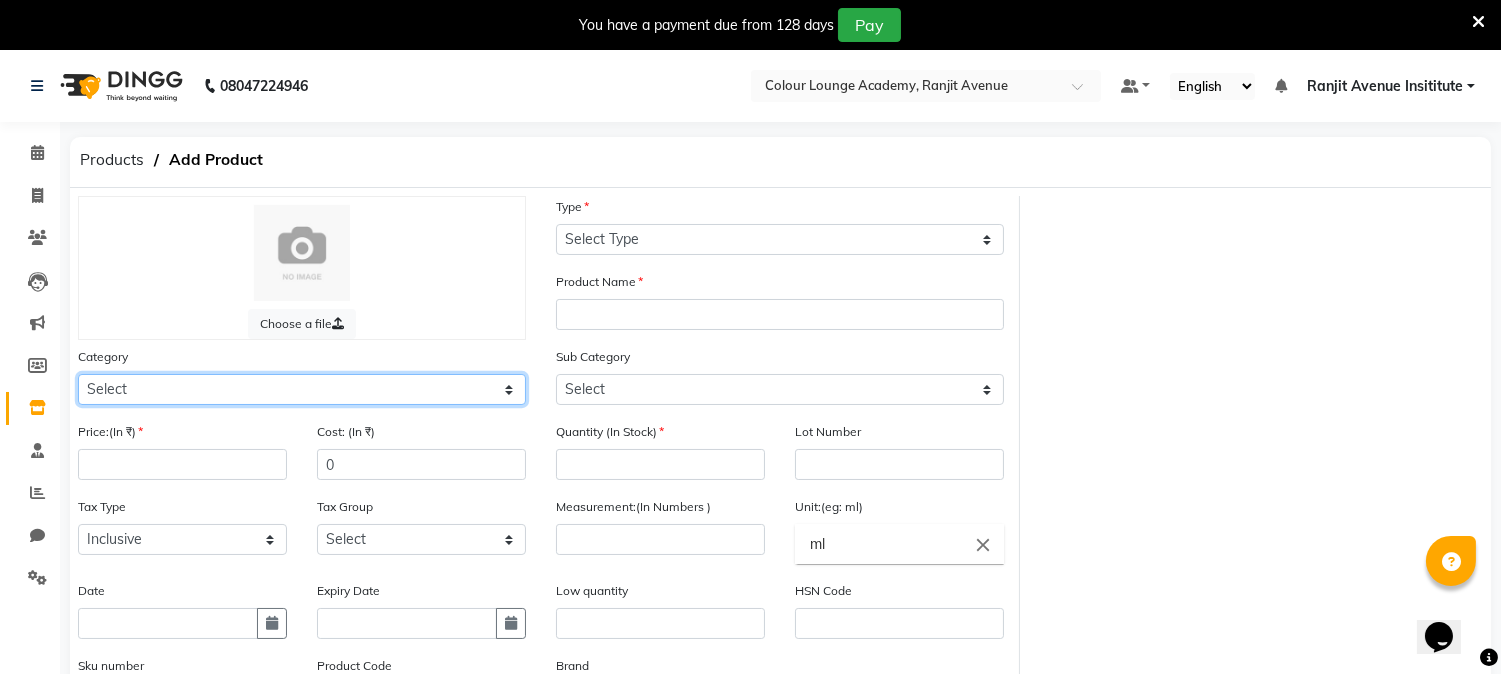 select on "1390101000" 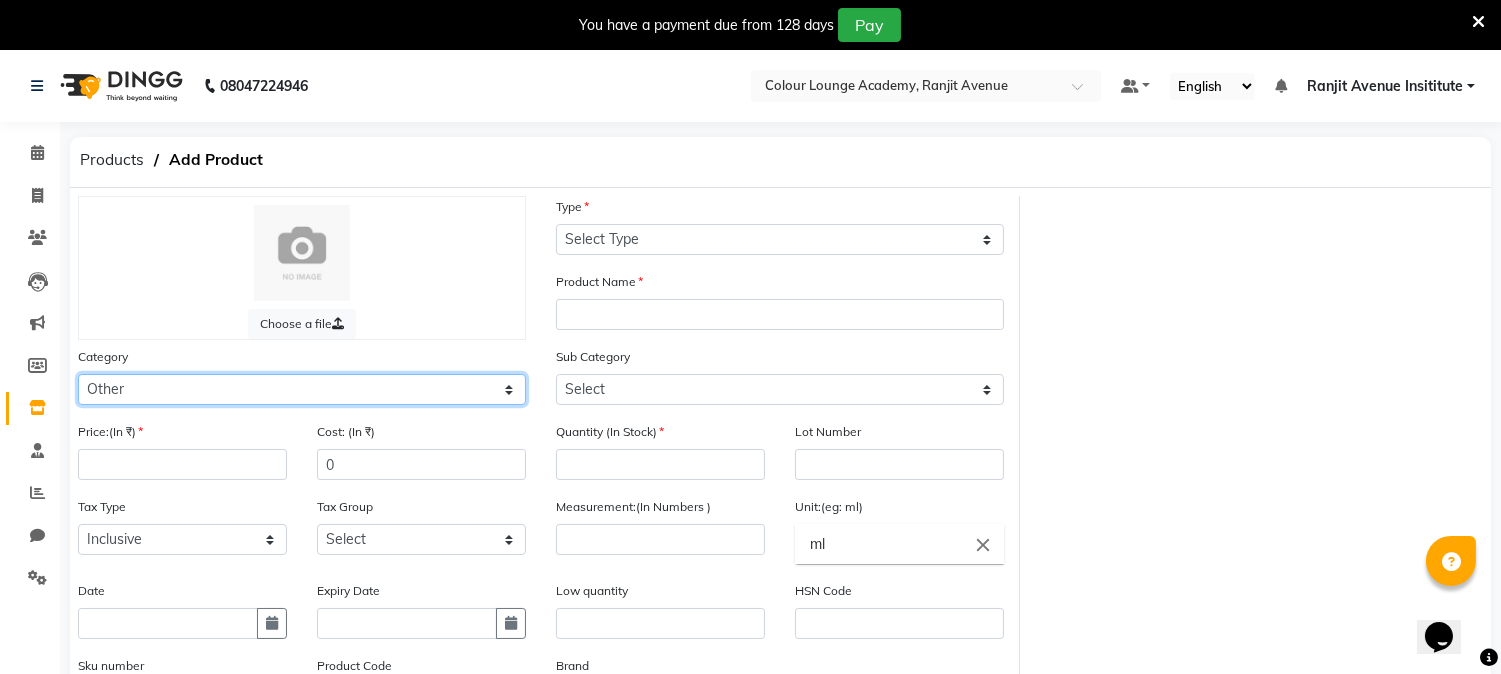 click on "Select Hair Skin Makeup Personal Care Appliances Beard Waxing Disposable Threading Hands and Feet Beauty Planet Botox Cadiveu Casmara Cheryls Loreal Olaplex Old Product Other" 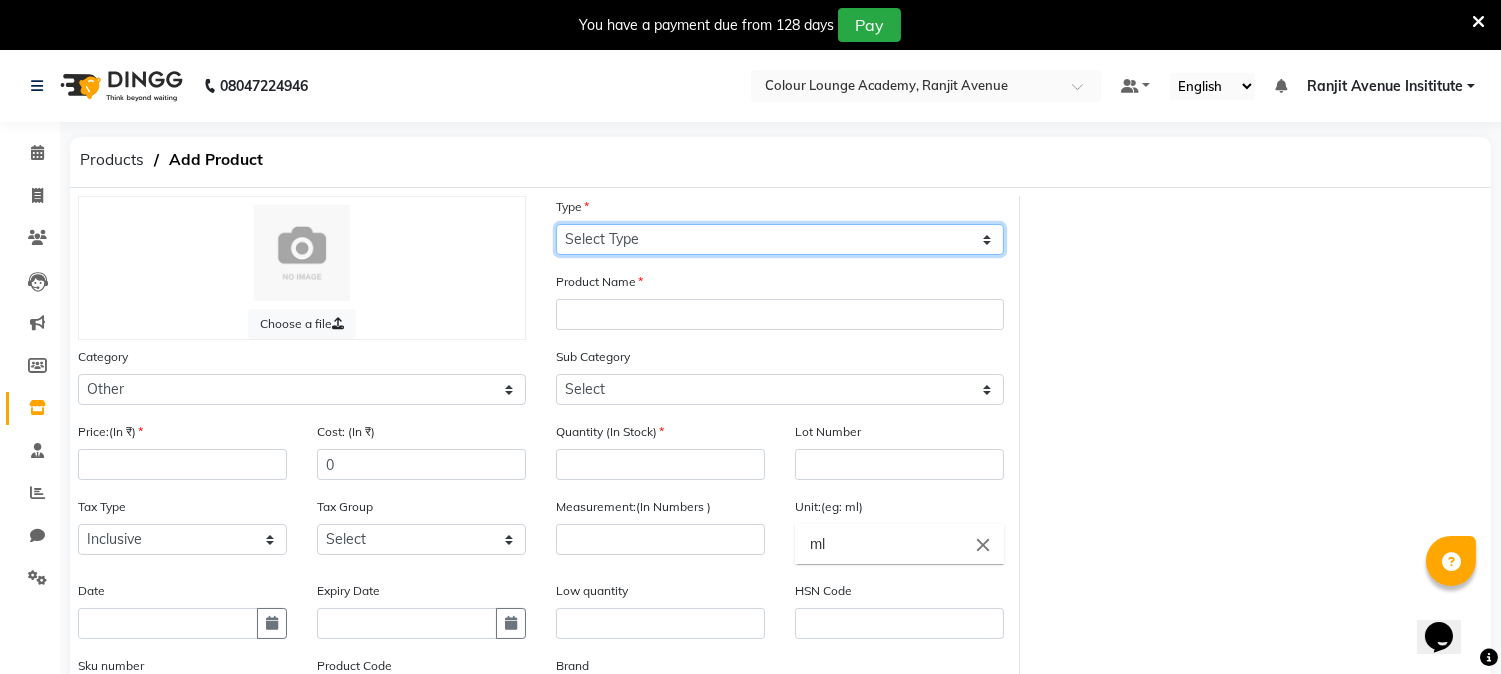 click on "Select Type Both Retail Consumable" 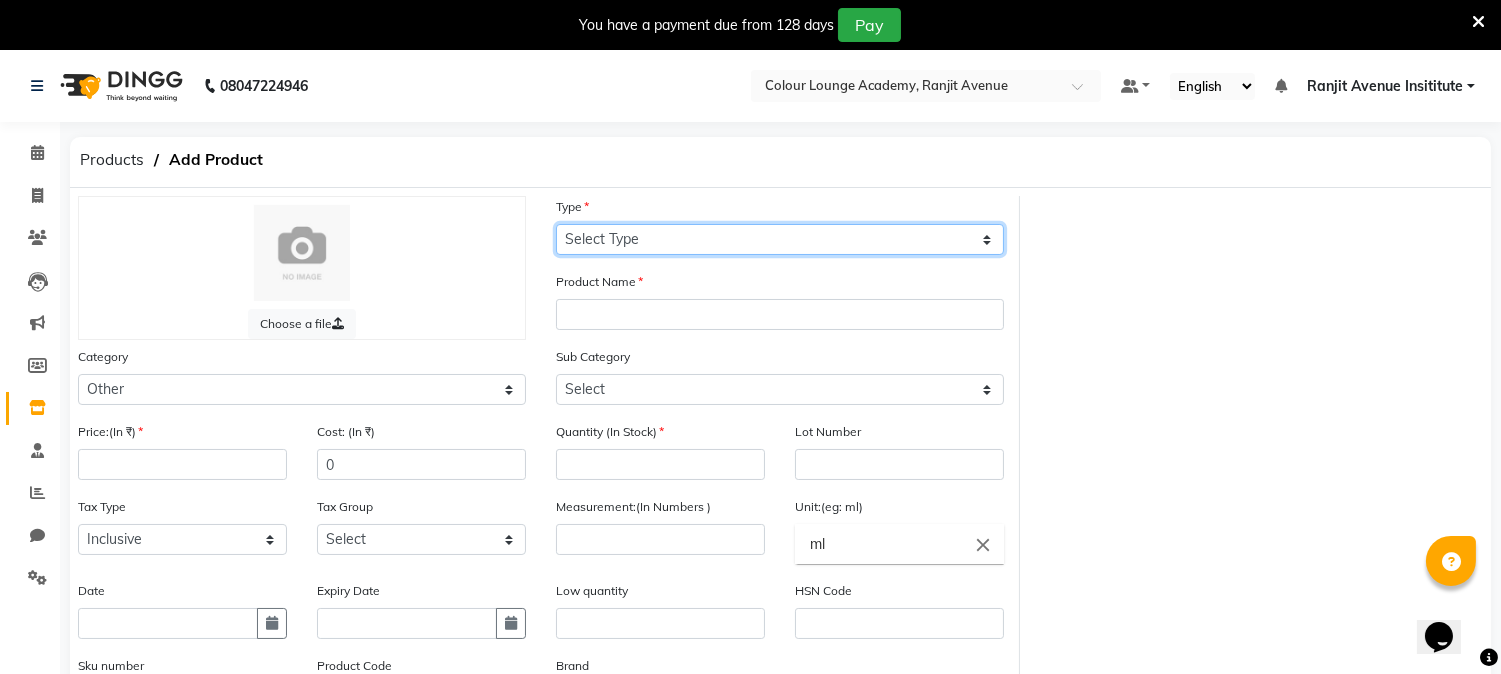 select on "C" 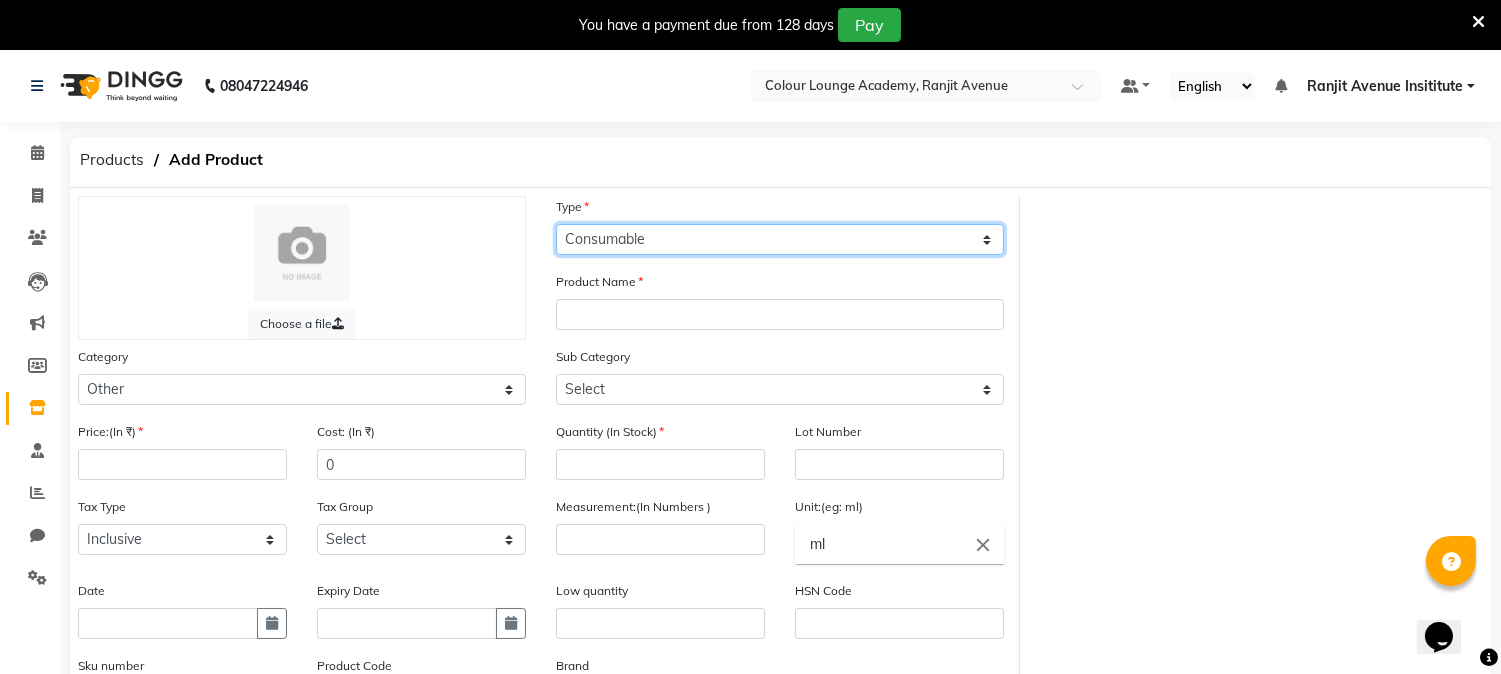 click on "Select Type Both Retail Consumable" 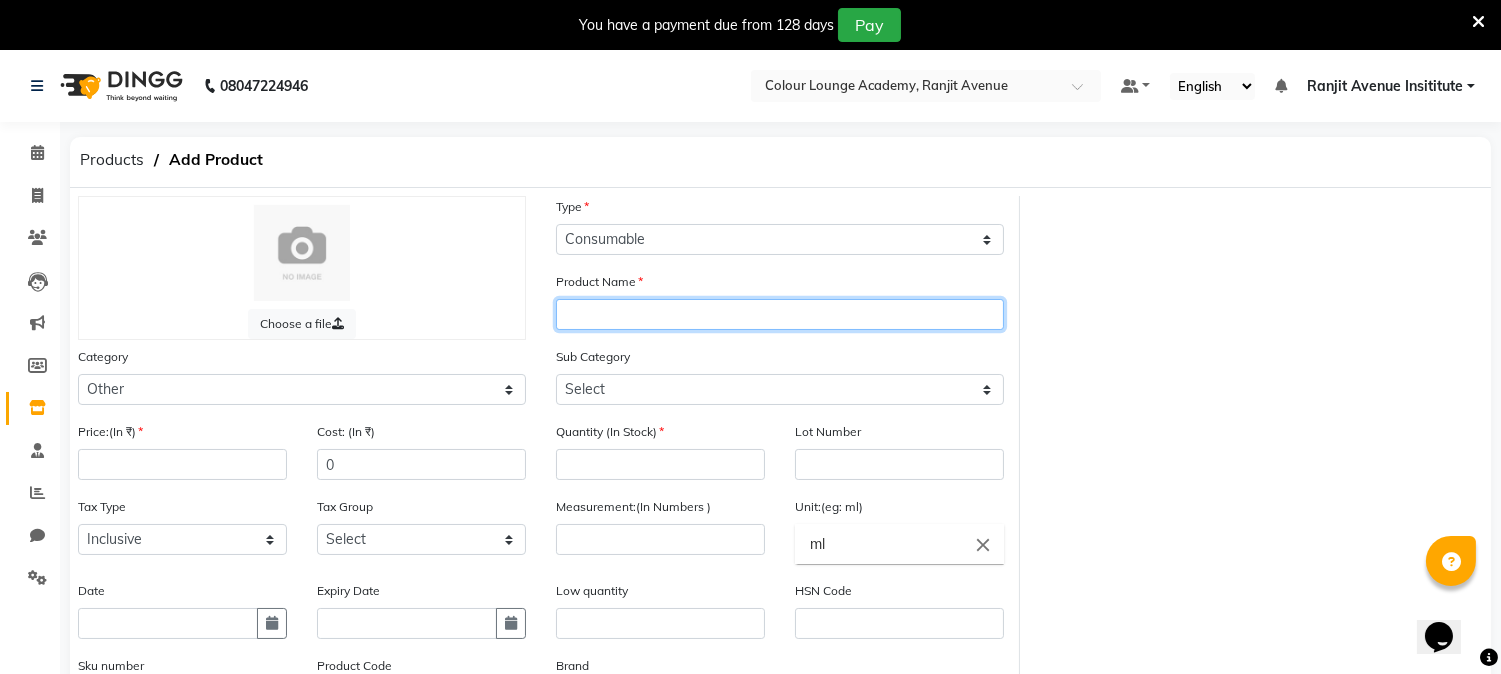 click 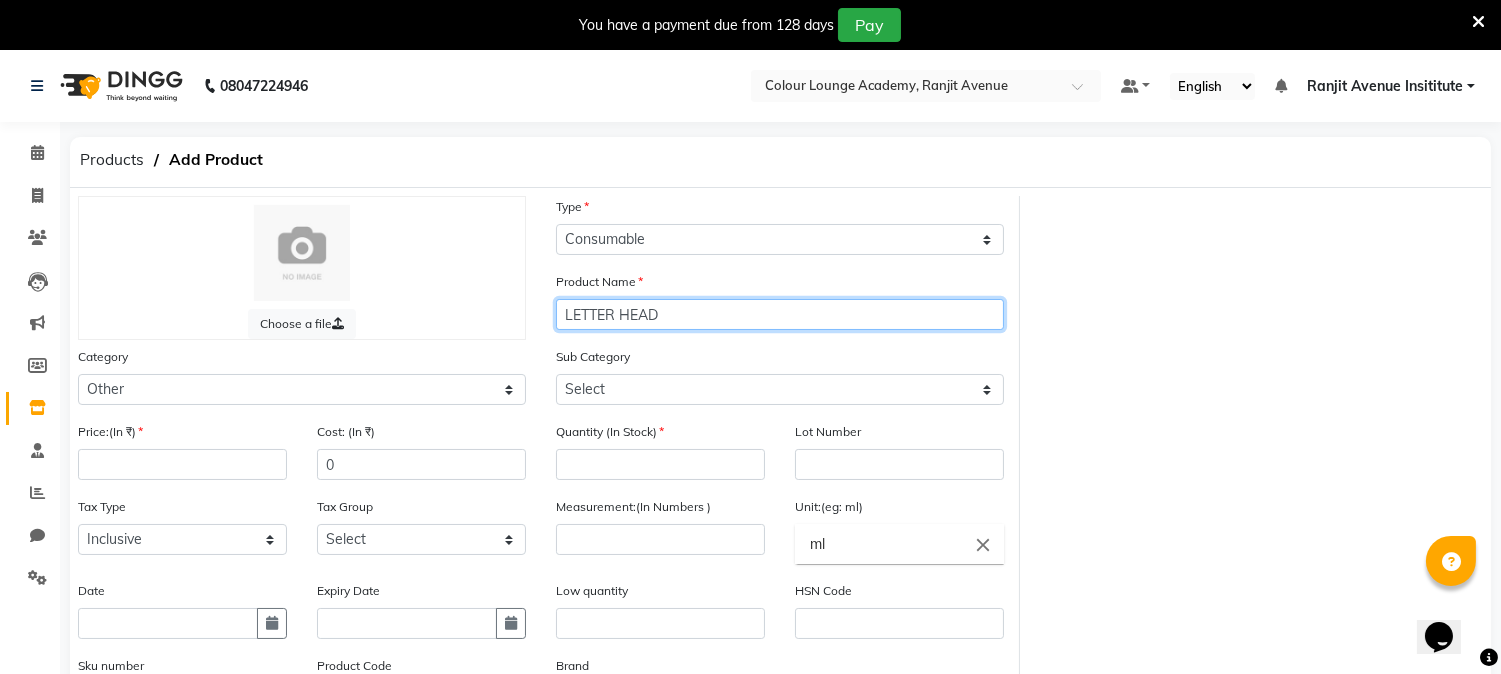 type on "LETTER HEAD" 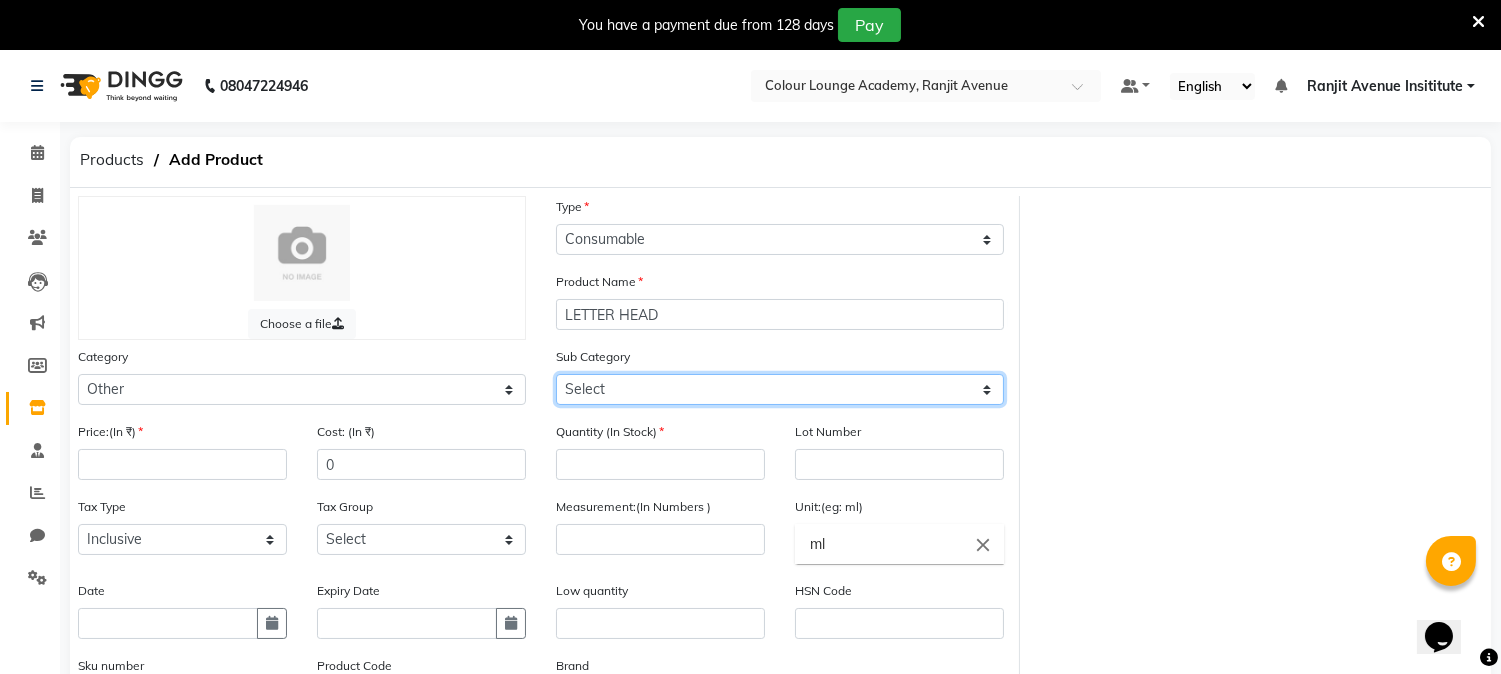 click on "Select Houskeeping Other" 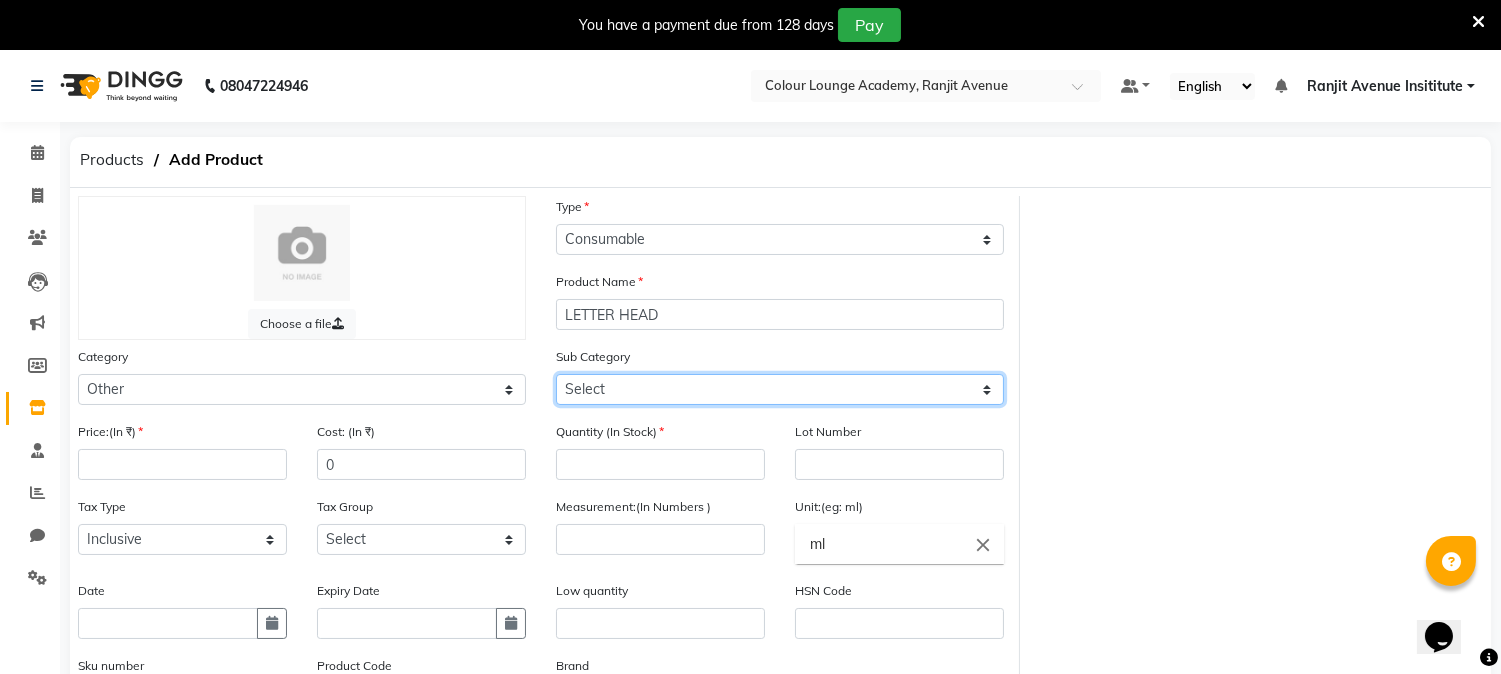 select on "1390101002" 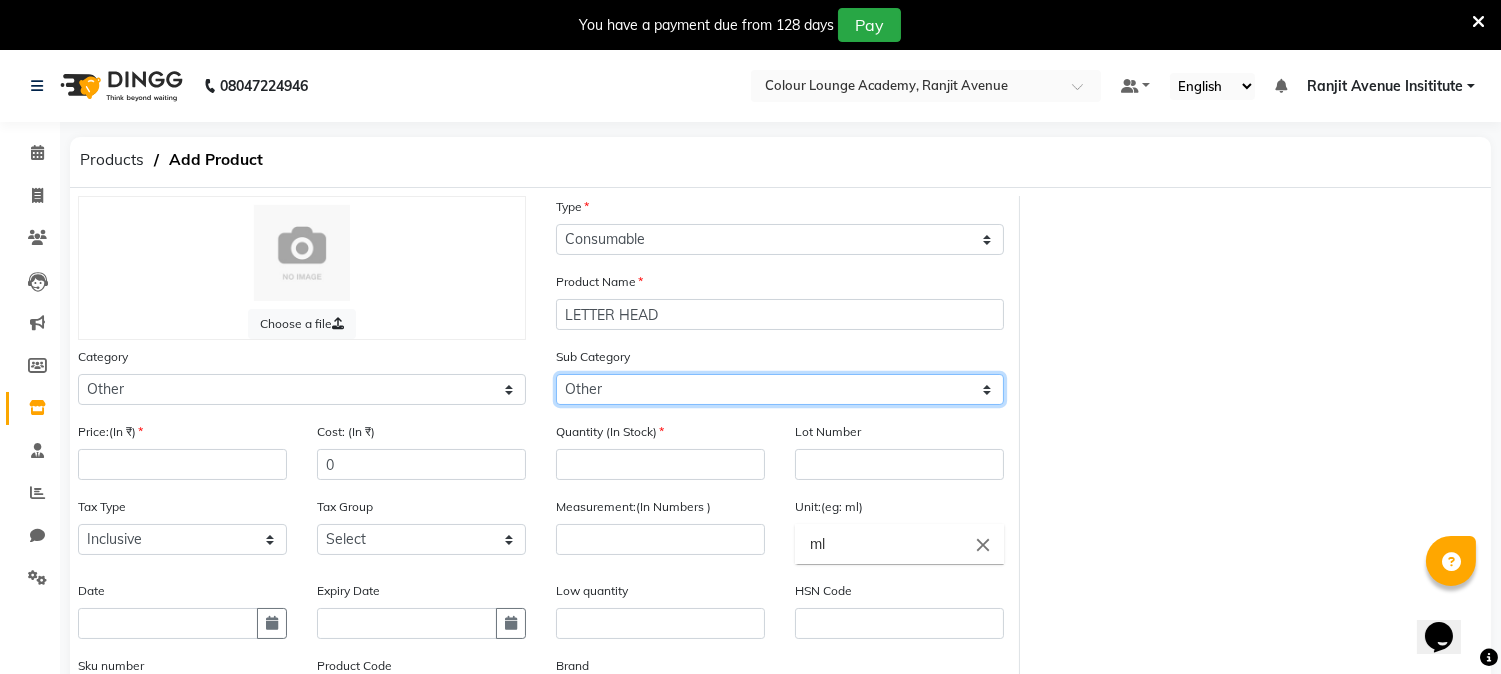 click on "Select Houskeeping Other" 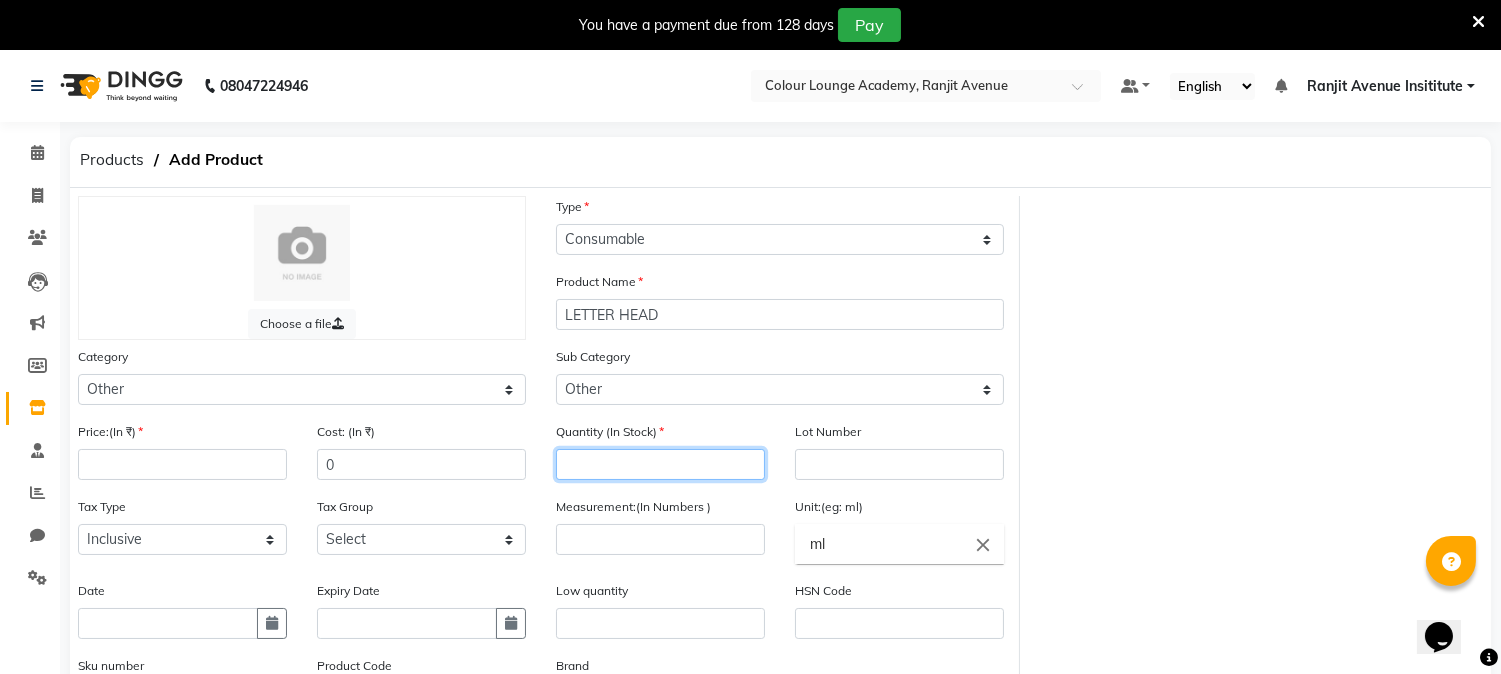 click 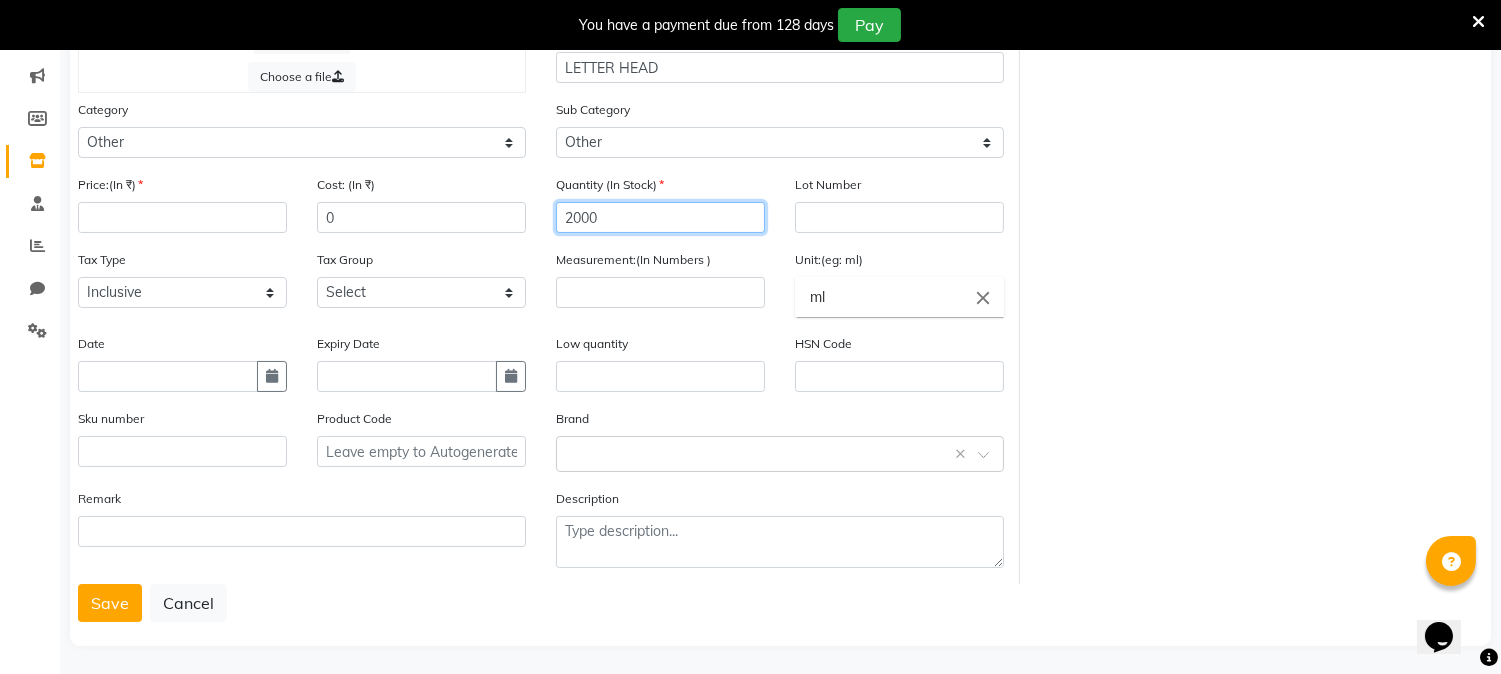 scroll, scrollTop: 254, scrollLeft: 0, axis: vertical 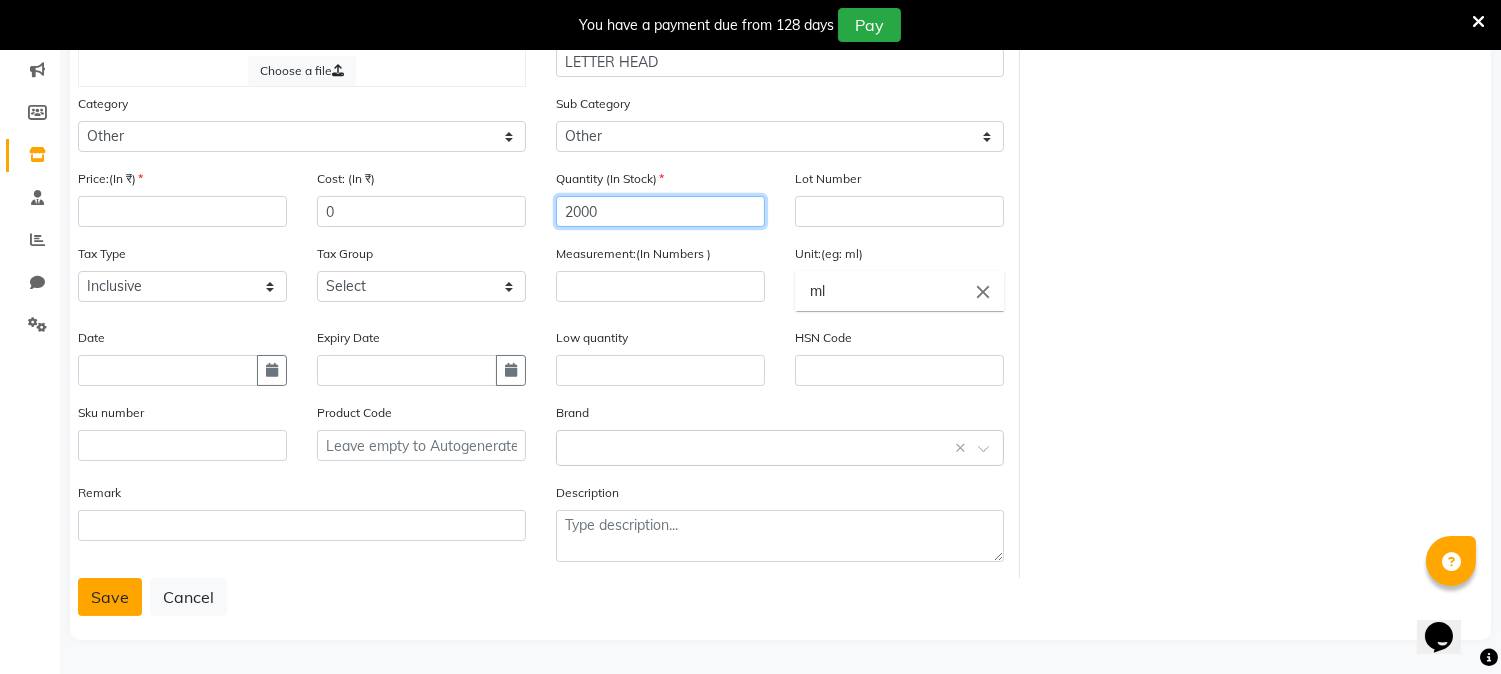 type on "2000" 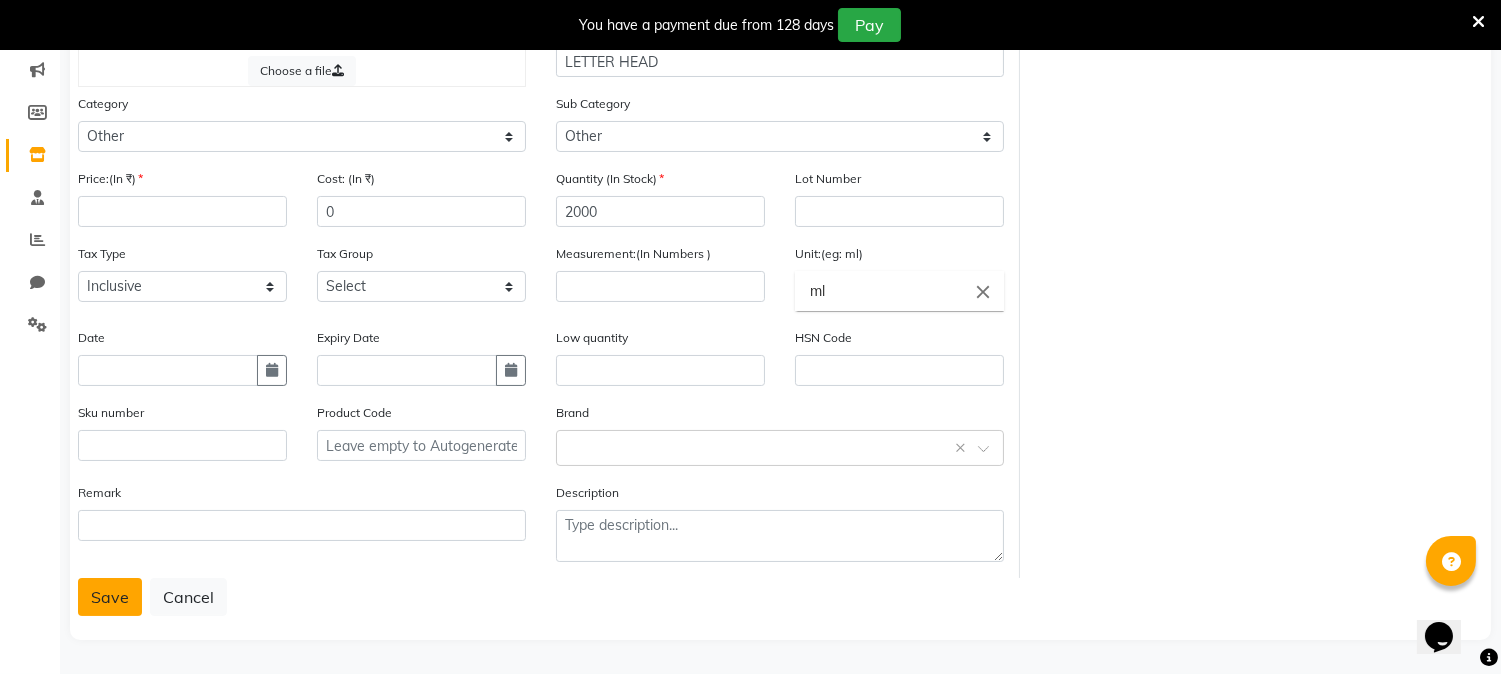 click on "Save" 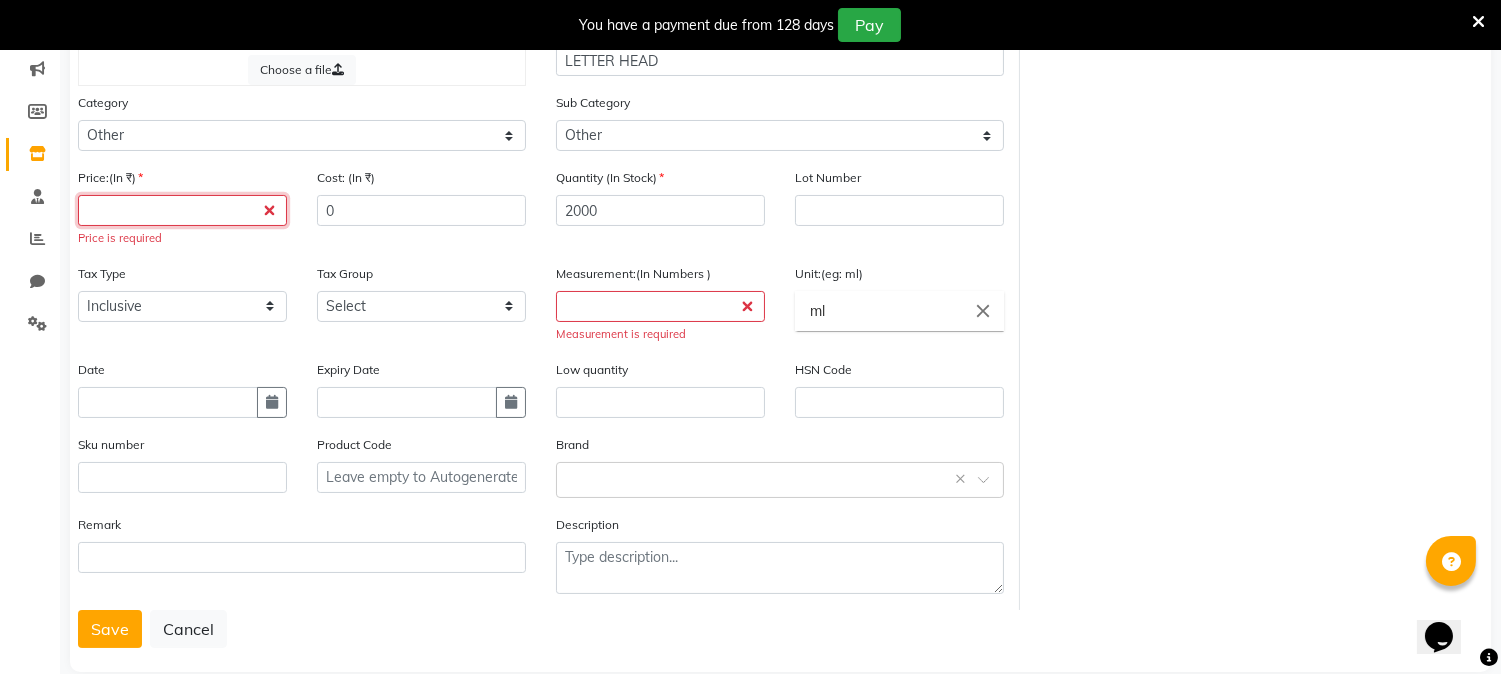 click 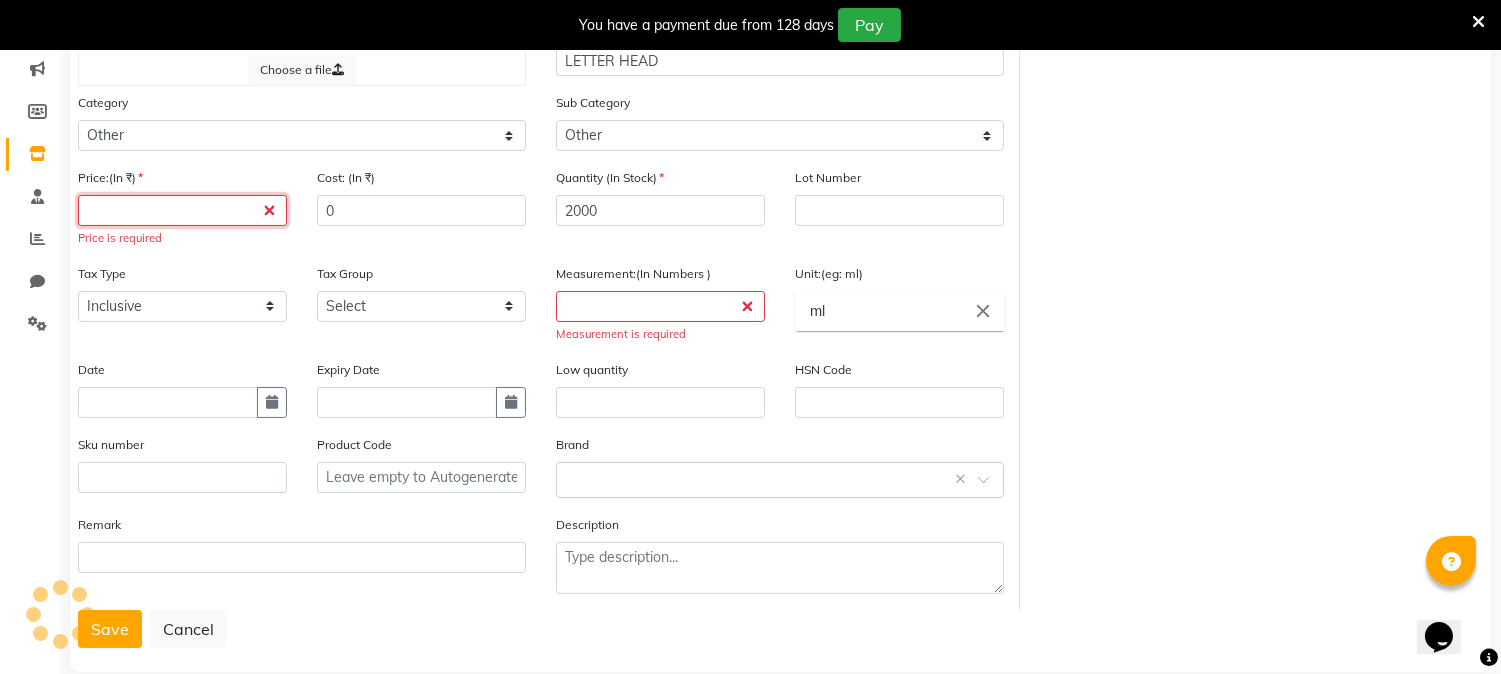 type on "0" 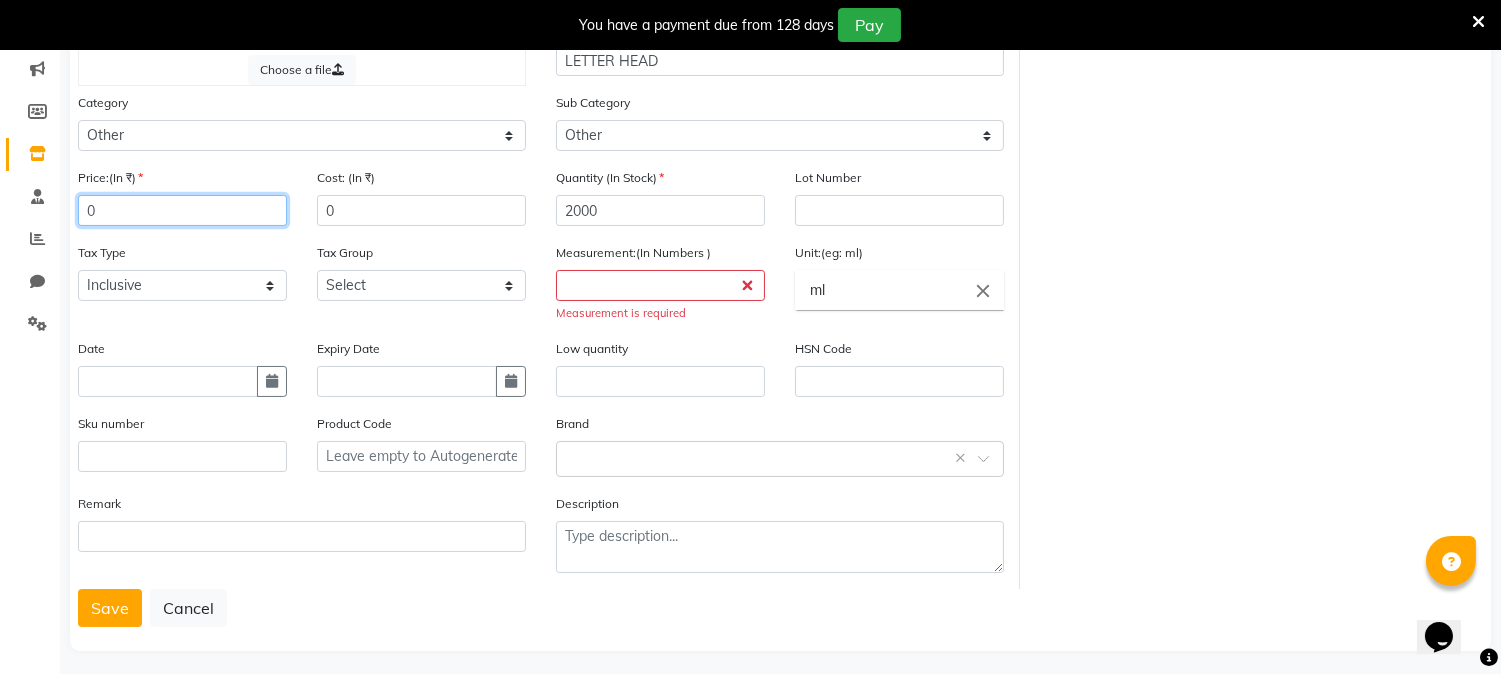 type on "0" 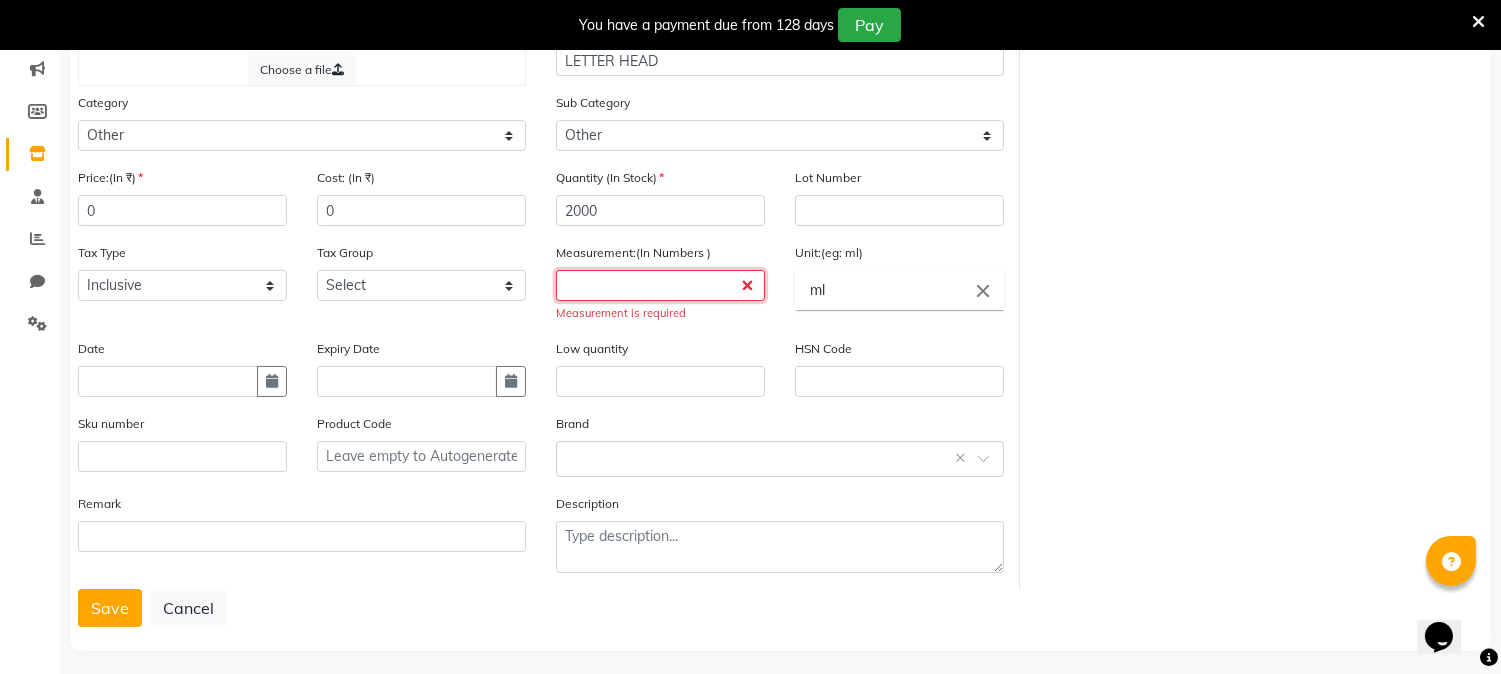 click 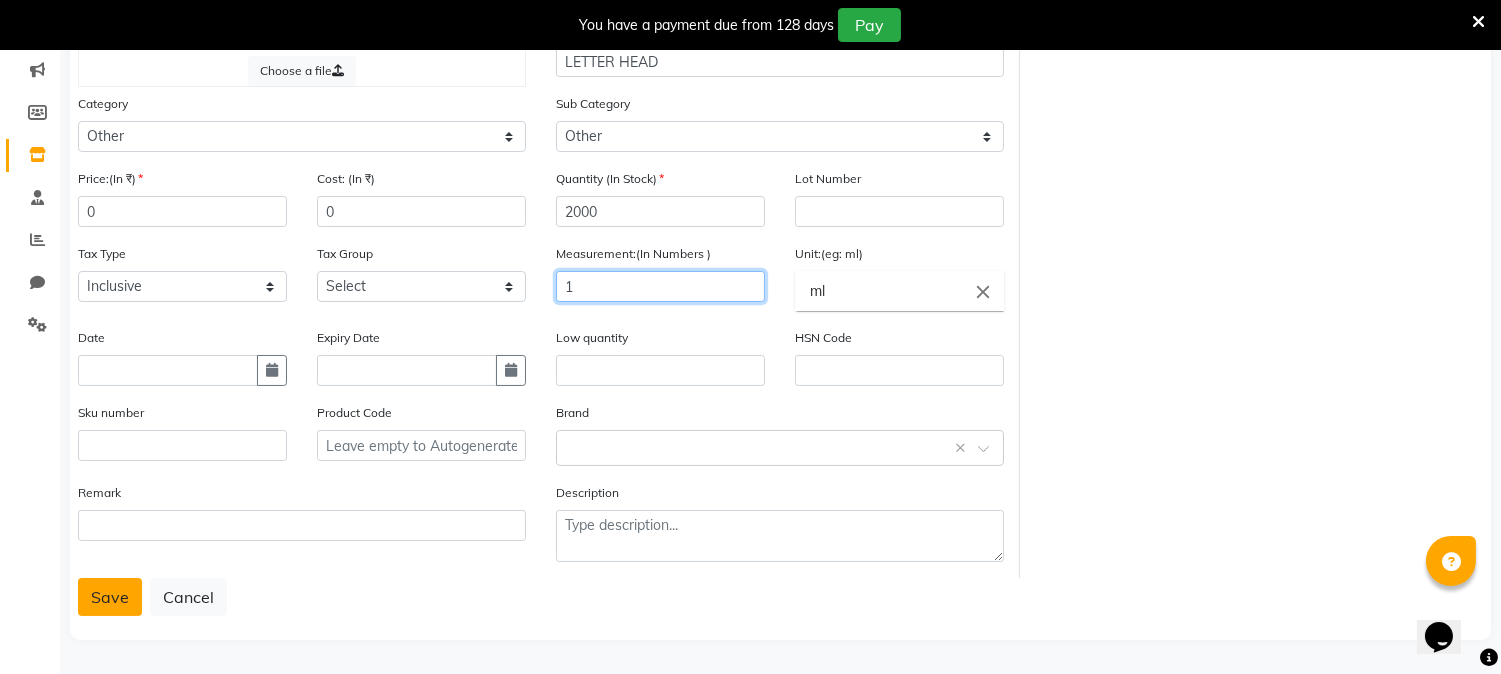 type on "1" 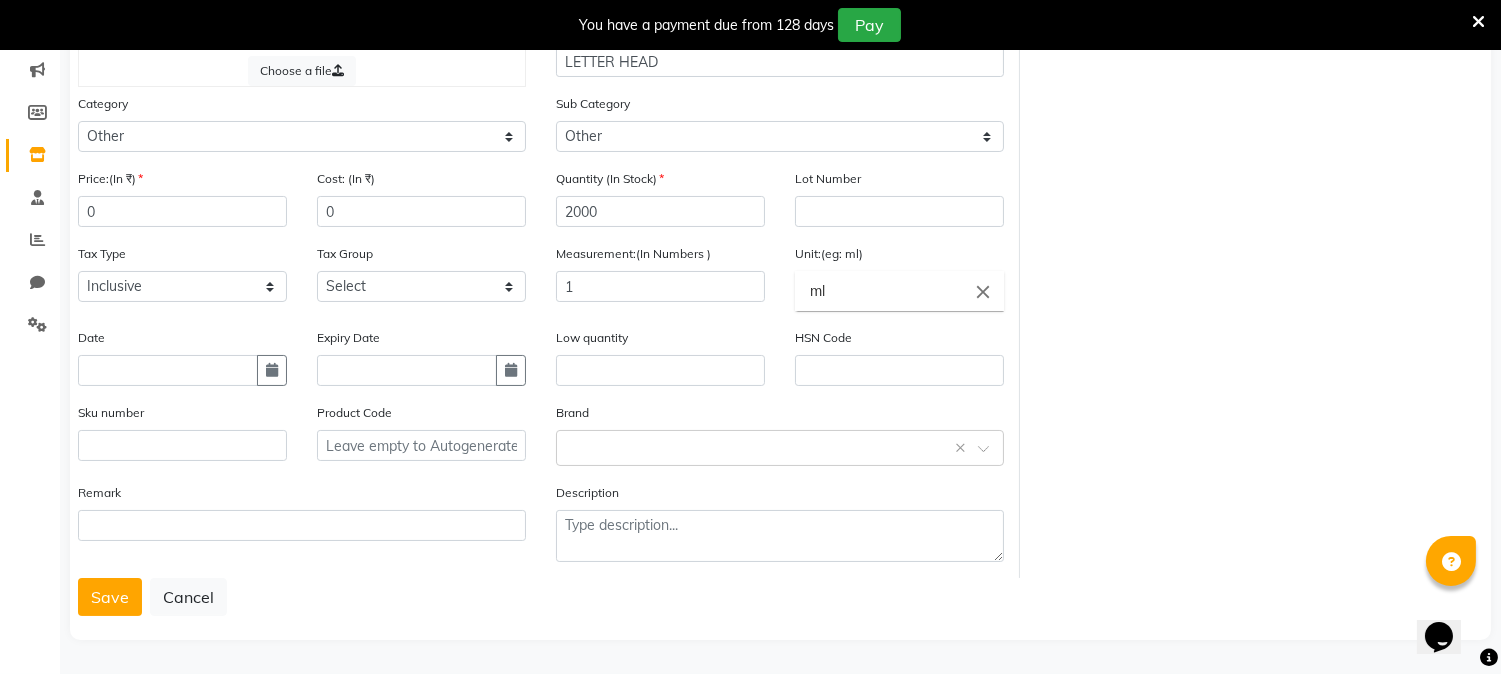 click on "Save" 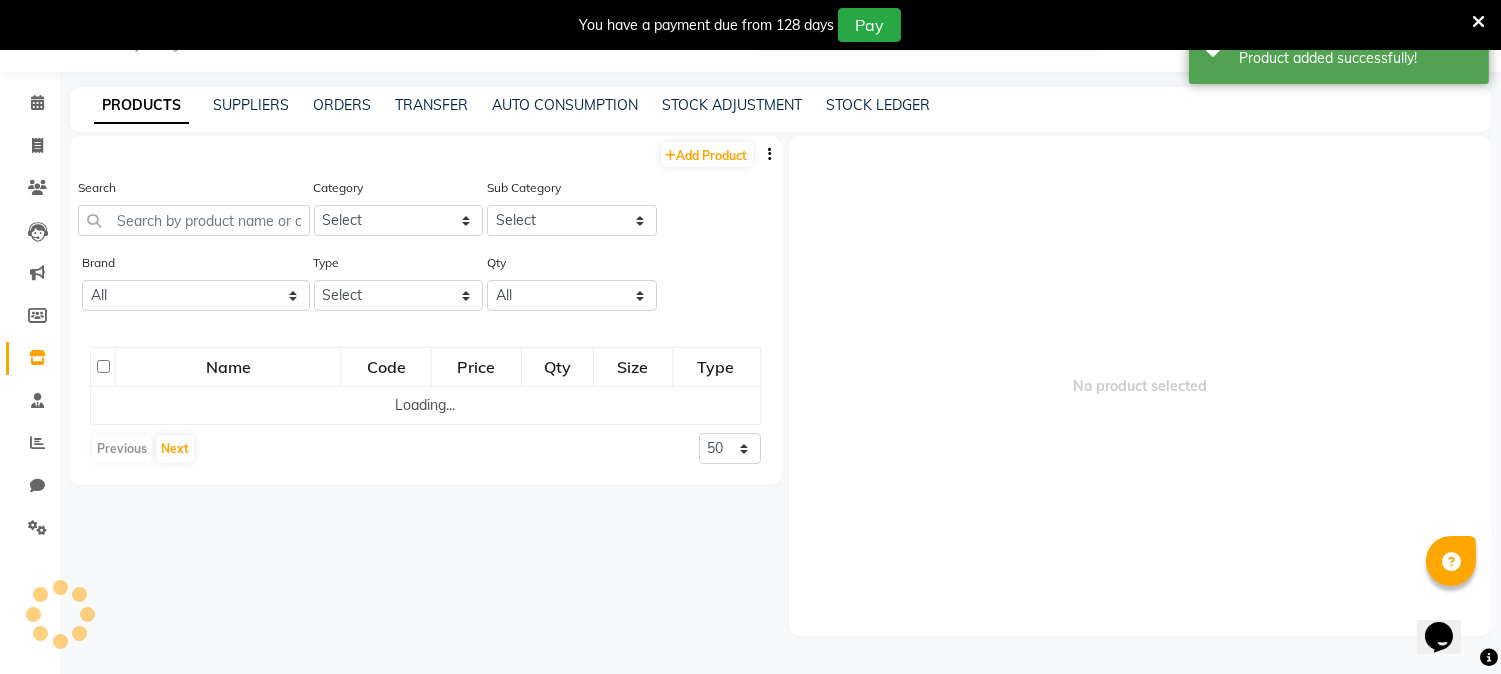 scroll, scrollTop: 62, scrollLeft: 0, axis: vertical 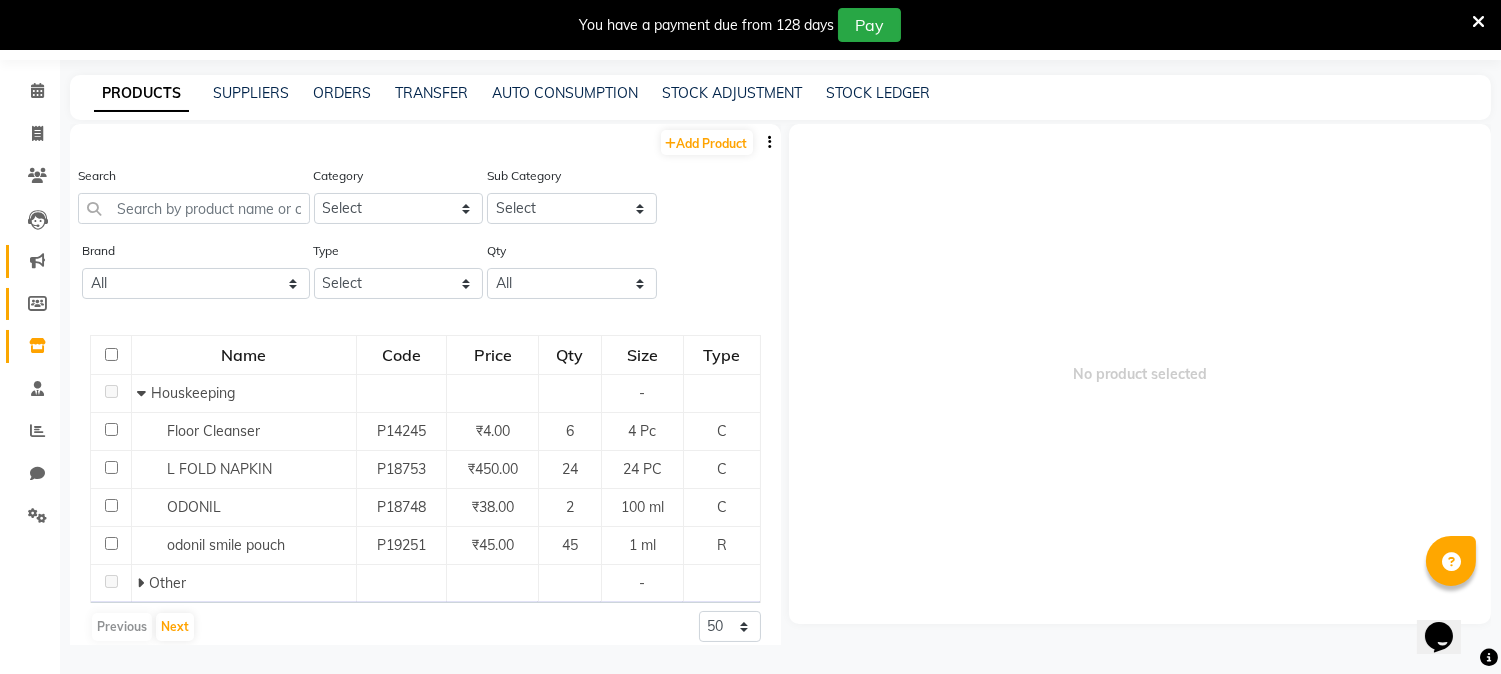 click on "Members" 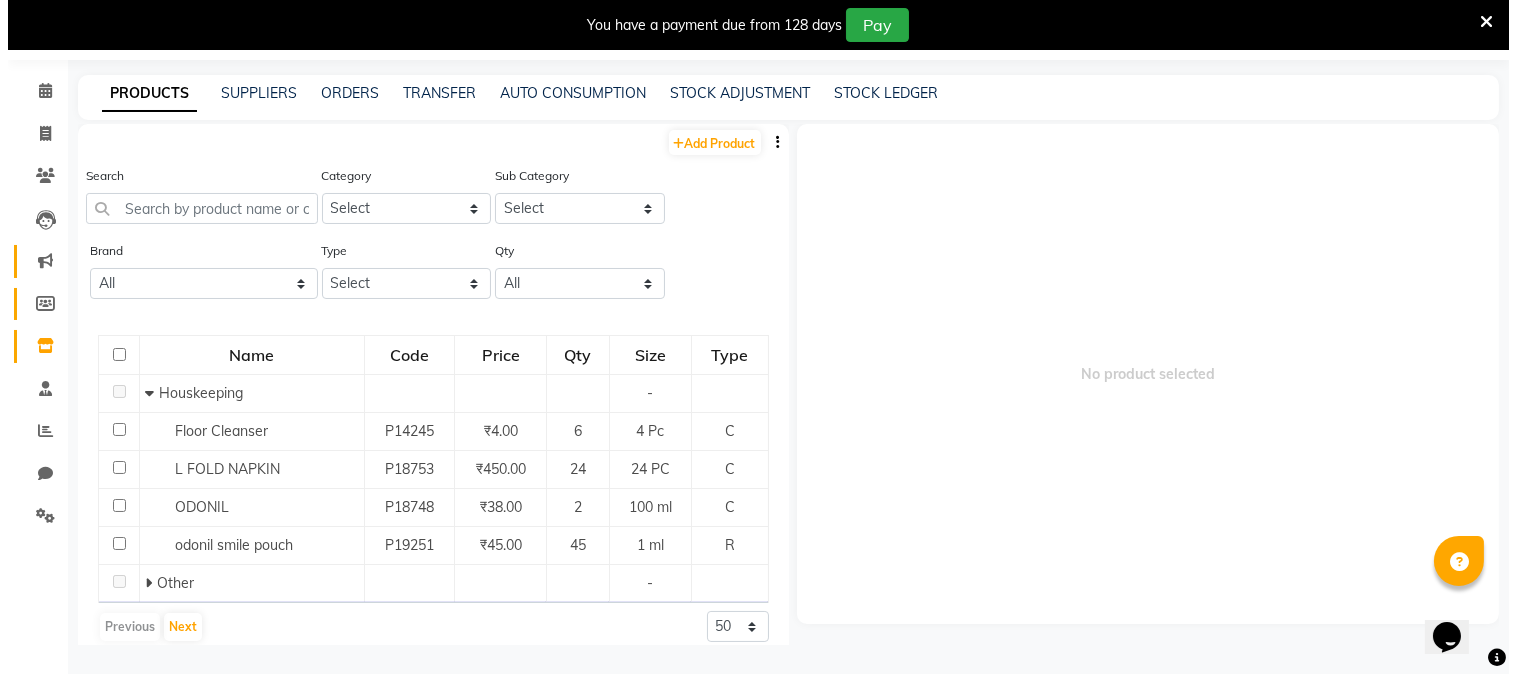 scroll, scrollTop: 50, scrollLeft: 0, axis: vertical 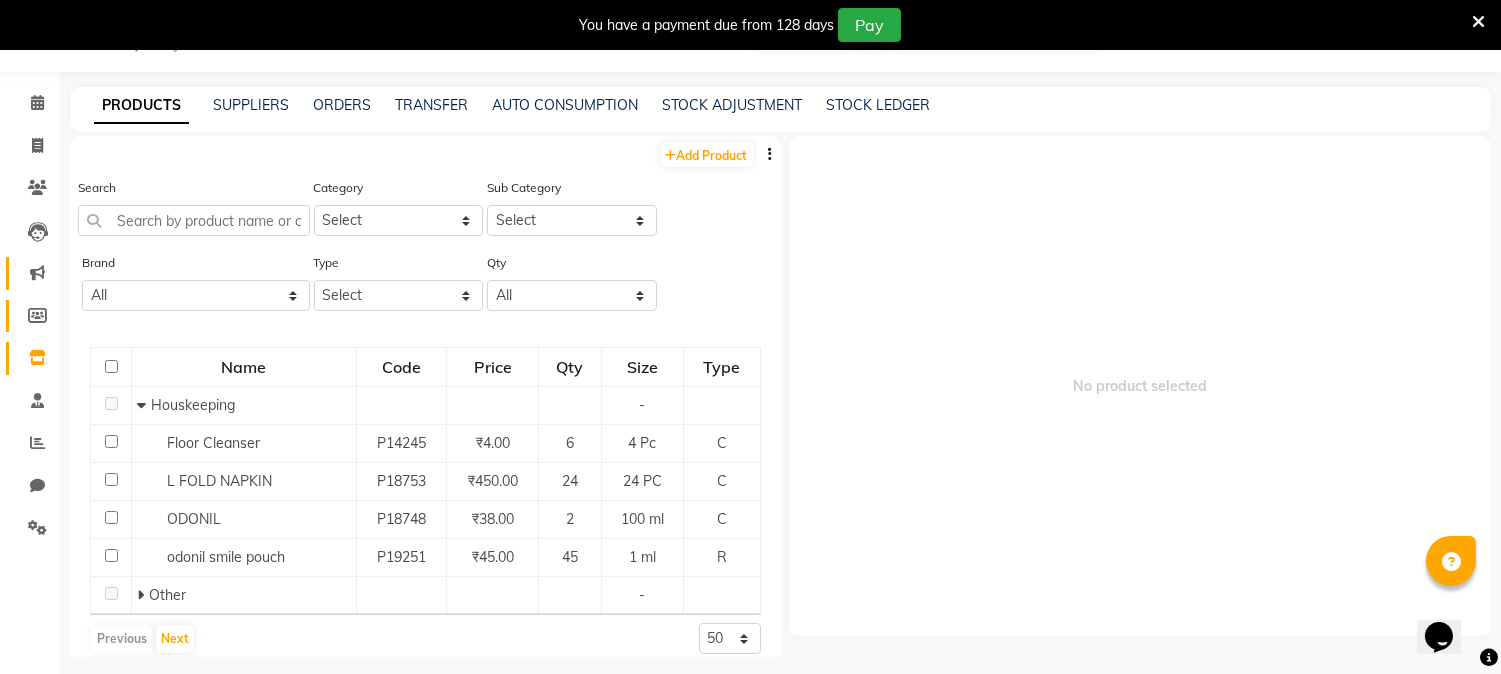 select 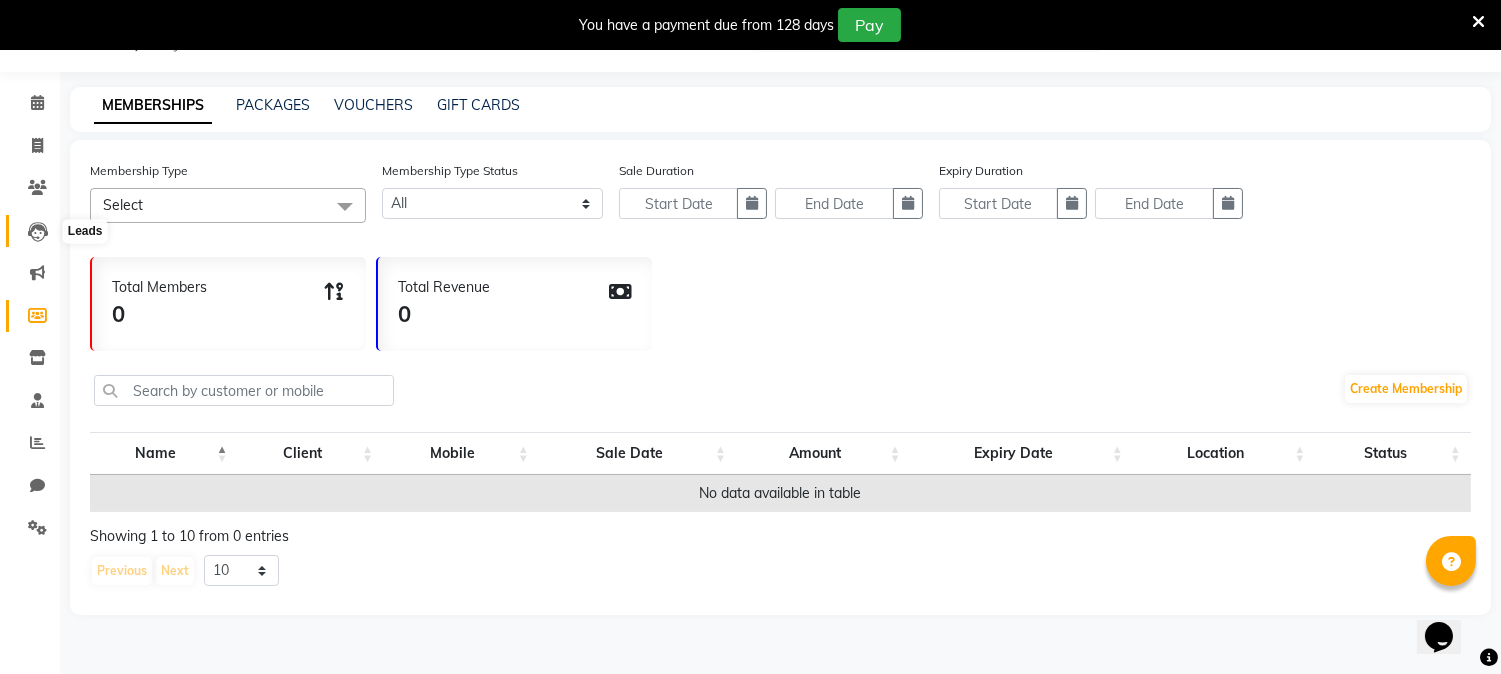 click 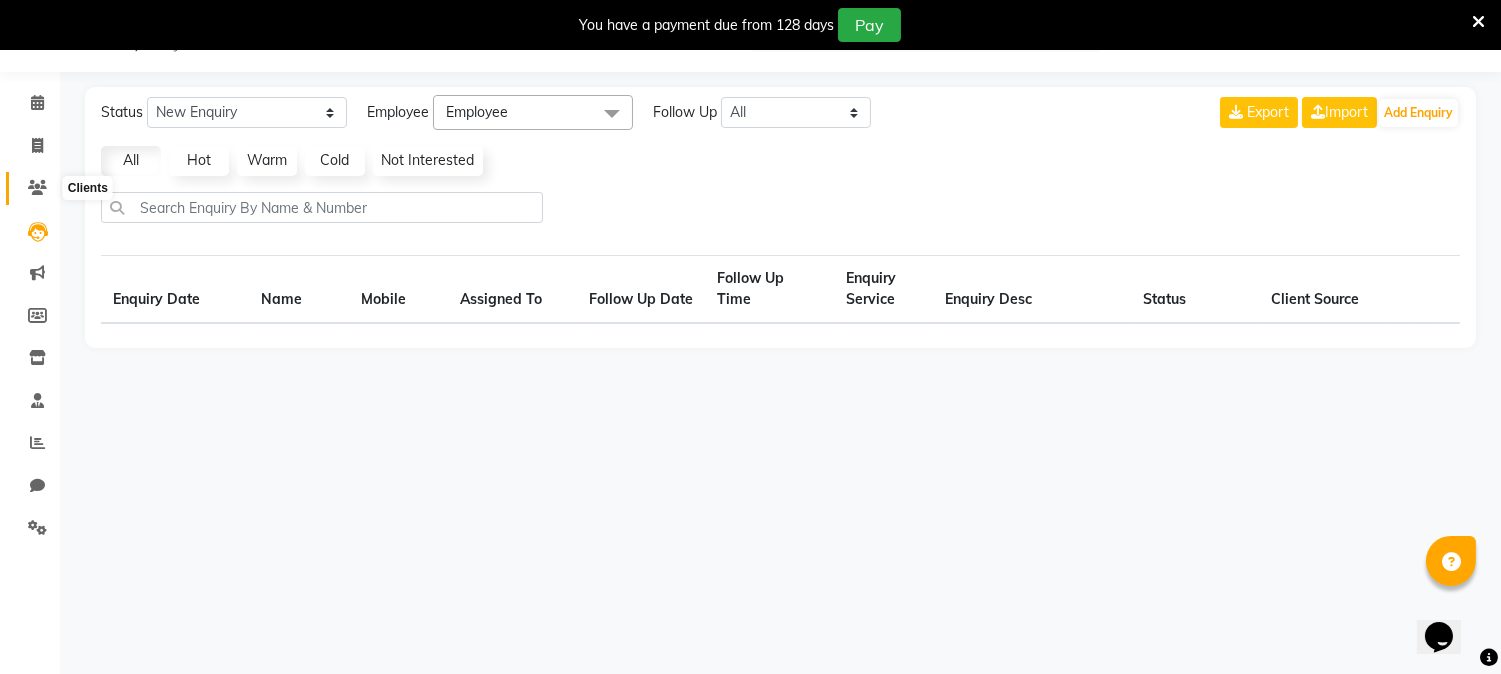 click 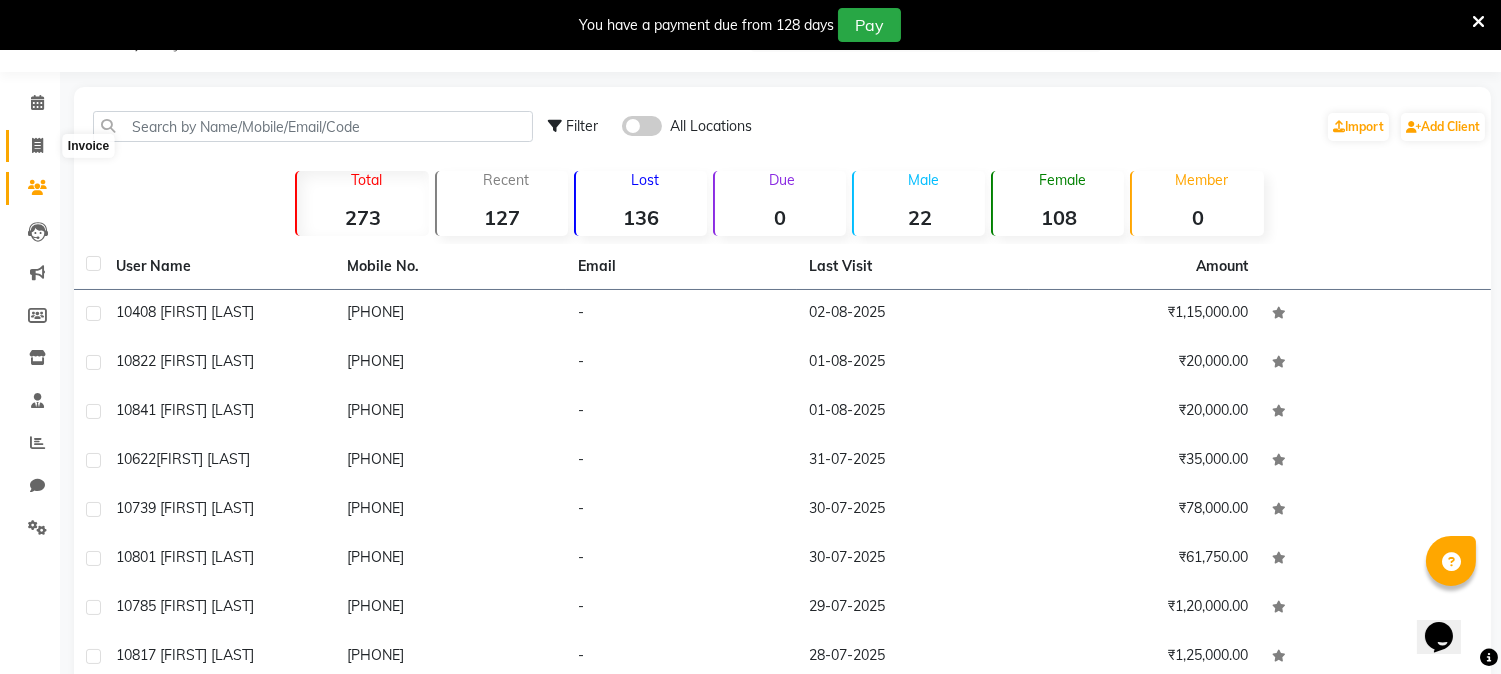 click 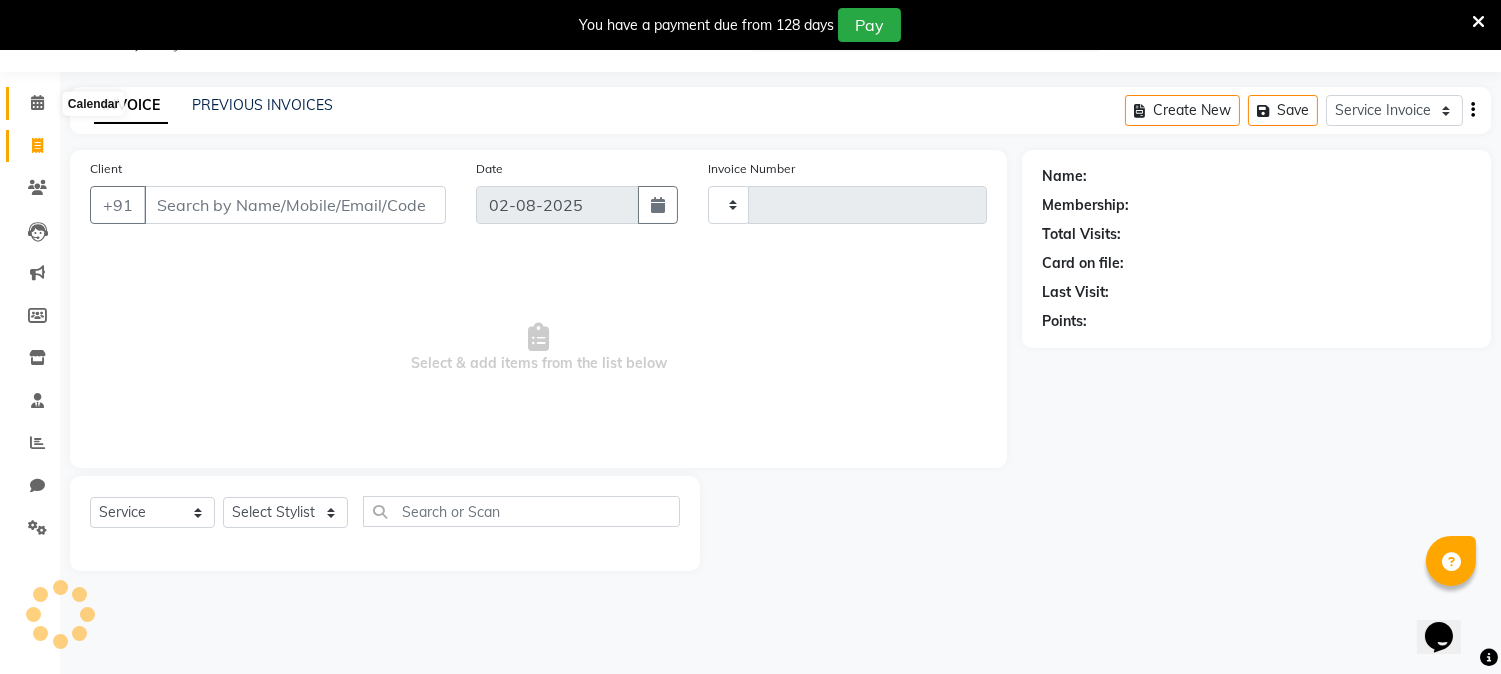 click 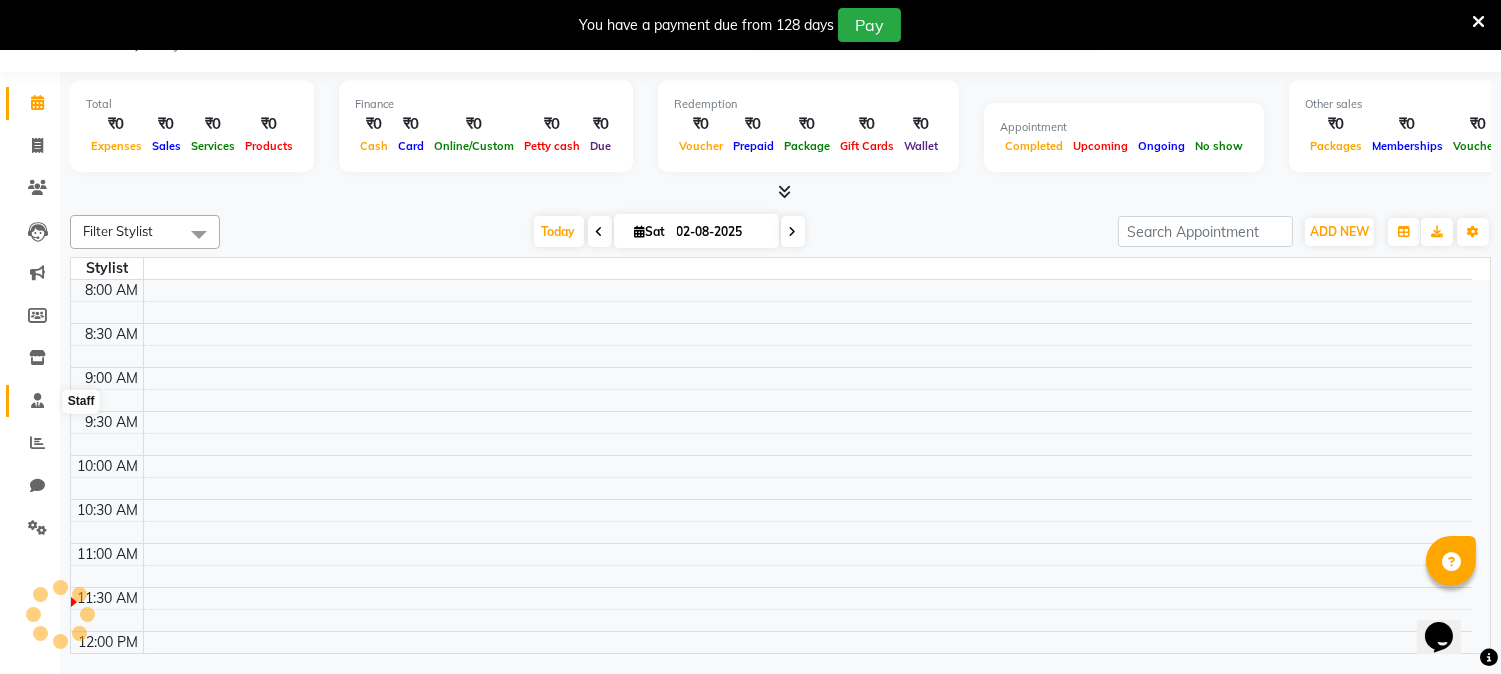 click 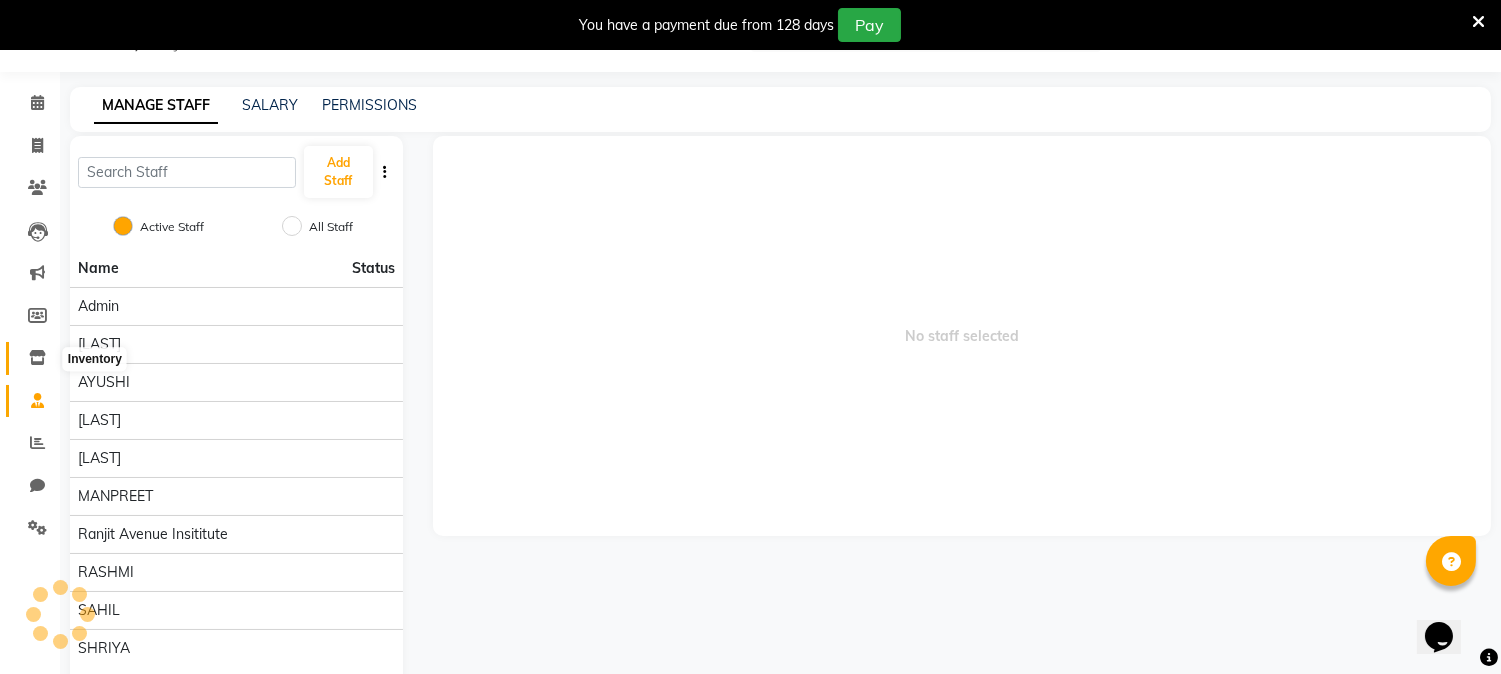 click 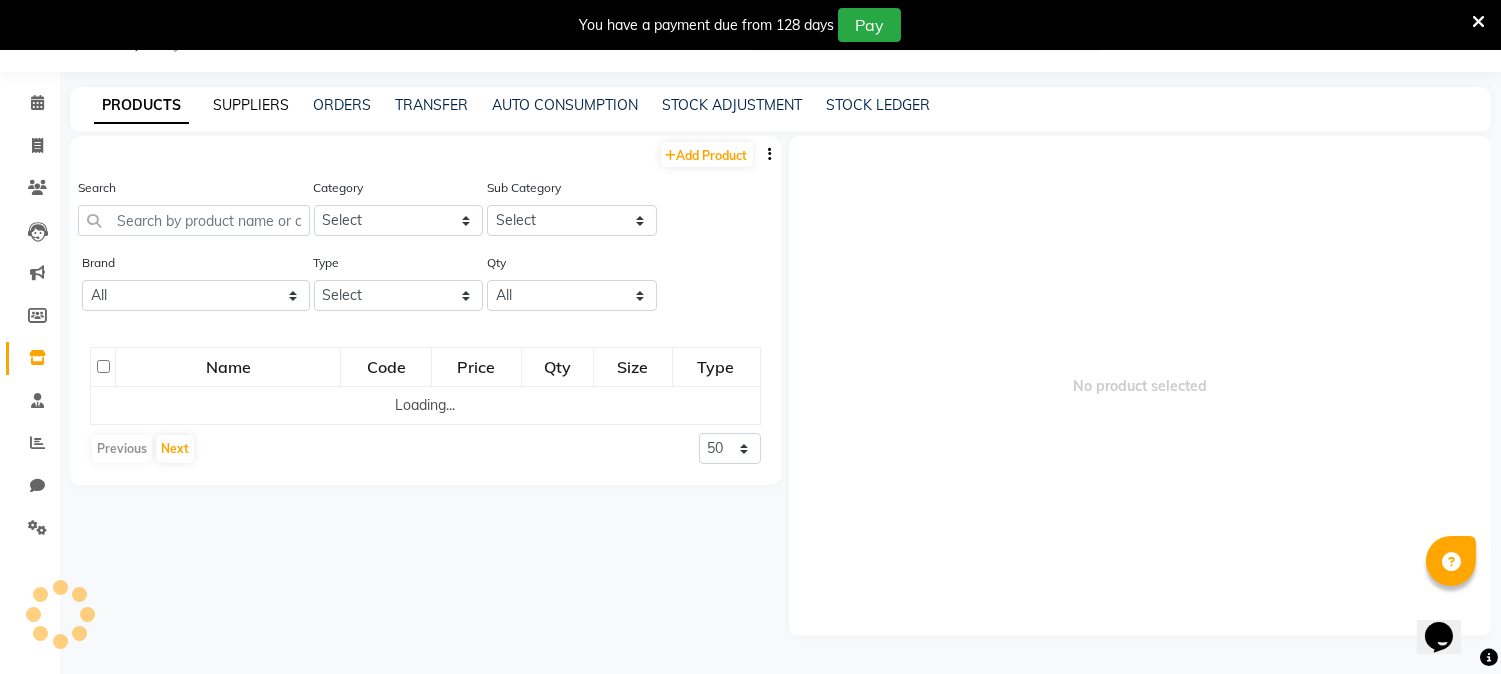 click on "SUPPLIERS" 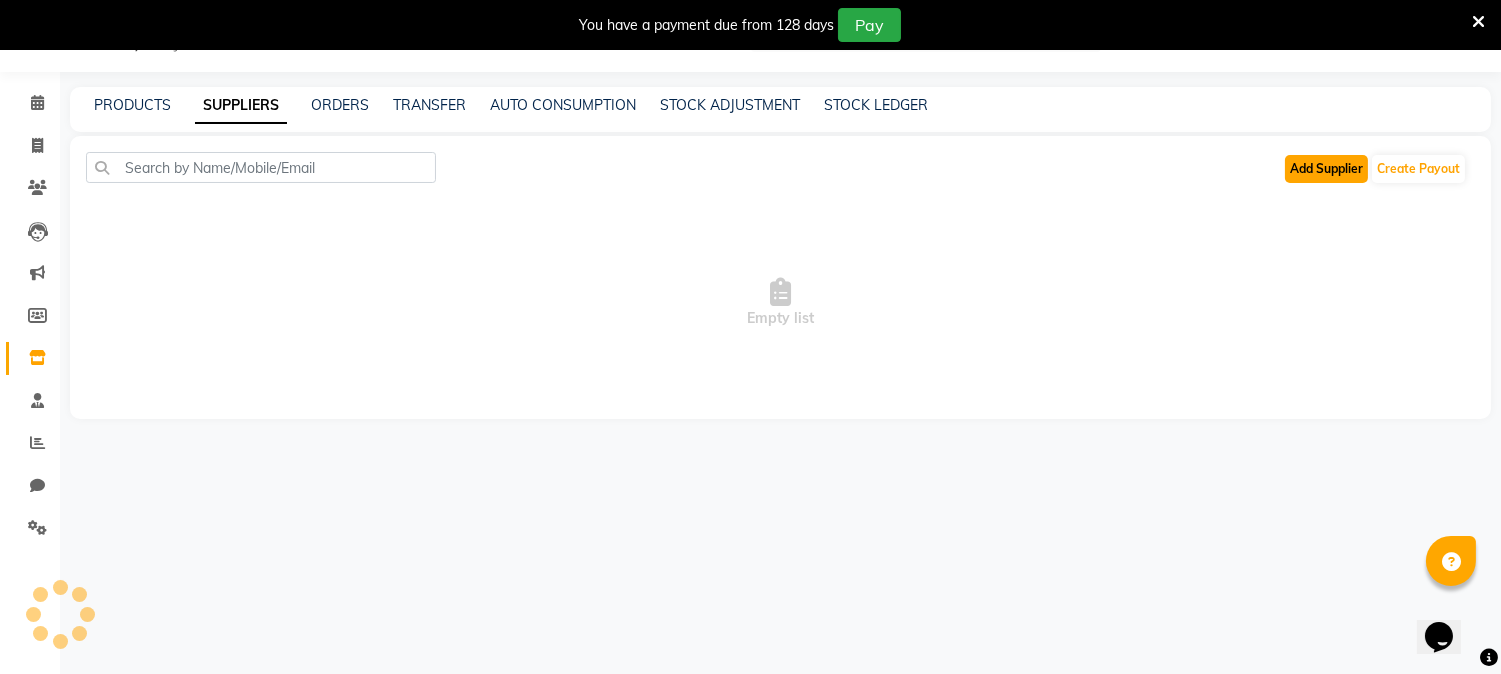 click on "Add Supplier" 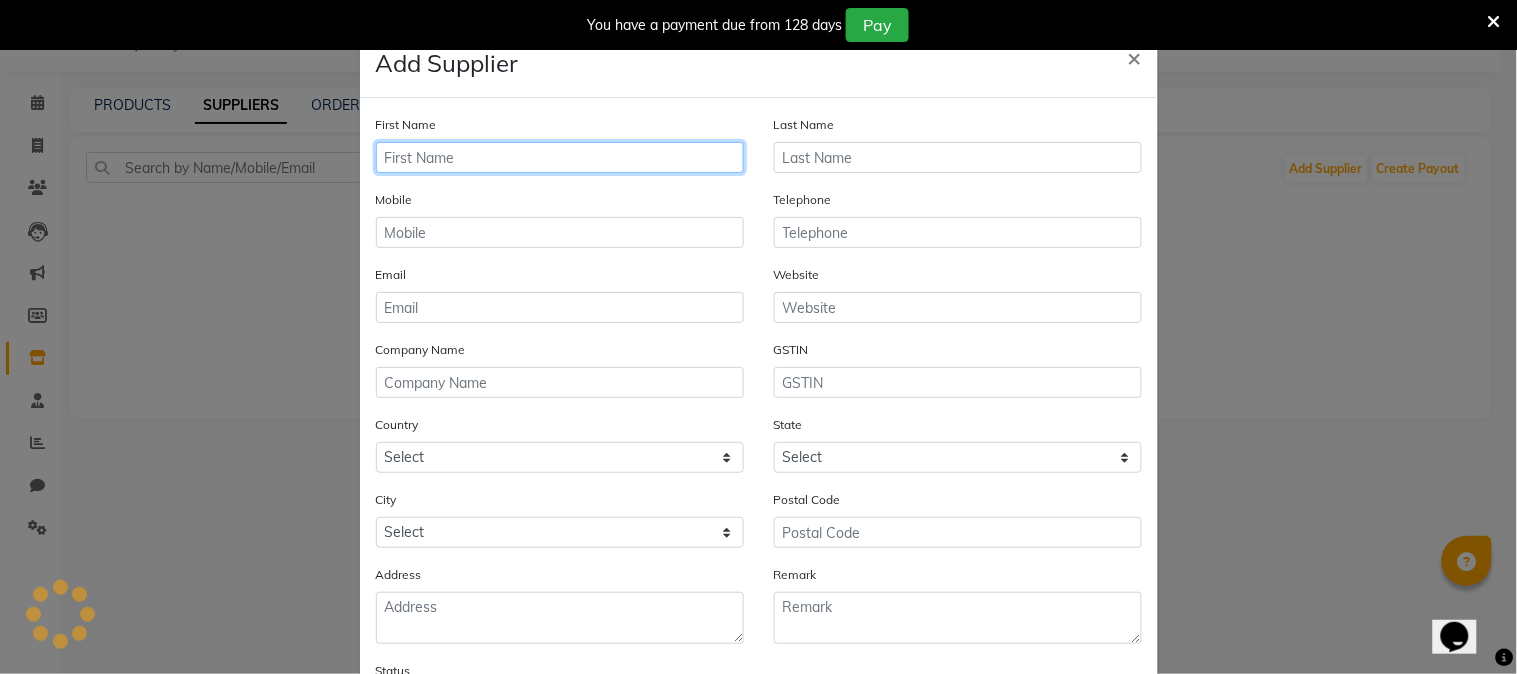 click 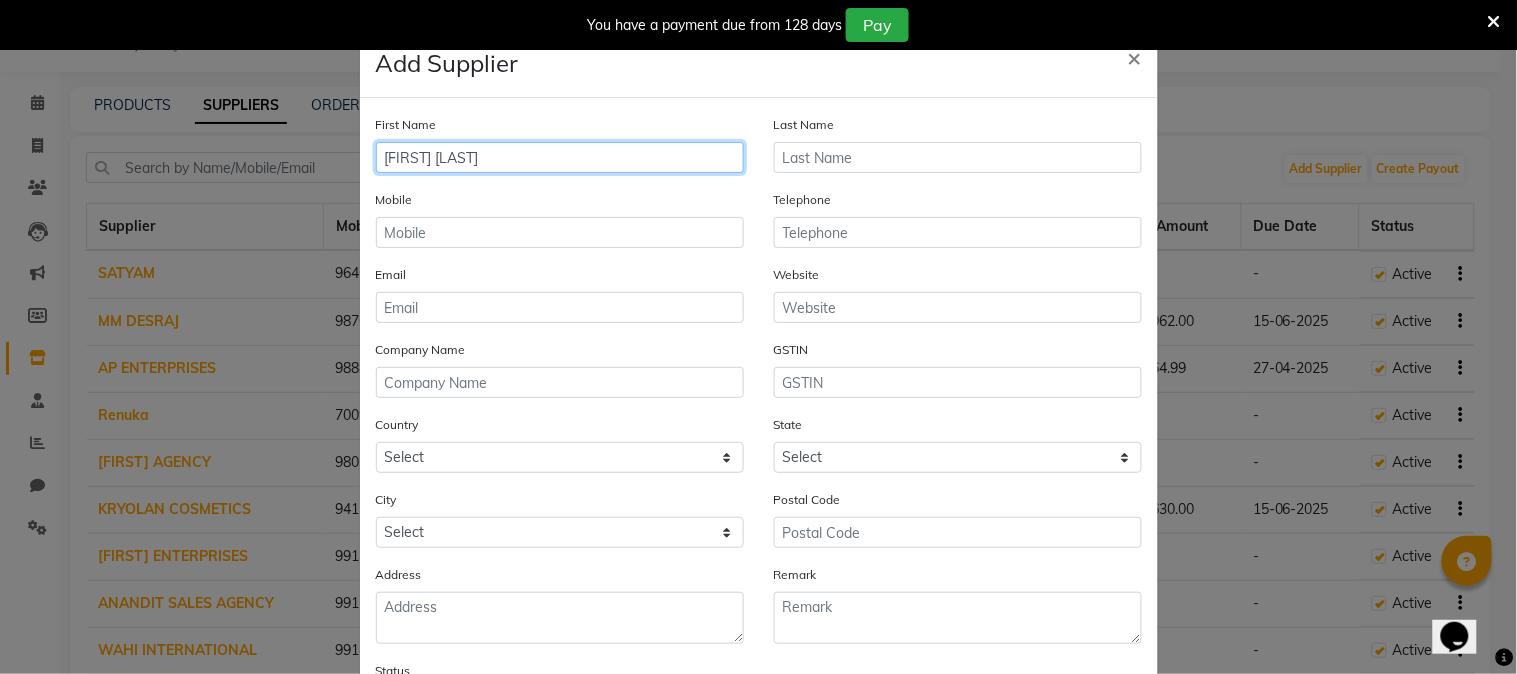 type on "PARMOD PRINTERS" 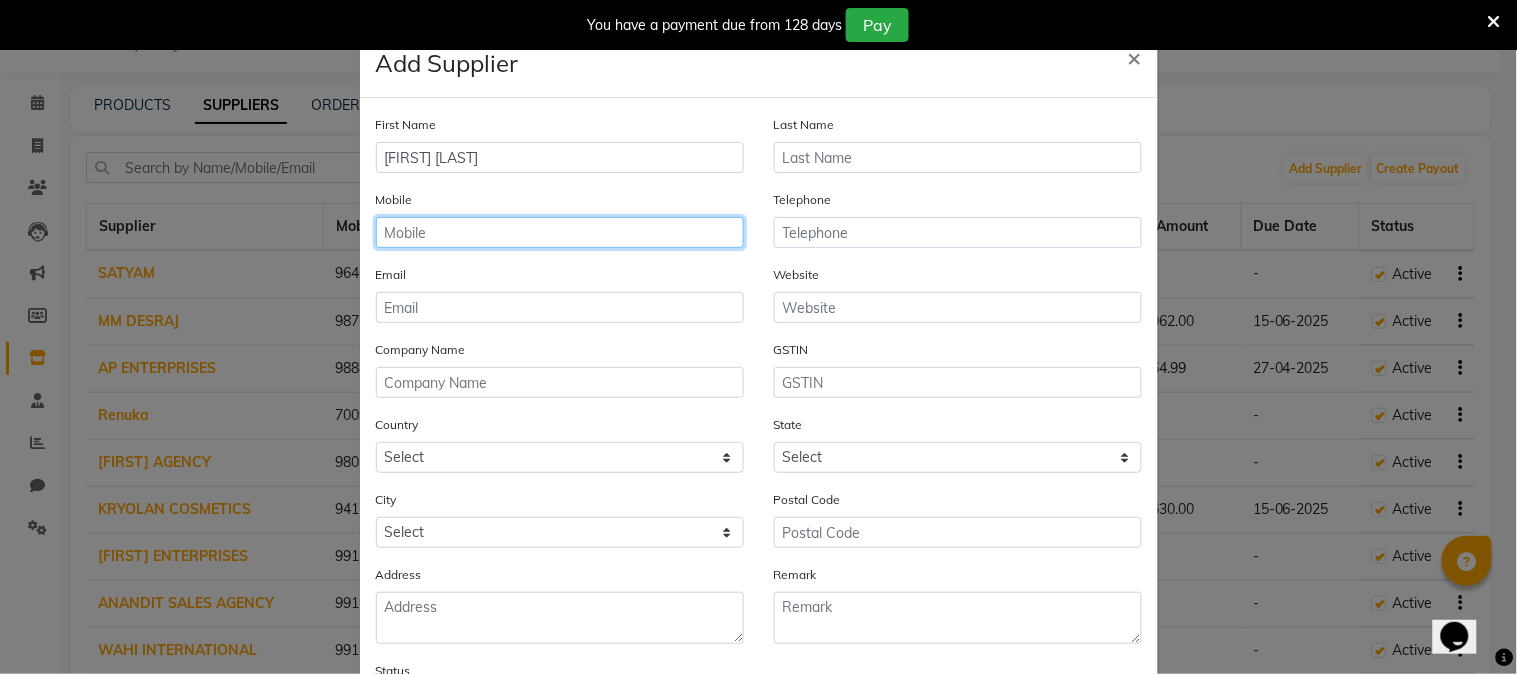 click 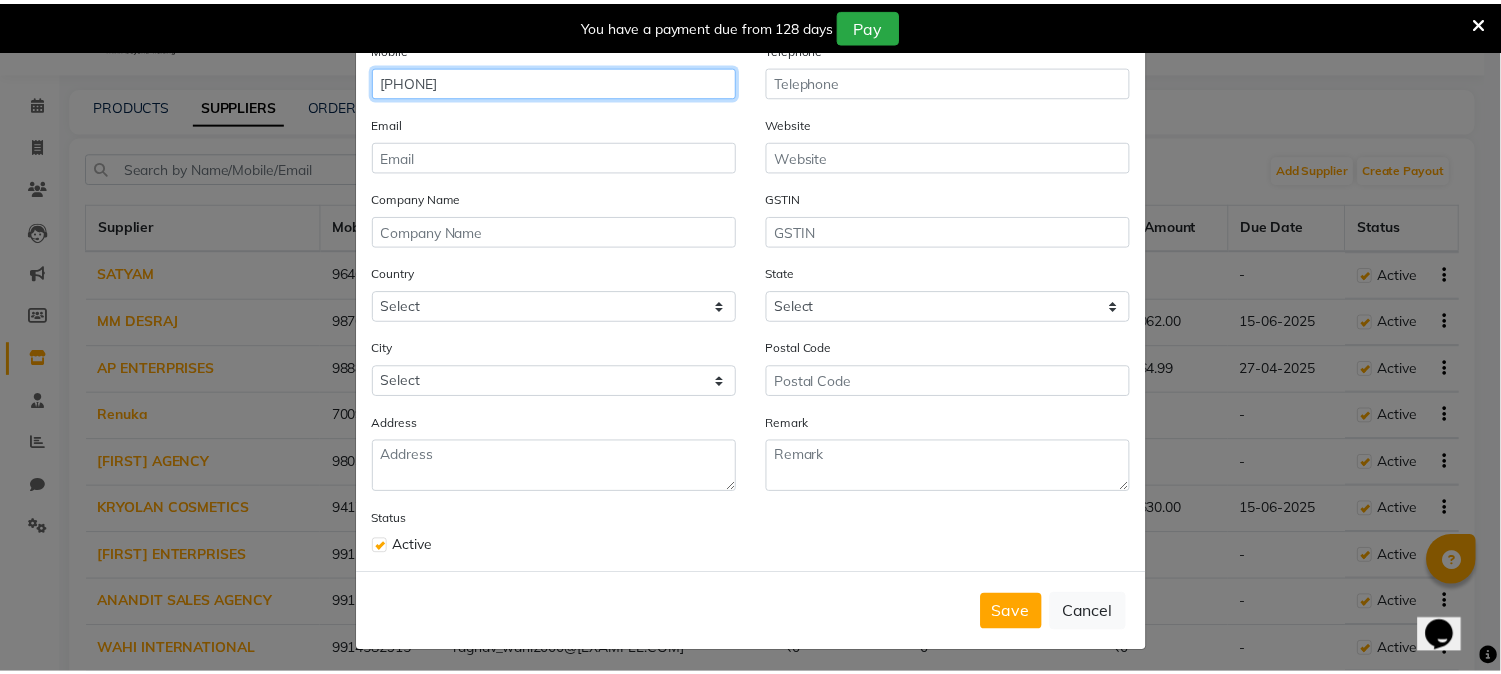 scroll, scrollTop: 161, scrollLeft: 0, axis: vertical 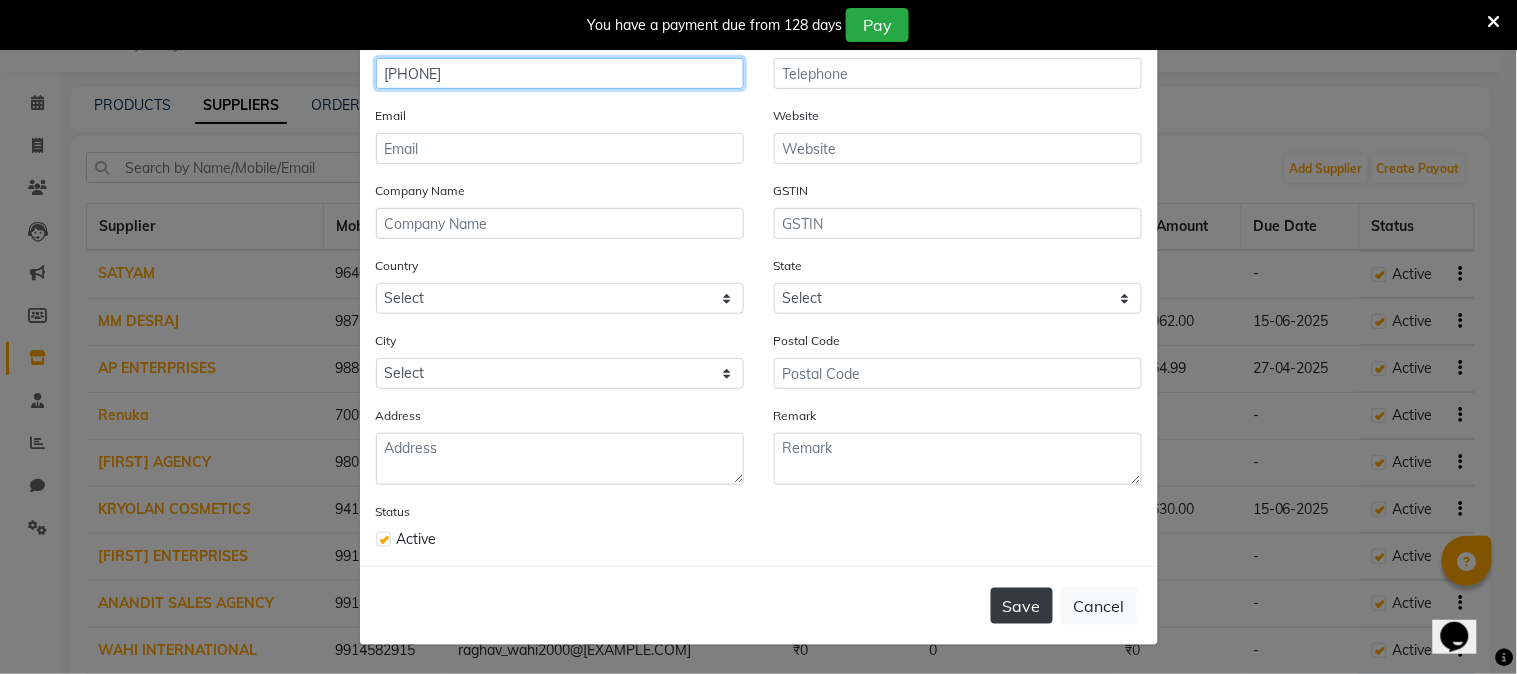 type on "981569428" 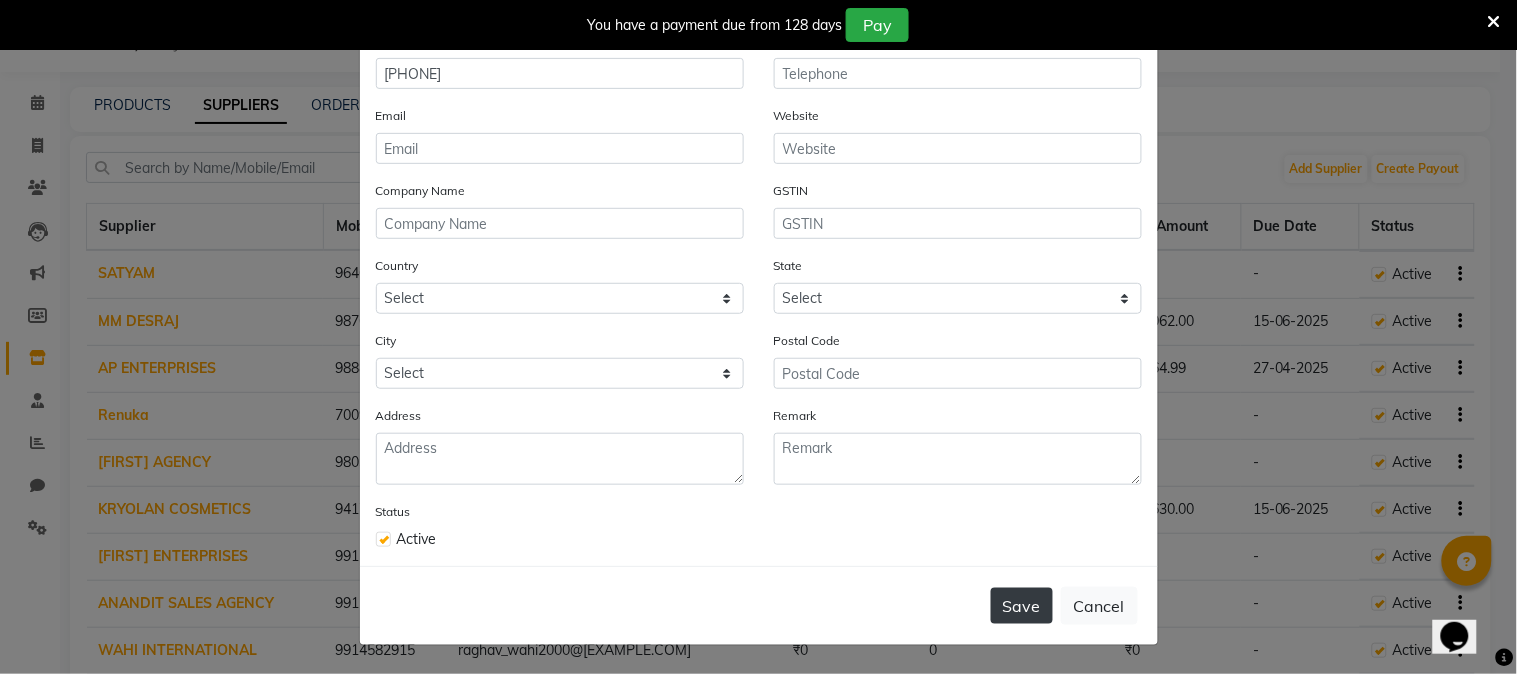 click on "Save" 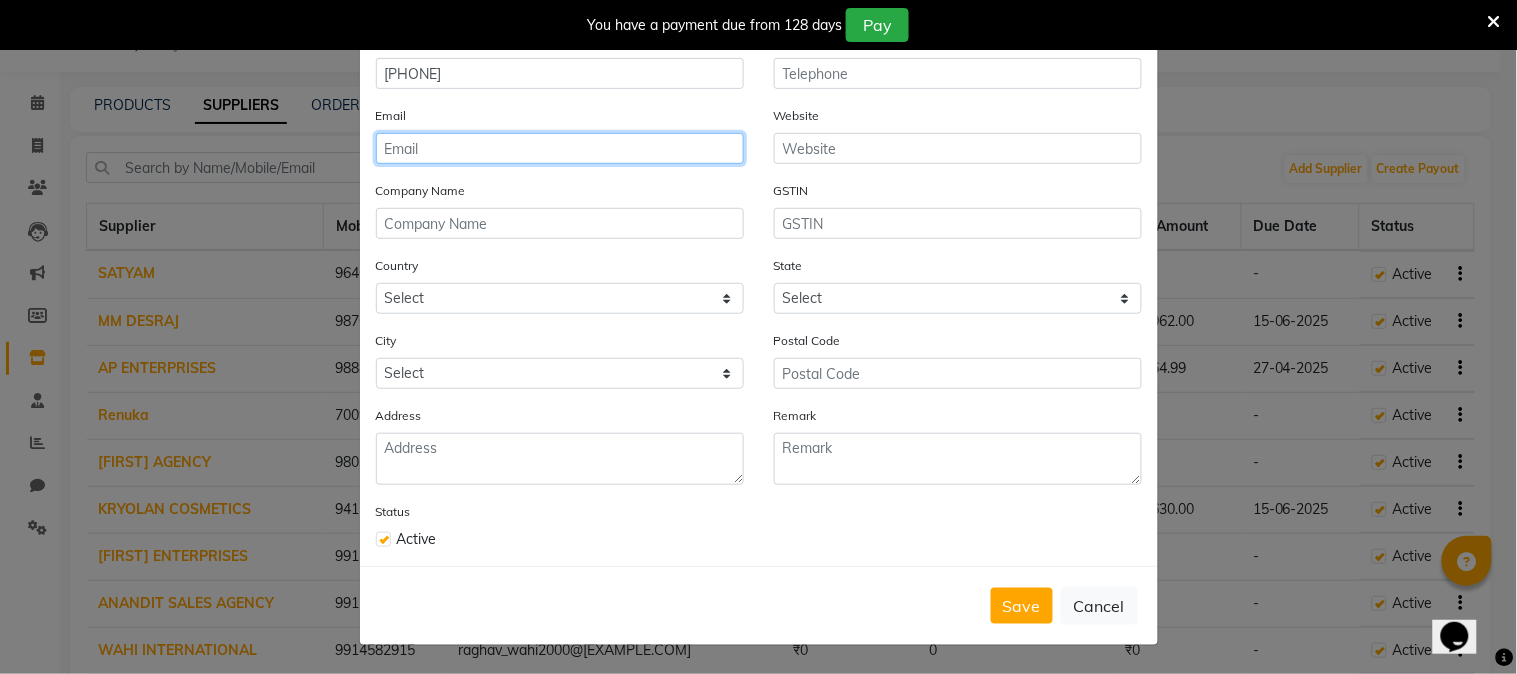 click 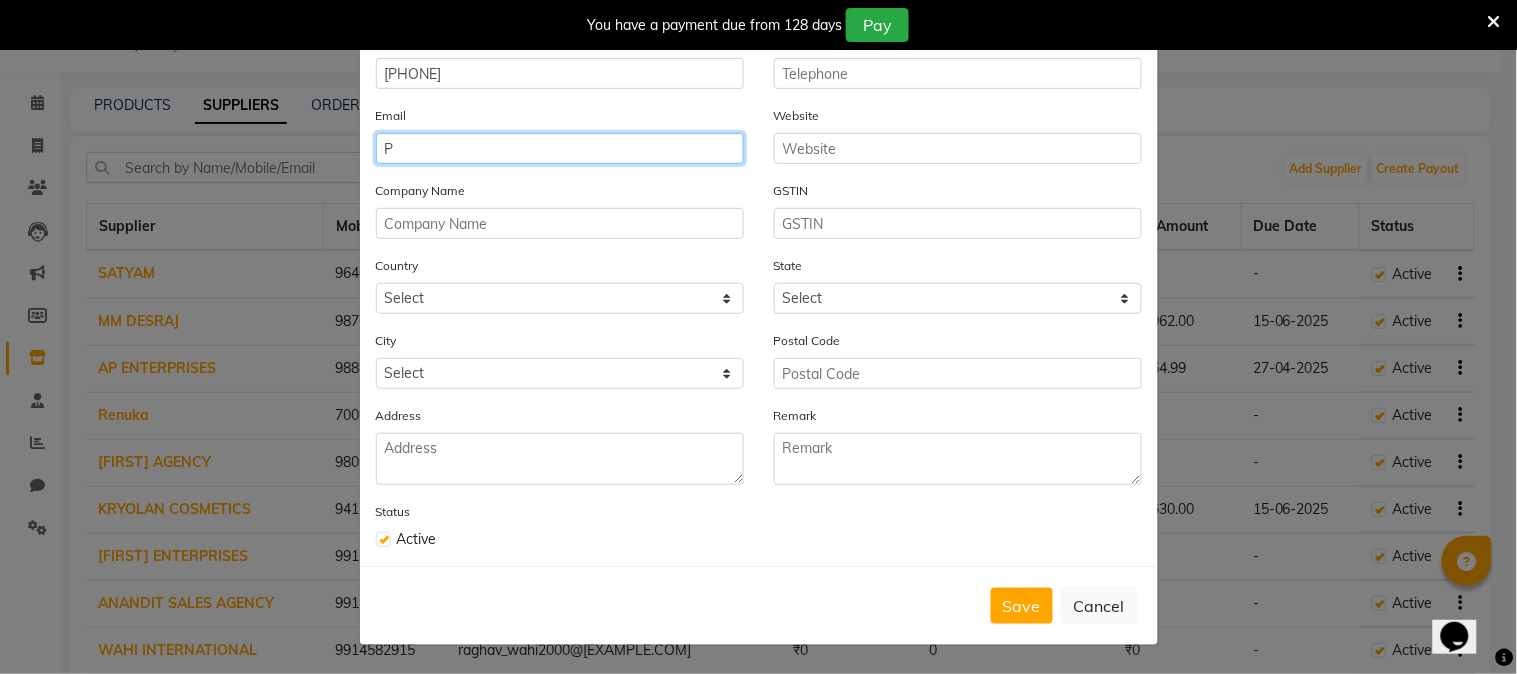 type on "P" 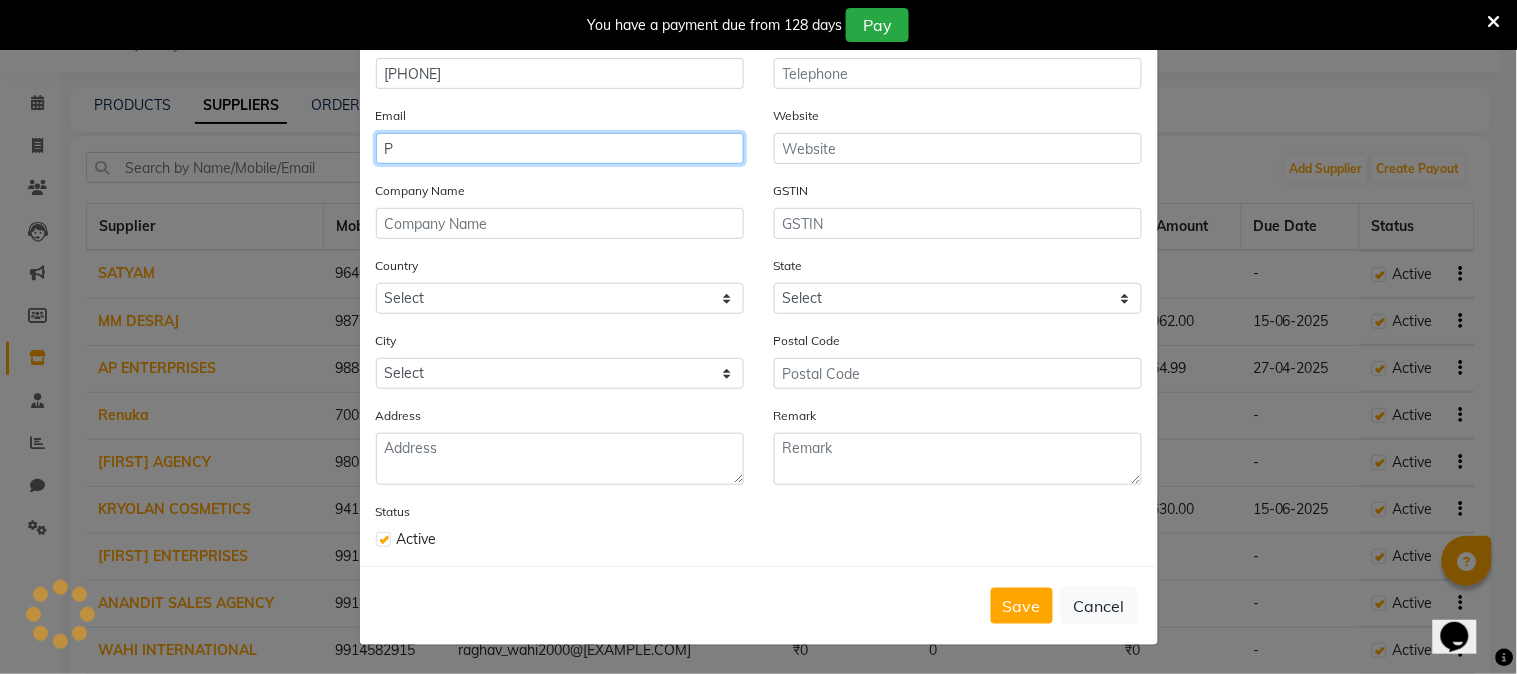 click on "P" 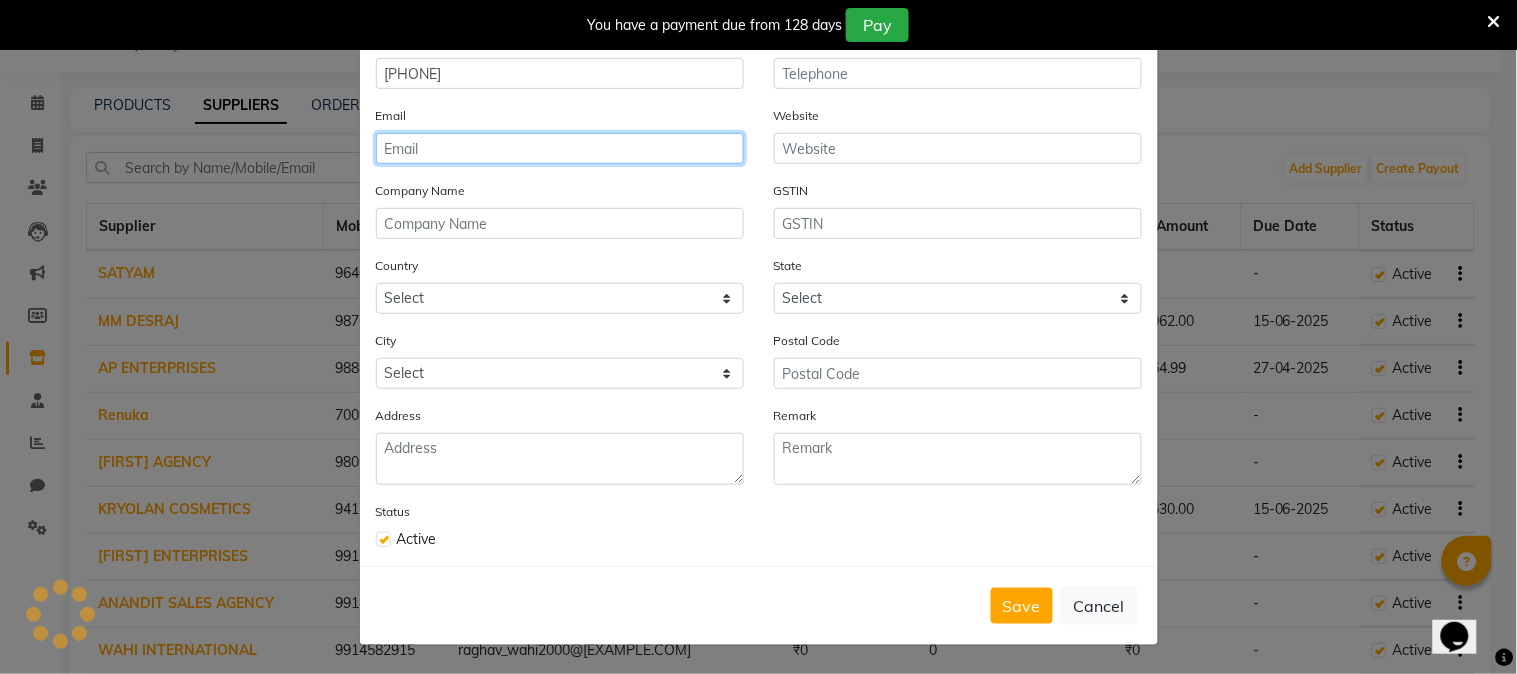 paste on "[USERNAME]@[EXAMPLE.COM]" 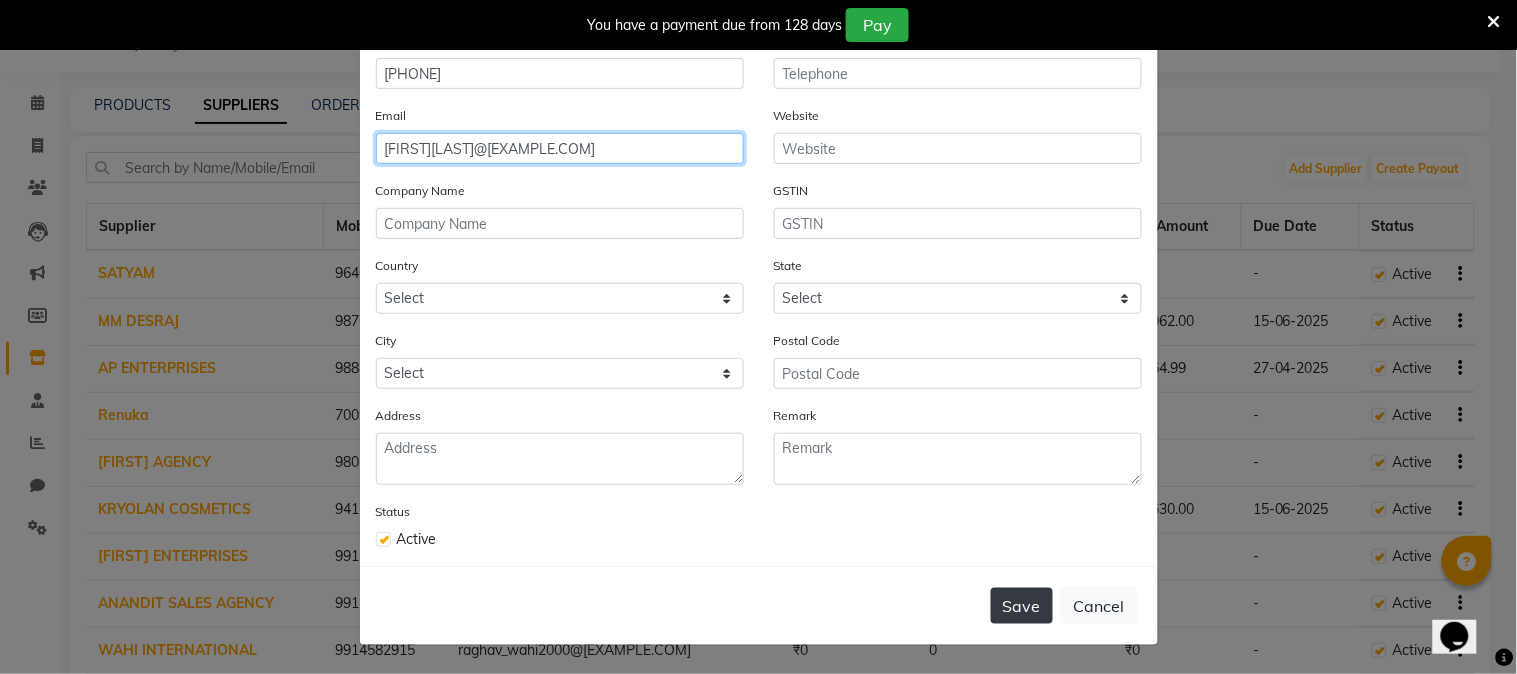 type on "[USERNAME]@[EXAMPLE.COM]" 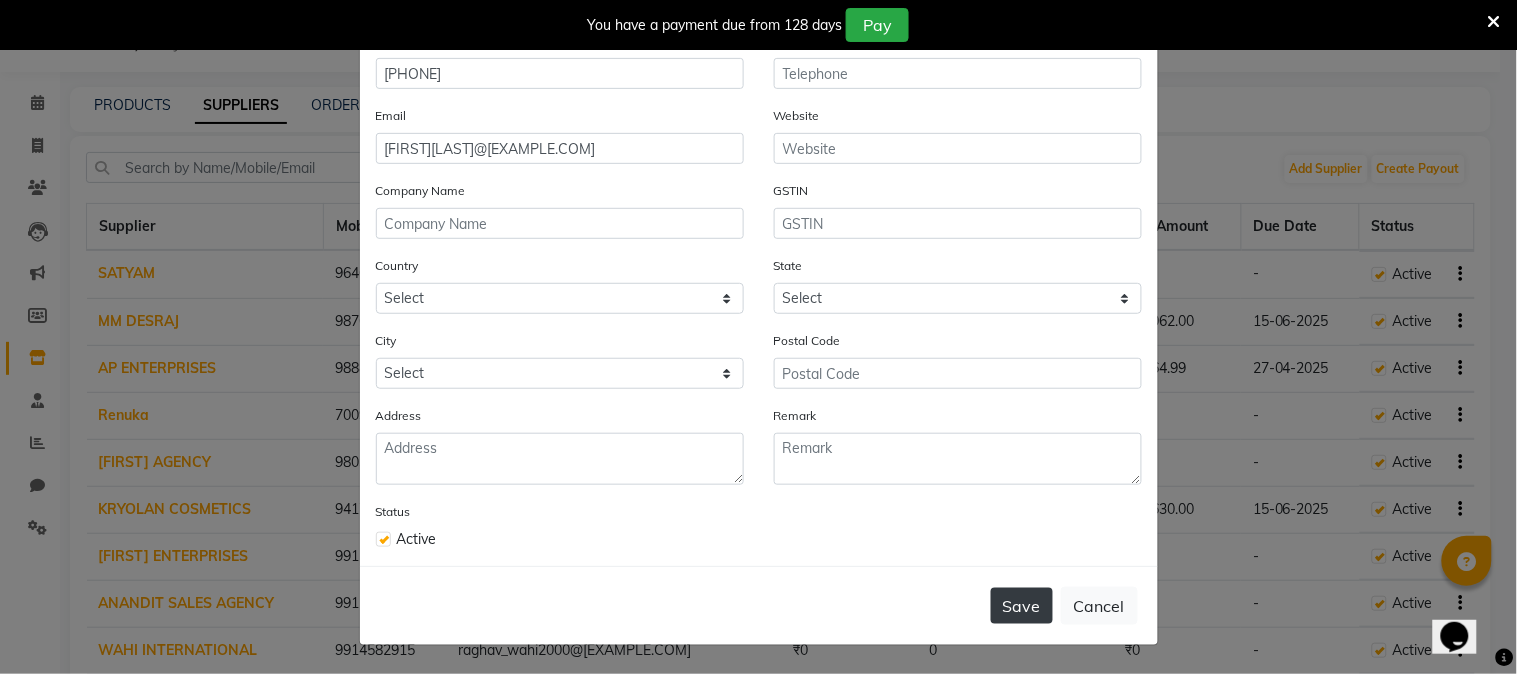 click on "Save" 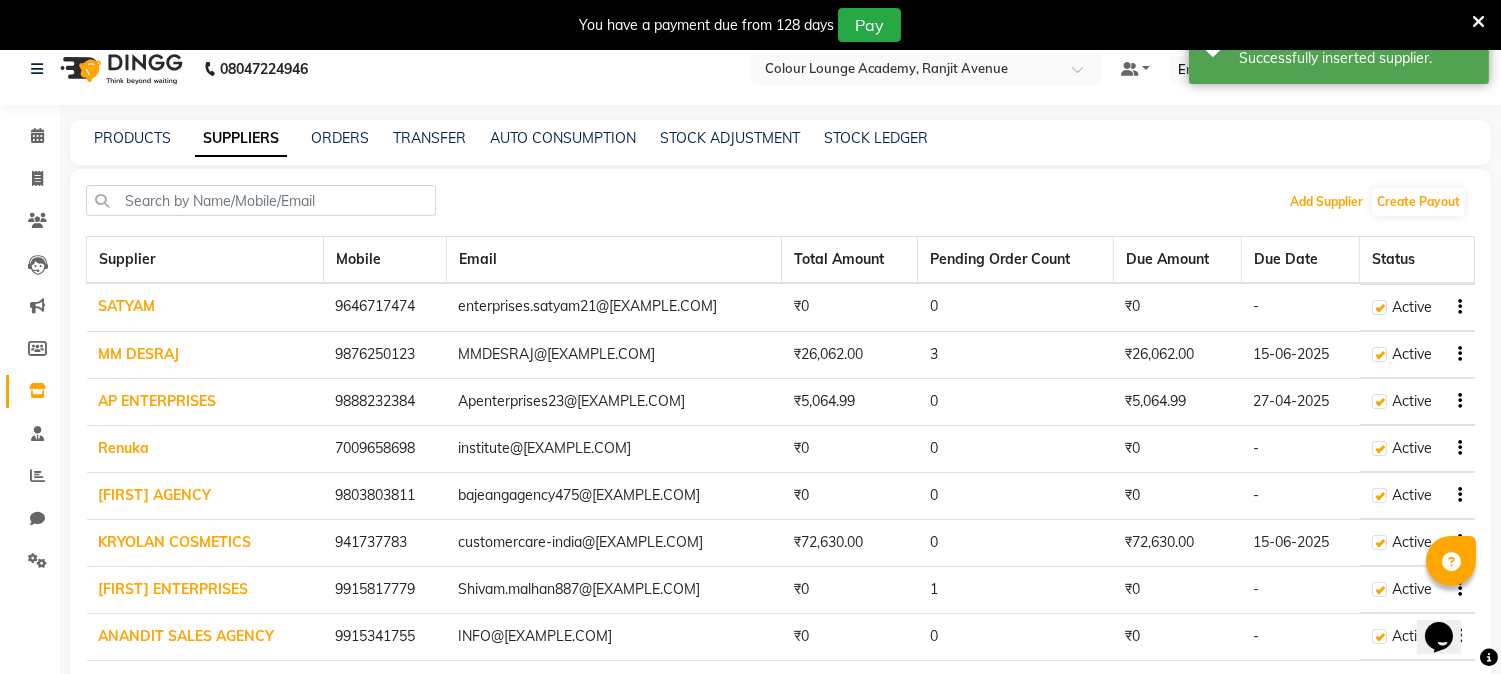scroll, scrollTop: 0, scrollLeft: 0, axis: both 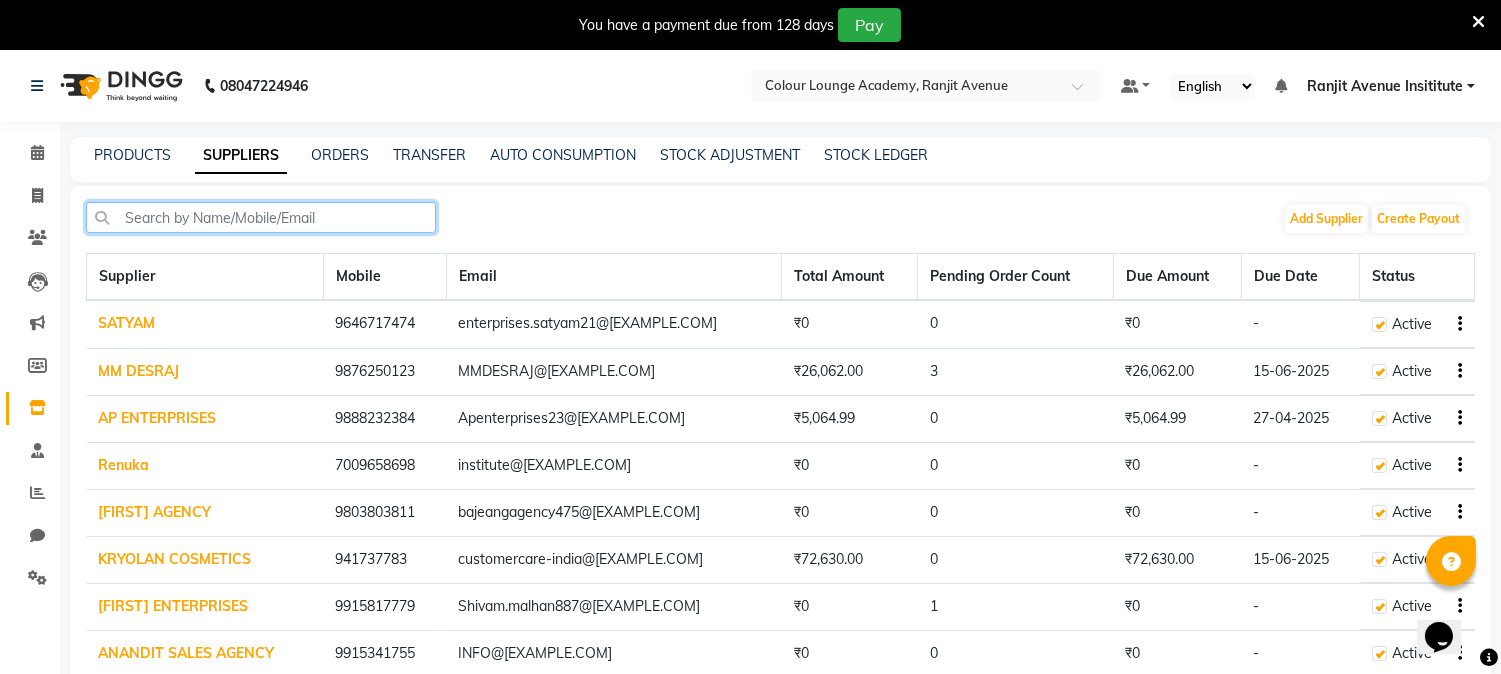 click 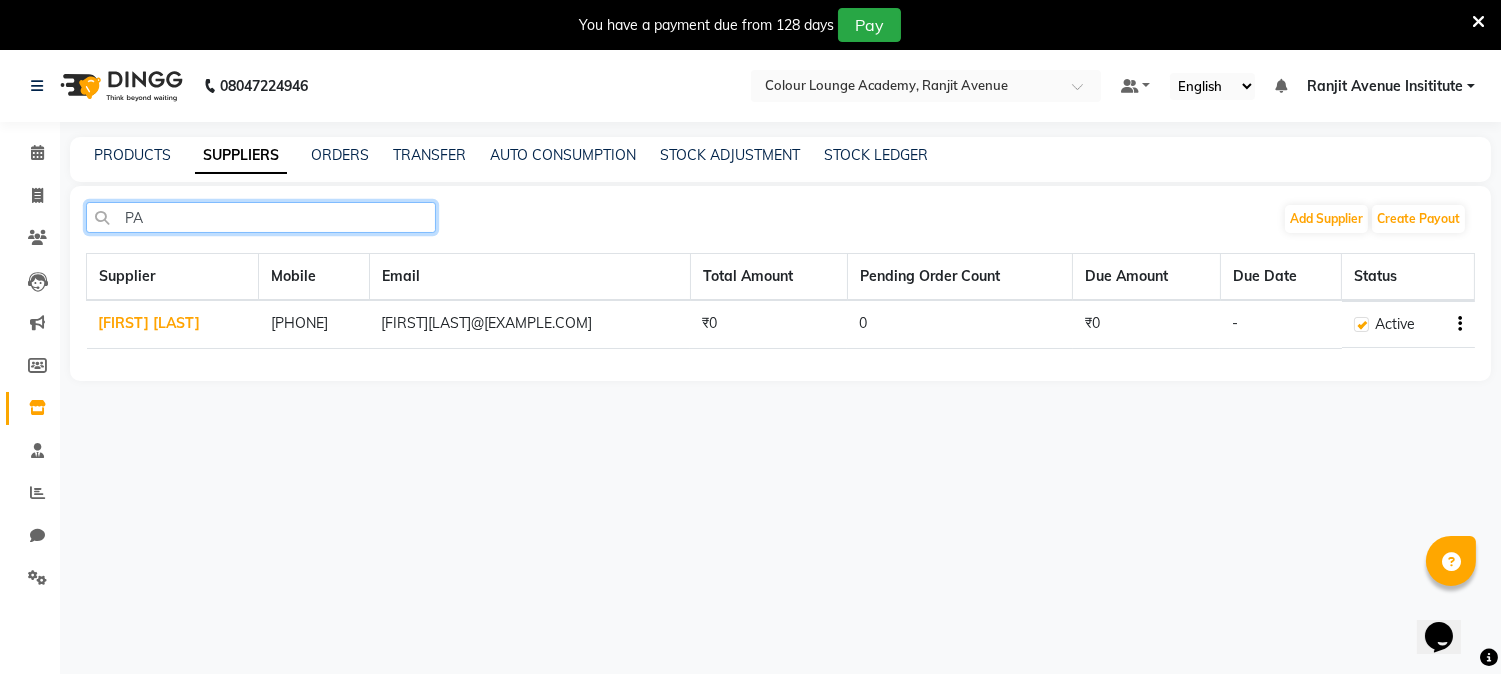 type on "P" 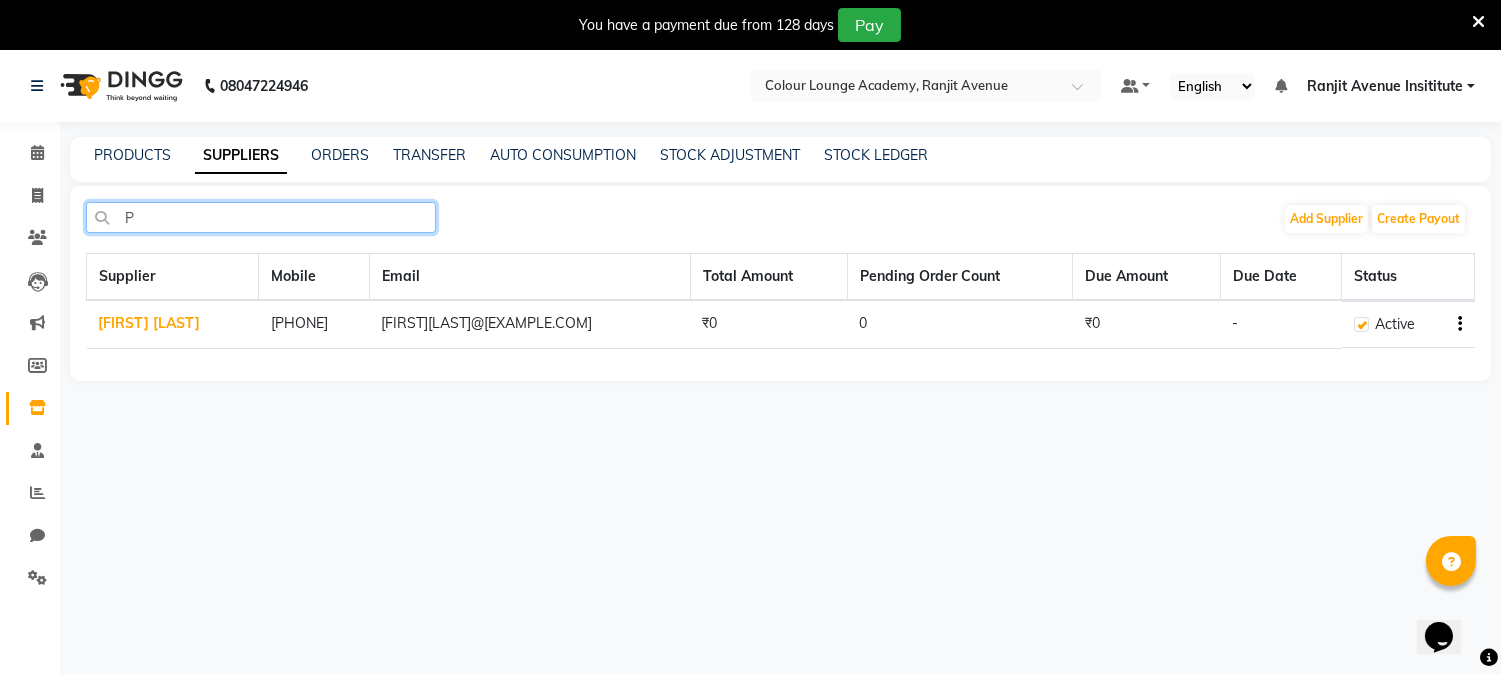 type 